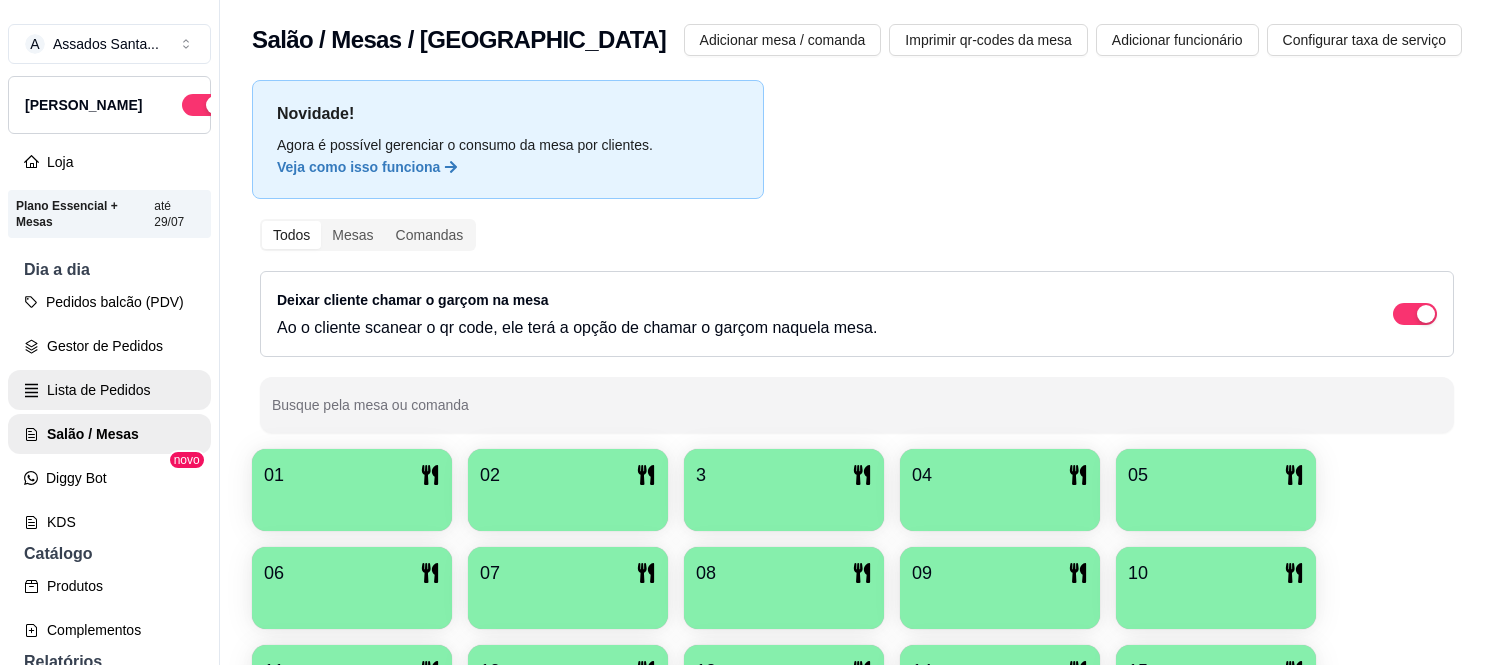 scroll, scrollTop: 0, scrollLeft: 0, axis: both 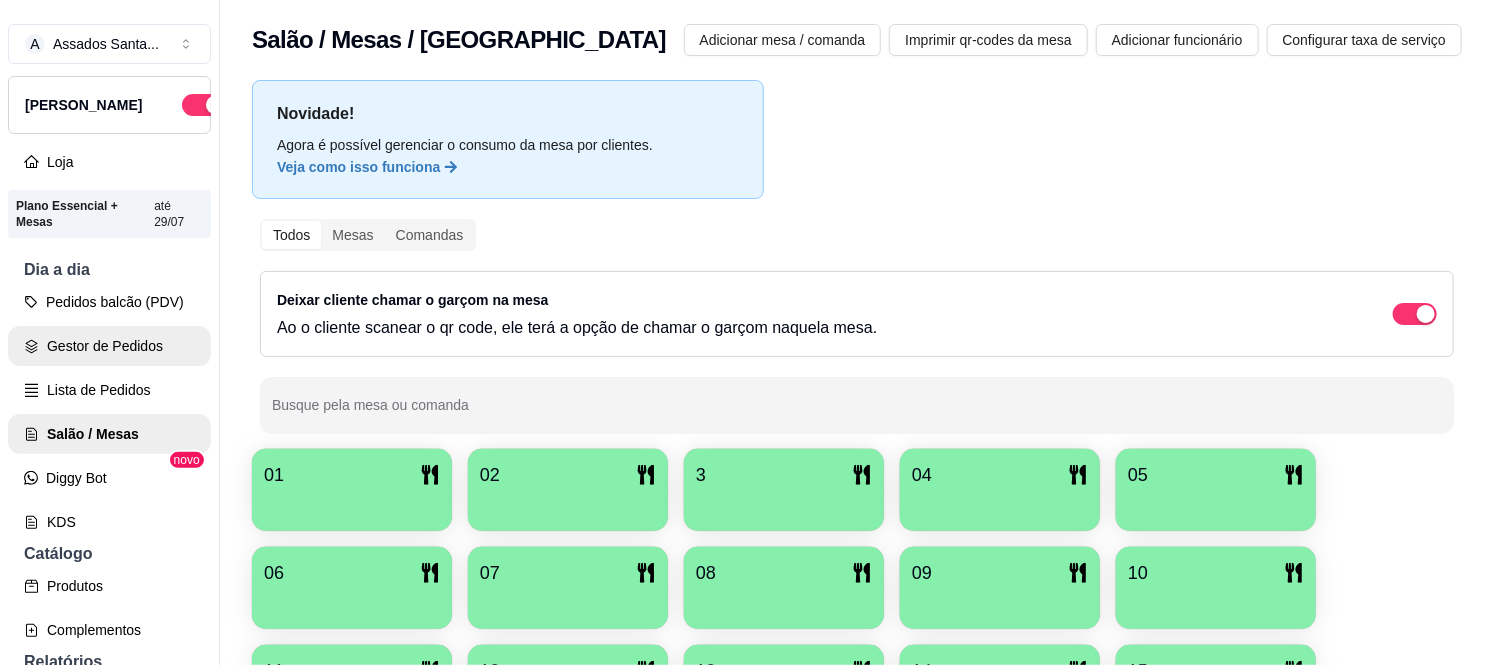click on "Gestor de Pedidos" at bounding box center [109, 346] 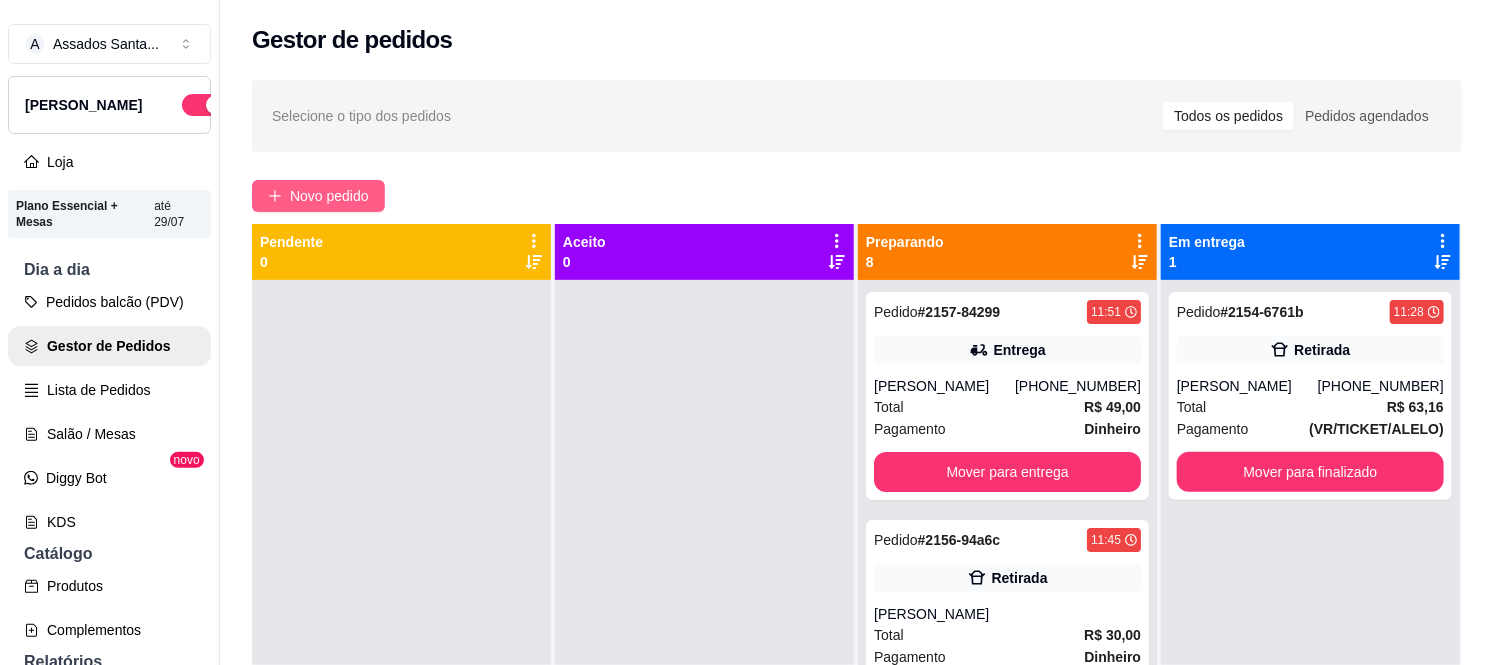 click on "Novo pedido" at bounding box center [318, 196] 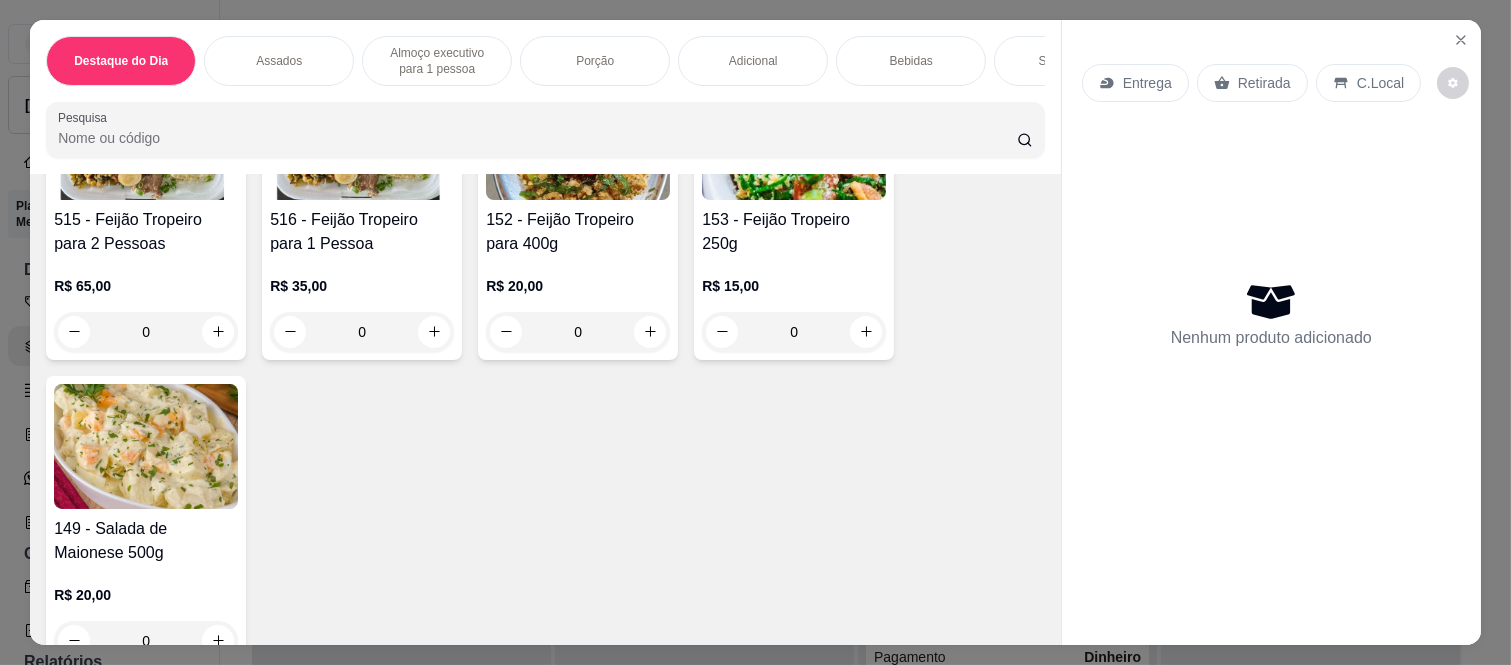 scroll, scrollTop: 0, scrollLeft: 0, axis: both 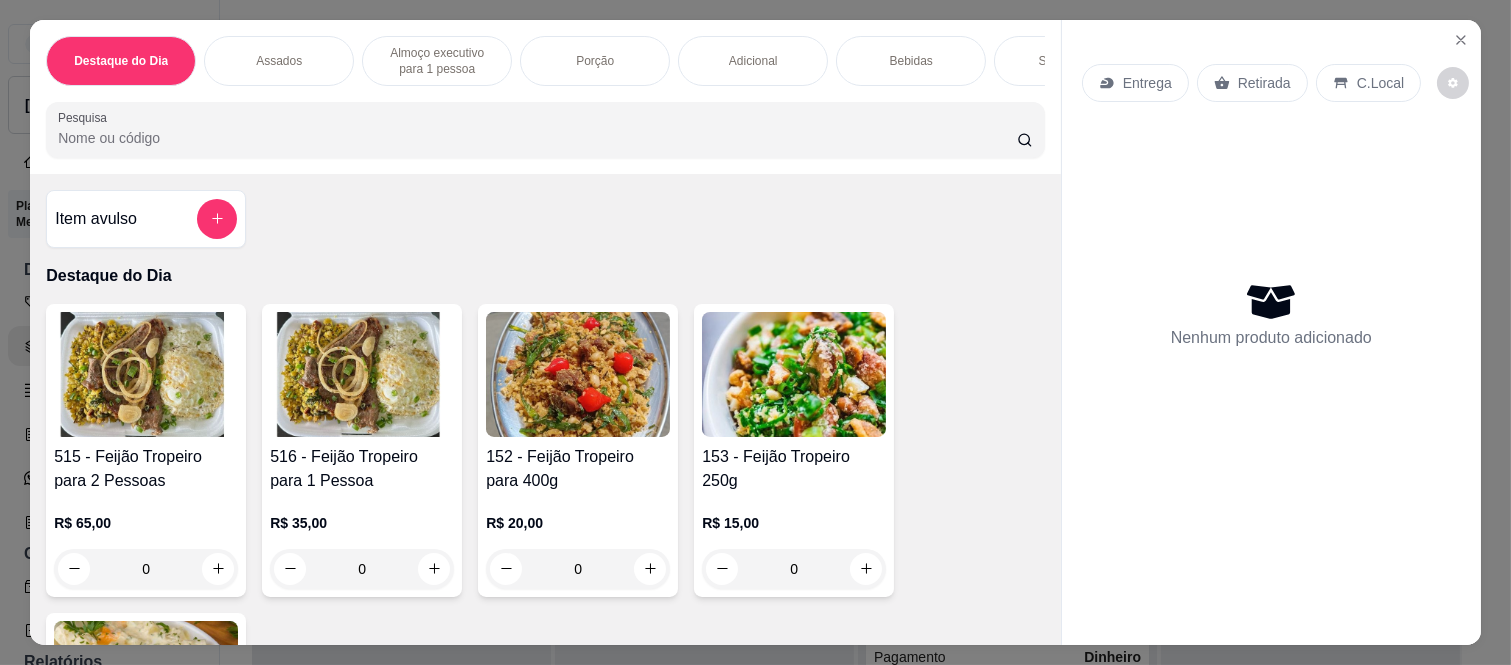 click on "Item avulso" at bounding box center (146, 219) 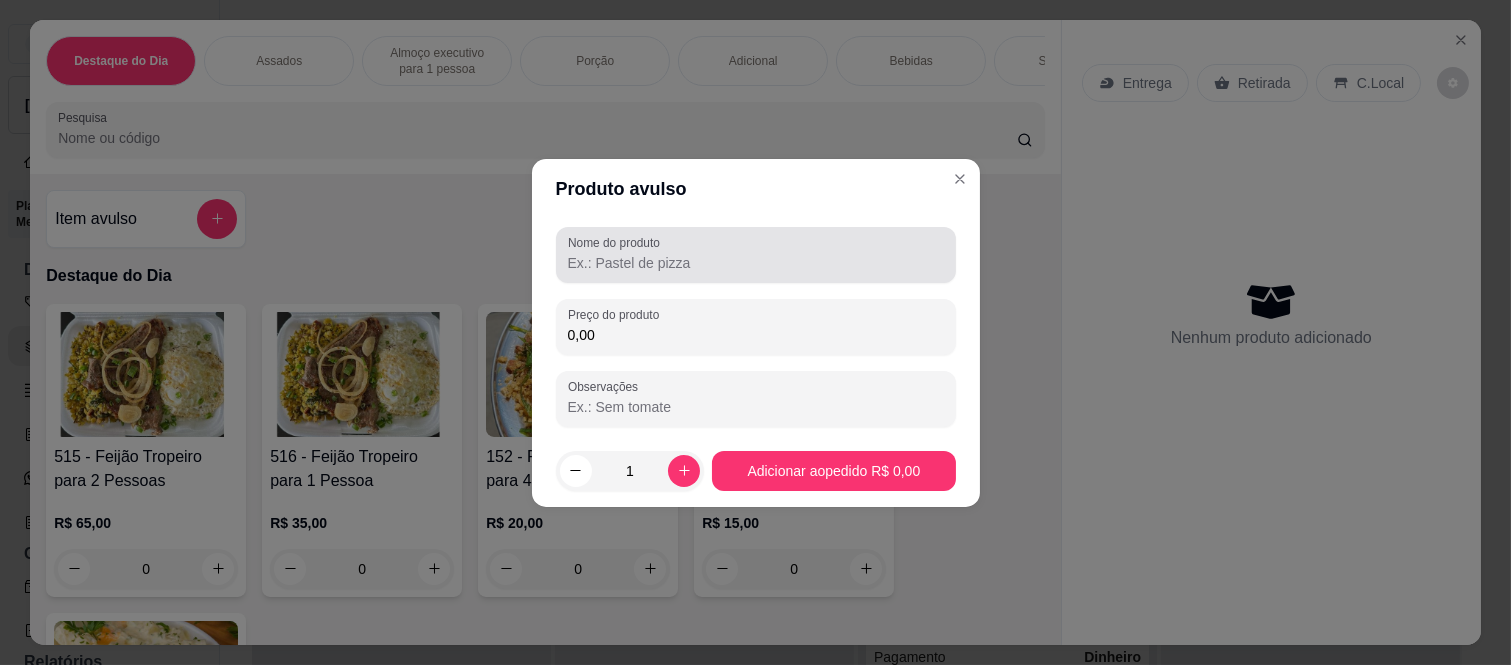 click on "Nome do produto" at bounding box center [756, 255] 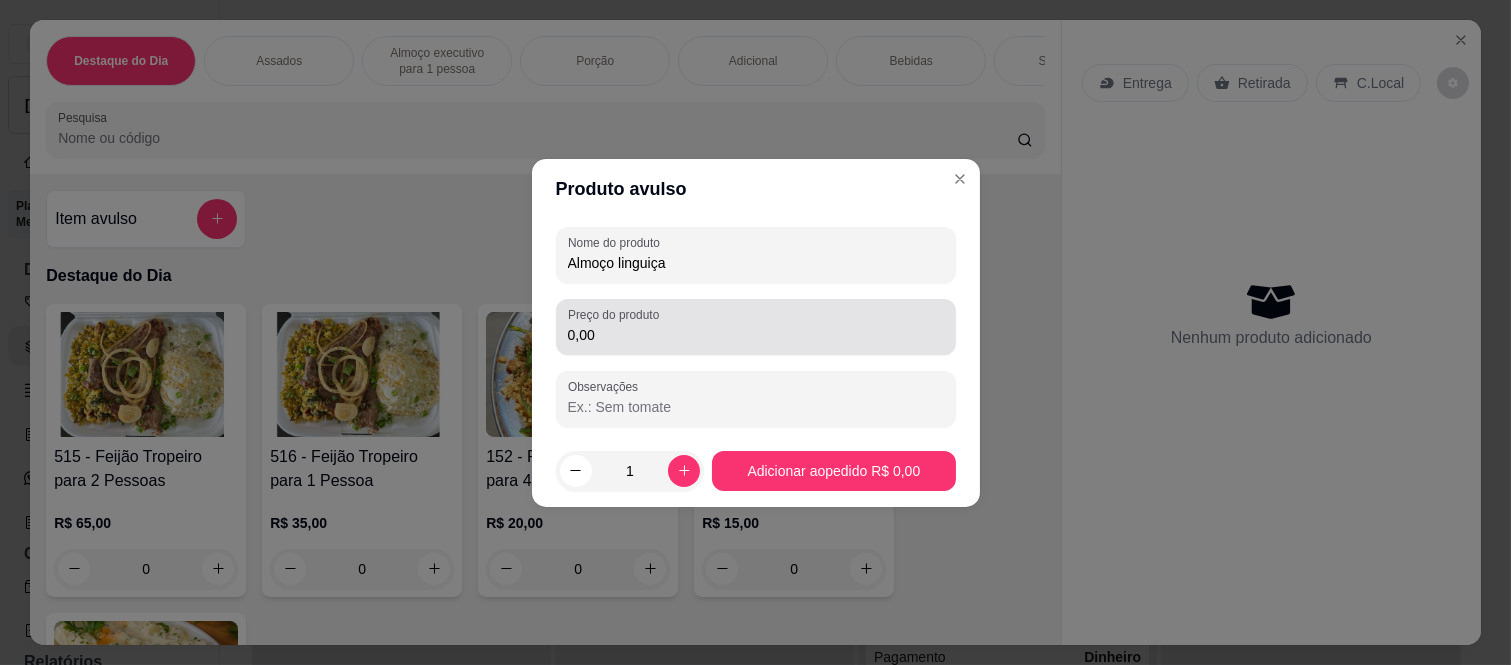 type on "Almoço linguiça" 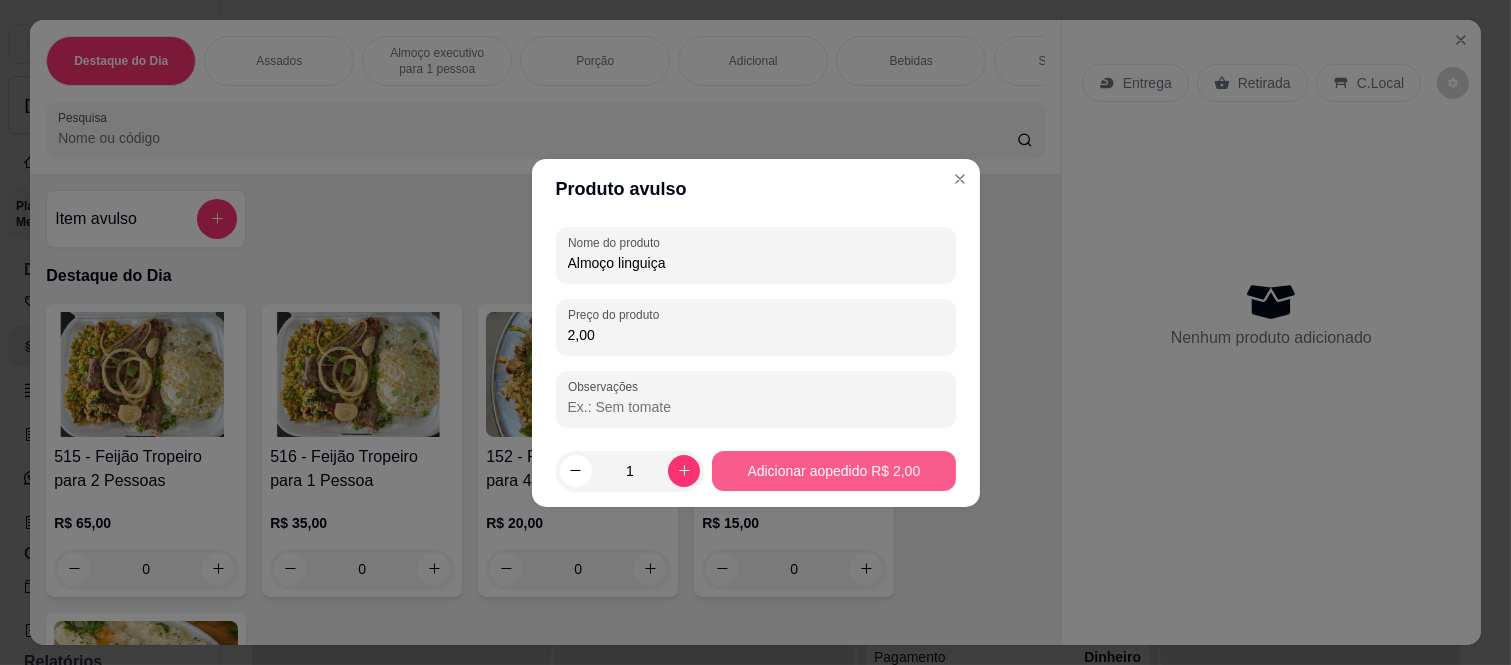 type on "20,00" 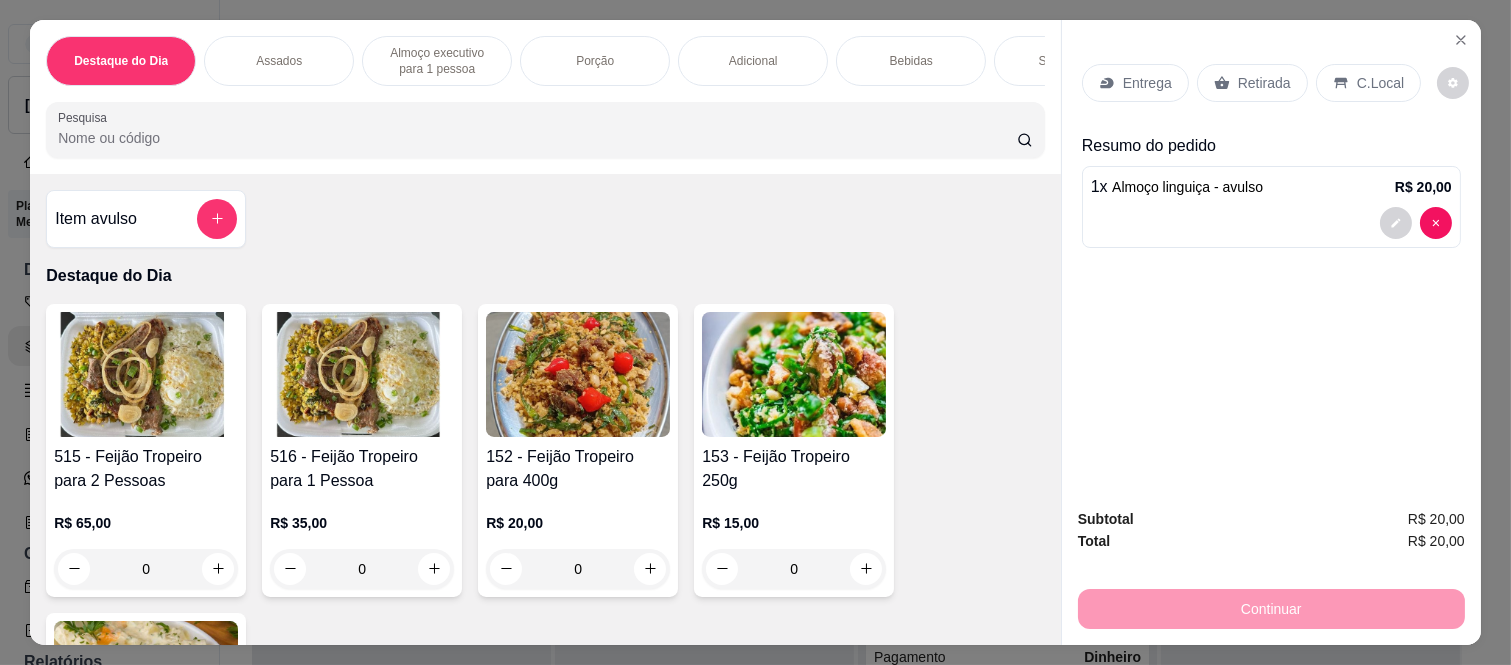 click on "Continuar" at bounding box center [1271, 606] 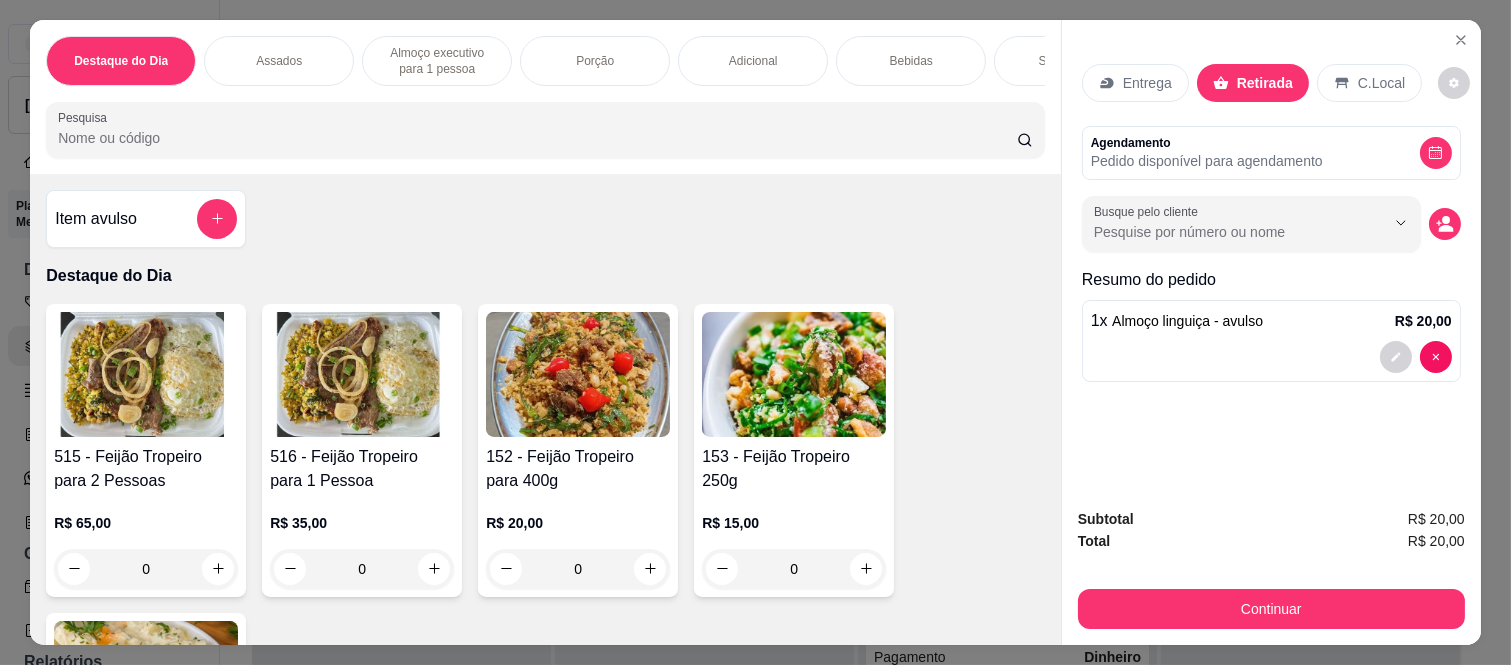 click on "Continuar" at bounding box center [1271, 609] 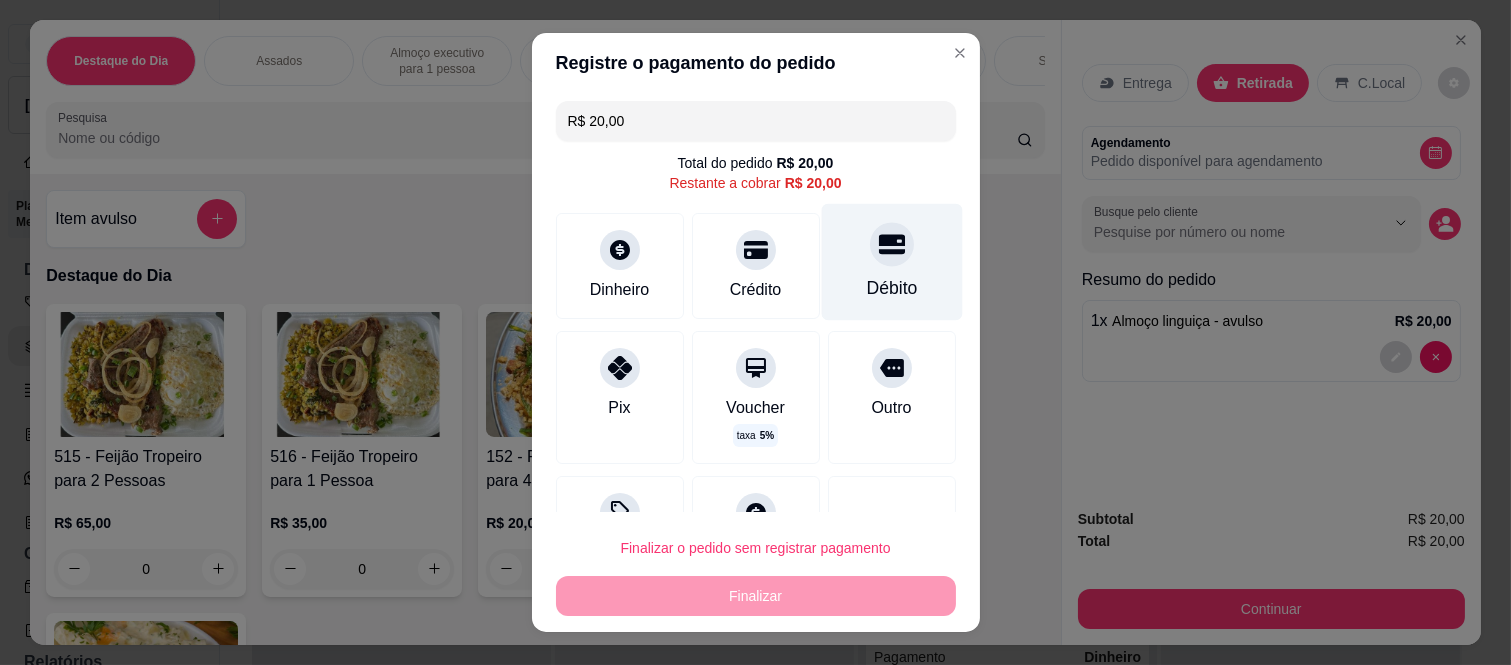 click 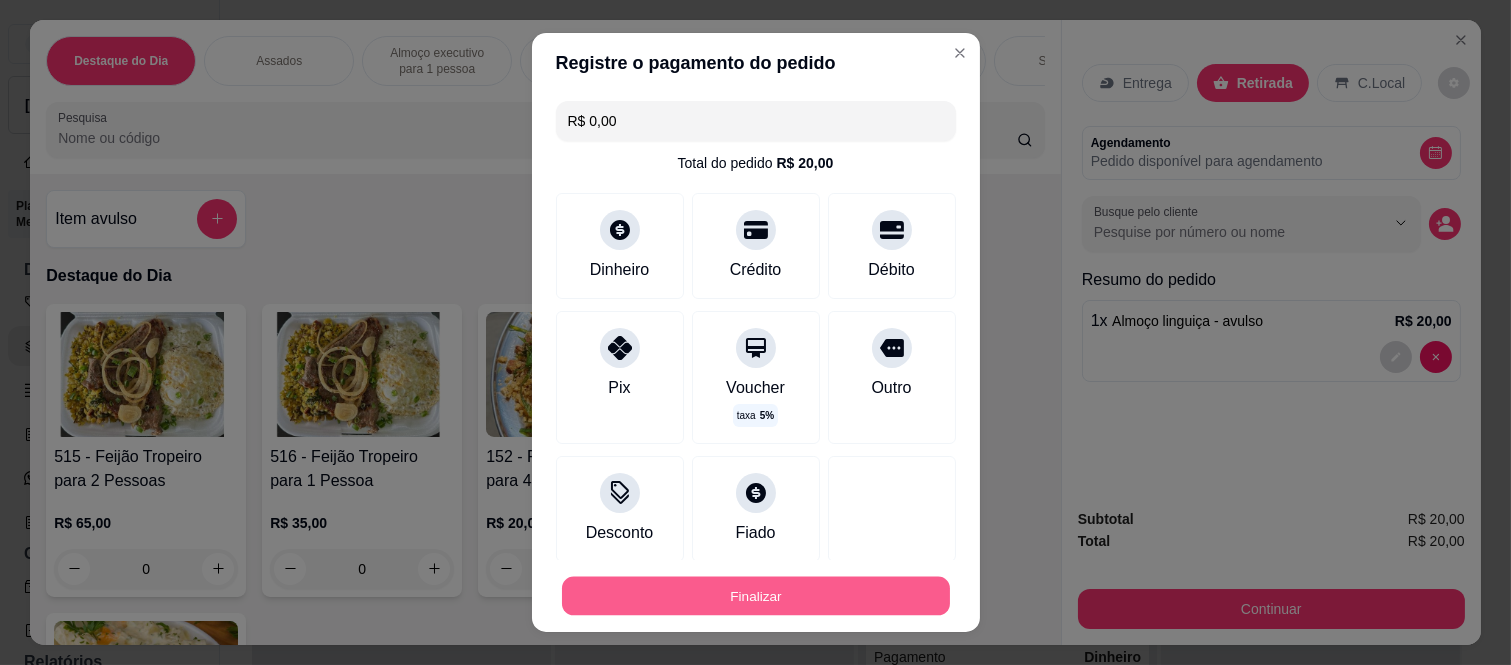 click on "Finalizar" at bounding box center (756, 595) 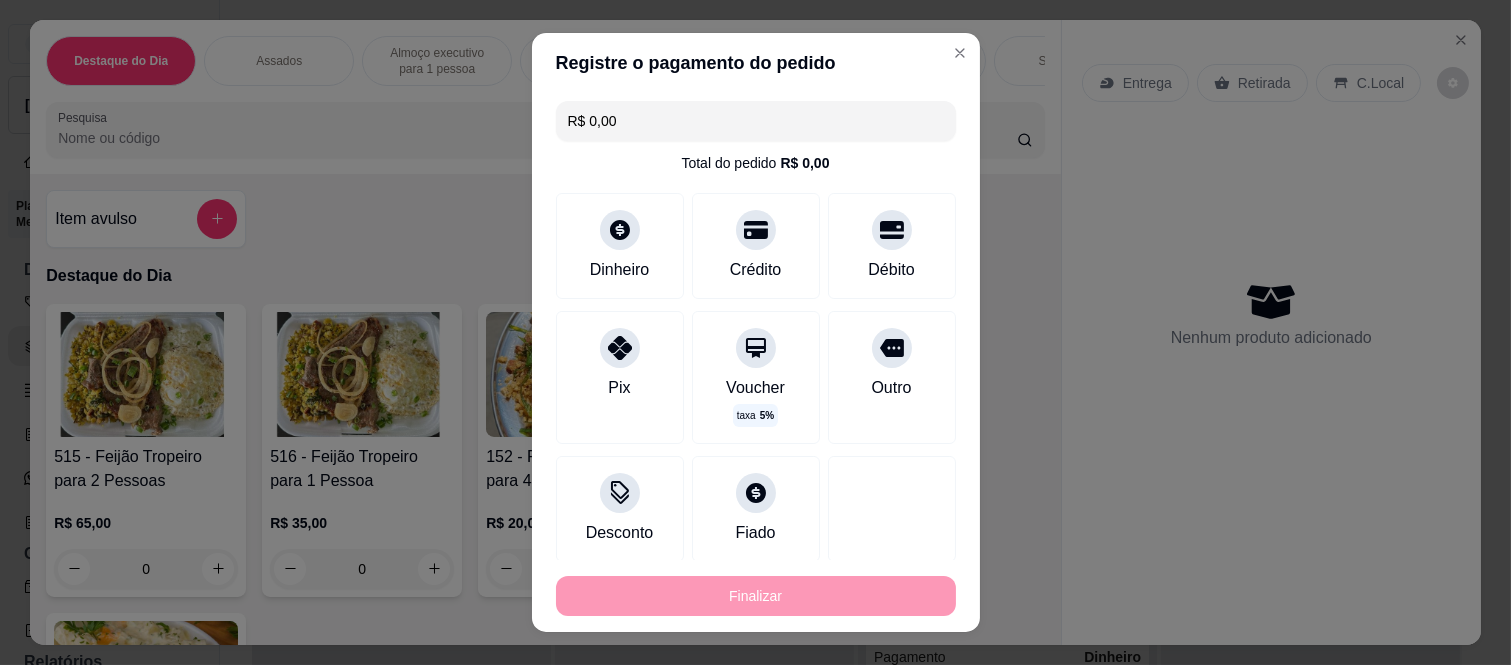type on "-R$ 20,00" 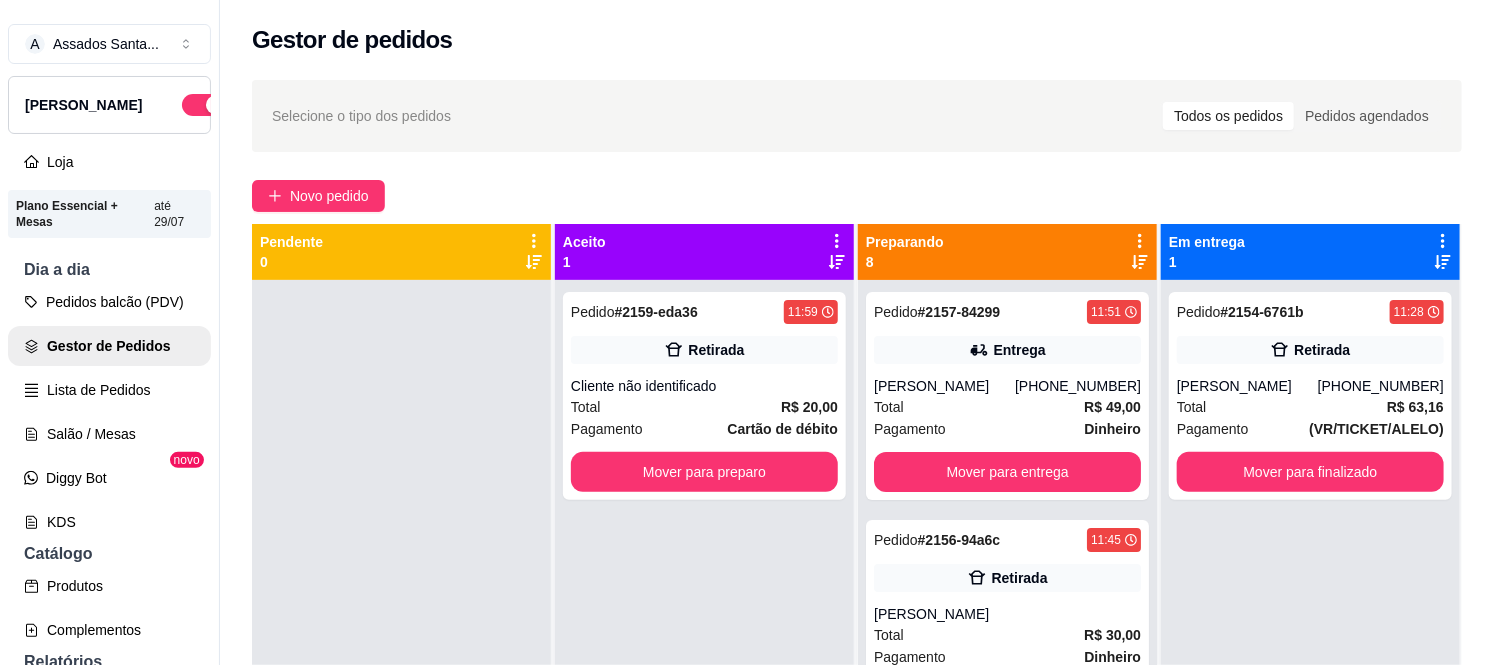 click on "Selecione o tipo dos pedidos Todos os pedidos Pedidos agendados Novo pedido Pendente 0 Aceito 1 Pedido  # 2159-eda36 11:59 Retirada Cliente não identificado Total R$ 20,00 Pagamento Cartão de débito Mover para preparo Preparando 8 Pedido  # 2157-84299 11:51 Entrega Michele Da Silva (11) 98525-7914 Total R$ 49,00 Pagamento Dinheiro Mover para entrega Pedido  # 2156-94a6c 11:45 Retirada Fred Total R$ 30,00 Pagamento Dinheiro Mover para retirada disponível Pedido  # 2149-1e4ee 10:56 Retirada Bruno  (11) 99779-3002 Total R$ 45,00 Pagamento Cartão de débito Mover para retirada disponível Pedido  # 2147-fef95 10:49 Retirada Magda  (11) 94555-9140 Total R$ 45,00 Pagamento Cartão de débito Mover para retirada disponível Pedido  # 2145-d7b3f 10:30 Entrega Drieli (11) 94082-8574 Total R$ 48,99 Pagamento Cartão de crédito Mover para entrega Pedido  # 2144-1a275 09:48 Entrega Kauane Marques (11) 95046-8318 Total R$ 44,00 Pagamento Cartão de crédito Mover para entrega Pedido  # 2143-6fe52 09:41 Total" at bounding box center (857, 490) 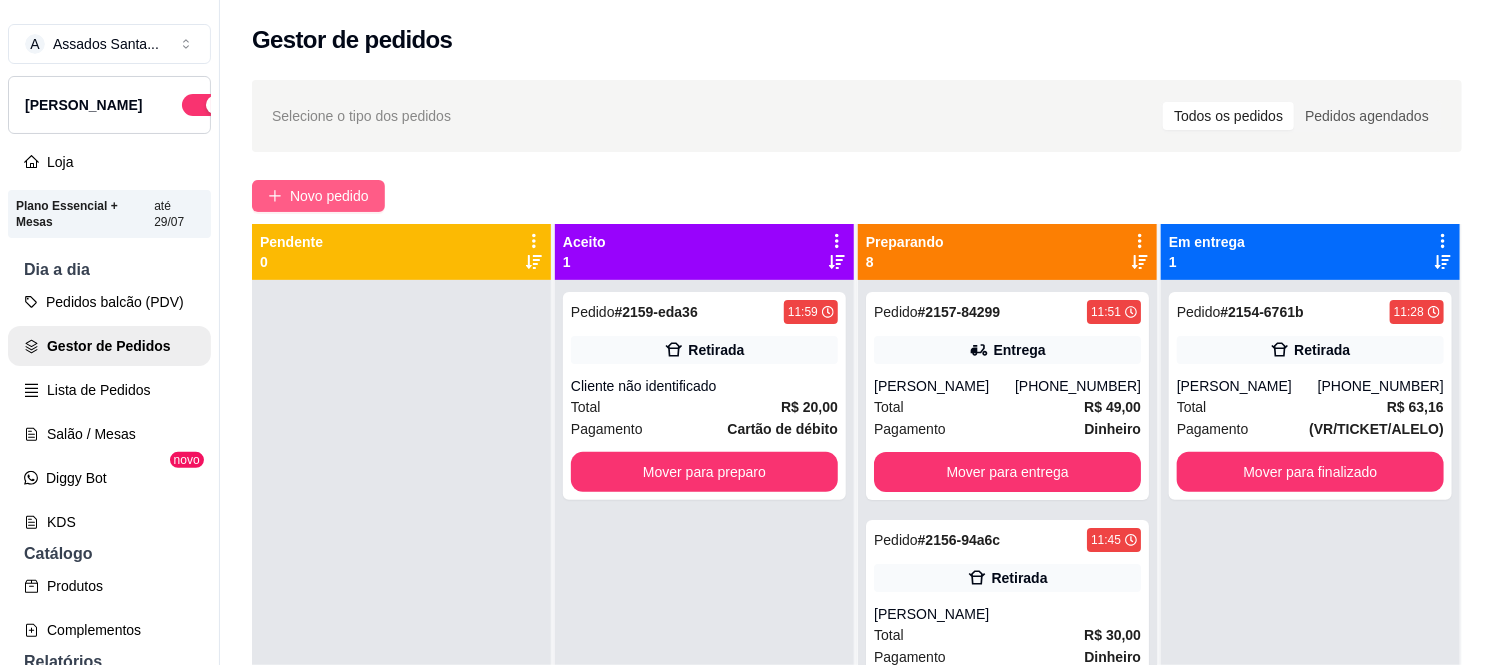 click on "Novo pedido" at bounding box center (329, 196) 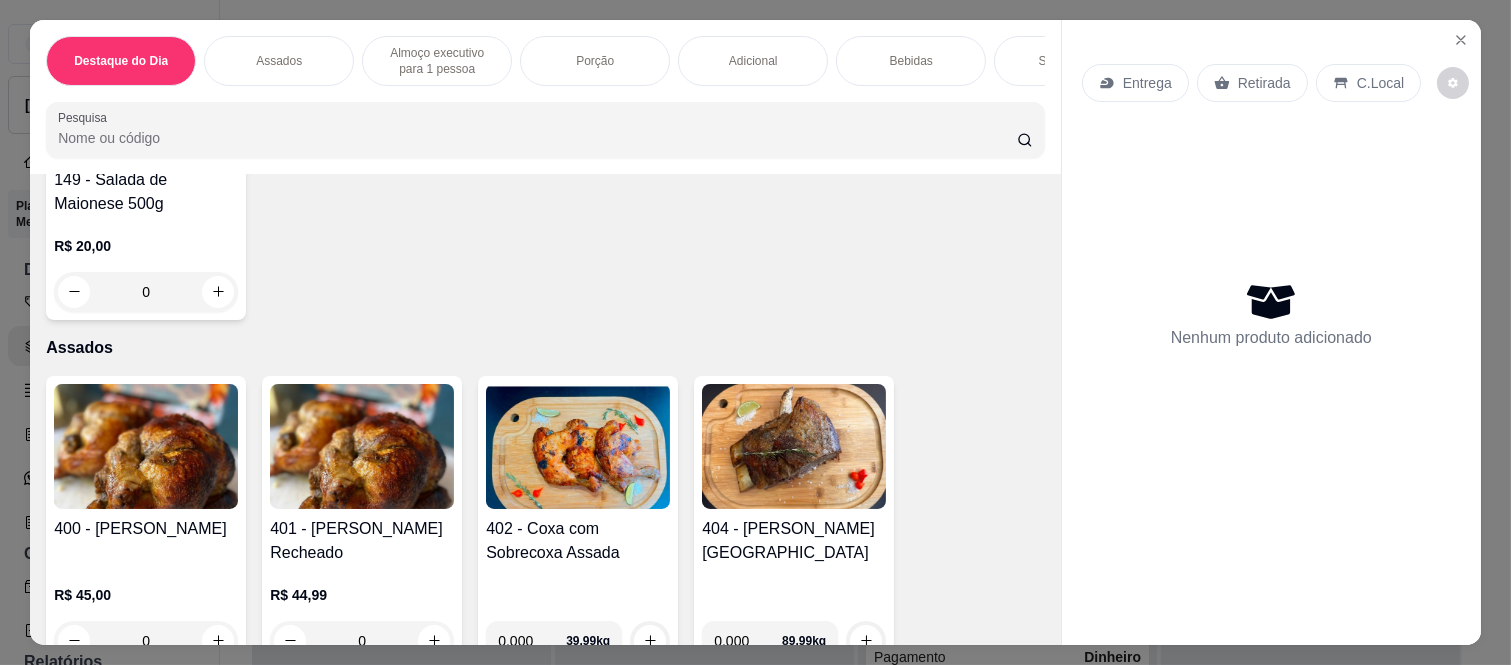 scroll, scrollTop: 666, scrollLeft: 0, axis: vertical 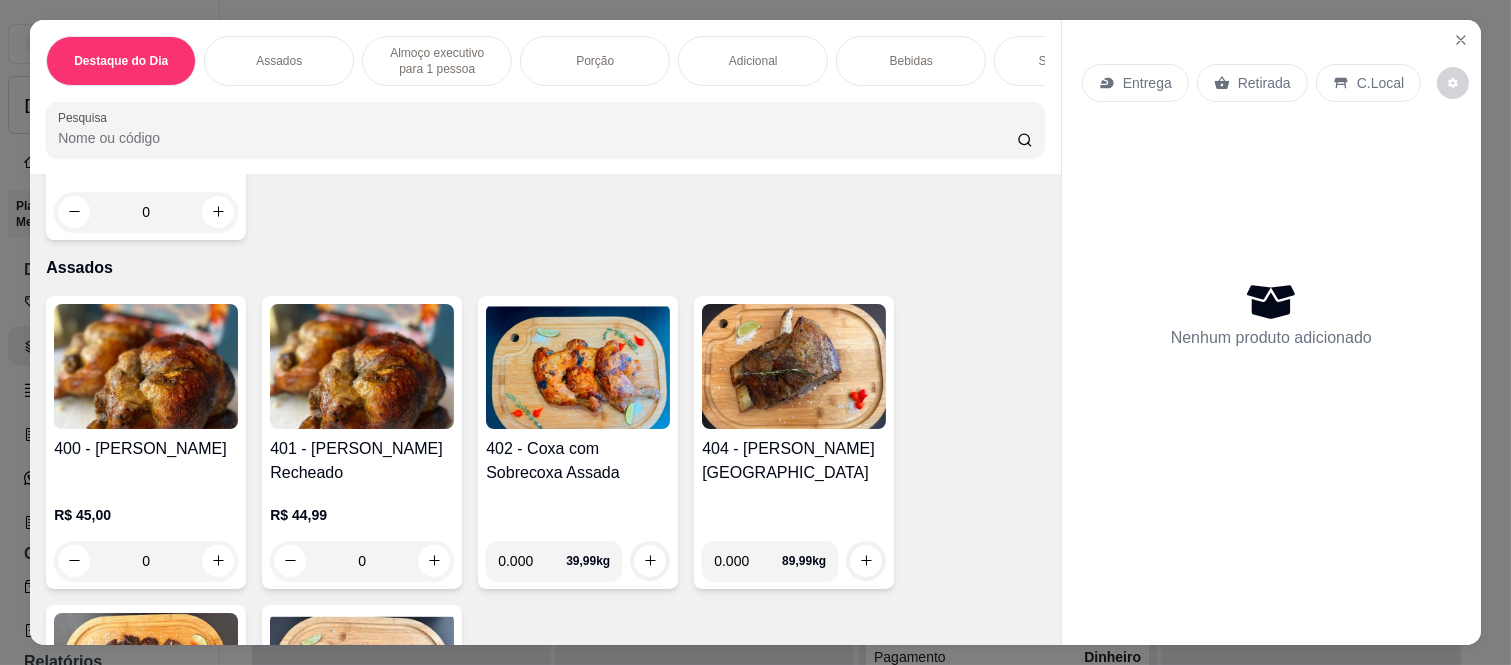 click on "0" at bounding box center (146, 561) 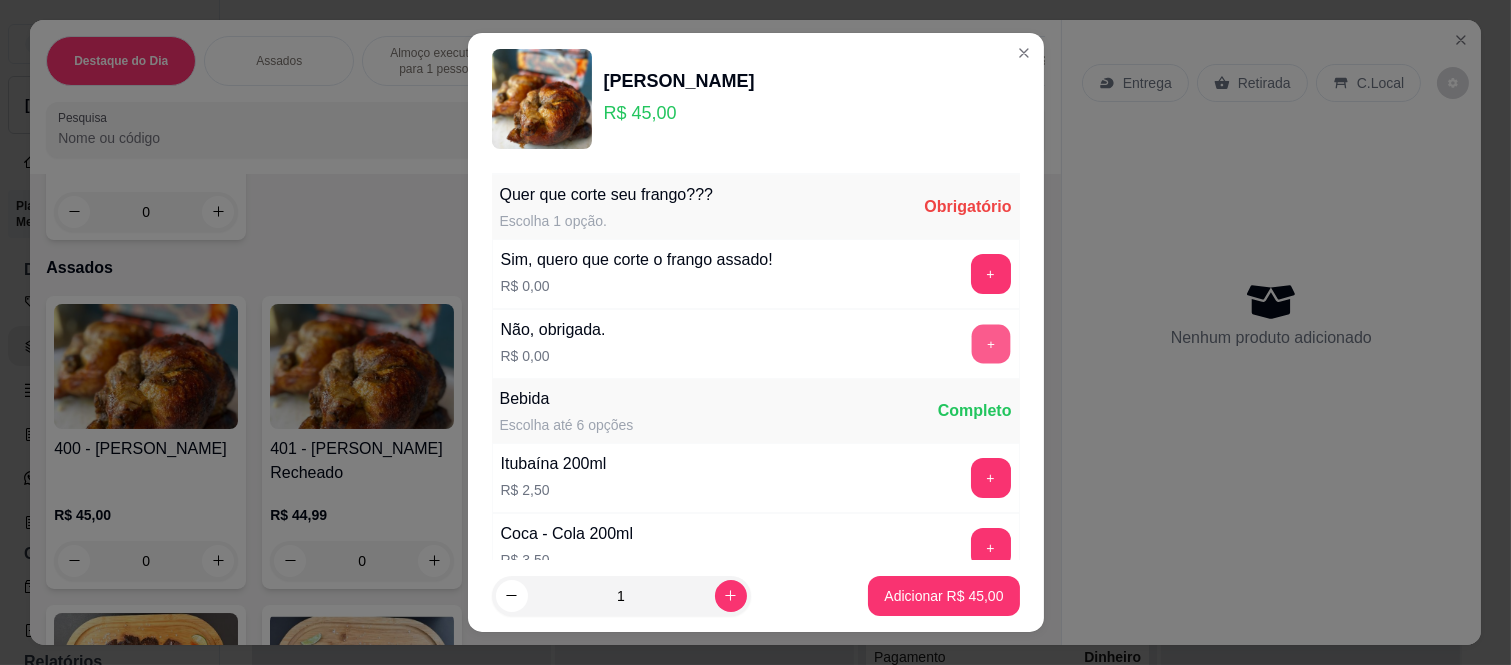 click on "+" at bounding box center [990, 344] 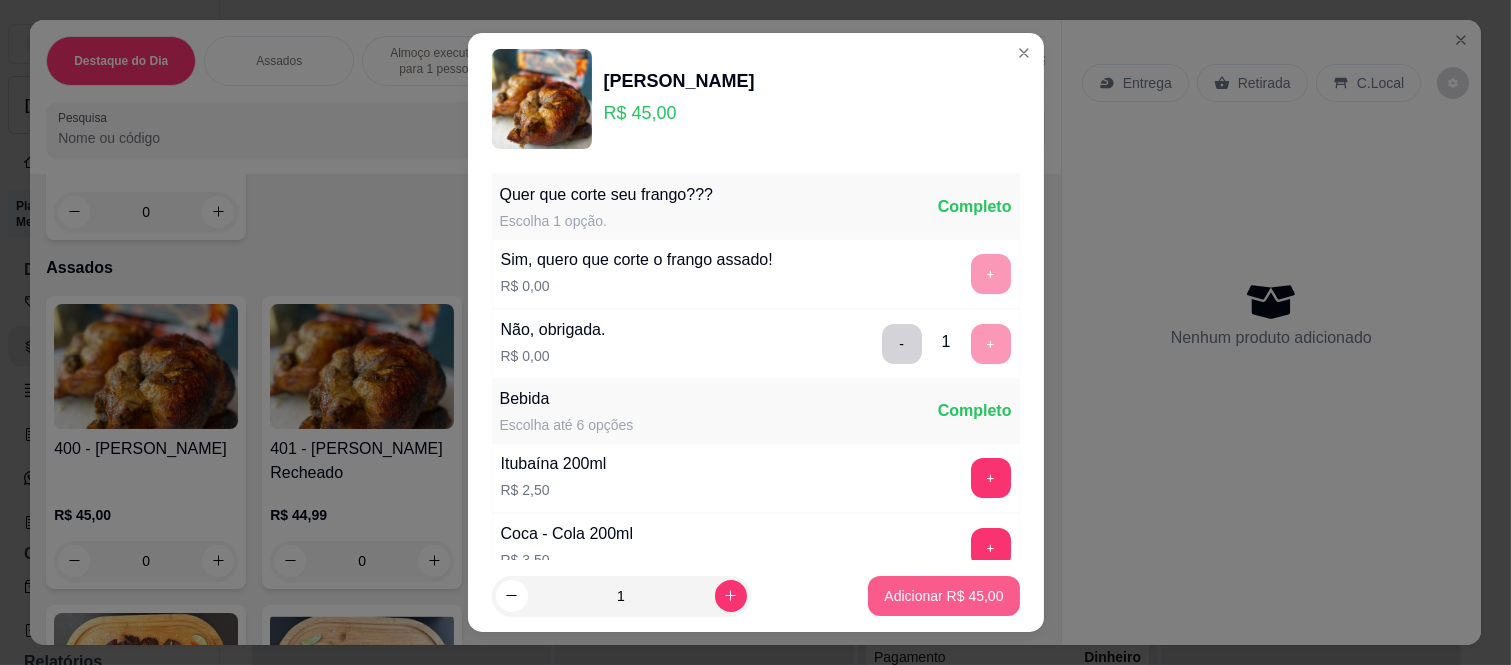 click on "Adicionar   R$ 45,00" at bounding box center [943, 596] 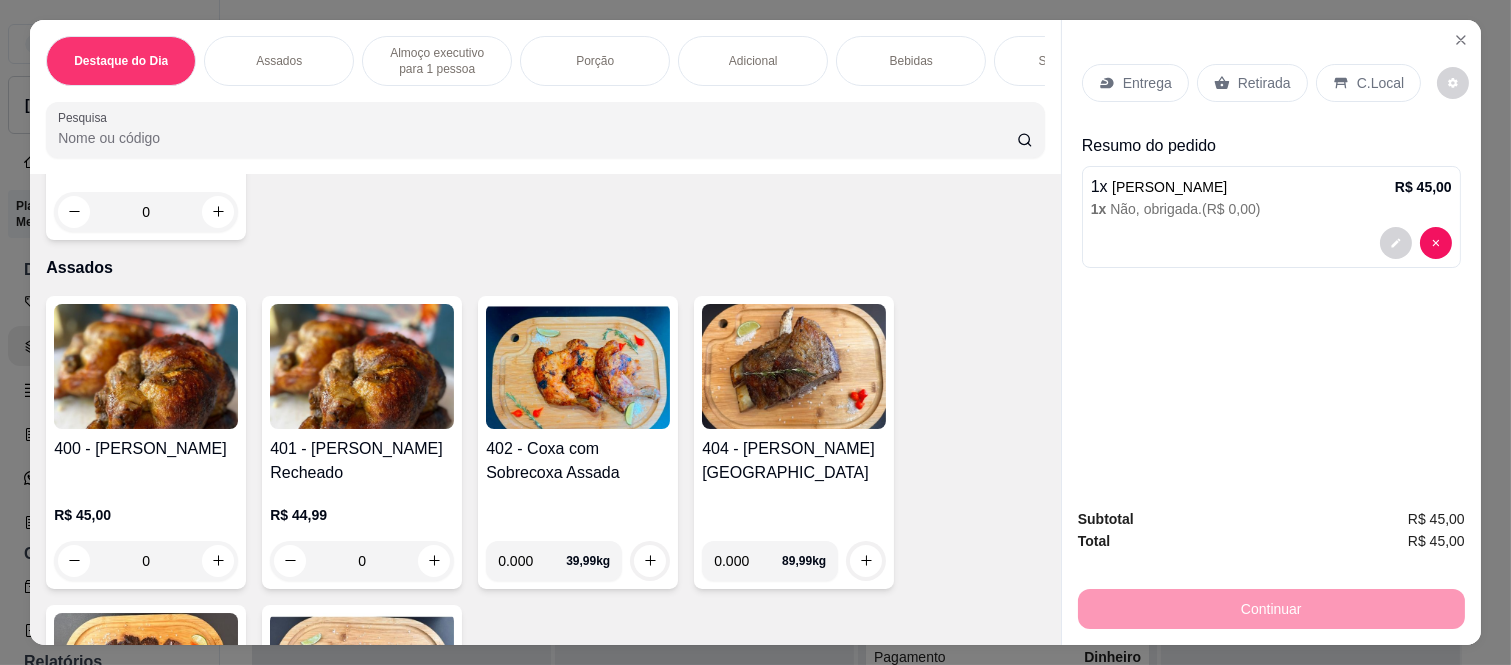click on "Retirada" at bounding box center [1252, 83] 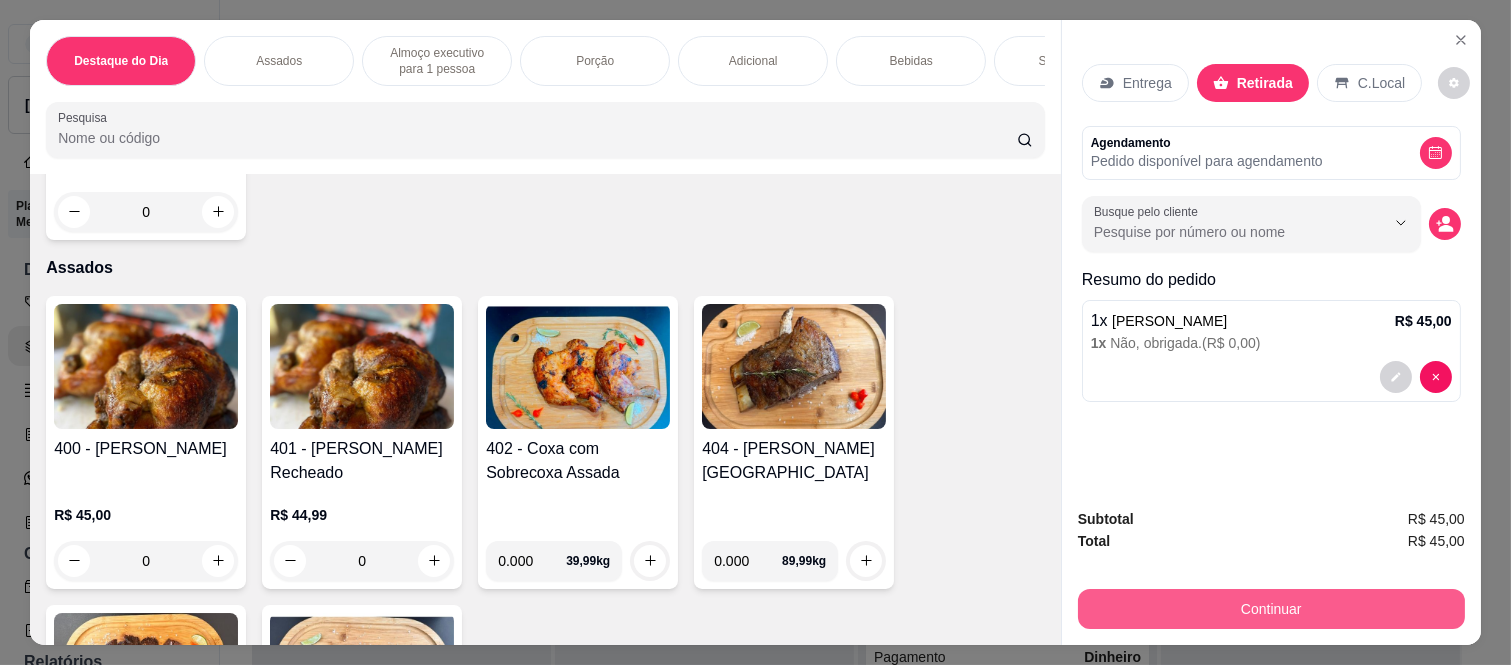 click on "Continuar" at bounding box center (1271, 609) 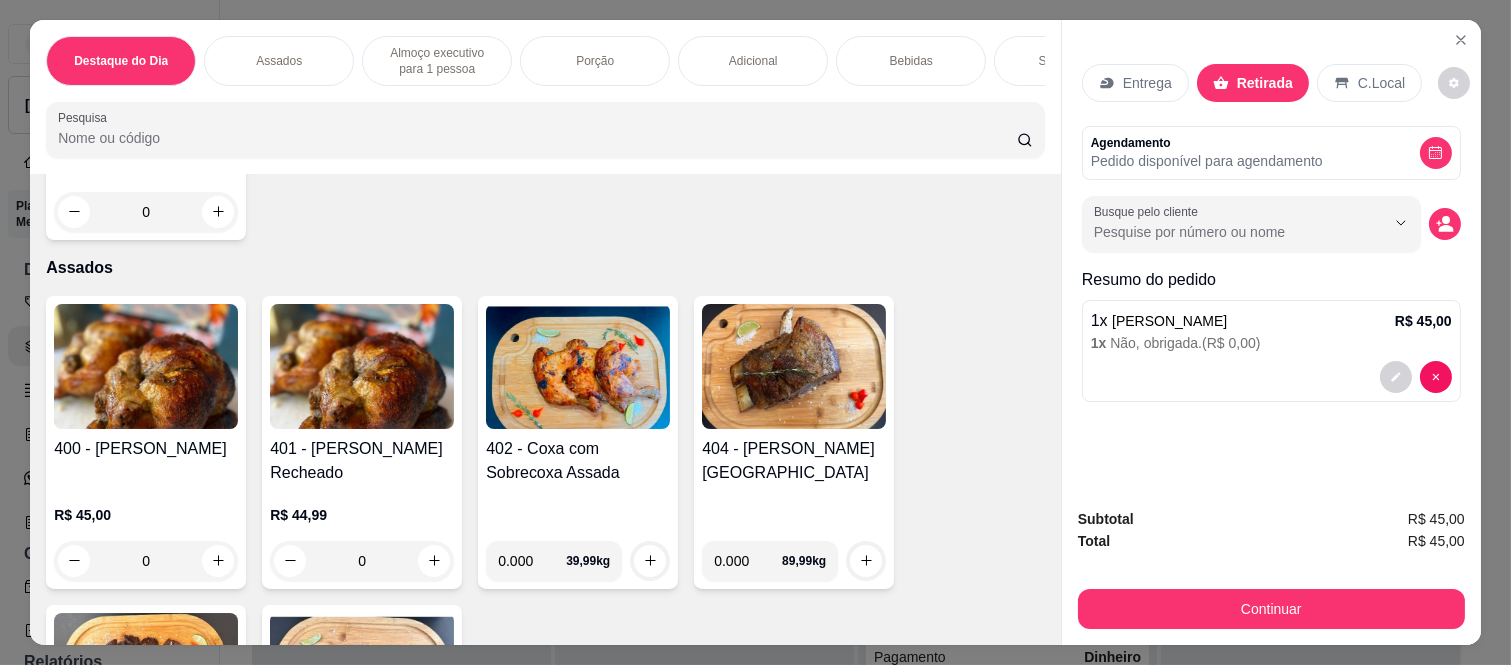 click on "Débito" at bounding box center [891, 288] 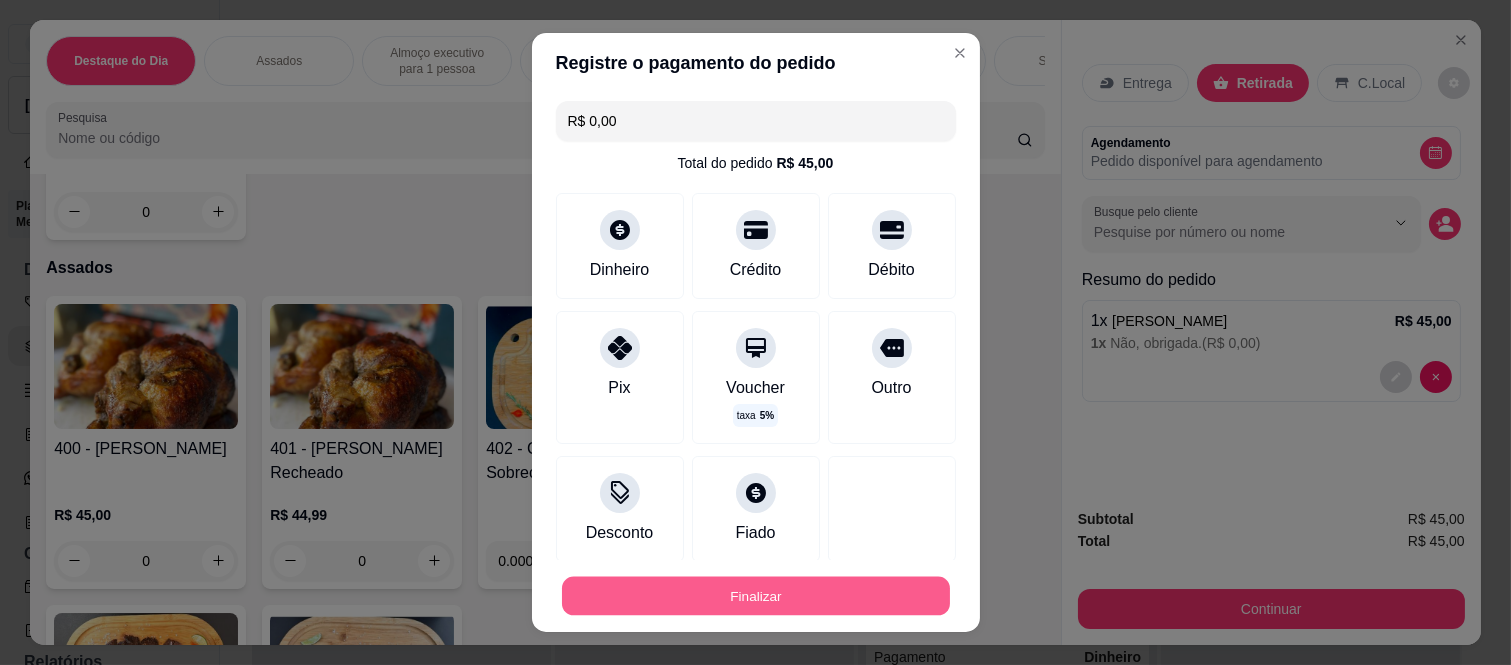 click on "Finalizar" at bounding box center (756, 595) 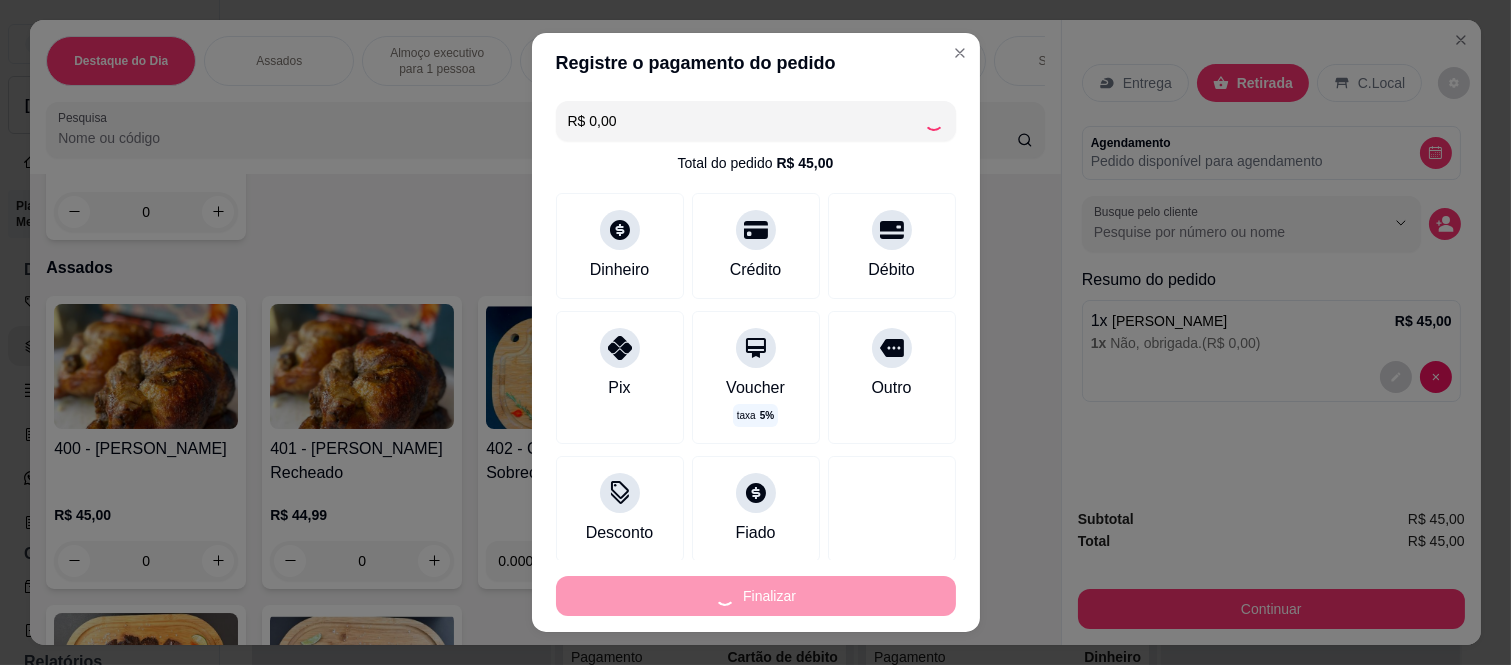 type on "-R$ 45,00" 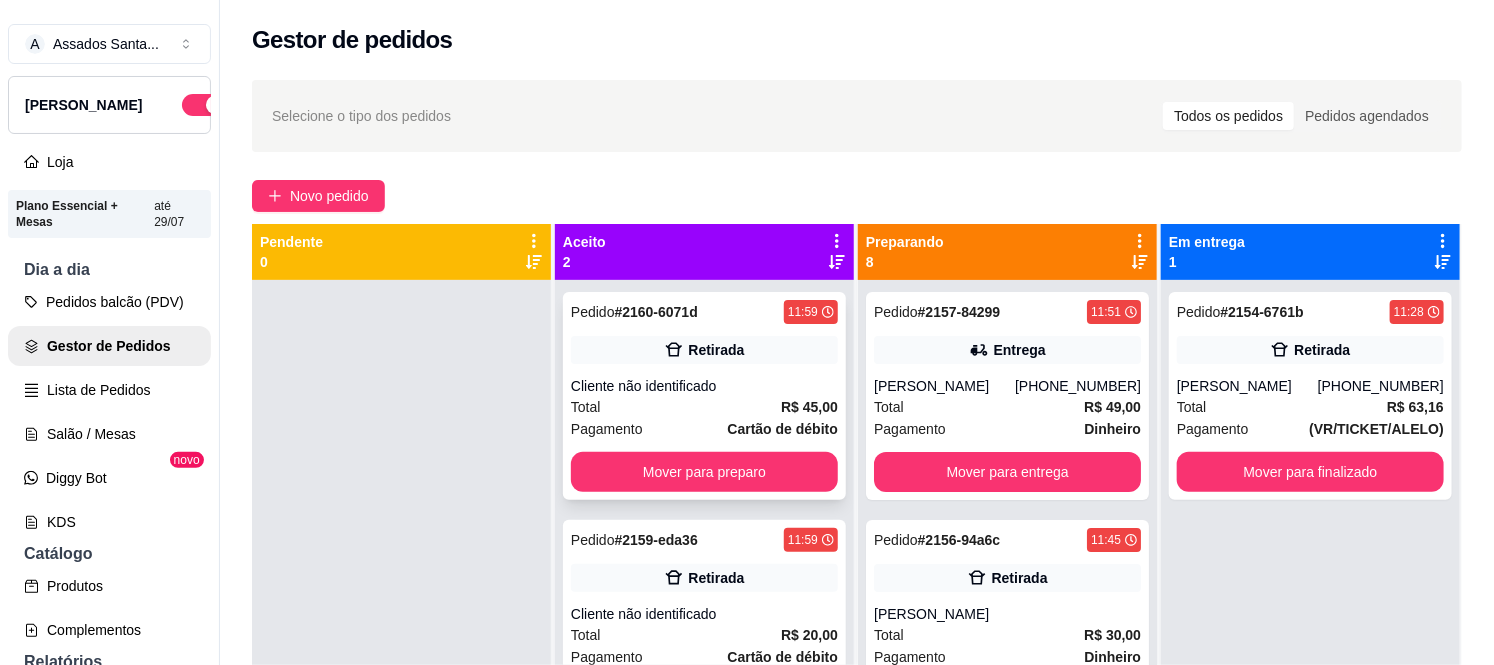 click on "Cliente não identificado" at bounding box center [704, 386] 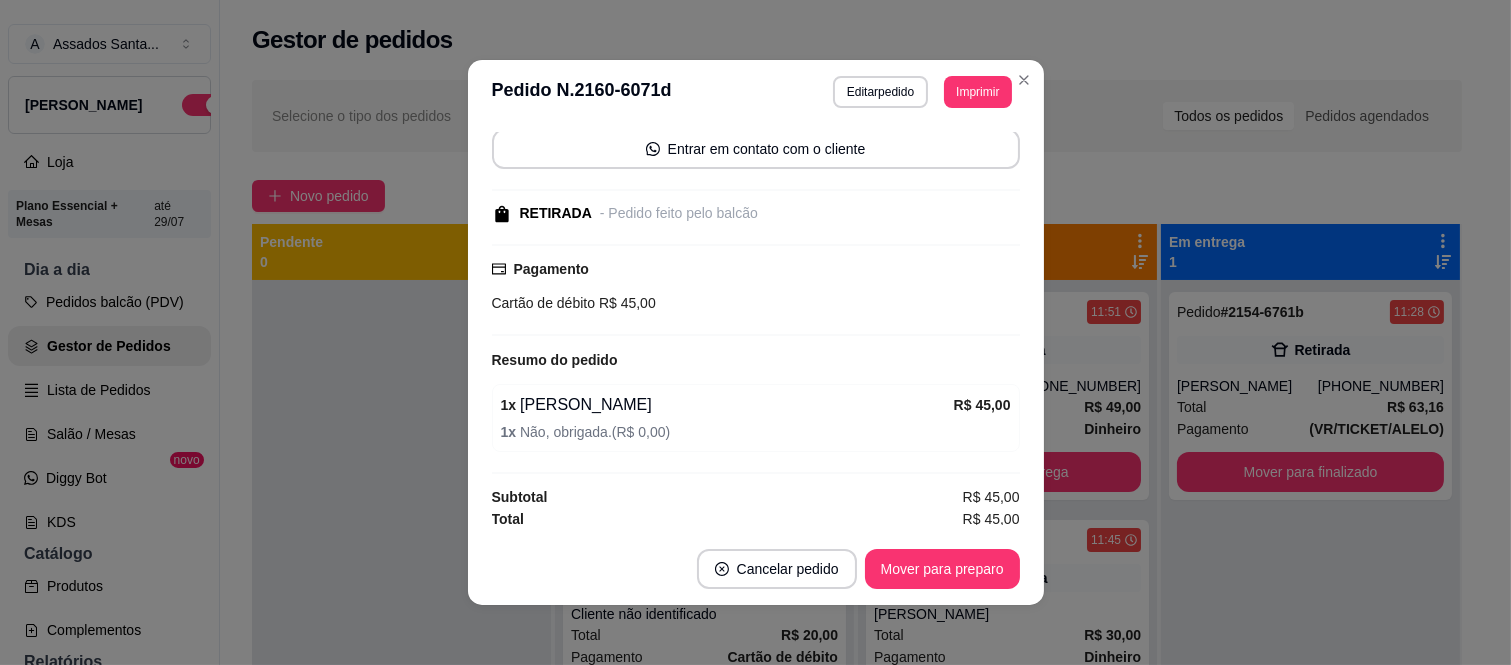 scroll, scrollTop: 152, scrollLeft: 0, axis: vertical 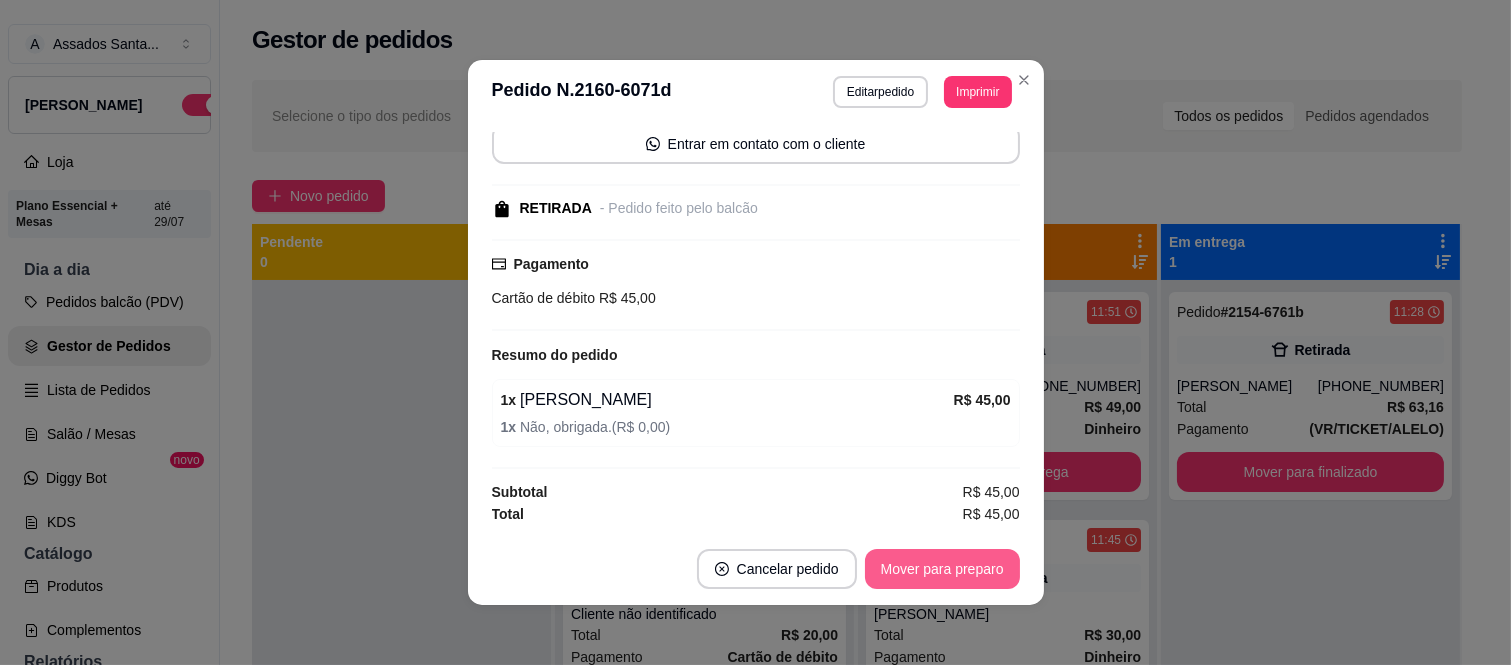 click on "Mover para preparo" at bounding box center (942, 569) 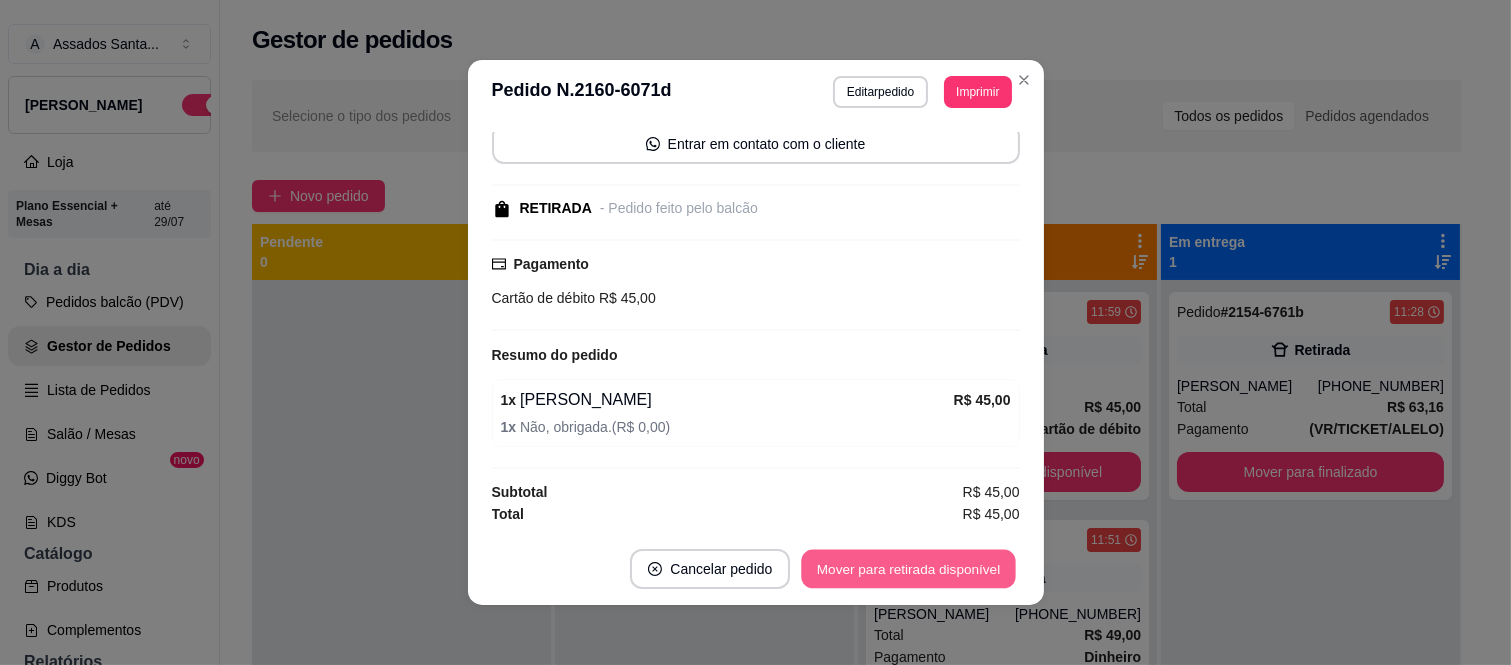 click on "Mover para retirada disponível" at bounding box center [909, 569] 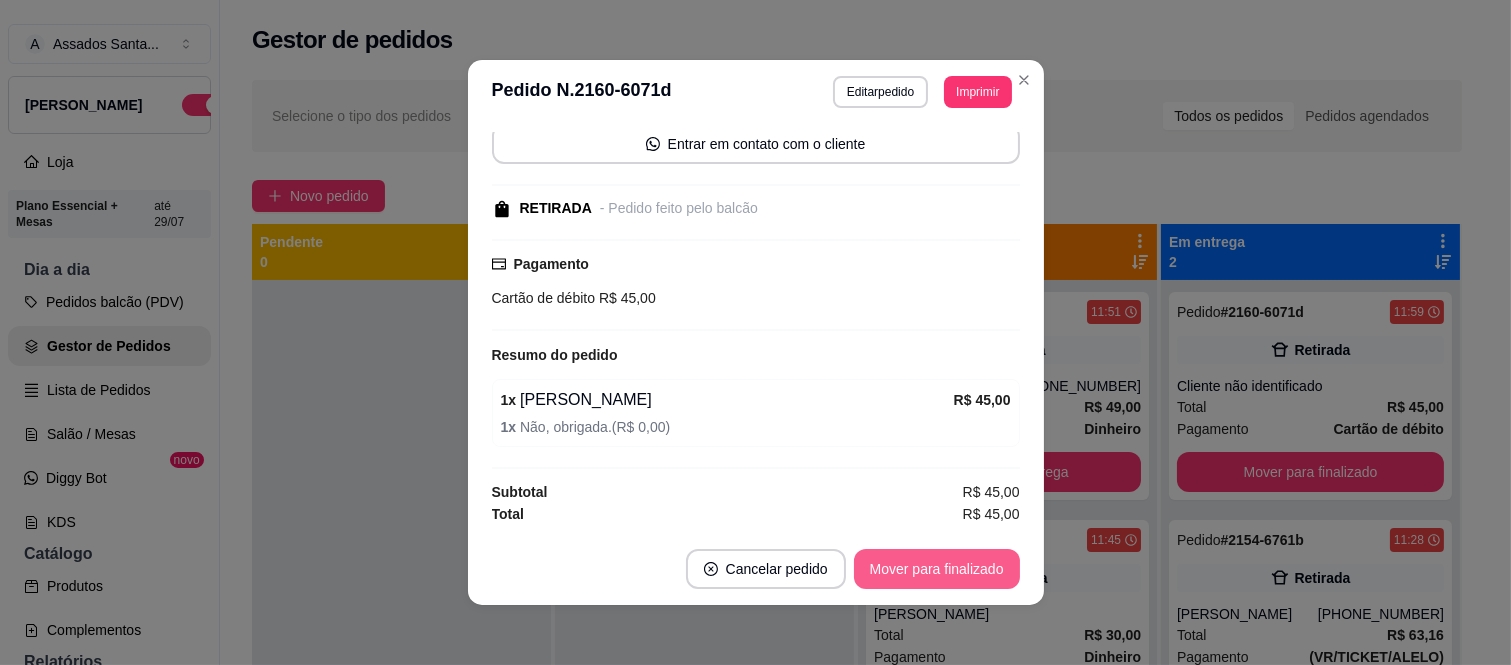 click on "Mover para finalizado" at bounding box center (937, 569) 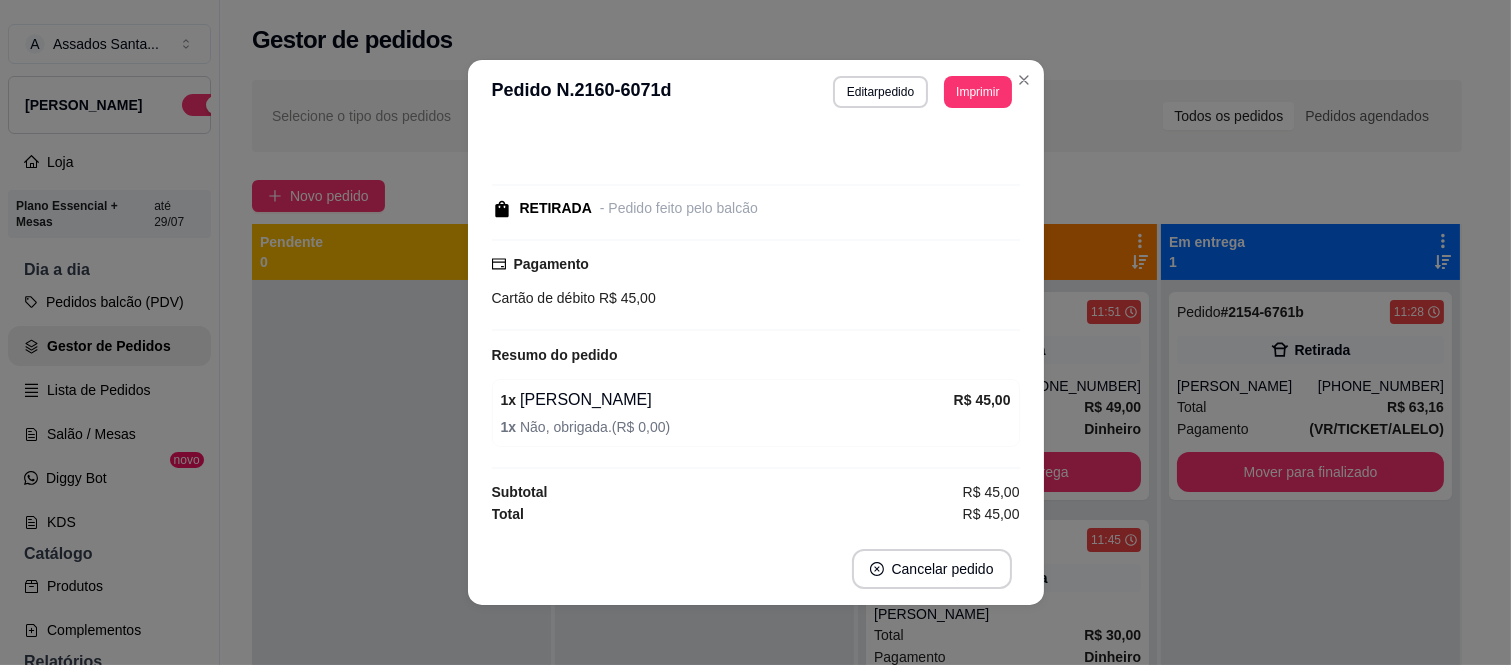 scroll, scrollTop: 66, scrollLeft: 0, axis: vertical 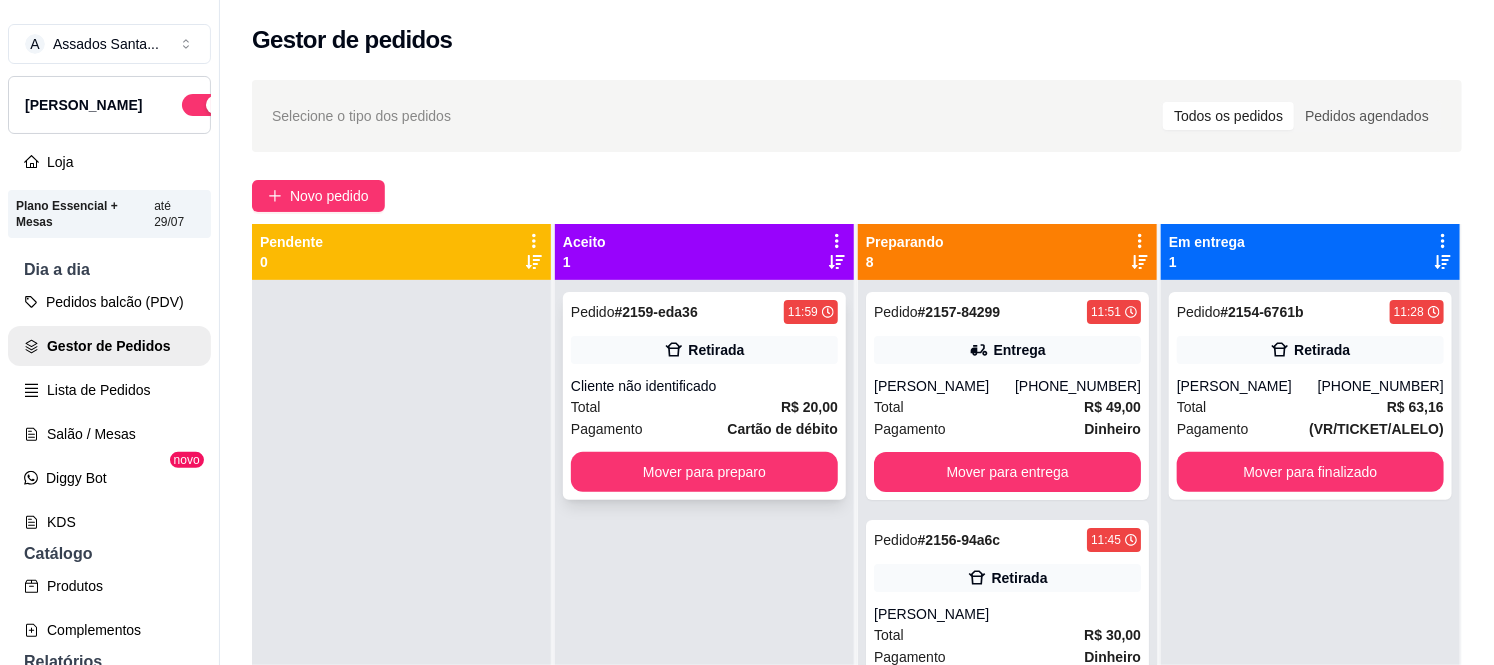 click on "Retirada" at bounding box center (704, 350) 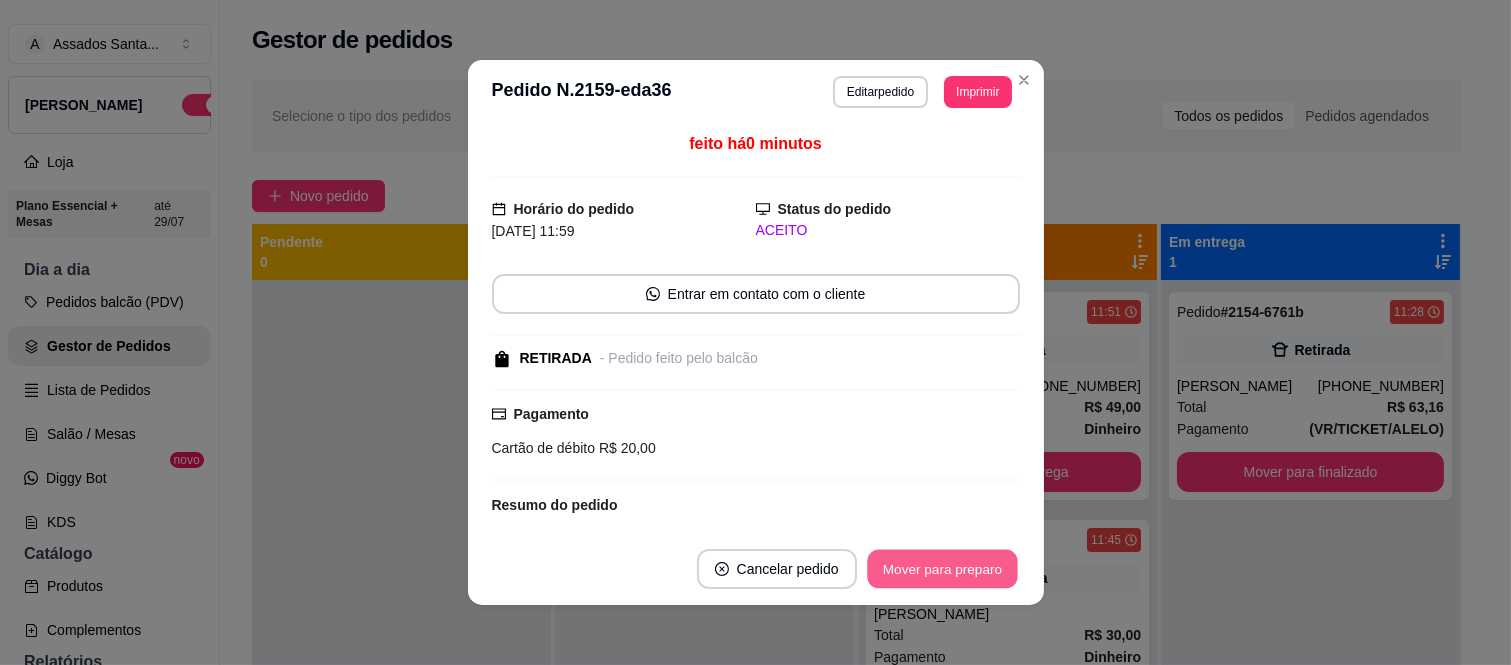 click on "Mover para preparo" at bounding box center [942, 569] 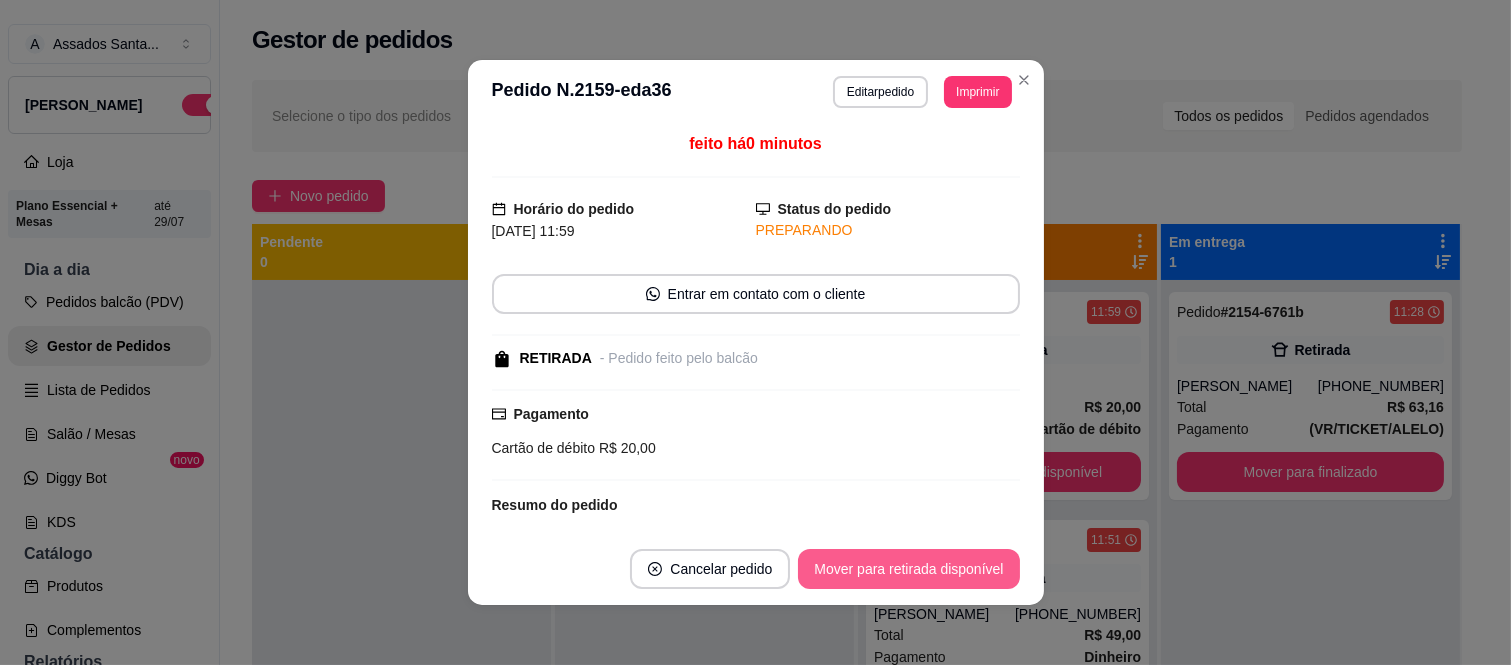 click on "Mover para retirada disponível" at bounding box center (908, 569) 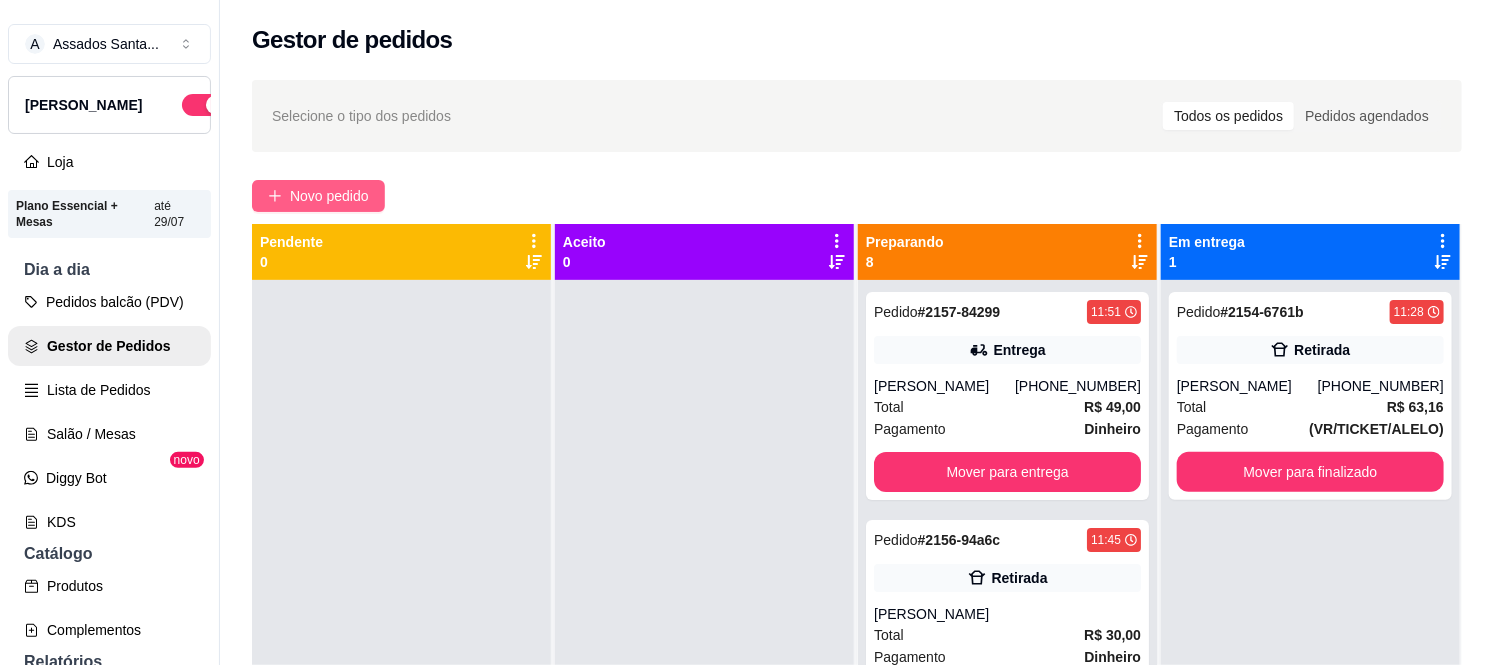 click on "Novo pedido" at bounding box center (329, 196) 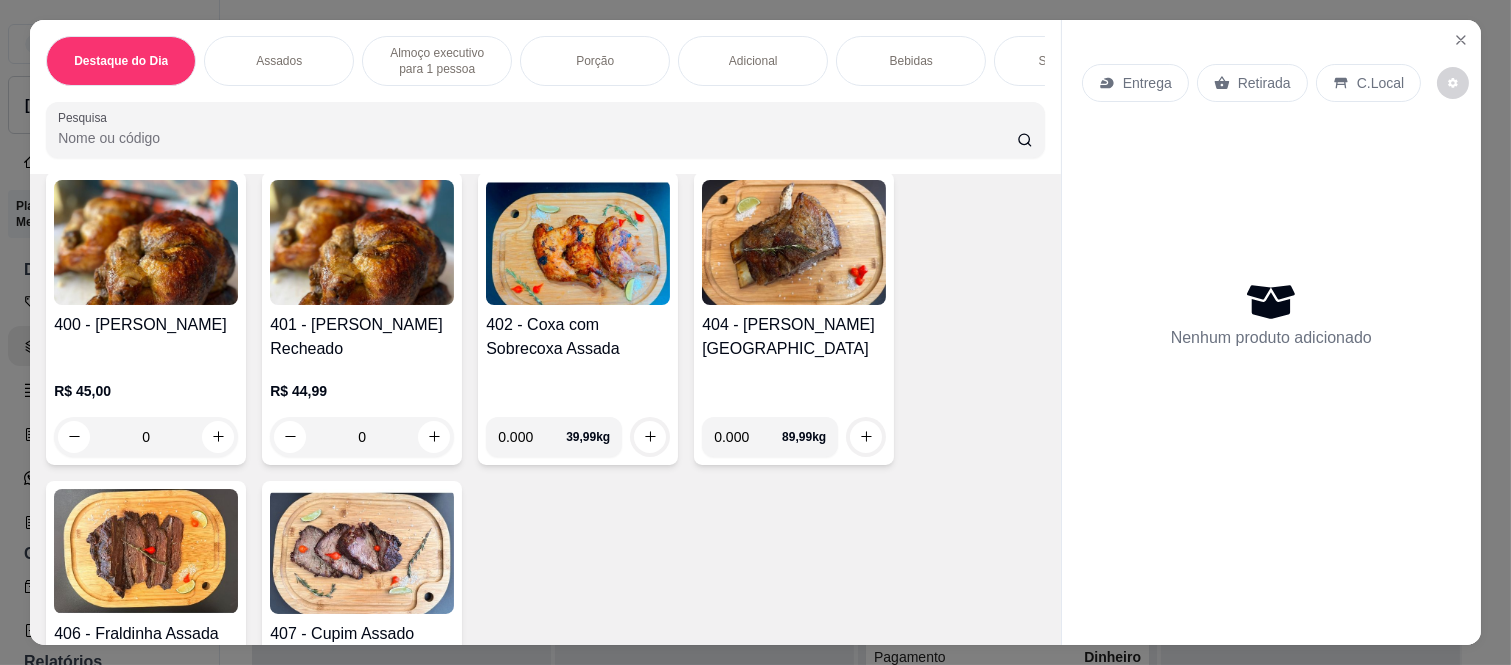 scroll, scrollTop: 777, scrollLeft: 0, axis: vertical 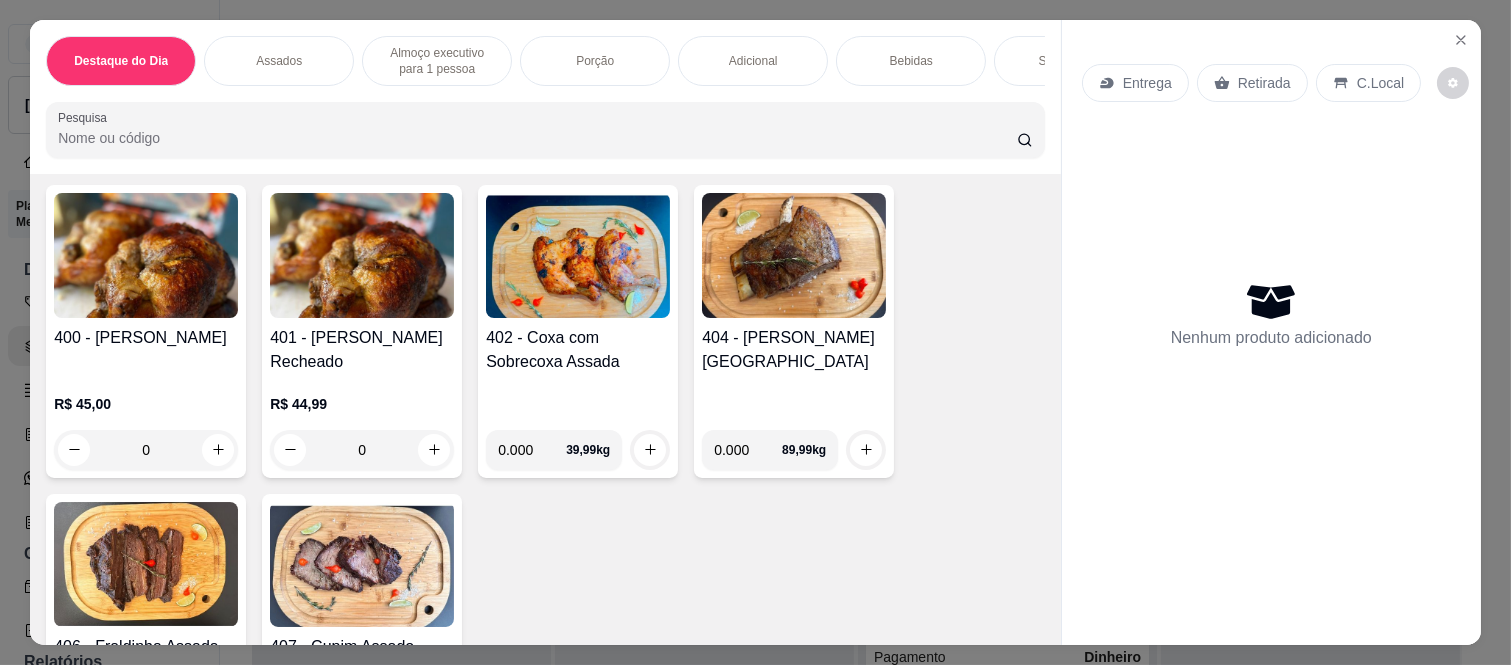 click on "0" at bounding box center [146, 450] 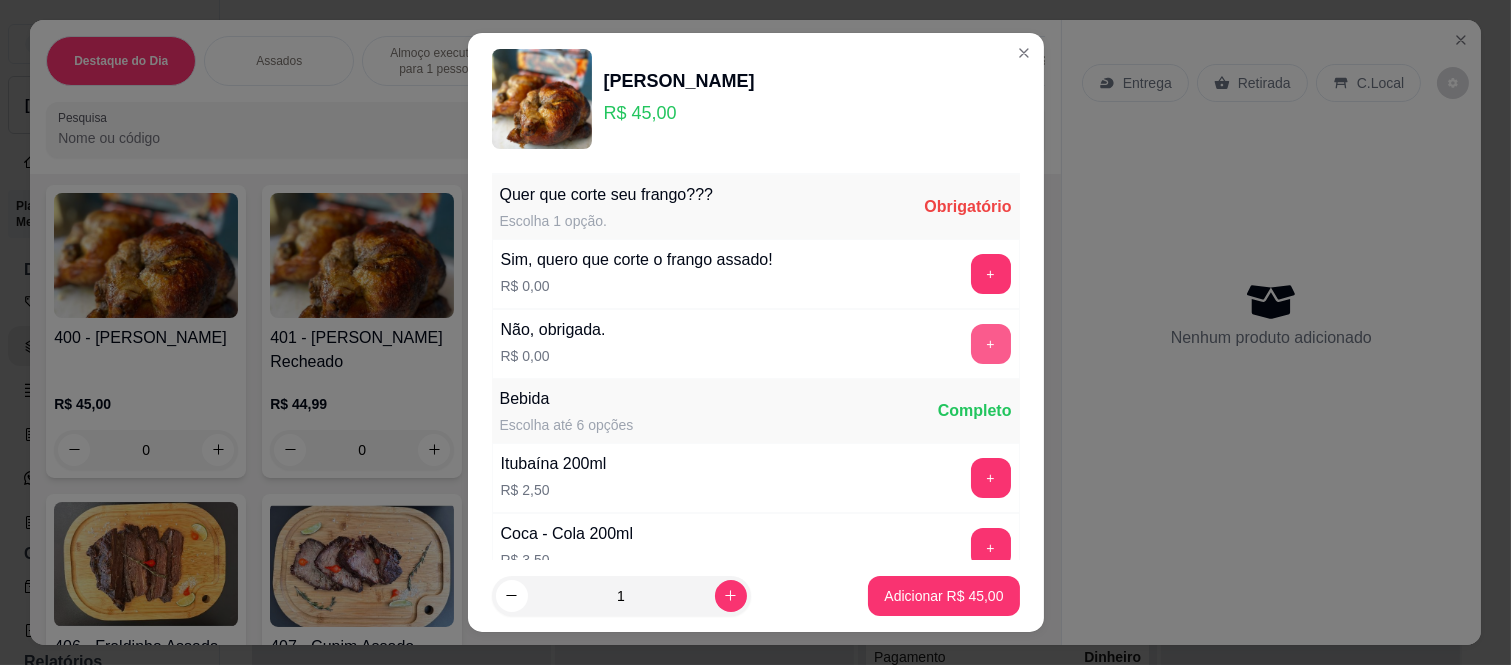 click on "+" at bounding box center (991, 344) 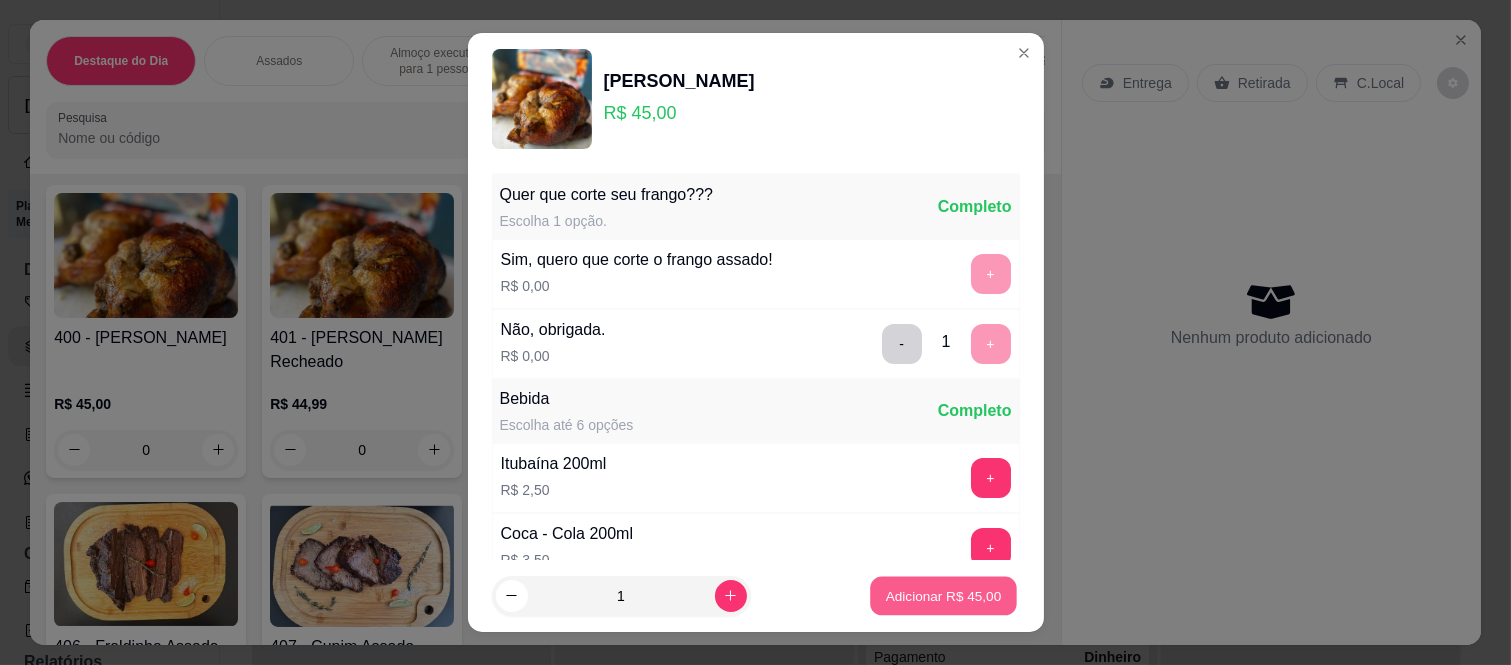 click on "Adicionar   R$ 45,00" at bounding box center (944, 595) 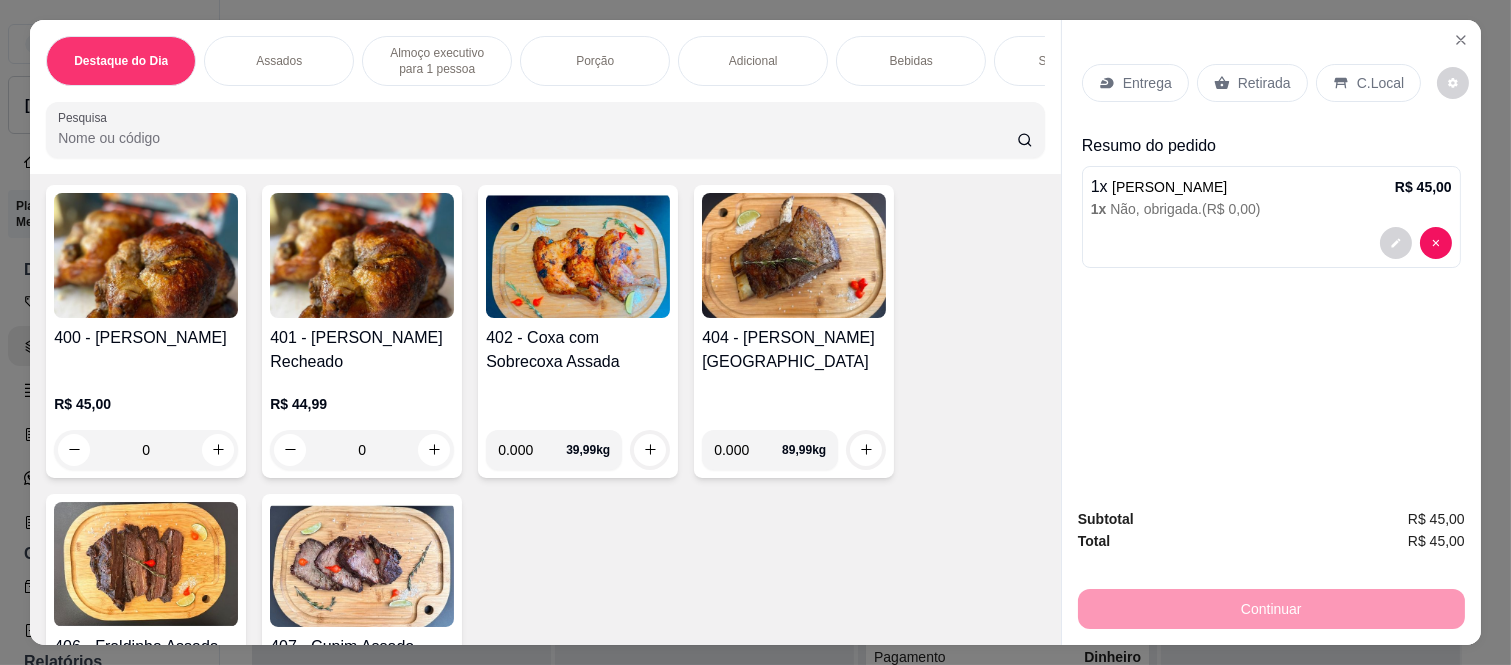 click on "Retirada" at bounding box center [1264, 83] 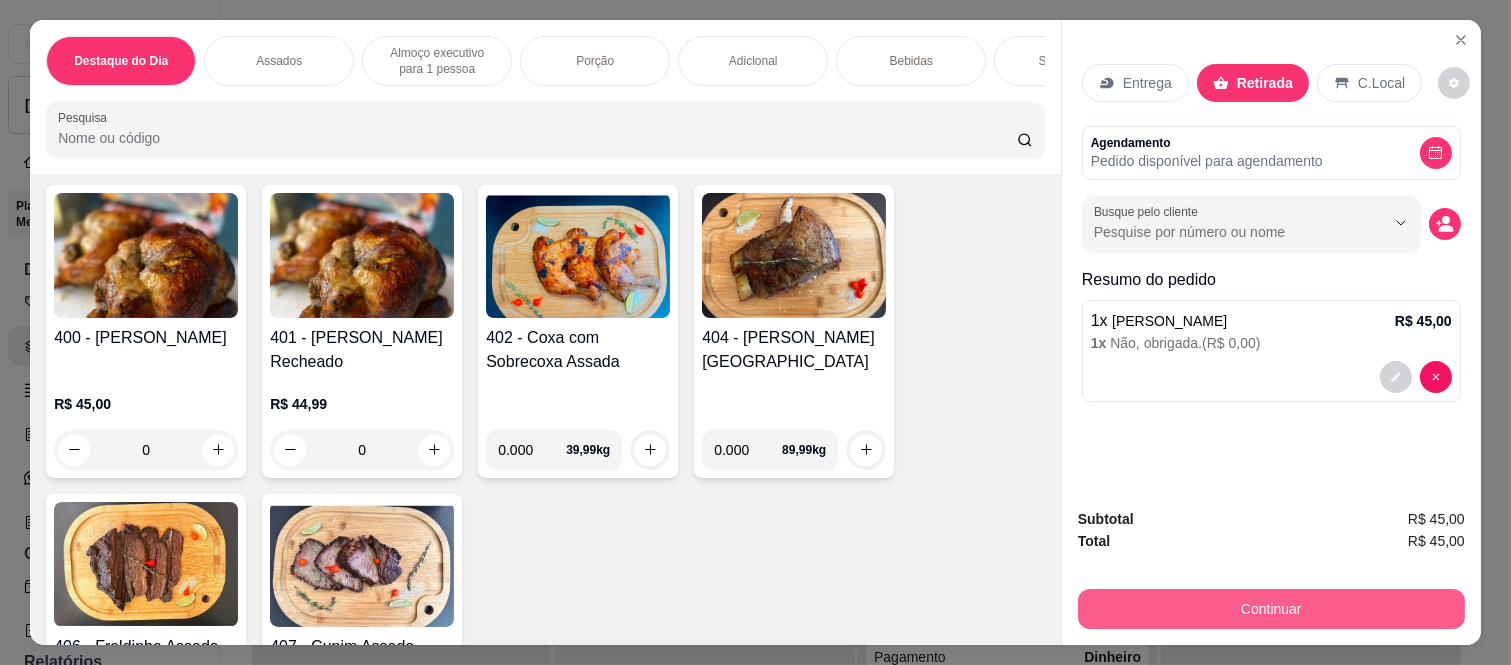 click on "Continuar" at bounding box center (1271, 609) 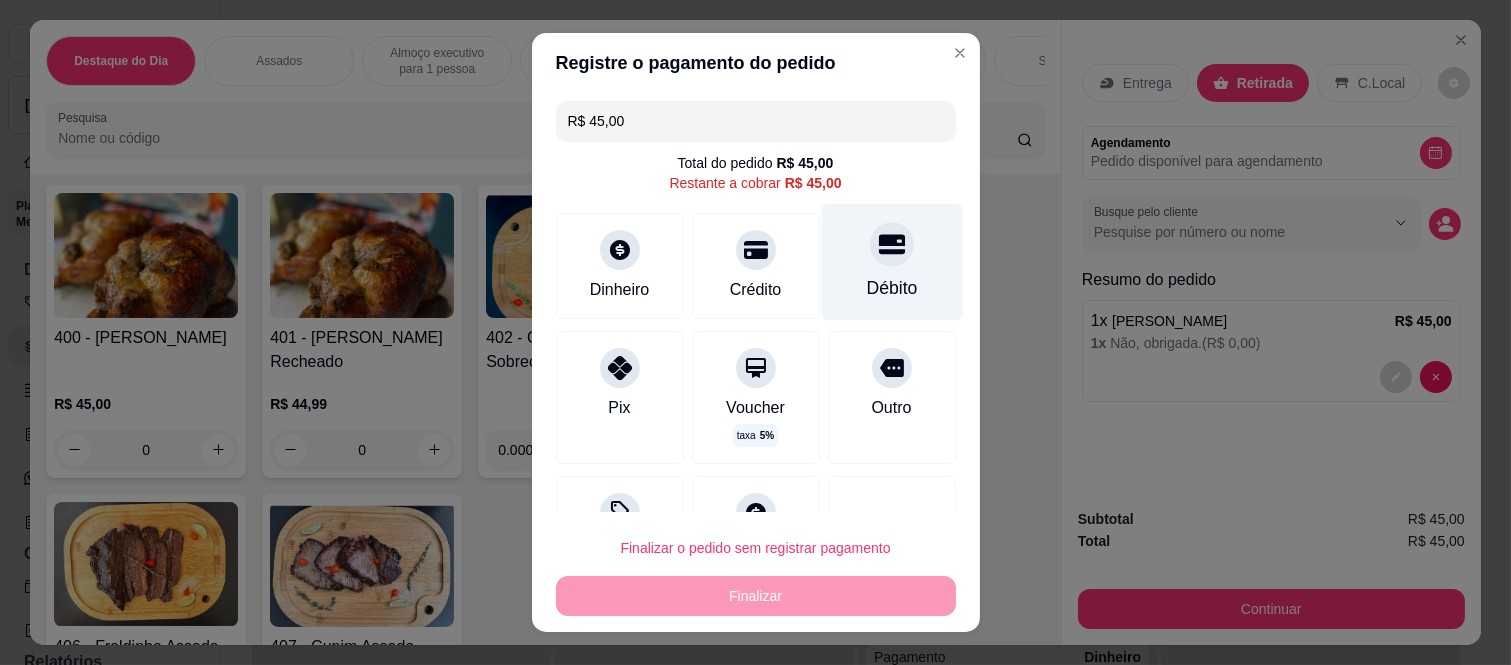 click on "Débito" at bounding box center [891, 262] 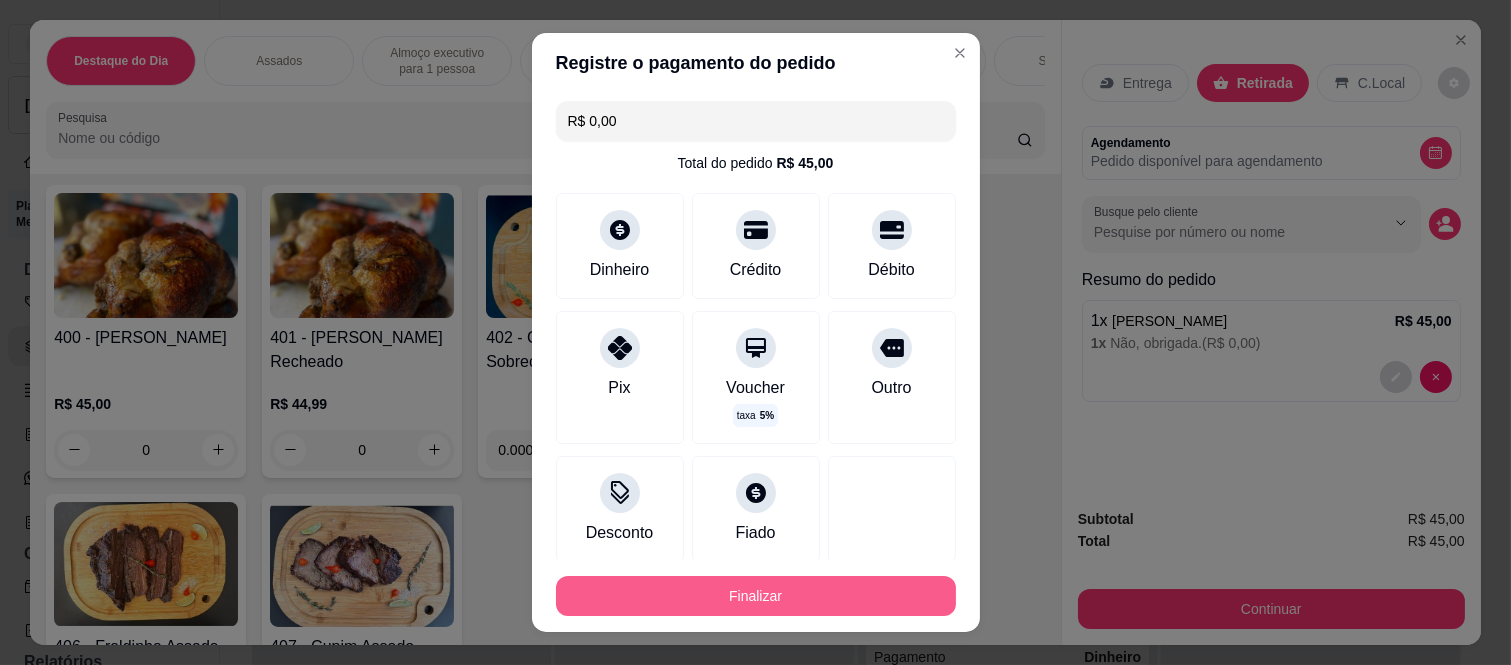 click on "Finalizar" at bounding box center [756, 596] 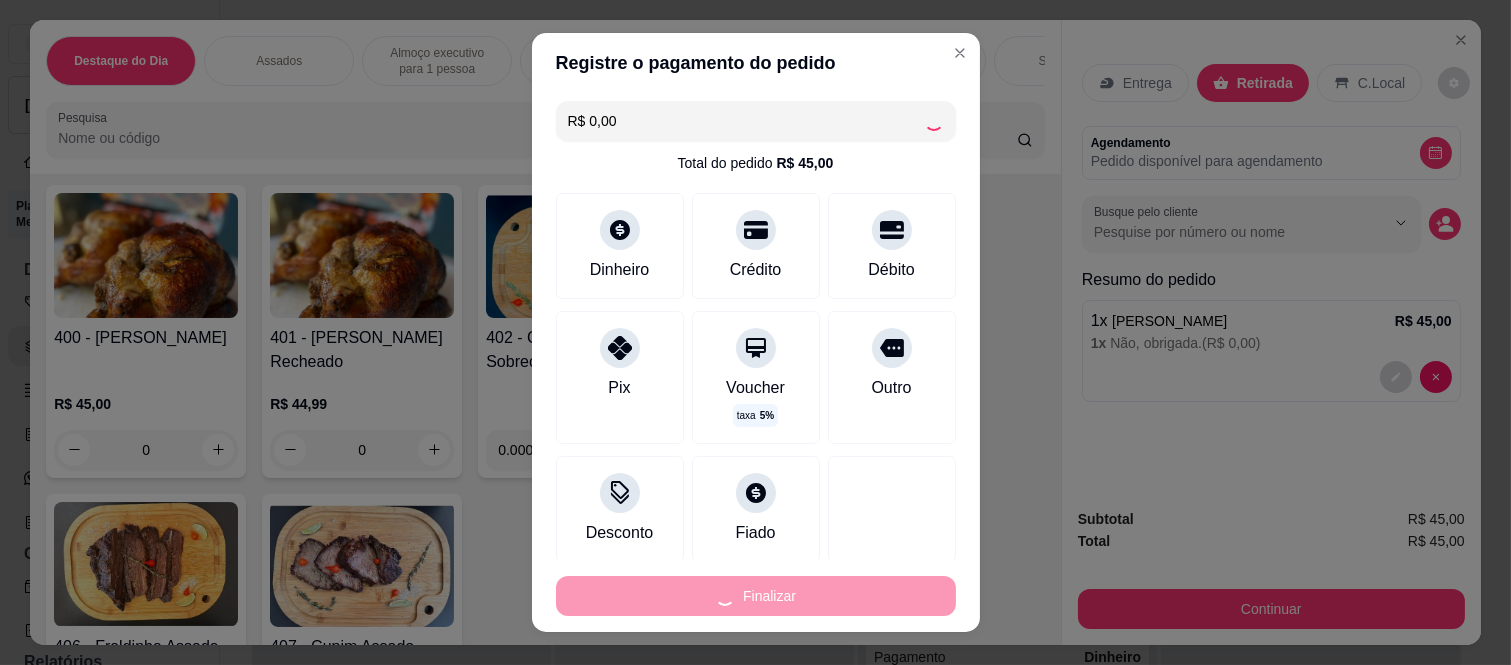 type on "-R$ 45,00" 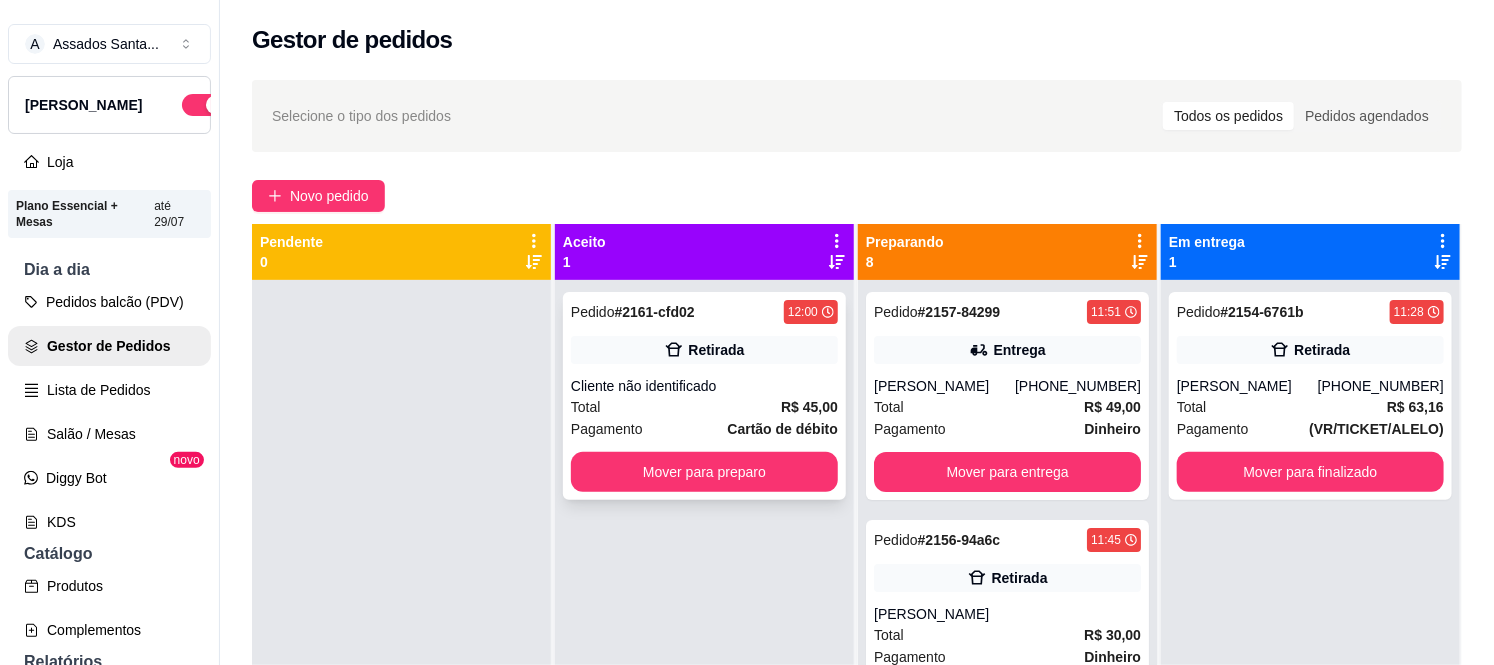 click on "Retirada" at bounding box center [716, 350] 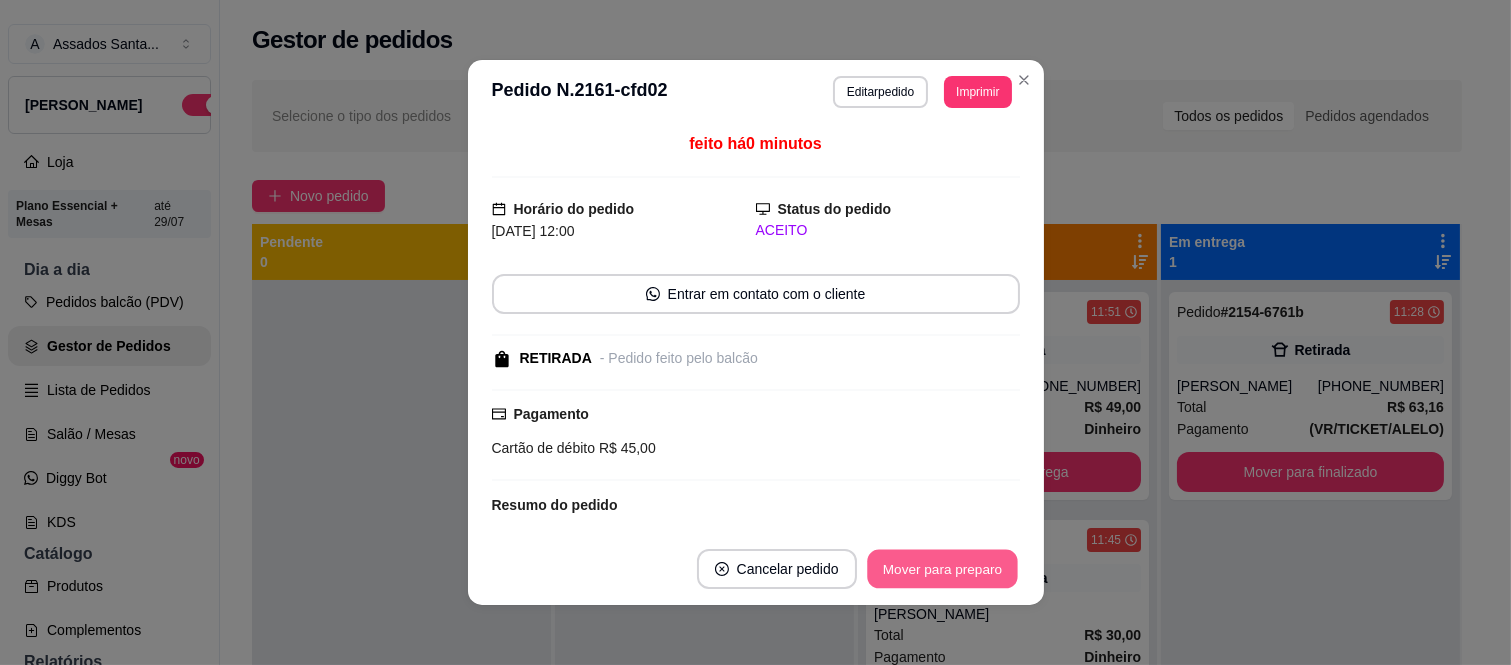 click on "Mover para preparo" at bounding box center (942, 569) 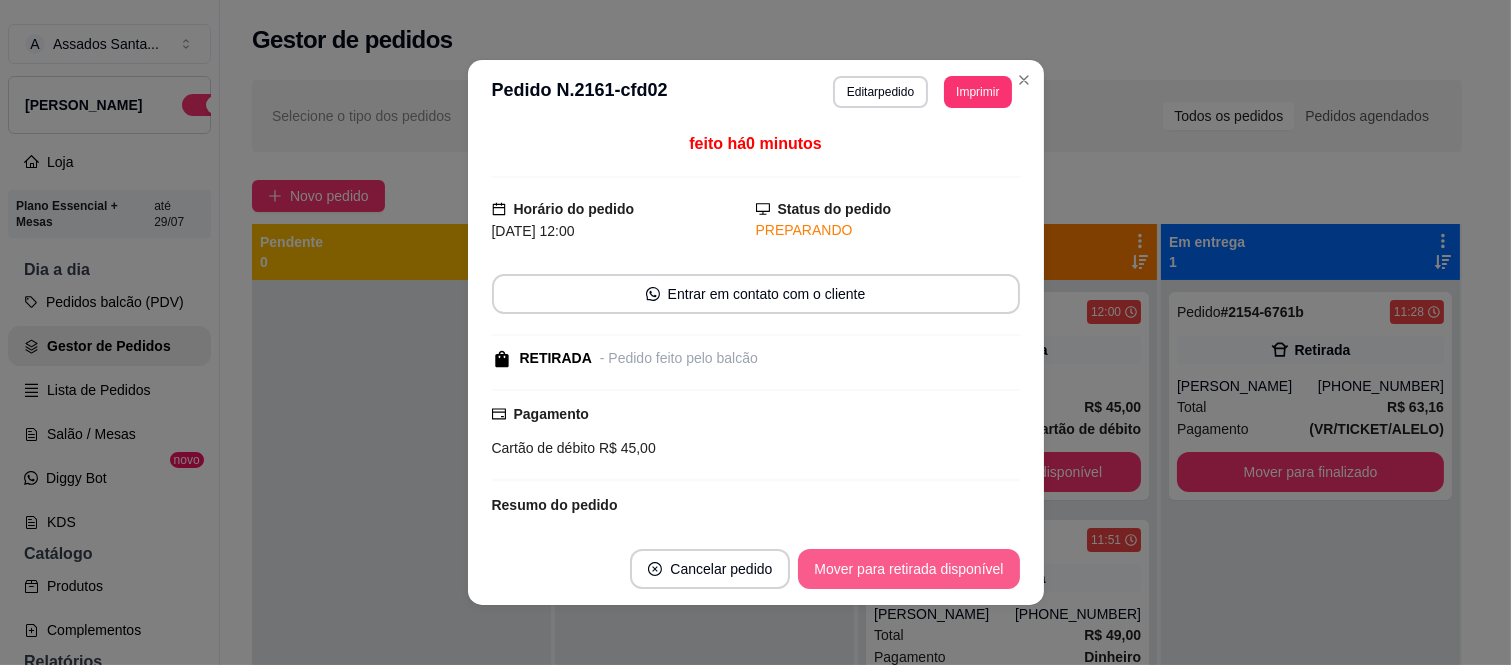 click on "Mover para retirada disponível" at bounding box center (908, 569) 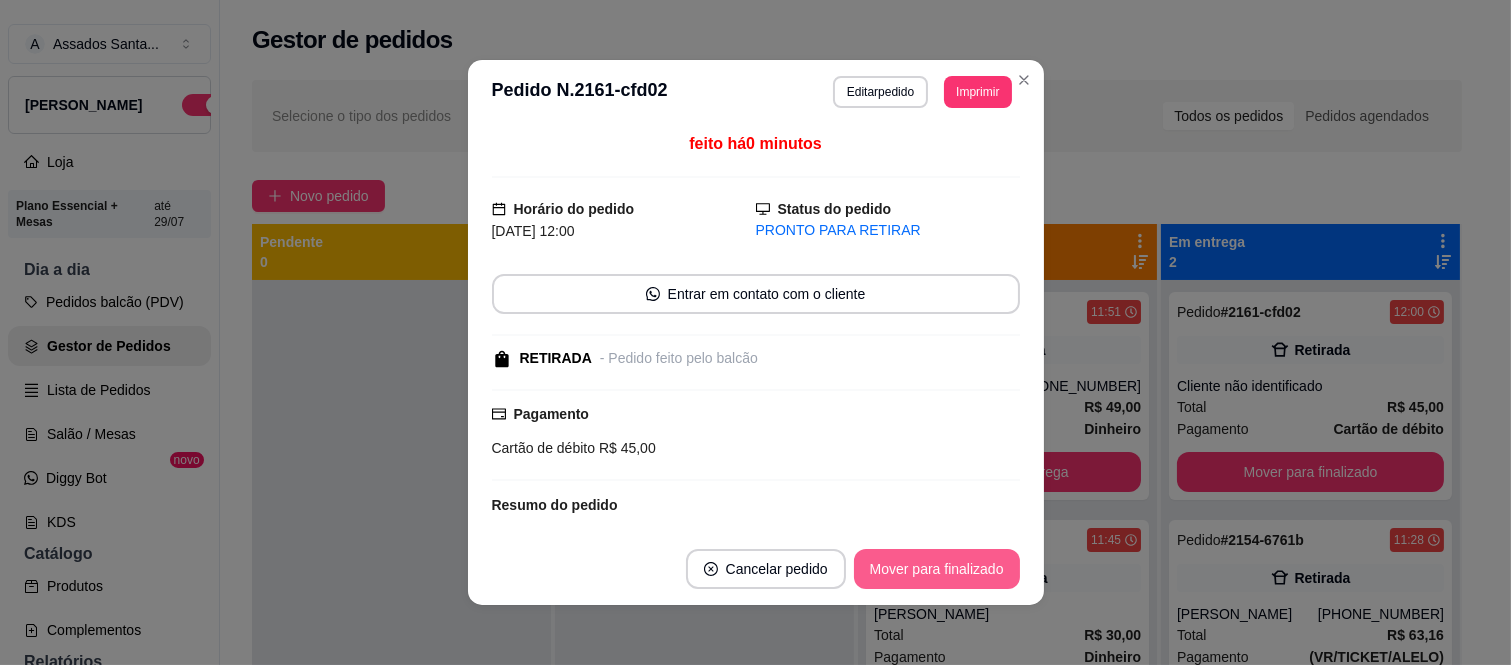 click on "Mover para finalizado" at bounding box center [937, 569] 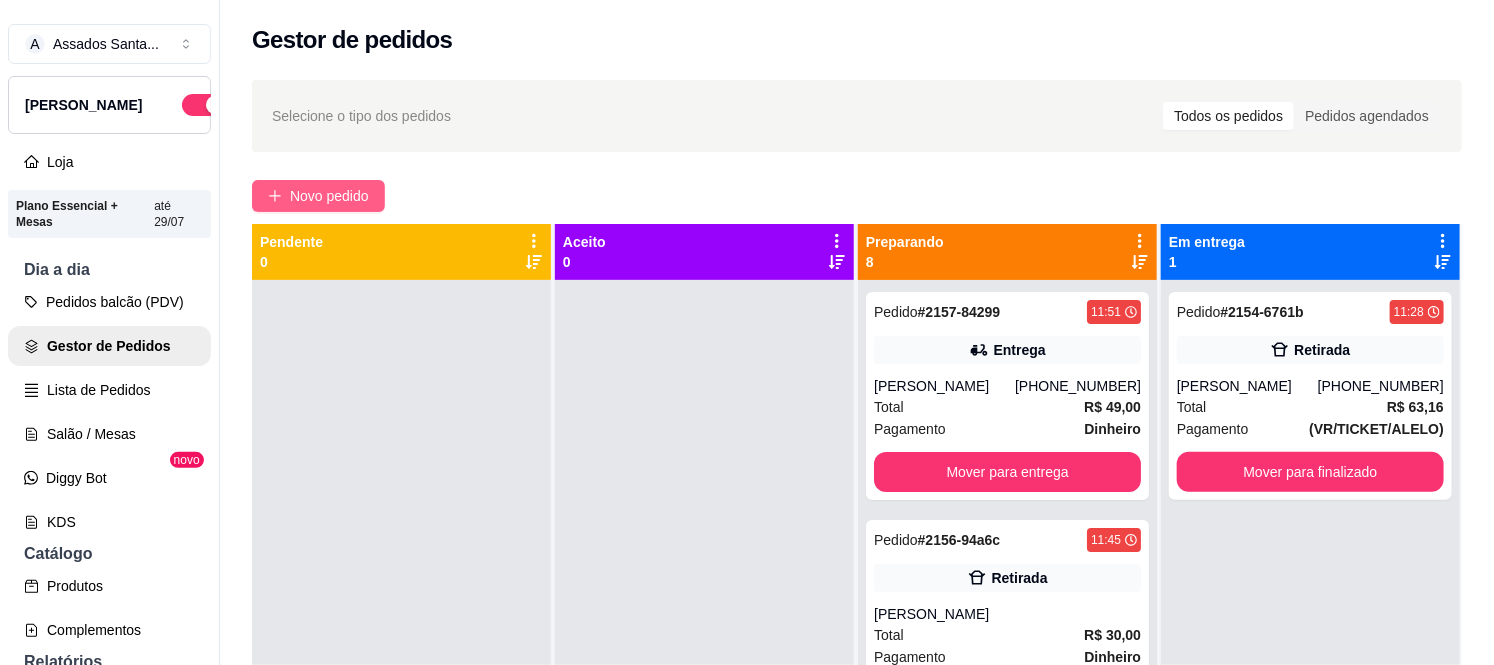 click on "Novo pedido" at bounding box center [329, 196] 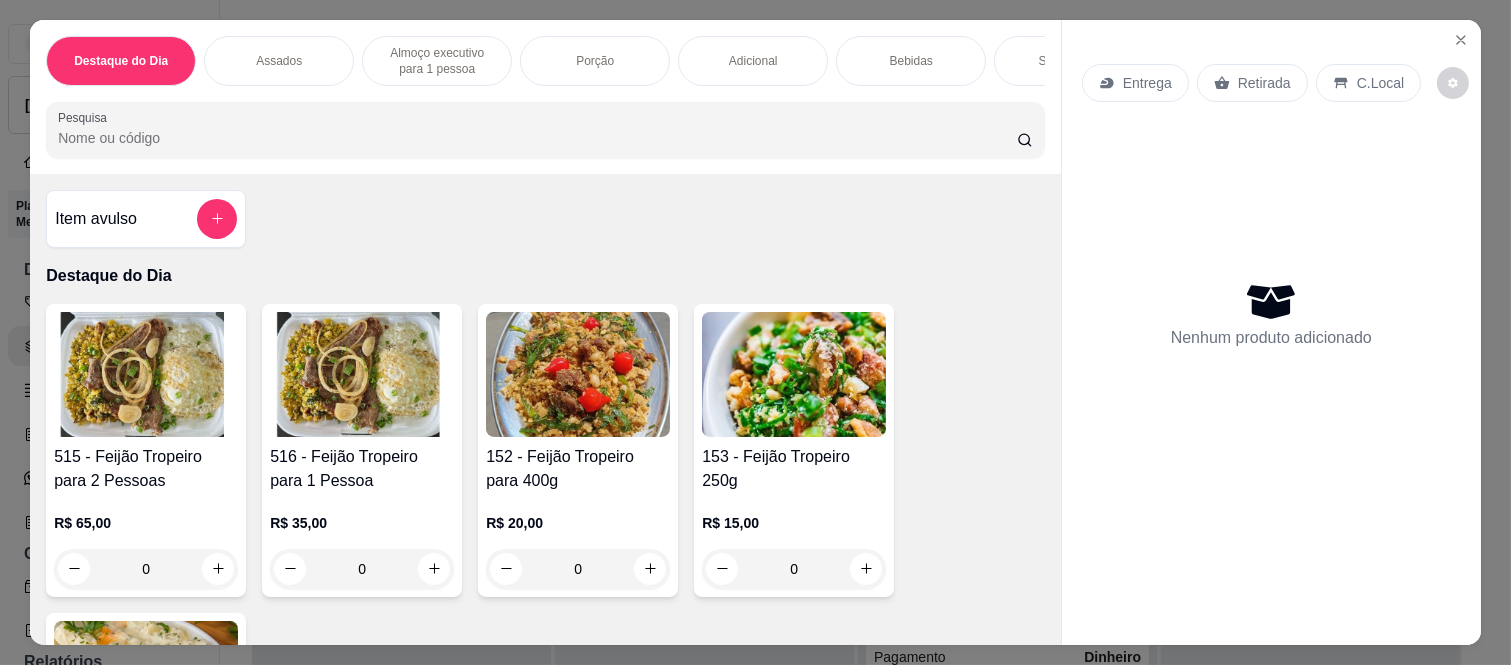 click on "Entrega" at bounding box center (1147, 83) 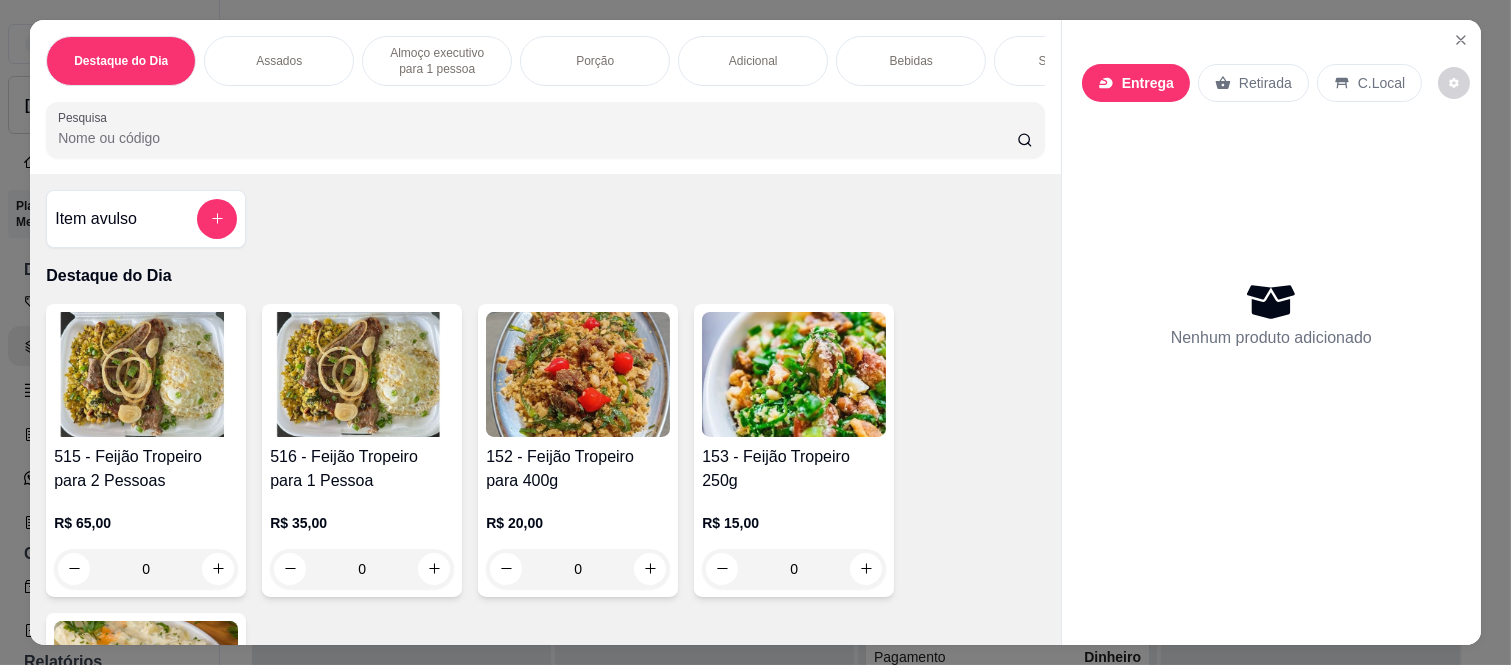 click on "Busque pelo cliente" at bounding box center [756, 129] 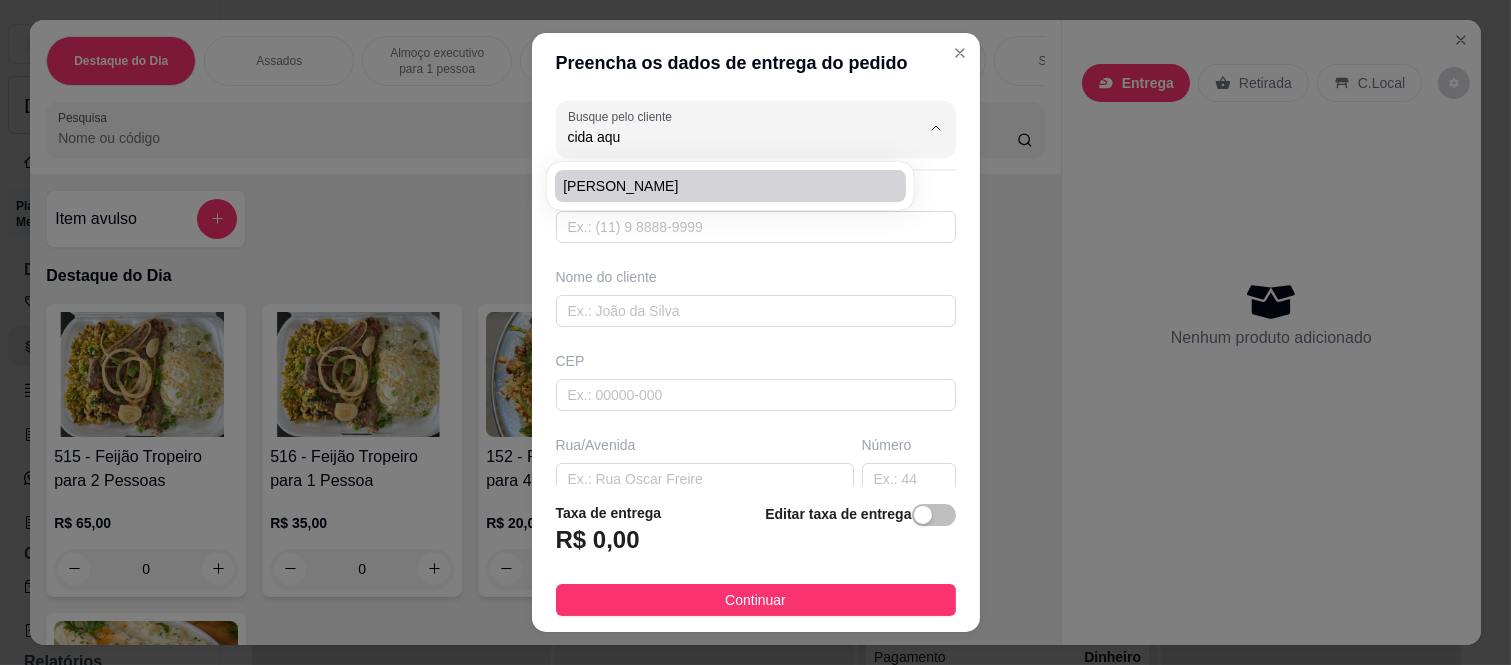 click on "cida aquino" at bounding box center (720, 186) 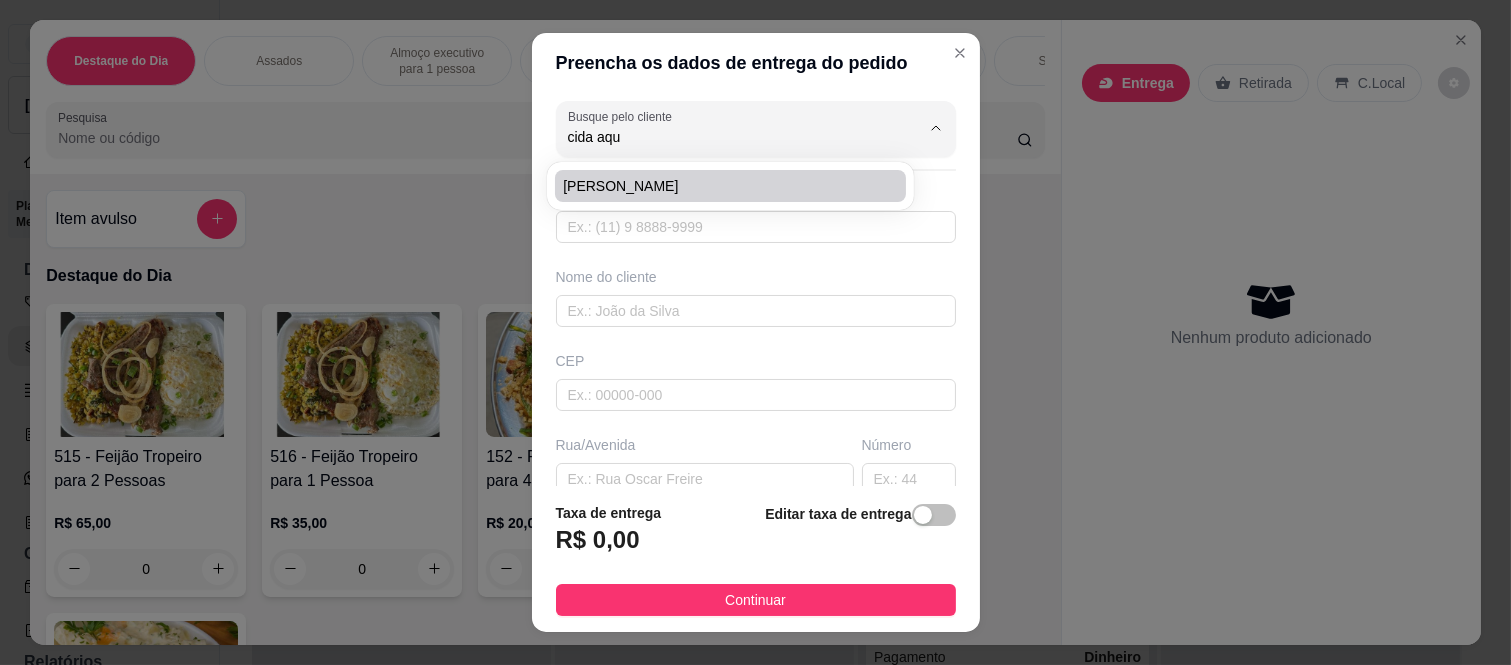 type on "cida aquino" 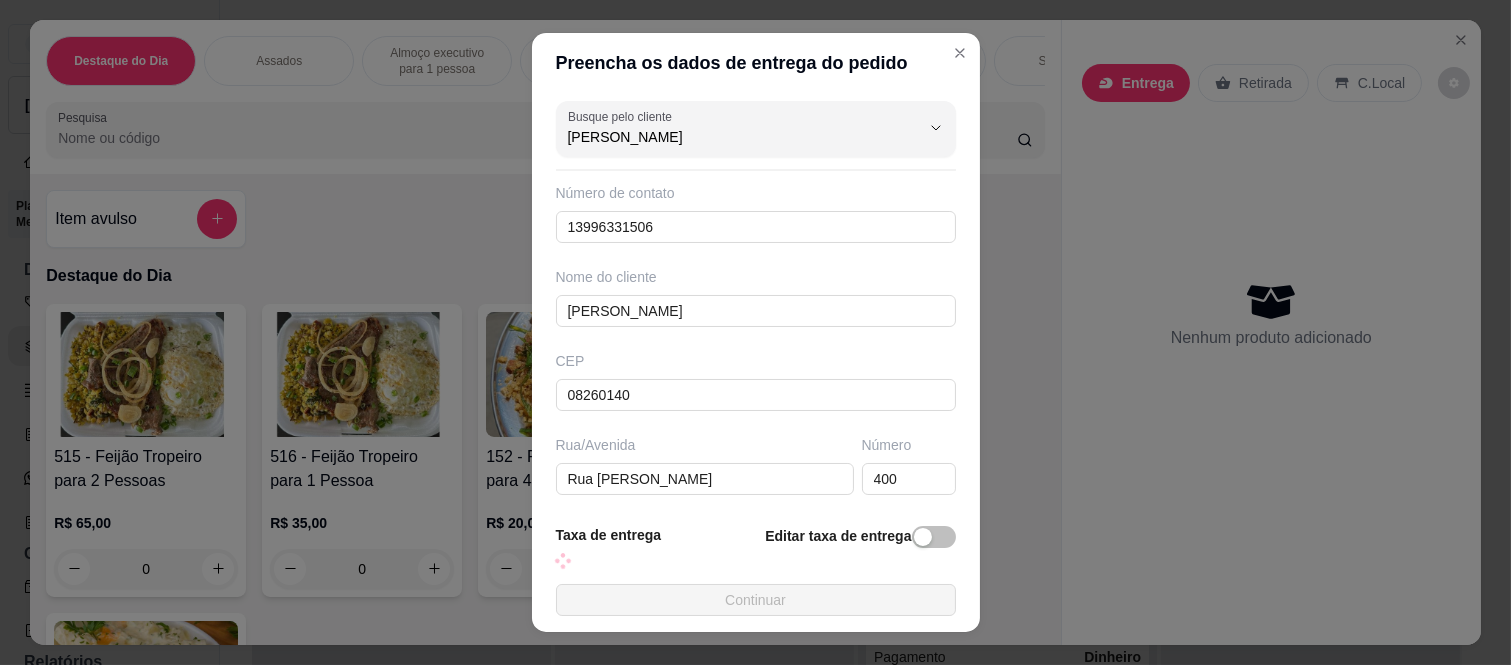 type on "cida aquino" 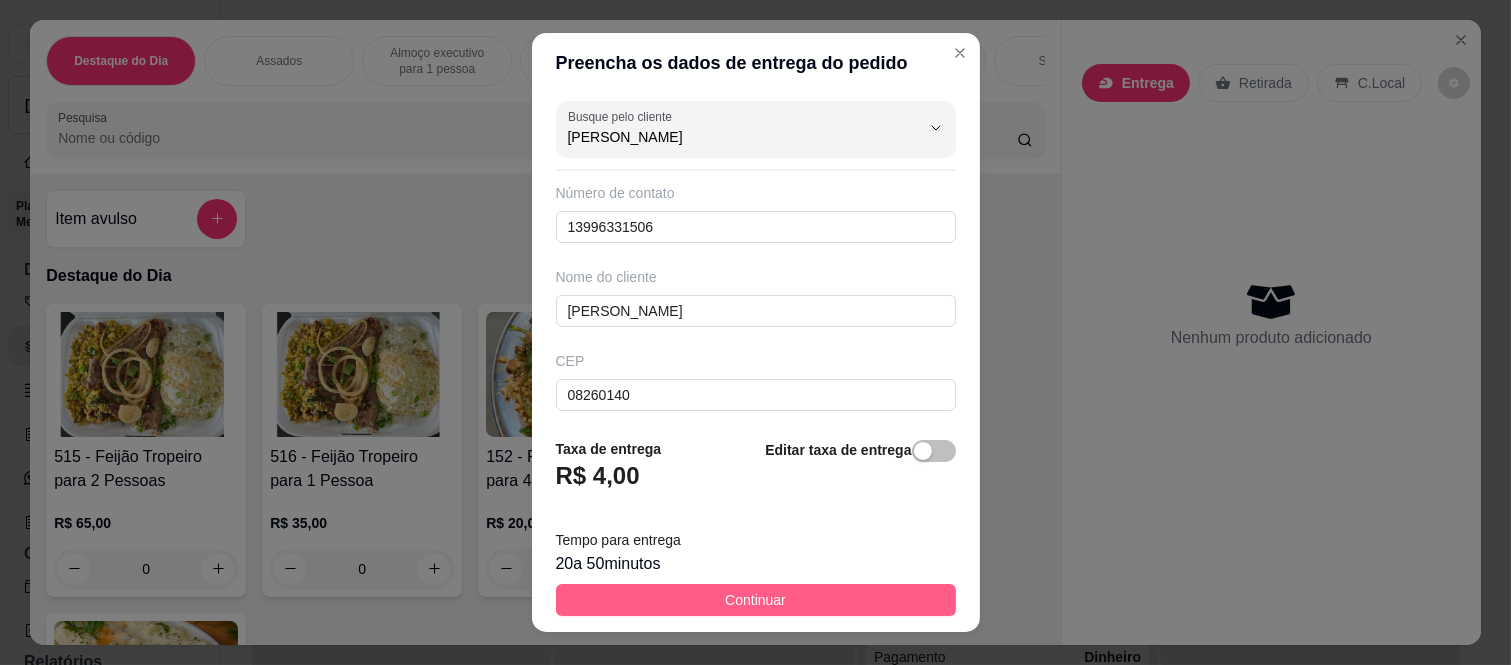 click on "Continuar" at bounding box center (755, 600) 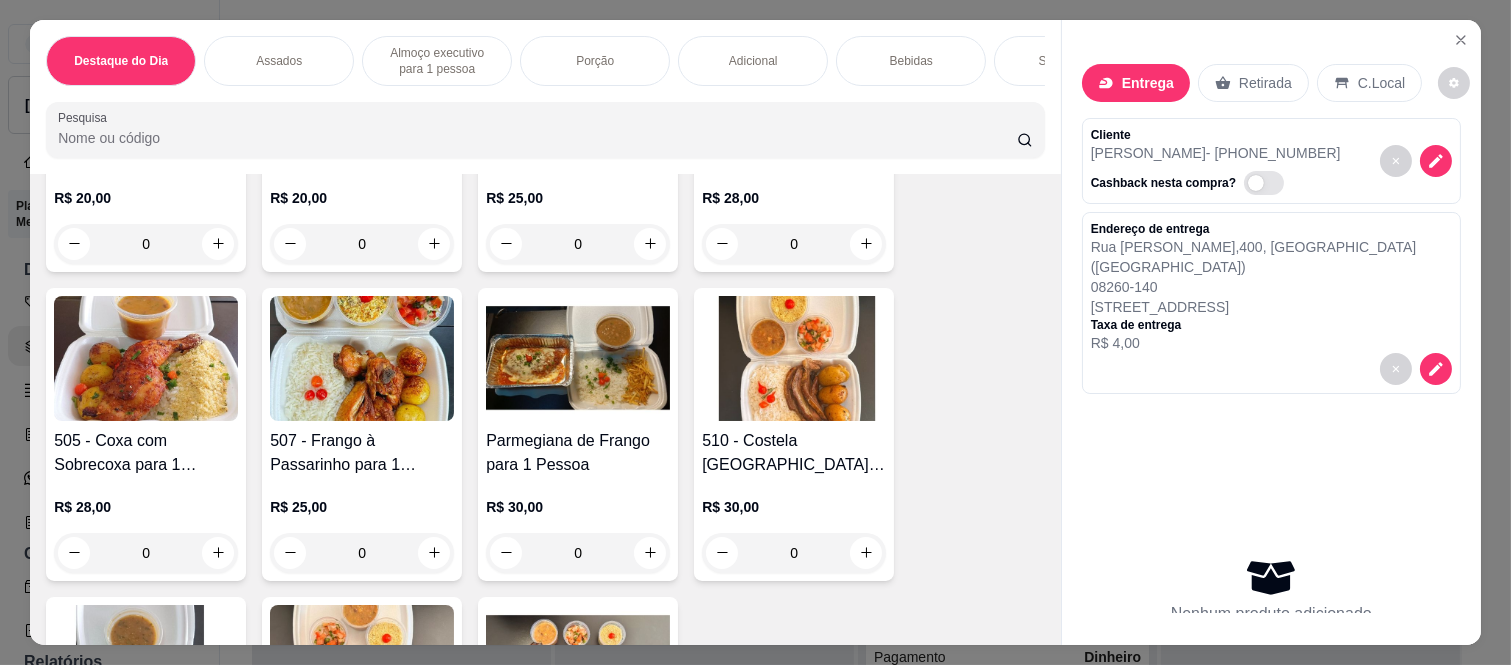 scroll, scrollTop: 1333, scrollLeft: 0, axis: vertical 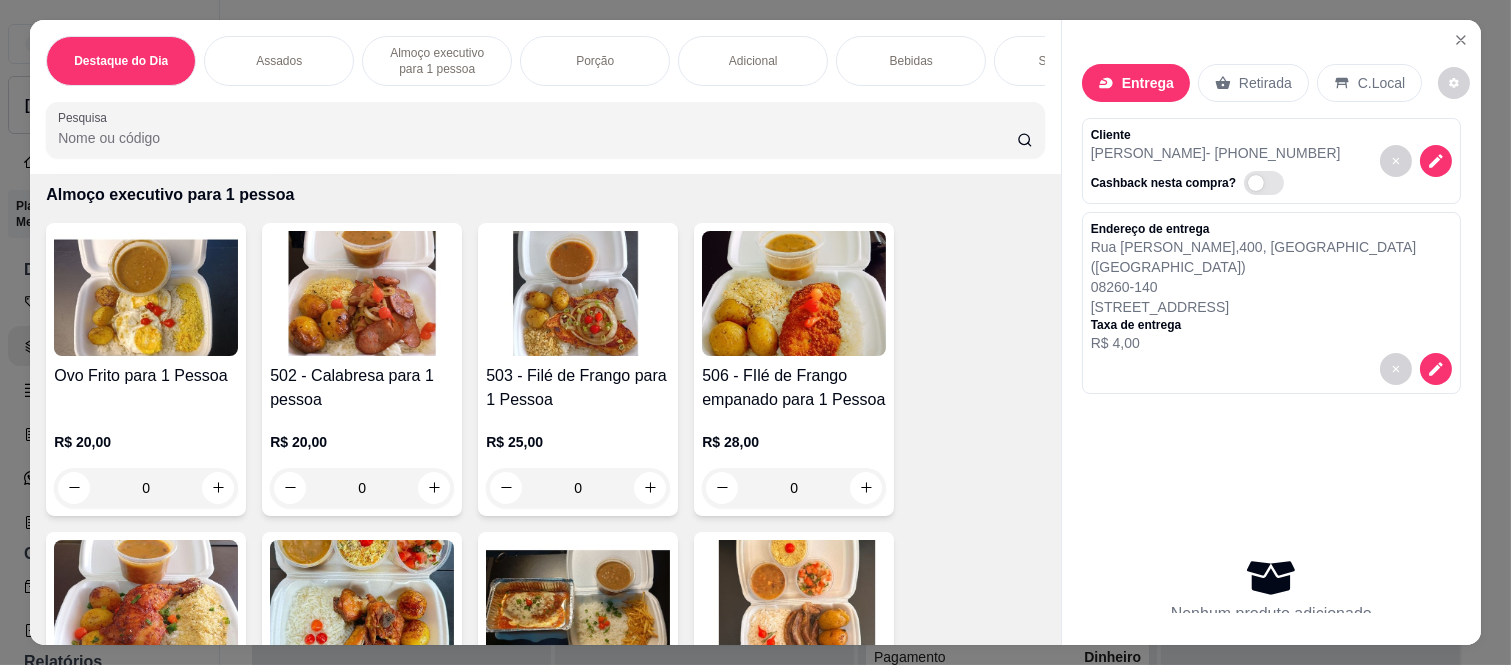 click on "0" at bounding box center [794, 488] 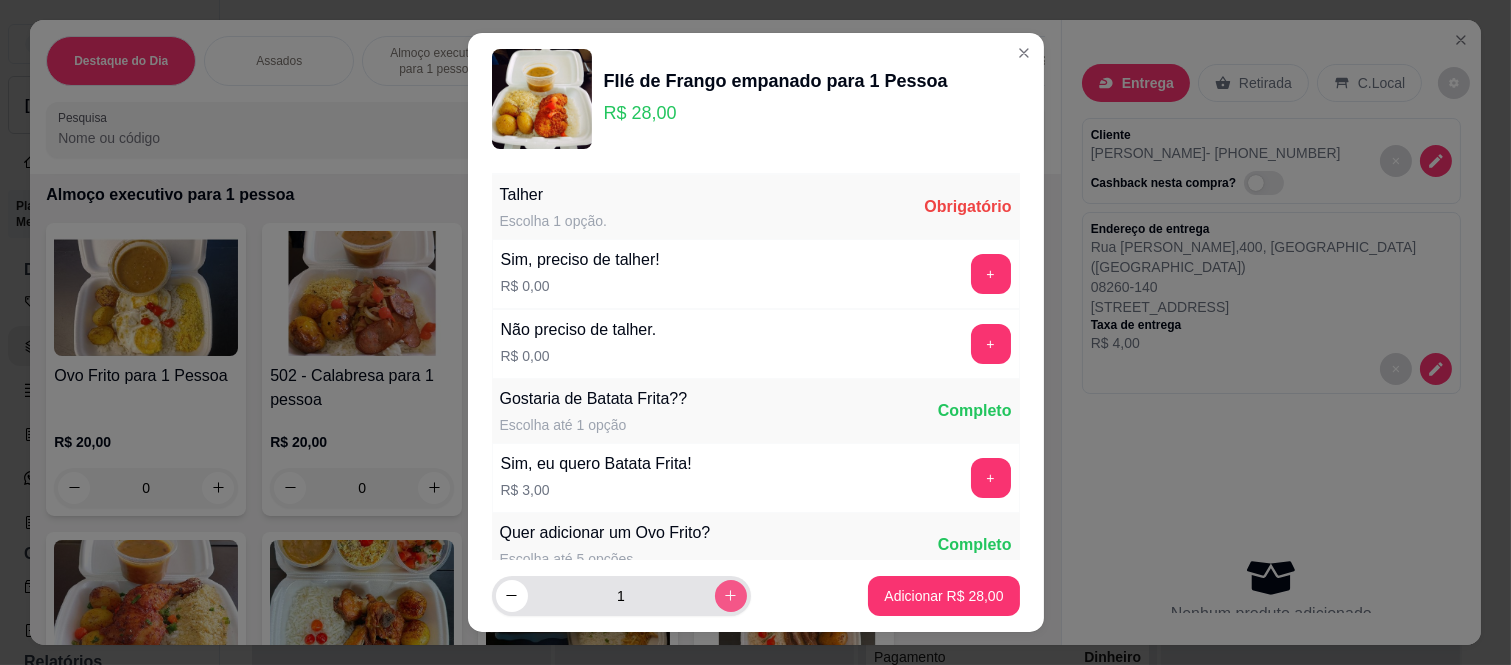 click 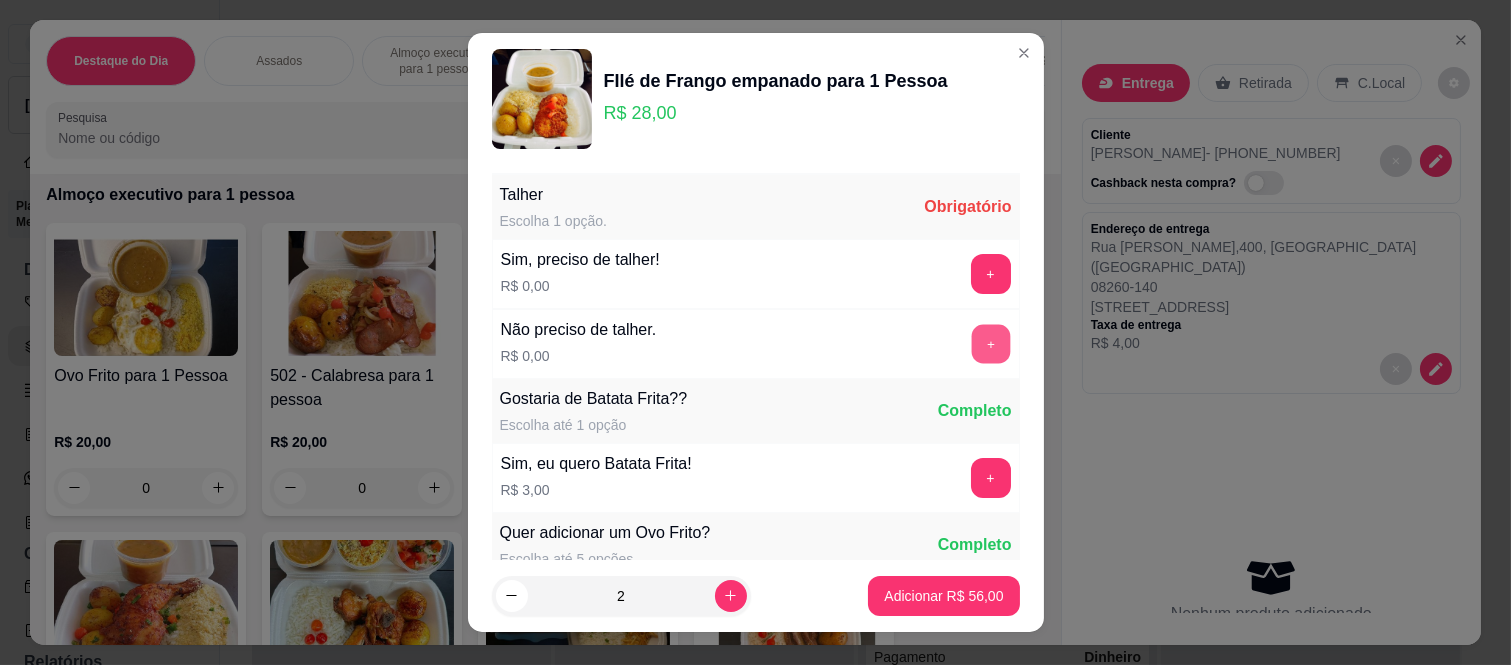 click on "+" at bounding box center (990, 344) 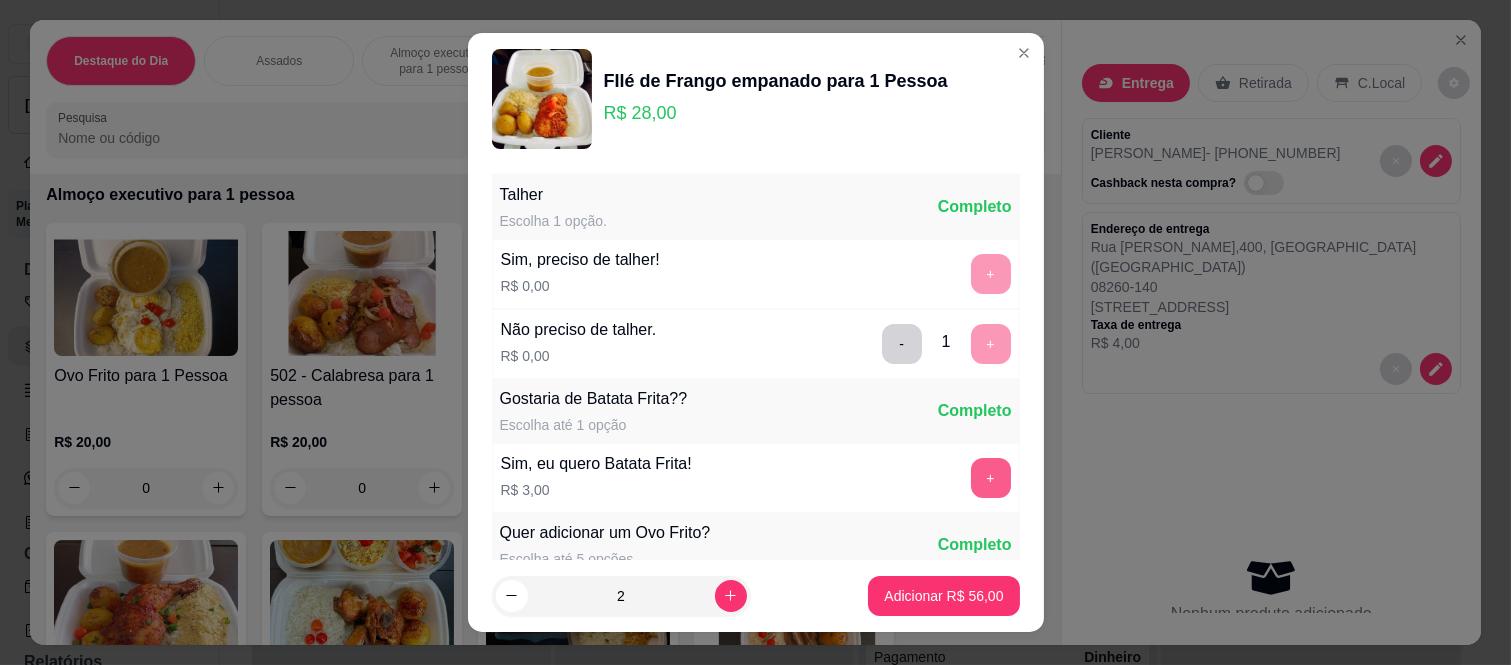 click on "+" at bounding box center (991, 478) 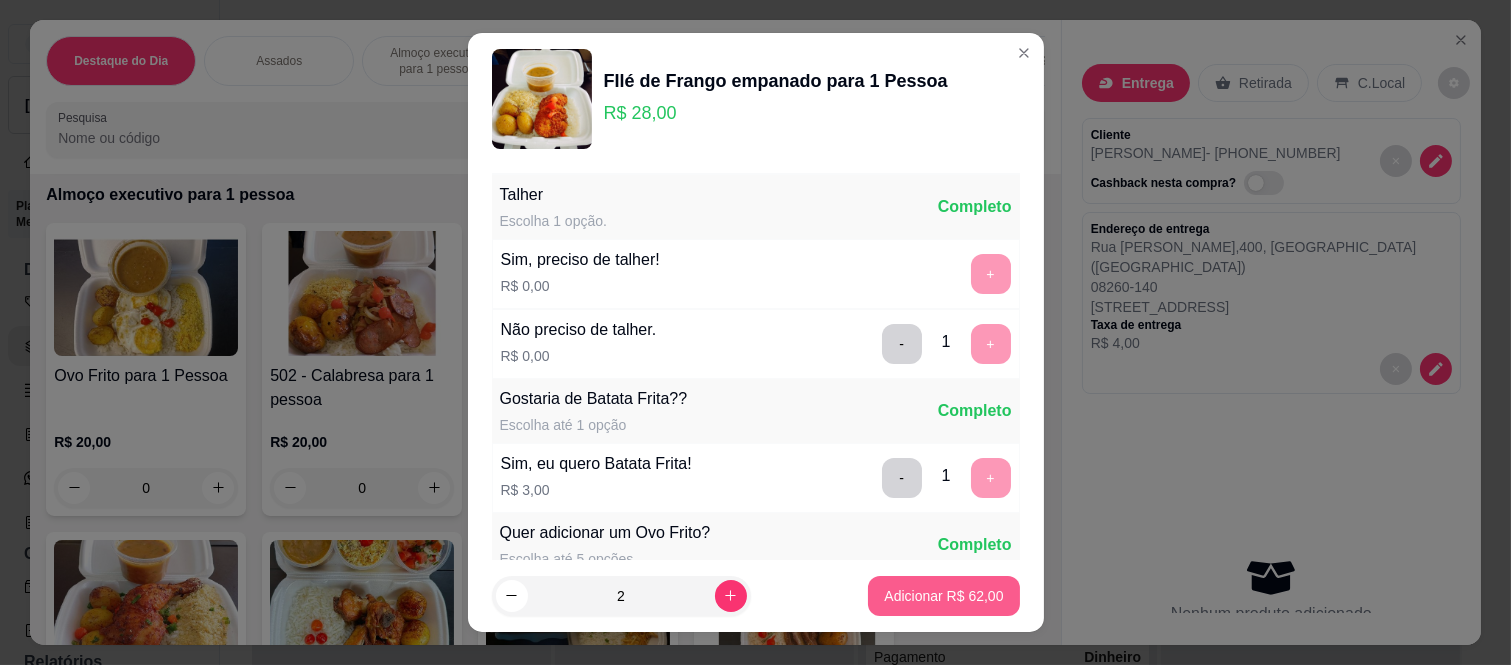 click on "Adicionar   R$ 62,00" at bounding box center (943, 596) 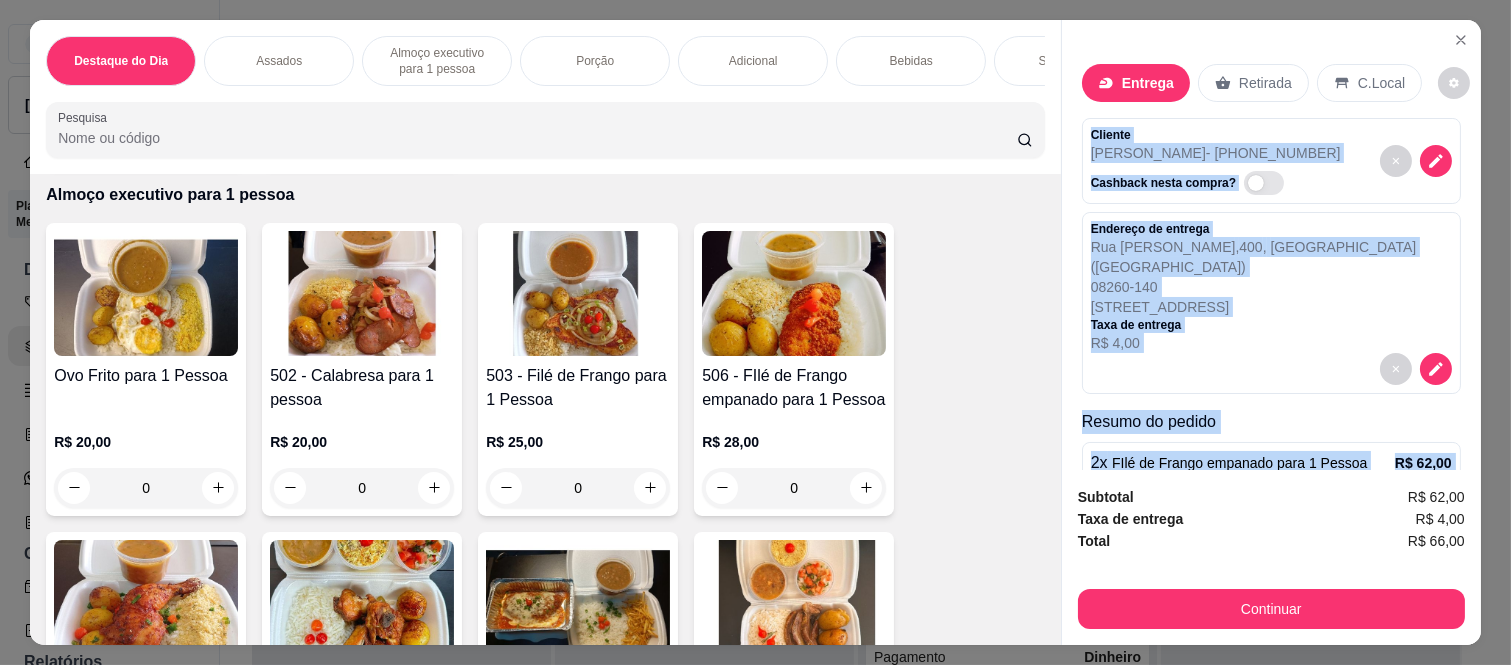 scroll, scrollTop: 101, scrollLeft: 0, axis: vertical 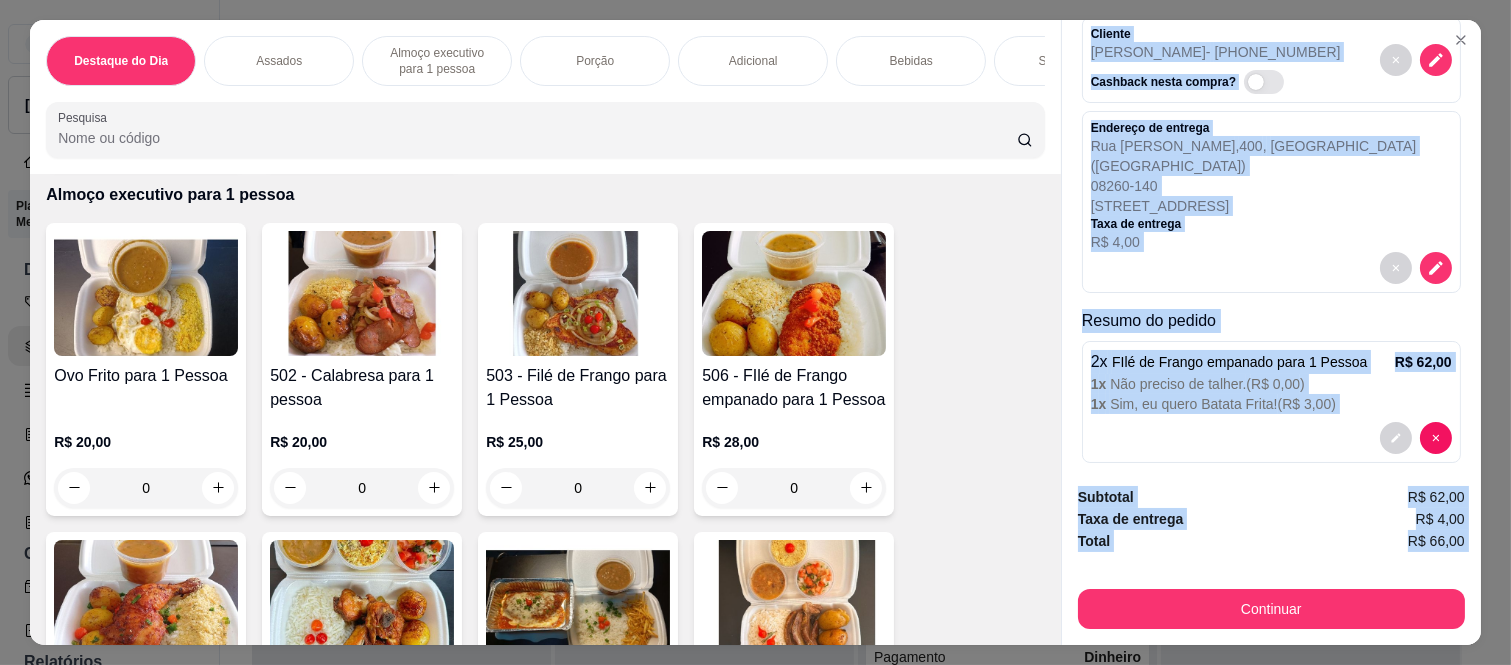 drag, startPoint x: 1084, startPoint y: 128, endPoint x: 1124, endPoint y: 570, distance: 443.80627 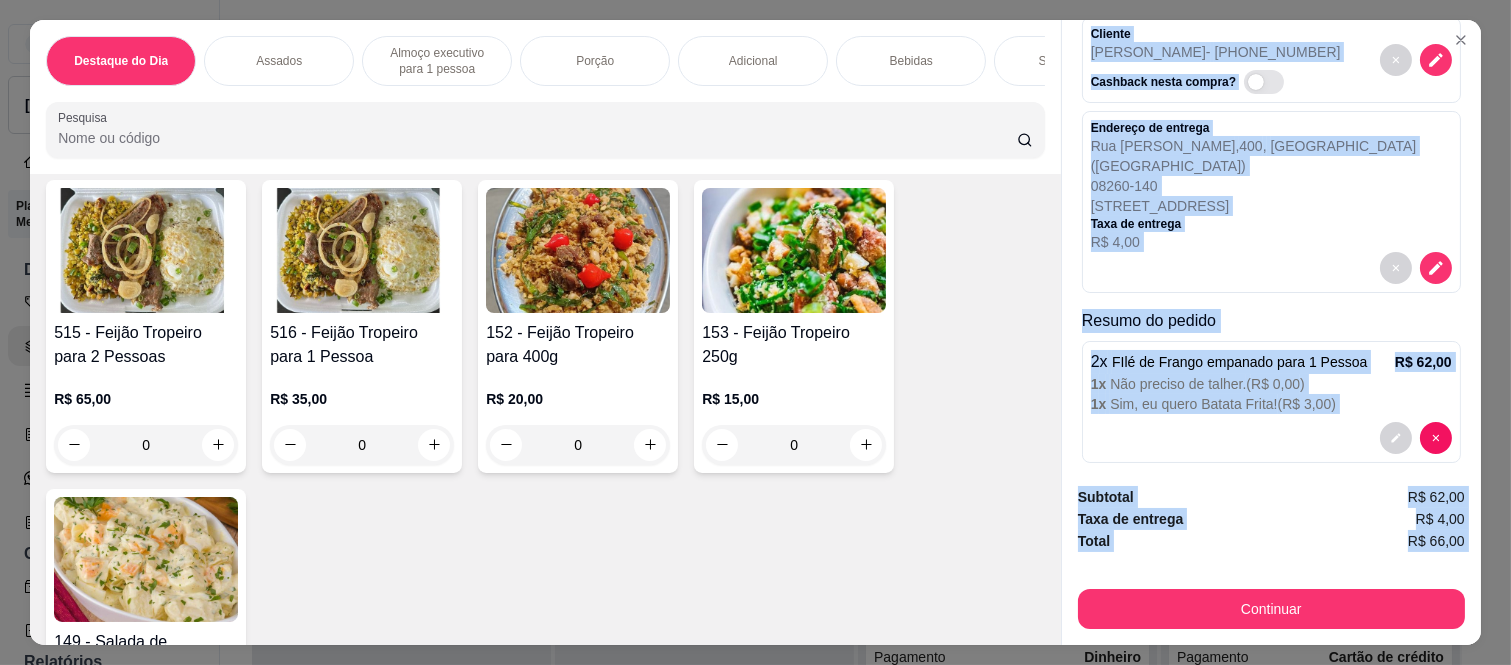 scroll, scrollTop: 222, scrollLeft: 0, axis: vertical 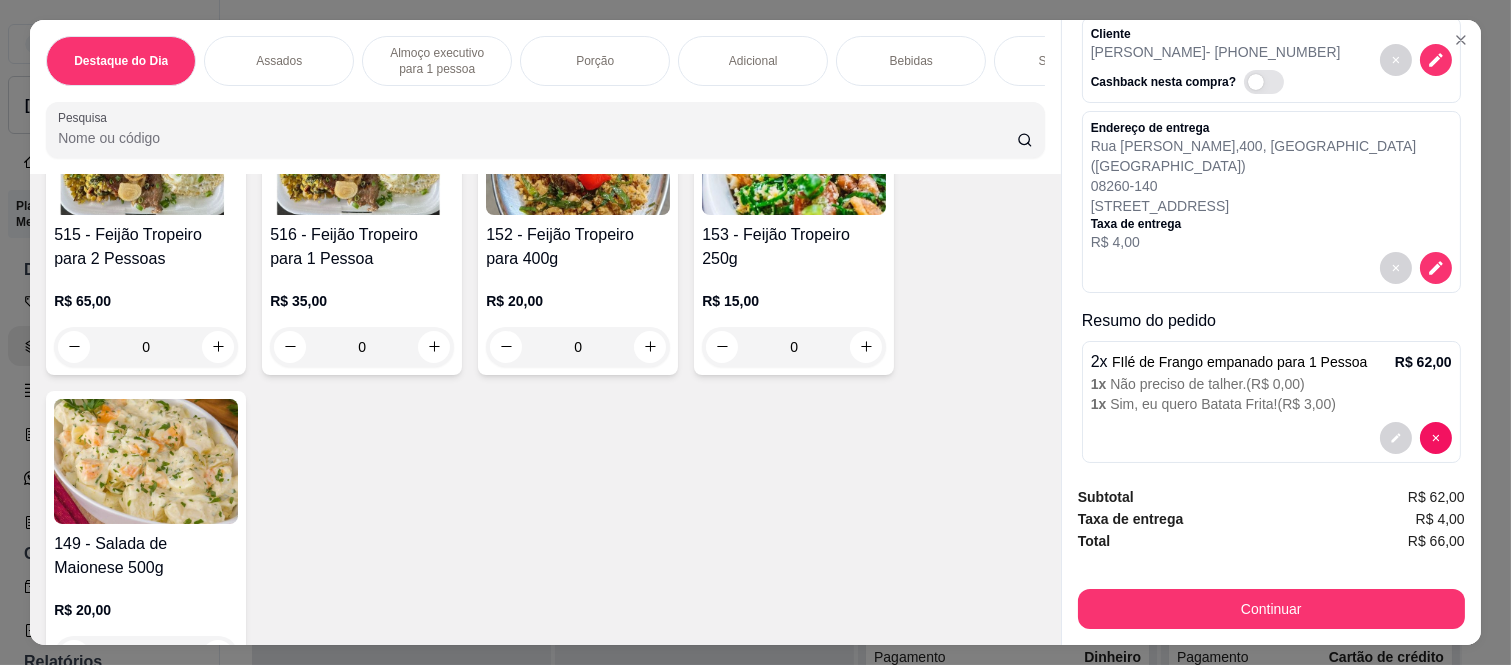 click on "0" at bounding box center [362, 347] 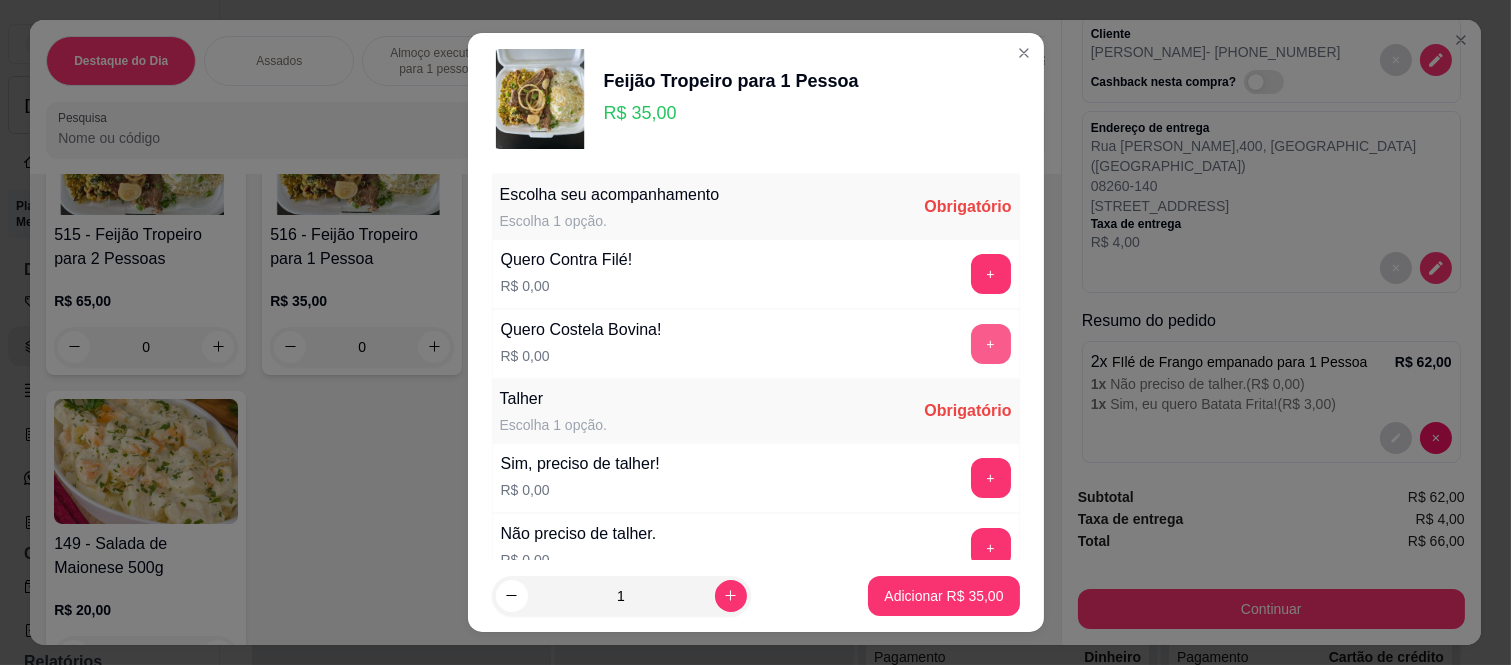 click on "+" at bounding box center [991, 344] 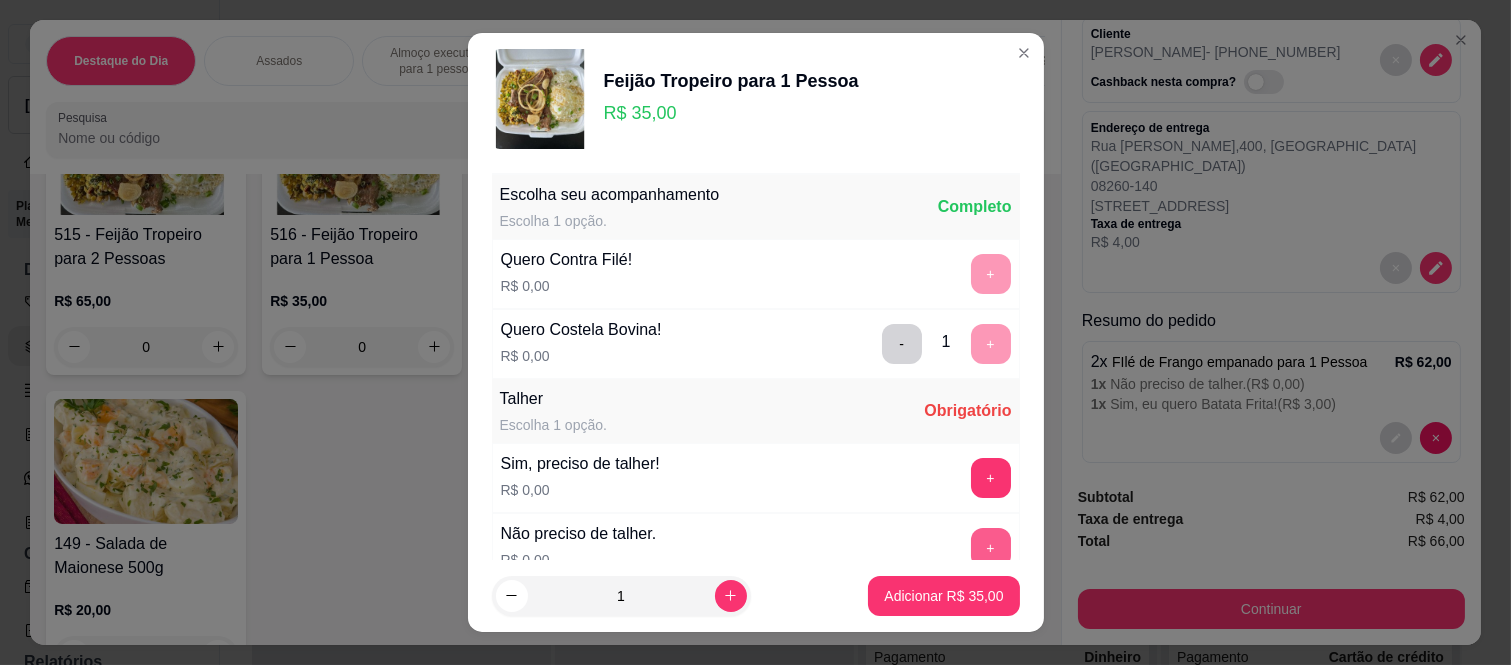 click on "+" at bounding box center (991, 548) 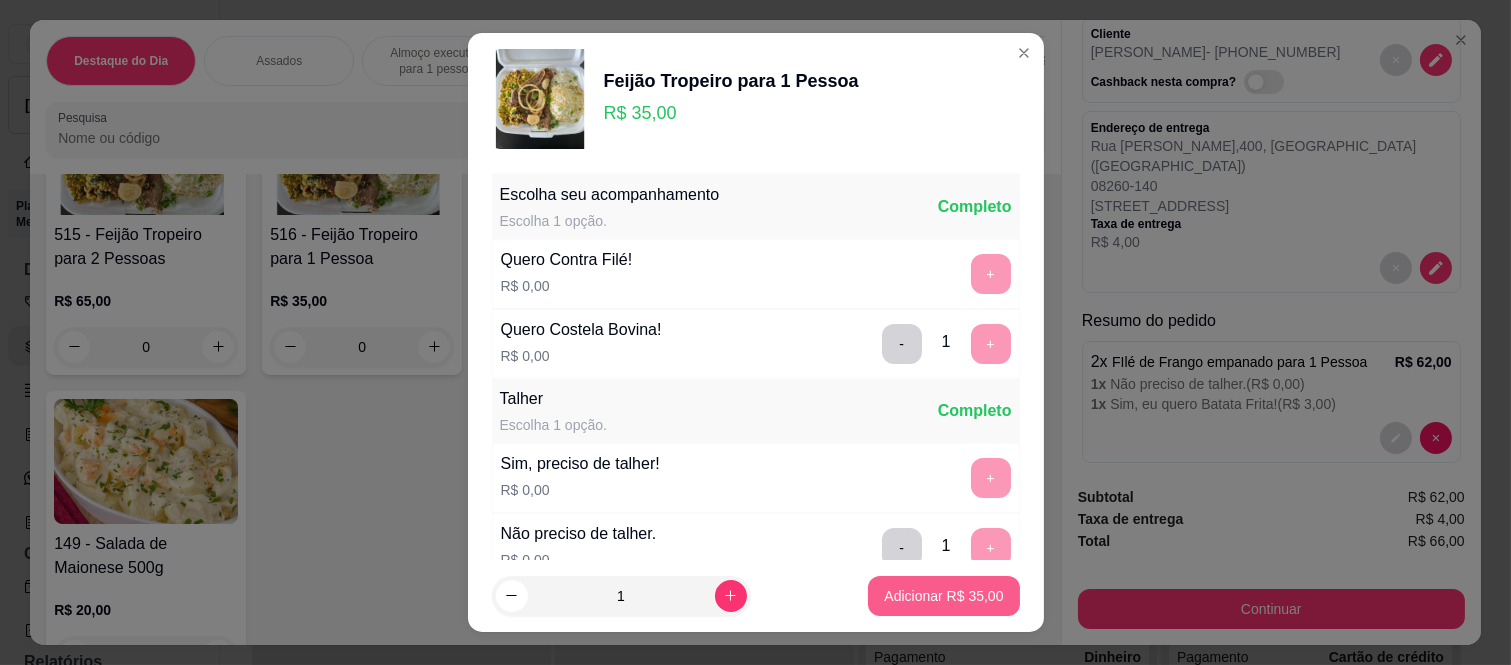 click on "Adicionar   R$ 35,00" at bounding box center (943, 596) 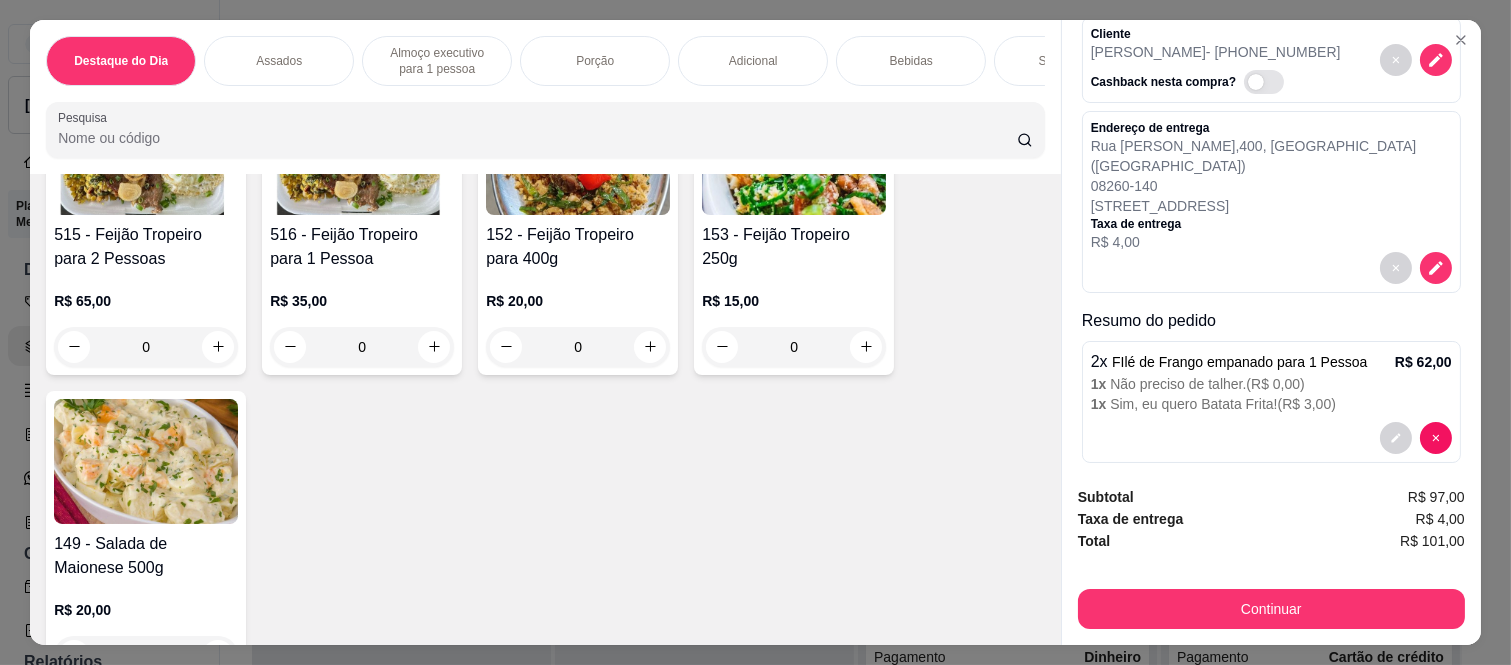 scroll, scrollTop: 0, scrollLeft: 0, axis: both 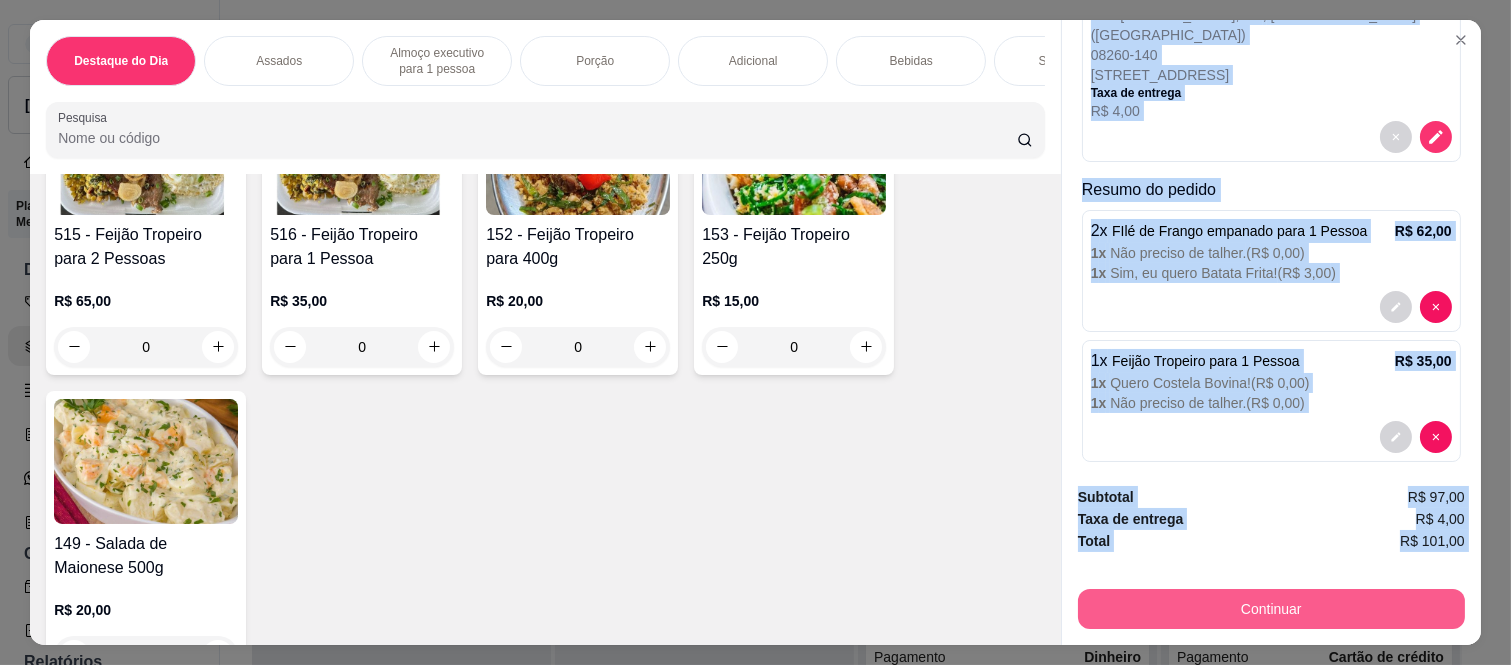 drag, startPoint x: 1072, startPoint y: 114, endPoint x: 1164, endPoint y: 590, distance: 484.80923 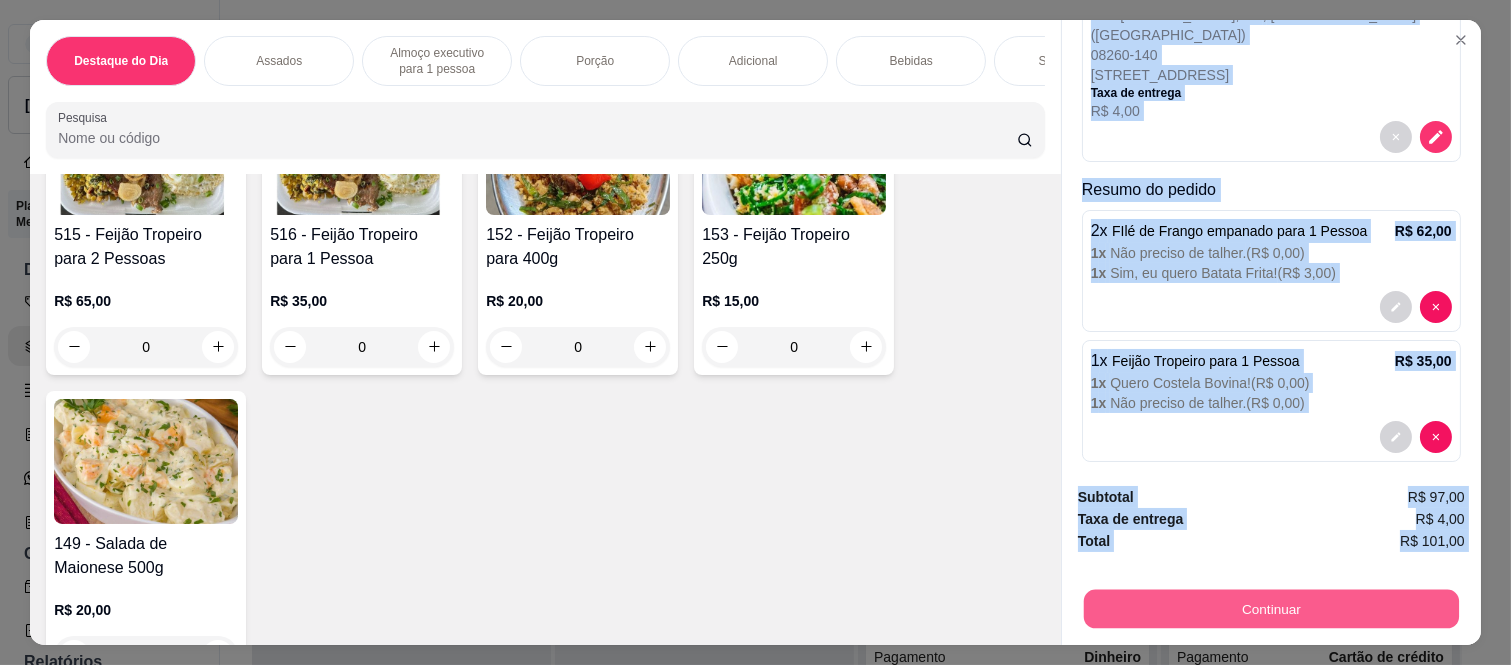 click on "Continuar" at bounding box center [1271, 609] 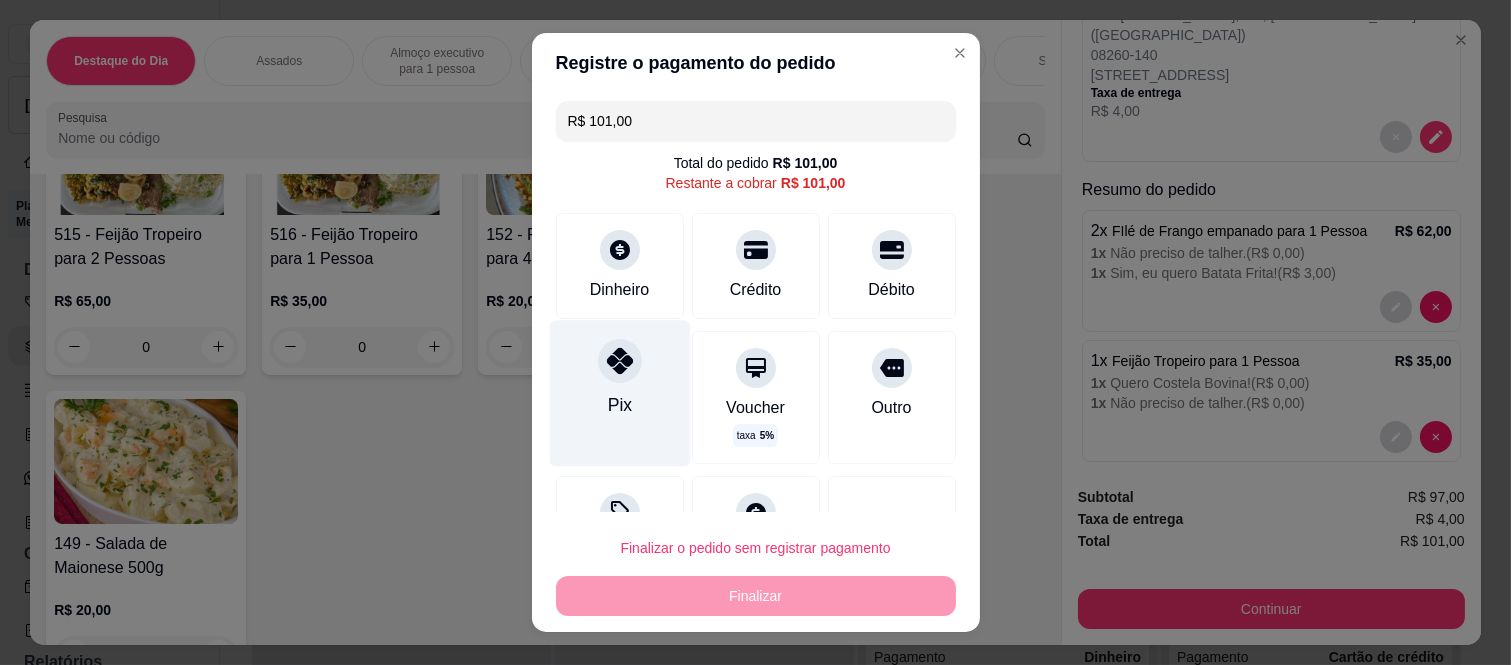 click 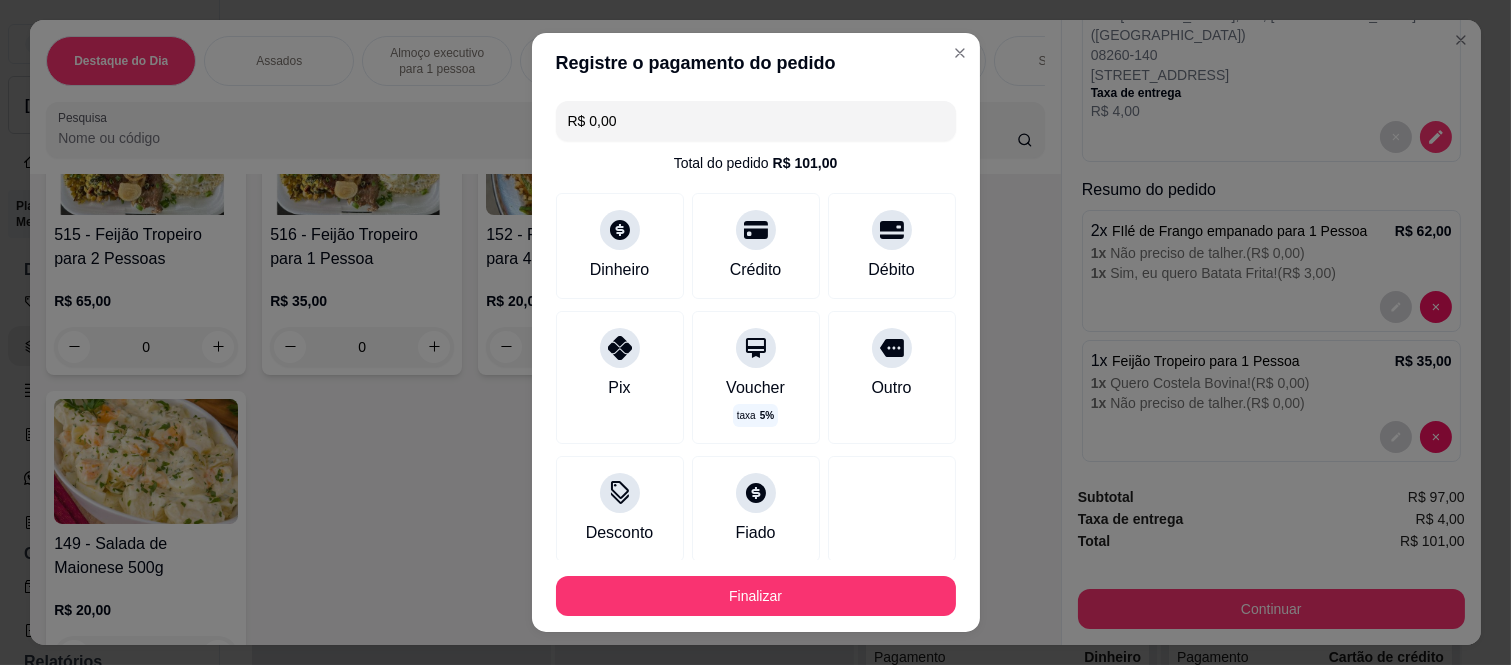 click on "Finalizar" at bounding box center [756, 596] 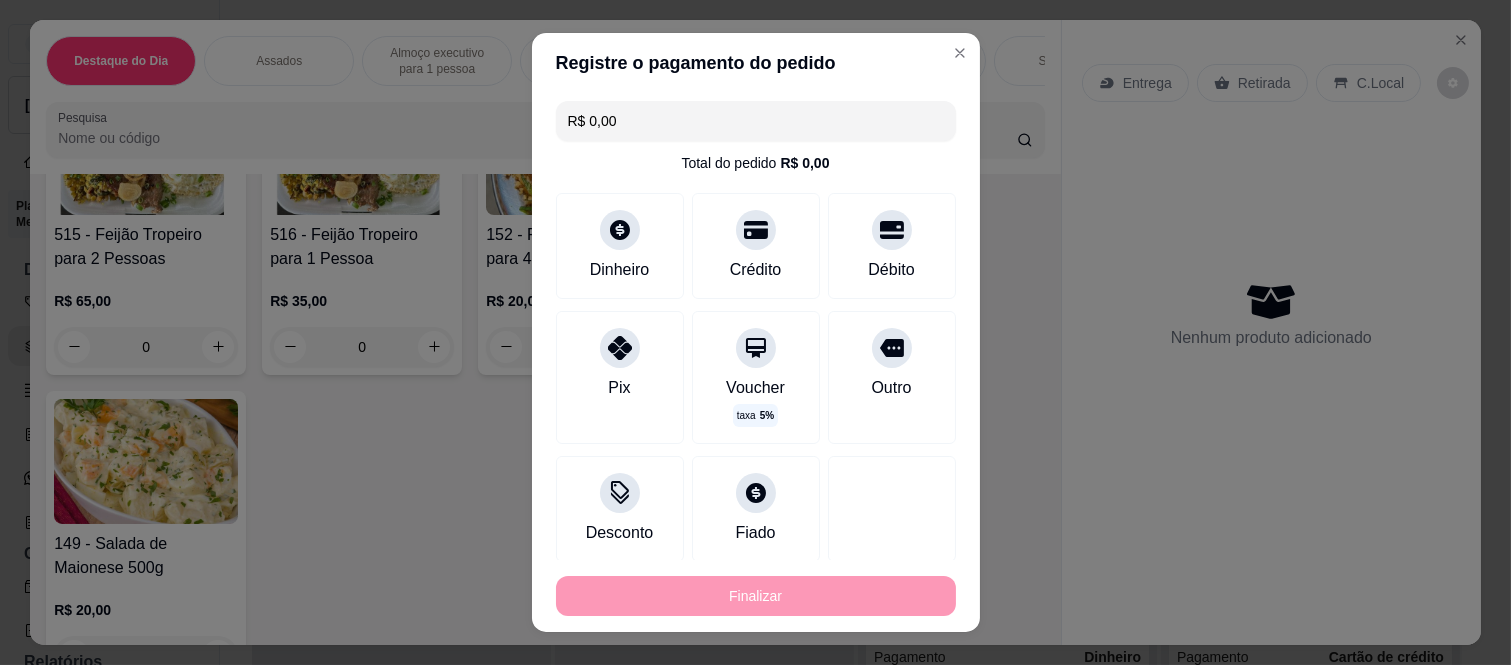 type on "-R$ 101,00" 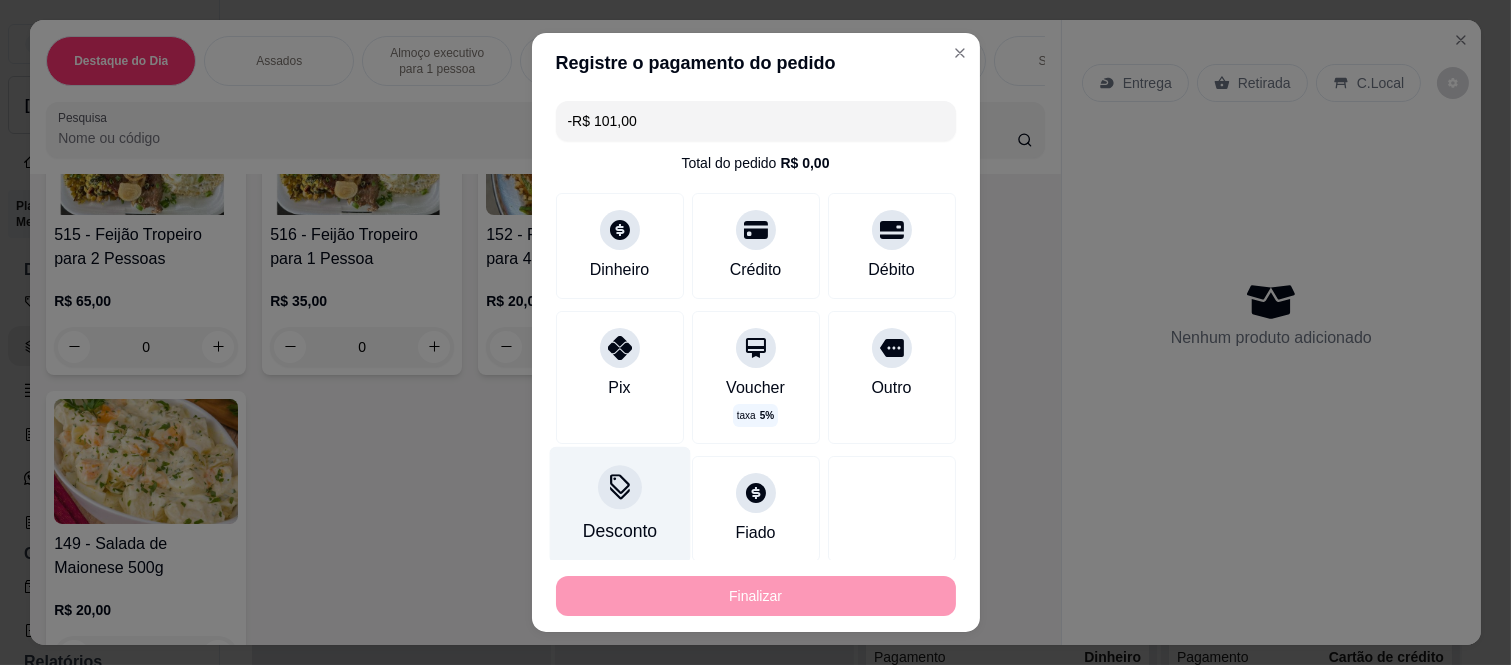 scroll, scrollTop: 0, scrollLeft: 0, axis: both 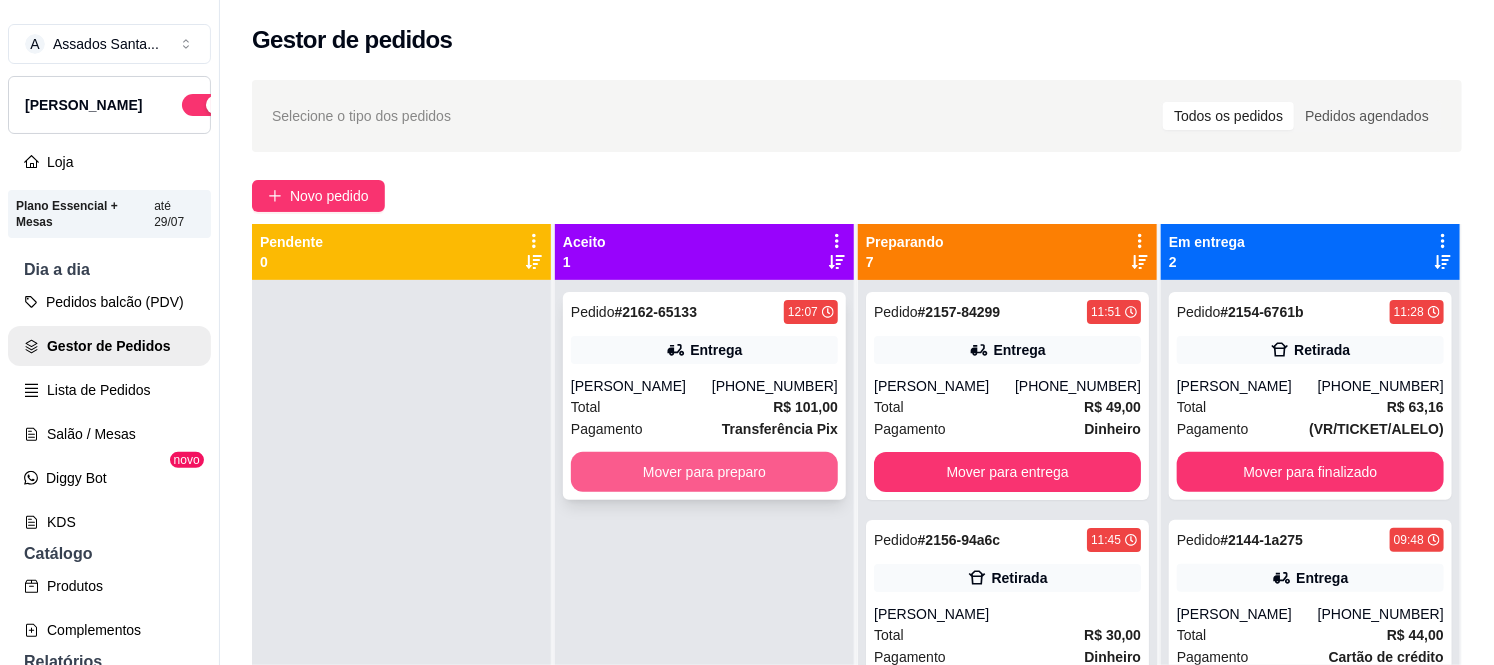 click on "Mover para preparo" at bounding box center (704, 472) 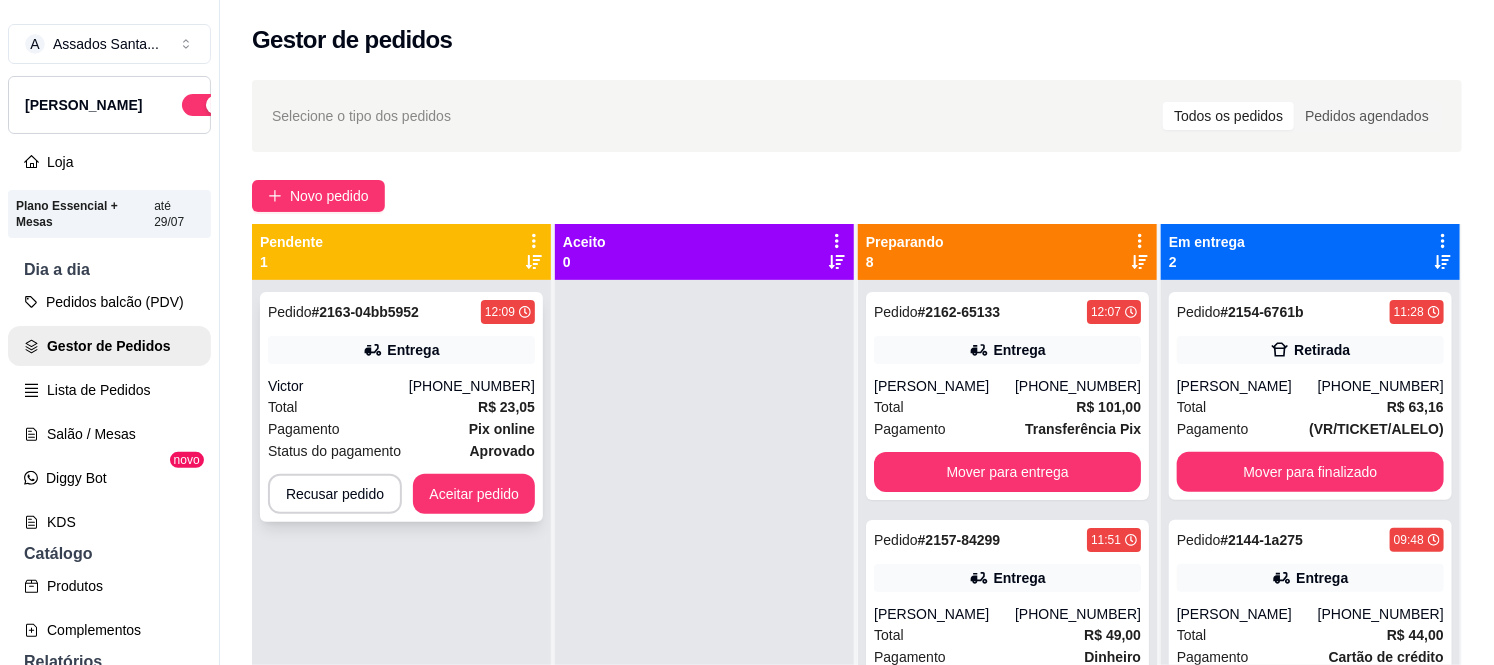 click 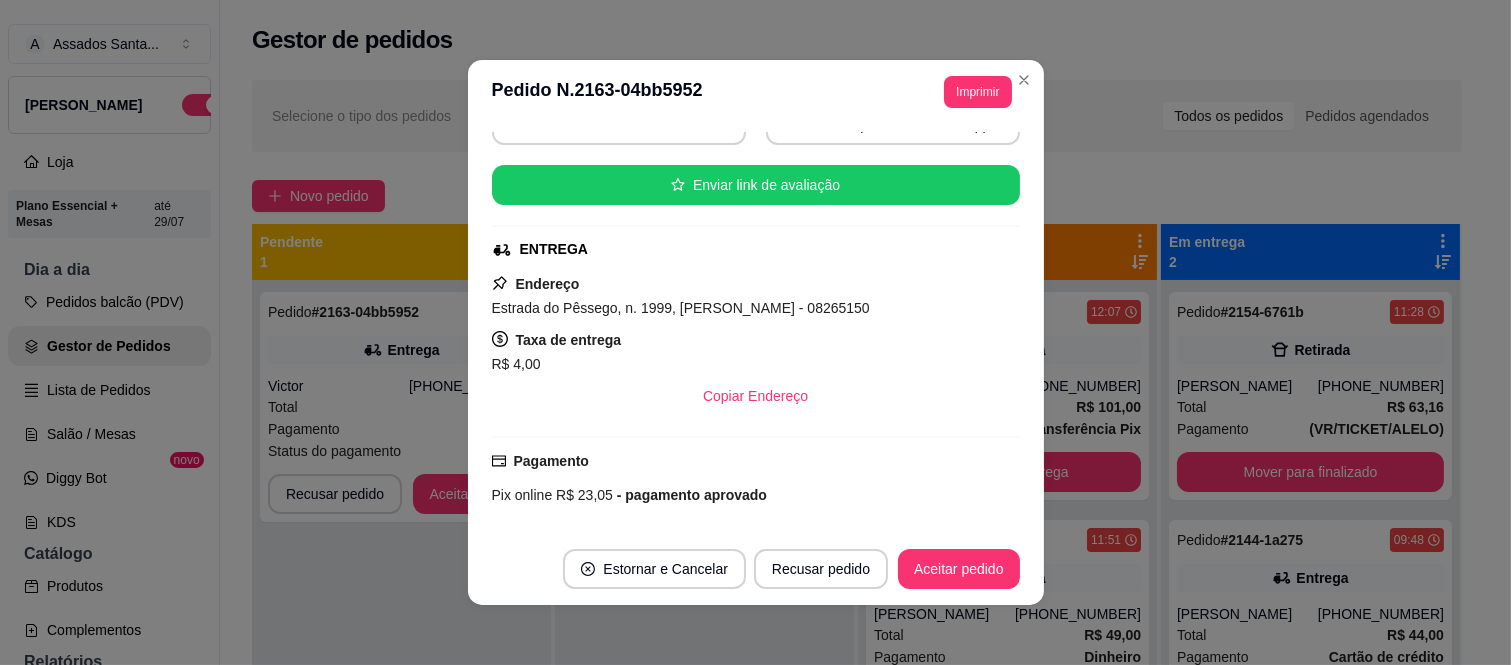 scroll, scrollTop: 456, scrollLeft: 0, axis: vertical 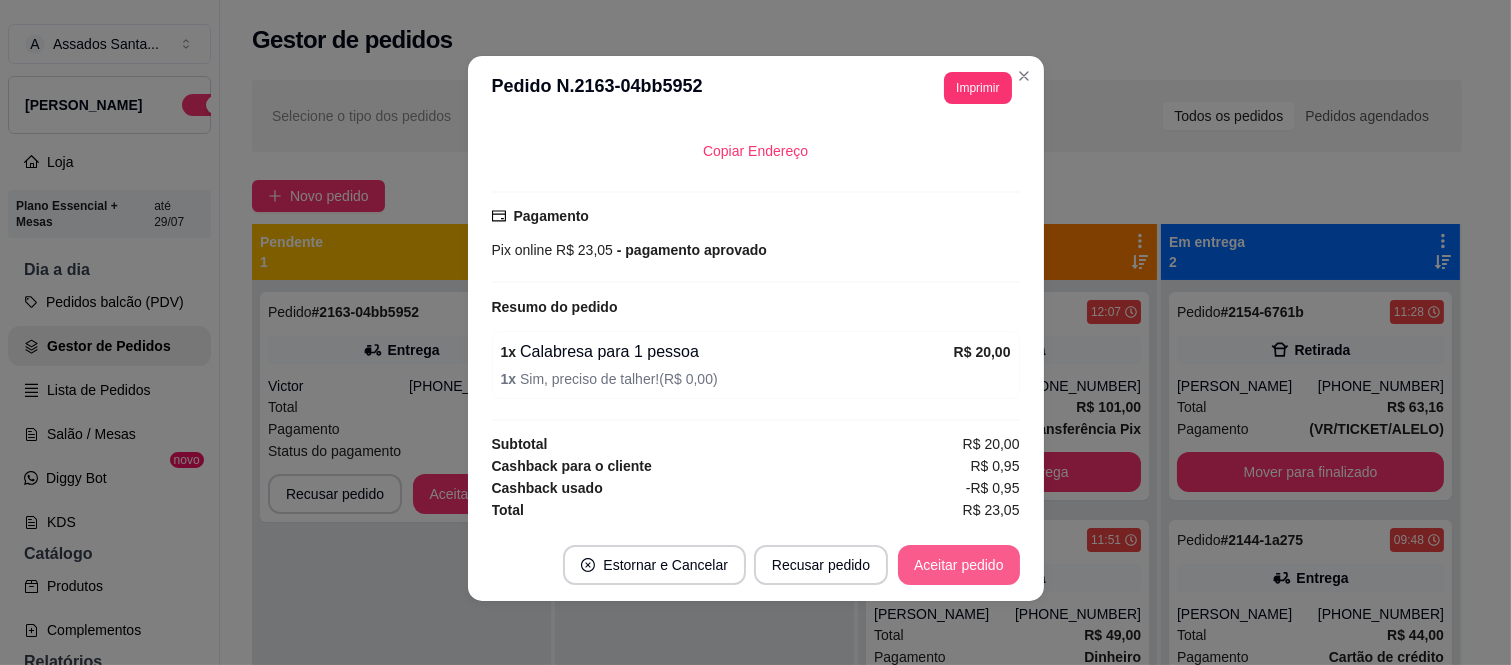 click on "Aceitar pedido" at bounding box center [959, 565] 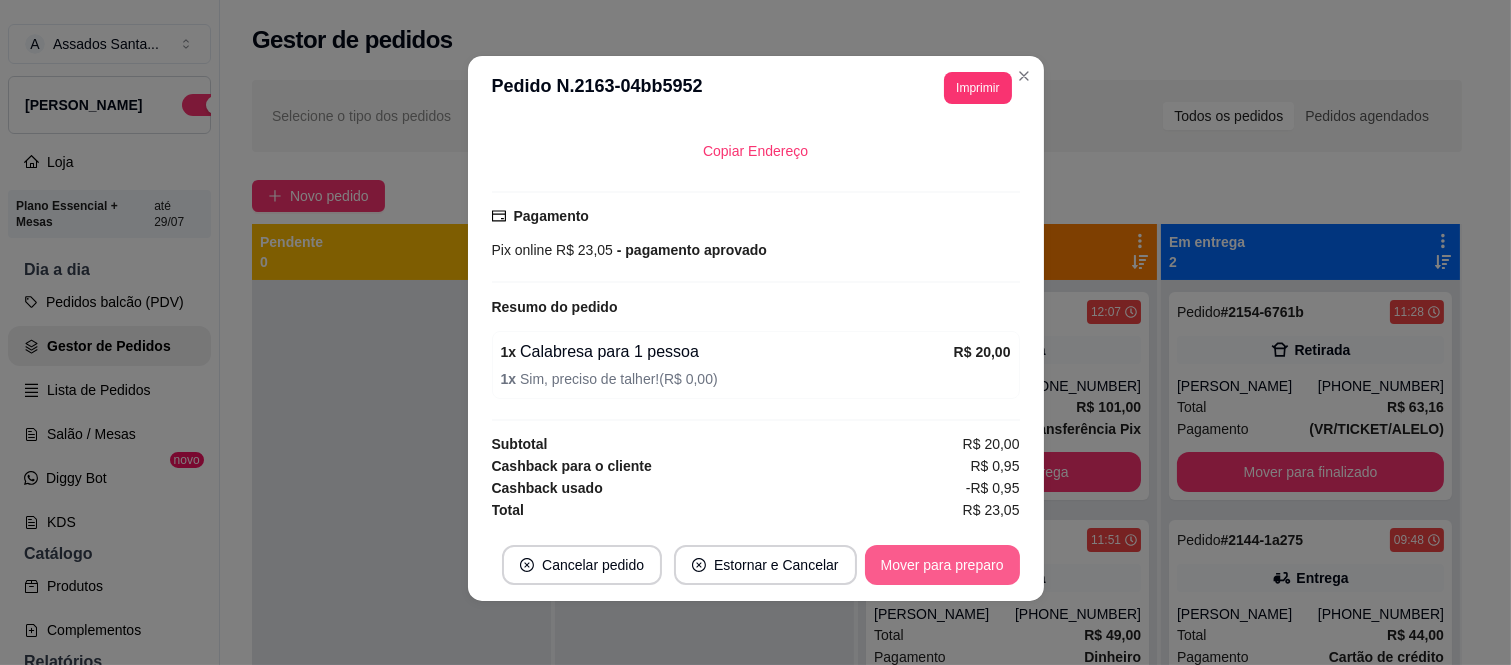 click on "Mover para preparo" at bounding box center (942, 565) 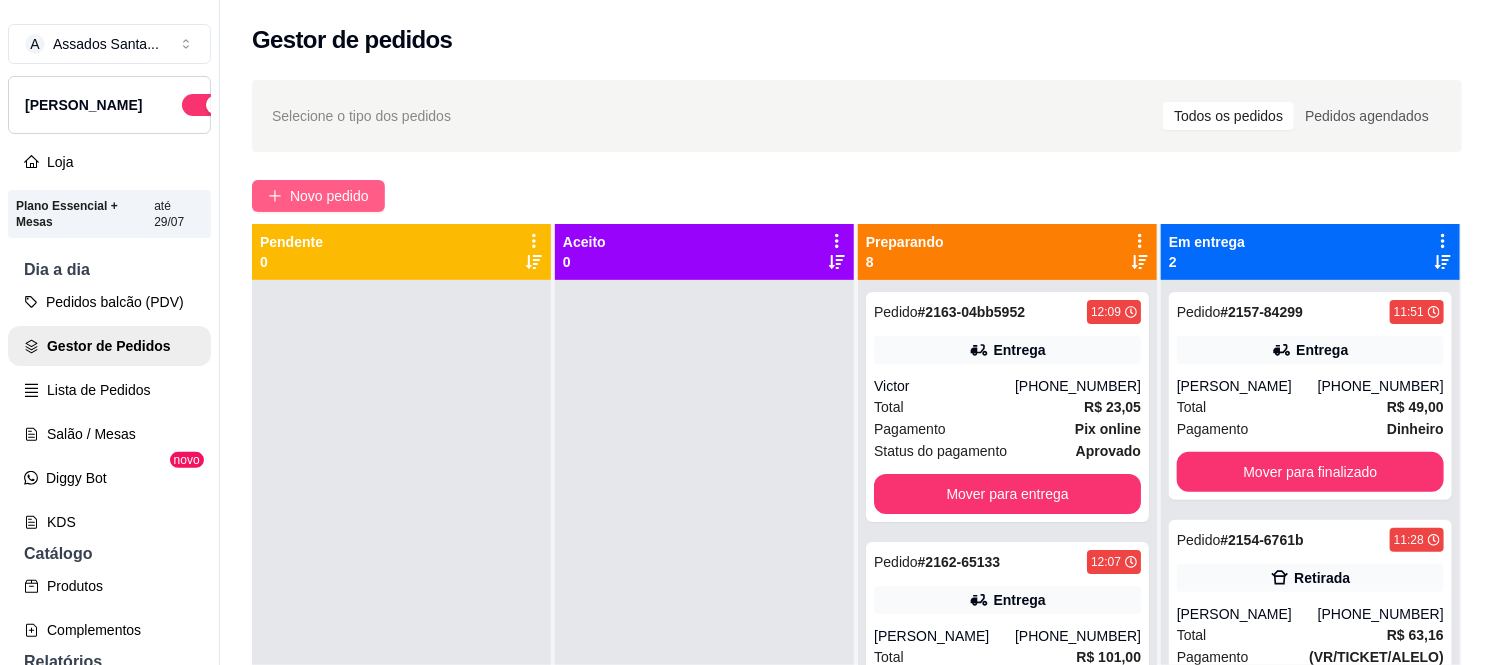 click on "Novo pedido" at bounding box center [329, 196] 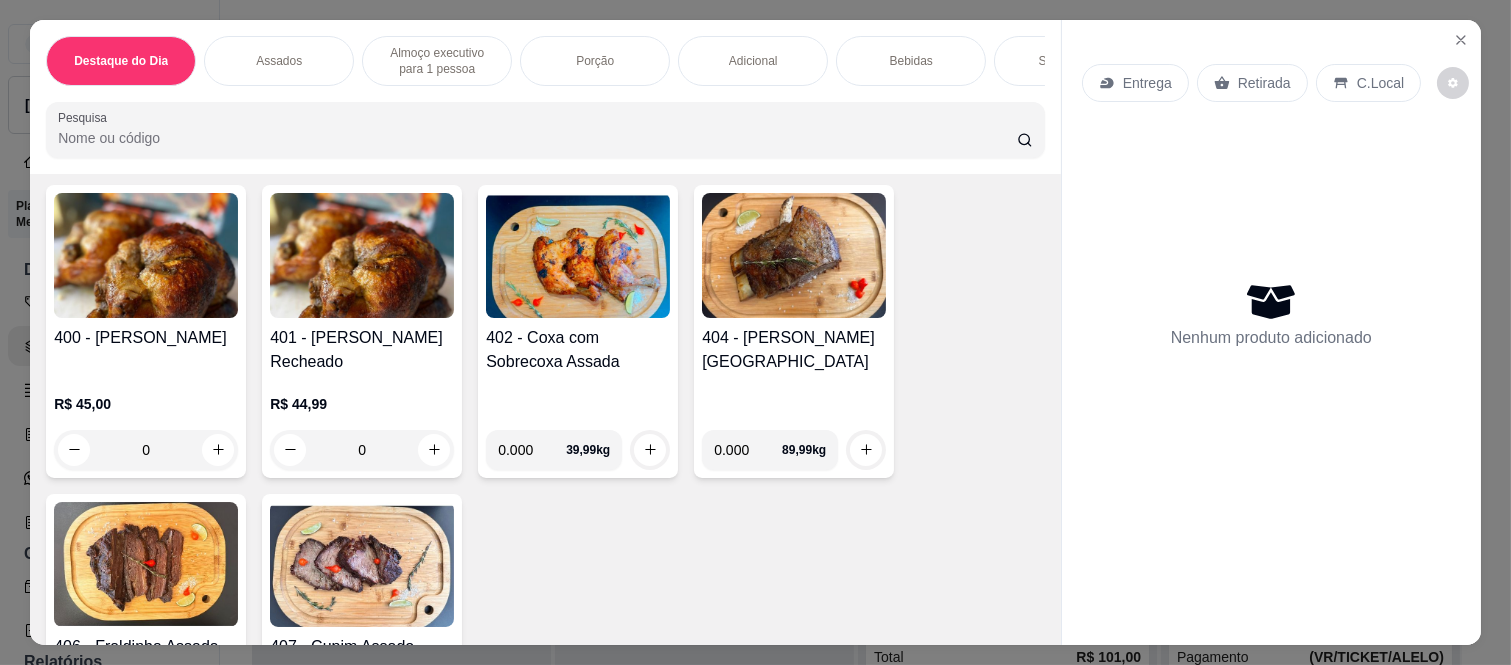 scroll, scrollTop: 888, scrollLeft: 0, axis: vertical 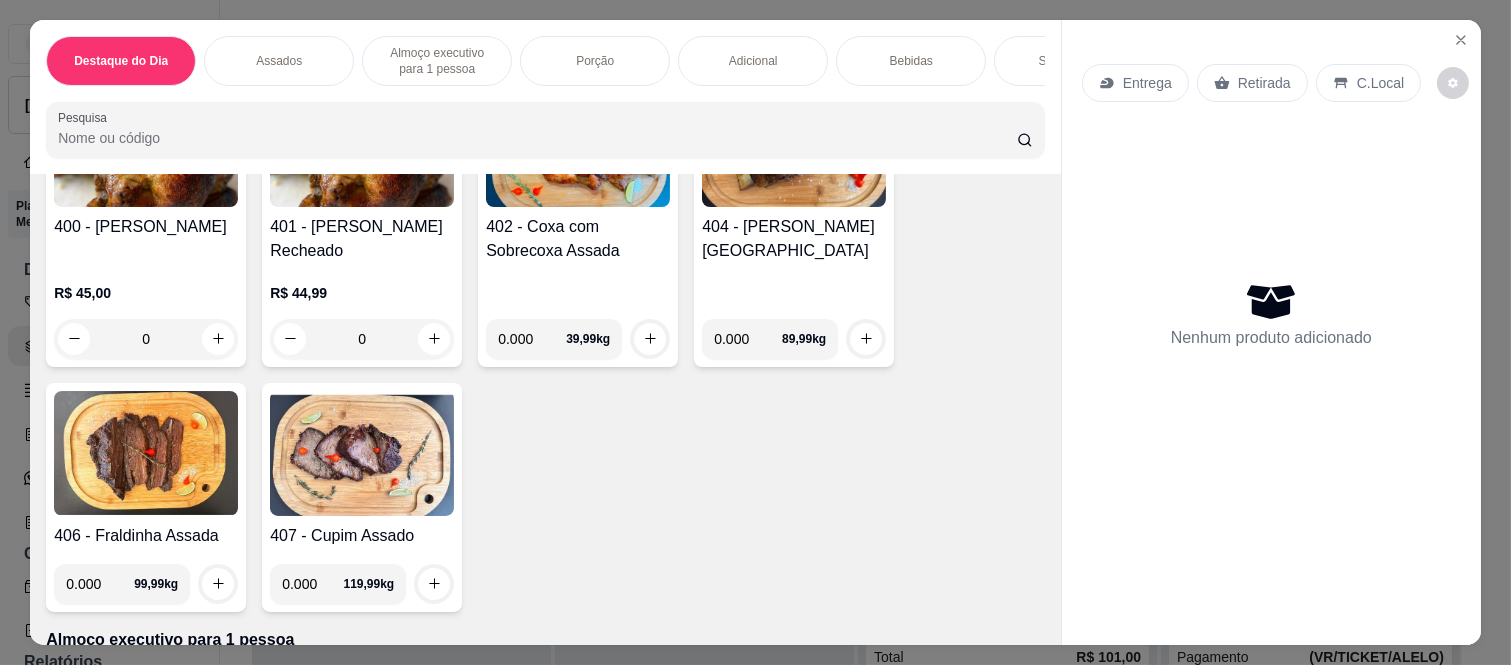 click on "0.000" at bounding box center (748, 339) 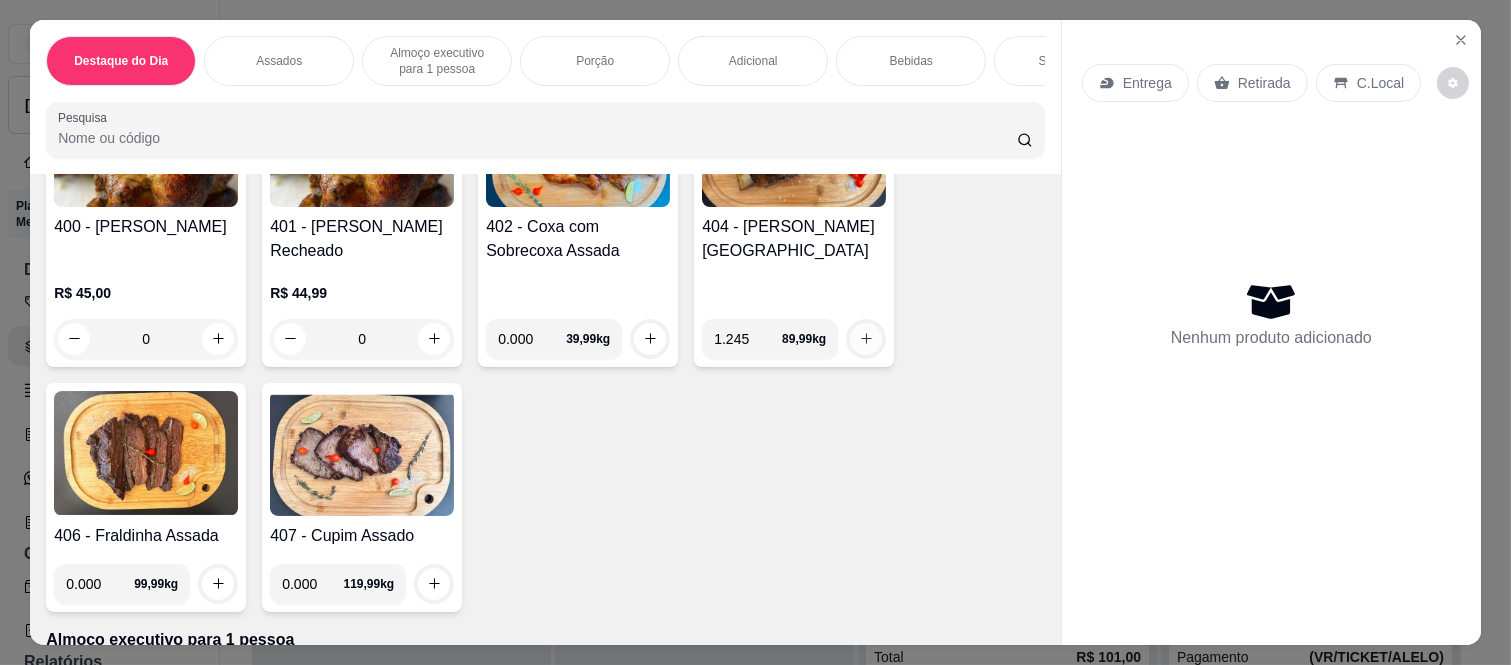 type on "1.245" 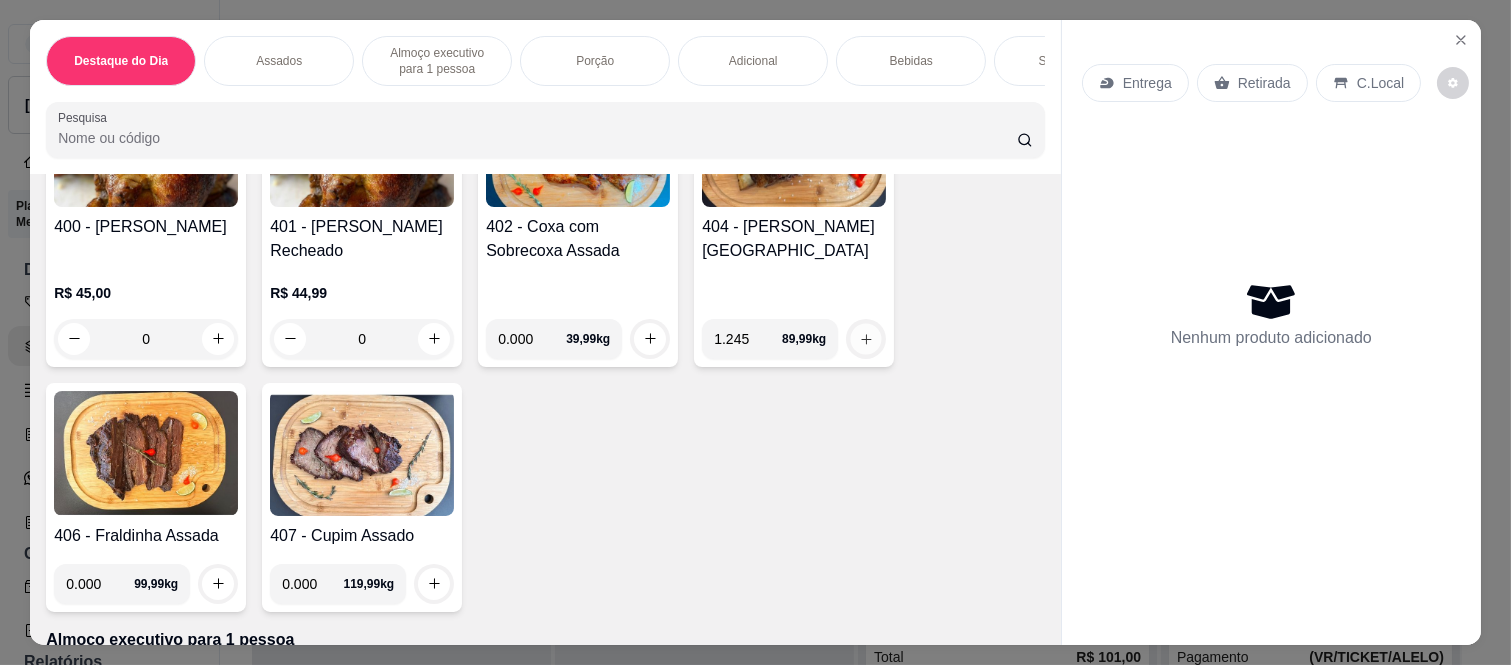 click 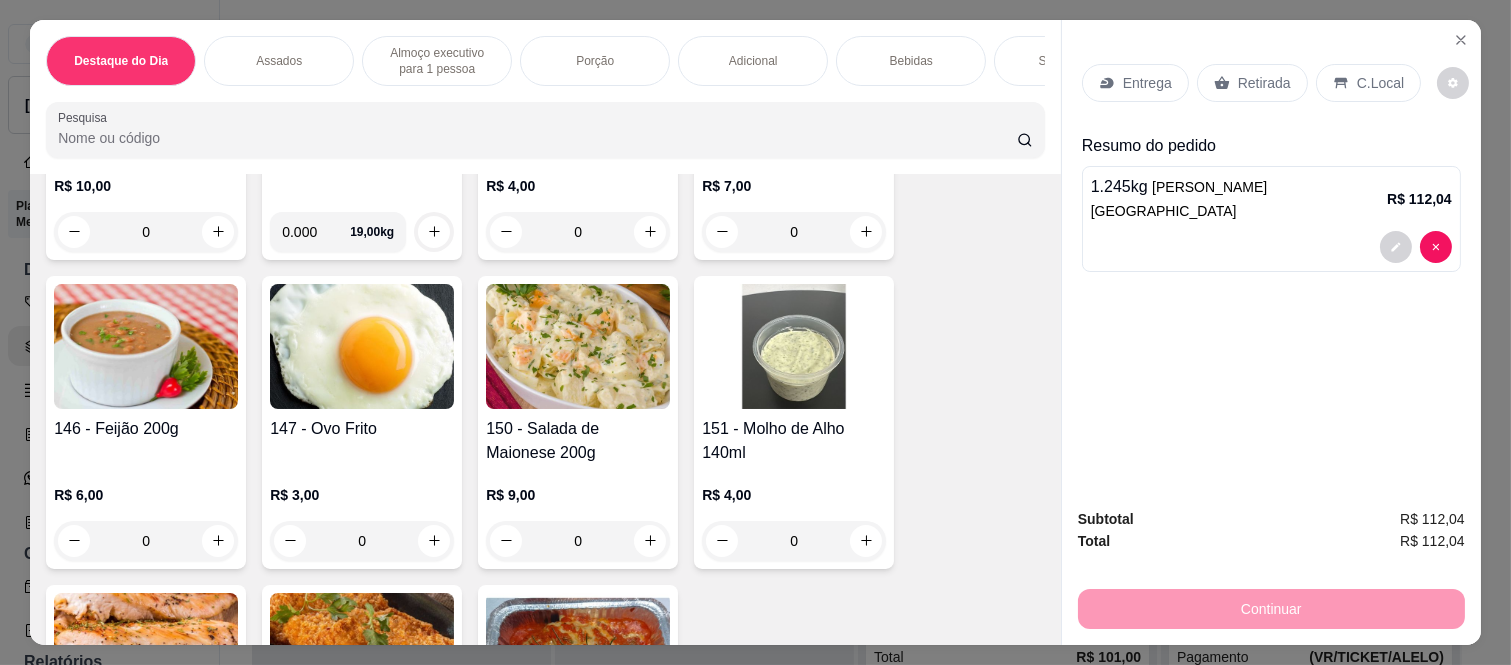 scroll, scrollTop: 3000, scrollLeft: 0, axis: vertical 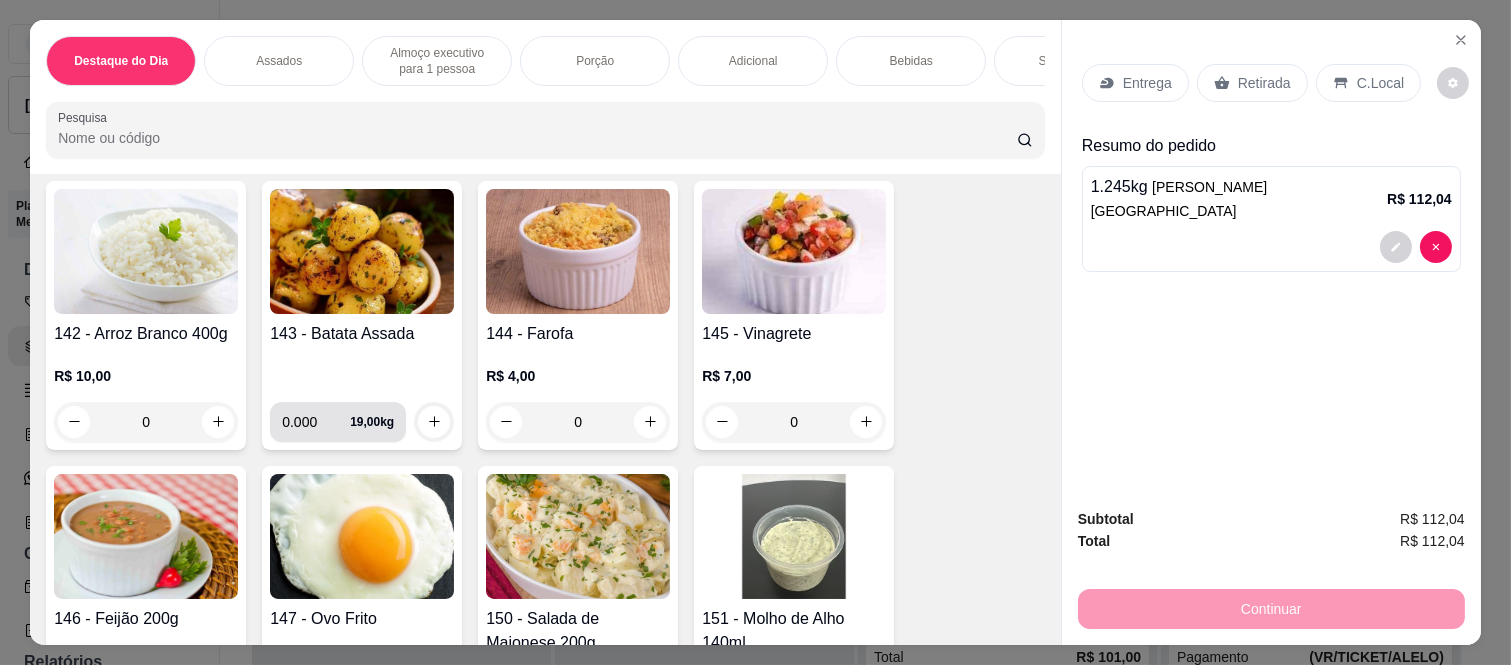 click on "0.000" at bounding box center (316, 422) 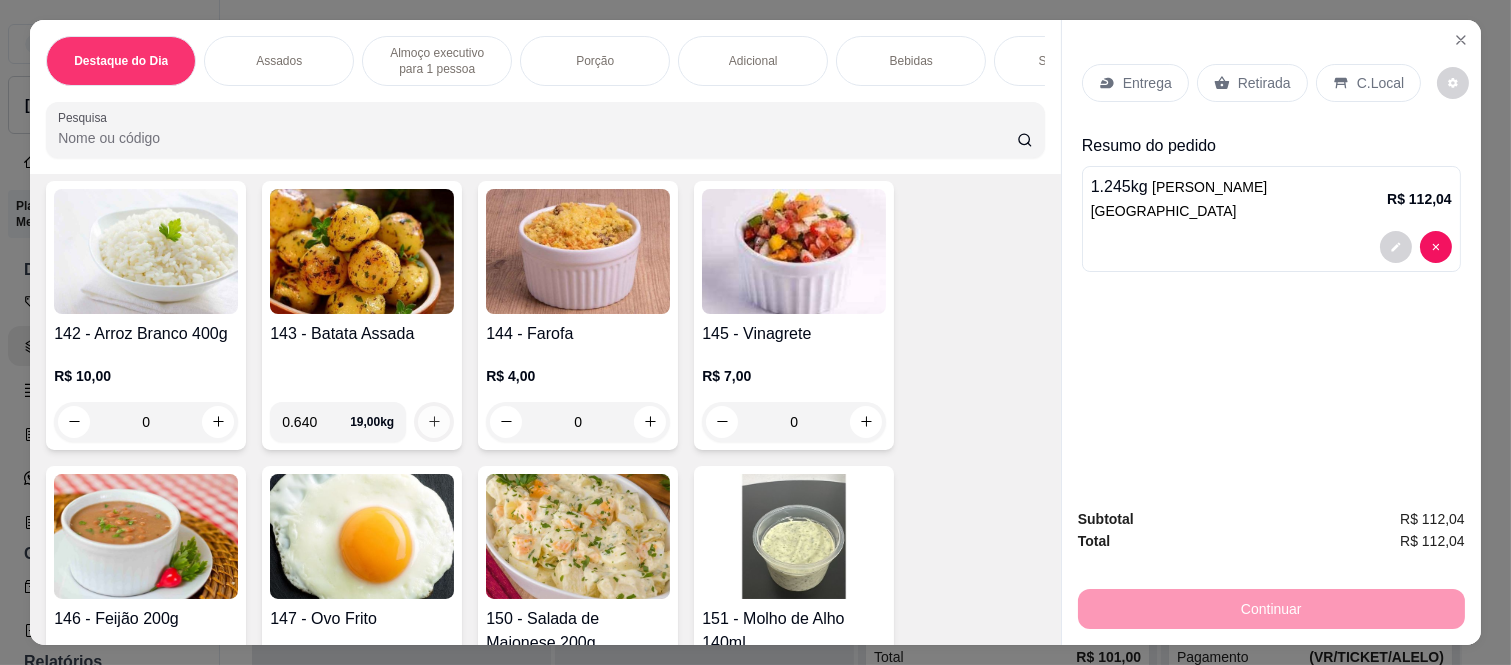 type on "0.640" 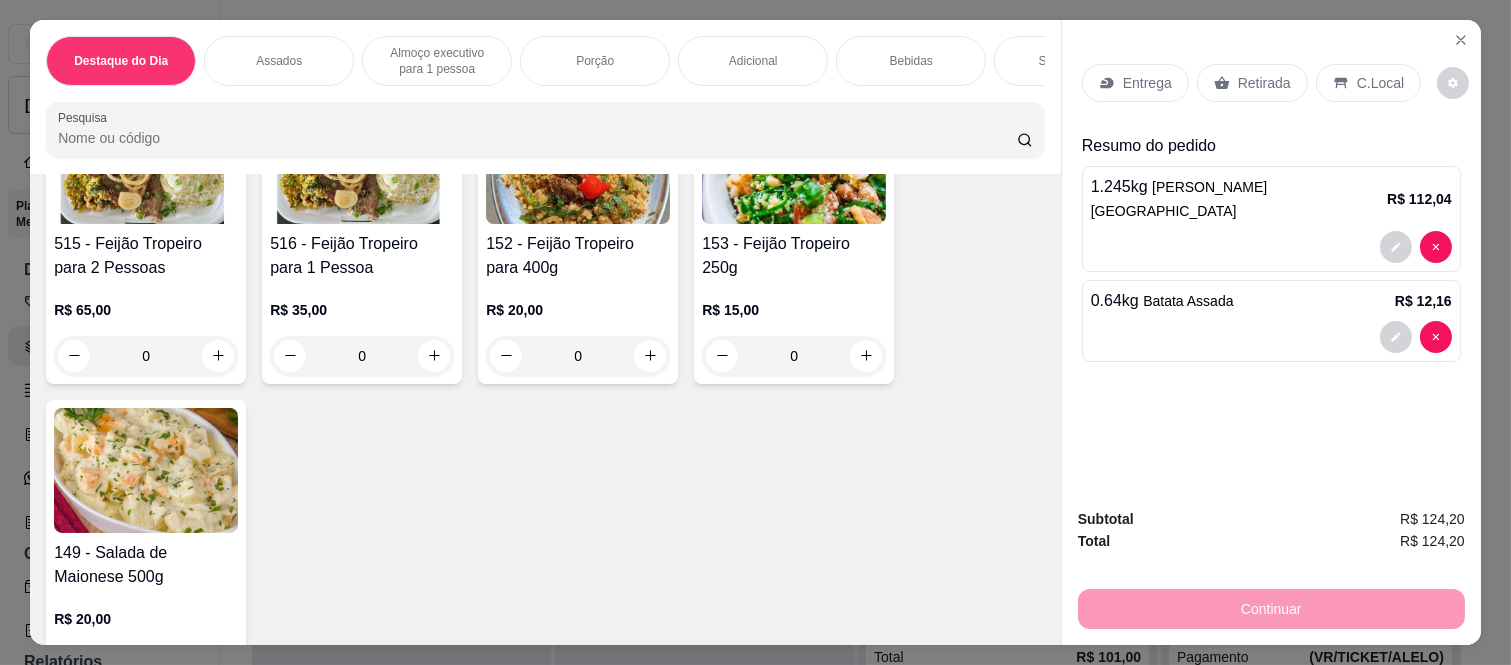 scroll, scrollTop: 333, scrollLeft: 0, axis: vertical 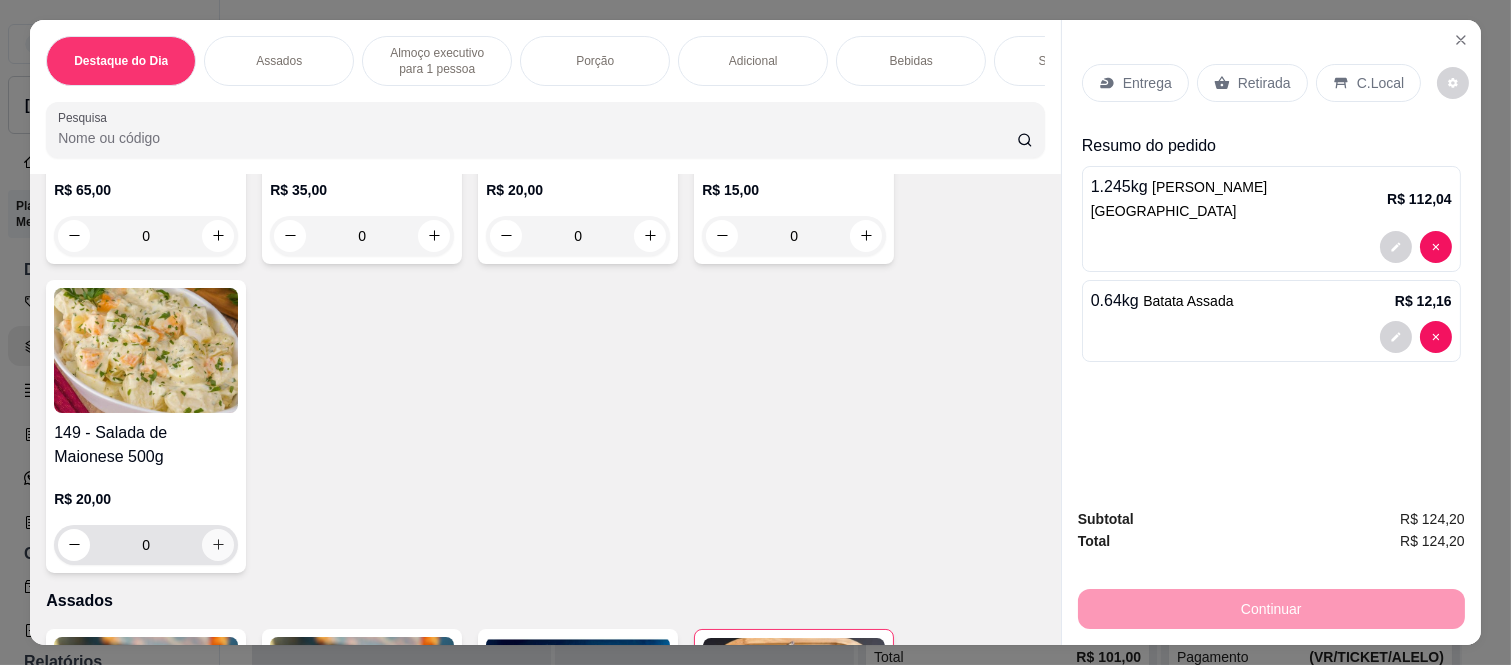 click at bounding box center [218, 545] 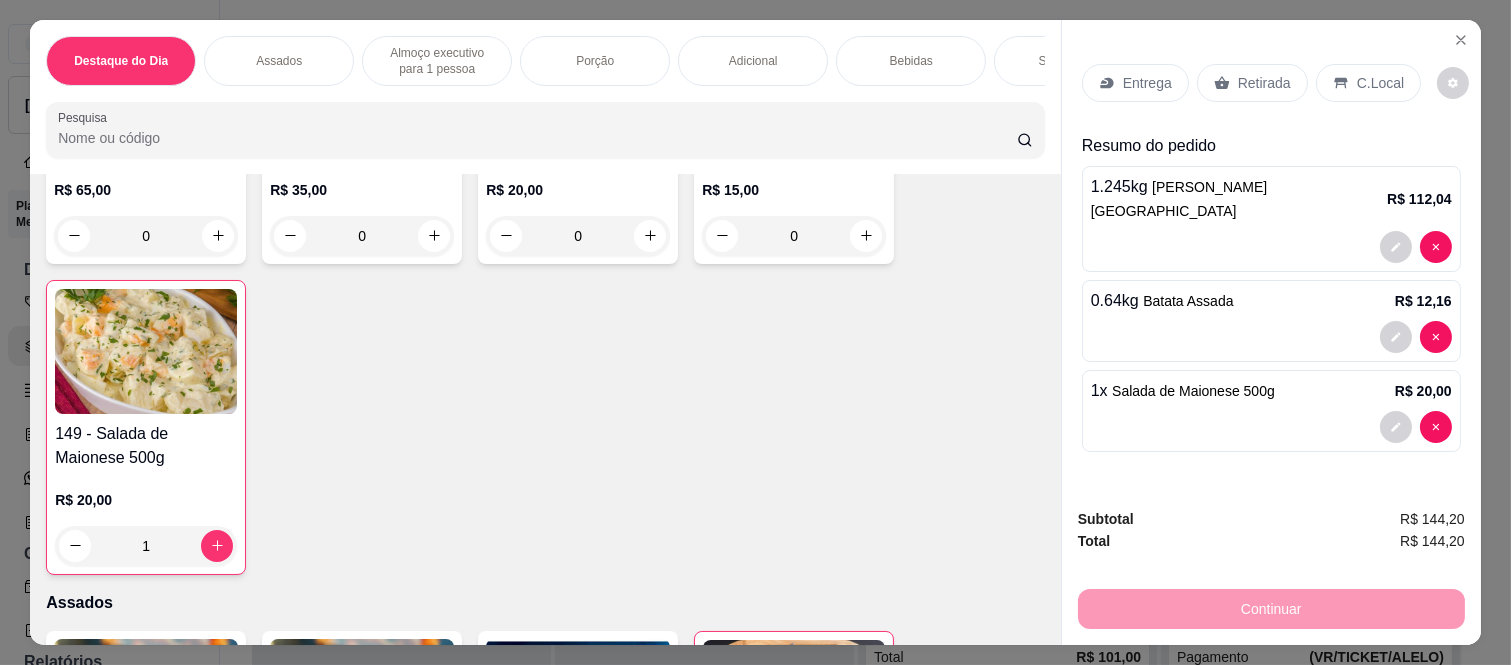 click on "Retirada" at bounding box center [1252, 83] 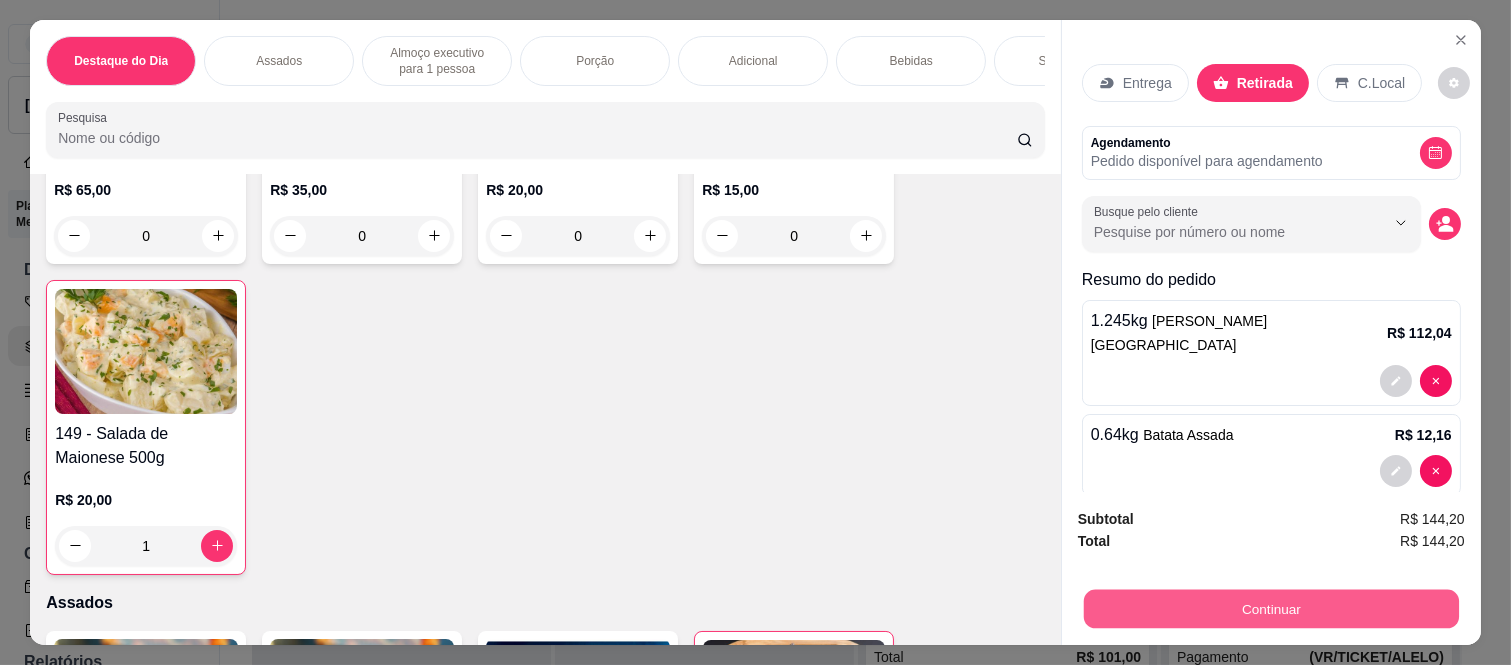 click on "Continuar" at bounding box center [1271, 609] 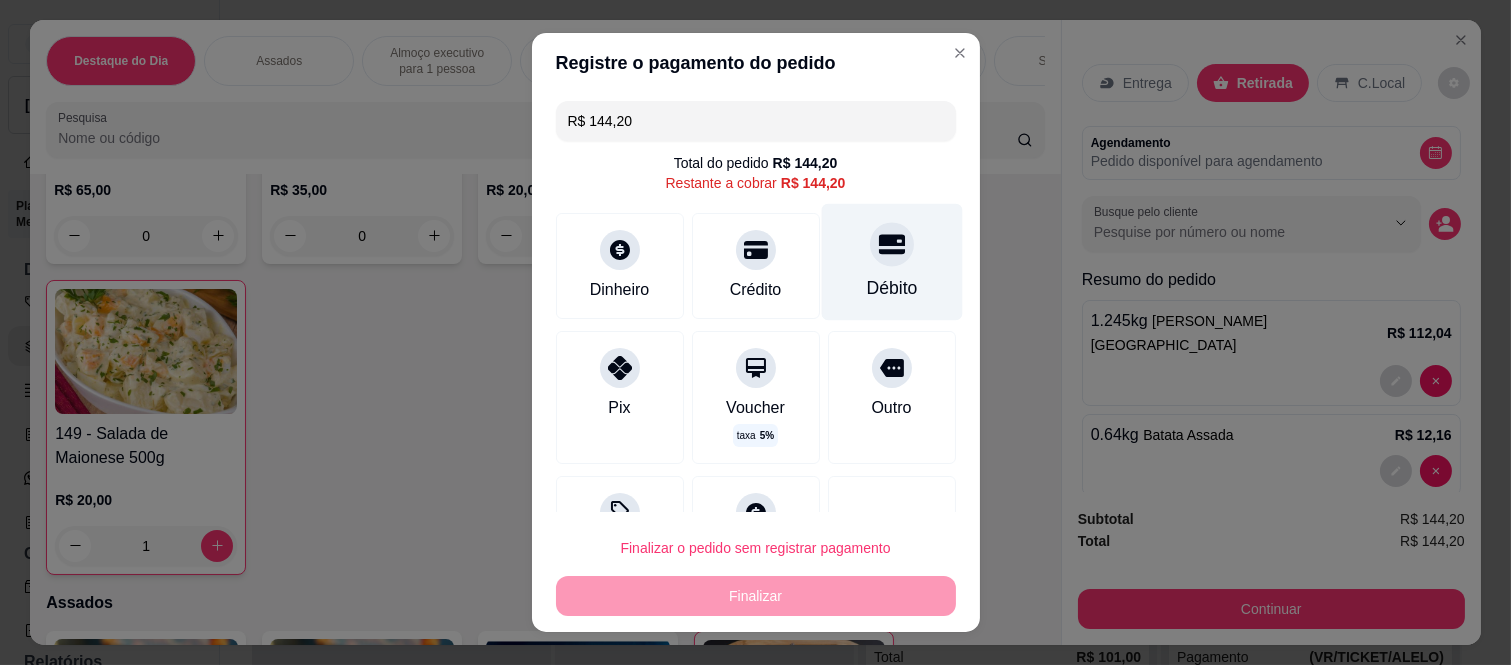 click on "Débito" at bounding box center (891, 262) 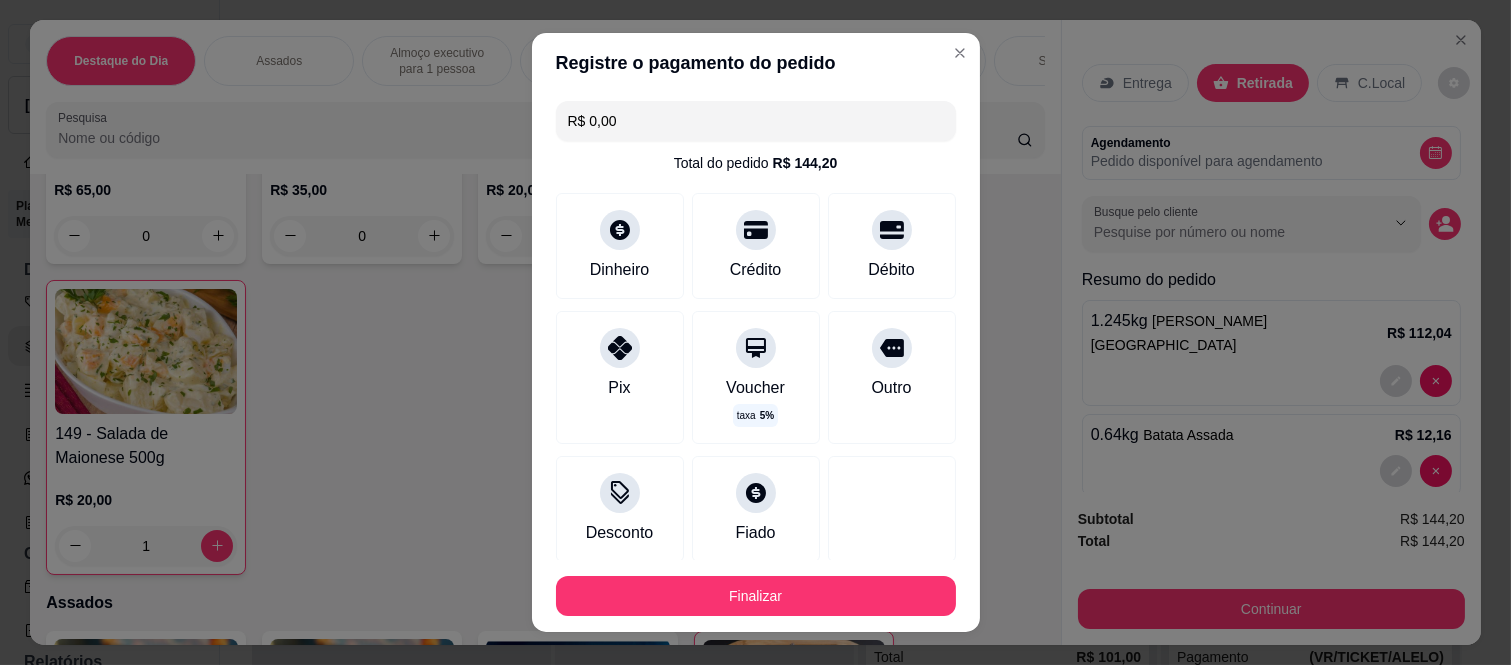 click on "Finalizar" at bounding box center (756, 596) 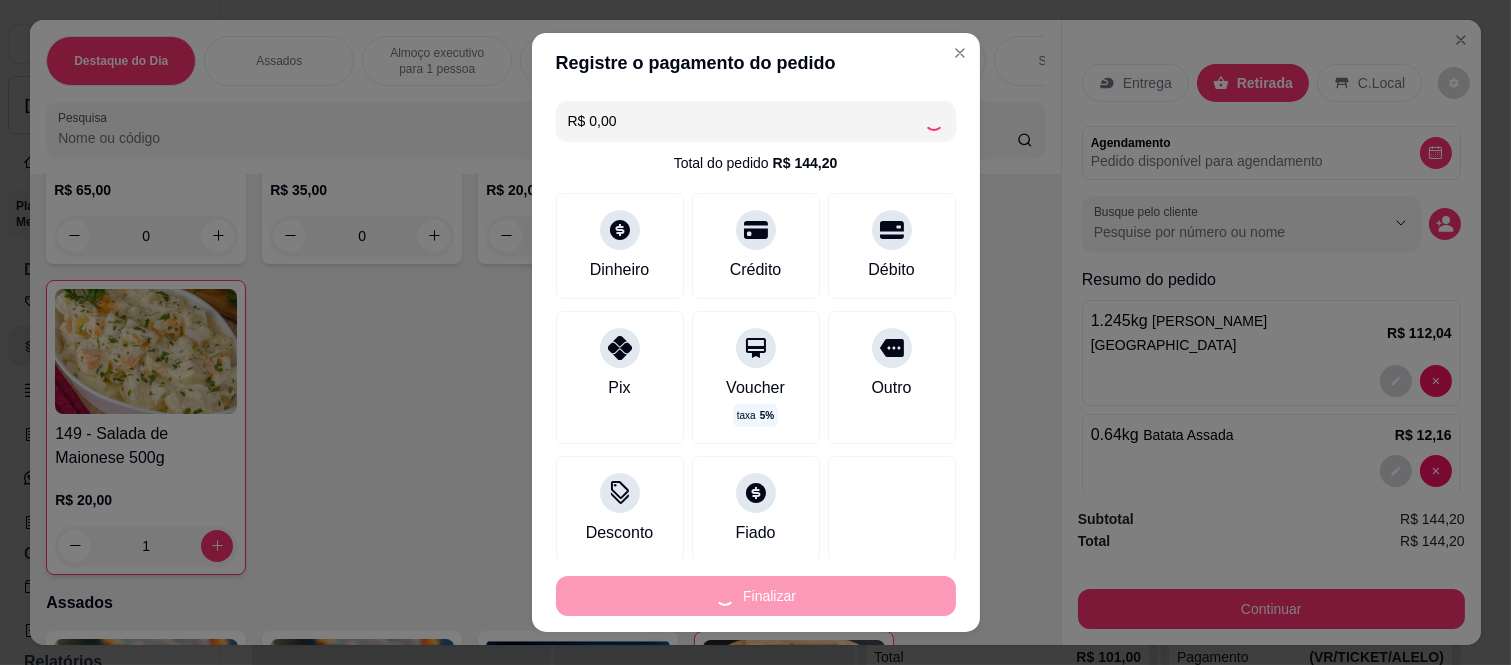 type on "0" 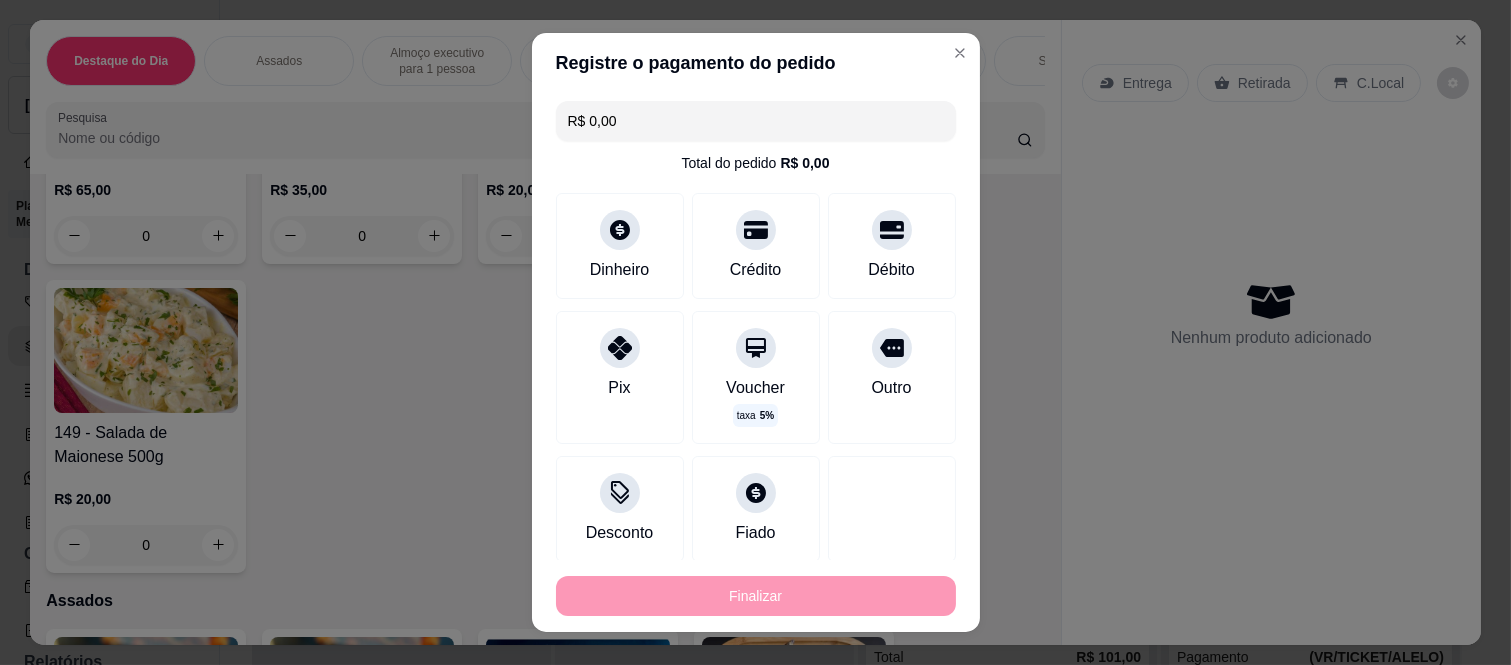 type on "-R$ 144,20" 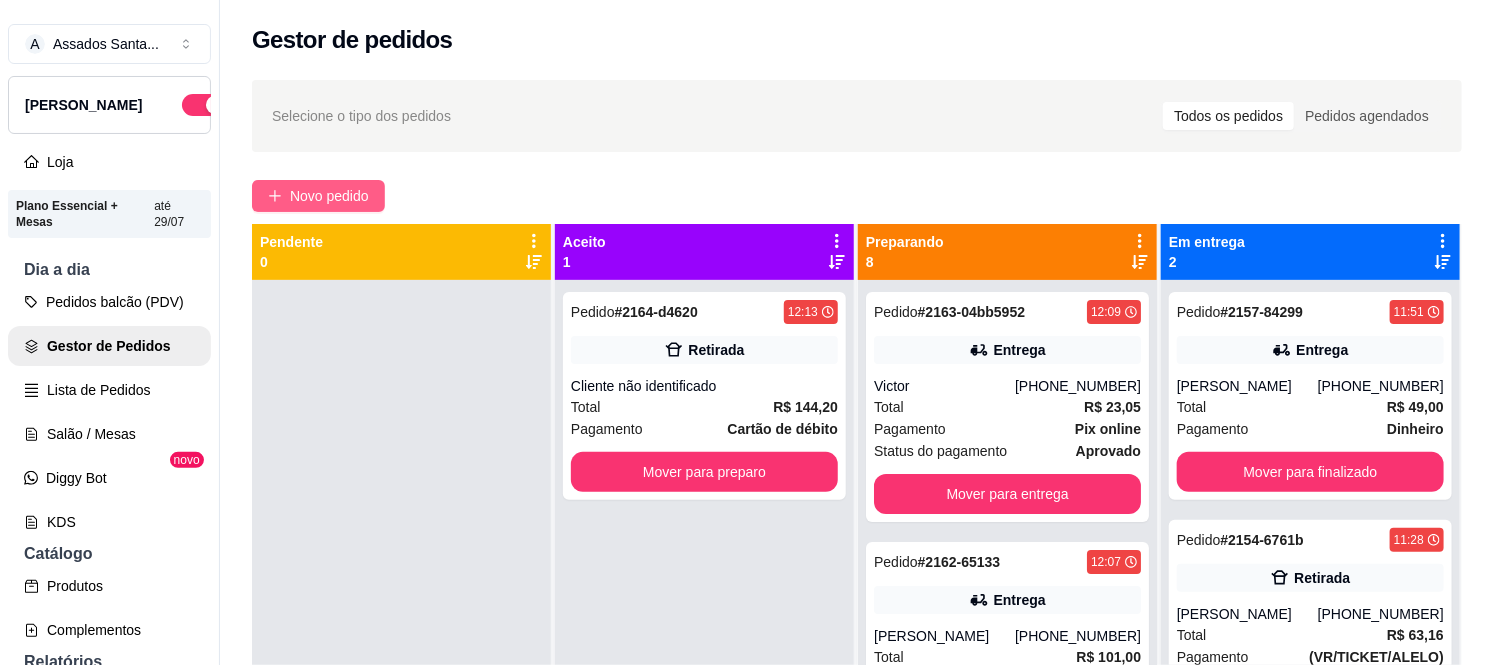 click on "Novo pedido" at bounding box center [329, 196] 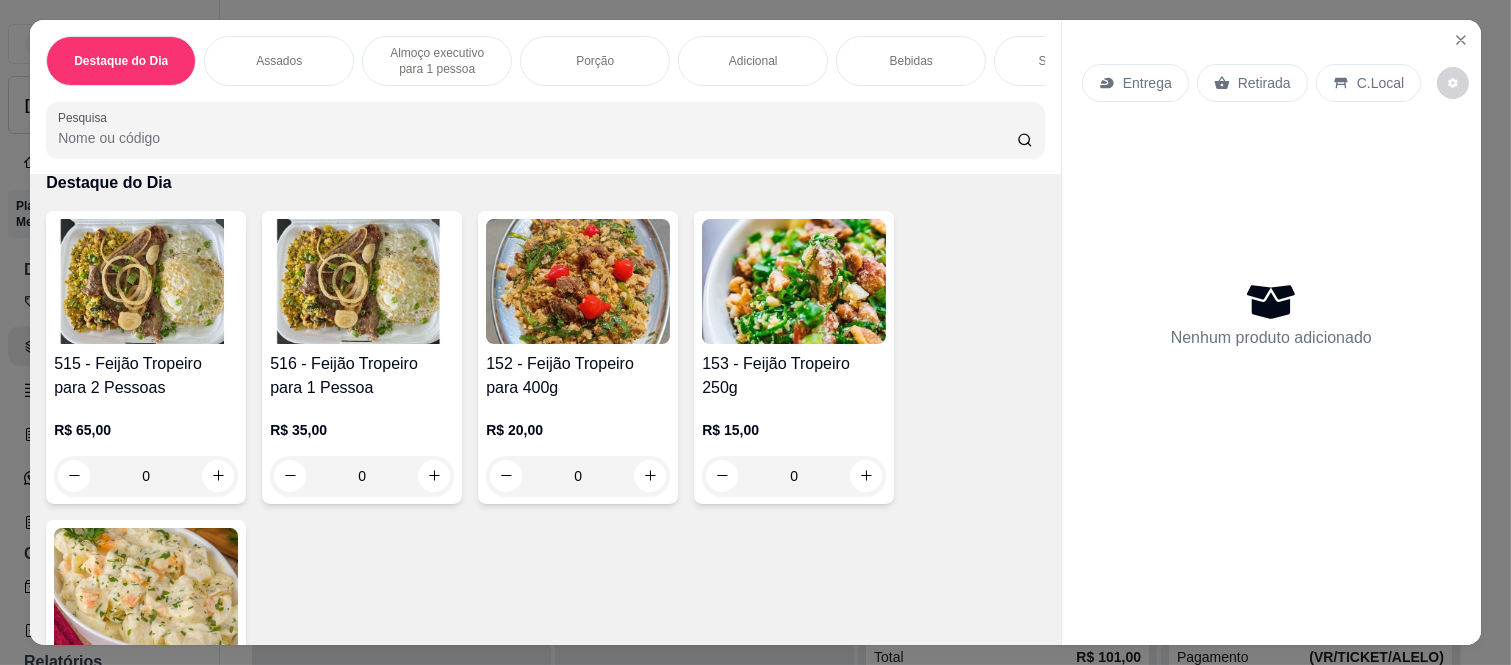 scroll, scrollTop: 222, scrollLeft: 0, axis: vertical 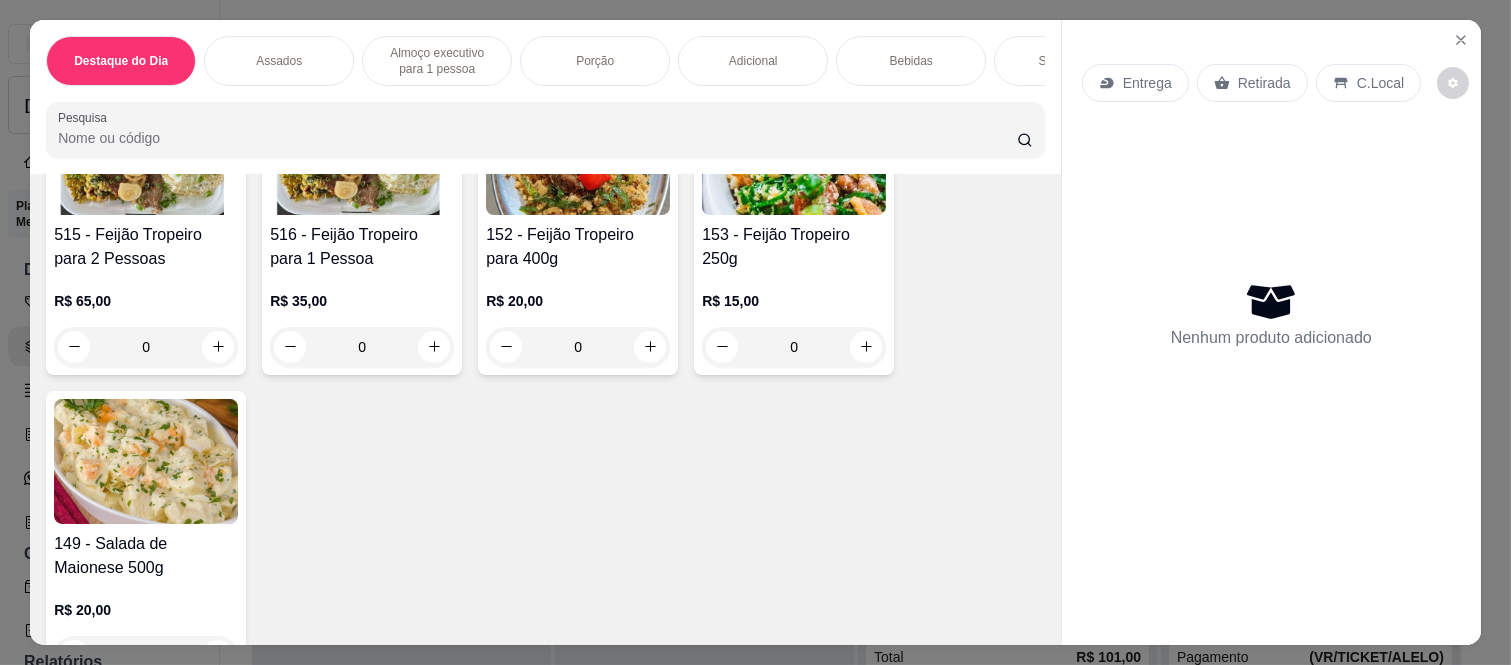 click on "0" at bounding box center (362, 347) 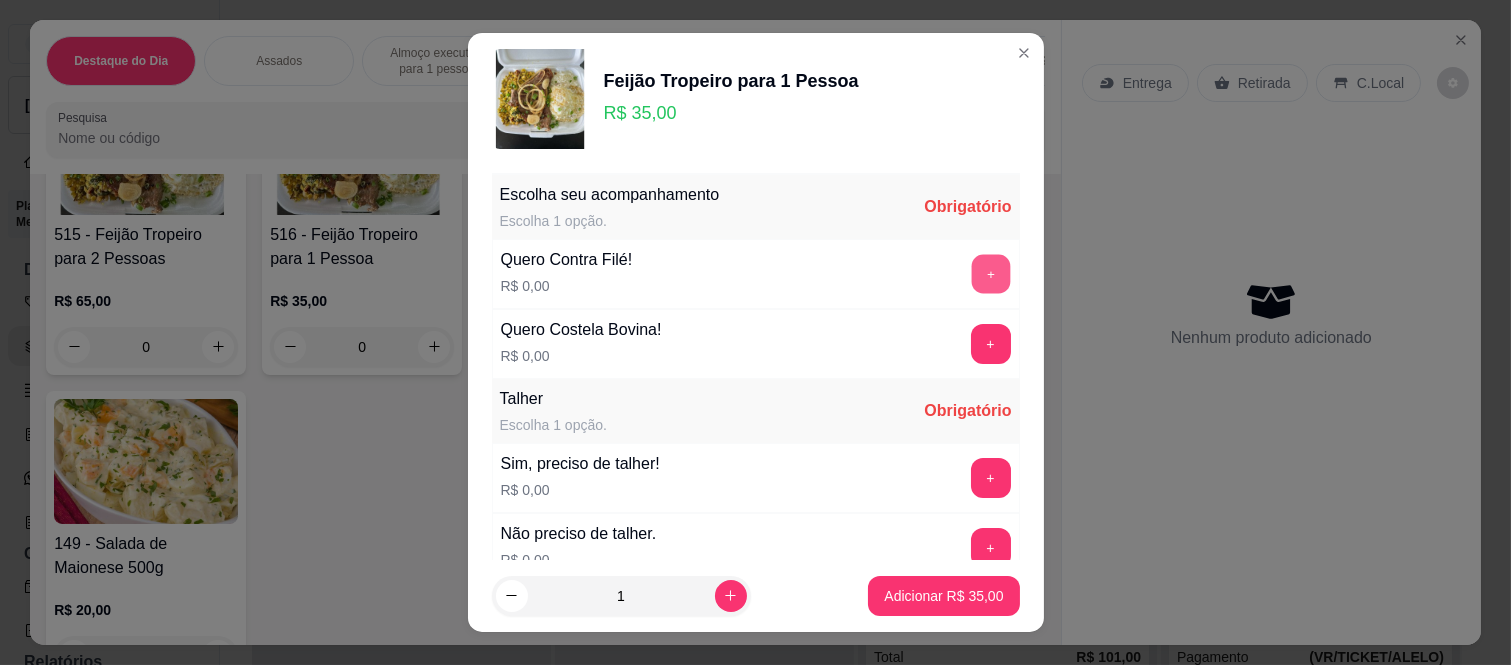 click on "+" at bounding box center (990, 274) 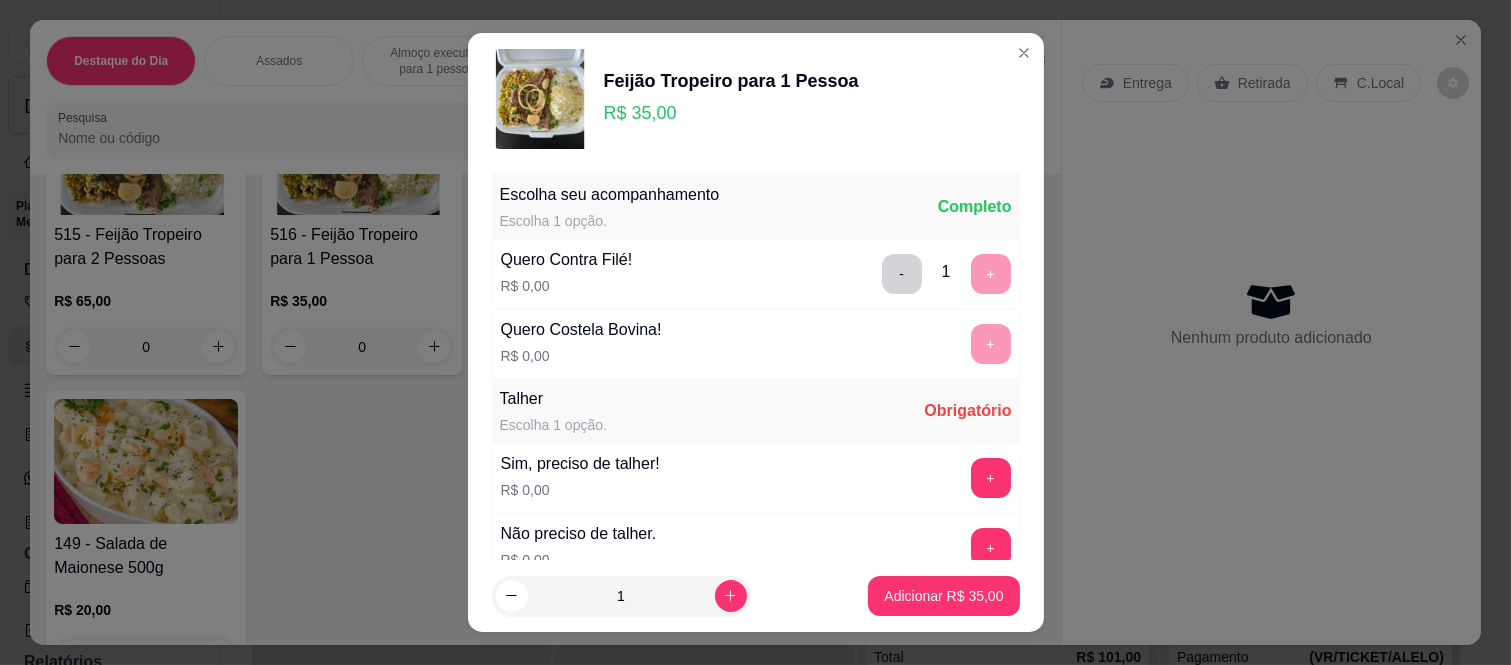 click on "+" at bounding box center [991, 548] 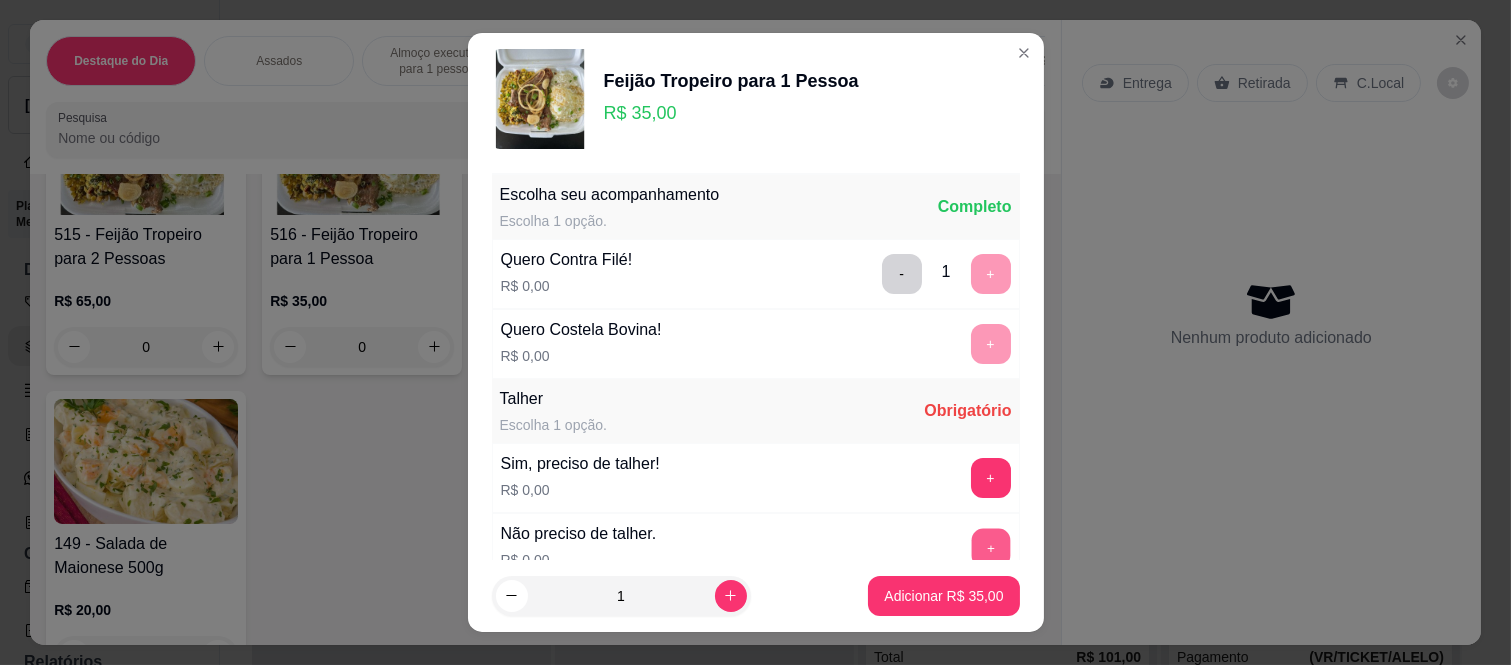 click on "+" at bounding box center (990, 548) 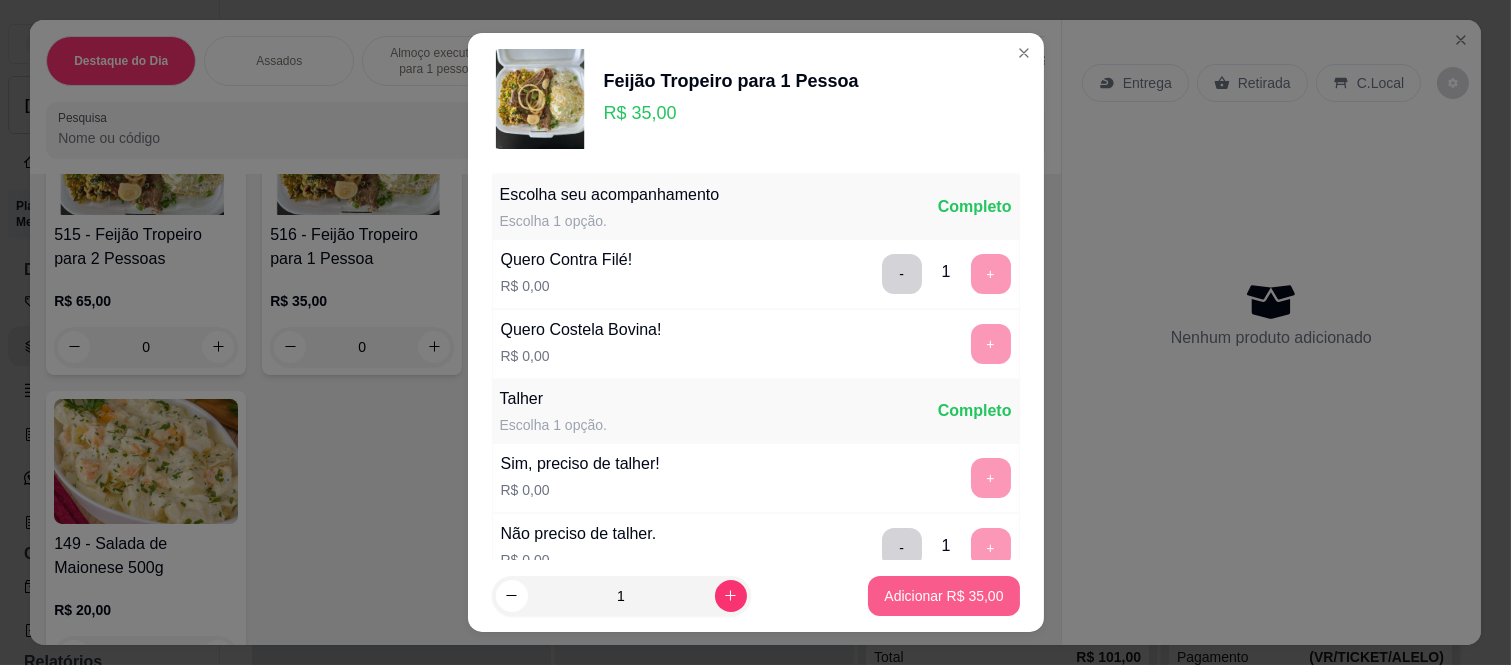 click on "Adicionar   R$ 35,00" at bounding box center (943, 596) 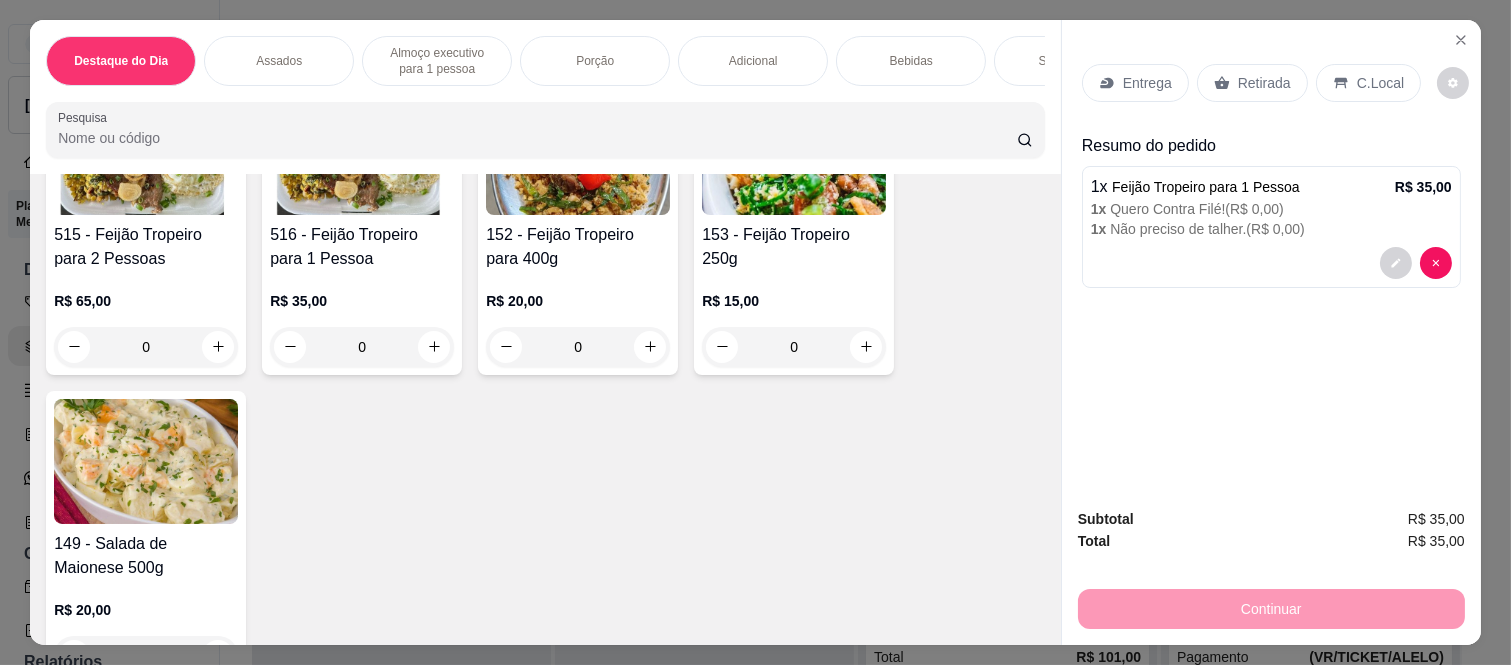 click on "Retirada" at bounding box center (1264, 83) 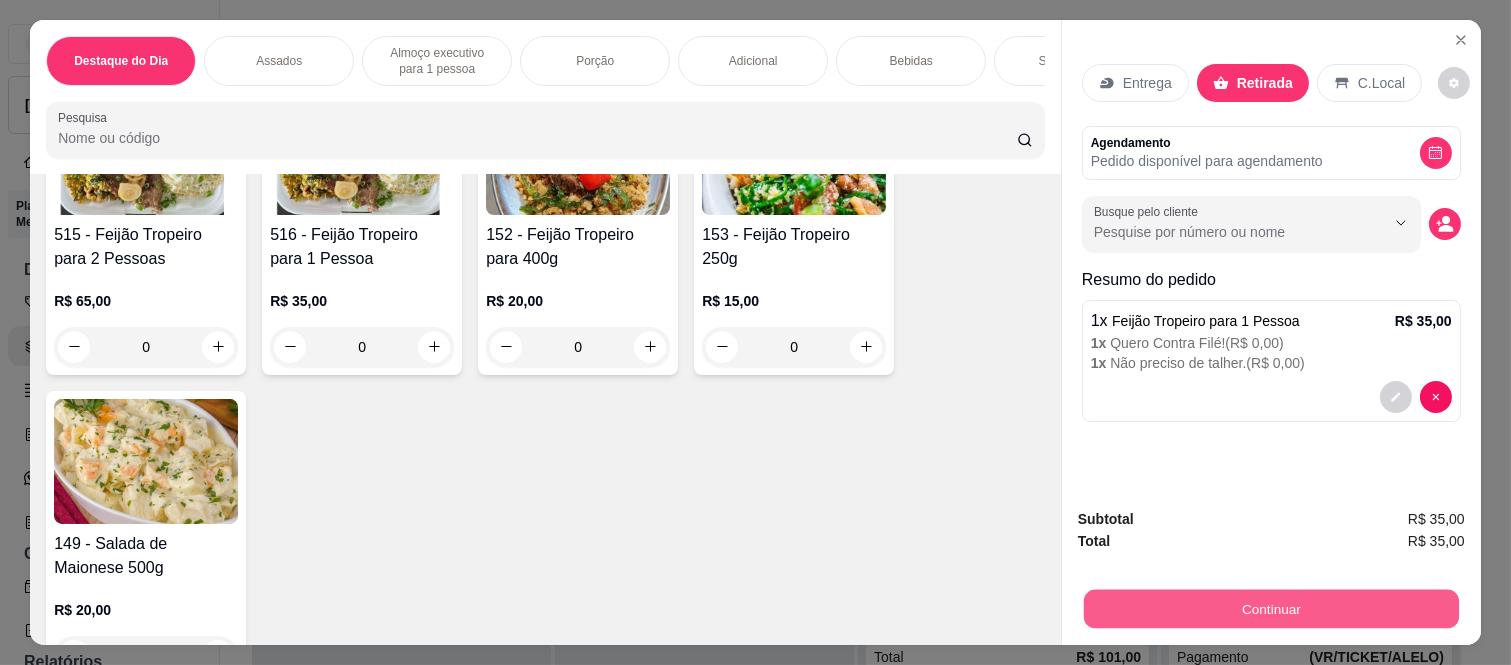 click on "Continuar" at bounding box center (1271, 609) 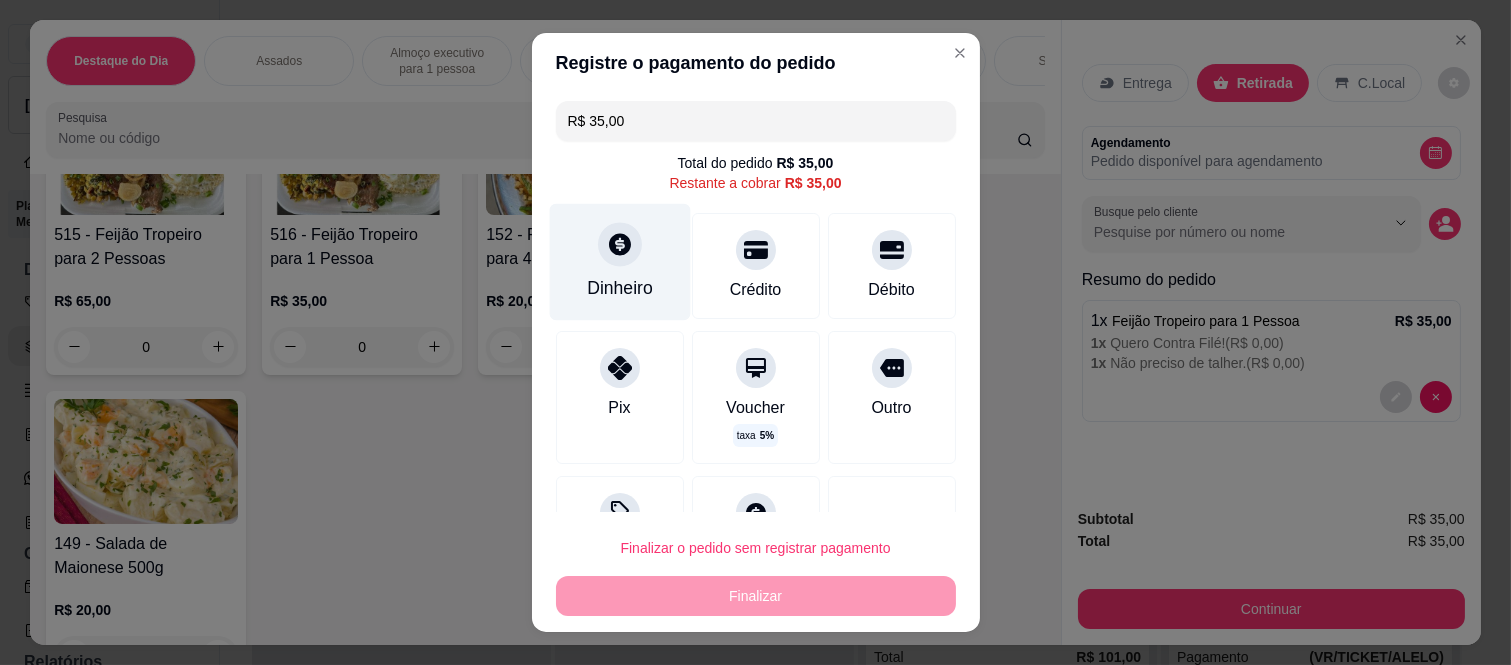 click on "Dinheiro" at bounding box center [619, 262] 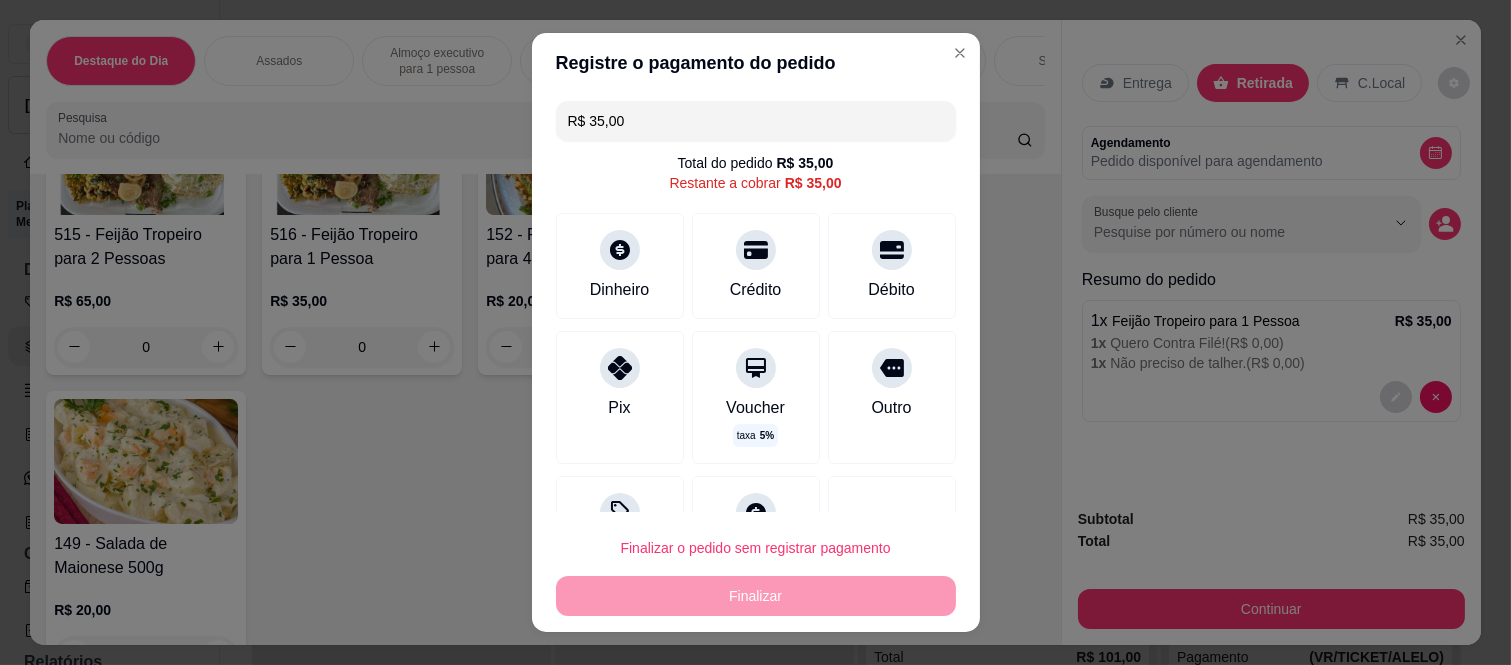 click on "Quantia recebida 0,00 Quantia à ser cobrada   R$ 35,00" at bounding box center (755, 316) 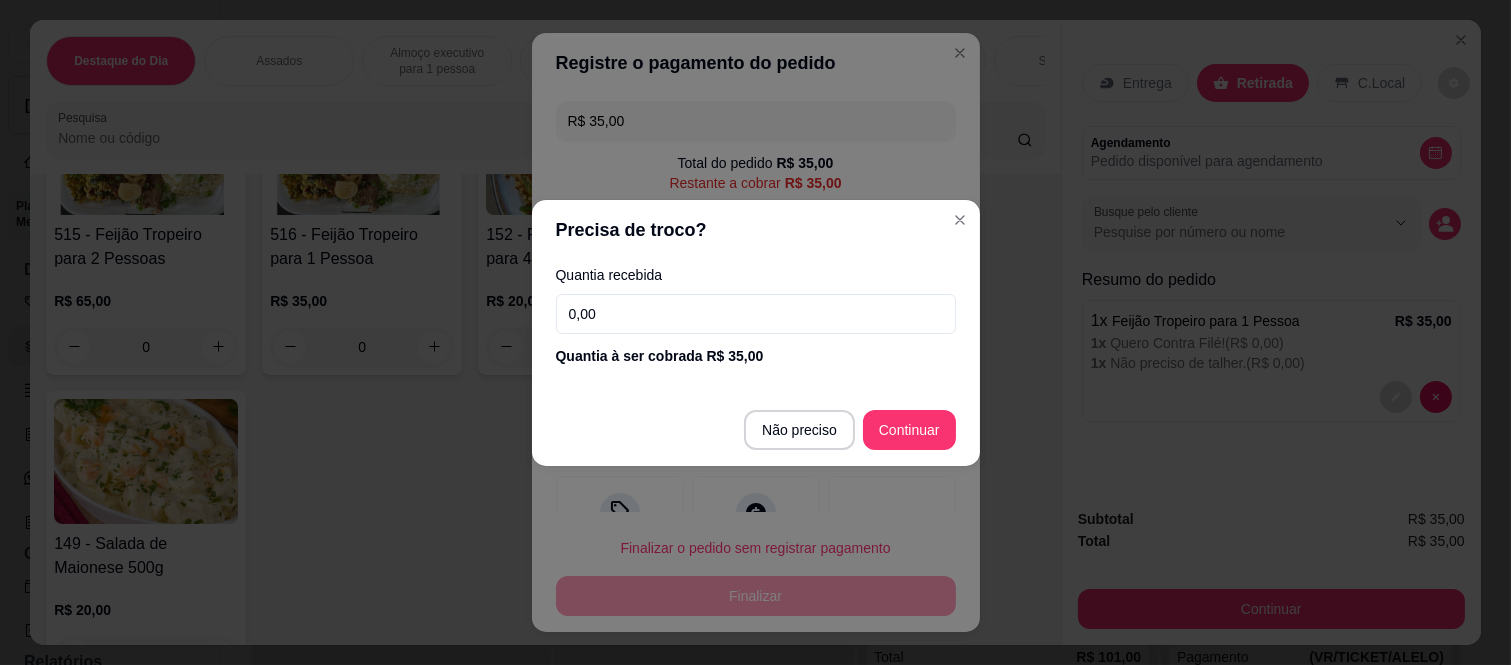 click on "0,00" at bounding box center [756, 314] 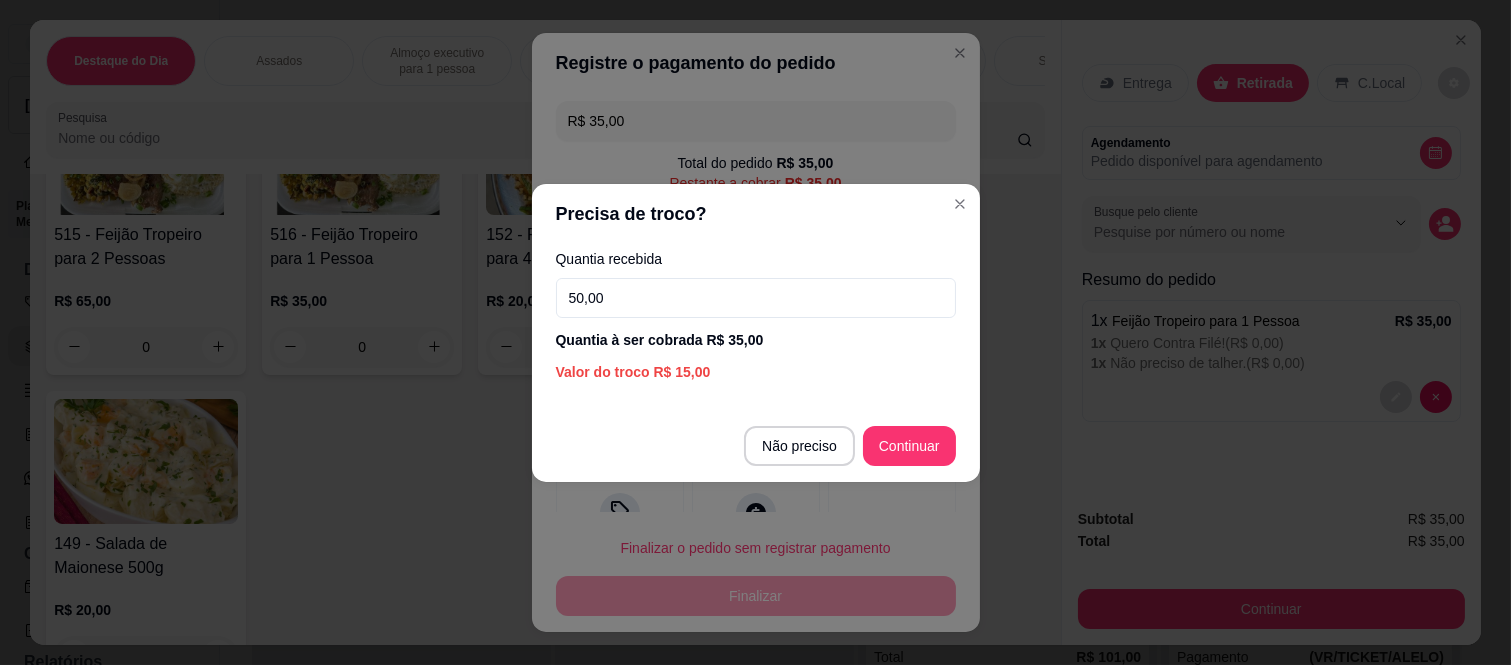 type on "50,00" 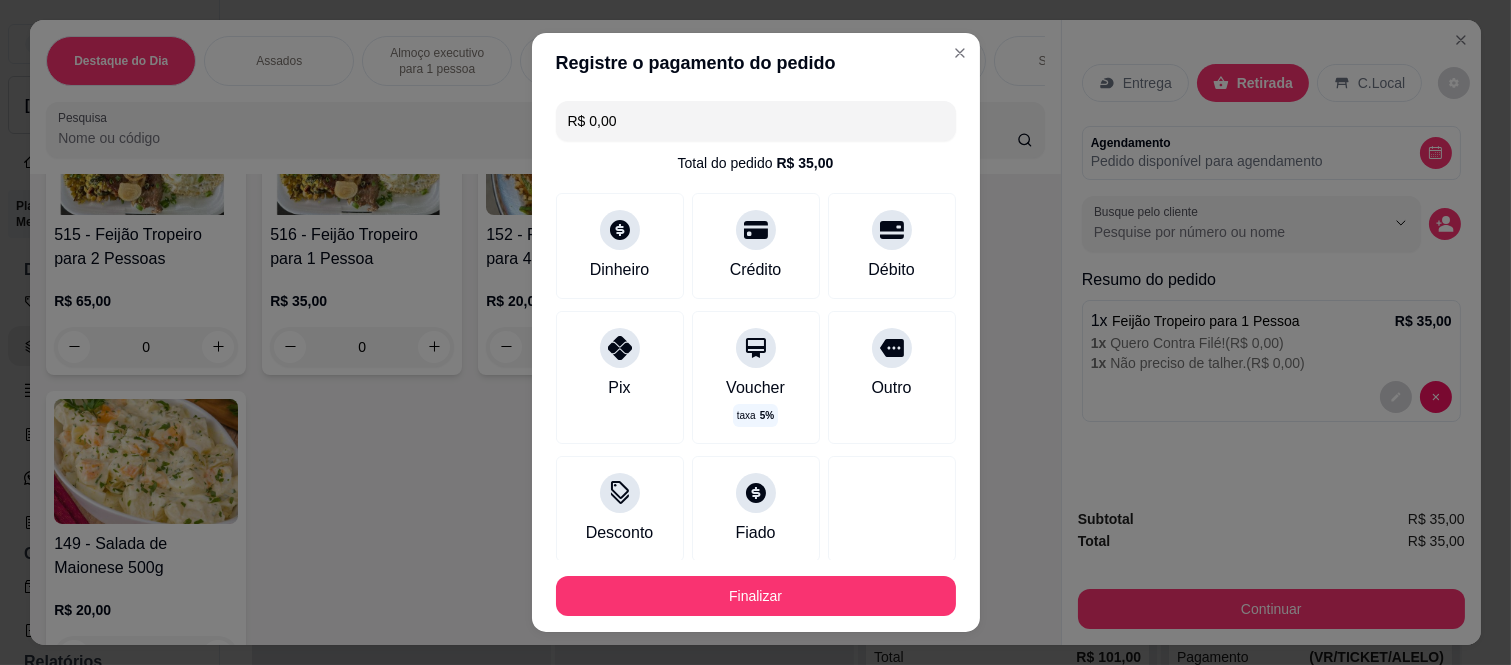 click on "Finalizar" at bounding box center [756, 596] 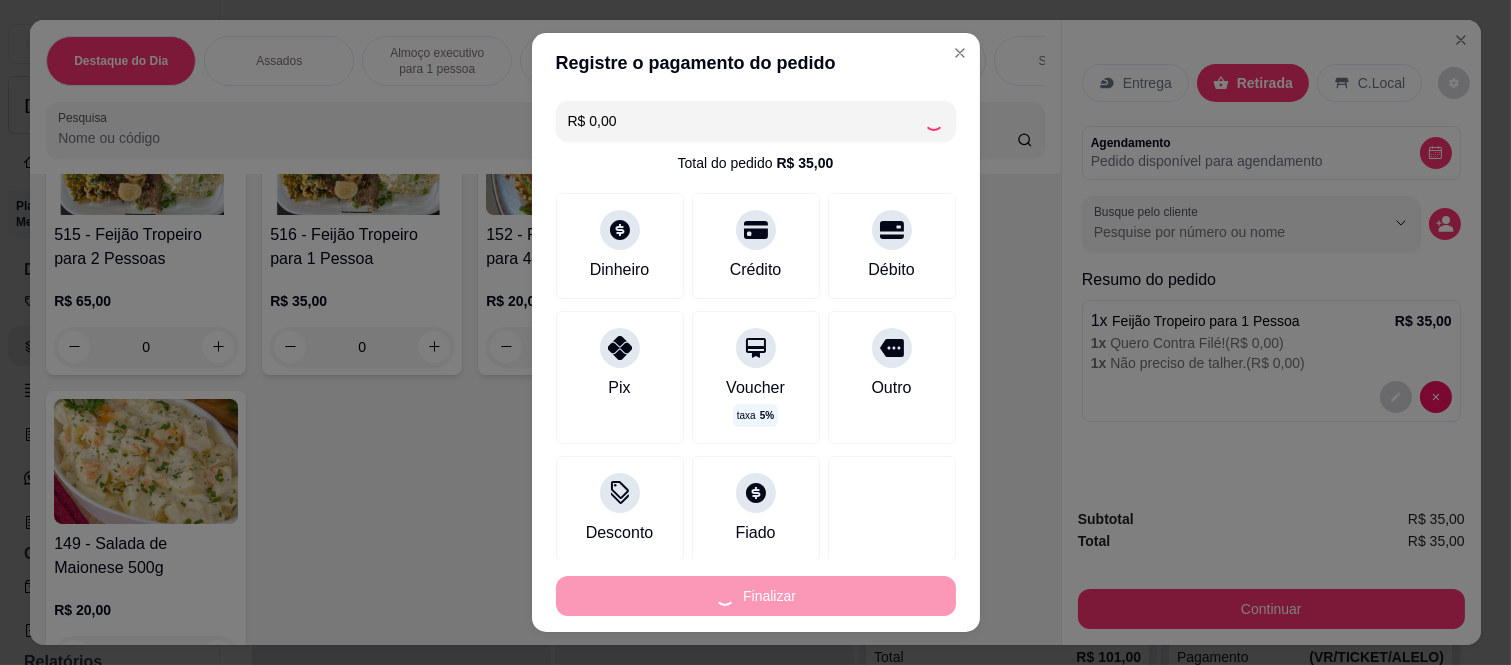 type on "-R$ 35,00" 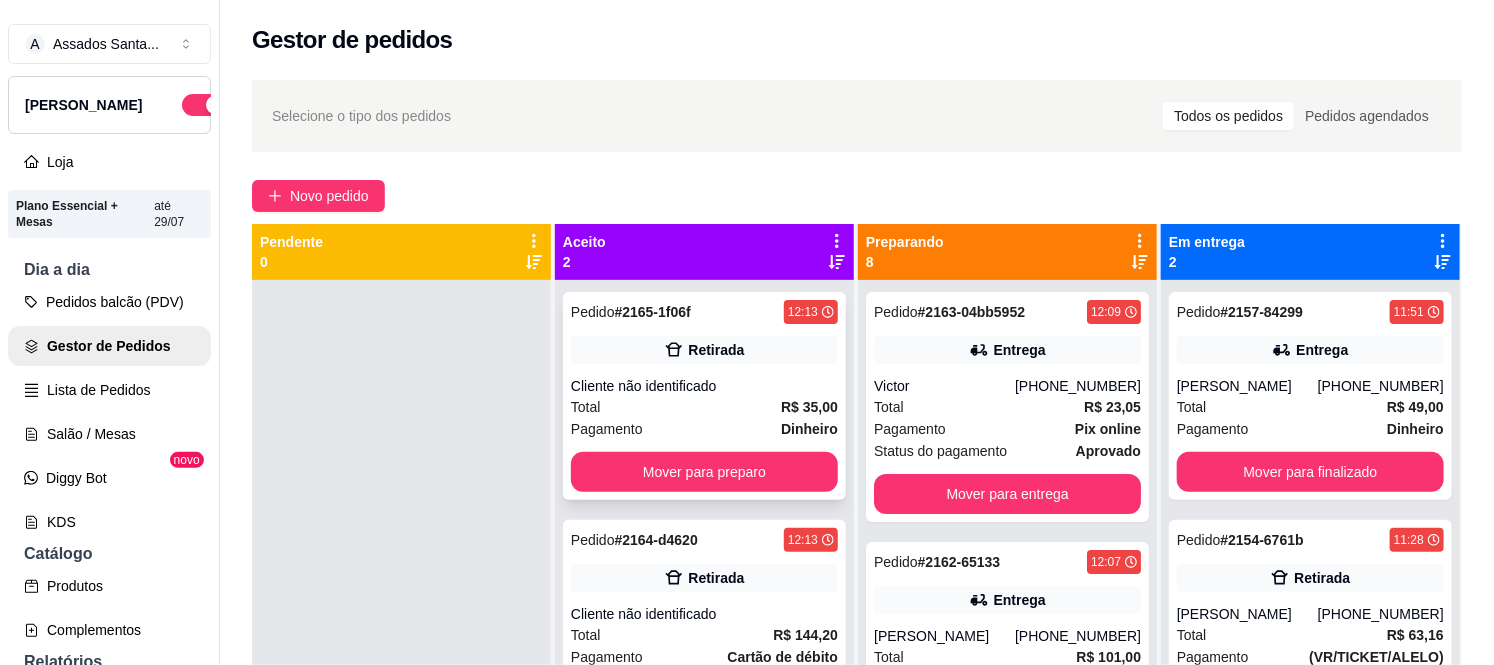 click on "Total R$ 35,00" at bounding box center (704, 407) 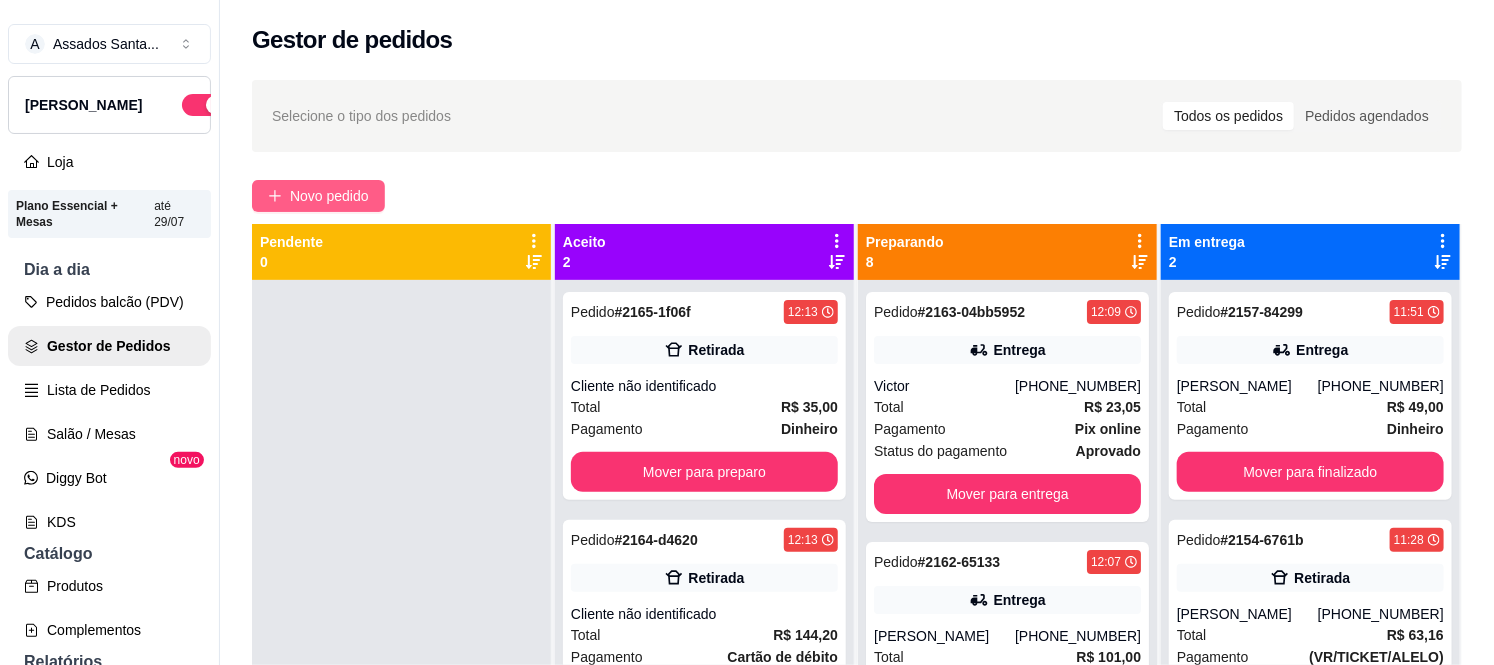 click on "Novo pedido" at bounding box center [329, 196] 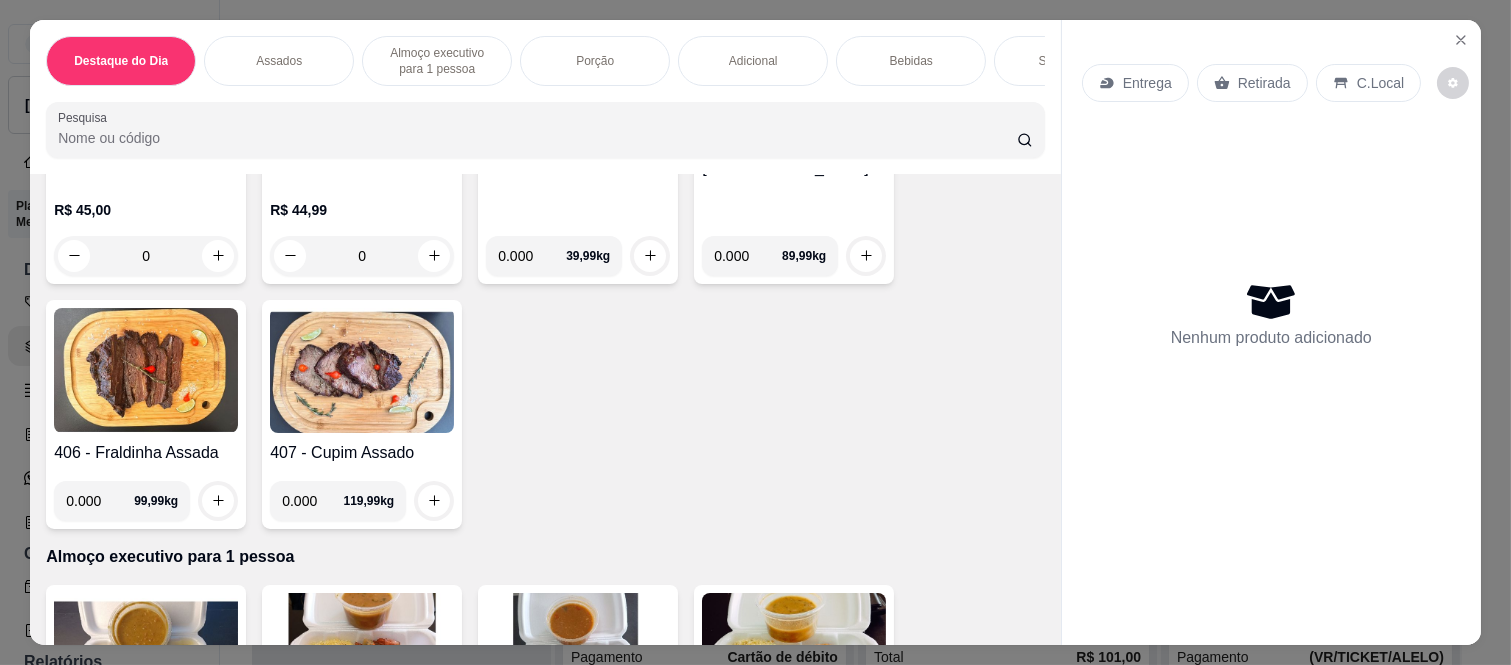 scroll, scrollTop: 1000, scrollLeft: 0, axis: vertical 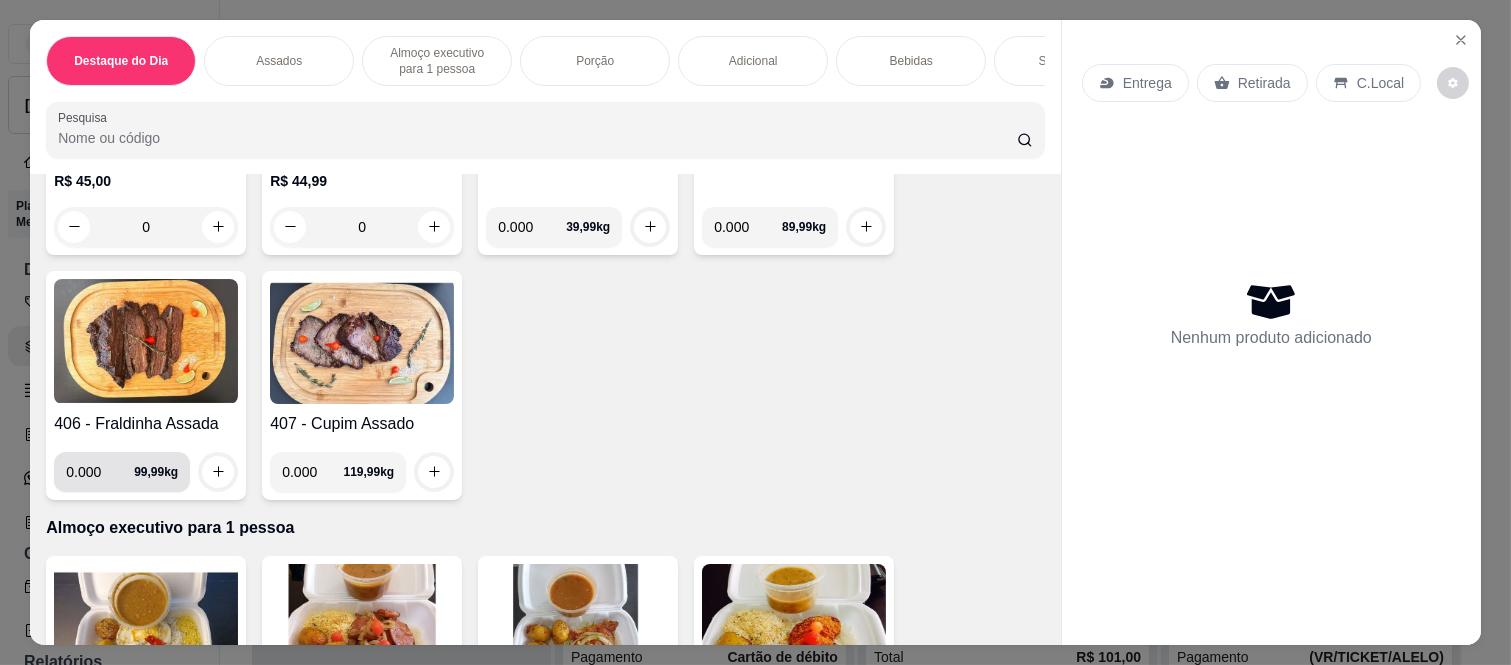 click on "0.000" at bounding box center [100, 472] 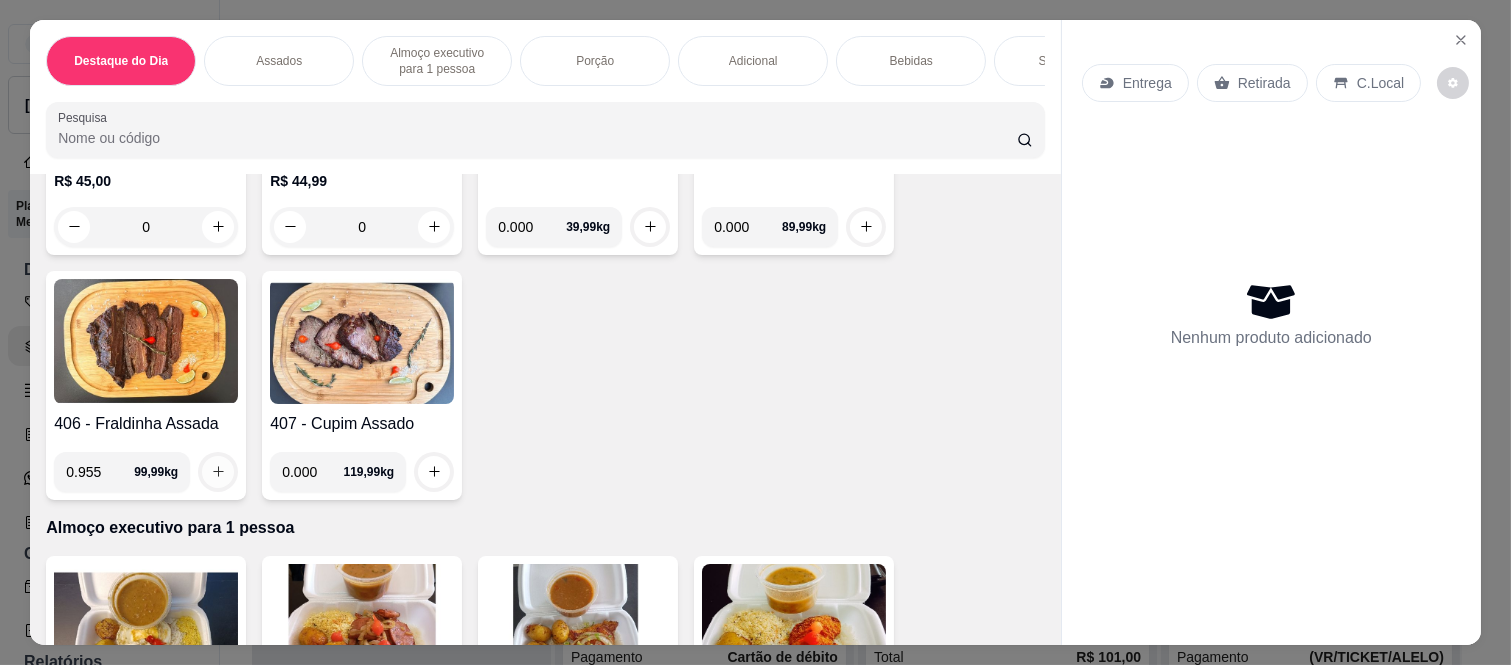 type on "0.955" 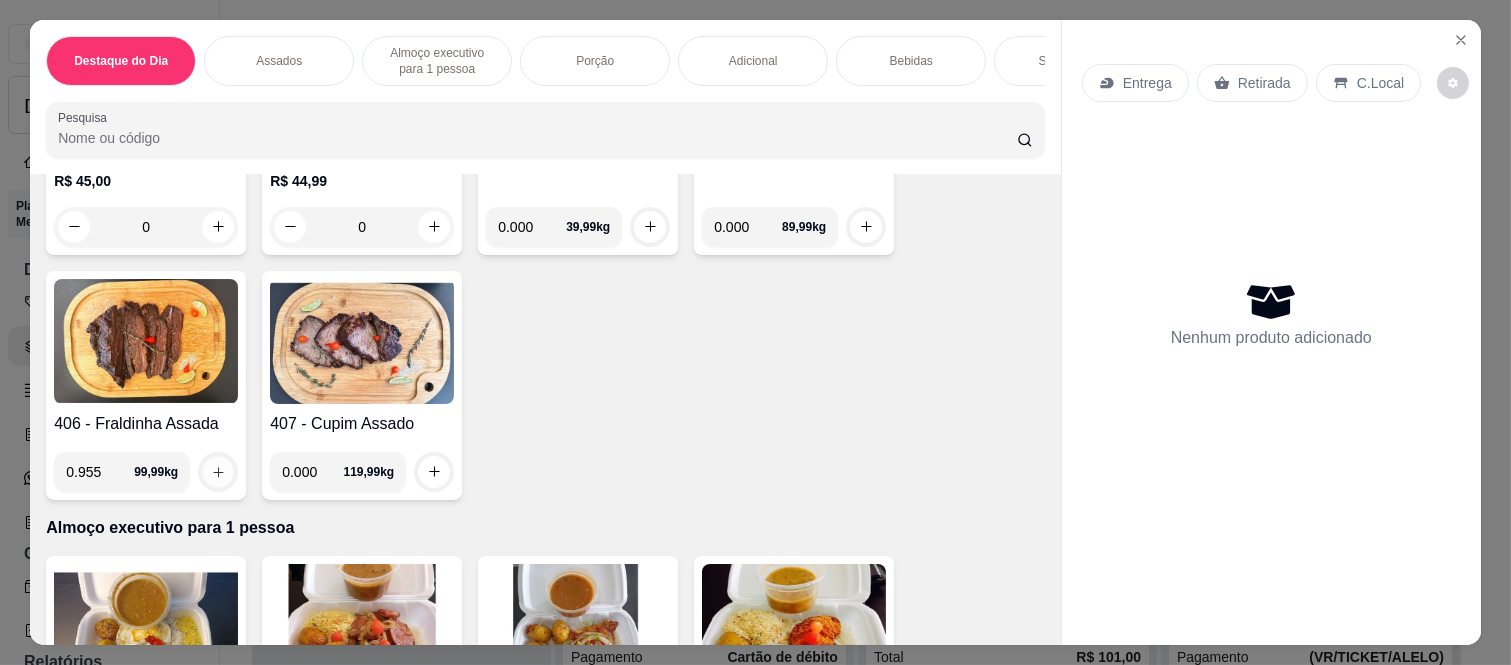 click 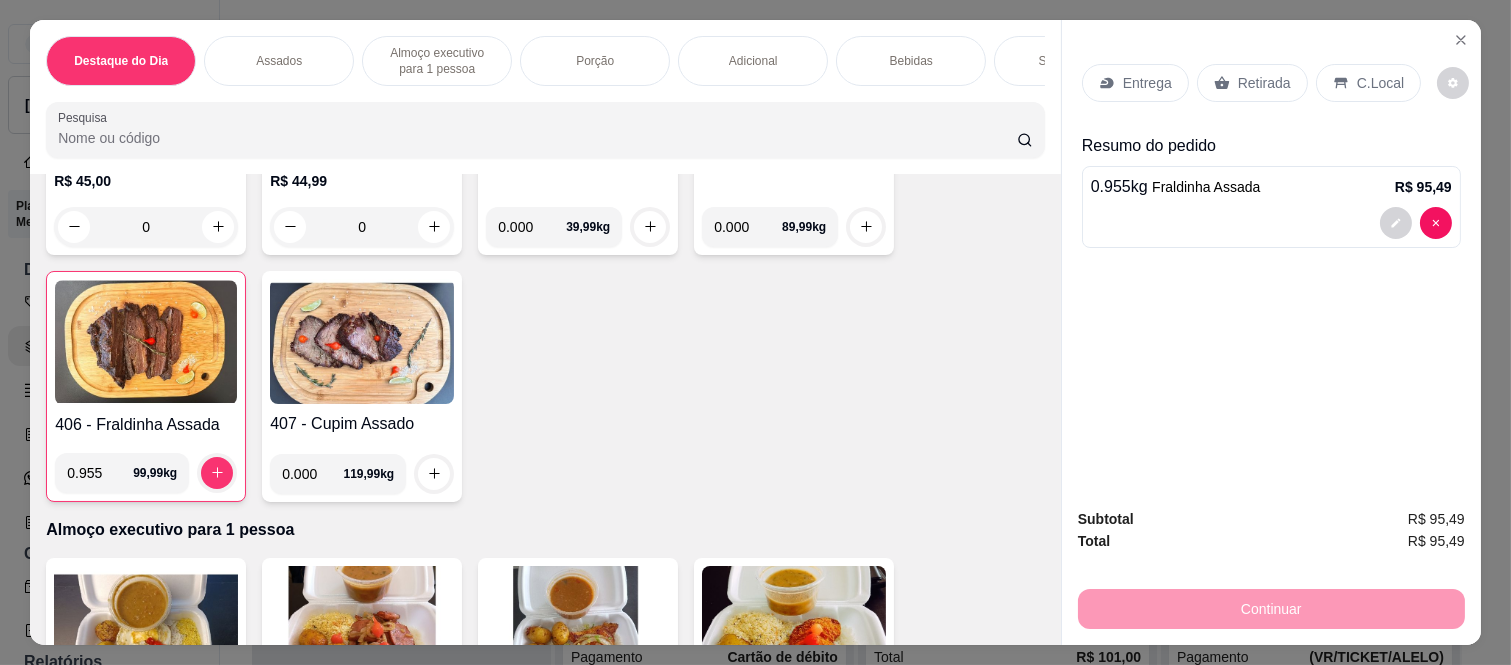 click on "Retirada" at bounding box center (1264, 83) 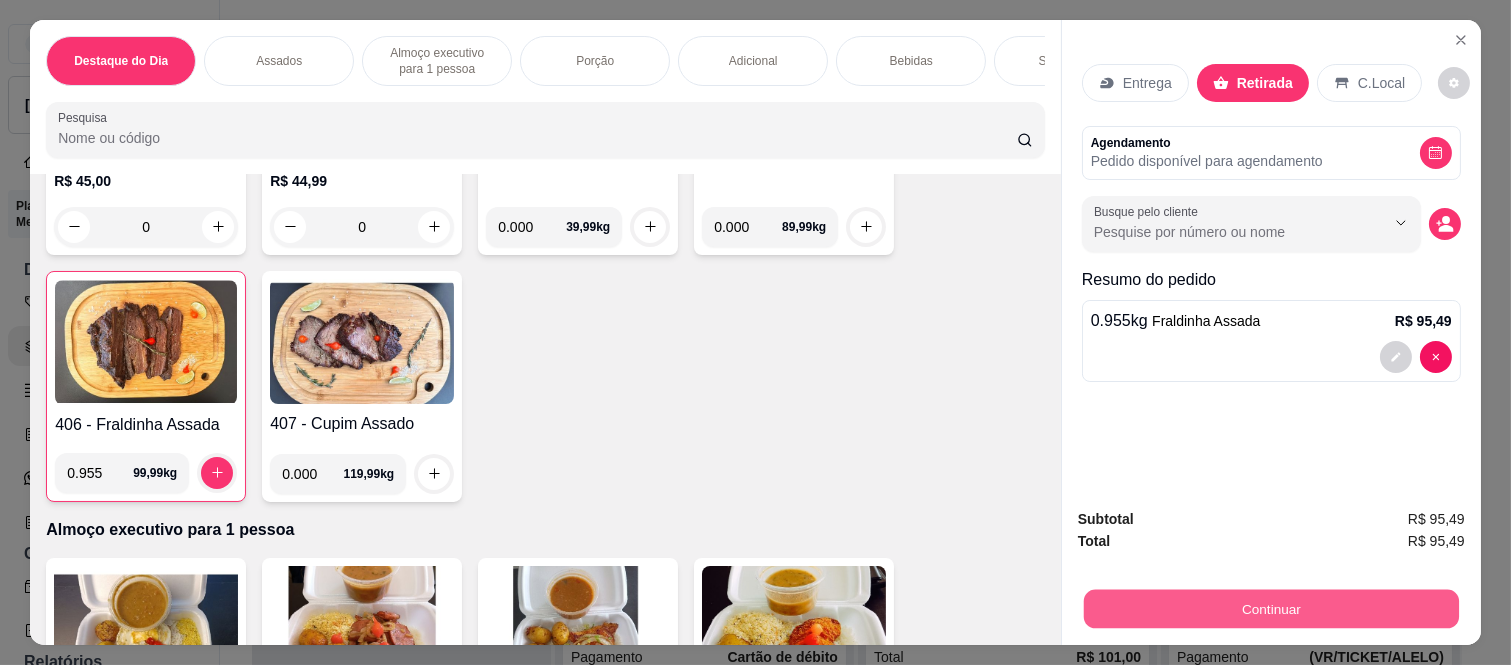 click on "Continuar" at bounding box center [1271, 609] 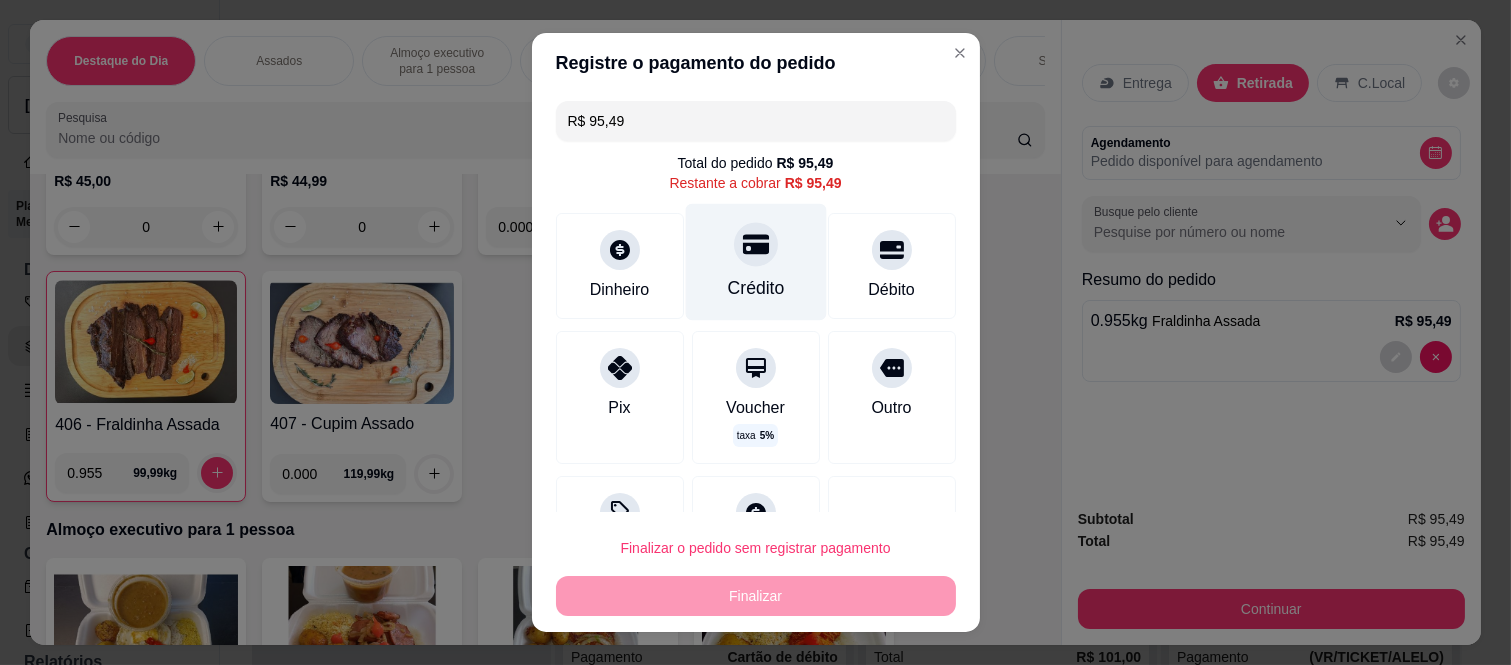 click on "Crédito" at bounding box center (755, 262) 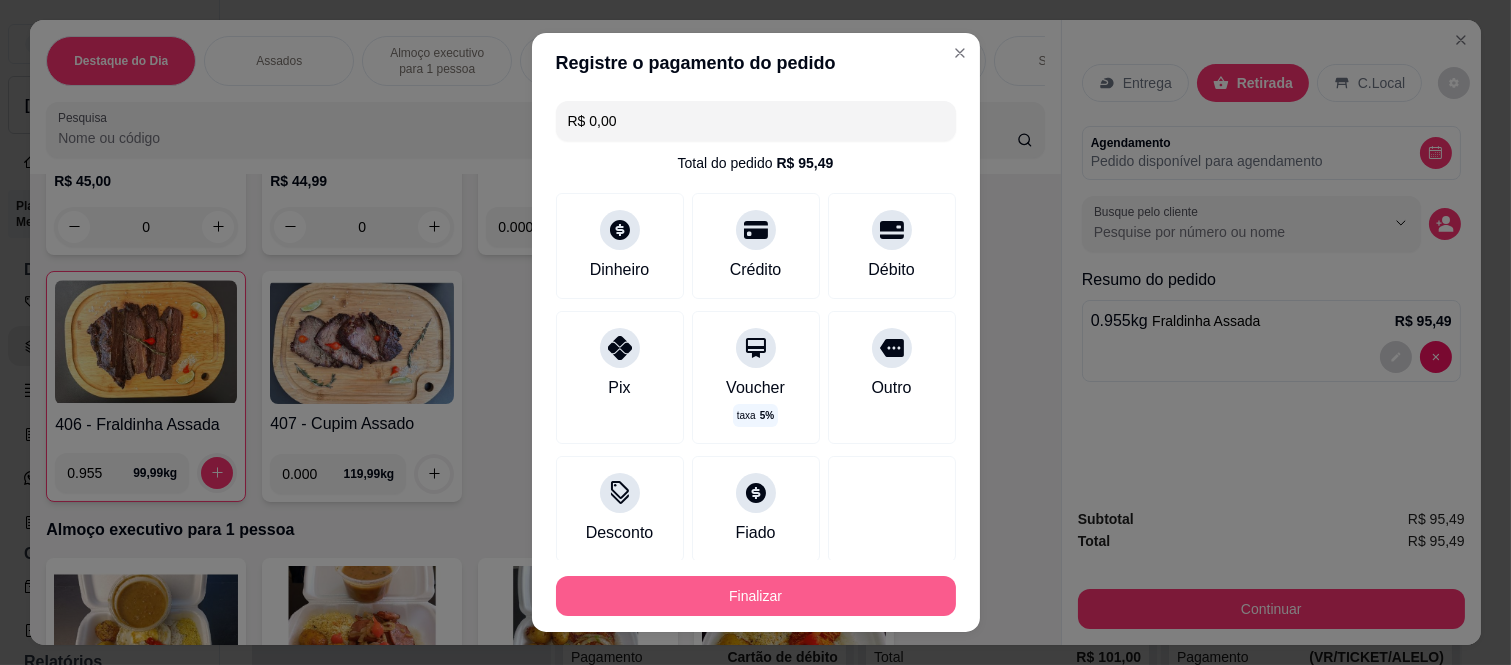 click on "Finalizar" at bounding box center (756, 596) 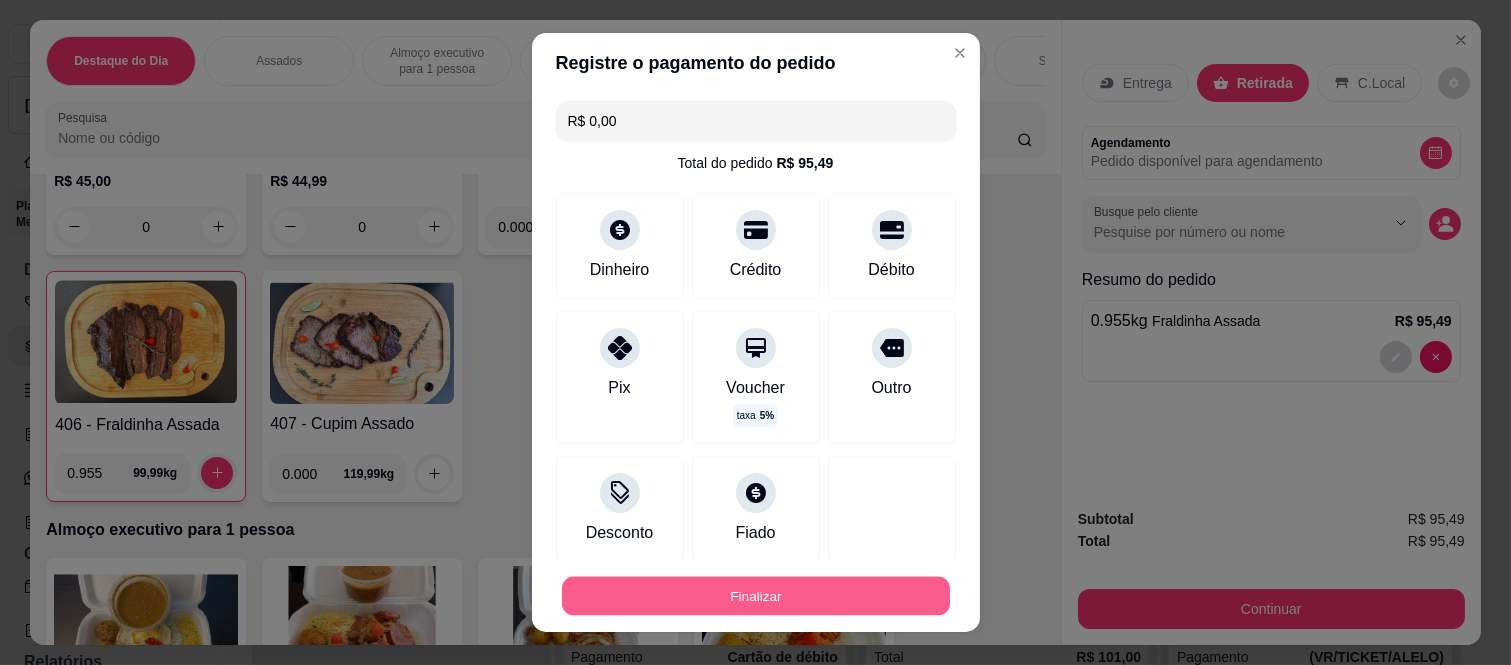 click on "Finalizar" at bounding box center [756, 595] 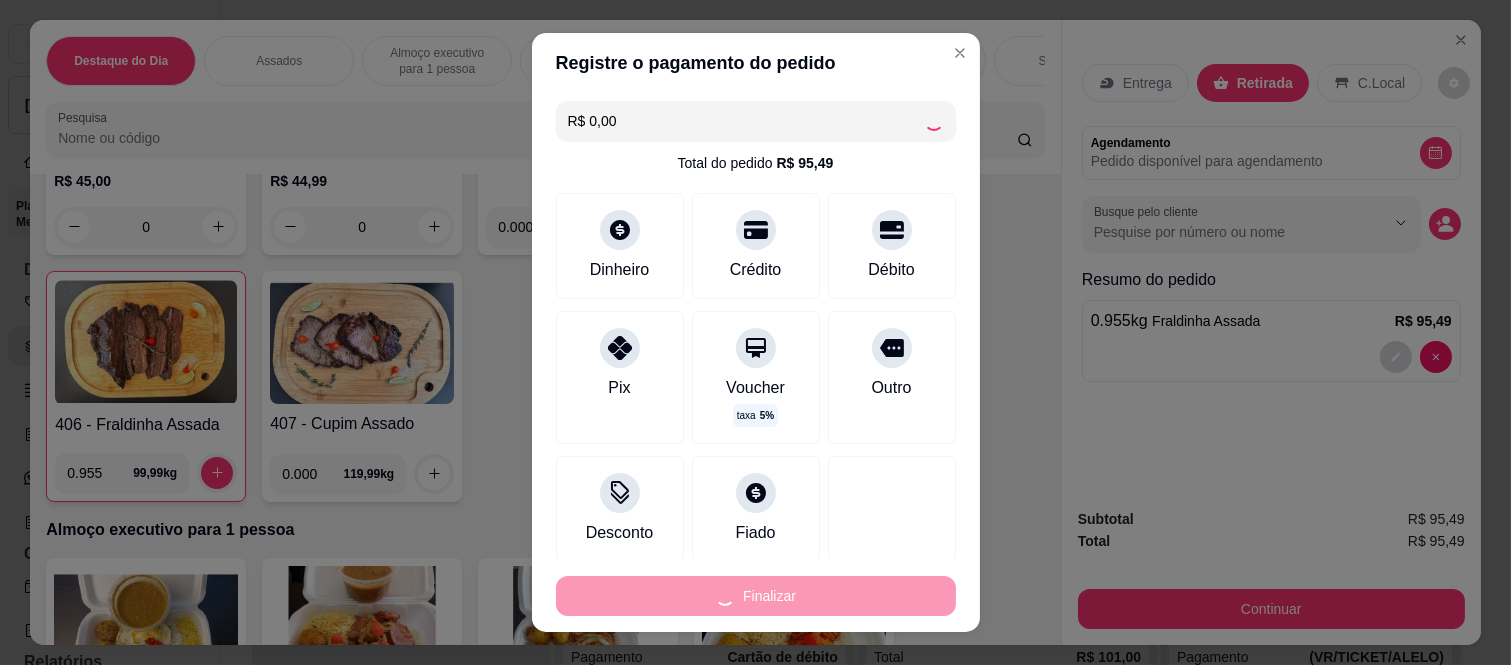 type on "-R$ 95,49" 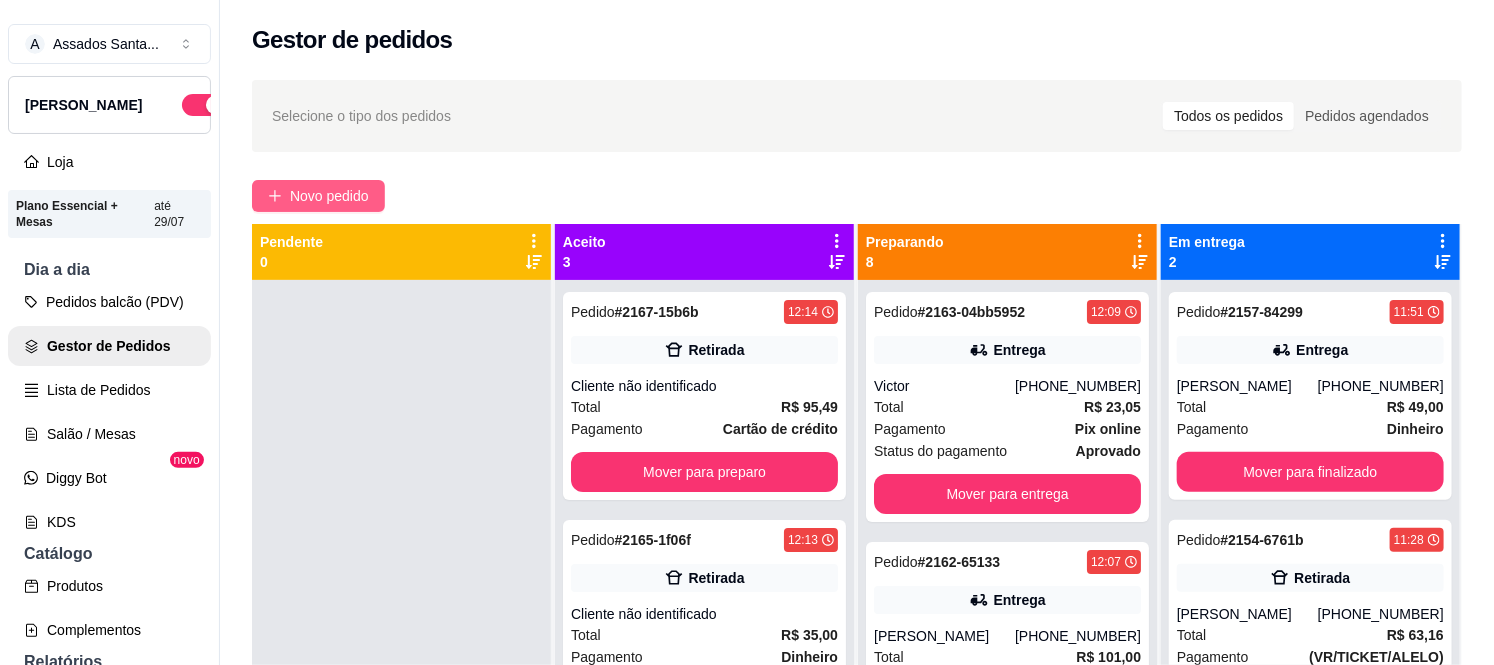 click on "Novo pedido" at bounding box center [318, 196] 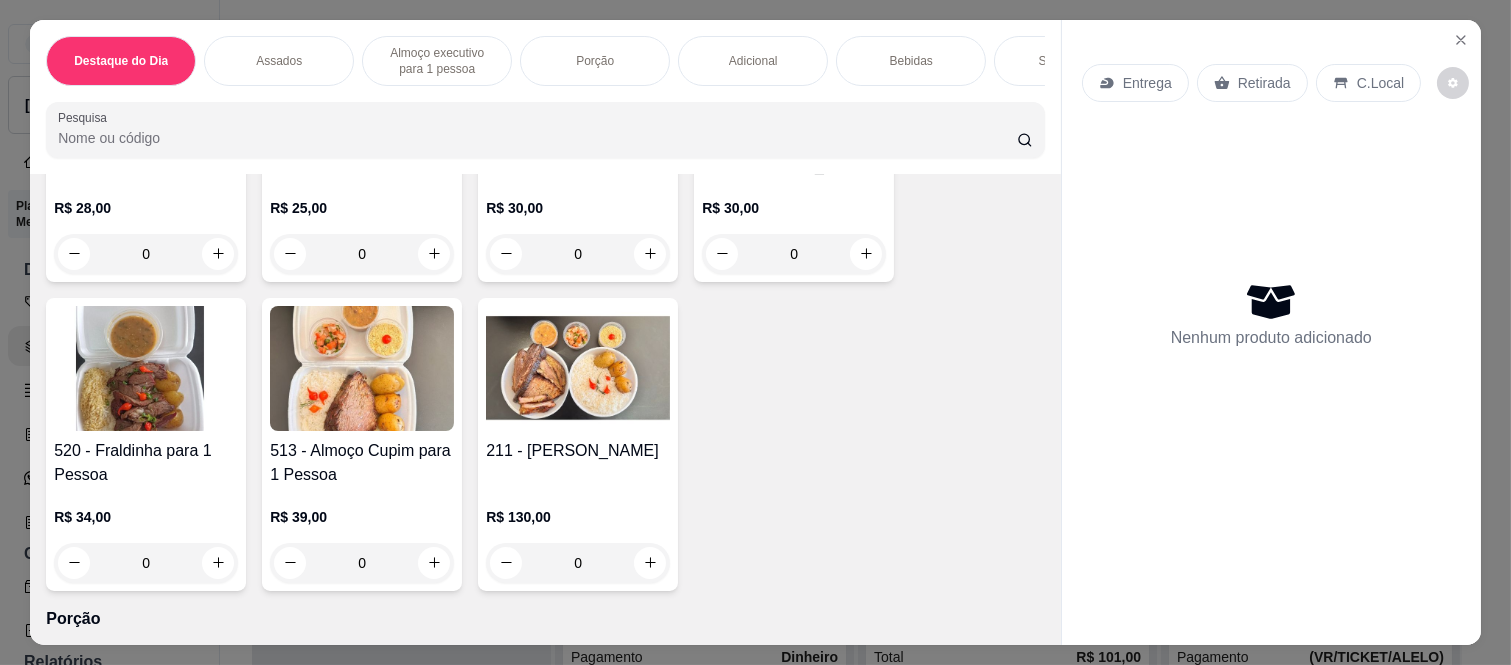 scroll, scrollTop: 1888, scrollLeft: 0, axis: vertical 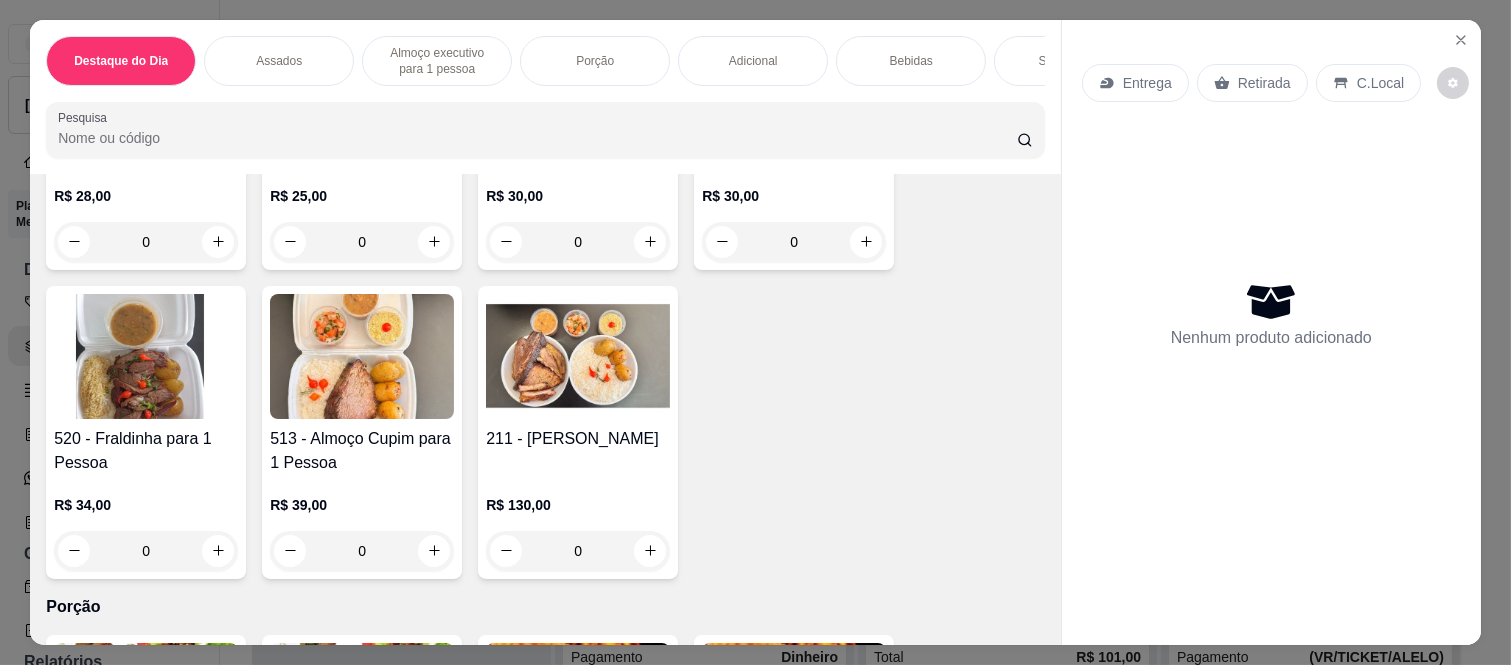 click on "0" at bounding box center [794, 242] 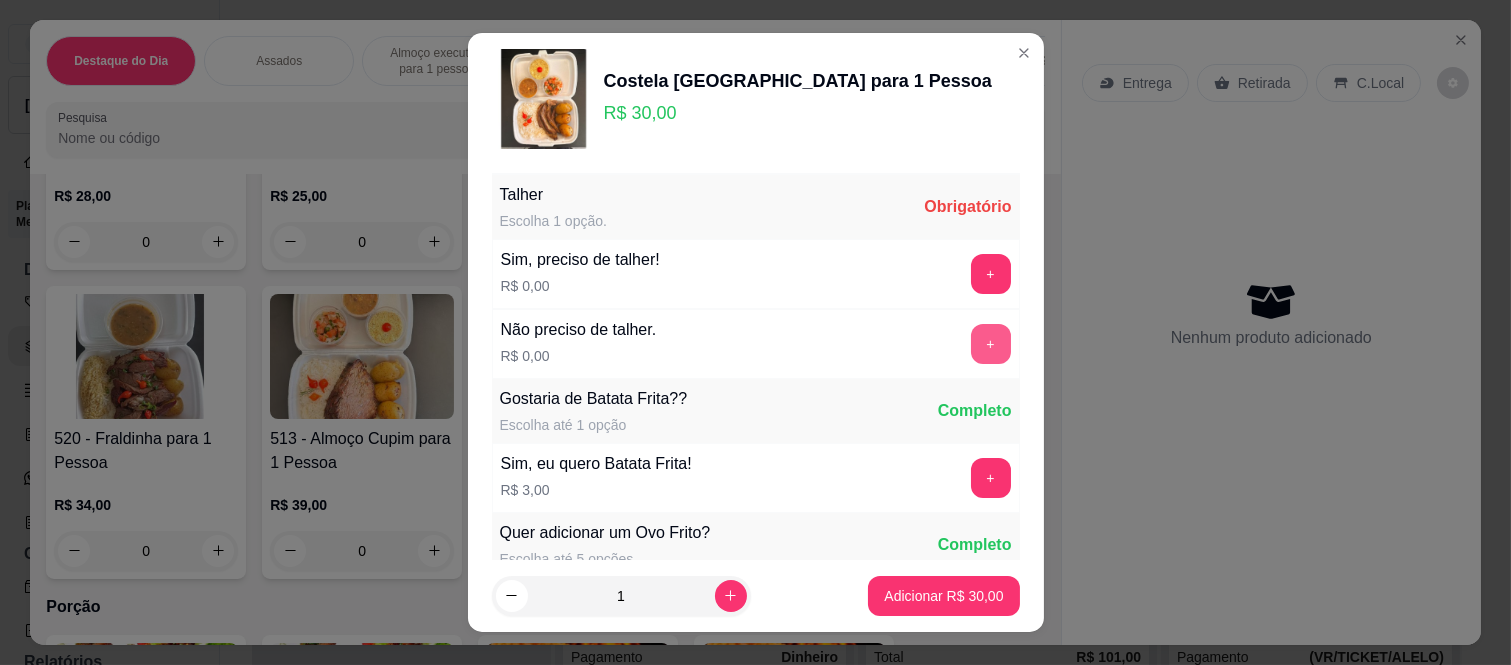 click on "+" at bounding box center [991, 344] 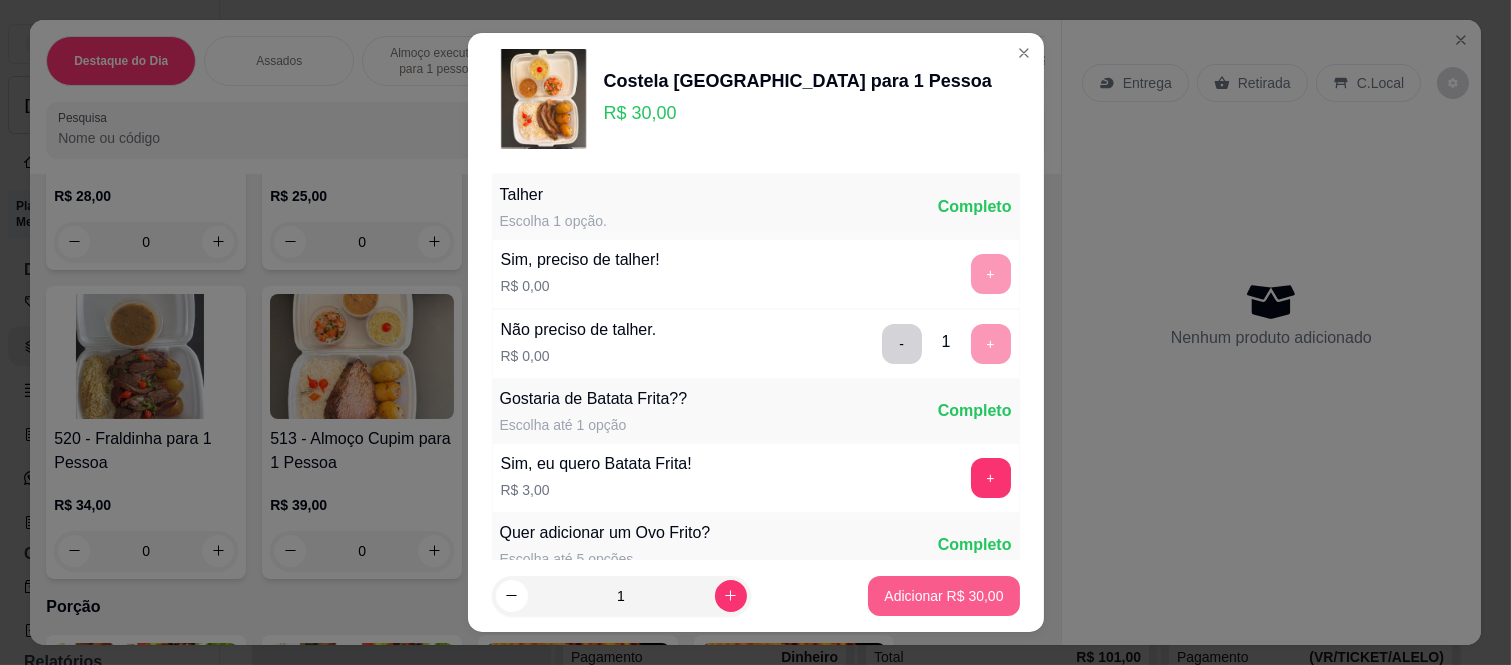 click on "Adicionar   R$ 30,00" at bounding box center (943, 596) 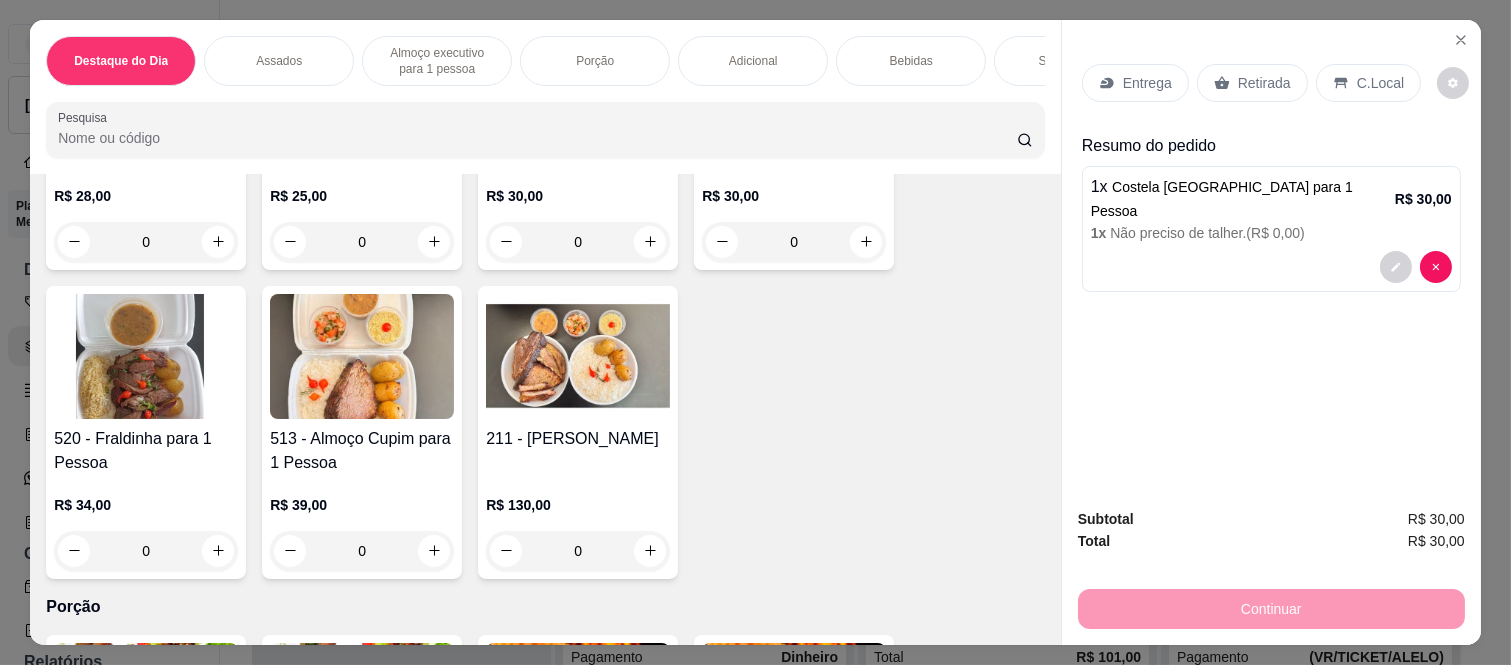 click on "Retirada" at bounding box center (1252, 83) 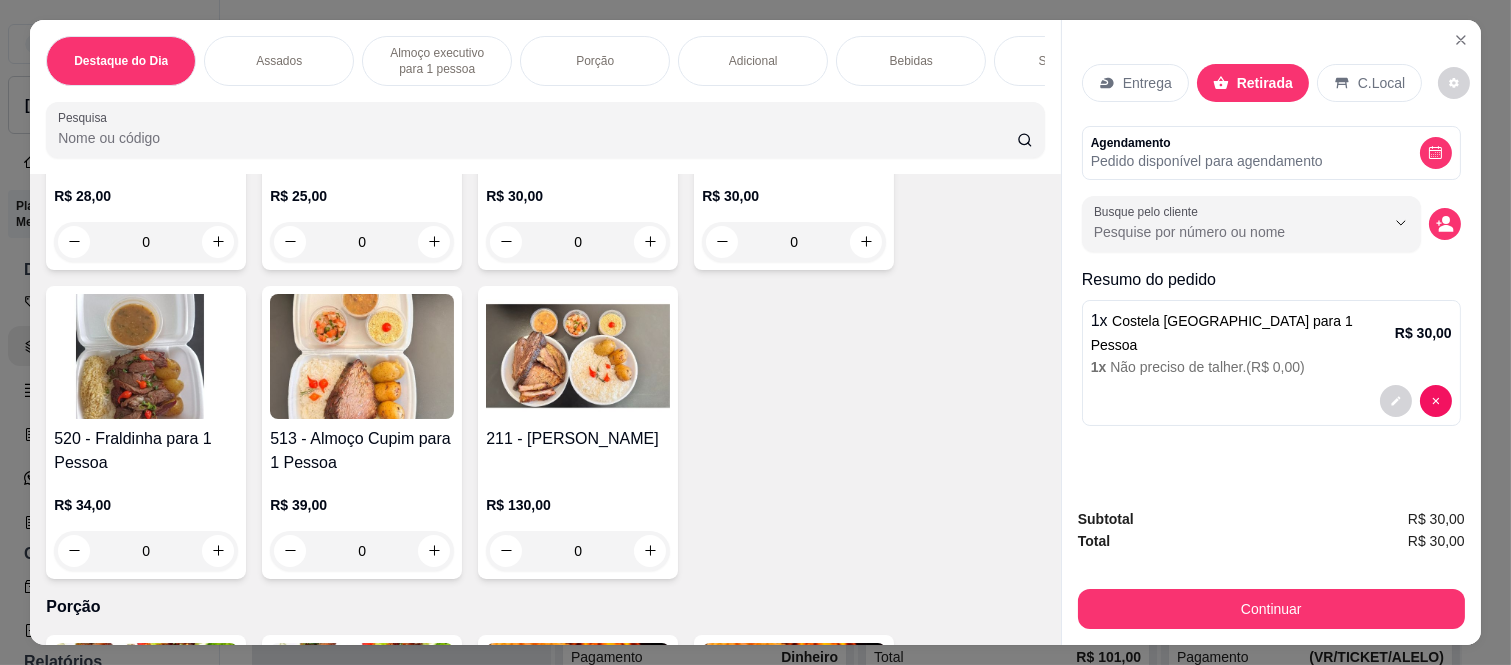 click on "C.Local" at bounding box center [1369, 83] 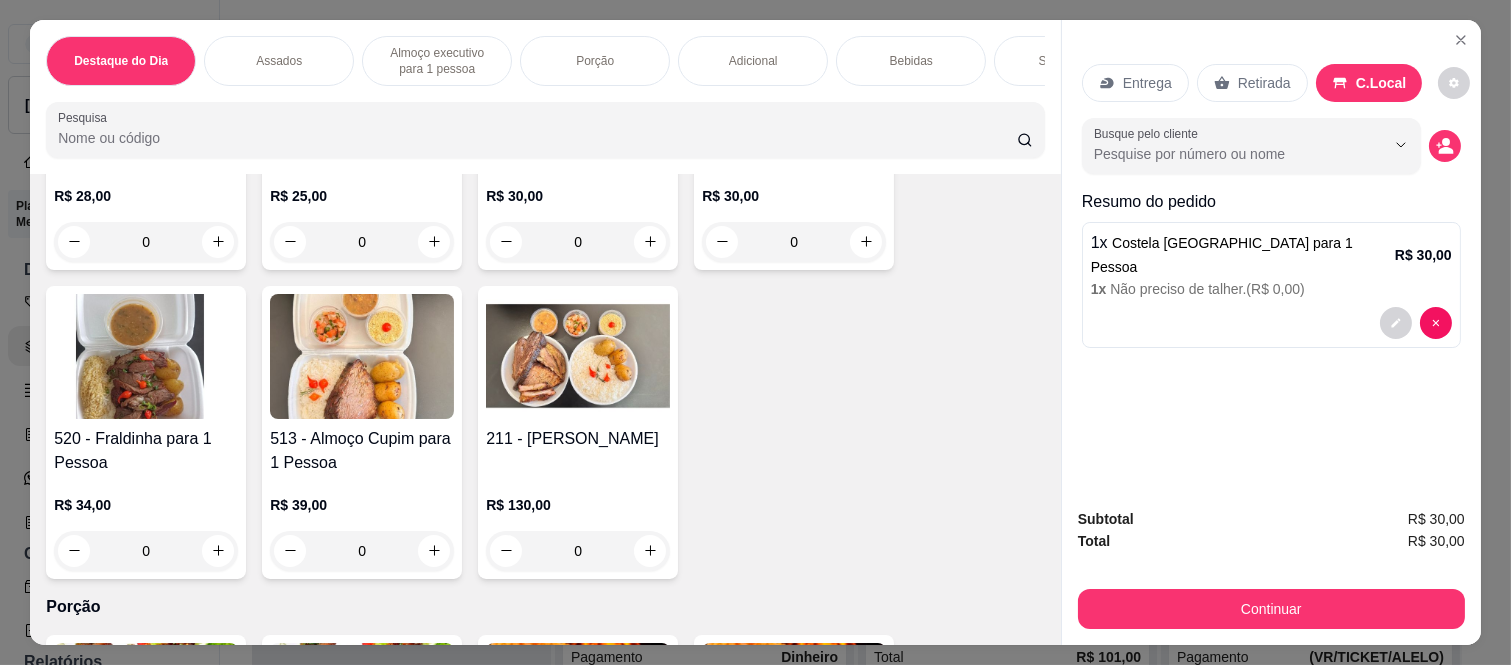 click on "Subtotal R$ 30,00 Total R$ 30,00 Continuar" at bounding box center (1271, 568) 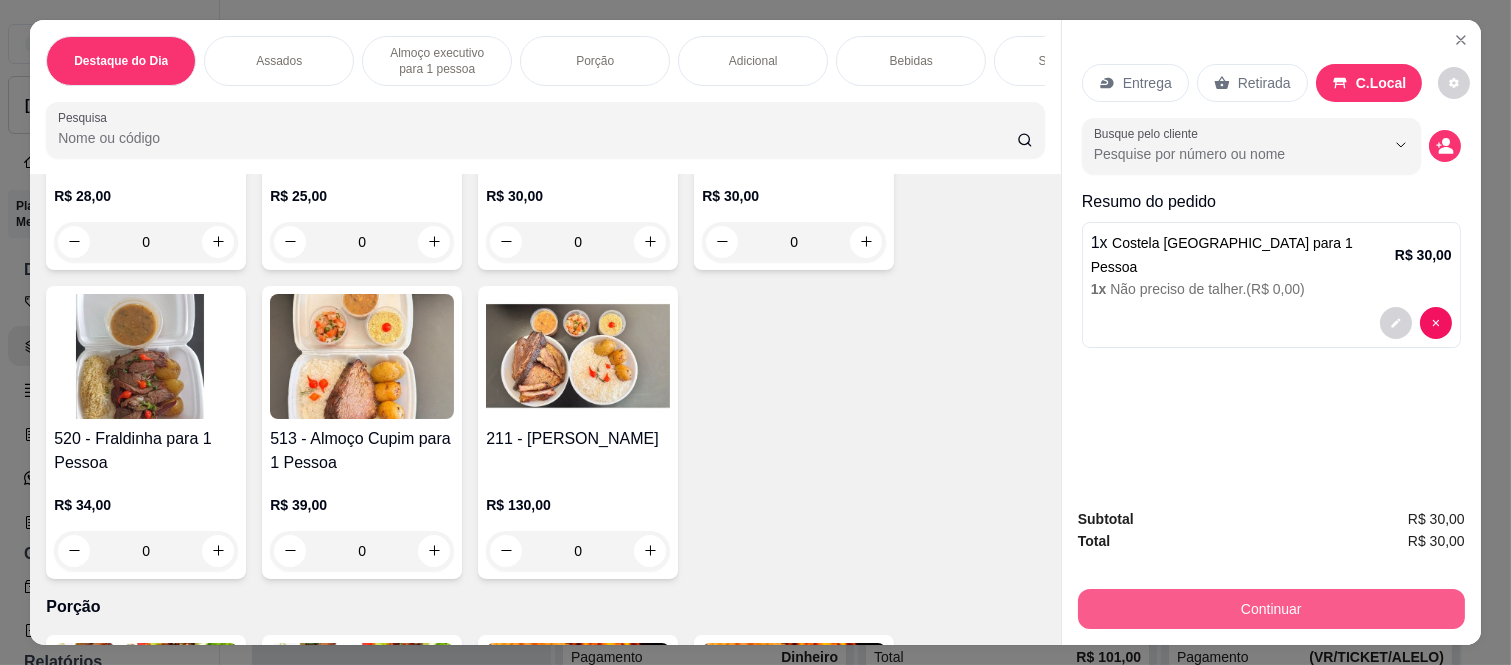 click on "Continuar" at bounding box center (1271, 609) 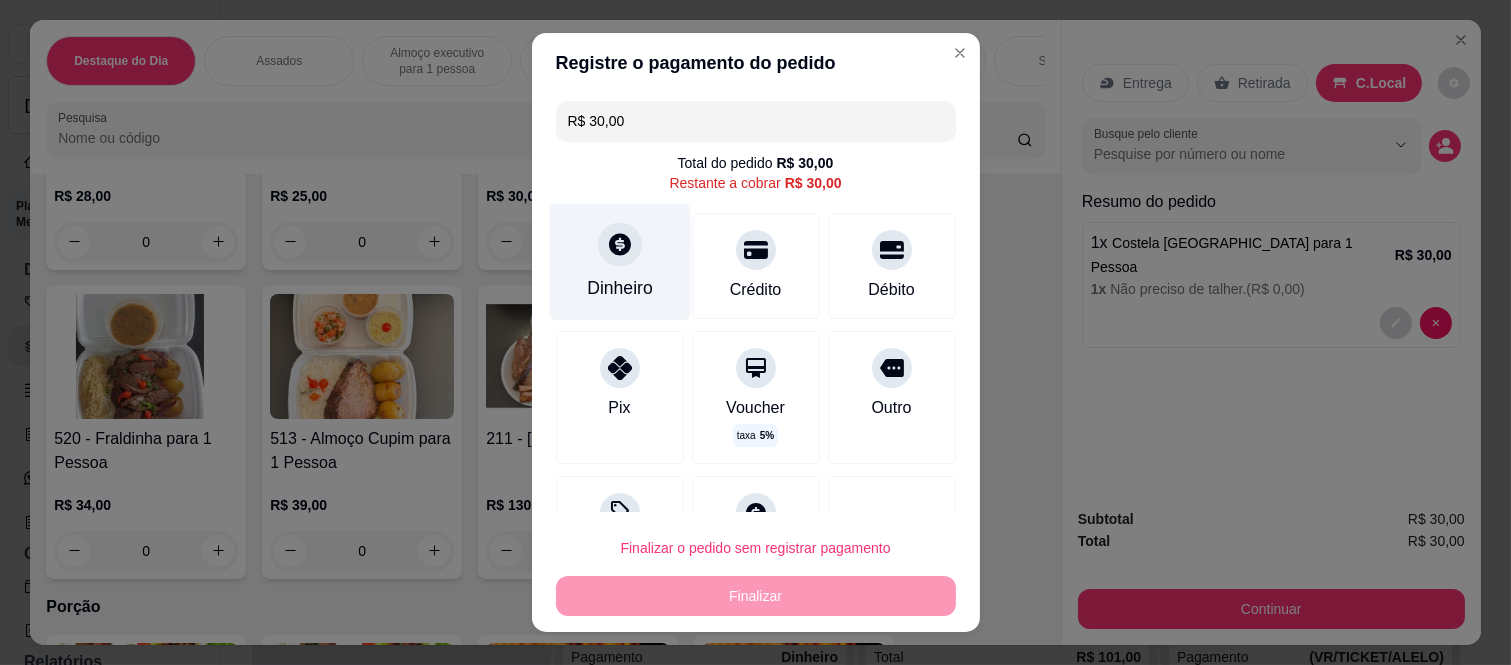 click 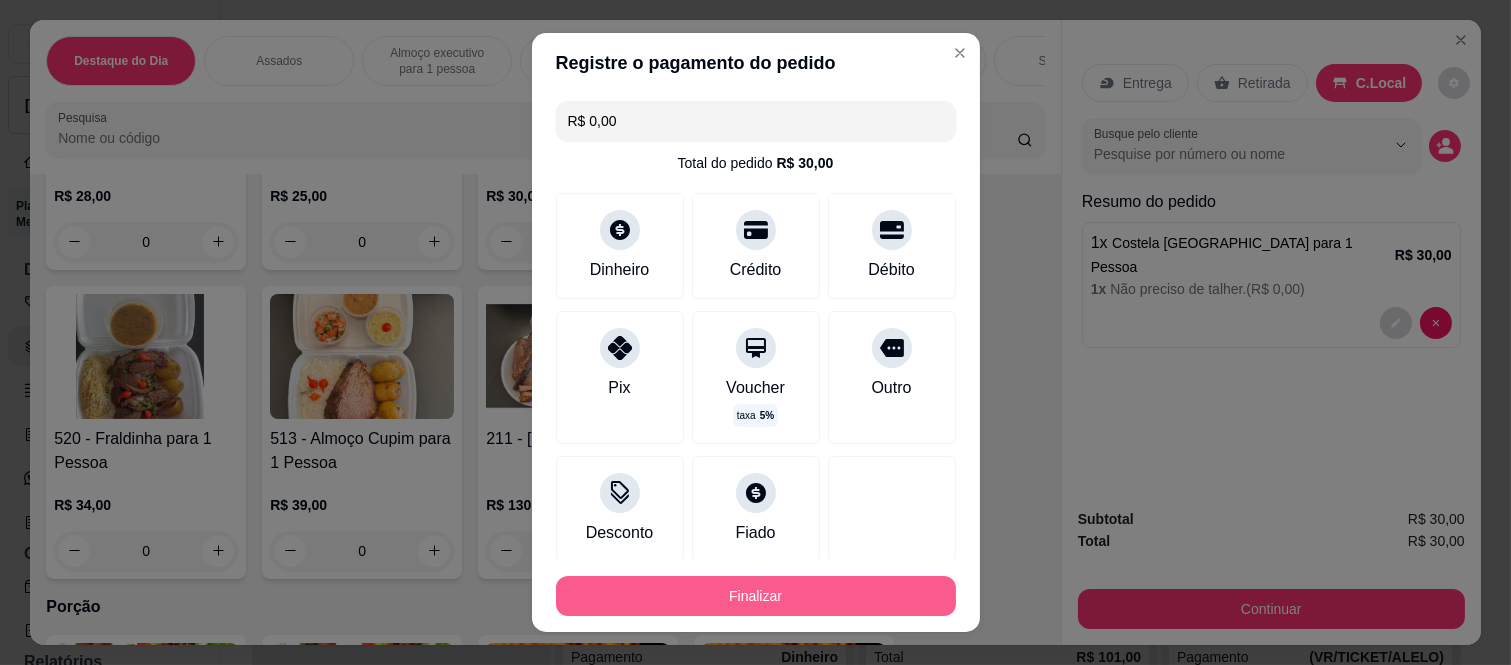 click on "Finalizar" at bounding box center [756, 596] 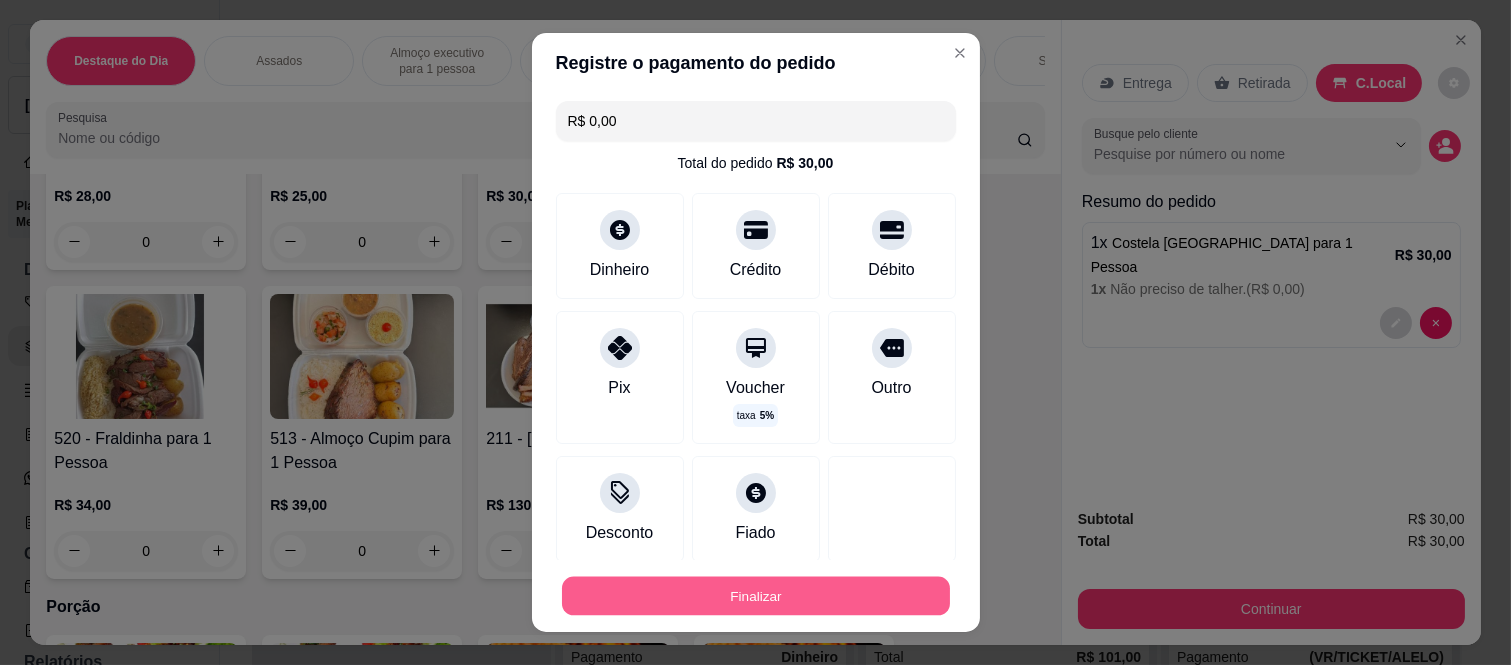 click on "Finalizar" at bounding box center (756, 595) 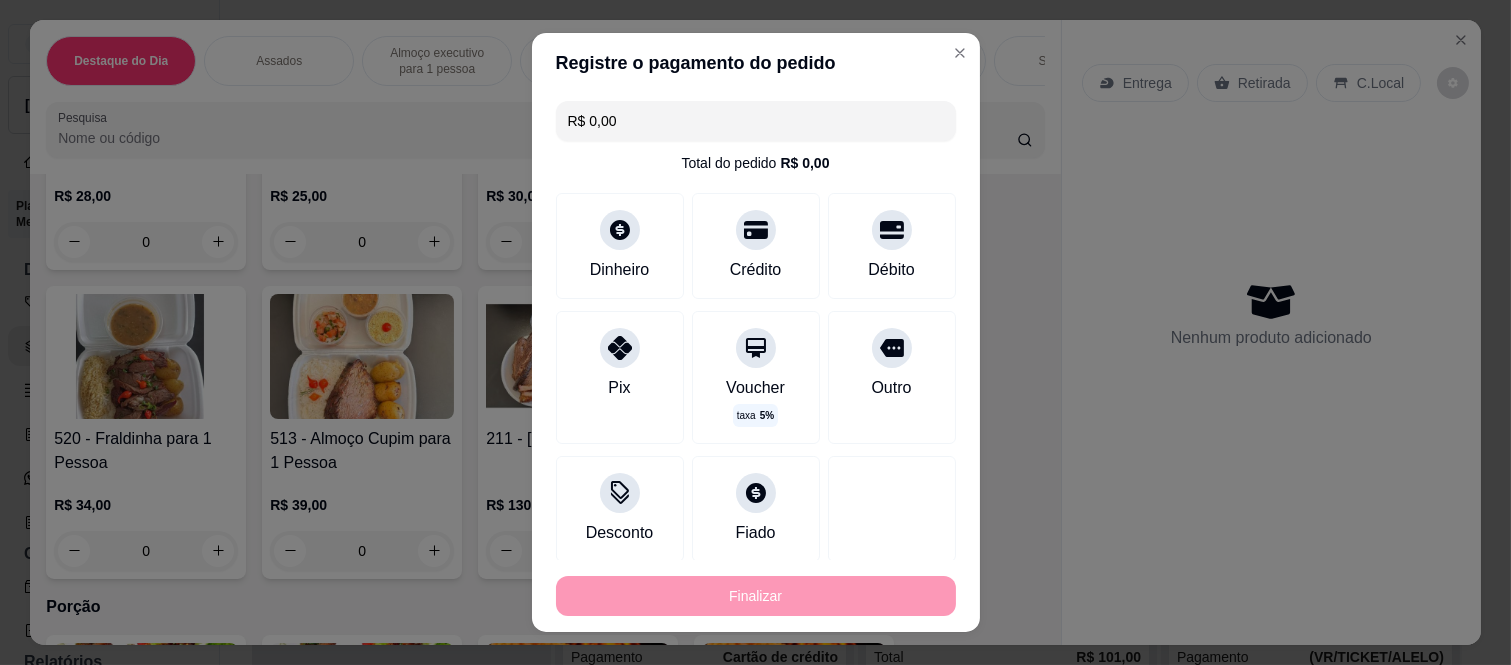 type on "-R$ 30,00" 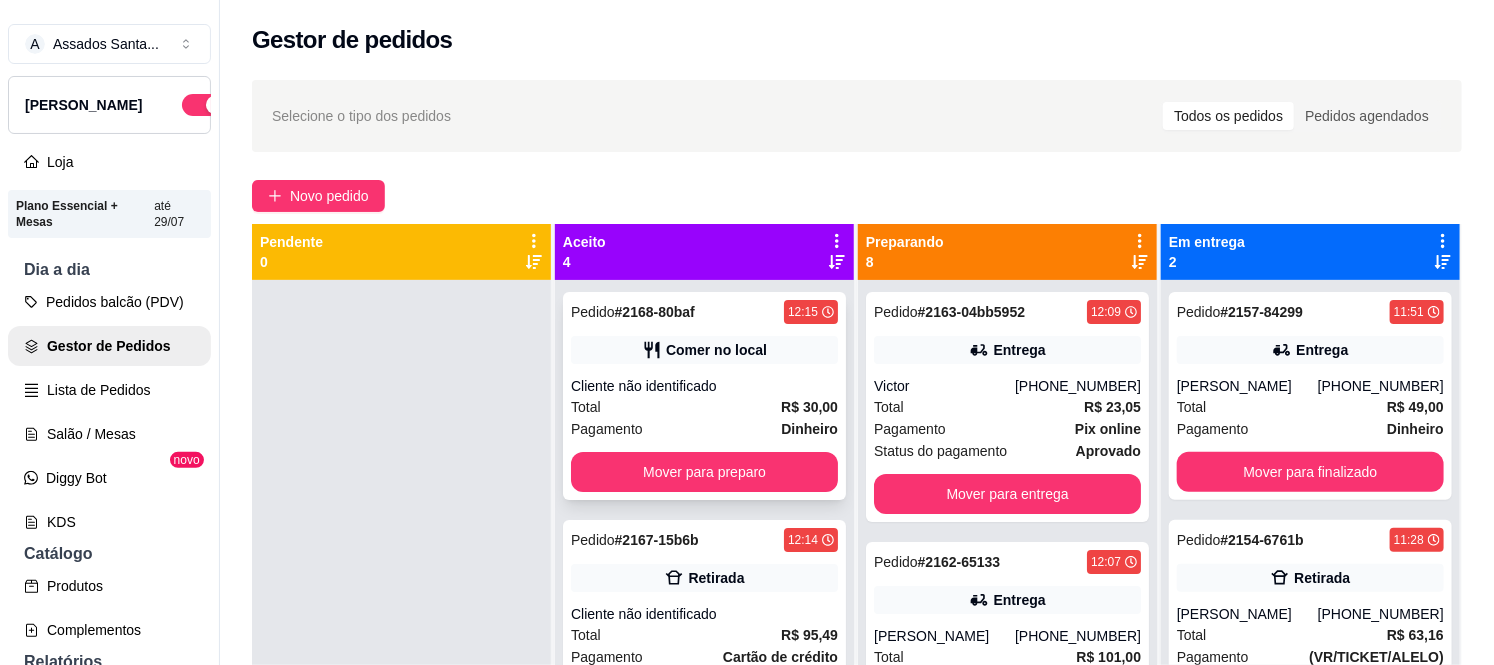 click on "Pagamento Dinheiro" at bounding box center [704, 429] 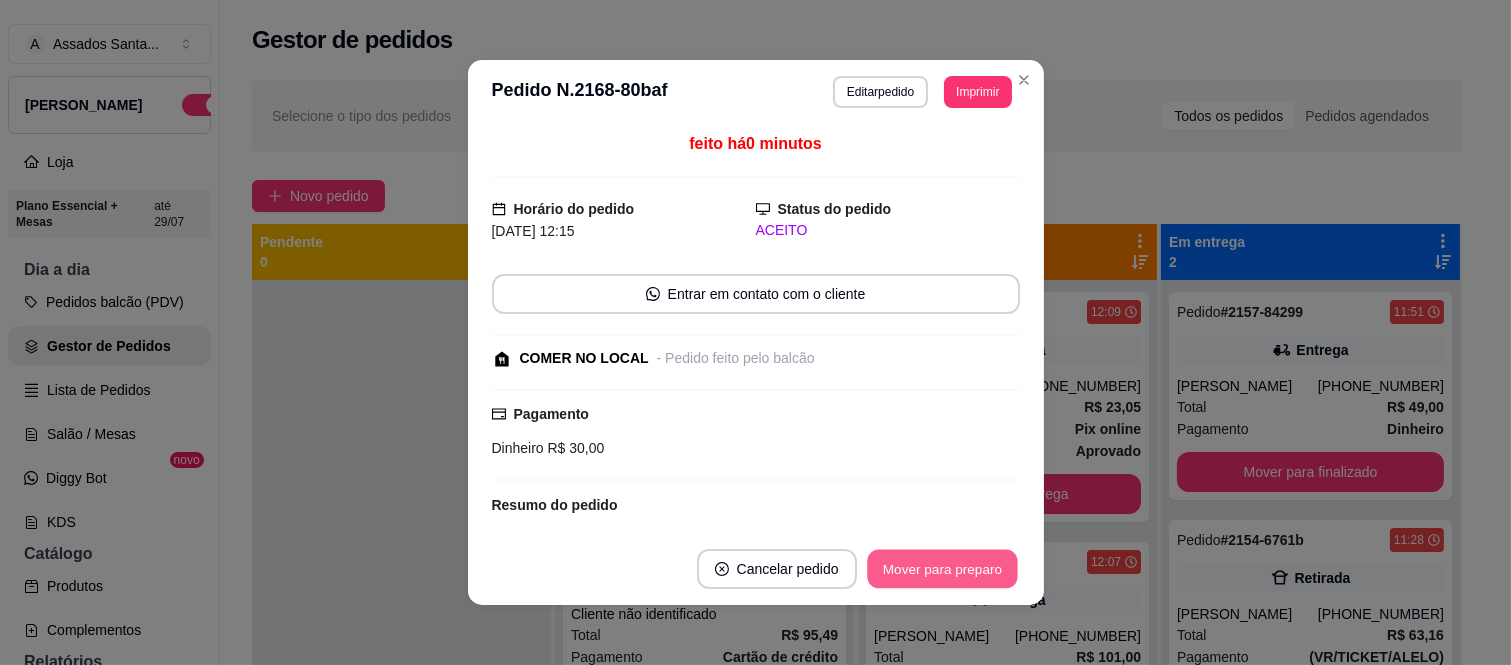 click on "Mover para preparo" at bounding box center [942, 569] 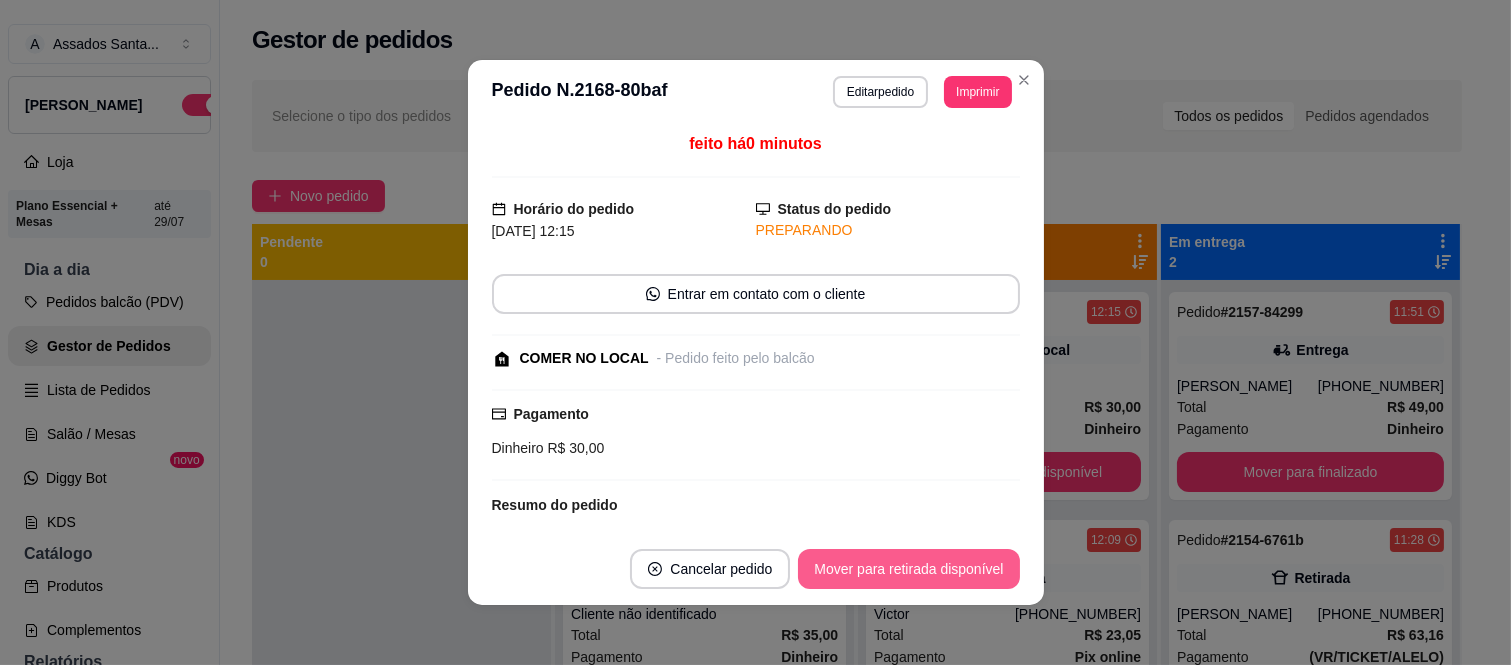 click on "Mover para retirada disponível" at bounding box center (908, 569) 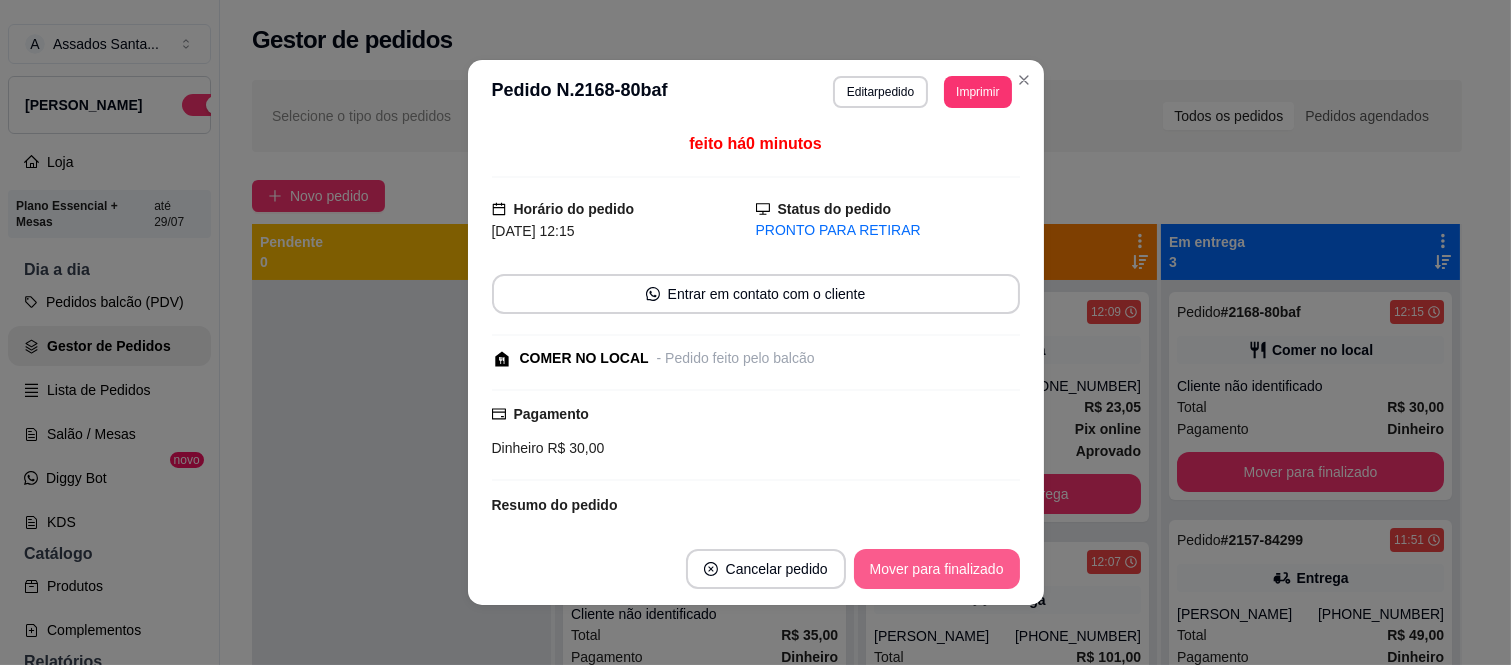 click on "Mover para finalizado" at bounding box center (937, 569) 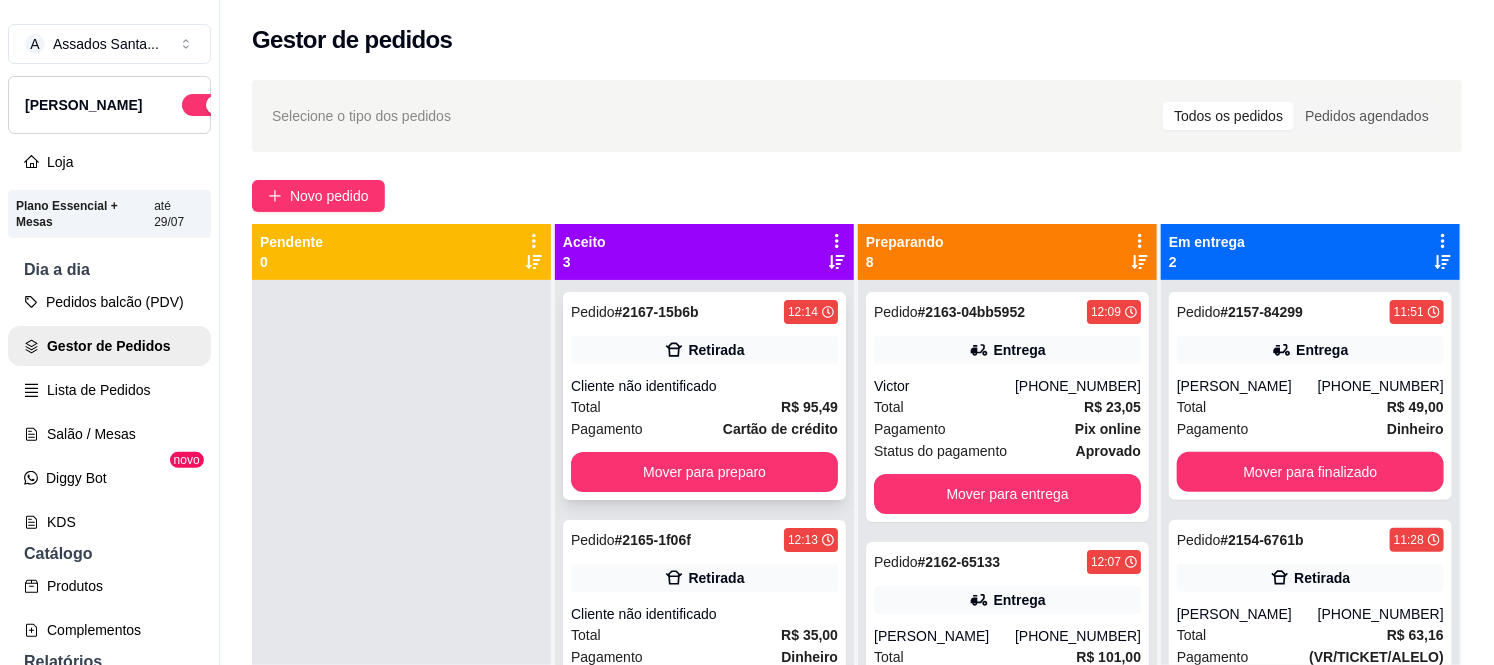 click on "Total R$ 95,49" at bounding box center (704, 407) 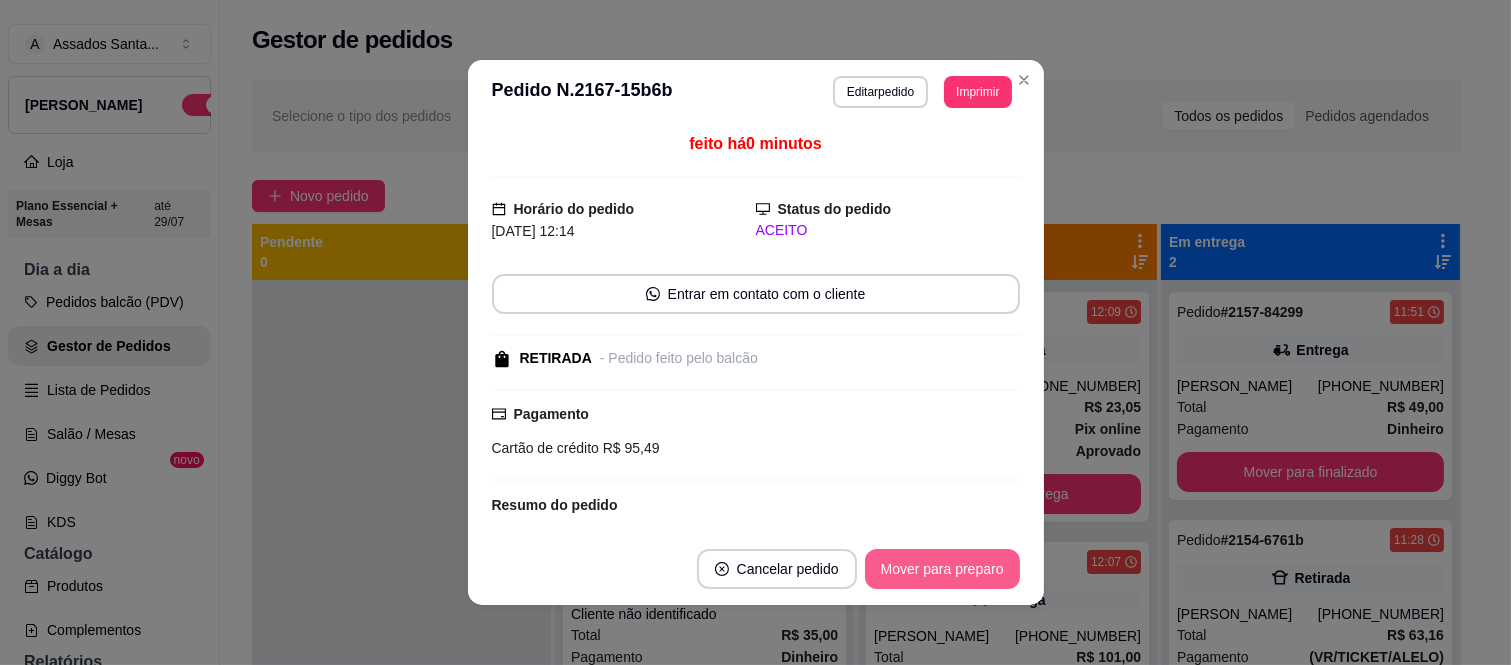 click on "Mover para preparo" at bounding box center [942, 569] 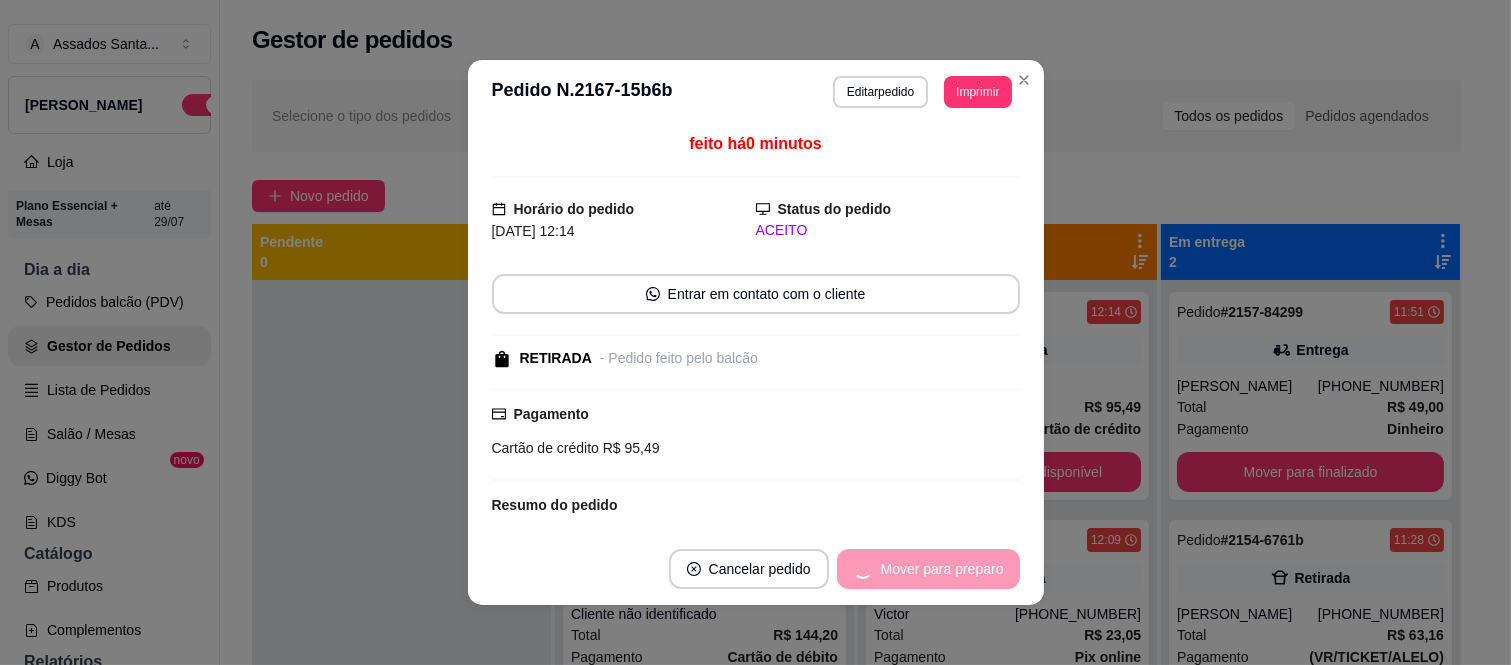 click on "Mover para preparo" at bounding box center [928, 569] 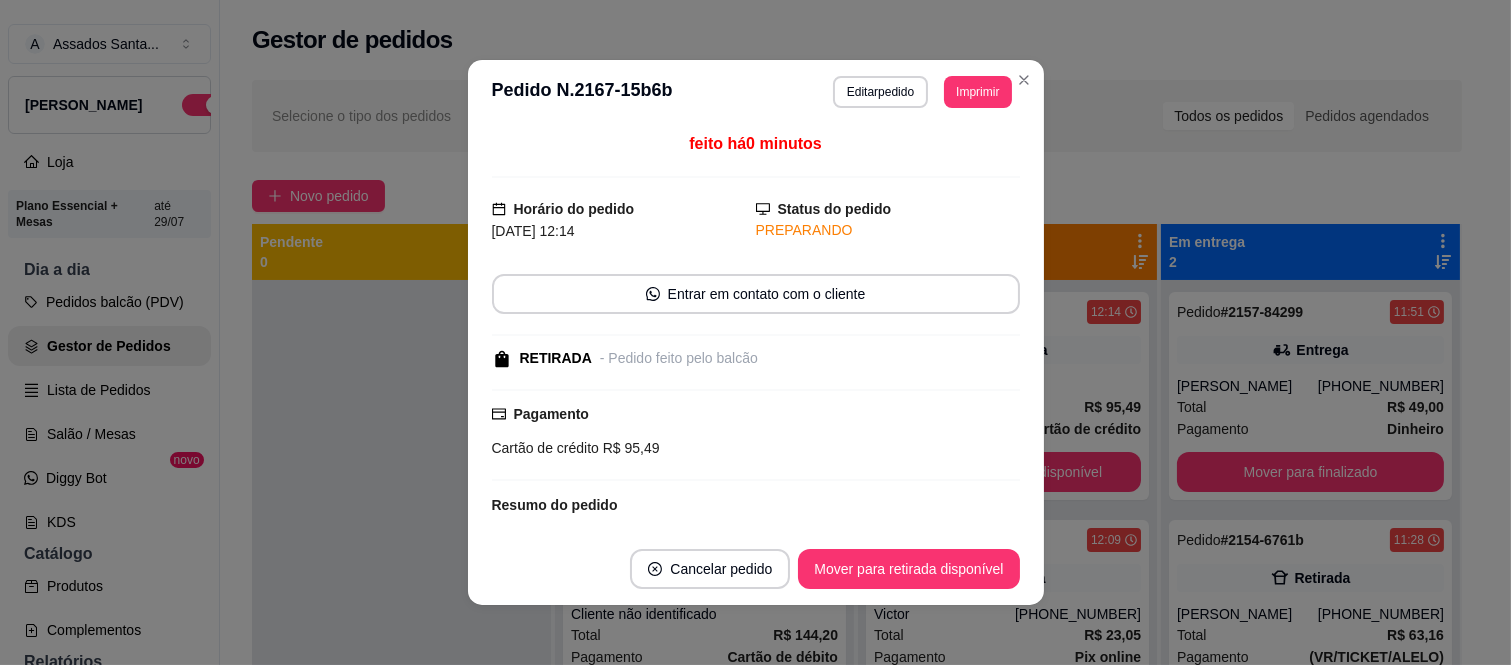 click on "Mover para retirada disponível" at bounding box center (908, 569) 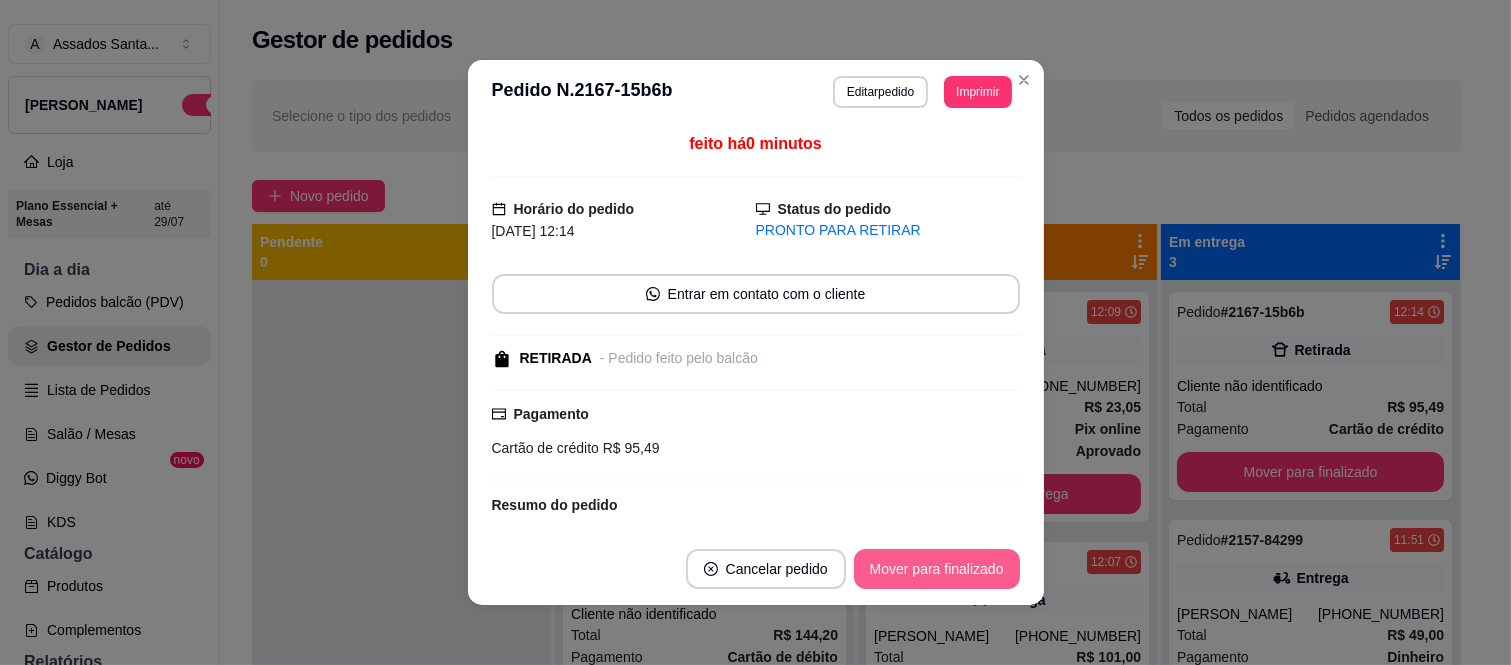 click on "Mover para finalizado" at bounding box center [937, 569] 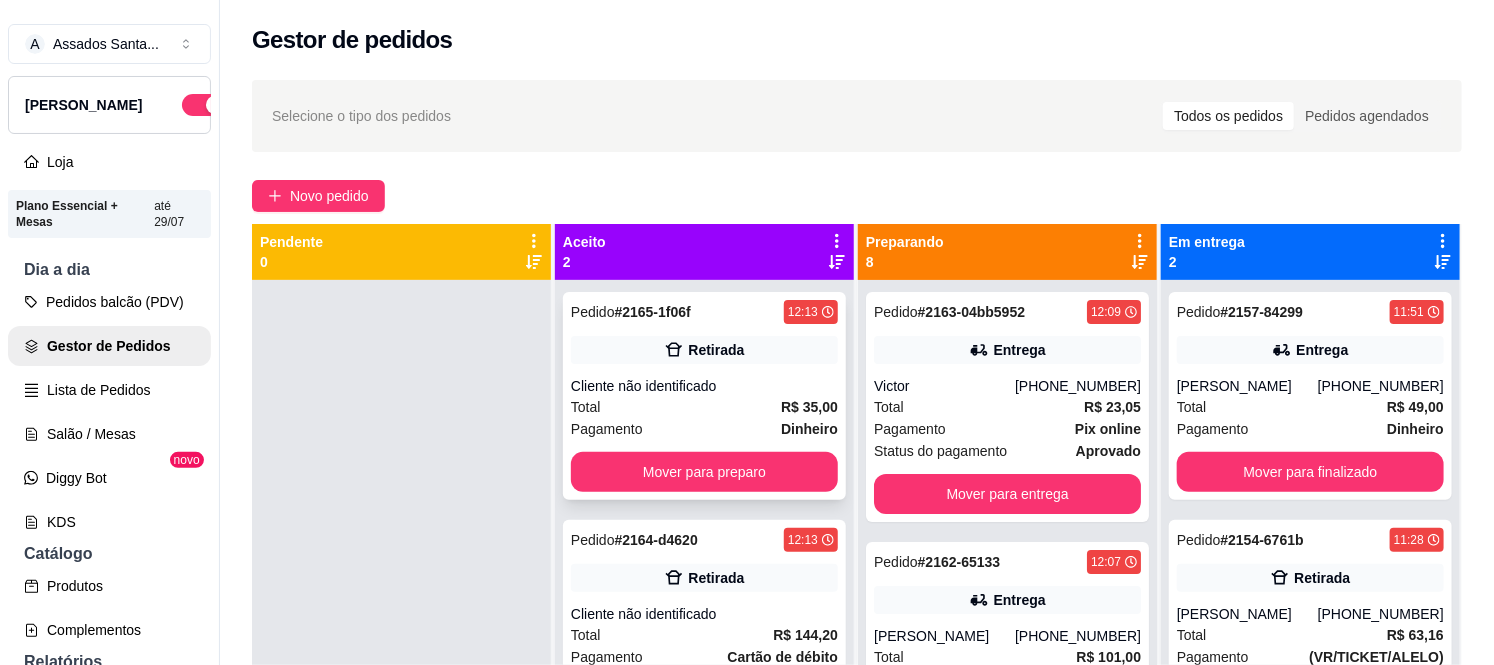 click on "Cliente não identificado" at bounding box center (704, 386) 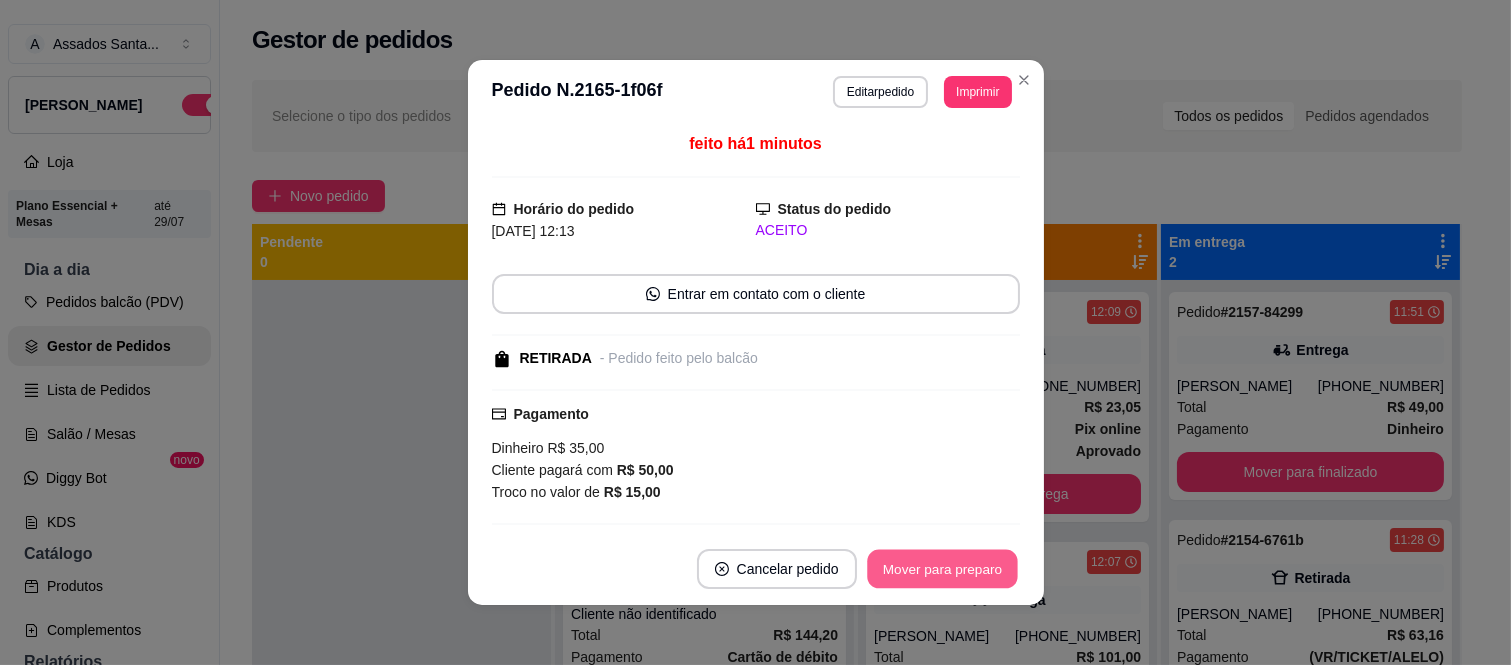click on "Mover para preparo" at bounding box center [942, 569] 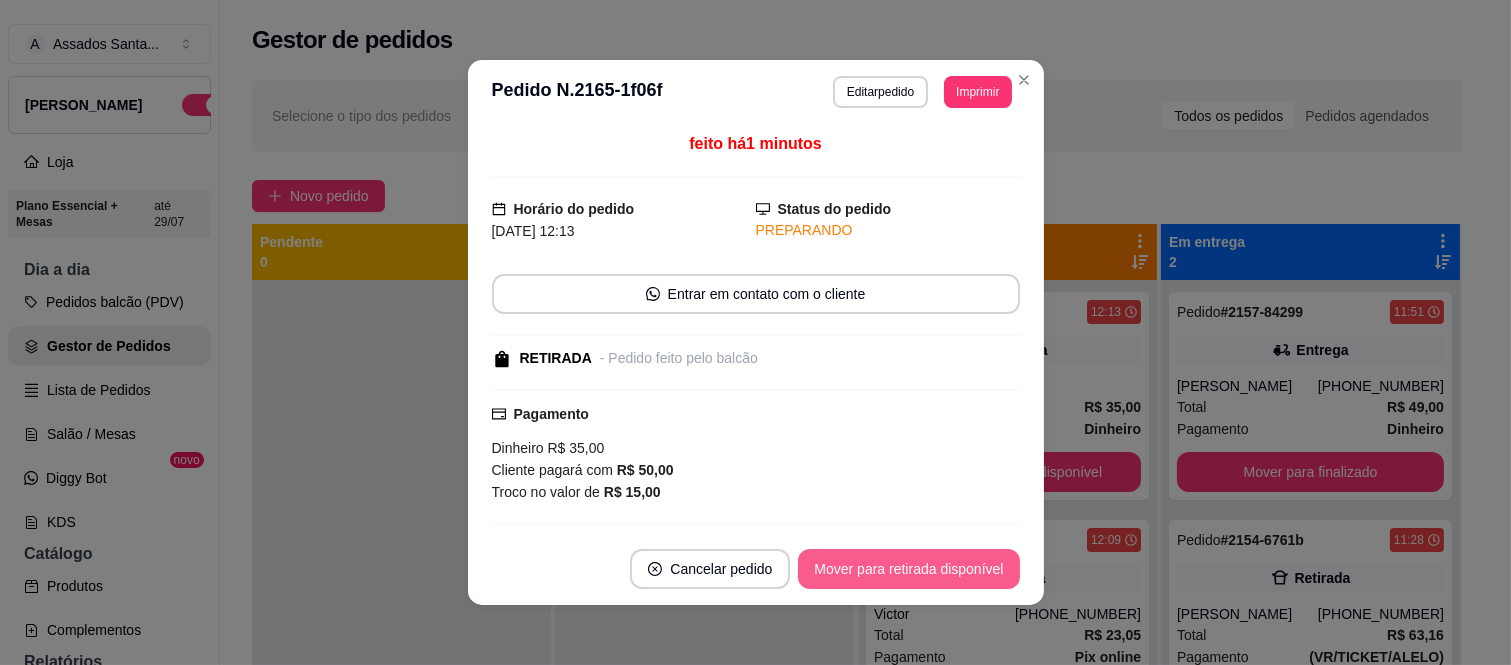 click on "Mover para retirada disponível" at bounding box center (908, 569) 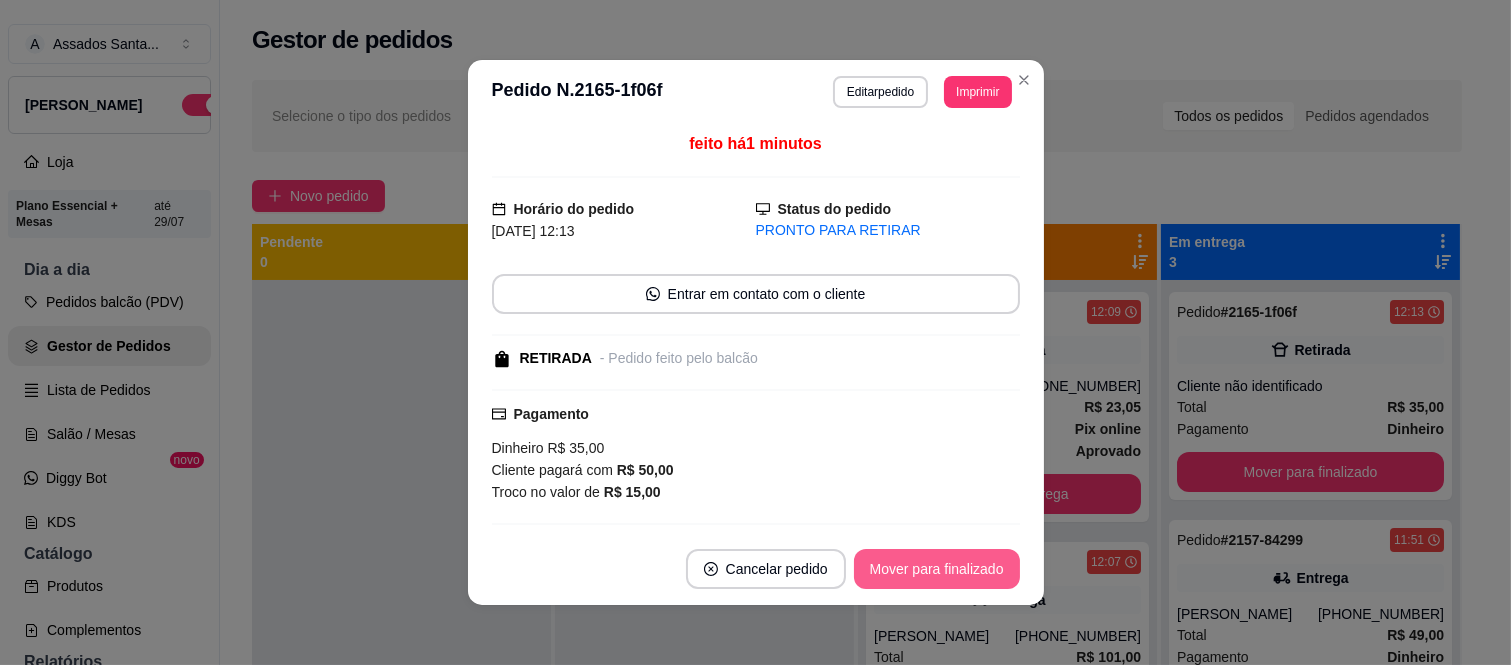 click on "Mover para finalizado" at bounding box center (937, 569) 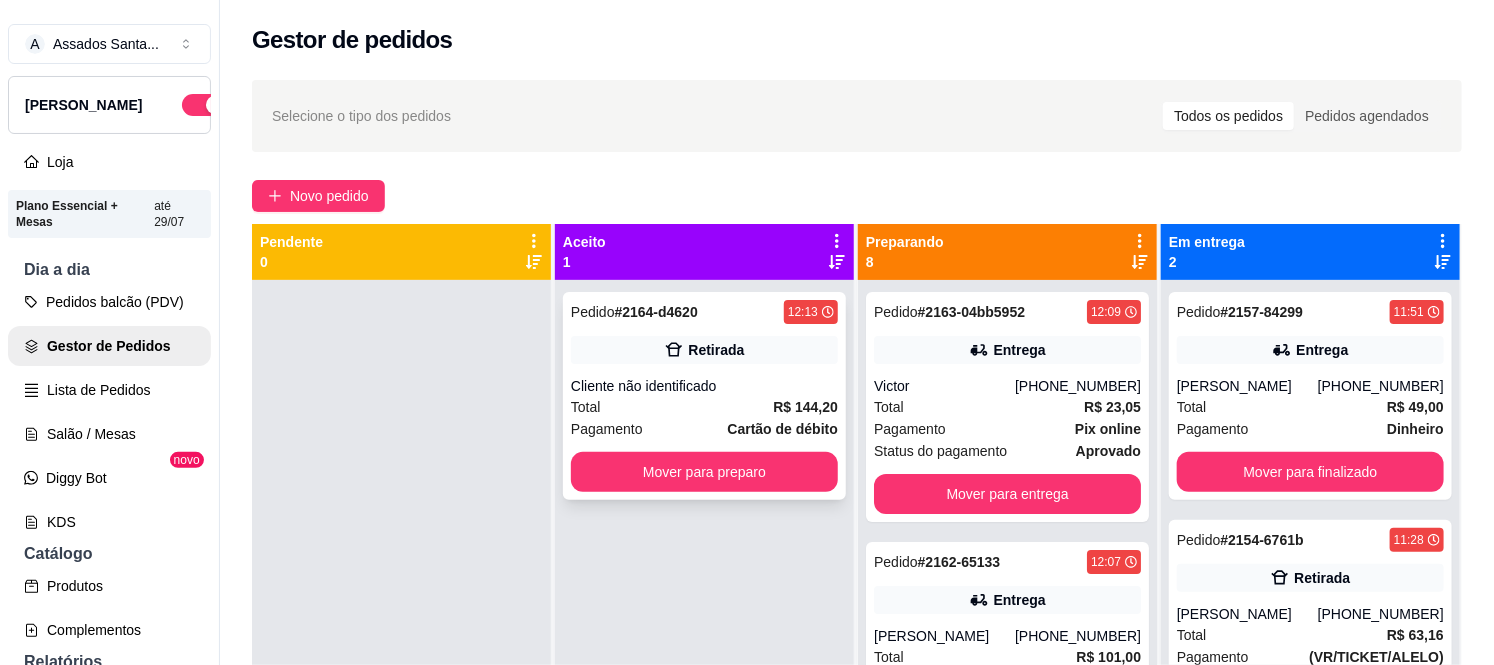click on "Cartão de débito" at bounding box center (783, 429) 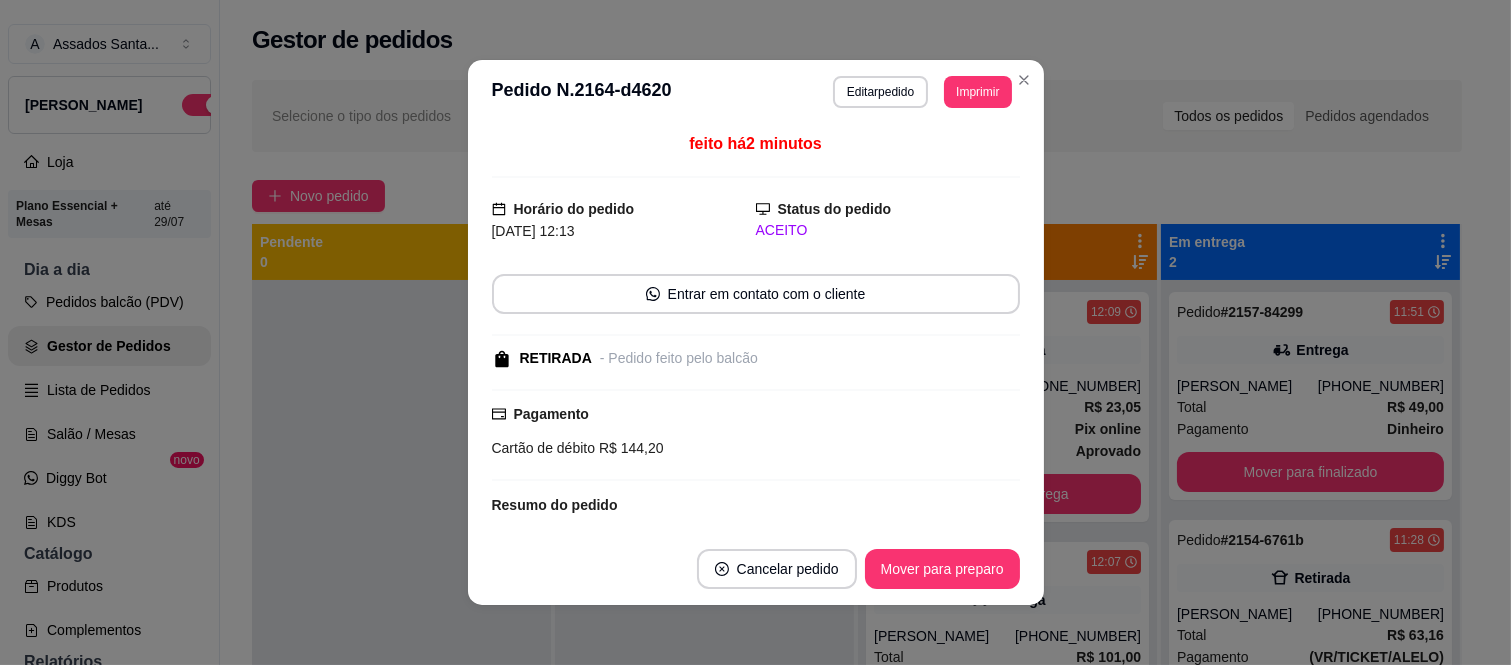 click on "Mover para preparo" at bounding box center [942, 569] 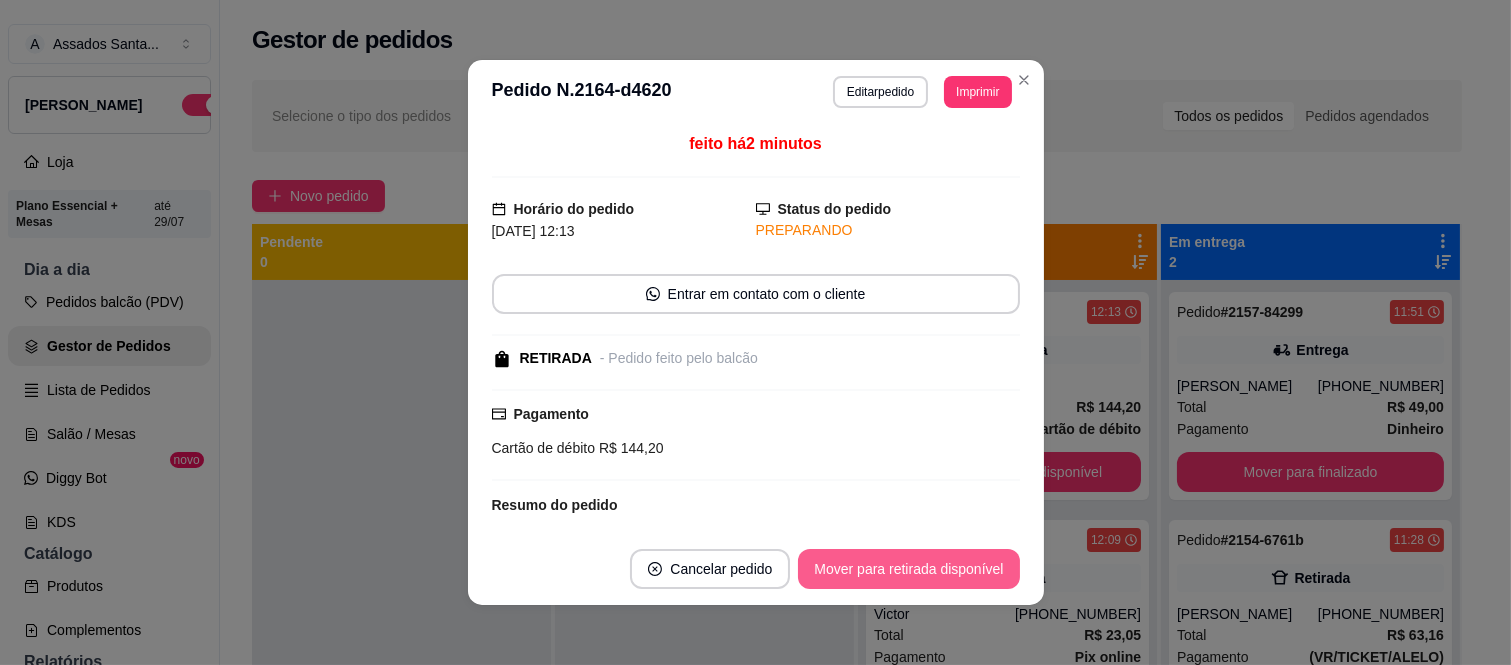 click on "Mover para retirada disponível" at bounding box center [908, 569] 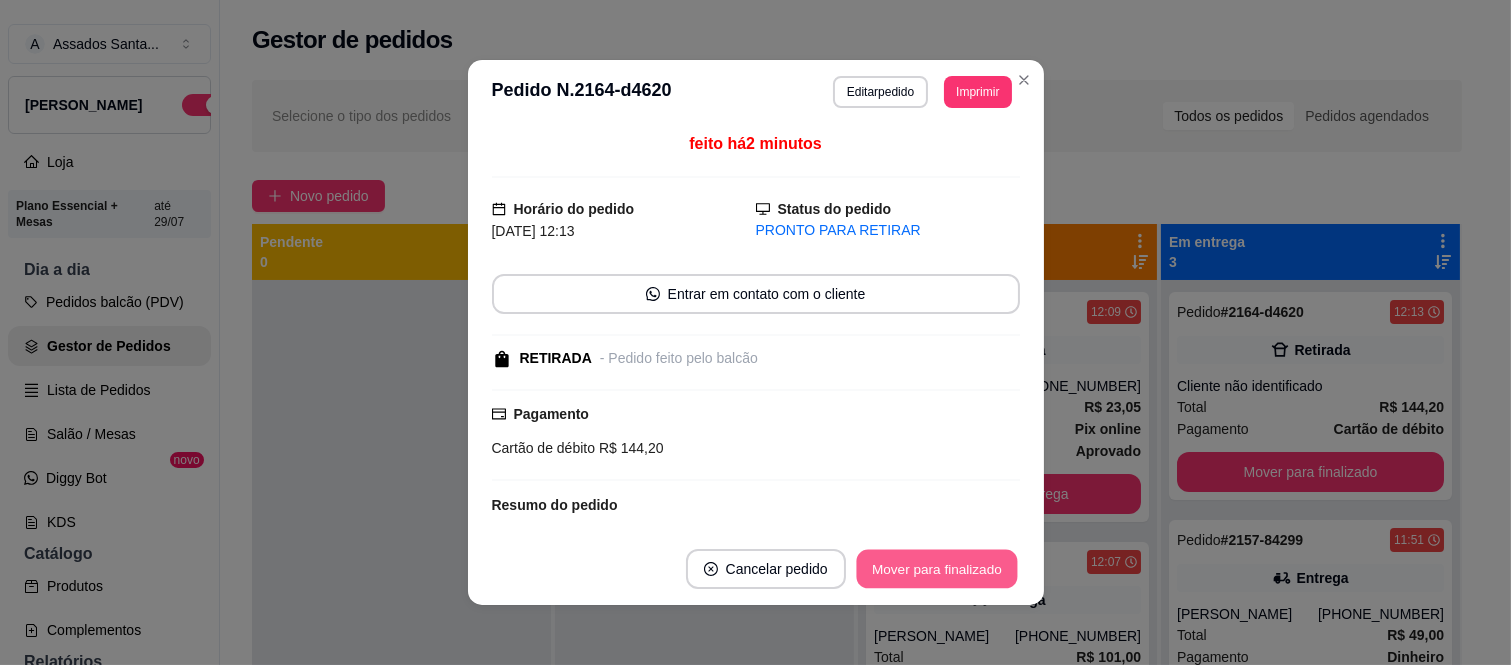 click on "Mover para finalizado" at bounding box center (936, 569) 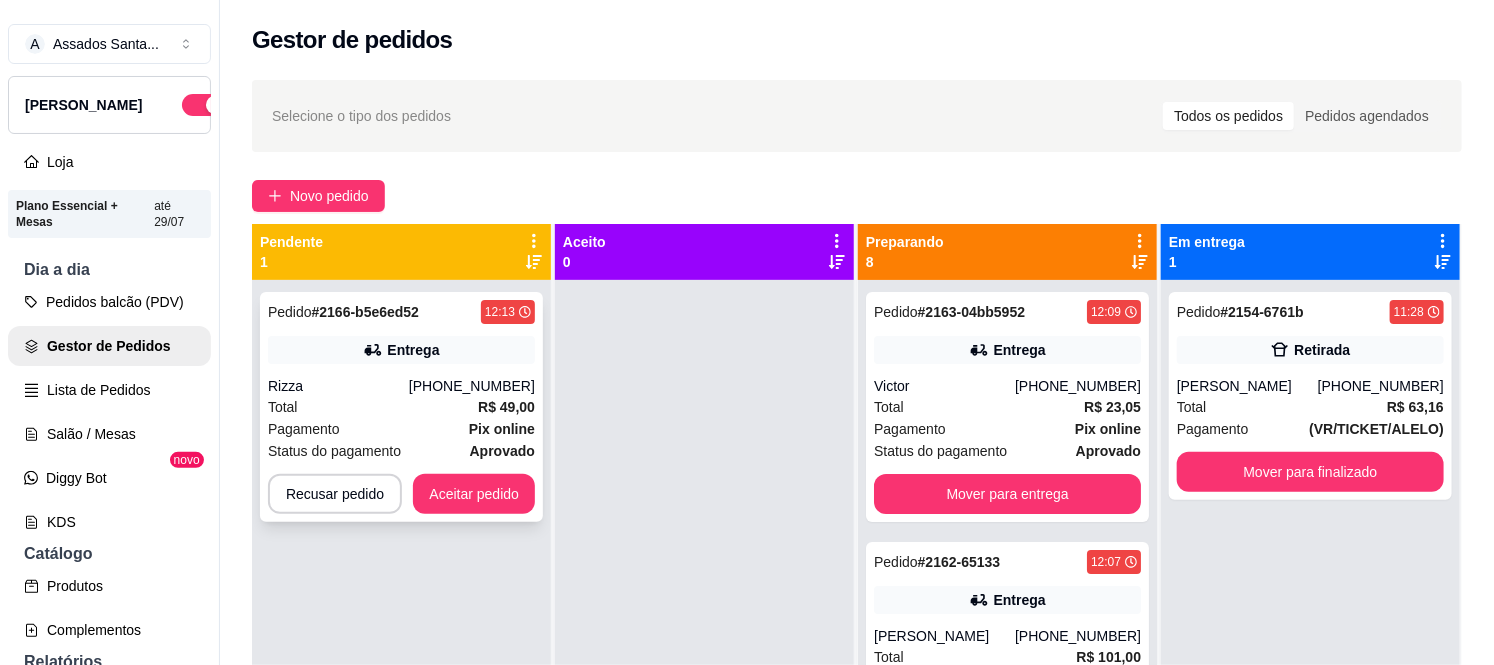click on "Entrega" at bounding box center (401, 350) 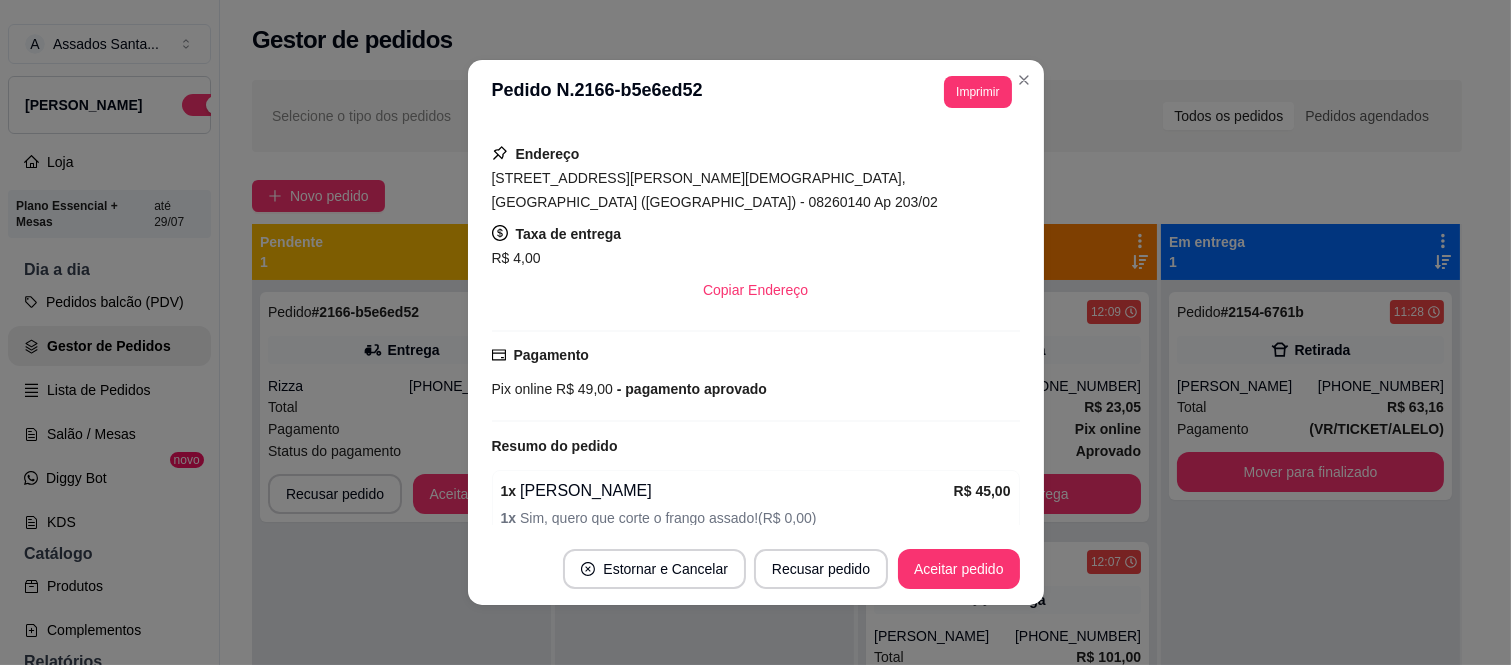 scroll, scrollTop: 434, scrollLeft: 0, axis: vertical 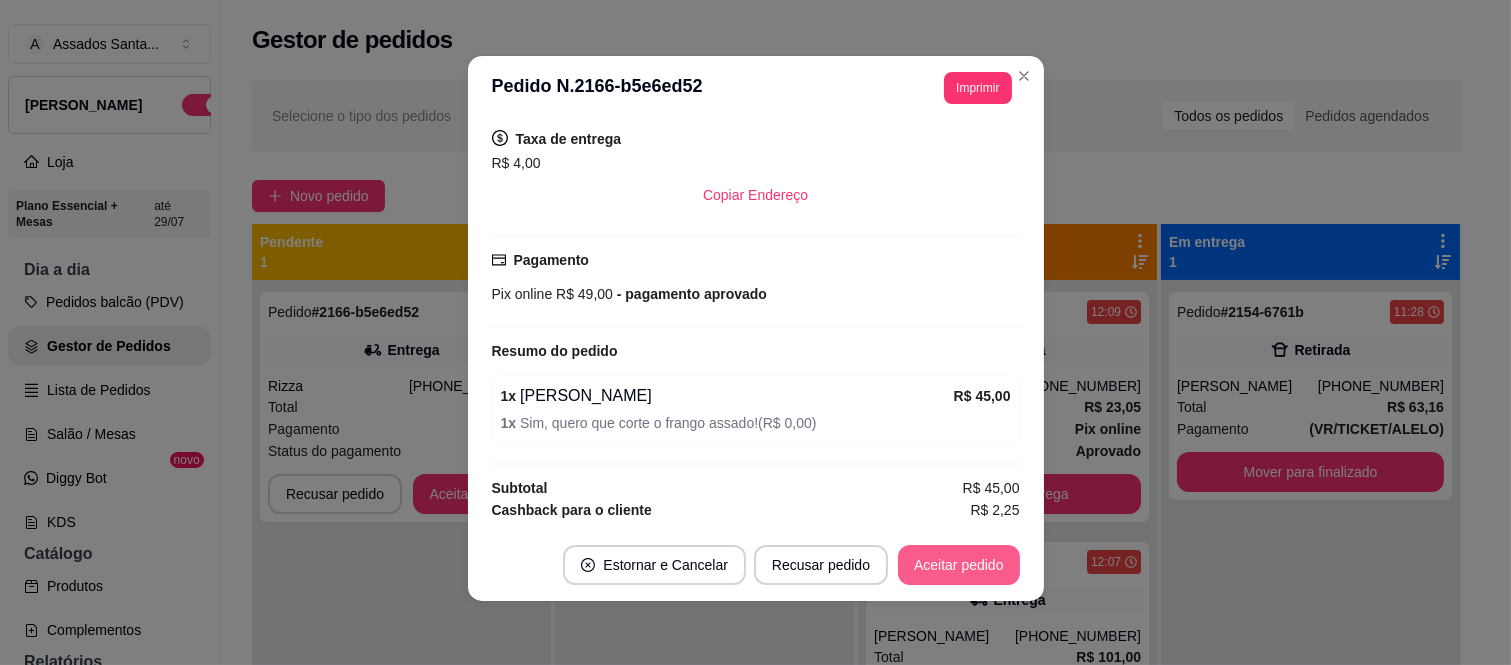 click on "Aceitar pedido" at bounding box center (959, 565) 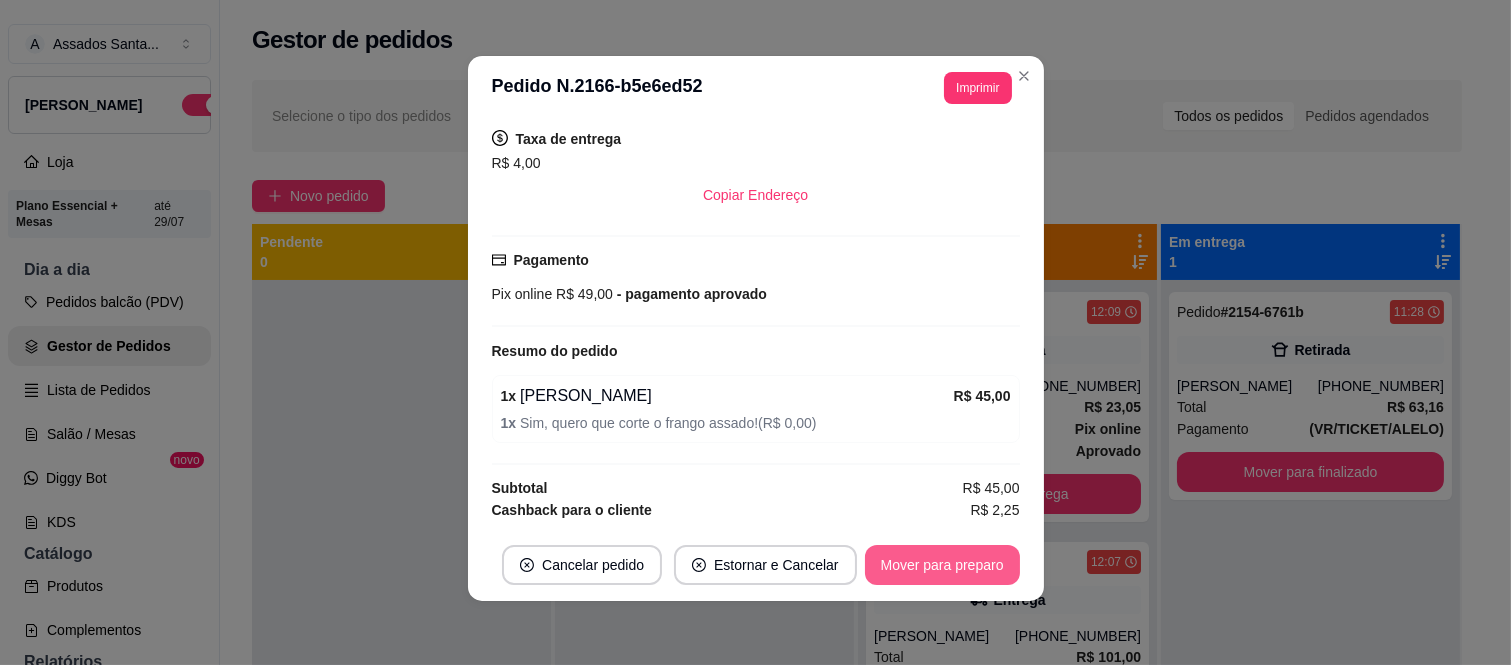click on "Mover para preparo" at bounding box center [942, 565] 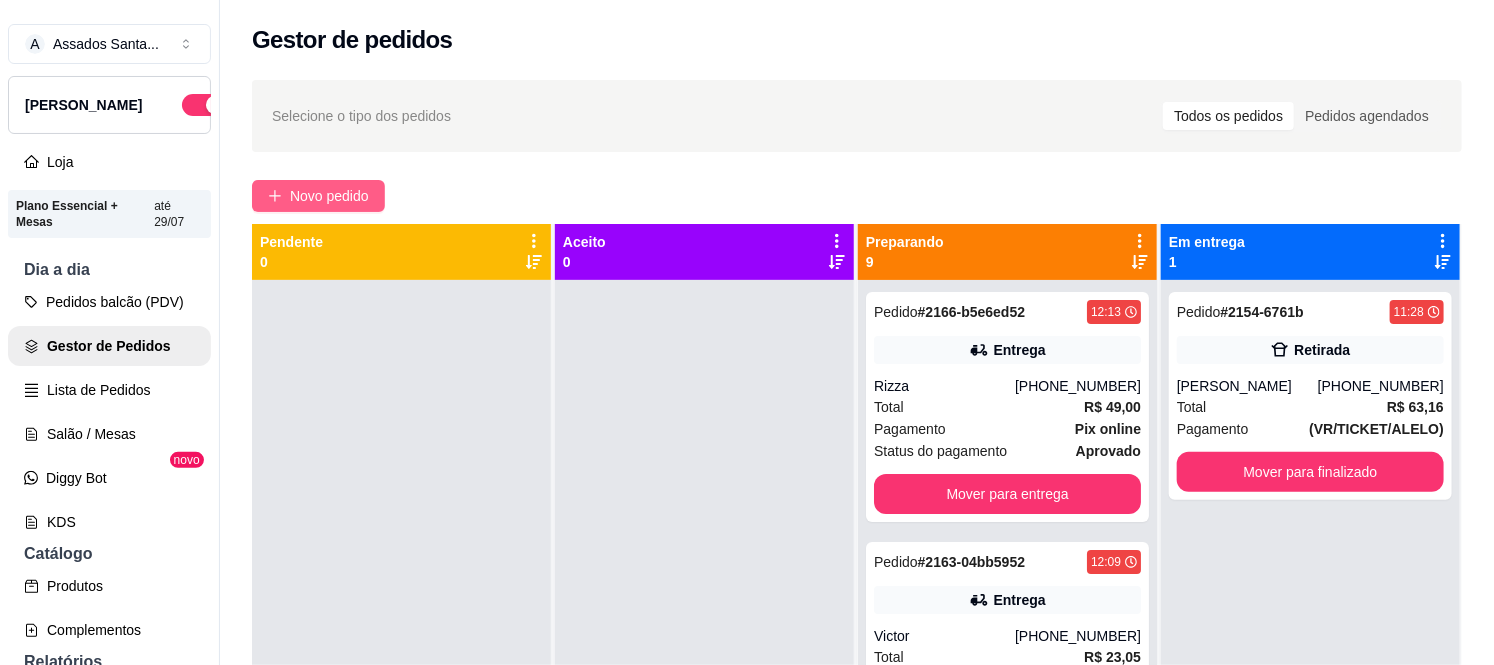 click on "Novo pedido" at bounding box center (329, 196) 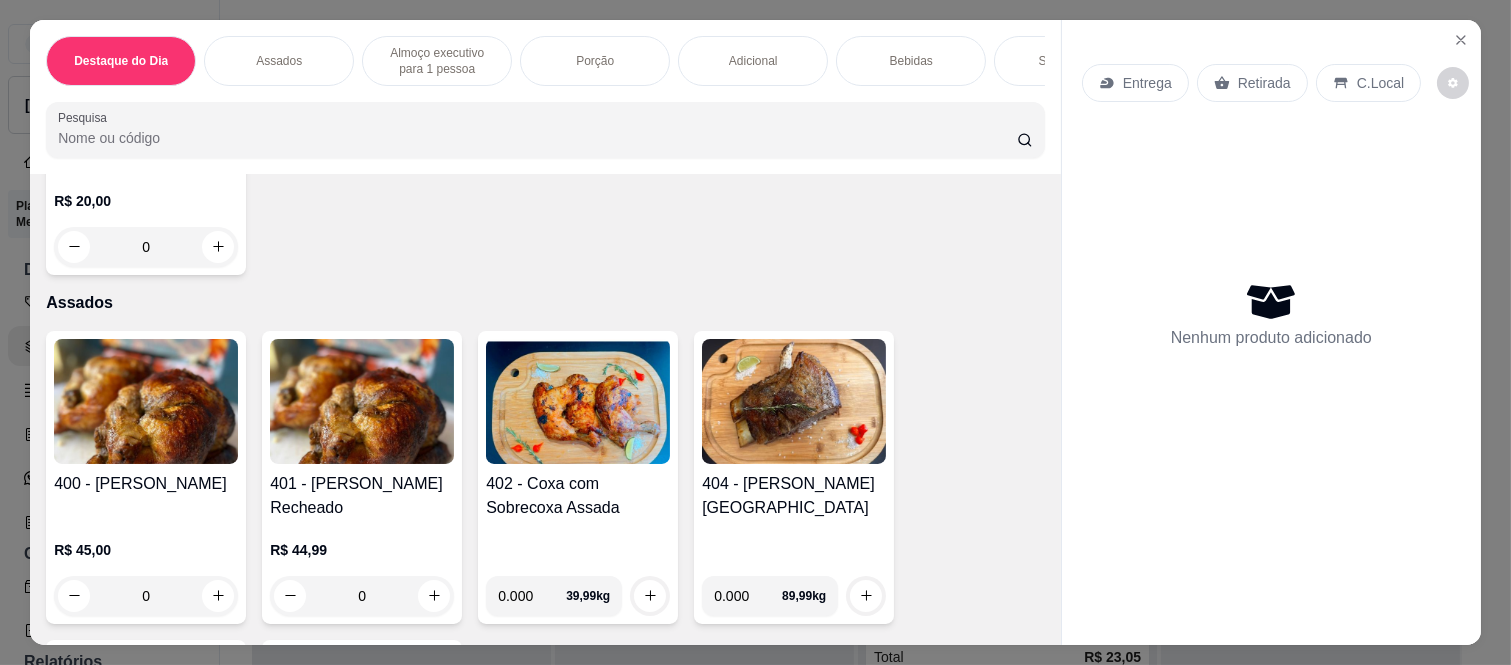 scroll, scrollTop: 666, scrollLeft: 0, axis: vertical 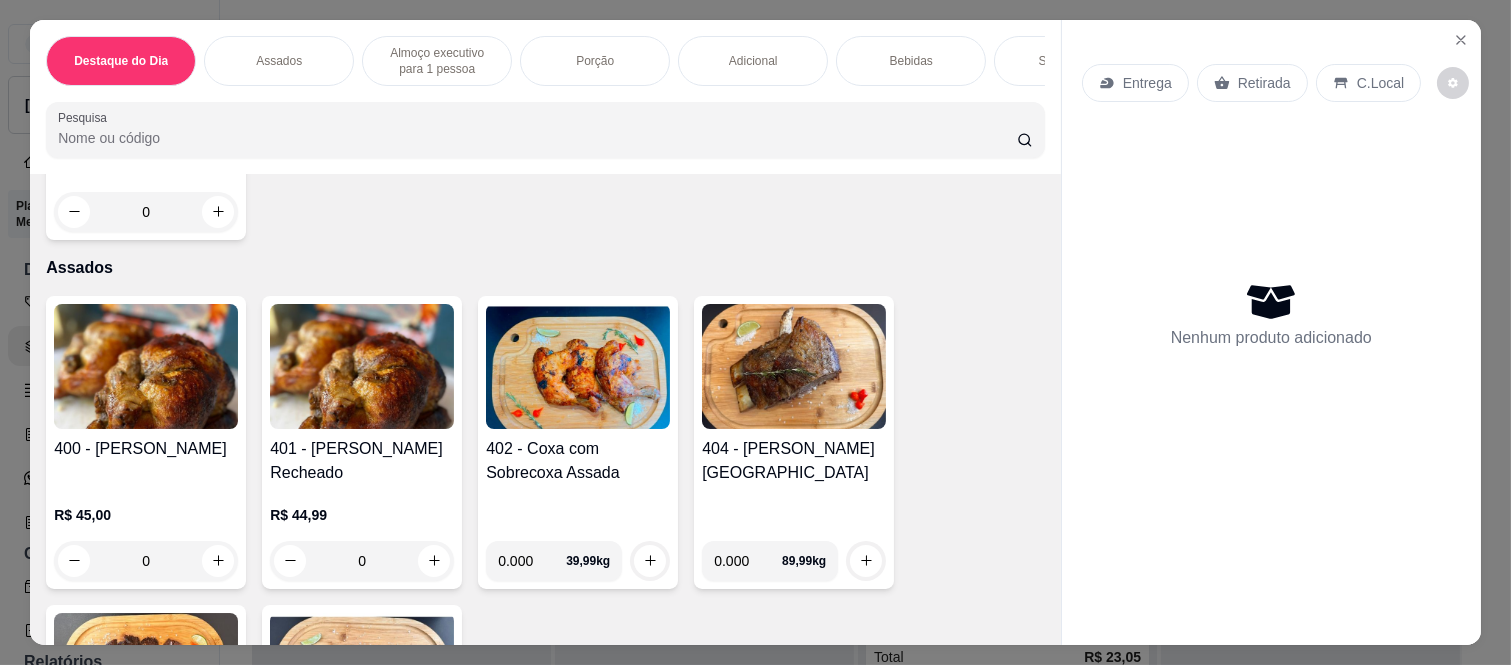 click on "0" at bounding box center (146, 561) 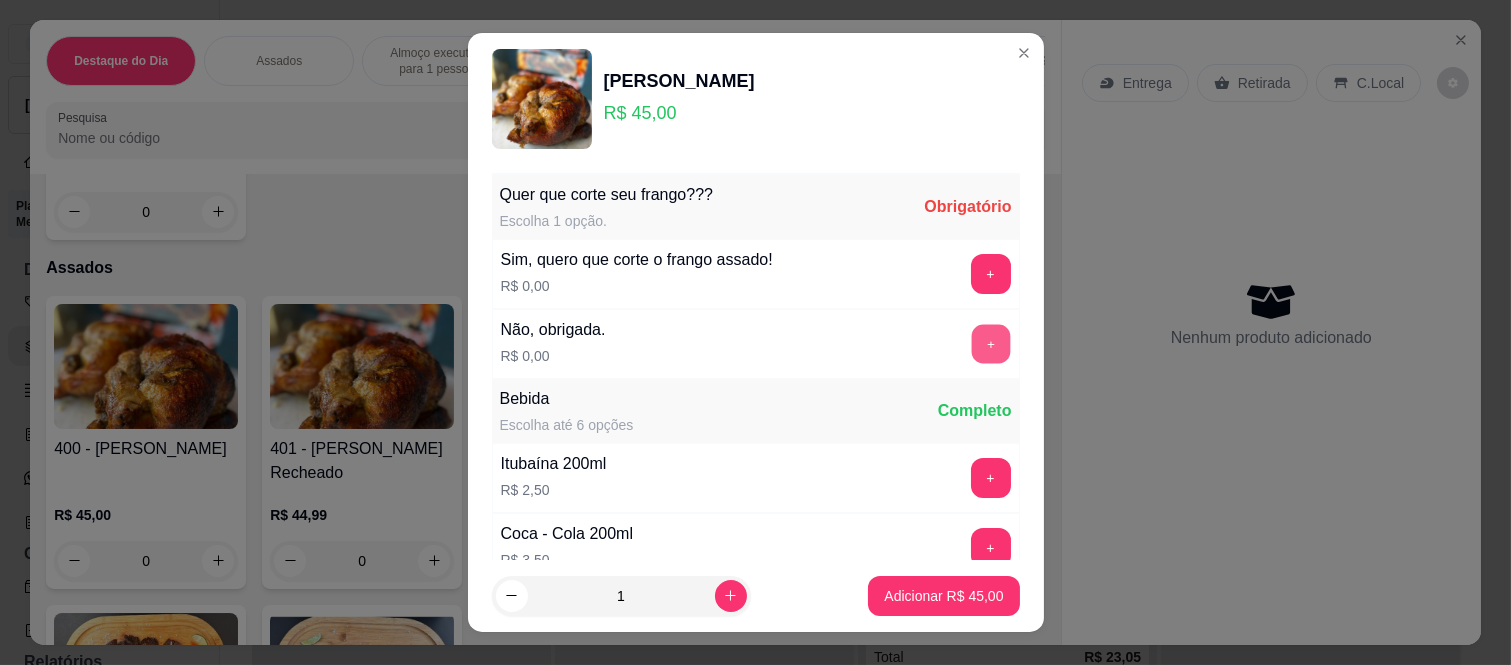click on "+" at bounding box center [990, 344] 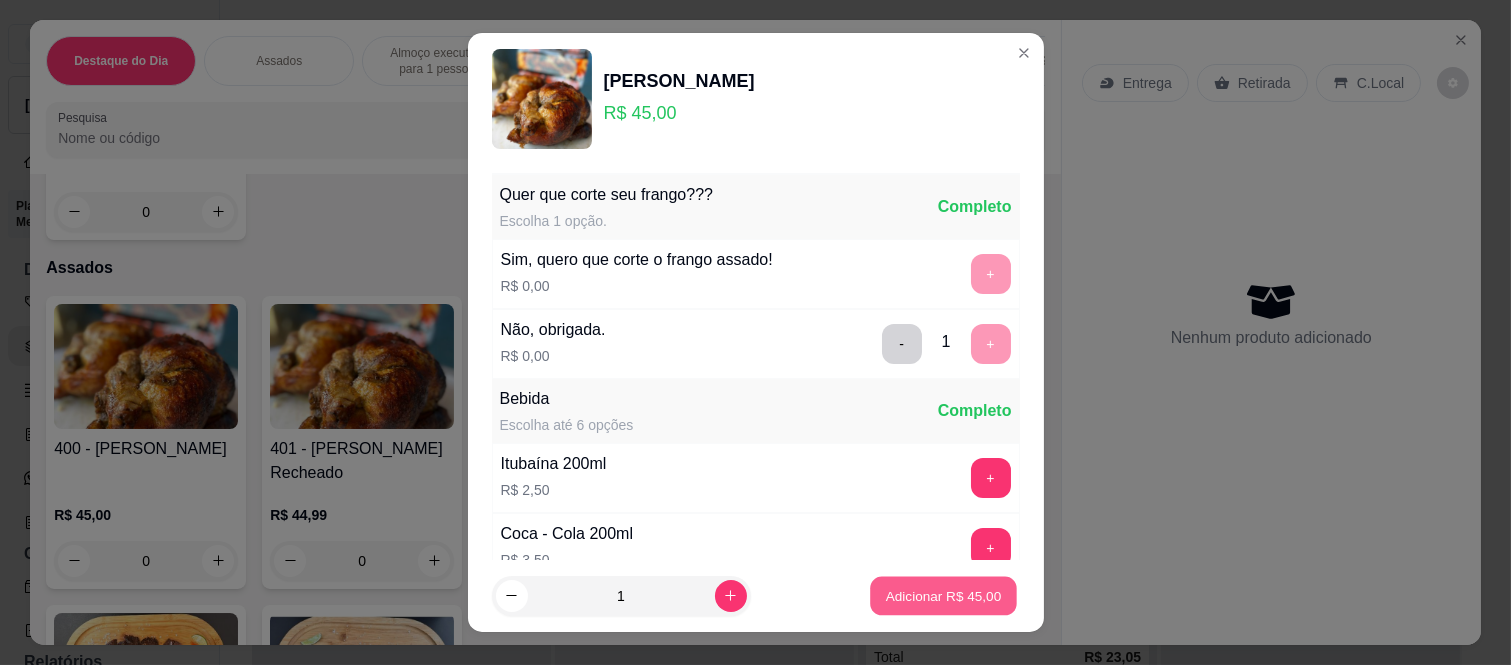 click on "Adicionar   R$ 45,00" at bounding box center (944, 595) 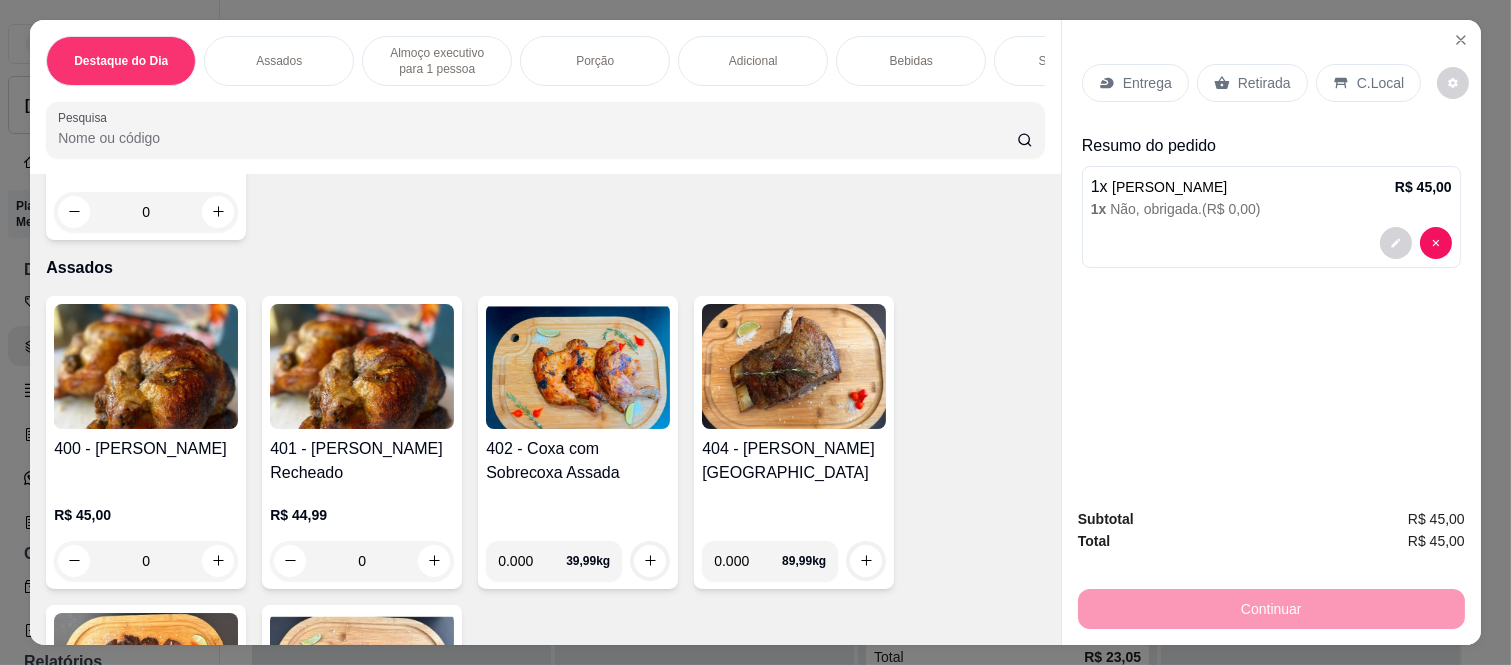 click on "Retirada" at bounding box center (1264, 83) 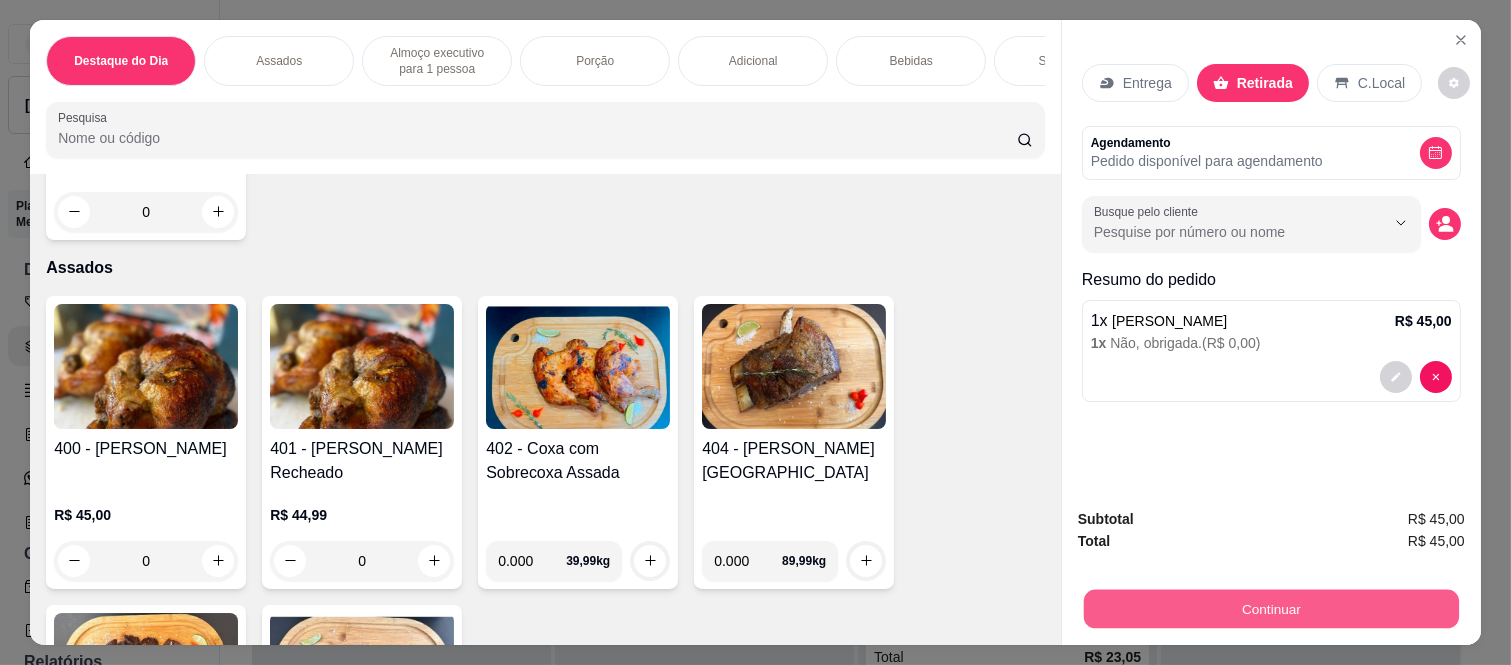 click on "Continuar" at bounding box center (1271, 609) 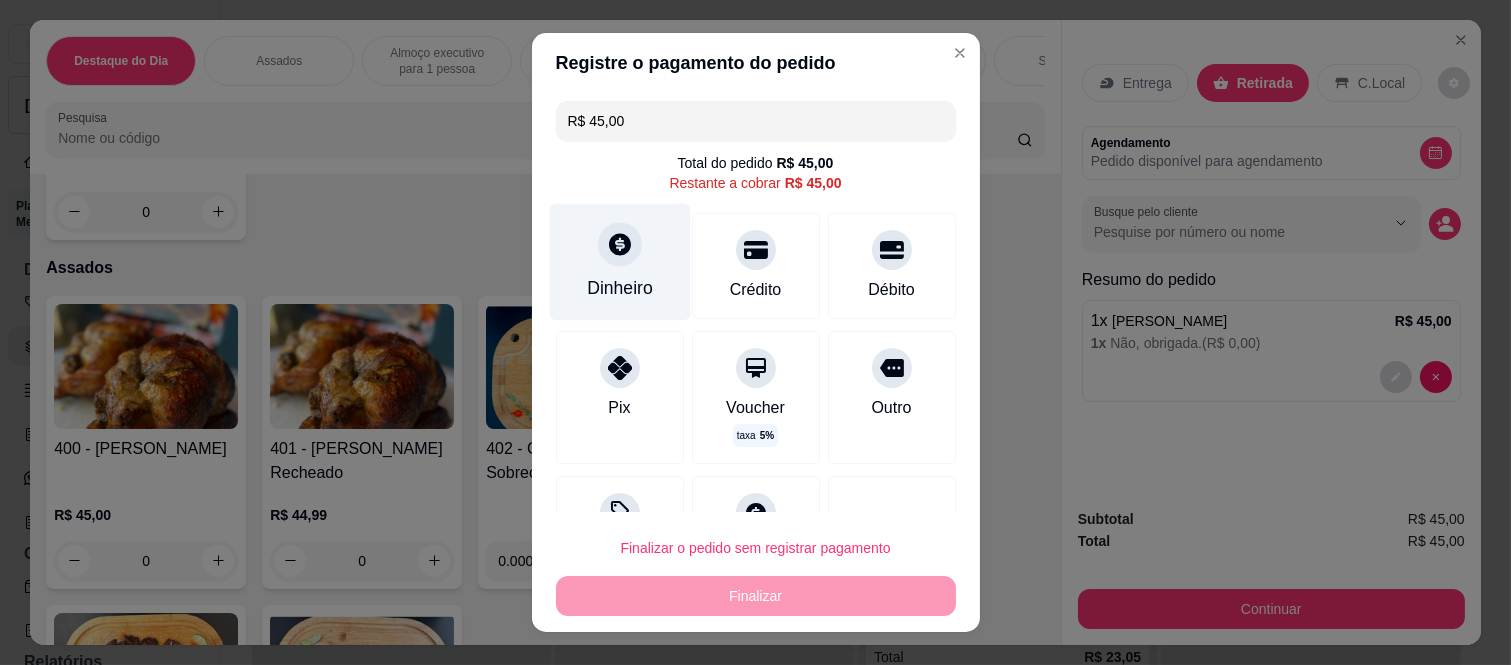click on "Dinheiro" at bounding box center (619, 262) 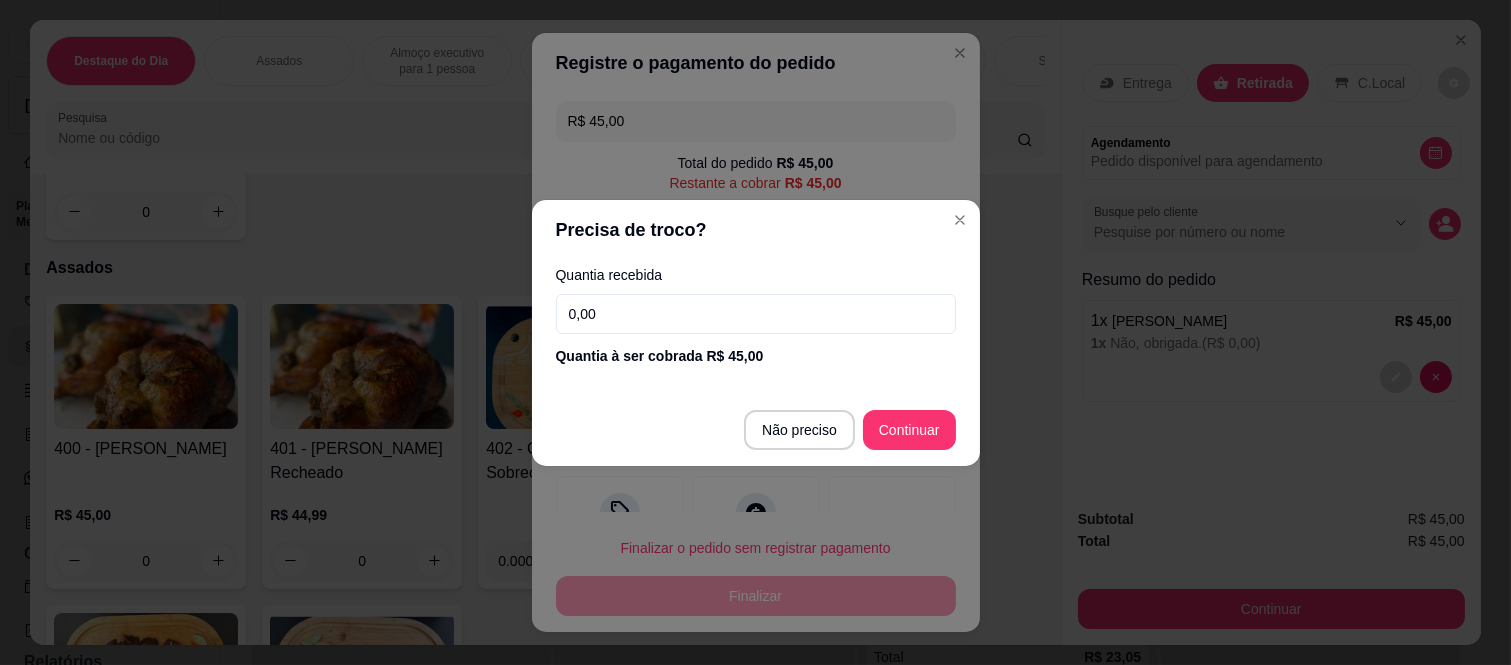click on "0,00" at bounding box center [756, 314] 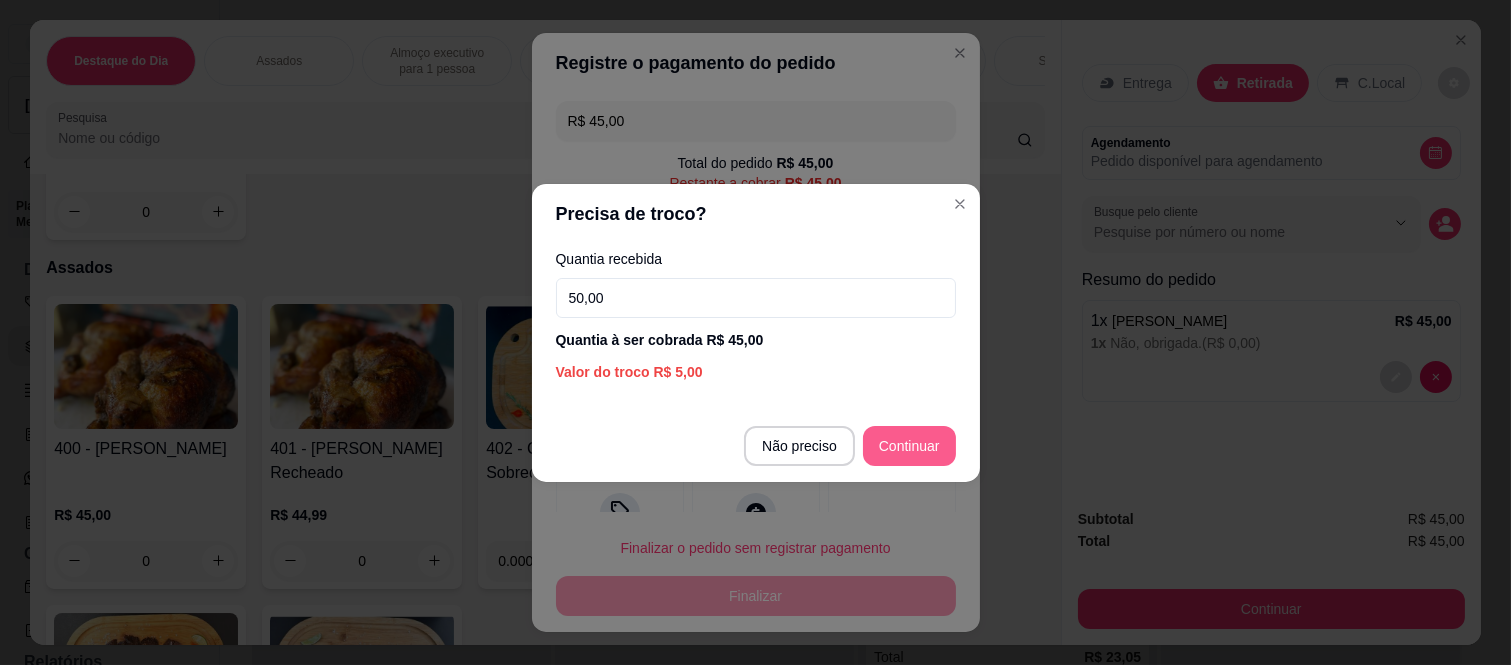 type on "50,00" 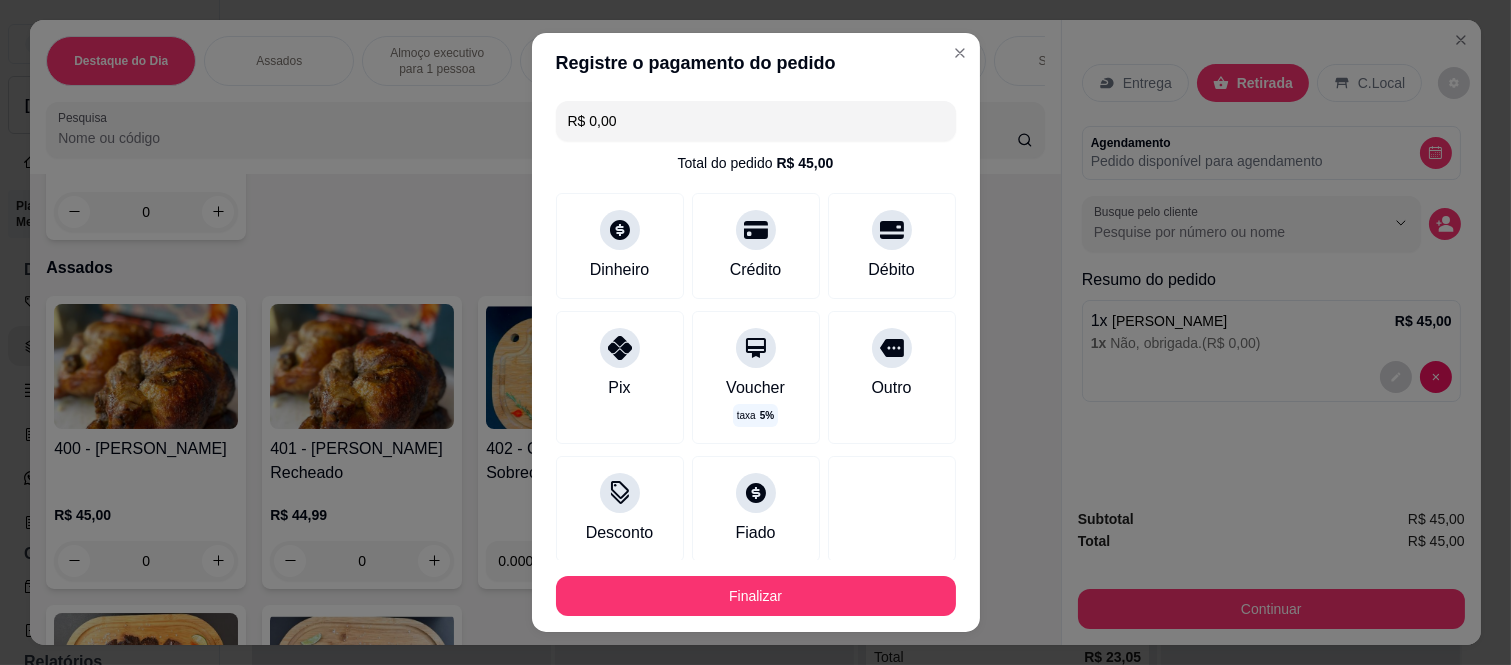click on "Finalizar" at bounding box center [756, 596] 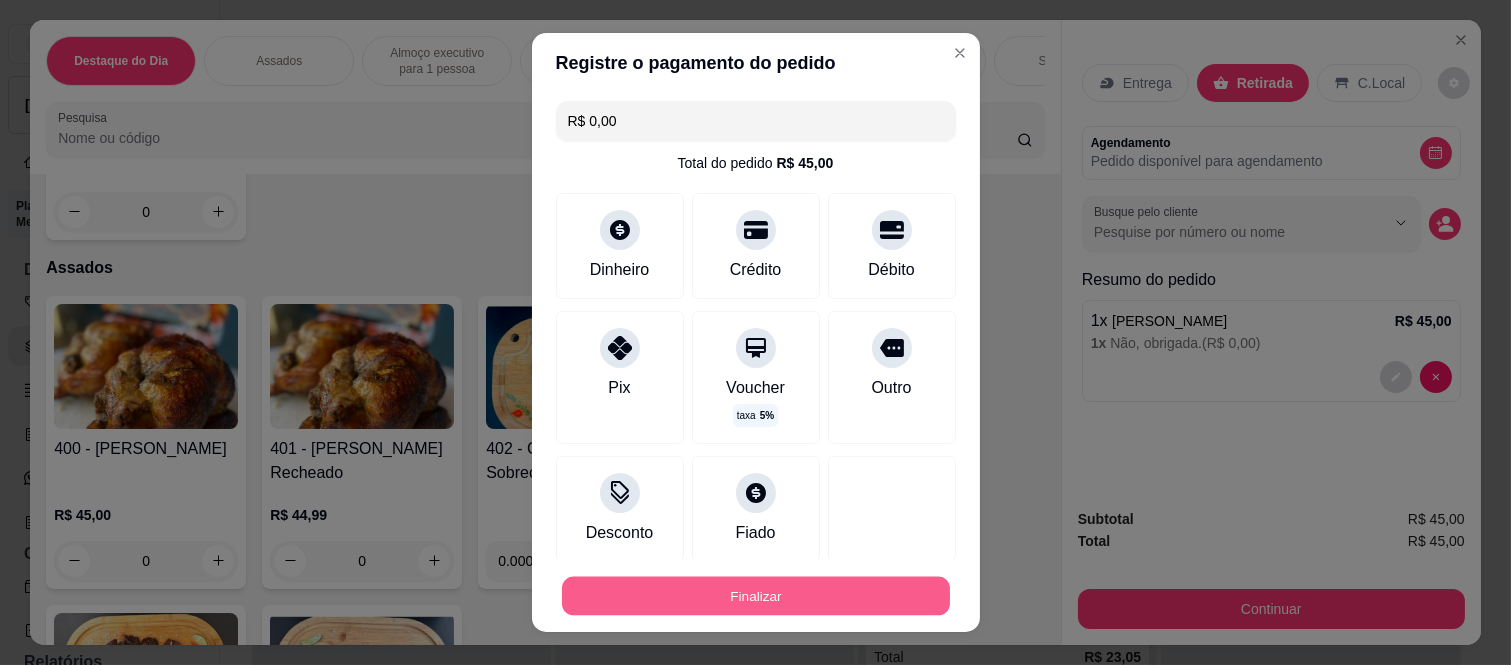 click on "Finalizar" at bounding box center (756, 595) 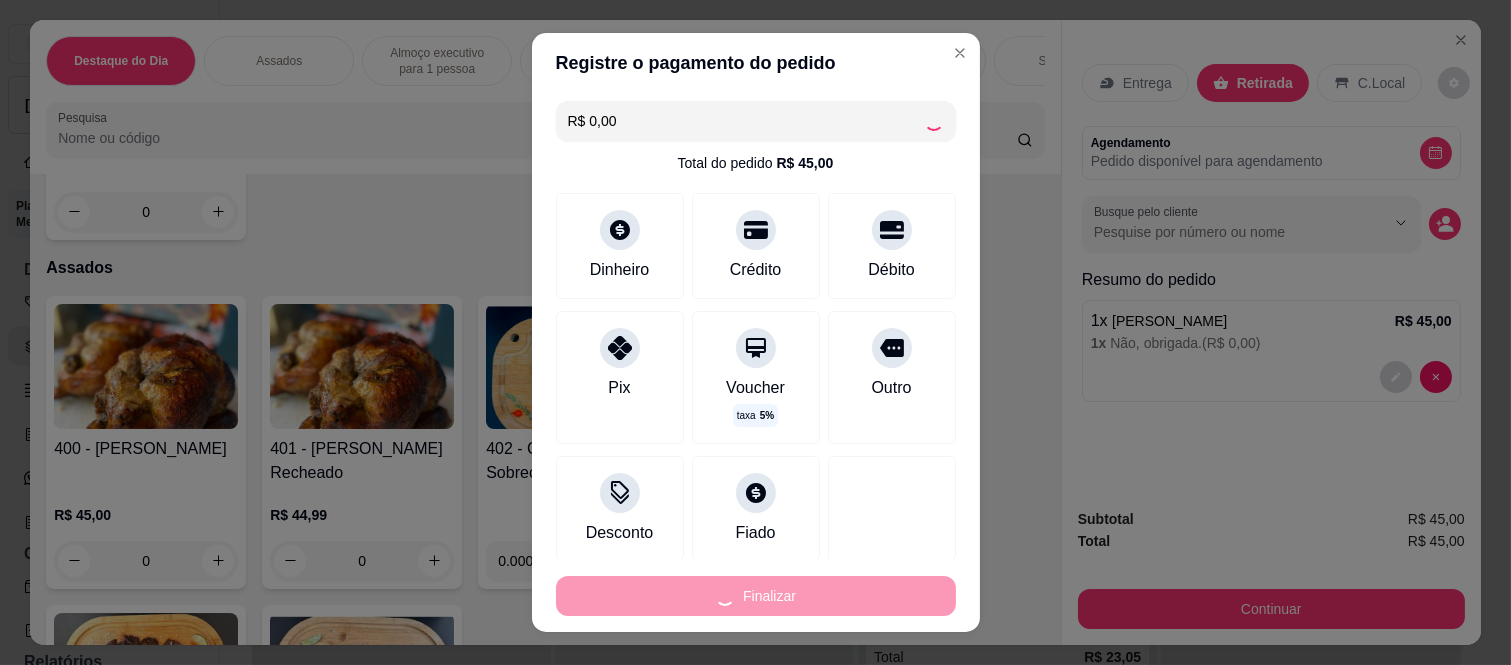 type on "-R$ 45,00" 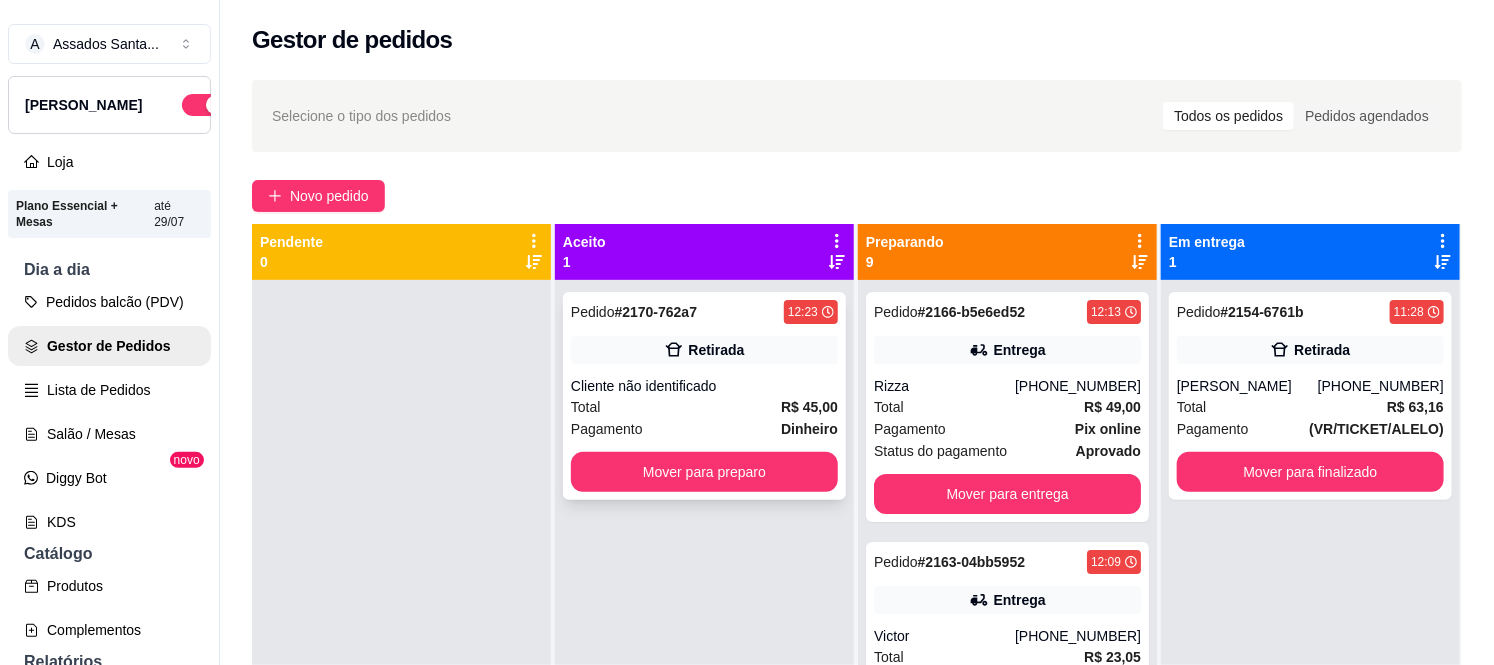 click on "Cliente não identificado" at bounding box center (704, 386) 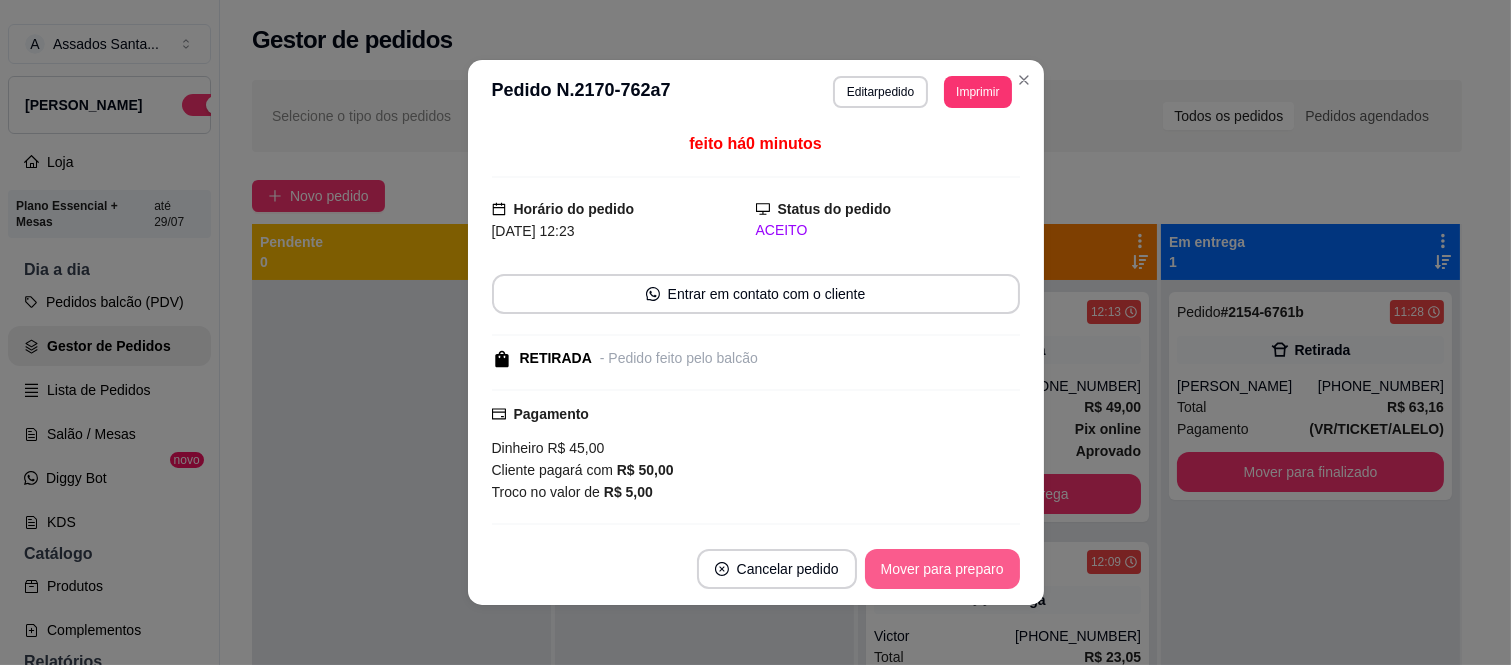click on "Mover para preparo" at bounding box center [942, 569] 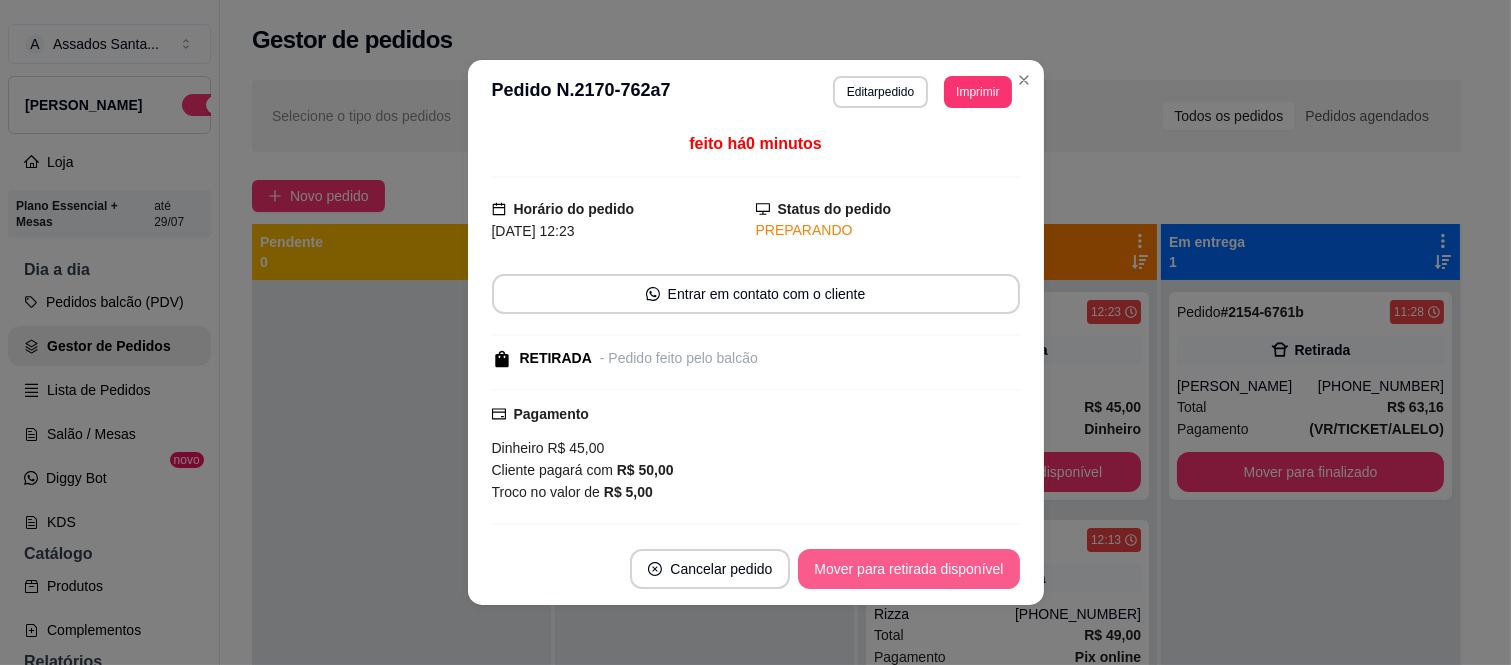 click on "Mover para retirada disponível" at bounding box center (908, 569) 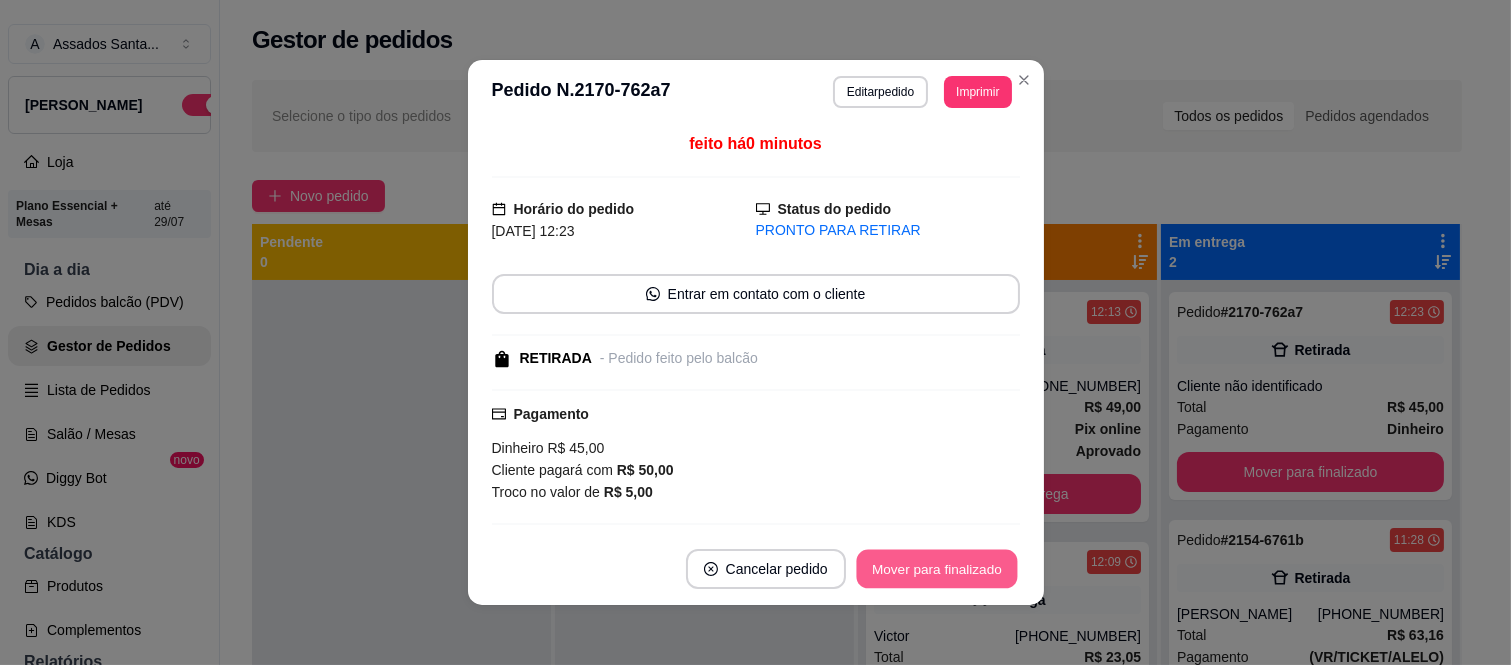 click on "Mover para finalizado" at bounding box center [936, 569] 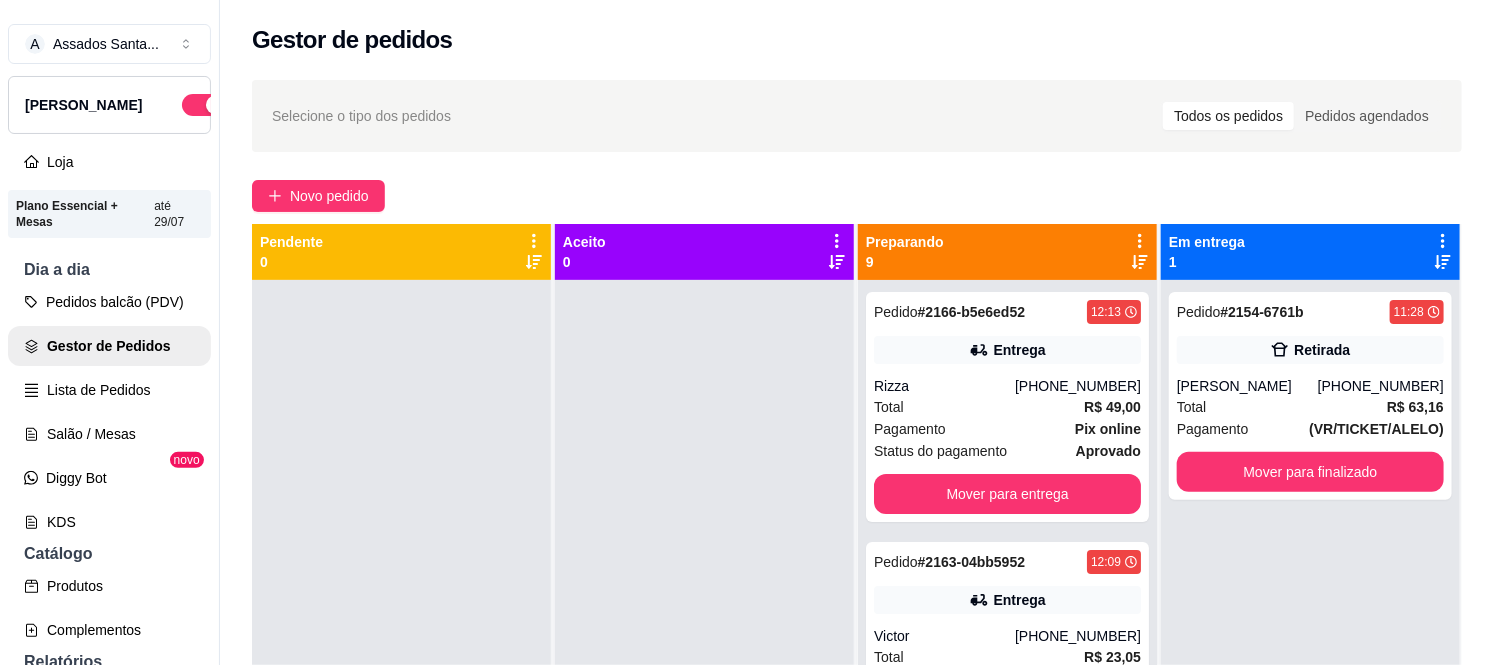 click on "Selecione o tipo dos pedidos Todos os pedidos Pedidos agendados Novo pedido Pendente 0 Aceito 0 Preparando 9 Pedido  # 2166-b5e6ed52 12:13 Entrega Rizza (11) 94724-2889 Total R$ 49,00 Pagamento Pix online Status do pagamento aprovado Mover para entrega Pedido  # 2163-04bb5952 12:09 Entrega Victor (11) 97709-0762 Total R$ 23,05 Pagamento Pix online Status do pagamento aprovado Mover para entrega Pedido  # 2162-65133 12:07 Entrega cida aquino (13) 99633-1506 Total R$ 101,00 Pagamento Transferência Pix Mover para entrega Pedido  # 2156-94a6c 11:45 Retirada Fred Total R$ 30,00 Pagamento Dinheiro Mover para retirada disponível Pedido  # 2149-1e4ee 10:56 Retirada Bruno  (11) 99779-3002 Total R$ 45,00 Pagamento Cartão de débito Mover para retirada disponível Pedido  # 2147-fef95 10:49 Retirada Magda  (11) 94555-9140 Total R$ 45,00 Pagamento Cartão de débito Mover para retirada disponível Pedido  # 2145-d7b3f 10:30 Entrega Drieli (11) 94082-8574 Total R$ 48,99 Pagamento Cartão de crédito Pedido  # #" at bounding box center (857, 490) 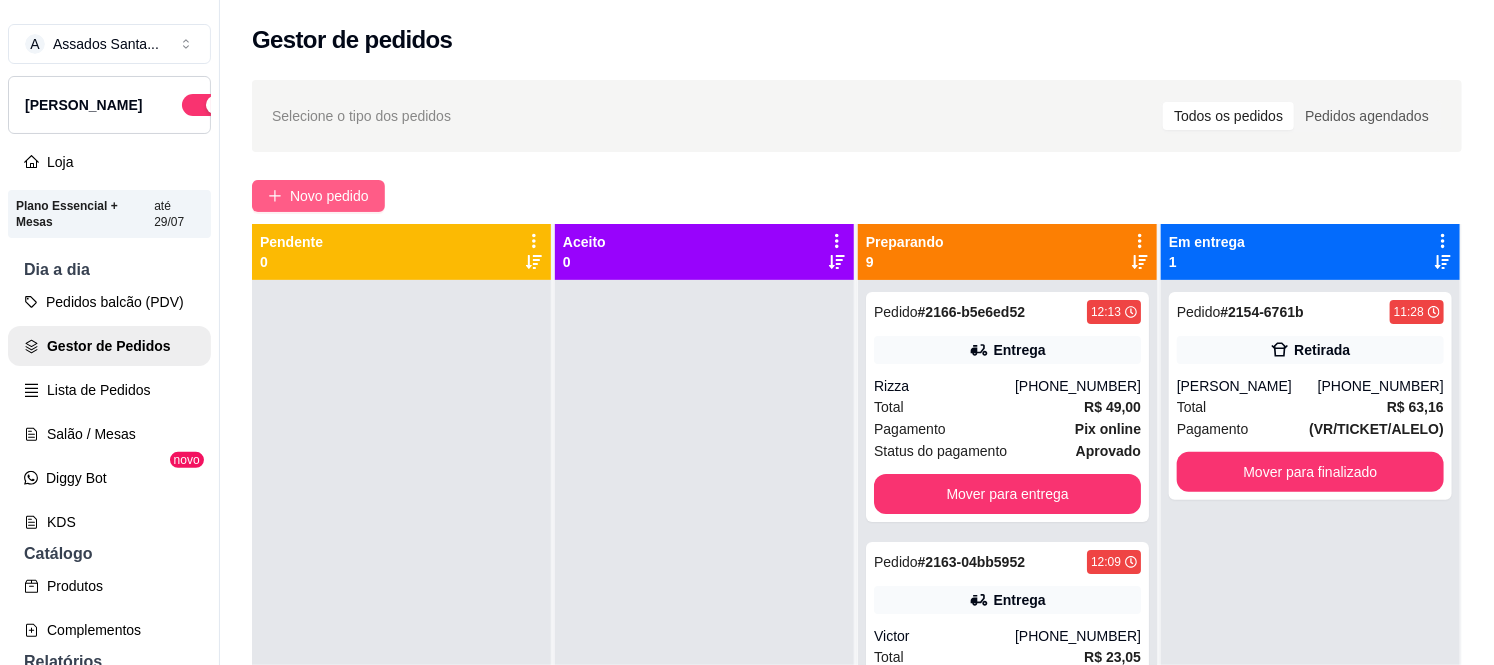 click on "Novo pedido" at bounding box center (329, 196) 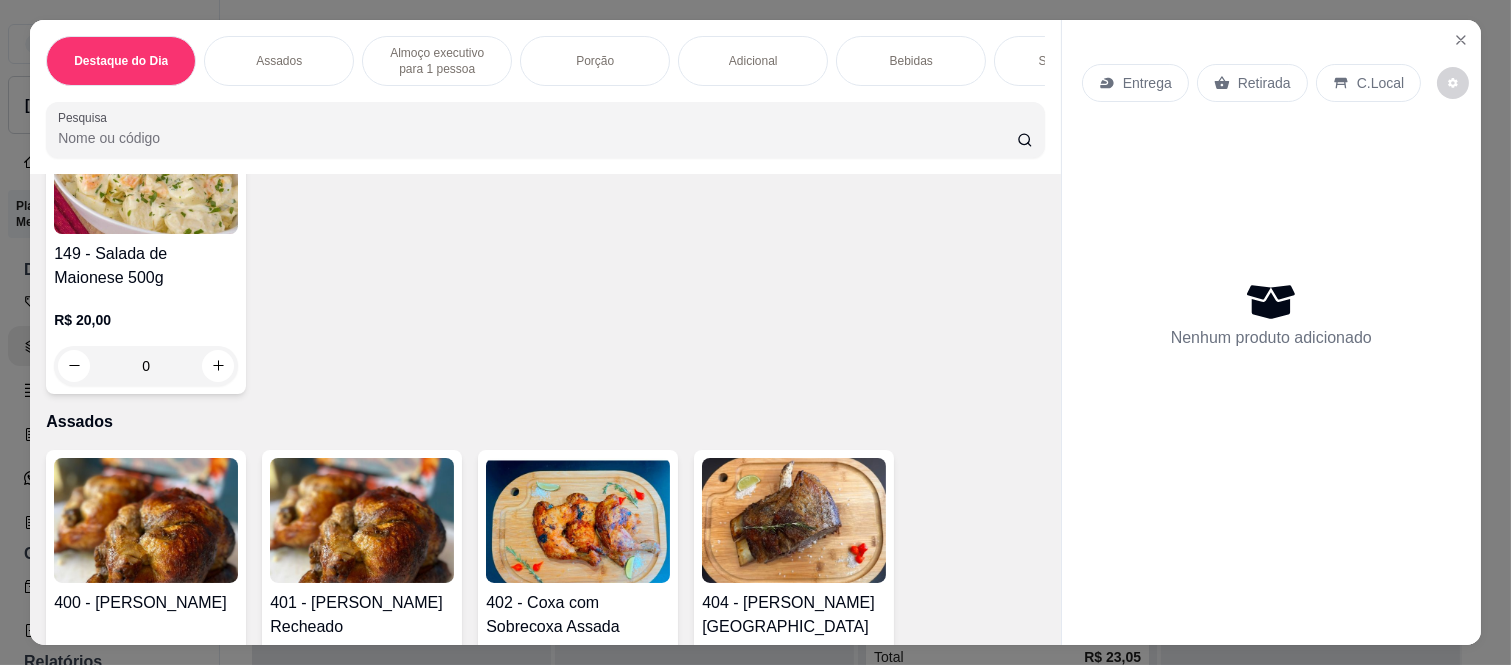 scroll, scrollTop: 777, scrollLeft: 0, axis: vertical 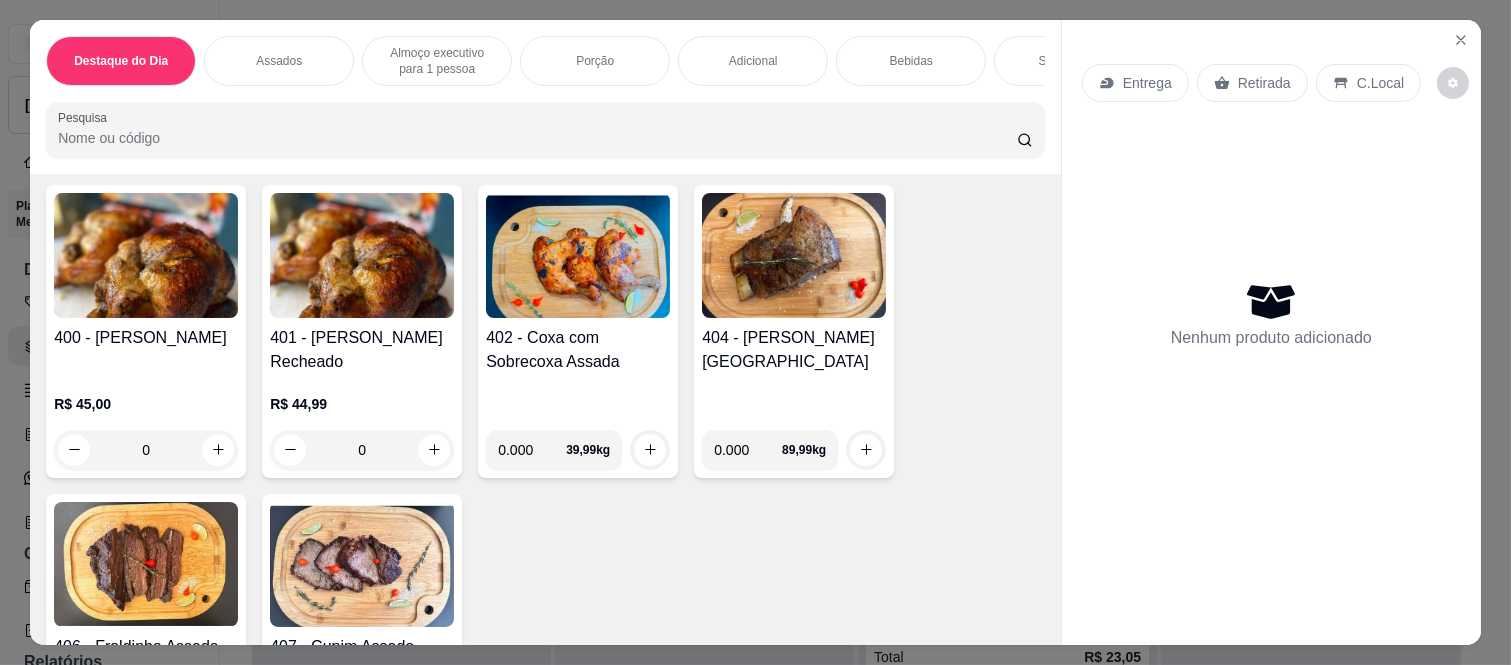 click on "0" at bounding box center (146, 450) 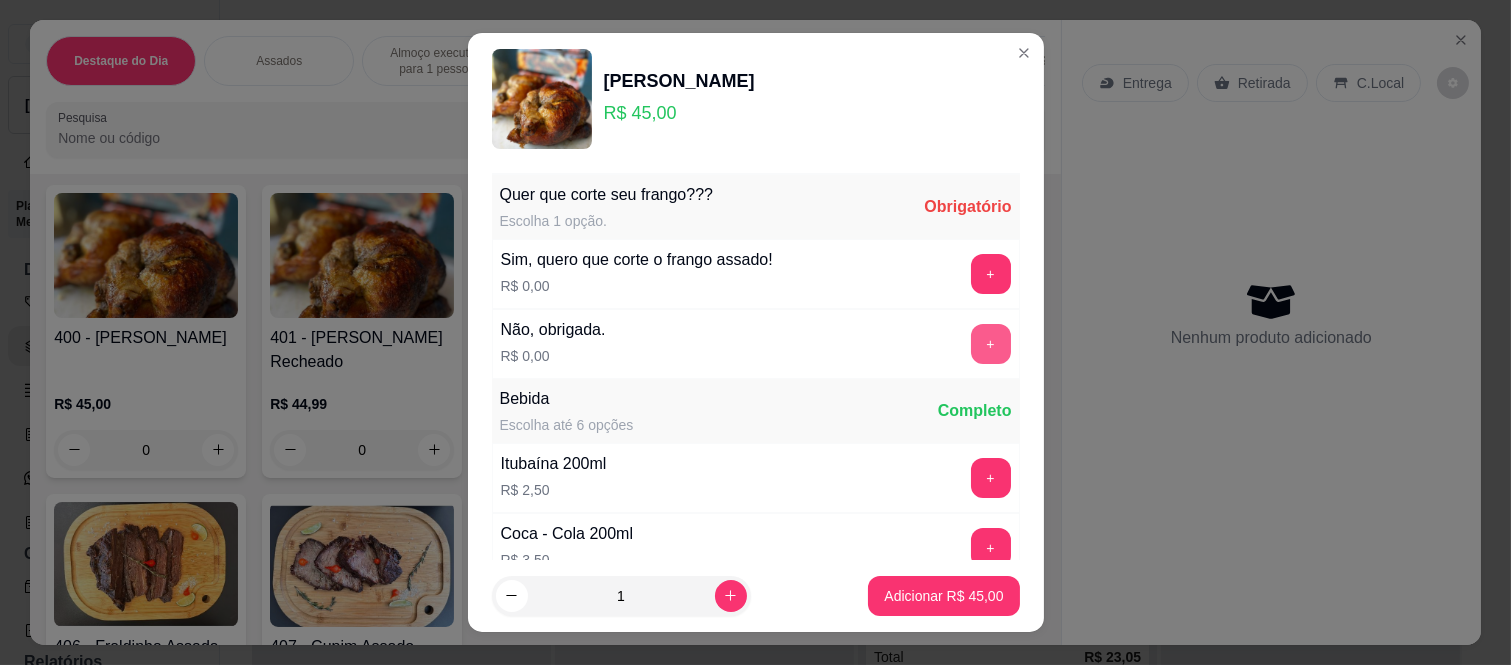 click on "+" at bounding box center [991, 344] 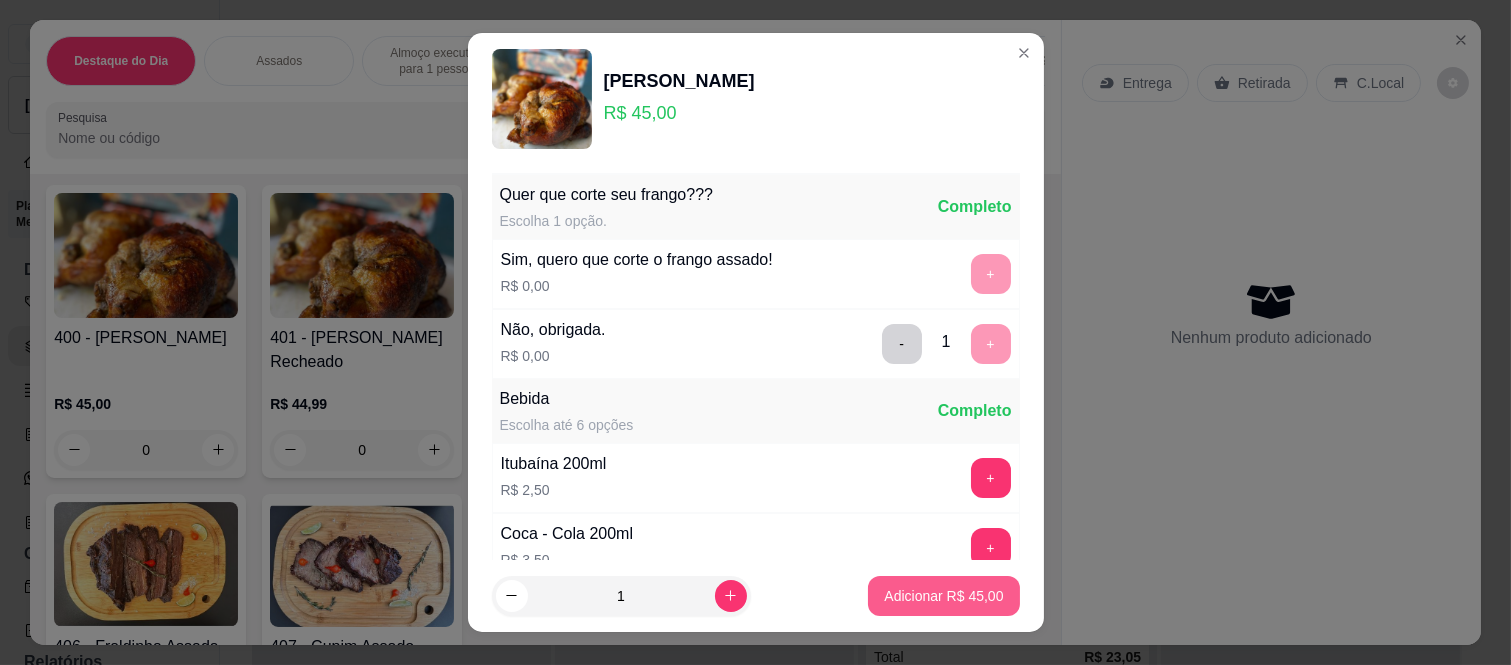 click on "Adicionar   R$ 45,00" at bounding box center (943, 596) 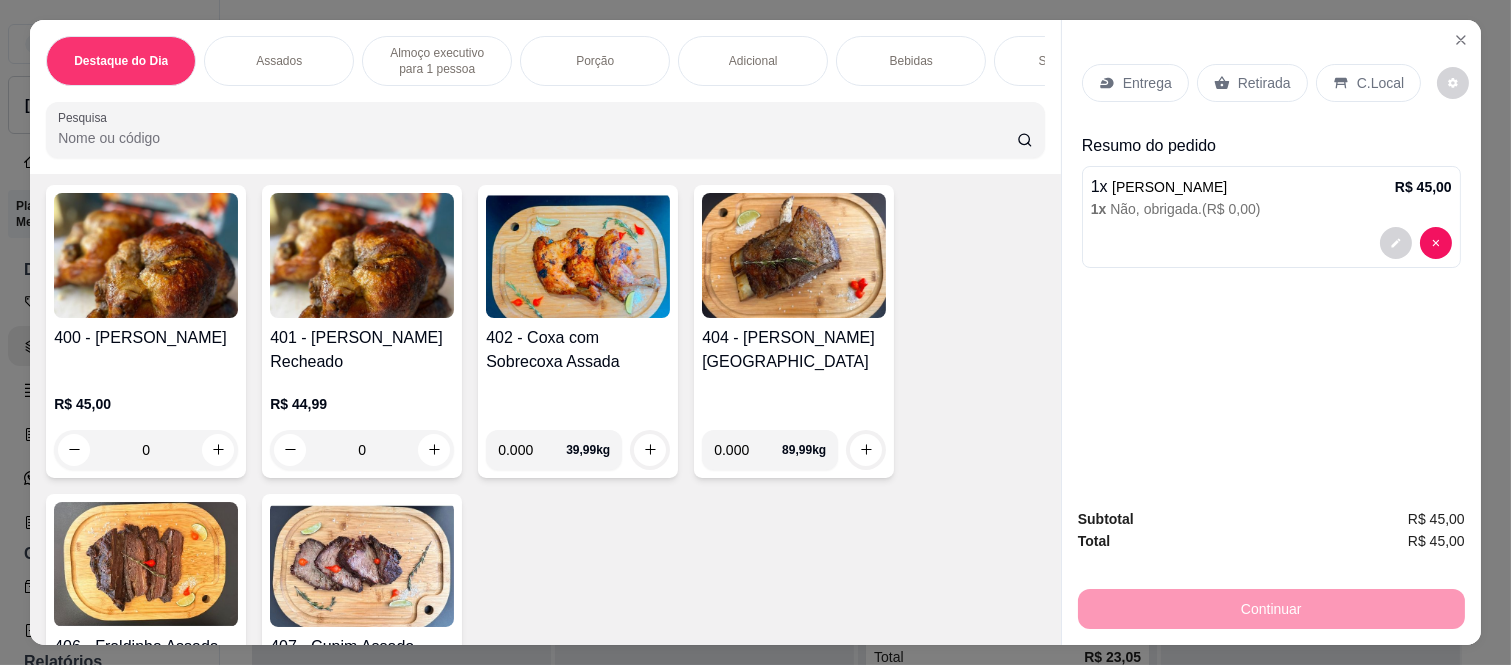 click 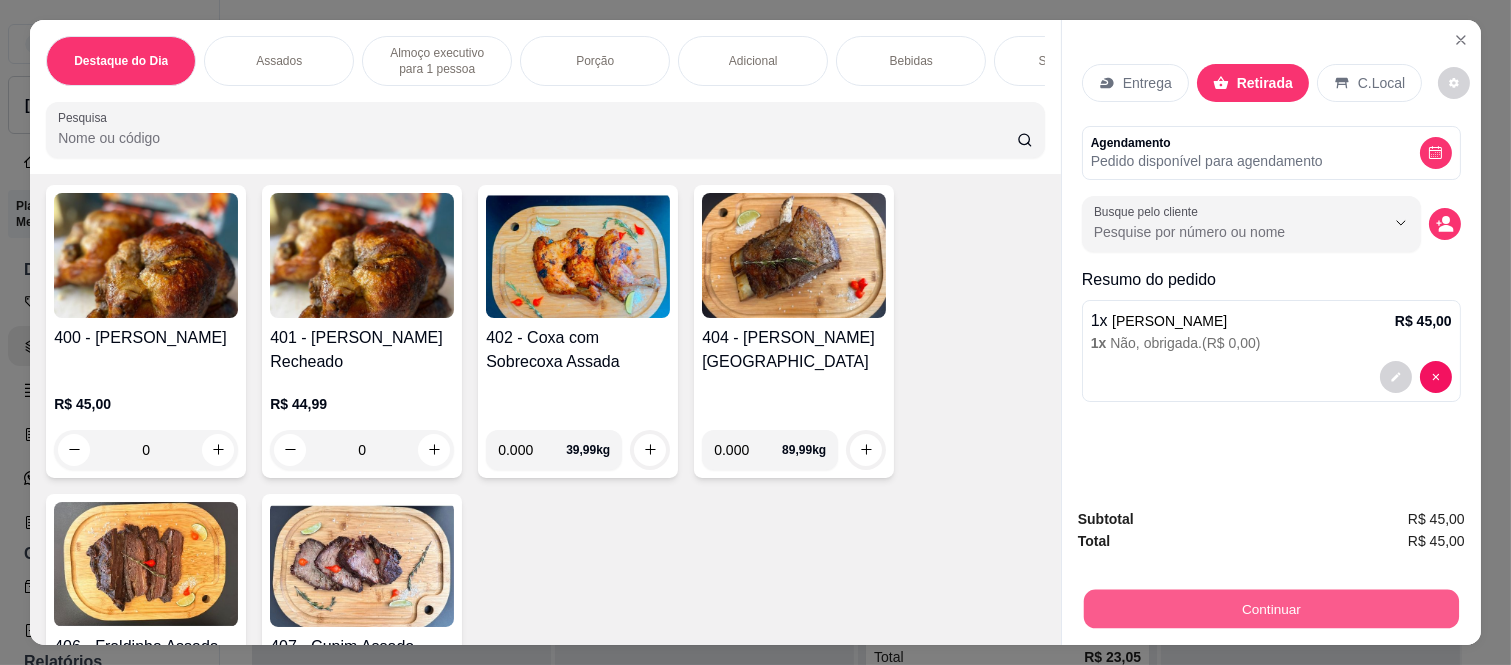 click on "Continuar" at bounding box center (1271, 609) 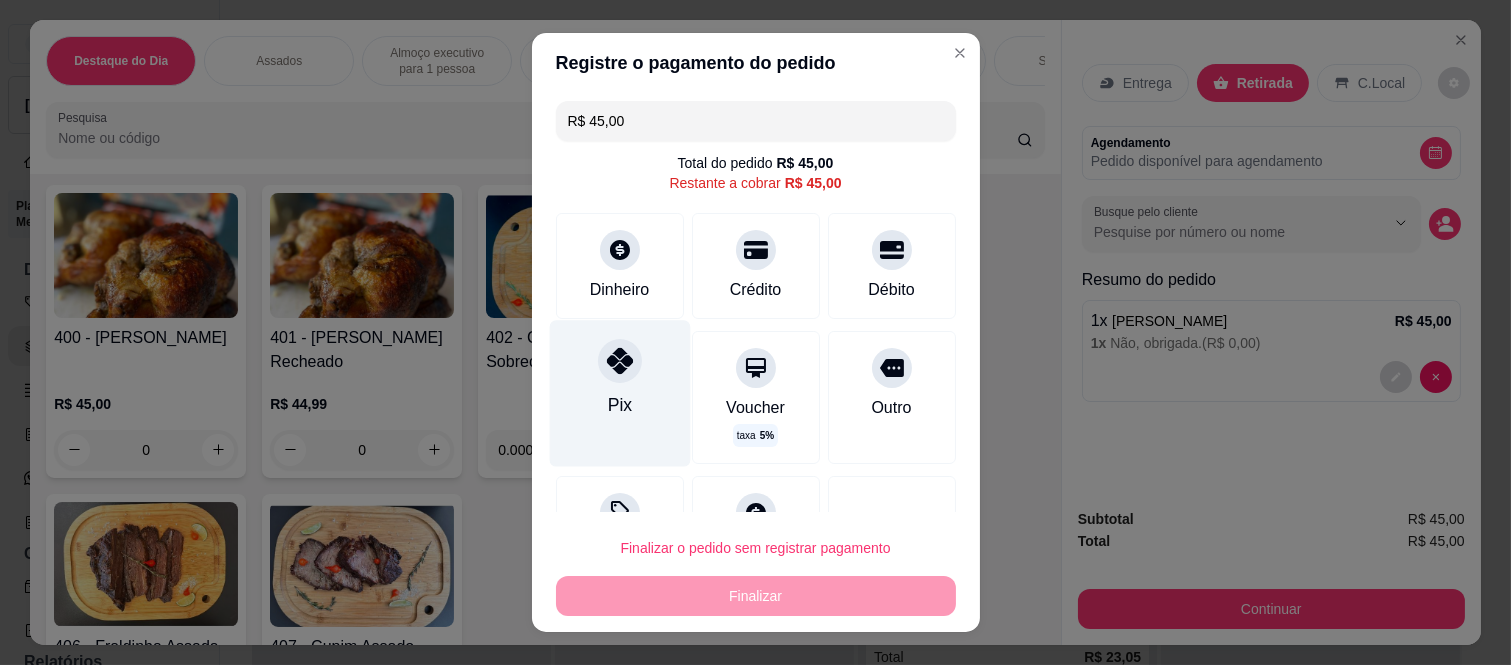 click on "Pix" at bounding box center (619, 394) 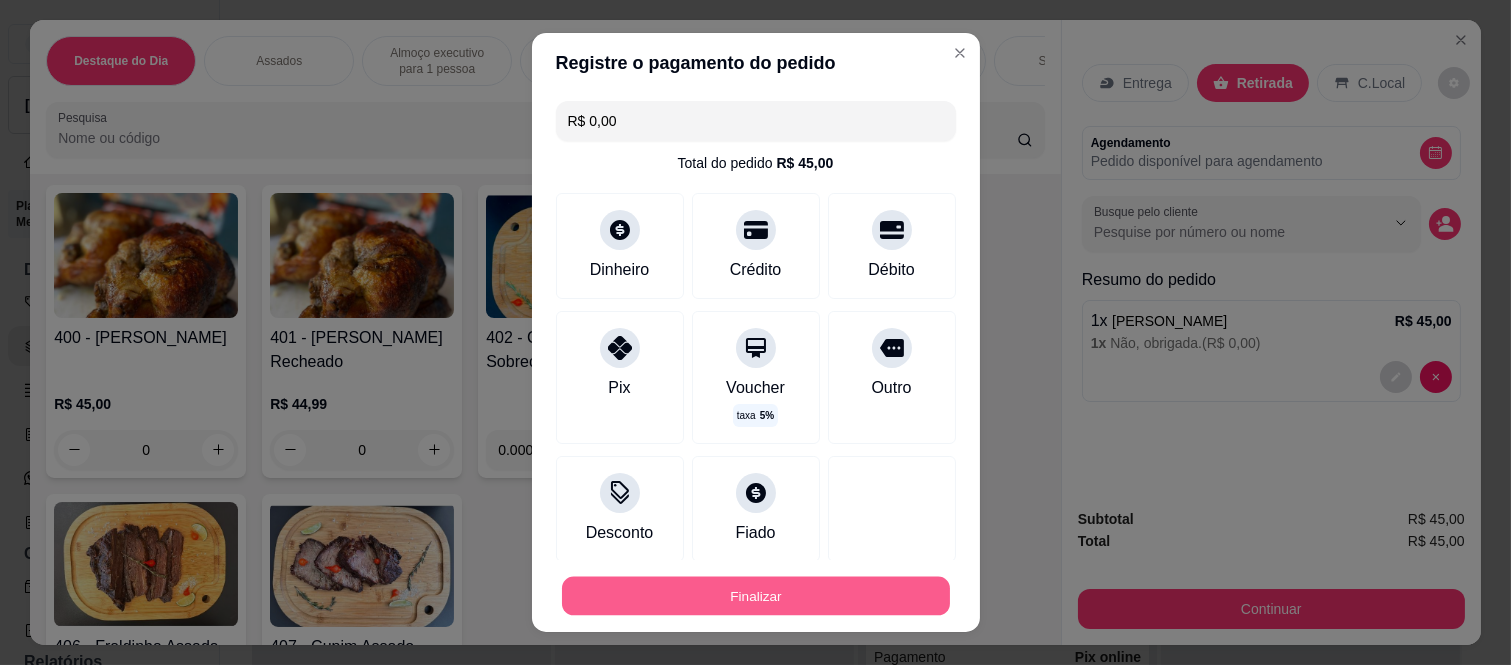 click on "Finalizar" at bounding box center (756, 595) 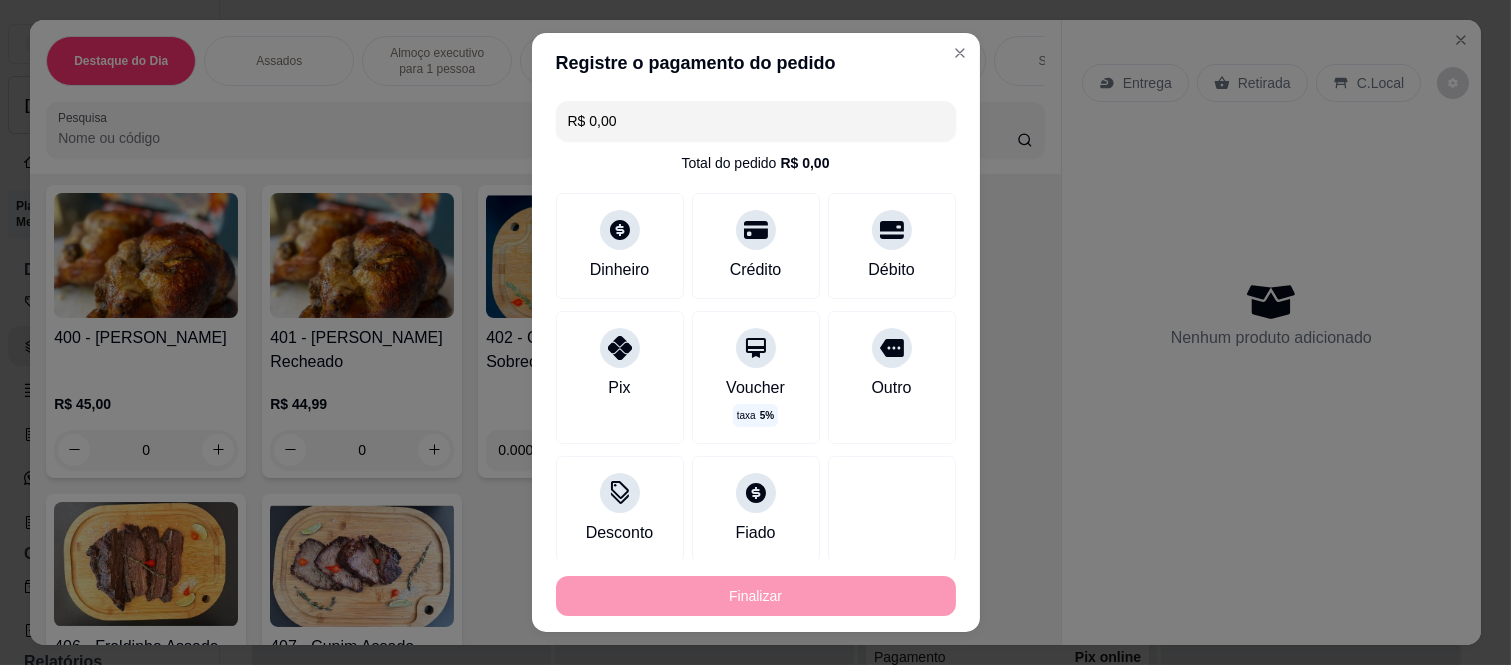type on "-R$ 45,00" 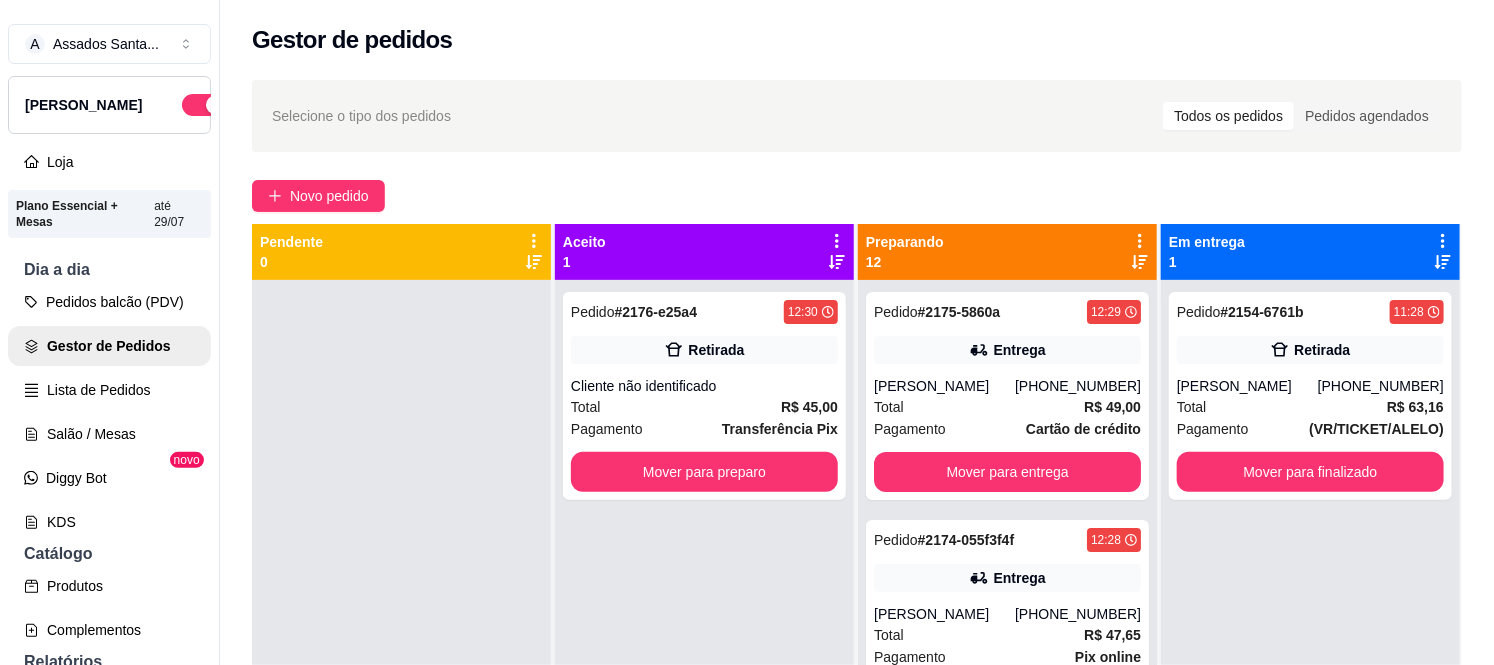 click on "Selecione o tipo dos pedidos Todos os pedidos Pedidos agendados Novo pedido Pendente 0 Aceito 1 Pedido  # 2176-e25a4 12:30 Retirada Cliente não identificado Total R$ 45,00 Pagamento Transferência Pix Mover para preparo Preparando 12 Pedido  # 2175-5860a 12:29 Entrega Magali Santos (11) 98681-7478 Total R$ 49,00 Pagamento Cartão de crédito Mover para entrega Pedido  # 2174-055f3f4f 12:28 Entrega Maria Cleonice dos Santos  (11) 97748-3326 Total R$ 47,65 Pagamento Pix online Status do pagamento aprovado Mover para entrega Pedido  # 2172-bec762b3 12:26 Retirada Ester (11) 95499-3551 Total R$ 105,00 Pagamento Dinheiro Mover para retirada disponível Pedido  # 2171-0637e801 12:24 Entrega Taiane Faria (11) 96331-1902 Total R$ 48,36 Pagamento Cartão de crédito Mover para entrega Pedido  # 2169-851710c2 12:22 Entrega Ederson Rodrigues  (11) 98356-5268 Total R$ 182,99 Pagamento Pix online Status do pagamento aprovado Mover para entrega Pedido  # 2166-b5e6ed52 12:13 Entrega Rizza (11) 94724-2889 Total # # #" at bounding box center [857, 490] 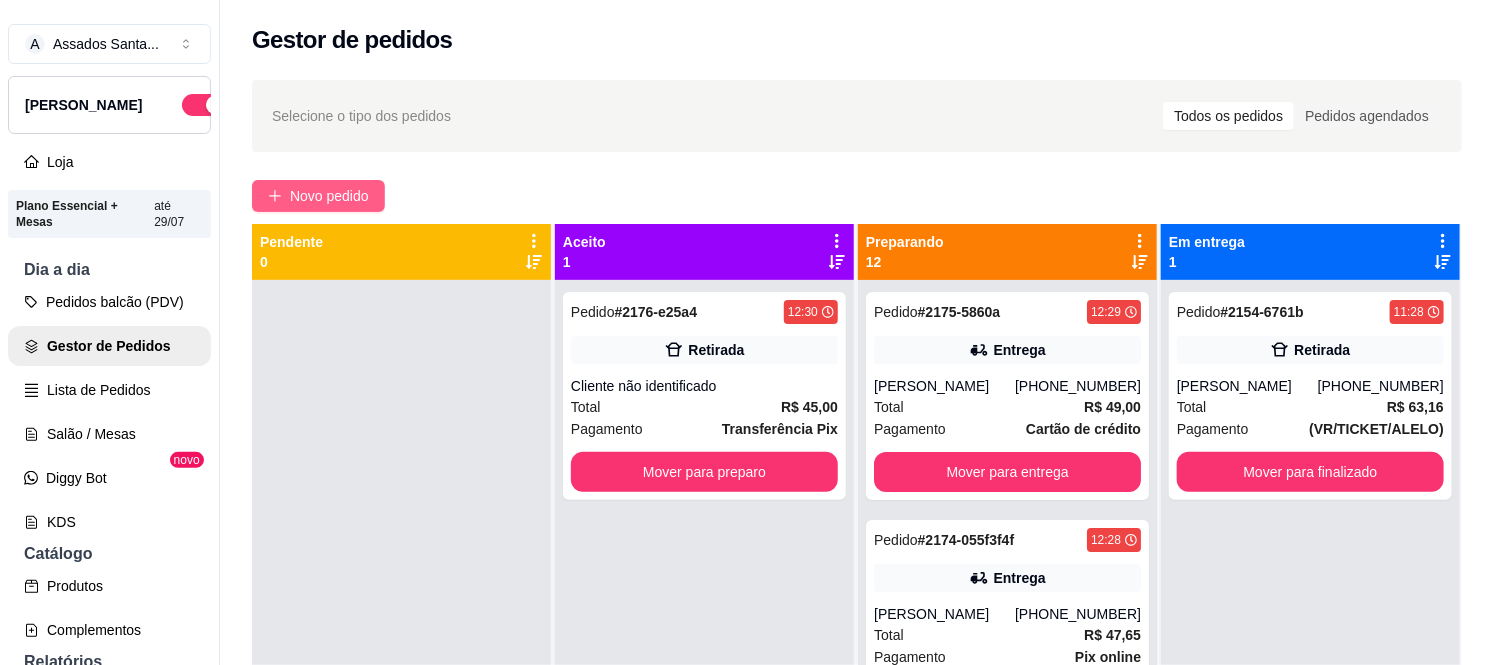 click on "Novo pedido" at bounding box center [329, 196] 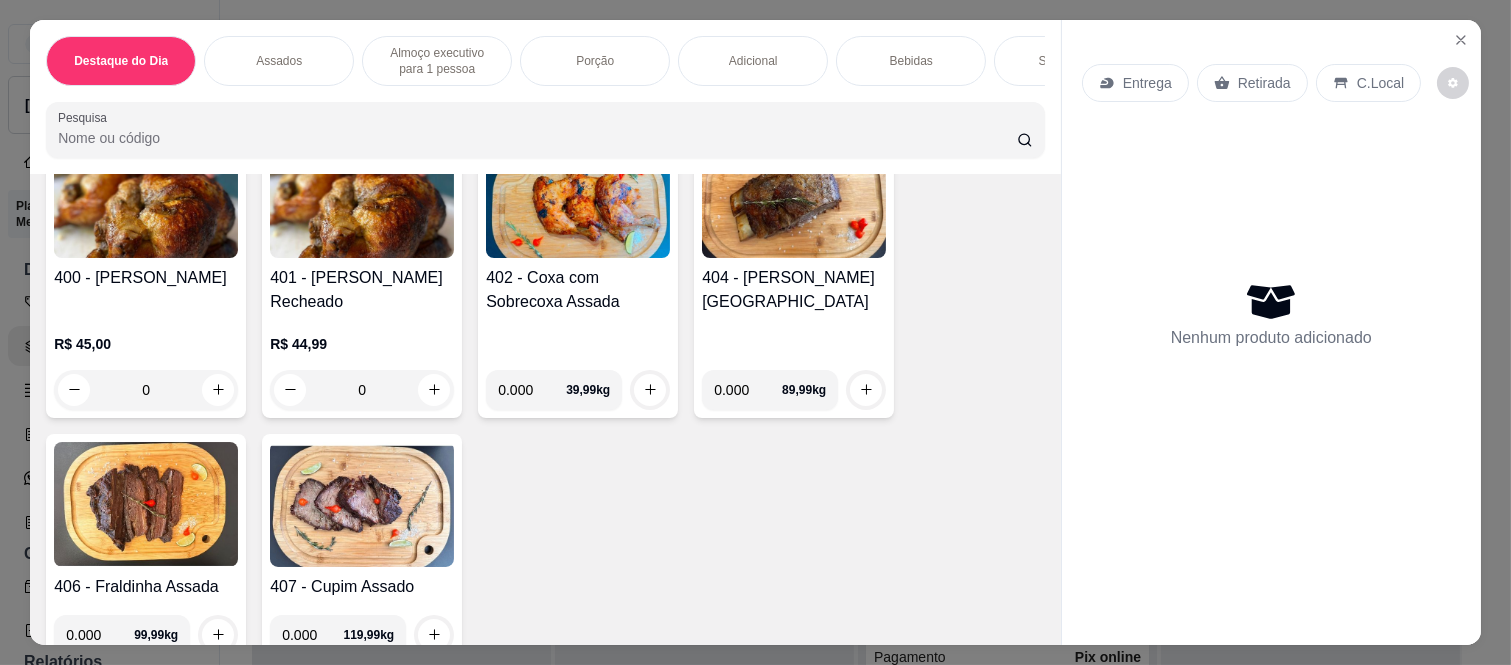 scroll, scrollTop: 888, scrollLeft: 0, axis: vertical 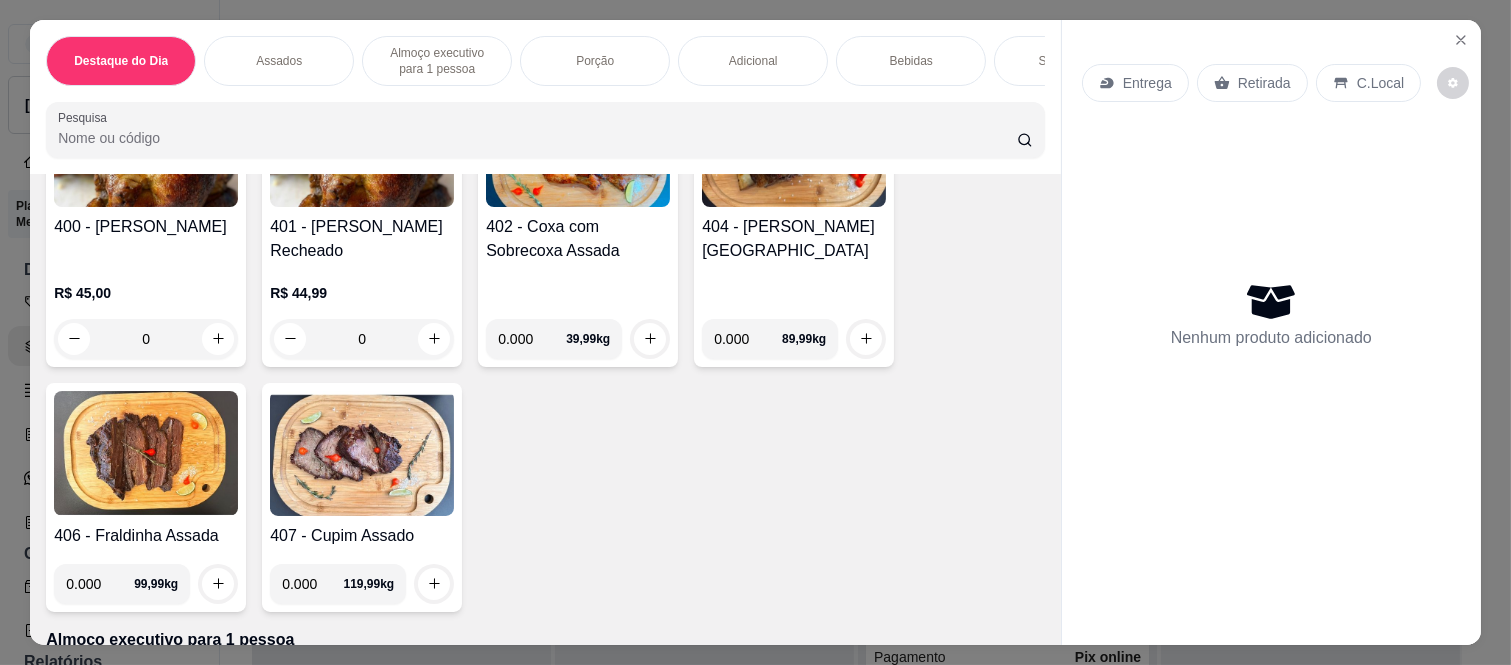 click on "0" at bounding box center [146, 339] 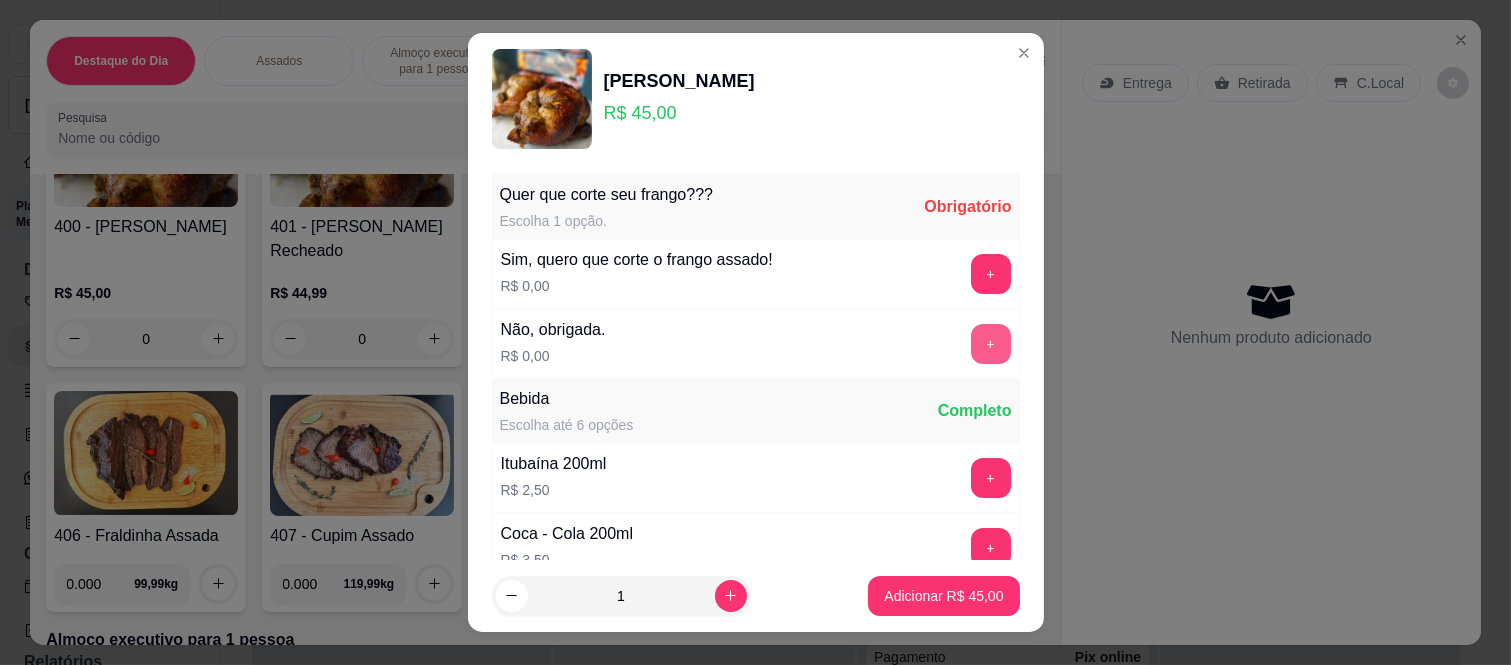 click on "+" at bounding box center (991, 344) 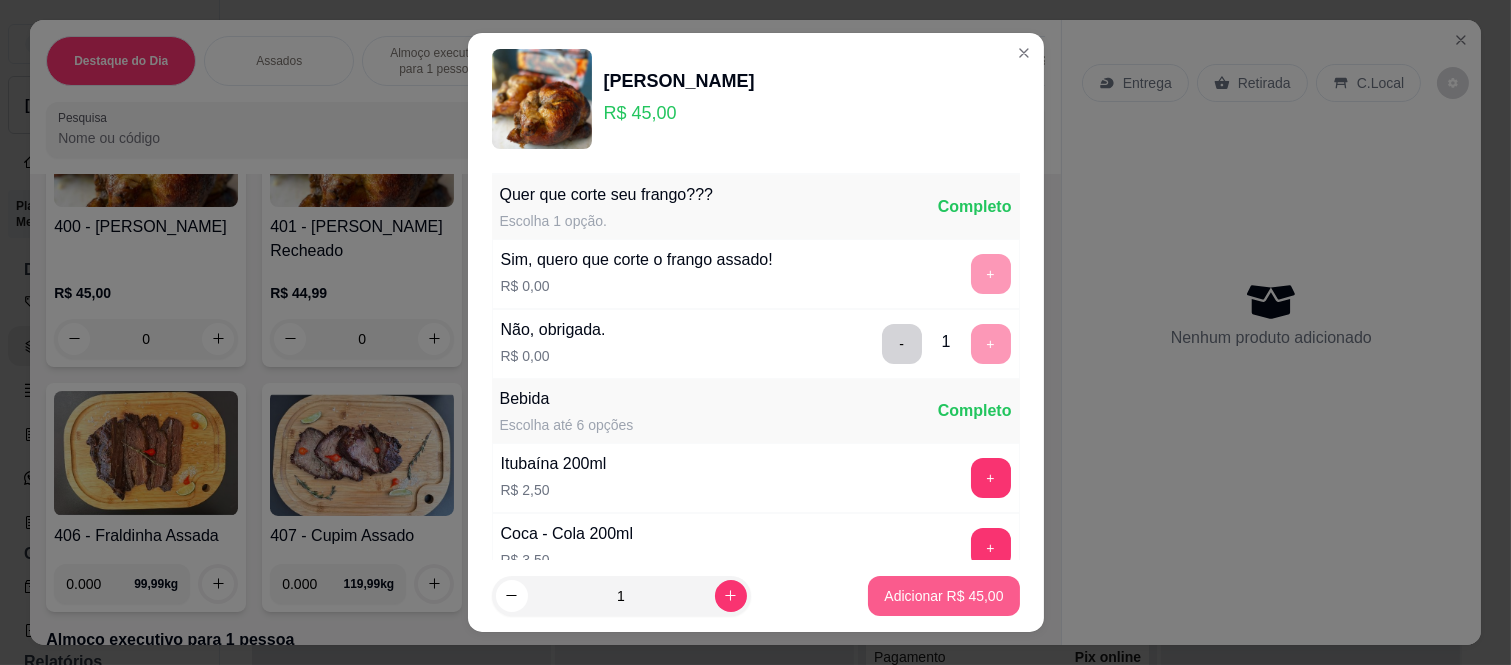 click on "Adicionar   R$ 45,00" at bounding box center [943, 596] 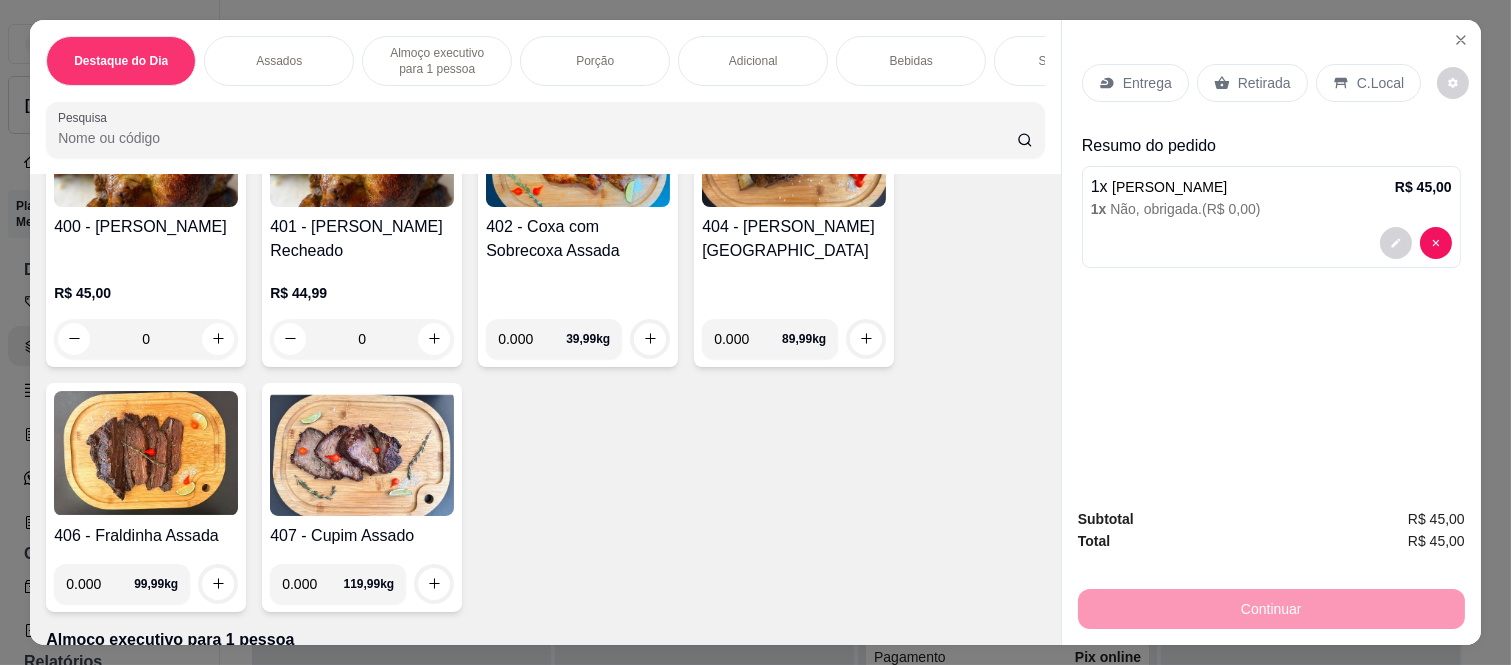 click on "Retirada" at bounding box center [1264, 83] 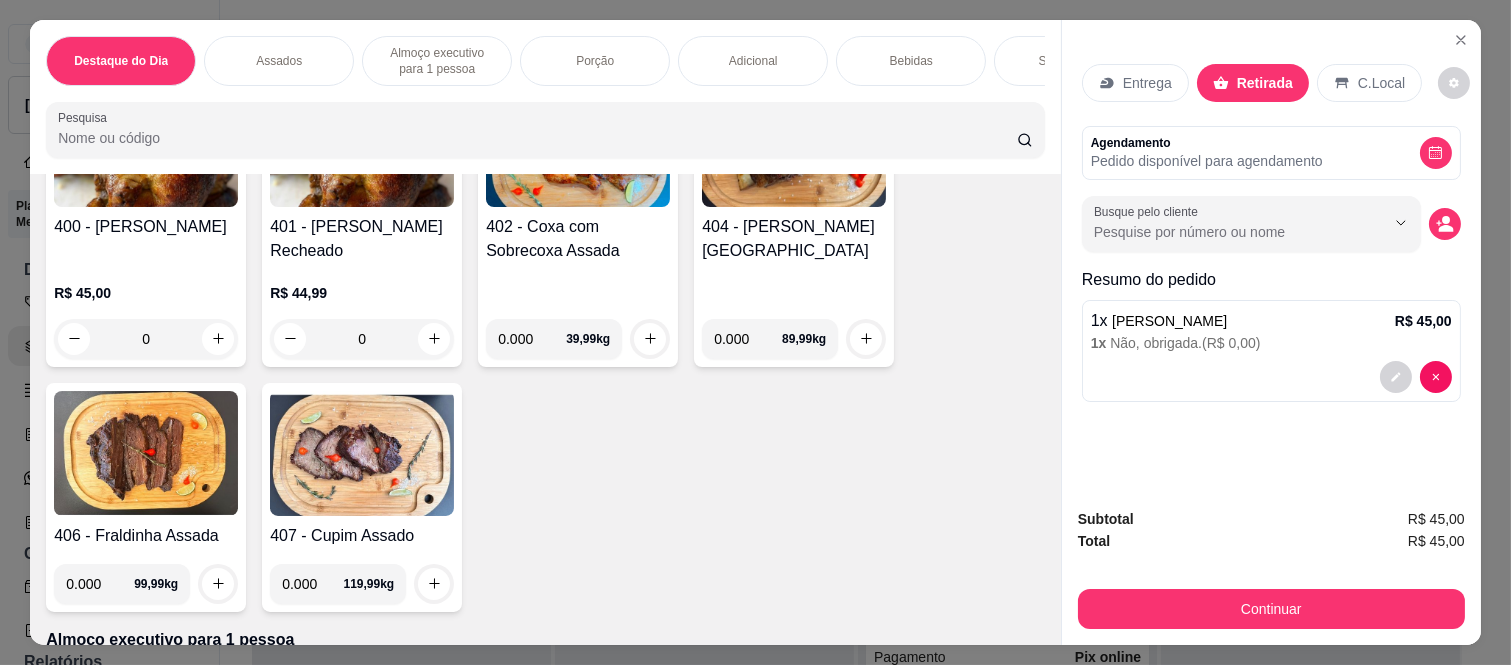 click on "Continuar" at bounding box center [1271, 609] 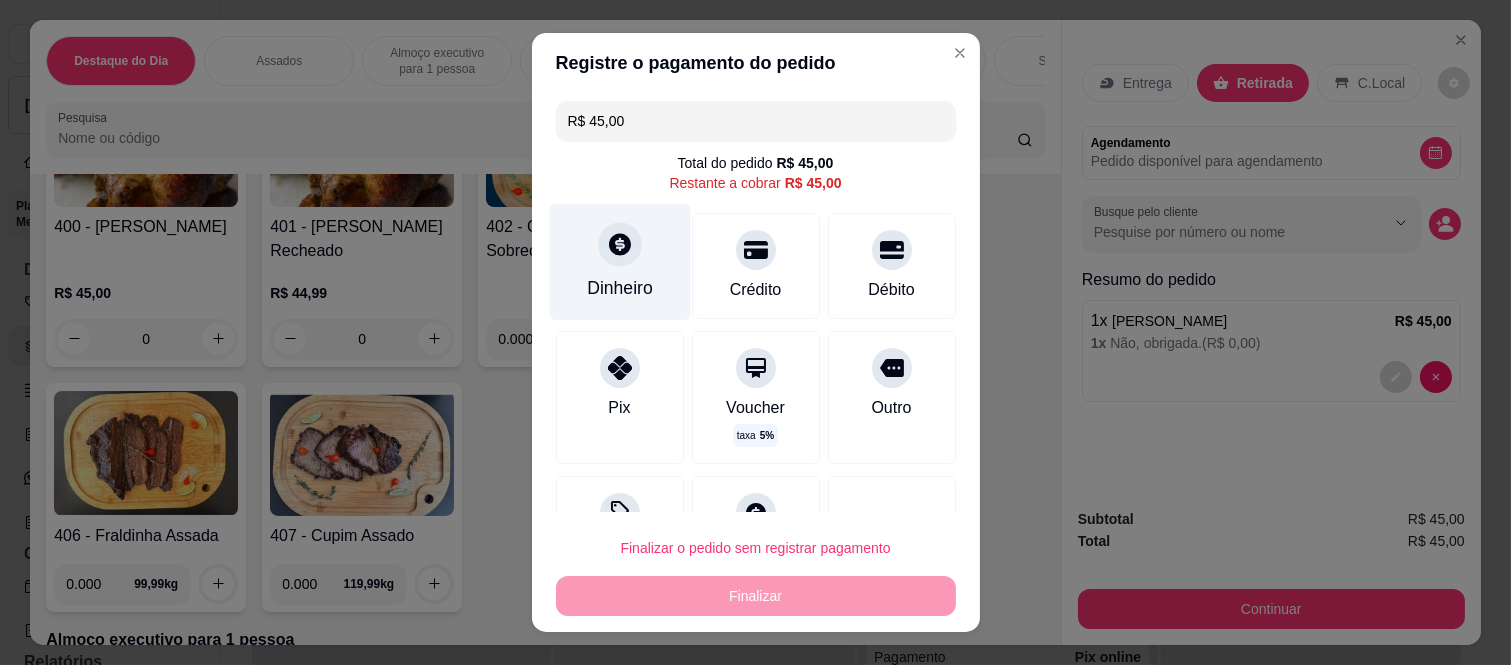 click on "Dinheiro" at bounding box center [619, 262] 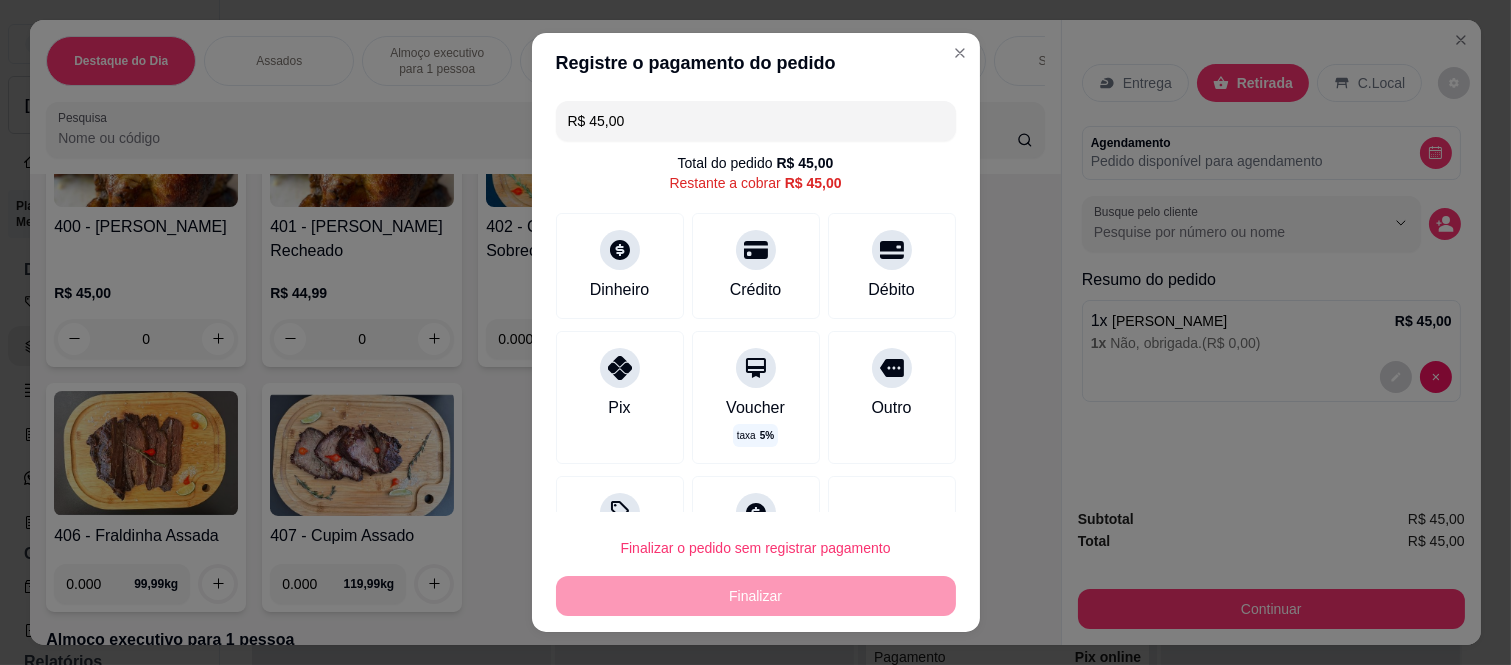 click on "0,00" at bounding box center [755, 313] 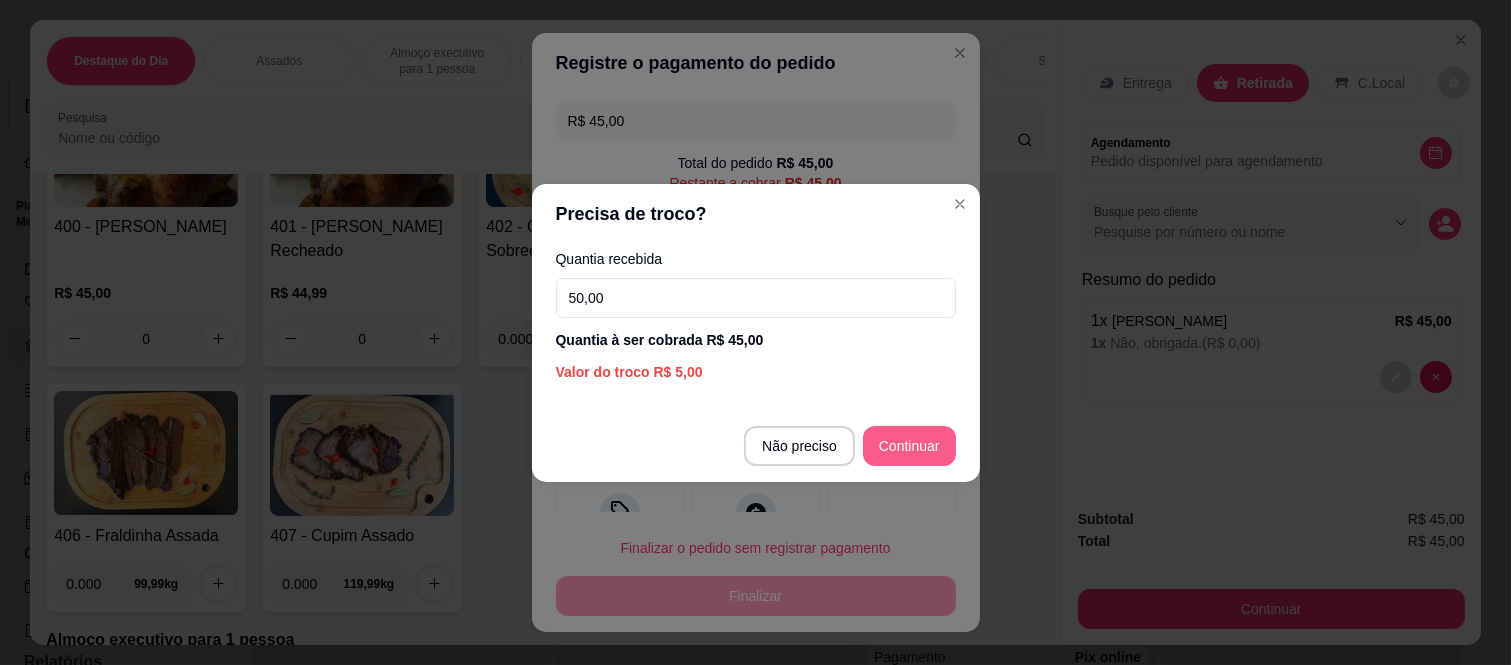 type on "50,00" 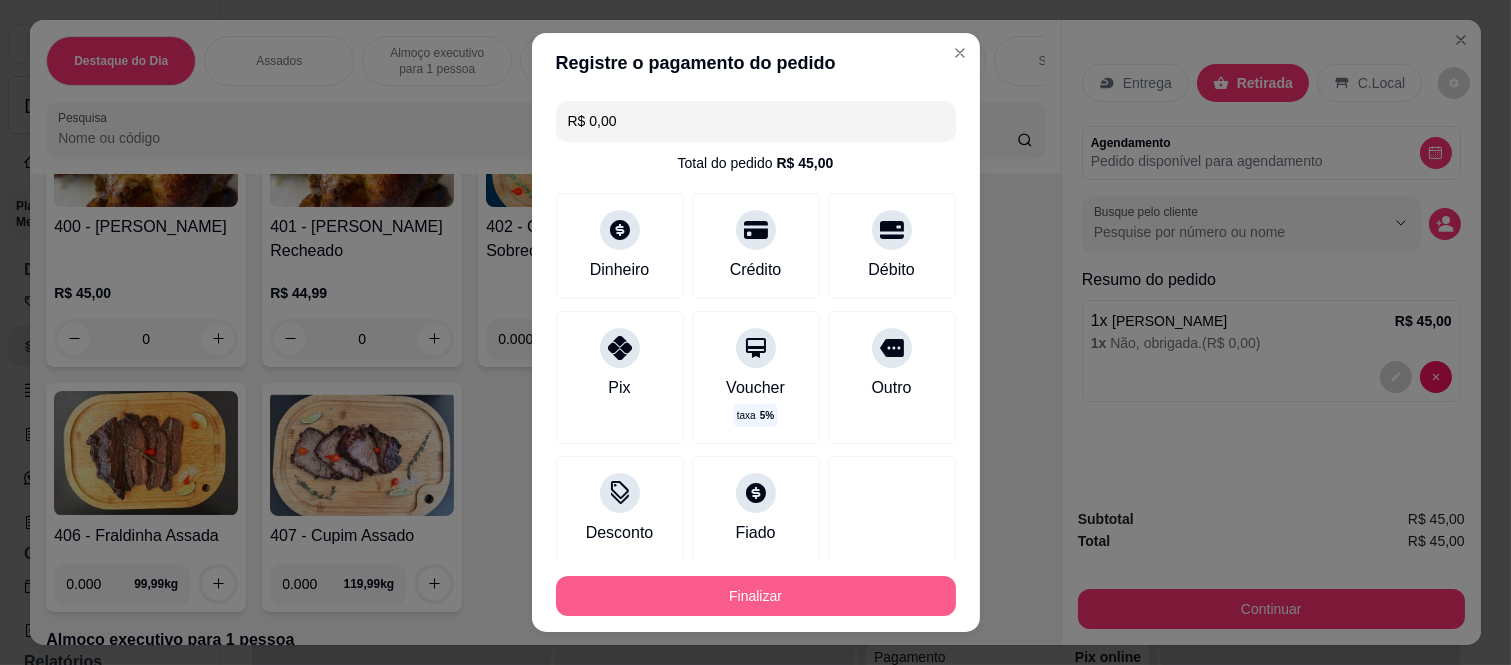 click on "Finalizar" at bounding box center [756, 596] 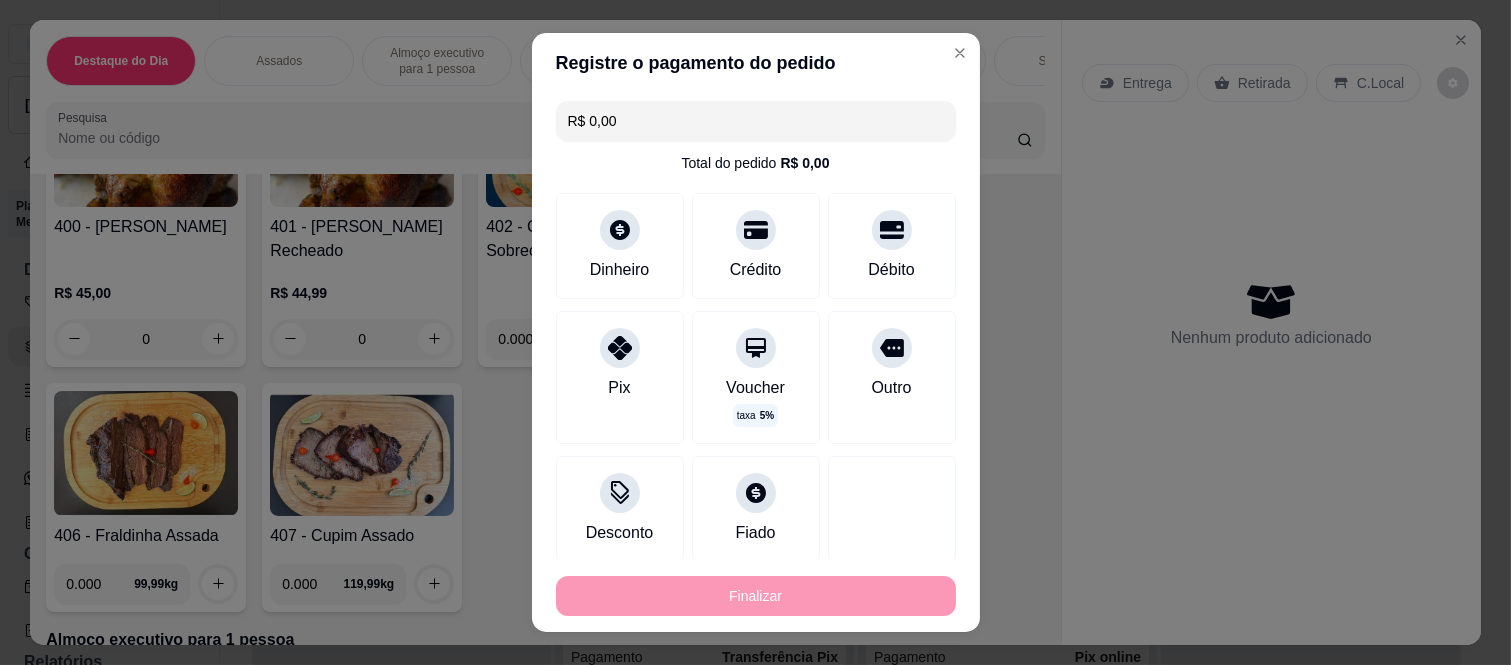 type on "-R$ 45,00" 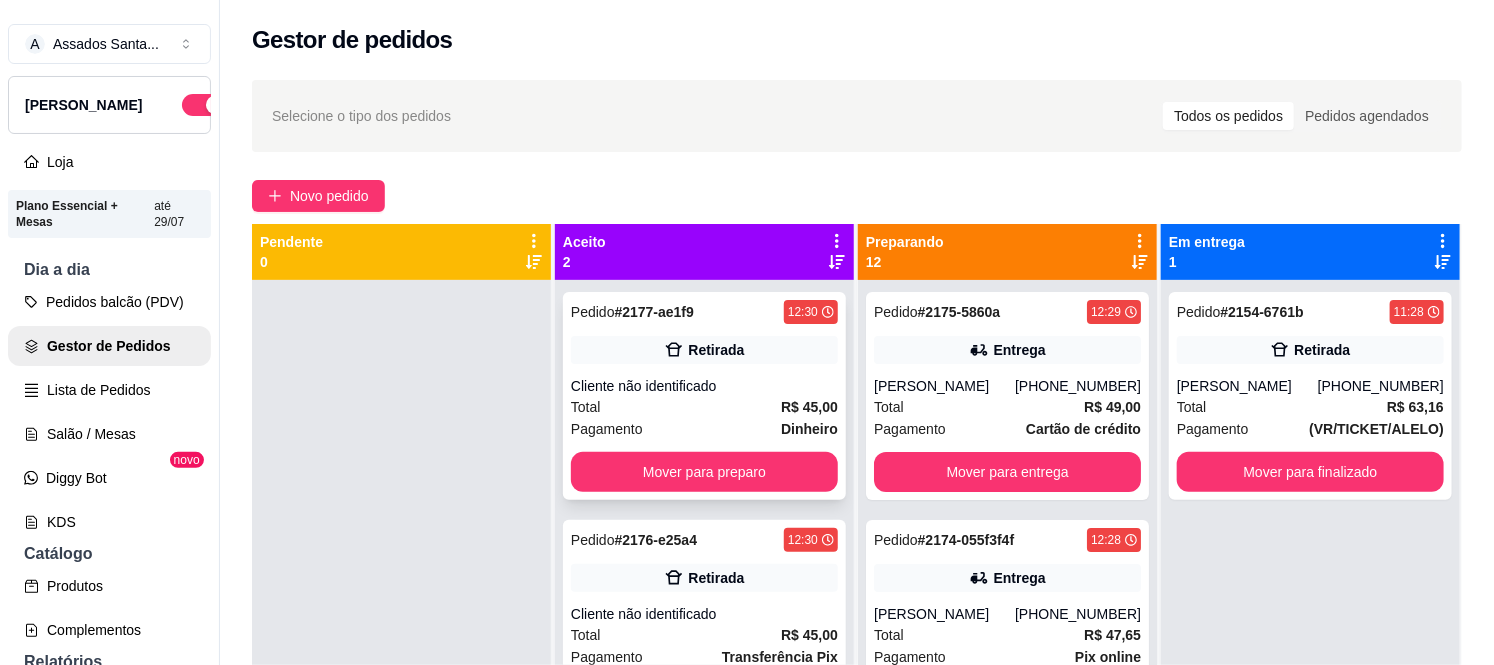 click on "Retirada" at bounding box center (716, 350) 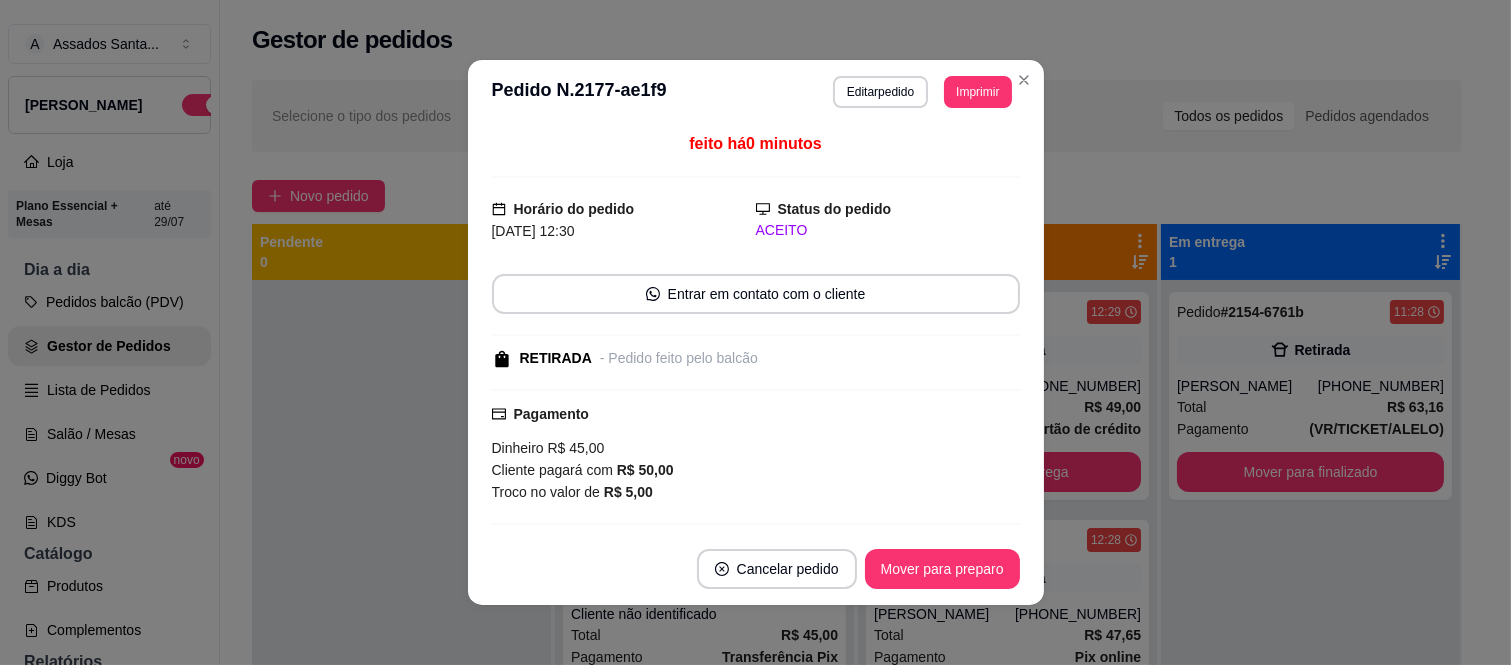 click on "Cancelar pedido Mover para preparo" at bounding box center [756, 569] 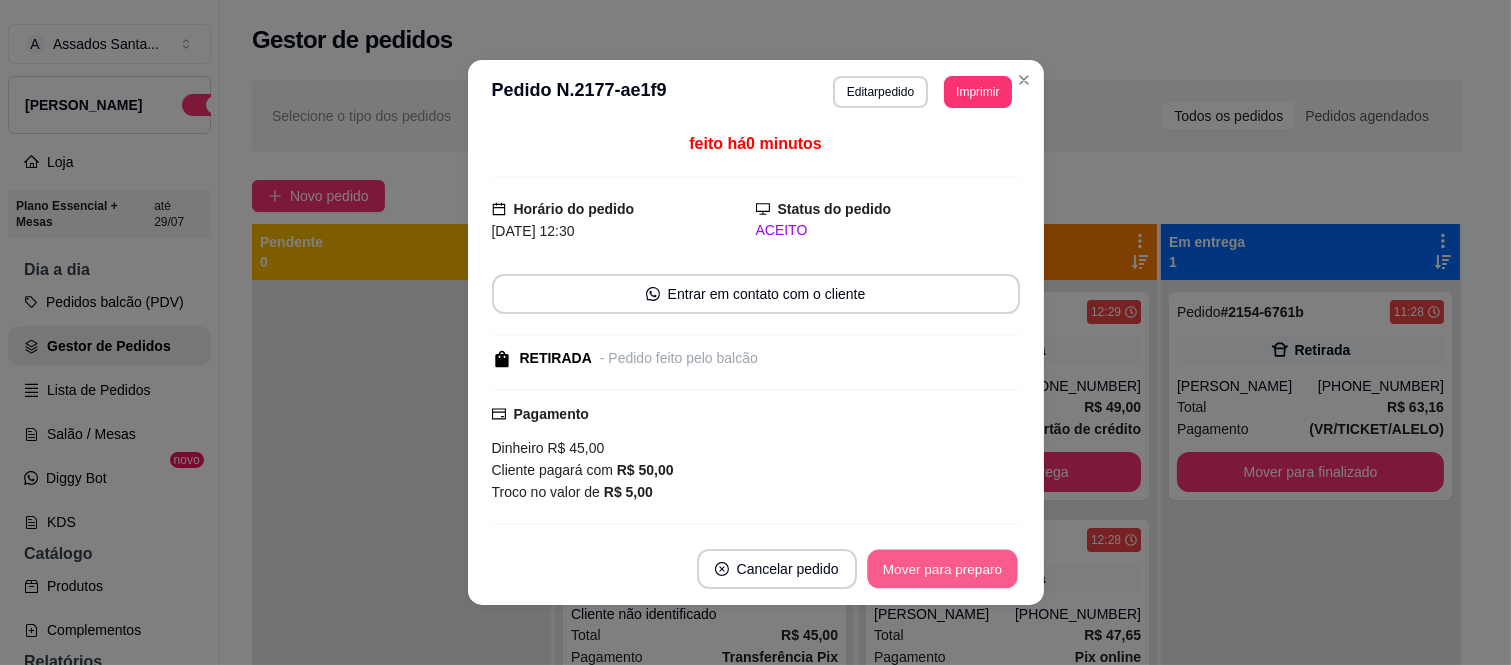 click on "Mover para preparo" at bounding box center (942, 569) 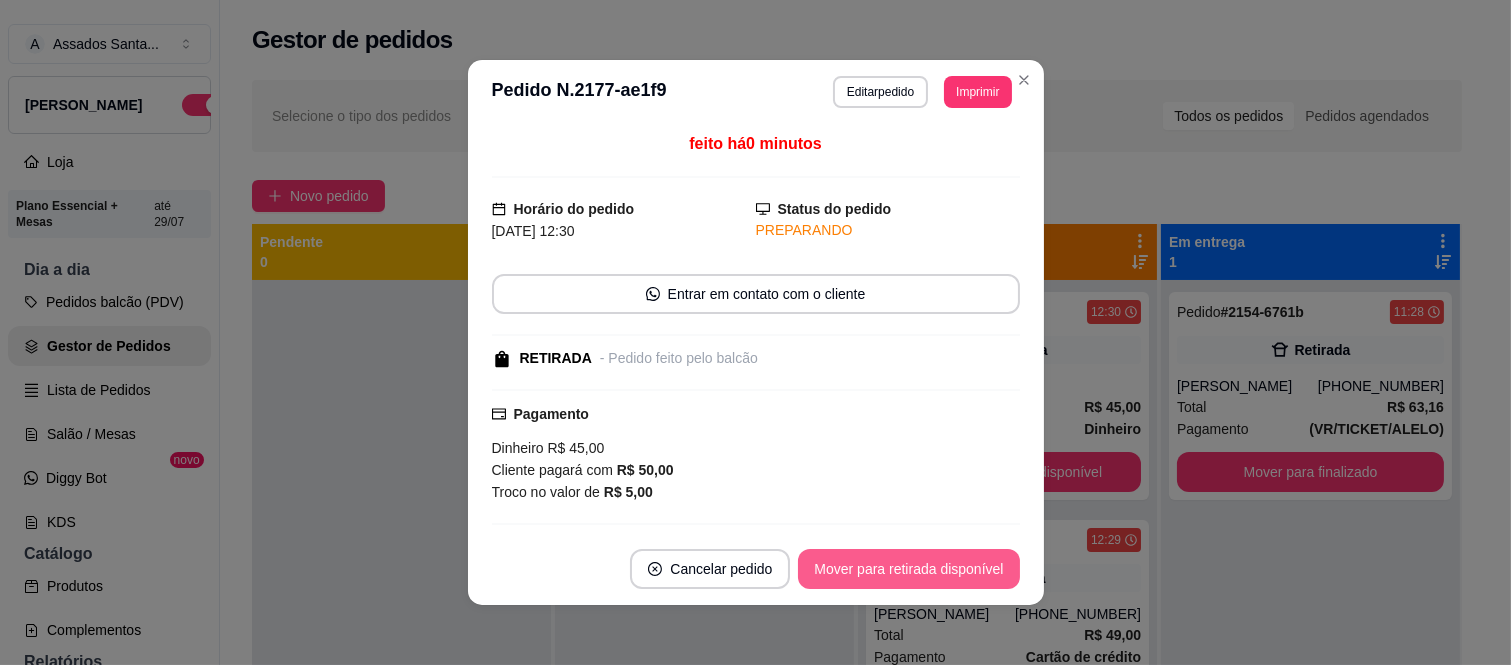 click on "Mover para retirada disponível" at bounding box center (908, 569) 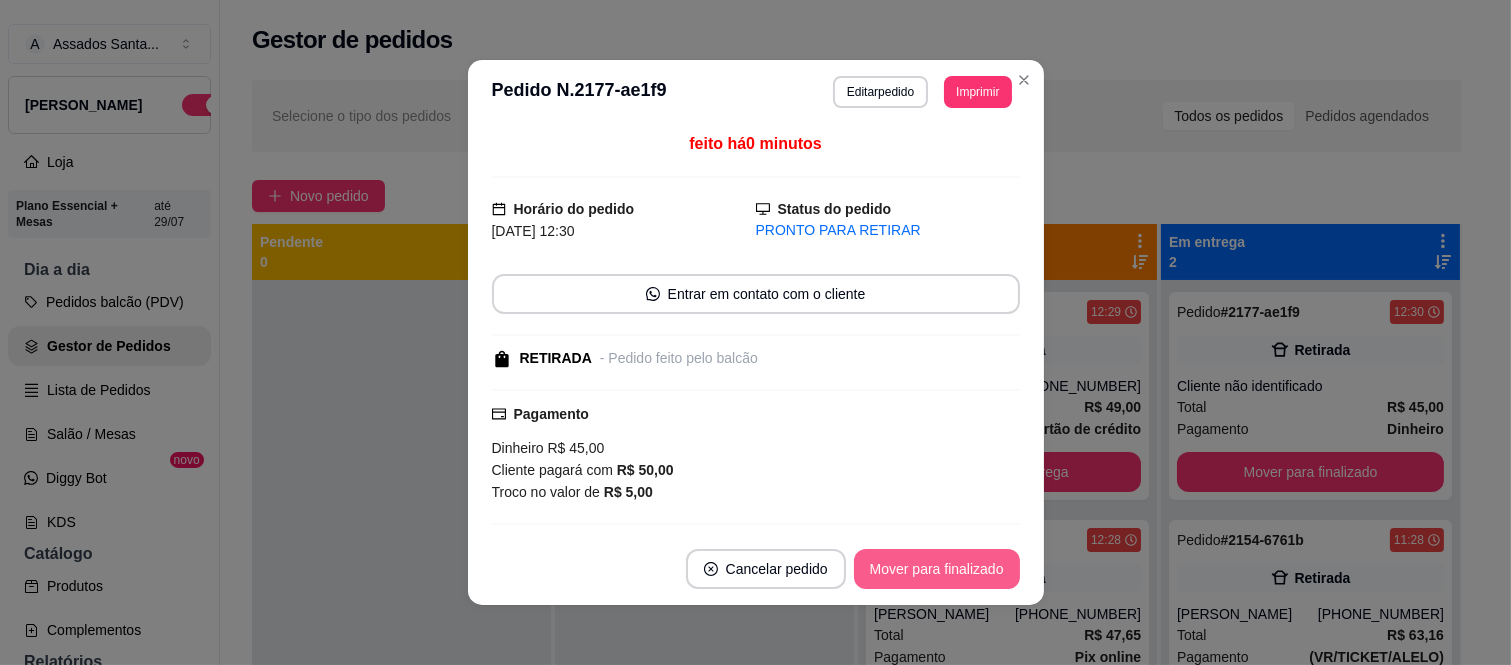 click on "Mover para finalizado" at bounding box center (937, 569) 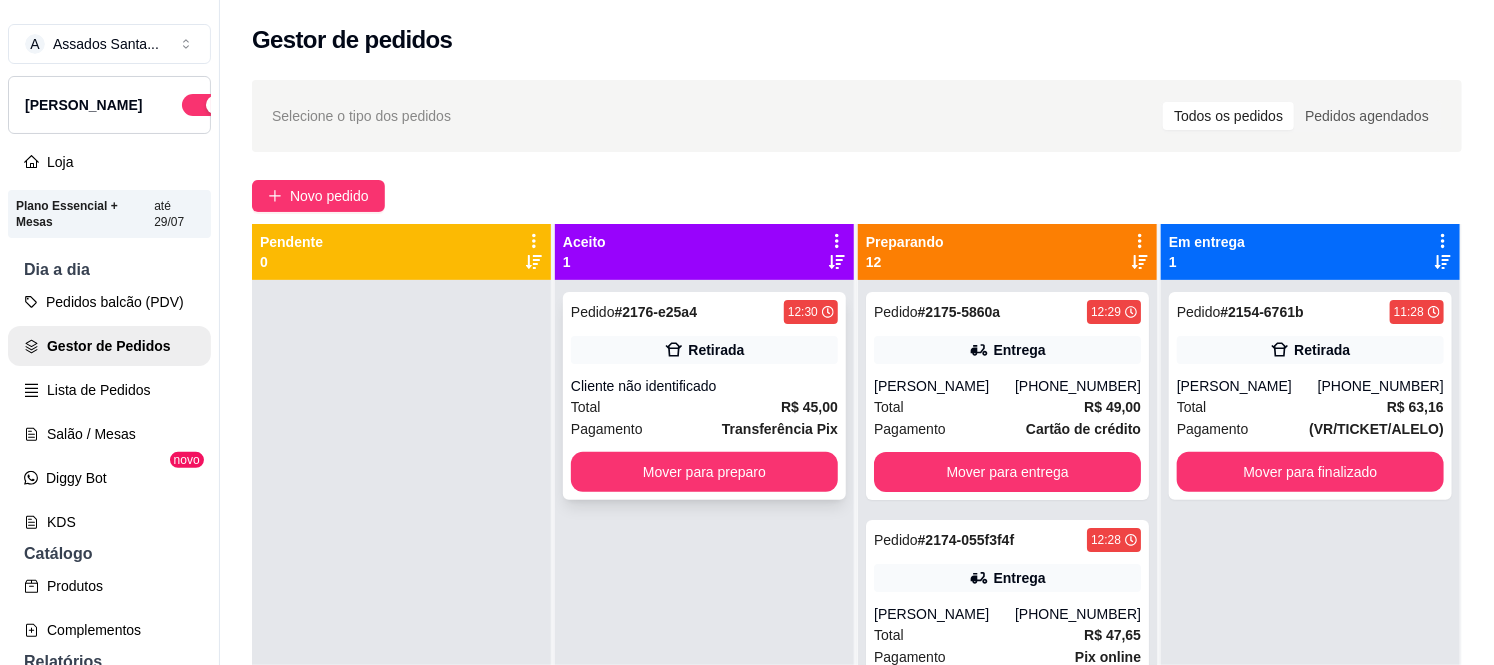 click on "Cliente não identificado" at bounding box center [704, 386] 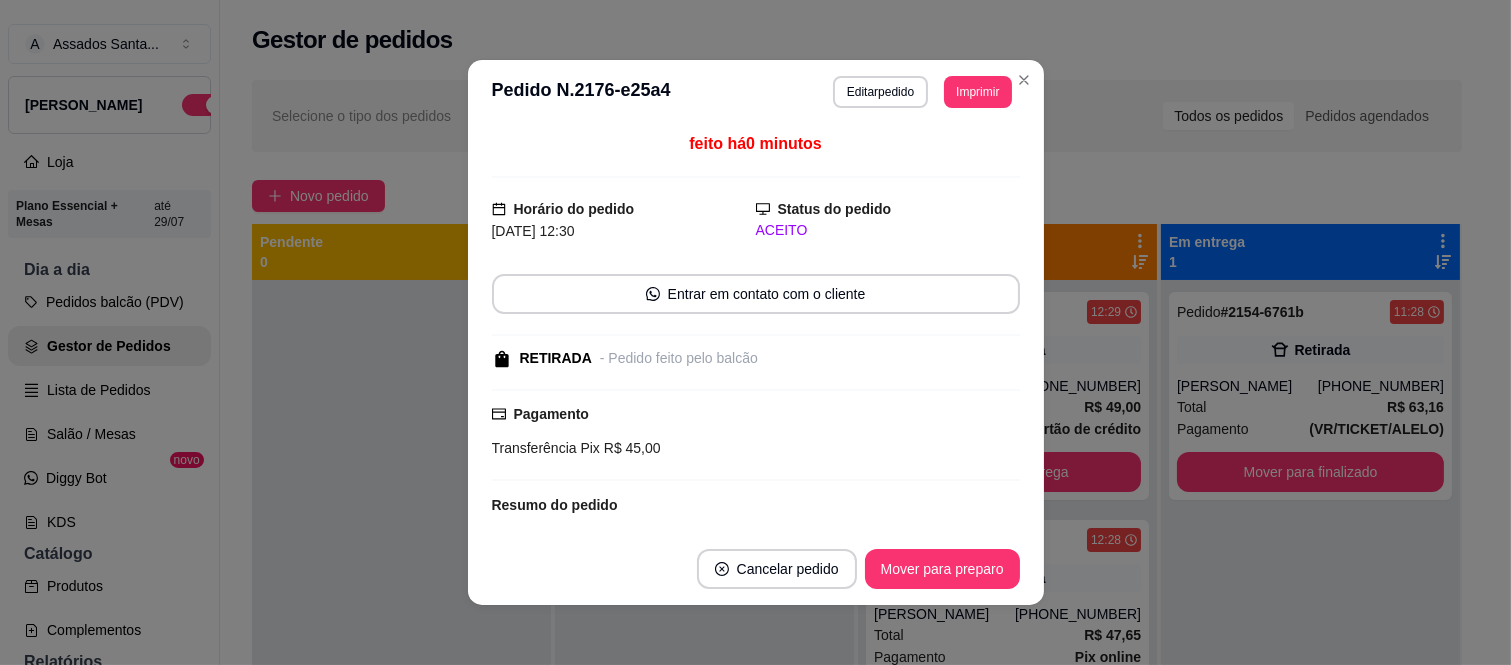 click on "Mover para preparo" at bounding box center [942, 569] 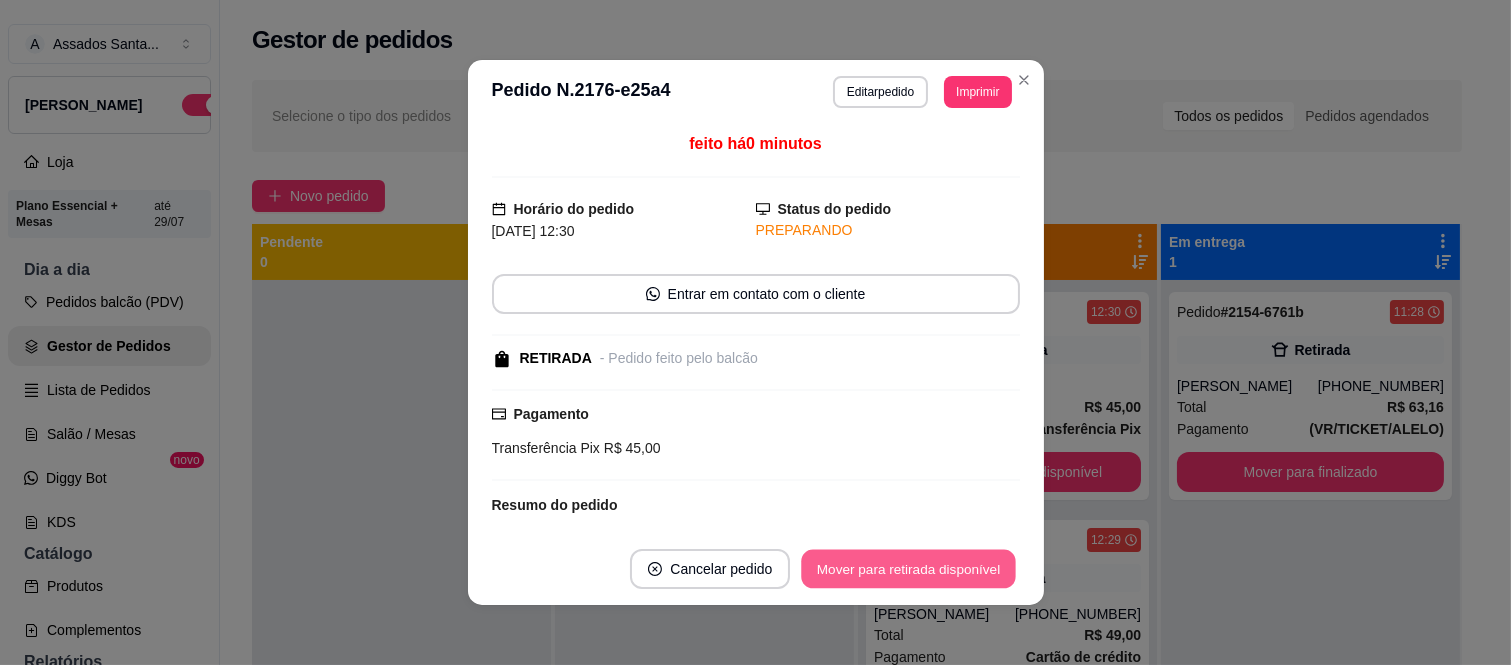 click on "Mover para retirada disponível" at bounding box center [909, 569] 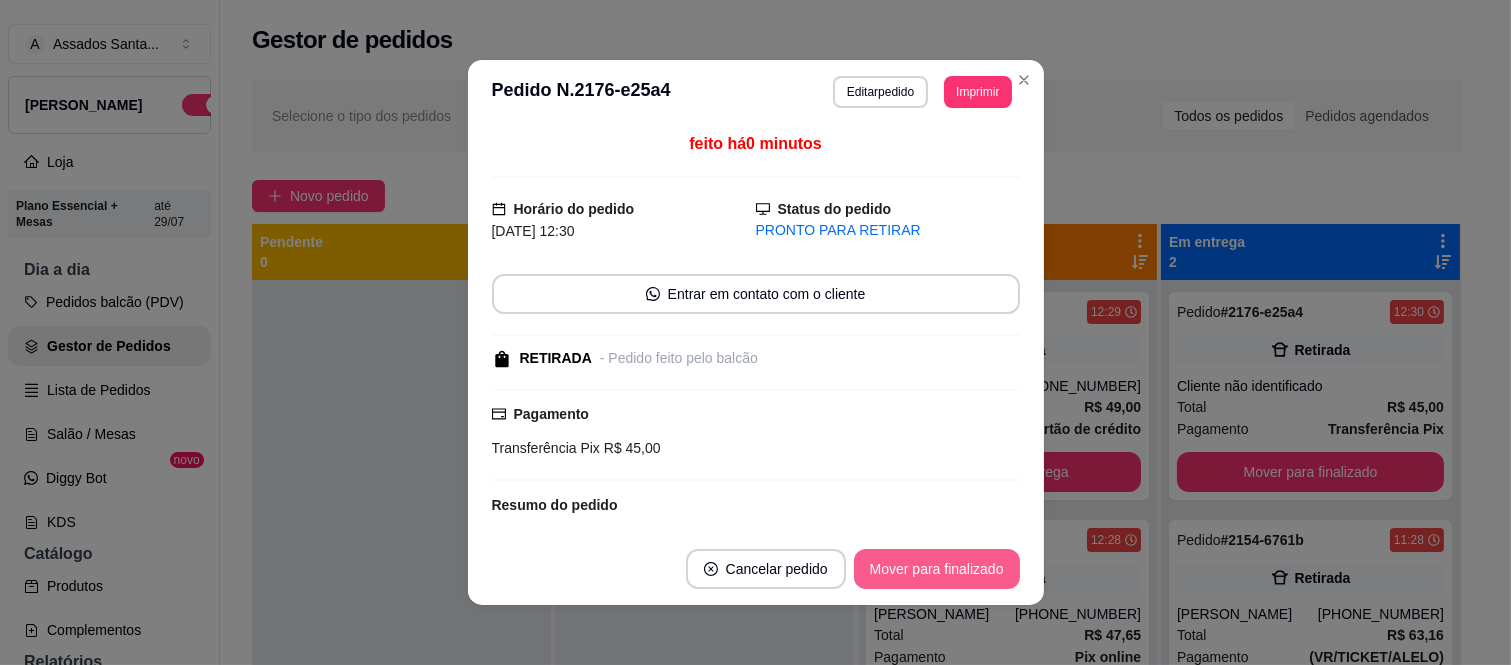 click on "Mover para finalizado" at bounding box center (937, 569) 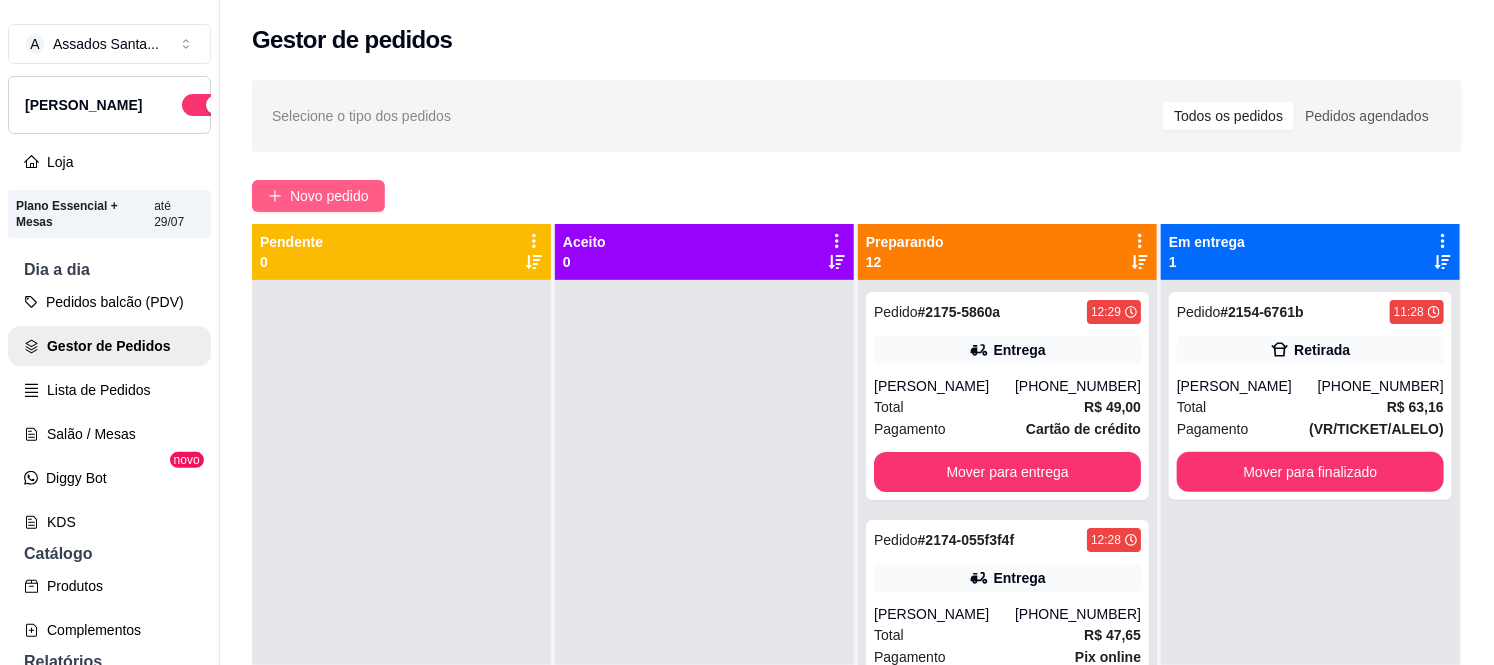 click on "Novo pedido" at bounding box center (329, 196) 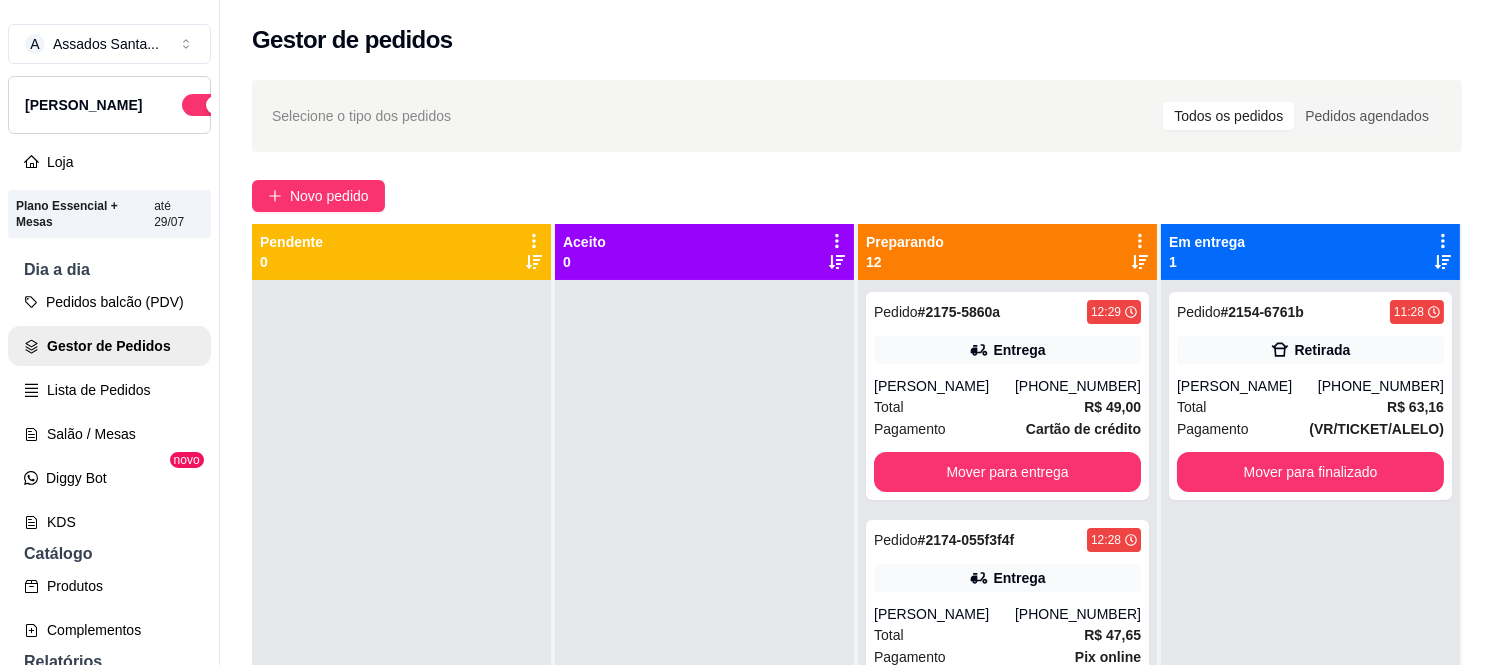click on "Retirada" at bounding box center (1264, 83) 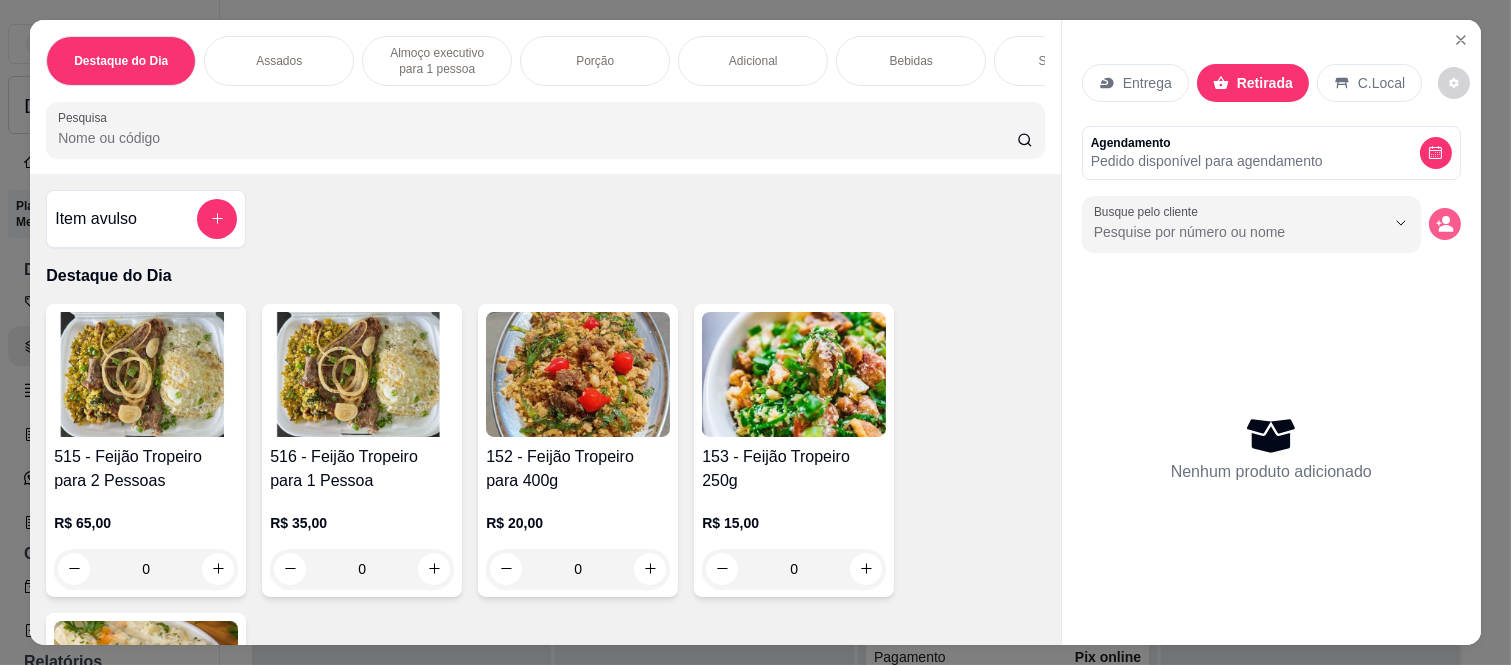 click 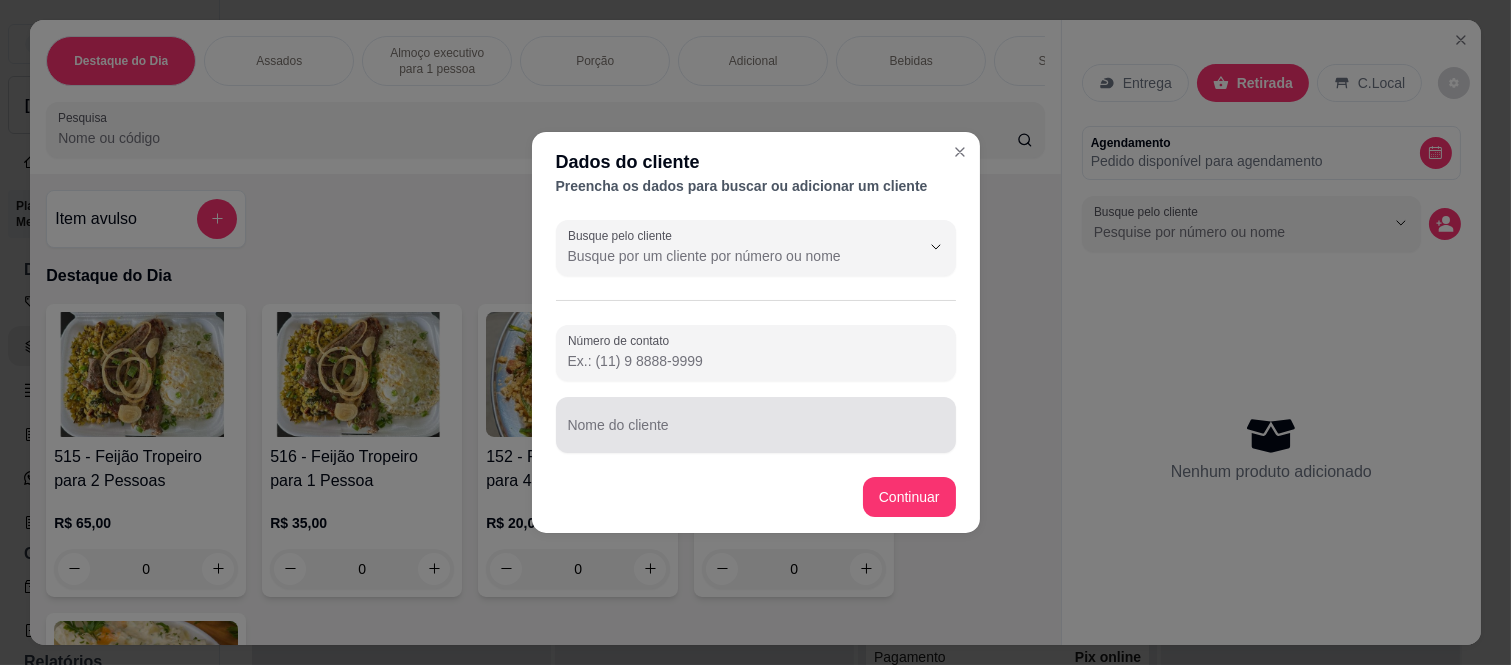 click on "Nome do cliente" at bounding box center (756, 425) 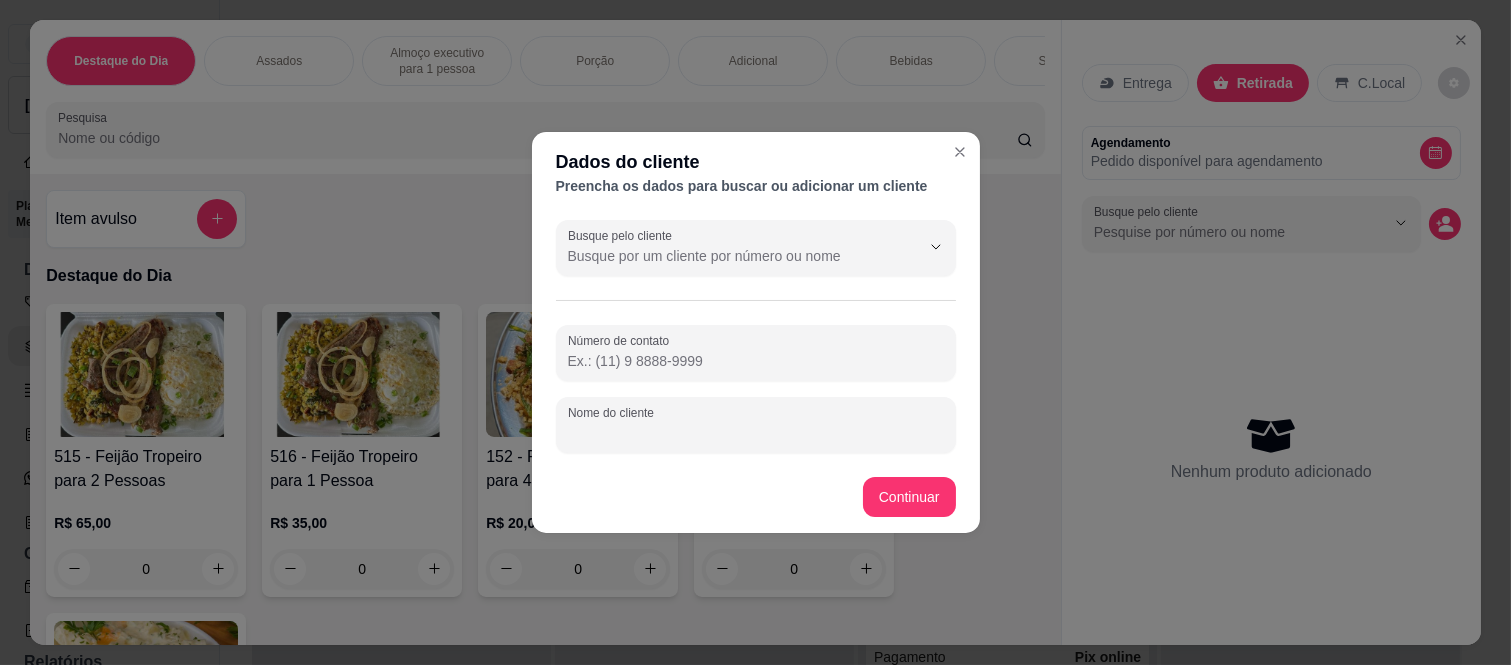 paste on "11 95913-1620" 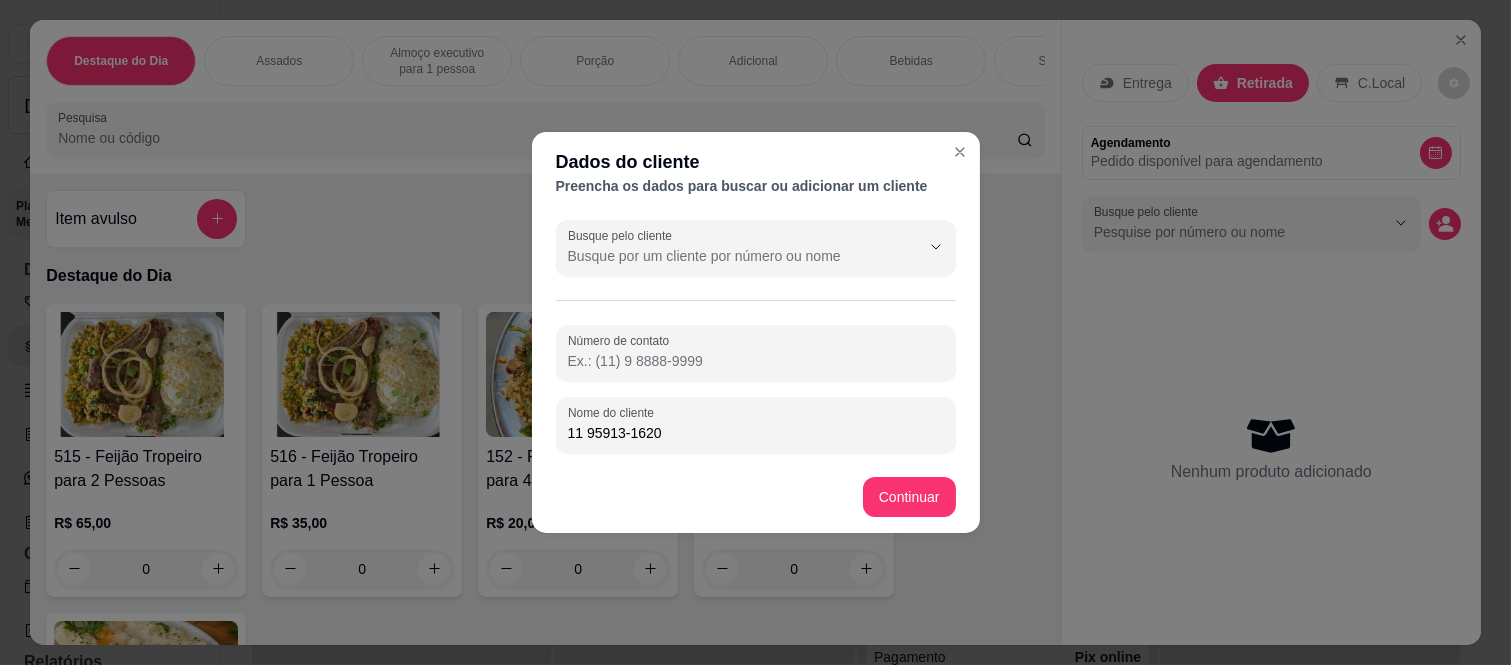 type on "11 95913-1620" 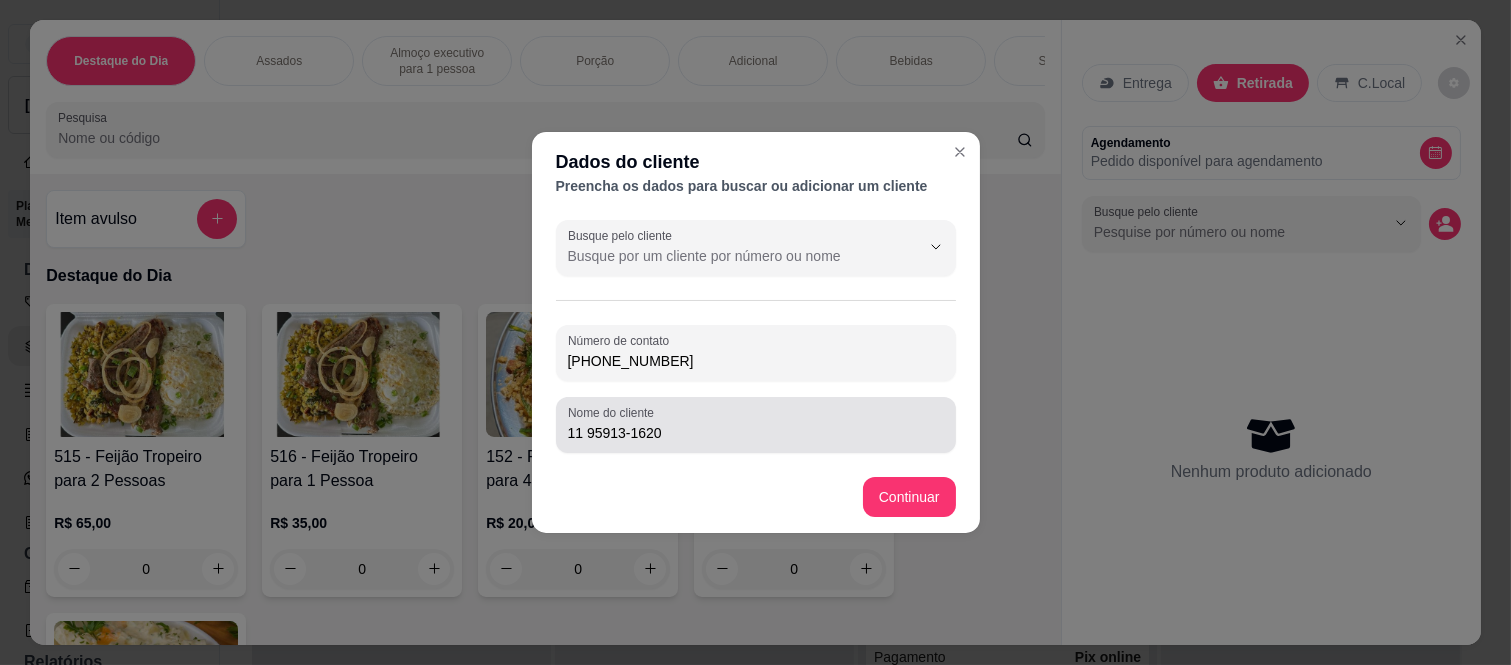 type on "[PHONE_NUMBER]" 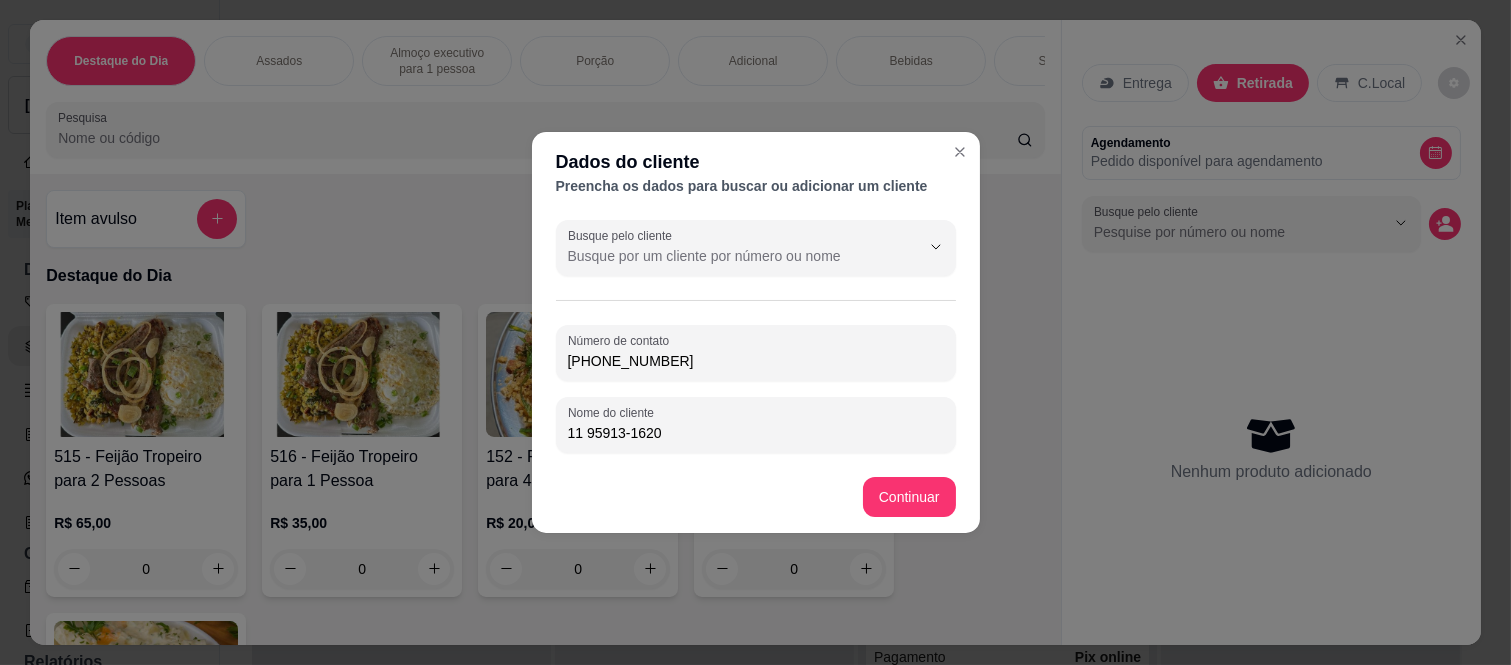 drag, startPoint x: 707, startPoint y: 433, endPoint x: 560, endPoint y: 440, distance: 147.16656 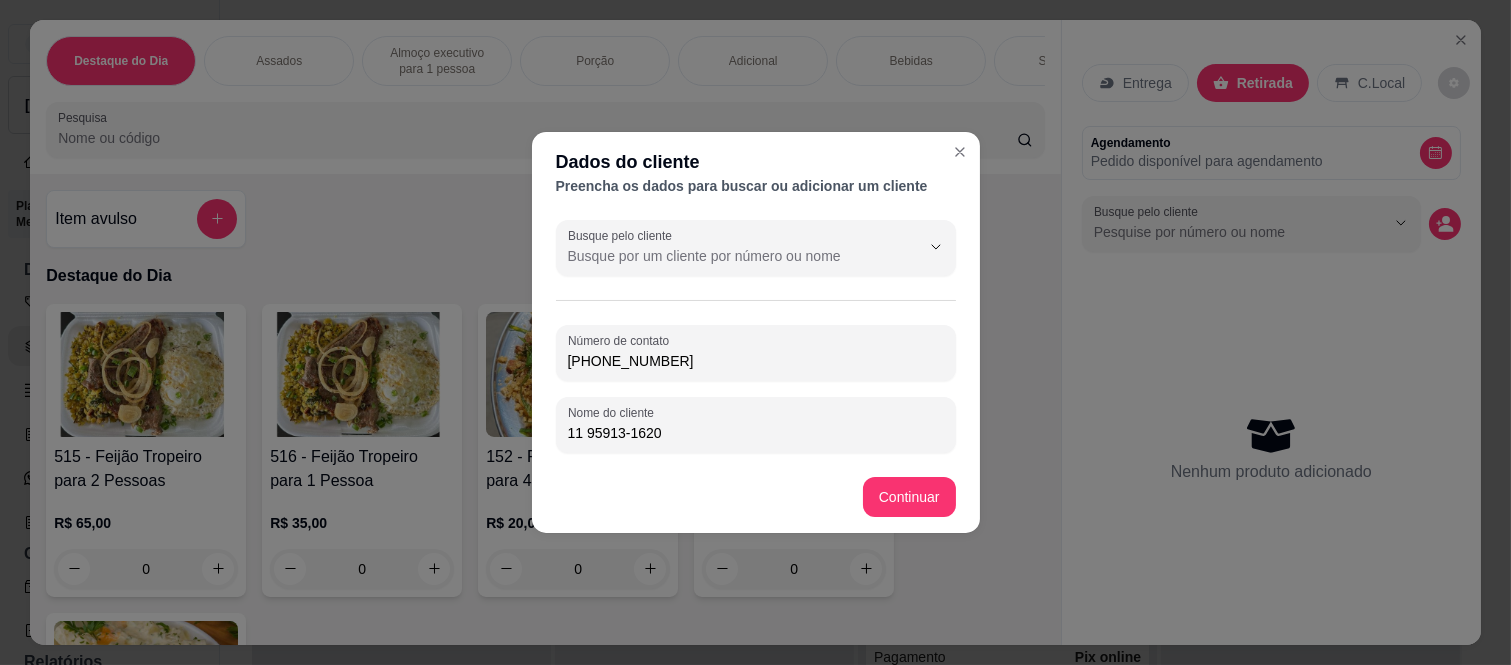 click on "Nome do cliente 11 95913-1620" at bounding box center [756, 425] 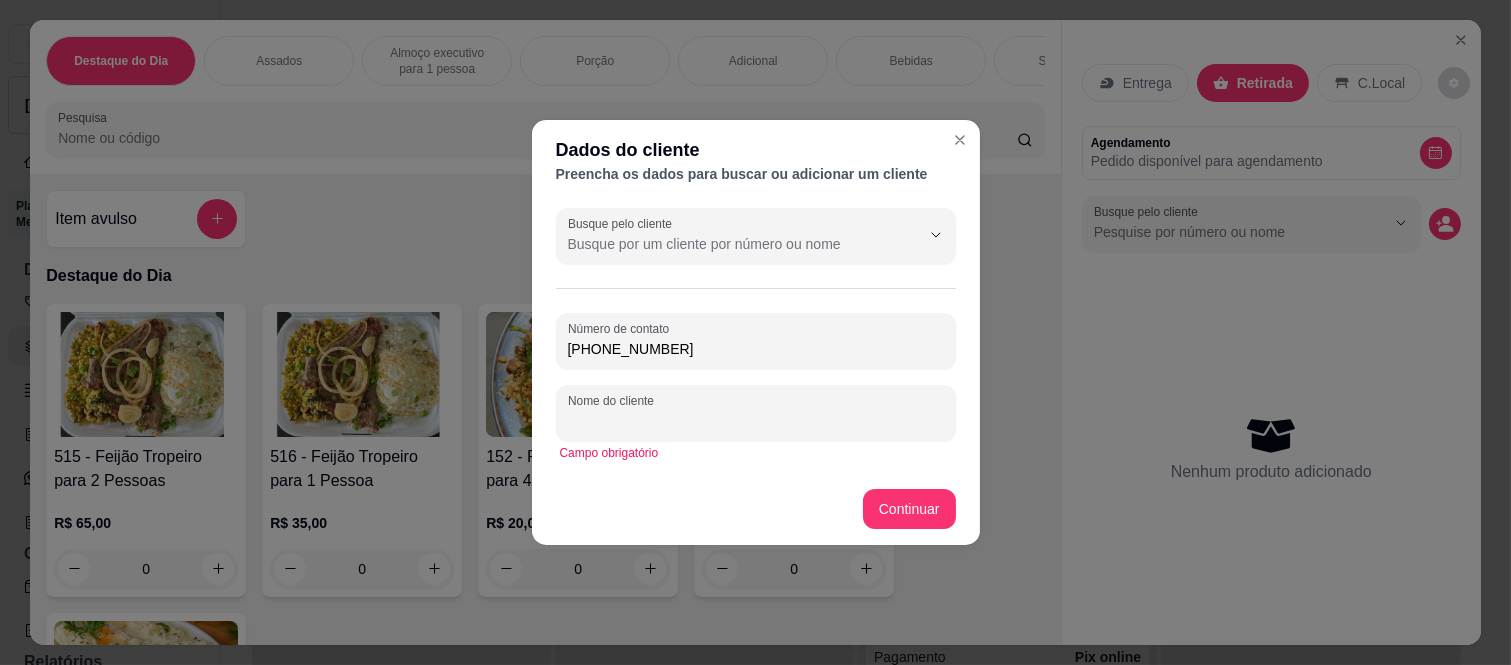 click on "Nome do cliente" at bounding box center (756, 421) 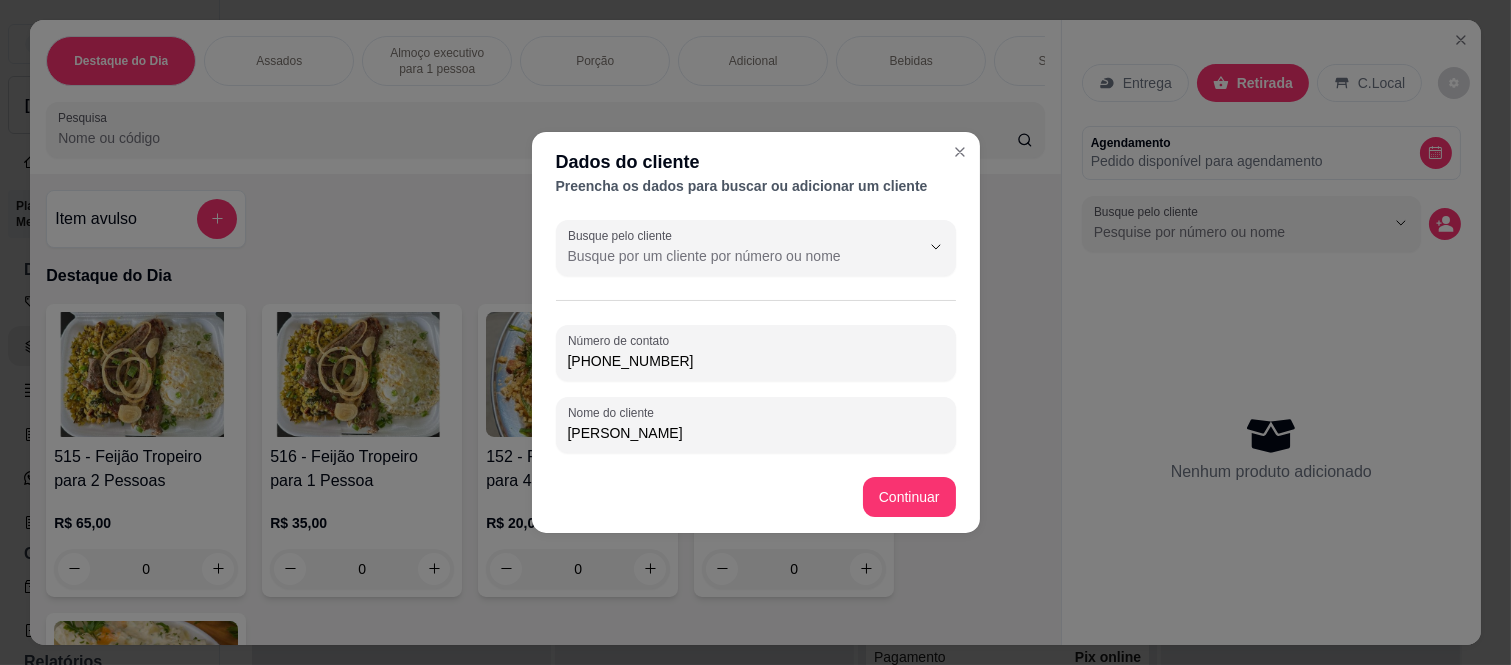 type on "Alexandre" 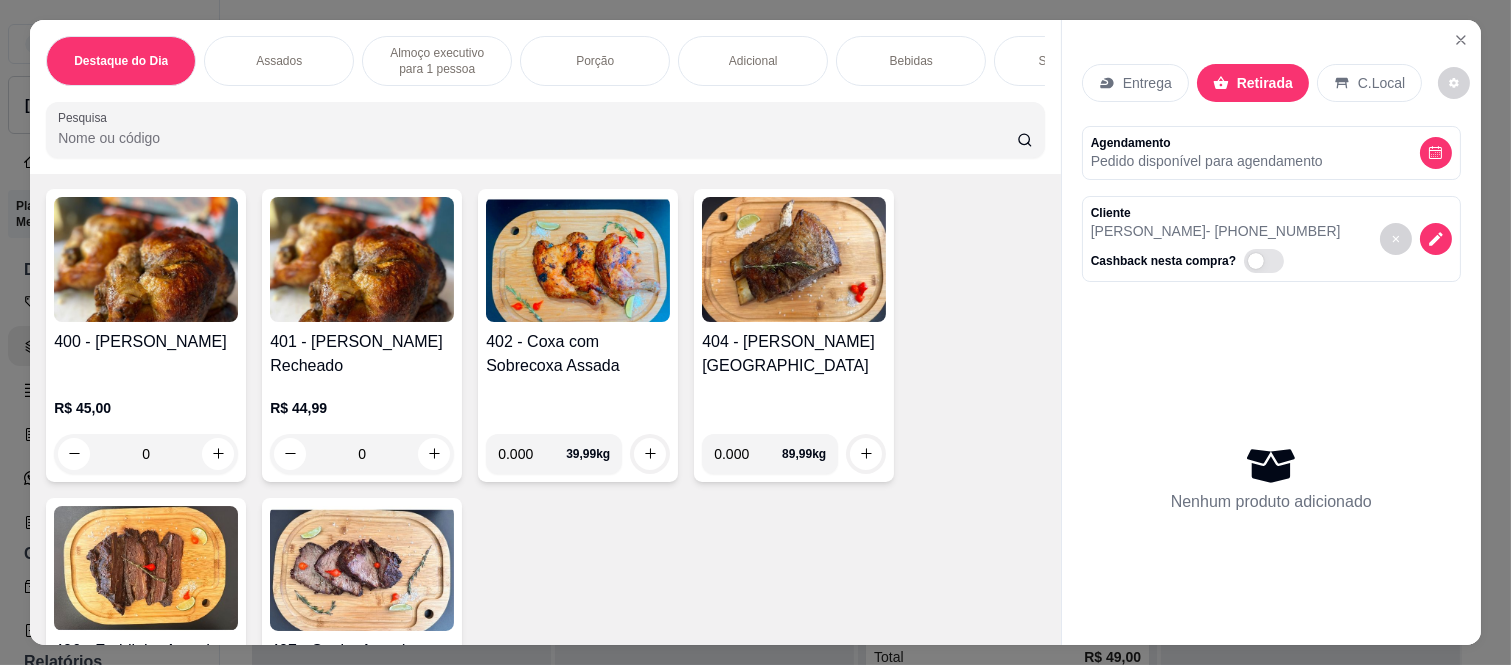 scroll, scrollTop: 777, scrollLeft: 0, axis: vertical 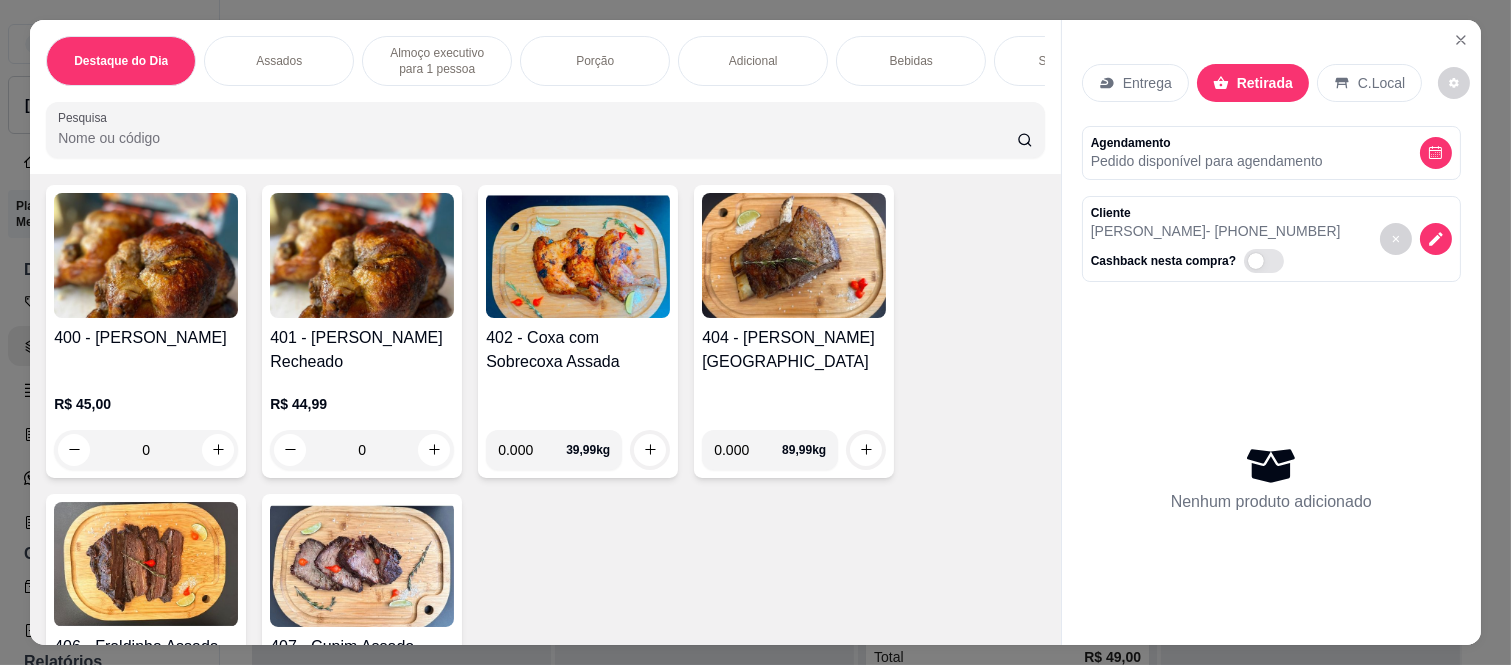 click on "0" at bounding box center [146, 450] 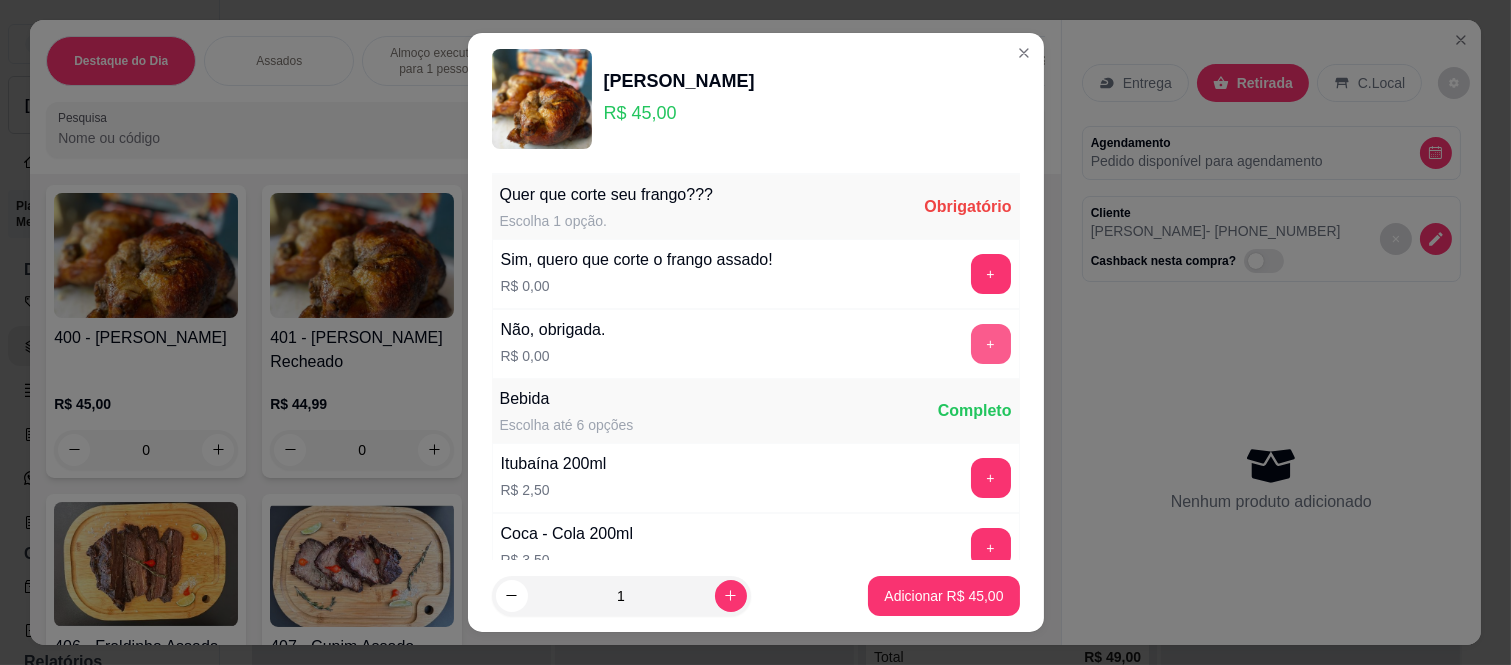 click on "+" at bounding box center [991, 344] 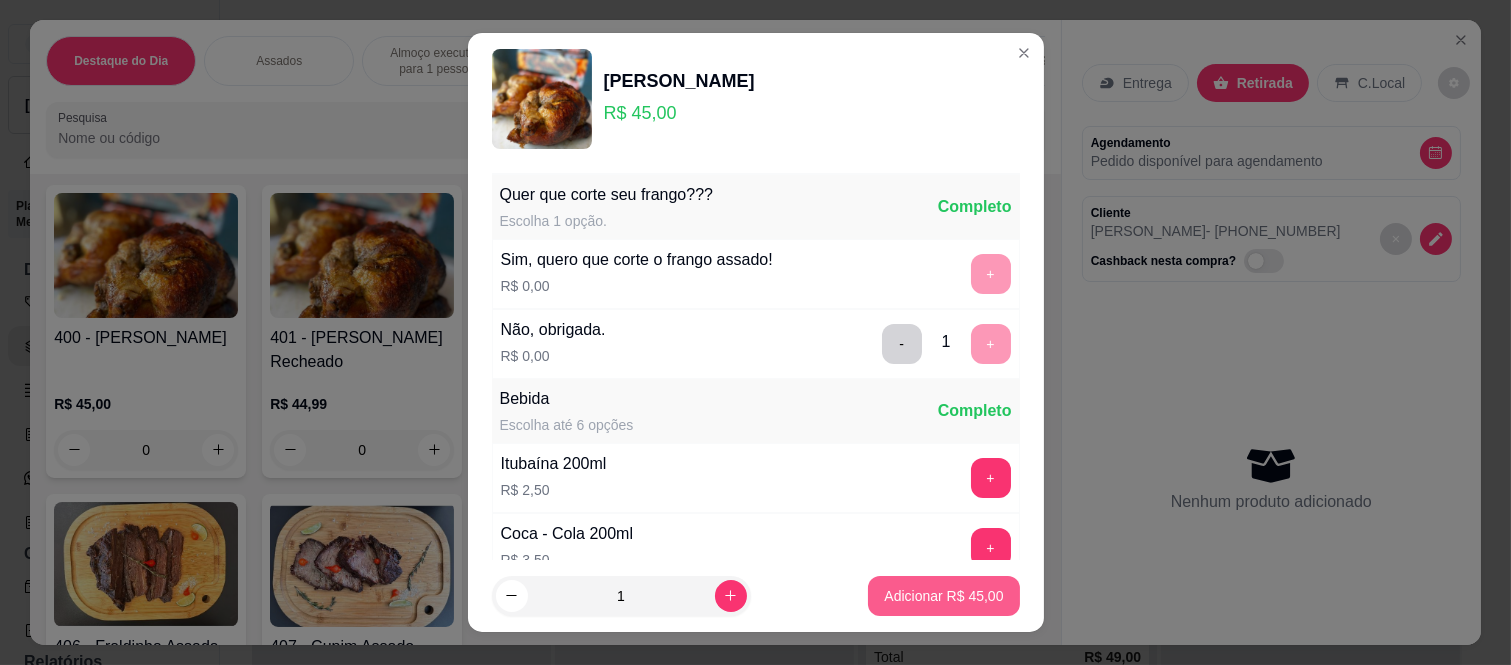 click on "Adicionar   R$ 45,00" at bounding box center [943, 596] 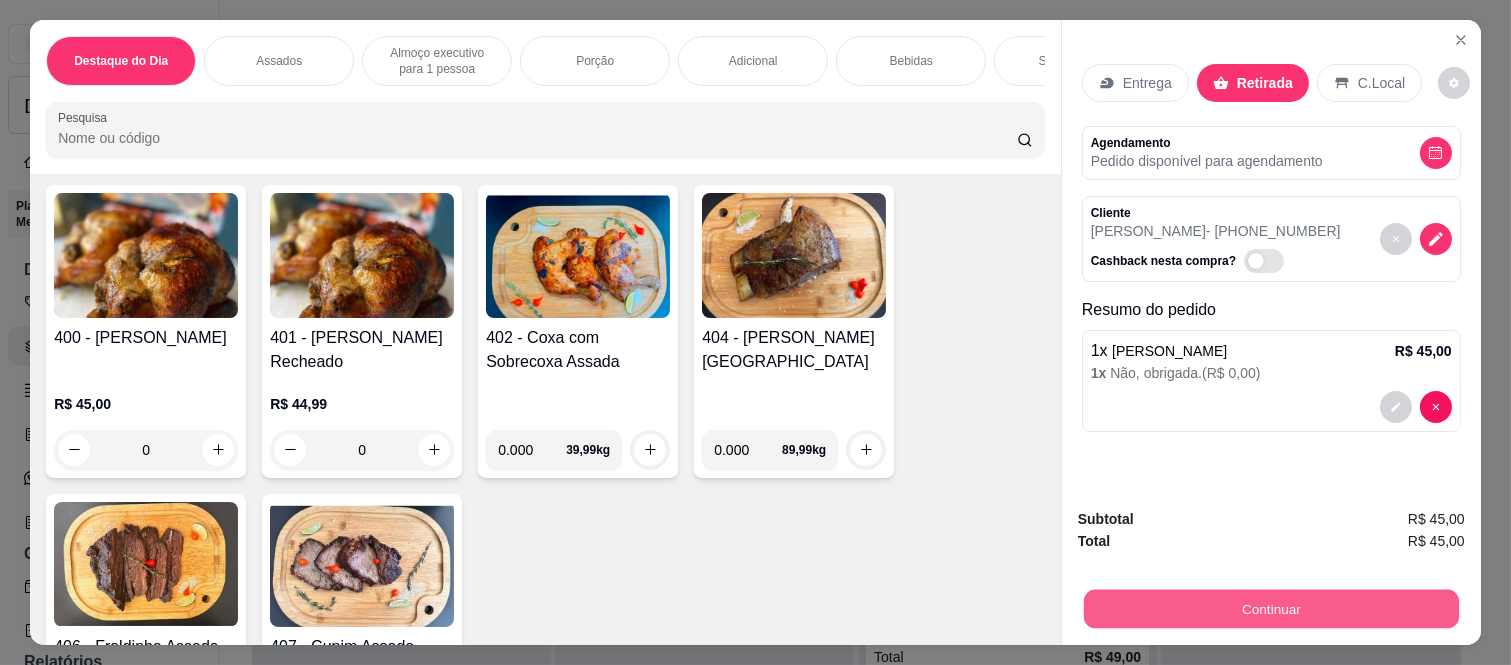 click on "Continuar" at bounding box center (1271, 609) 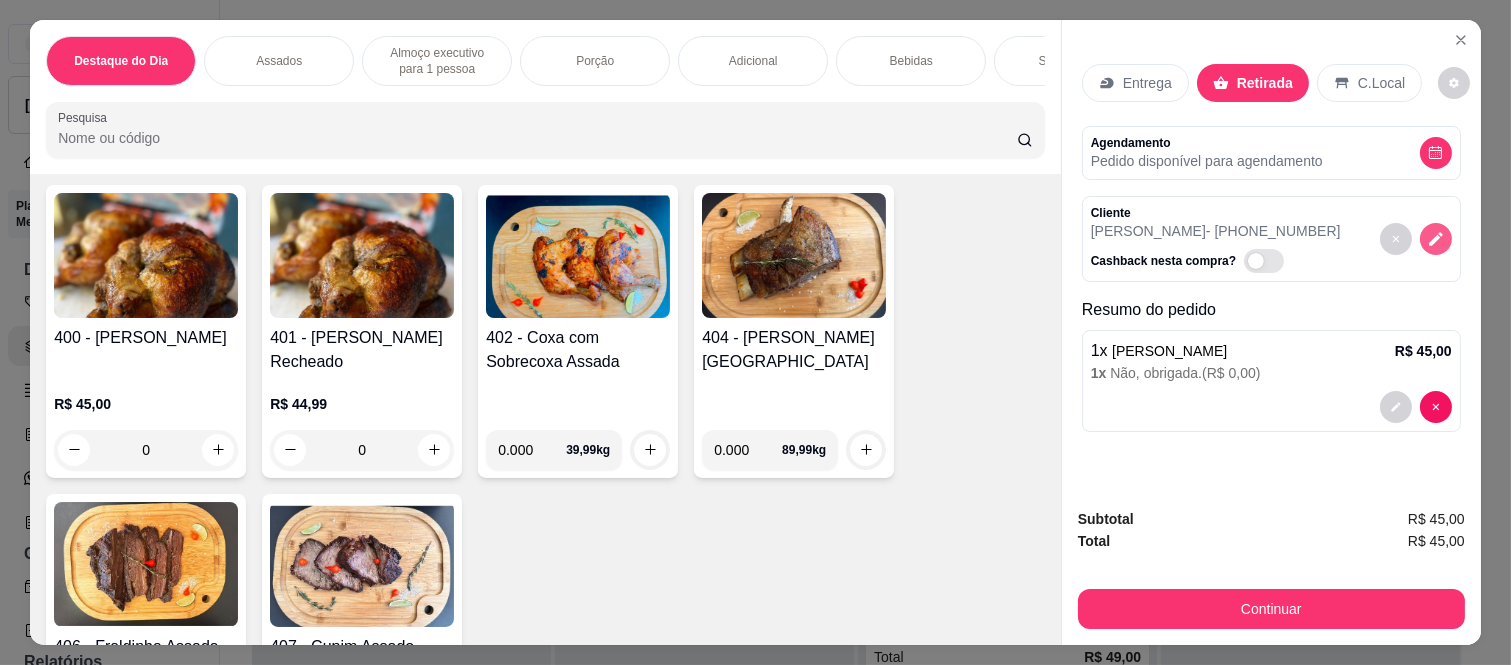 click 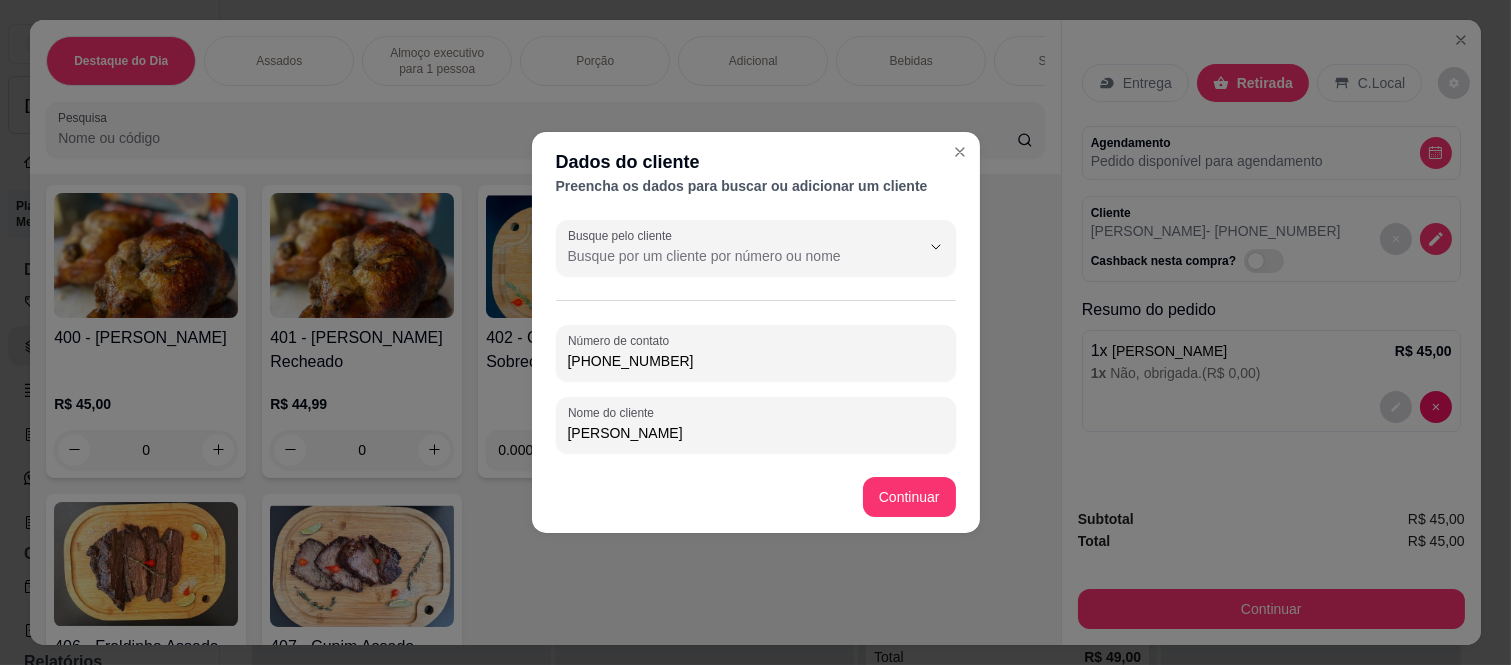 drag, startPoint x: 661, startPoint y: 438, endPoint x: 532, endPoint y: 440, distance: 129.0155 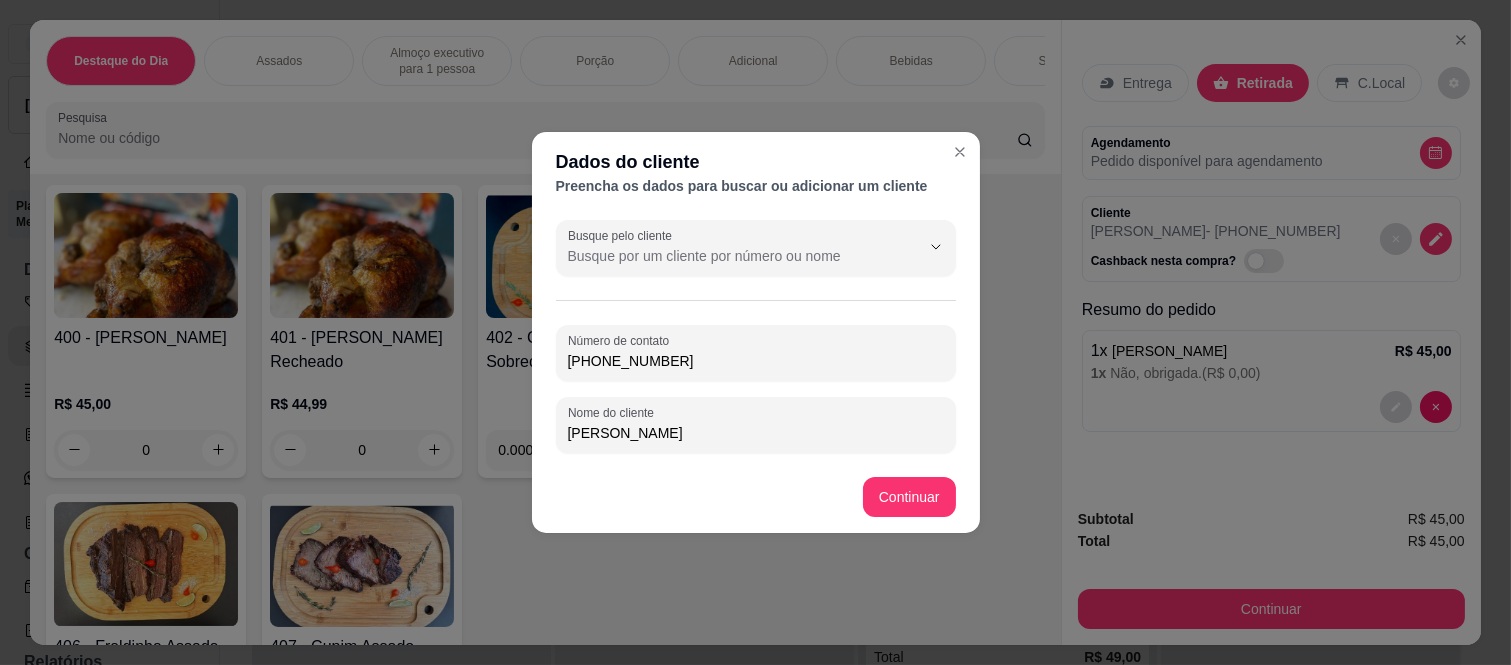 click on "Busque pelo cliente Número de contato (11) 9 5913-1620 Nome do cliente Alexandre" at bounding box center (756, 336) 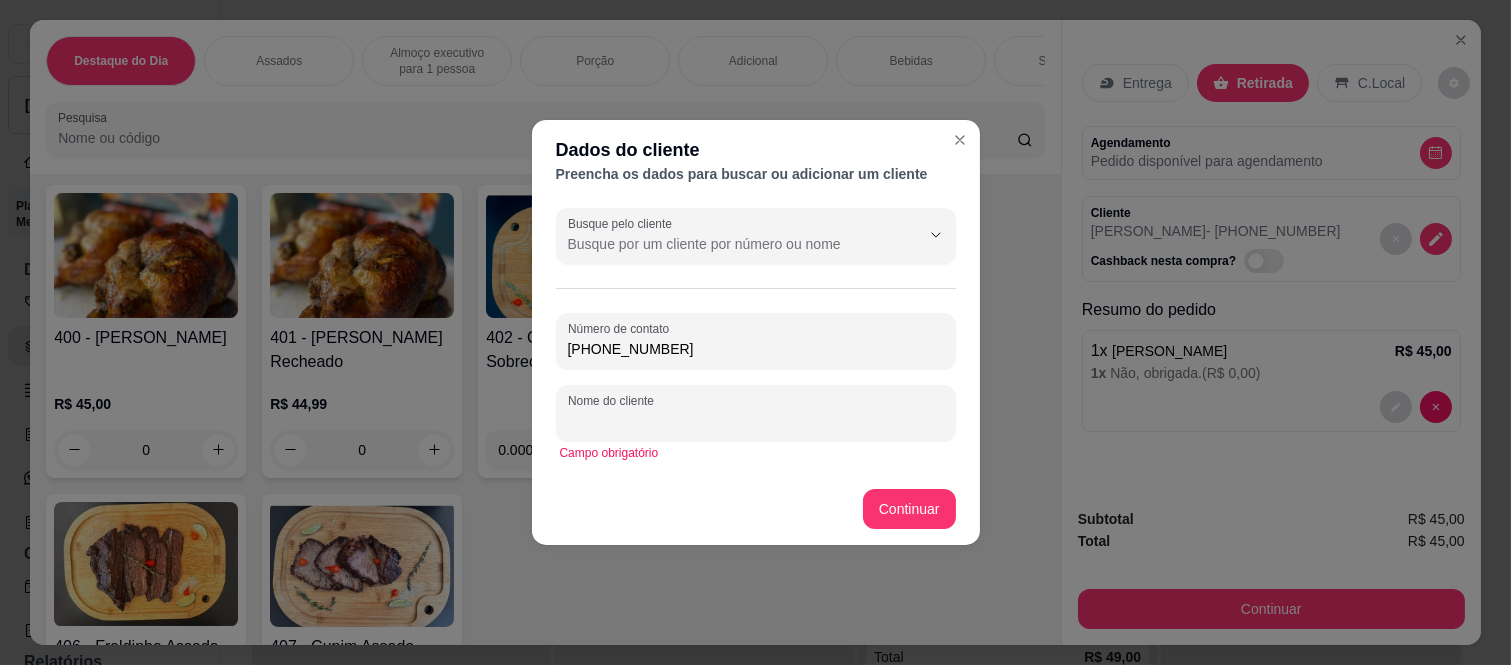 click on "Nome do cliente" at bounding box center [756, 421] 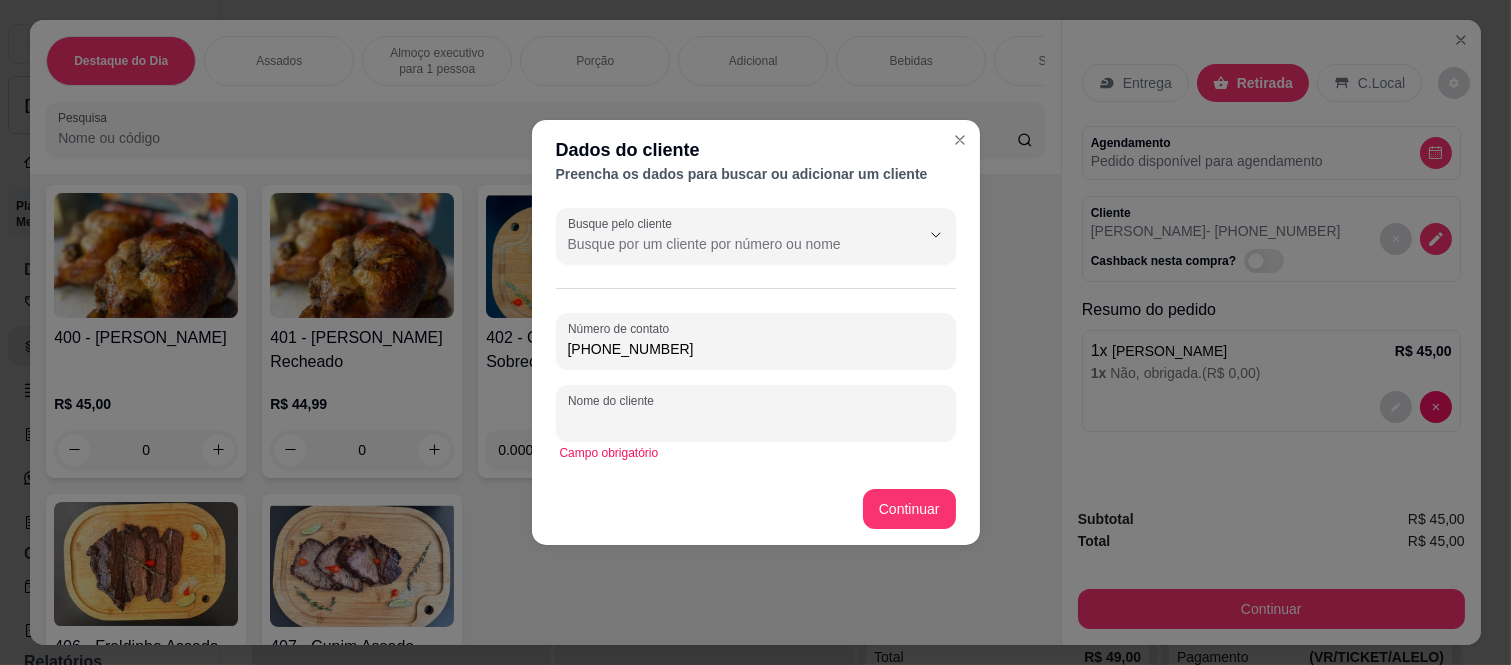 paste on "[PERSON_NAME]" 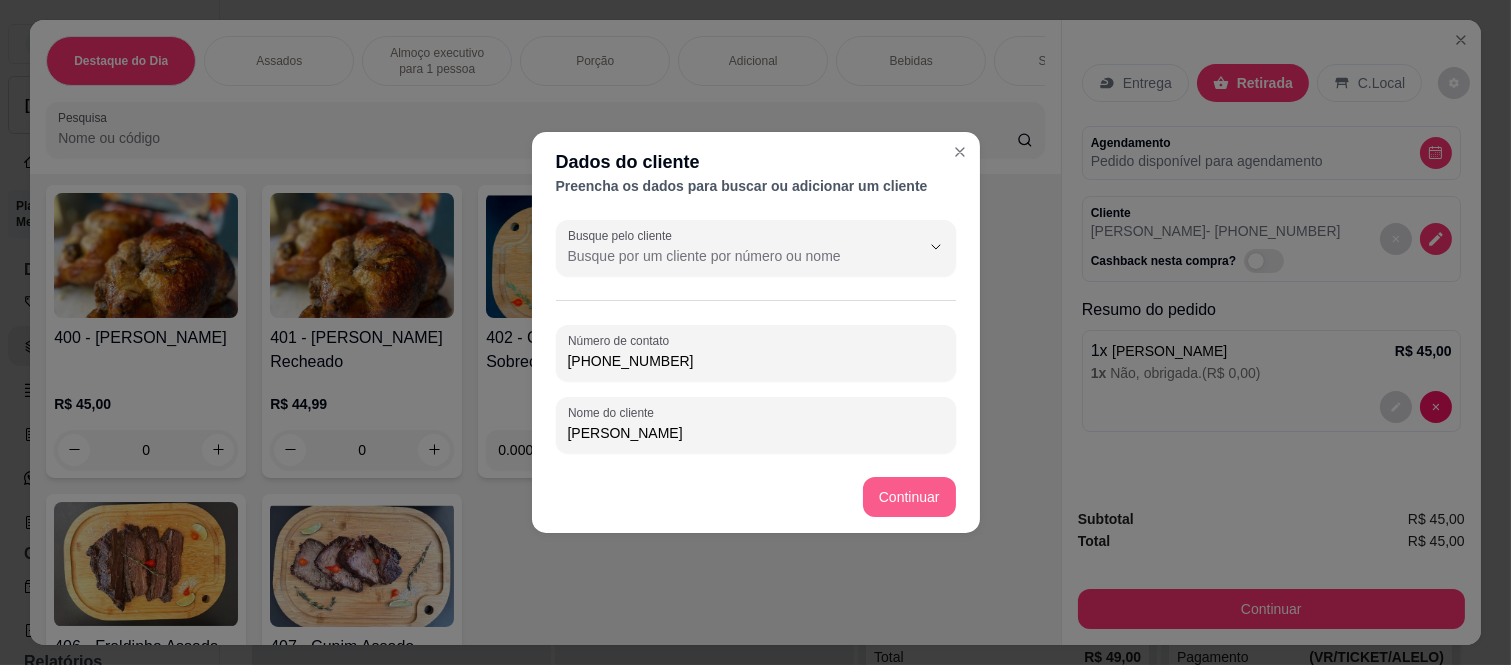 type on "[PERSON_NAME]" 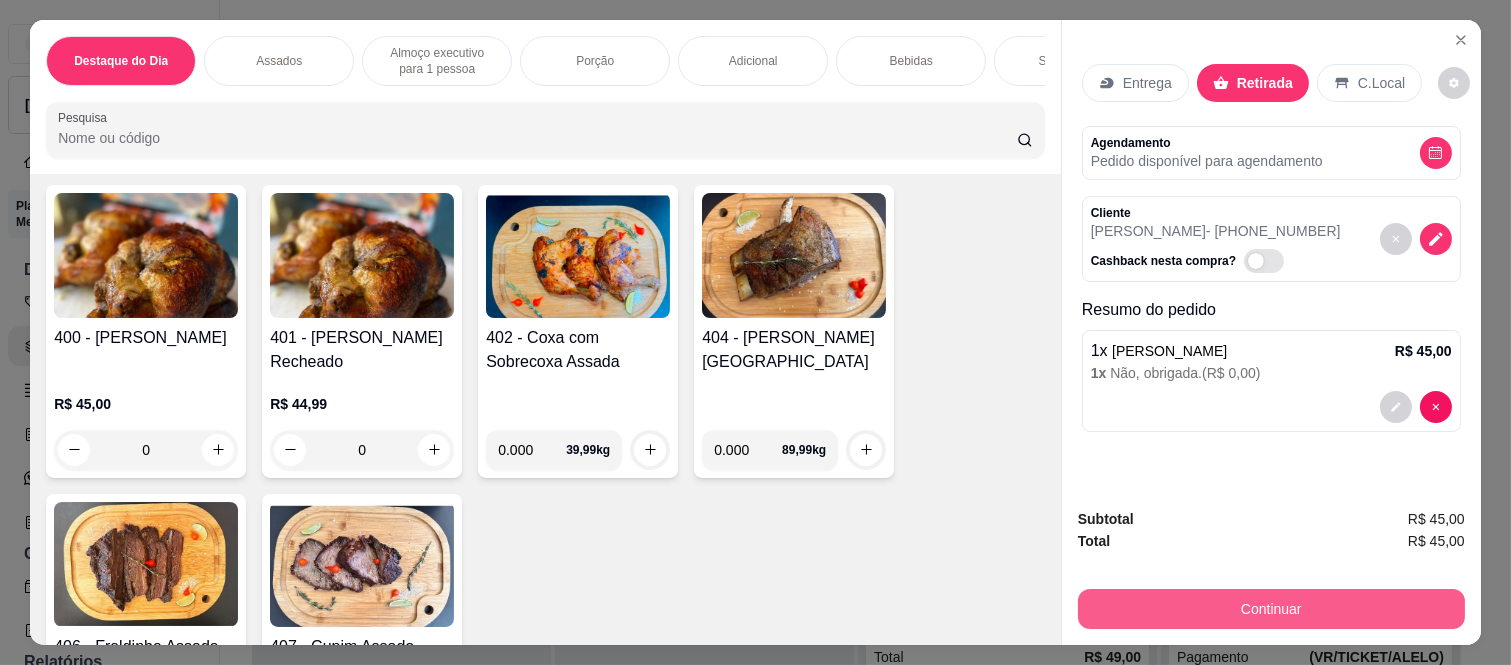 click on "Continuar" at bounding box center [1271, 609] 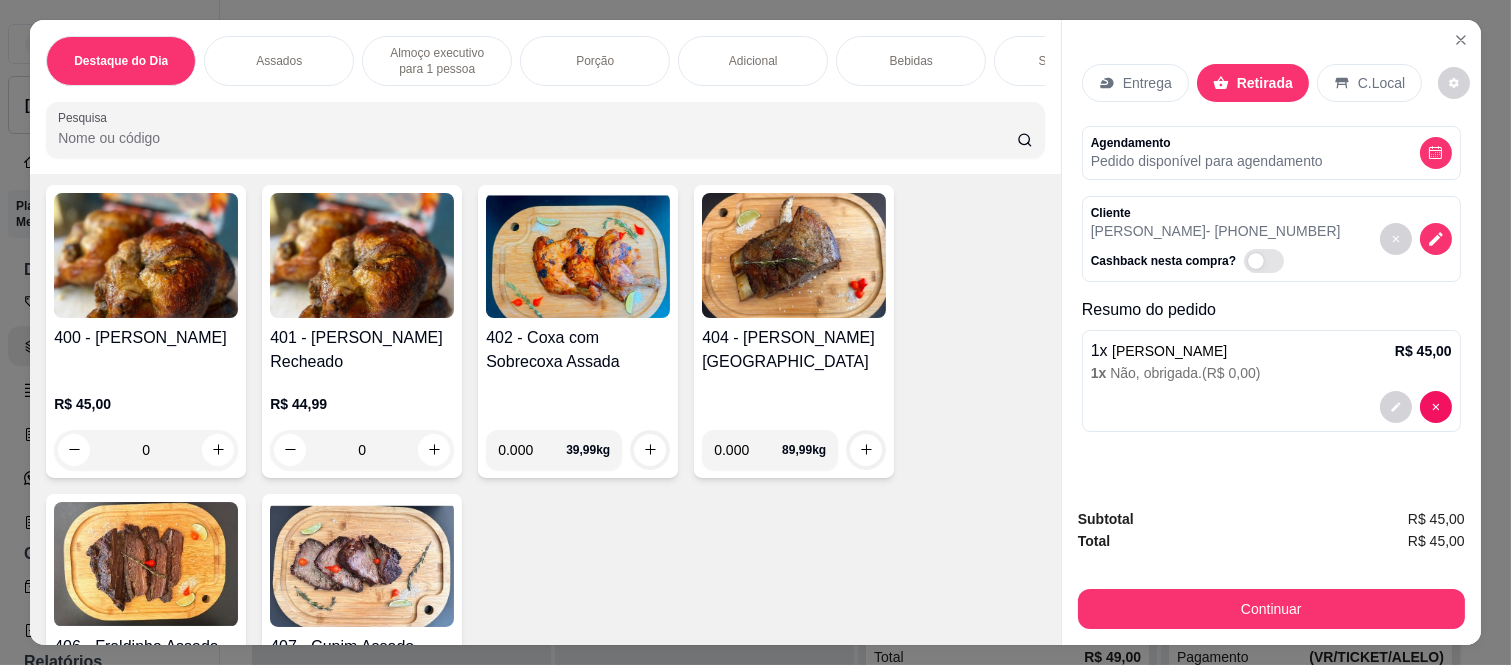 click on "Outro" at bounding box center (892, 405) 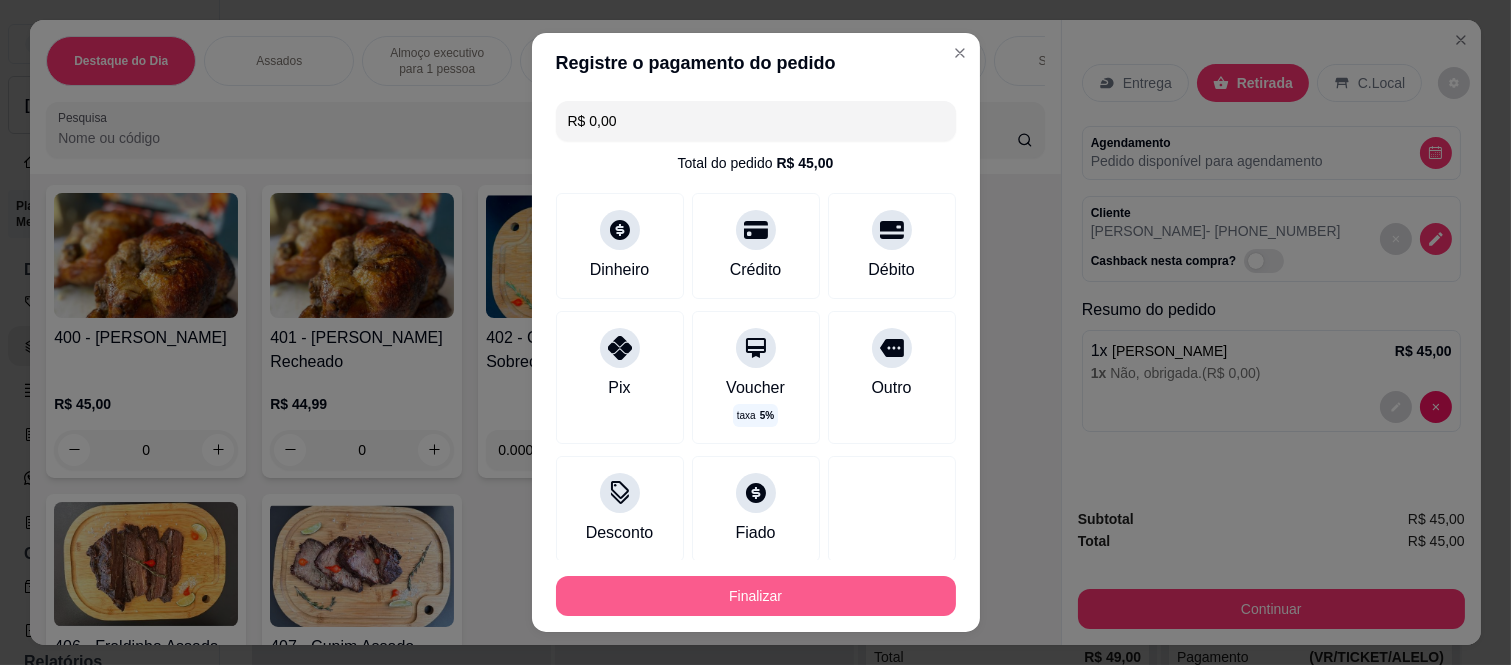 click on "Finalizar" at bounding box center [756, 596] 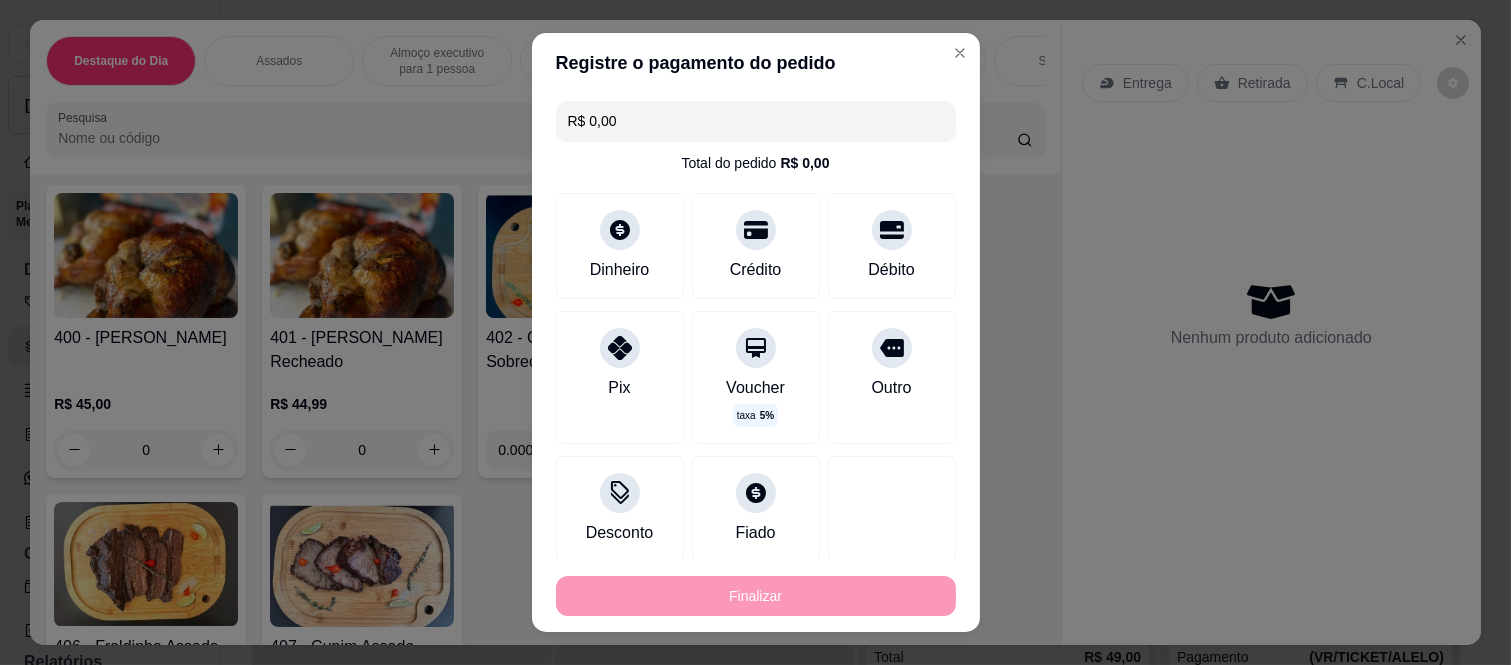 type on "-R$ 45,00" 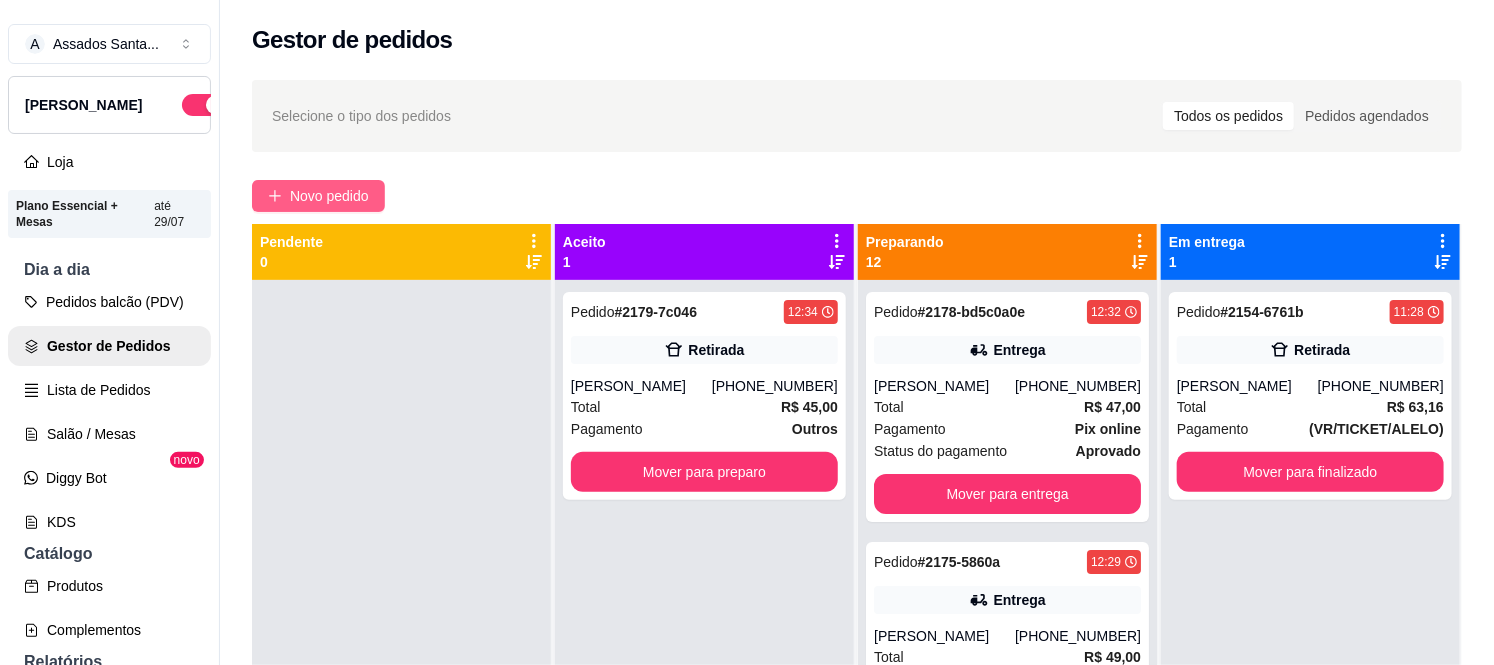 click on "Novo pedido" at bounding box center (329, 196) 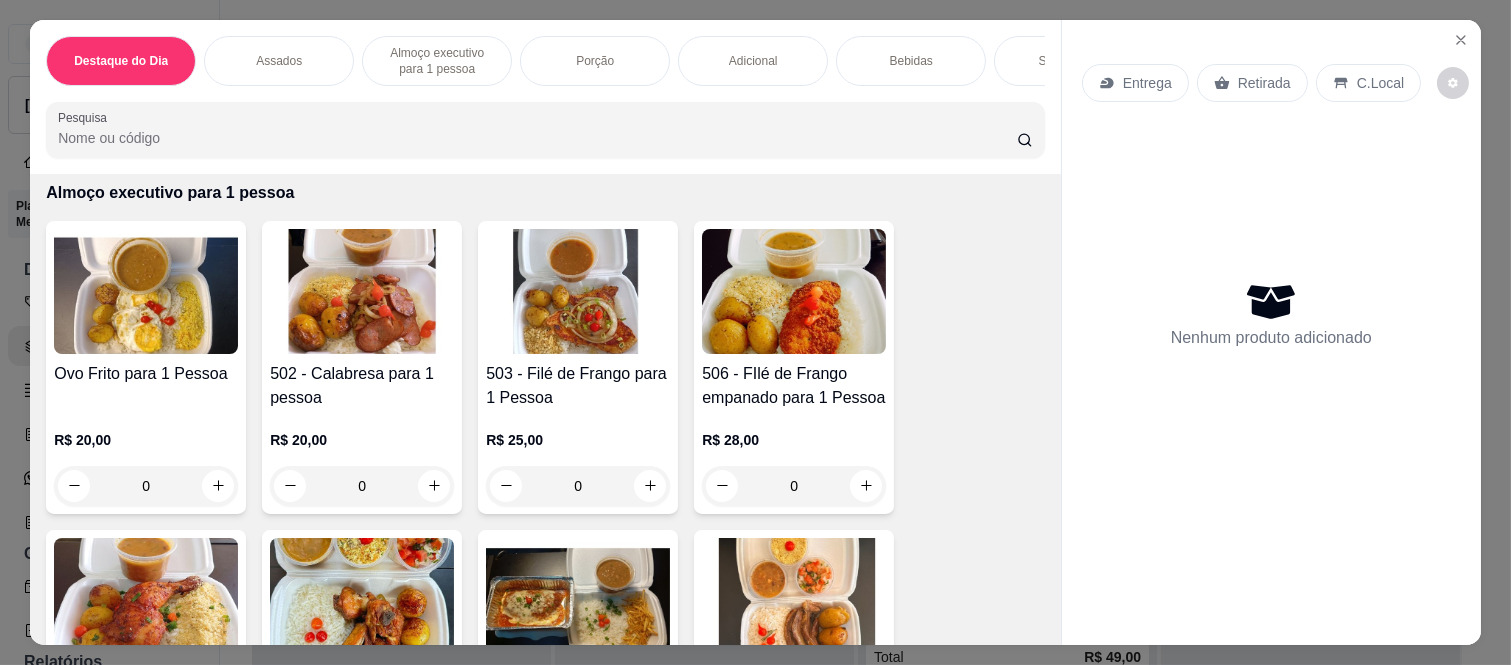 scroll, scrollTop: 1333, scrollLeft: 0, axis: vertical 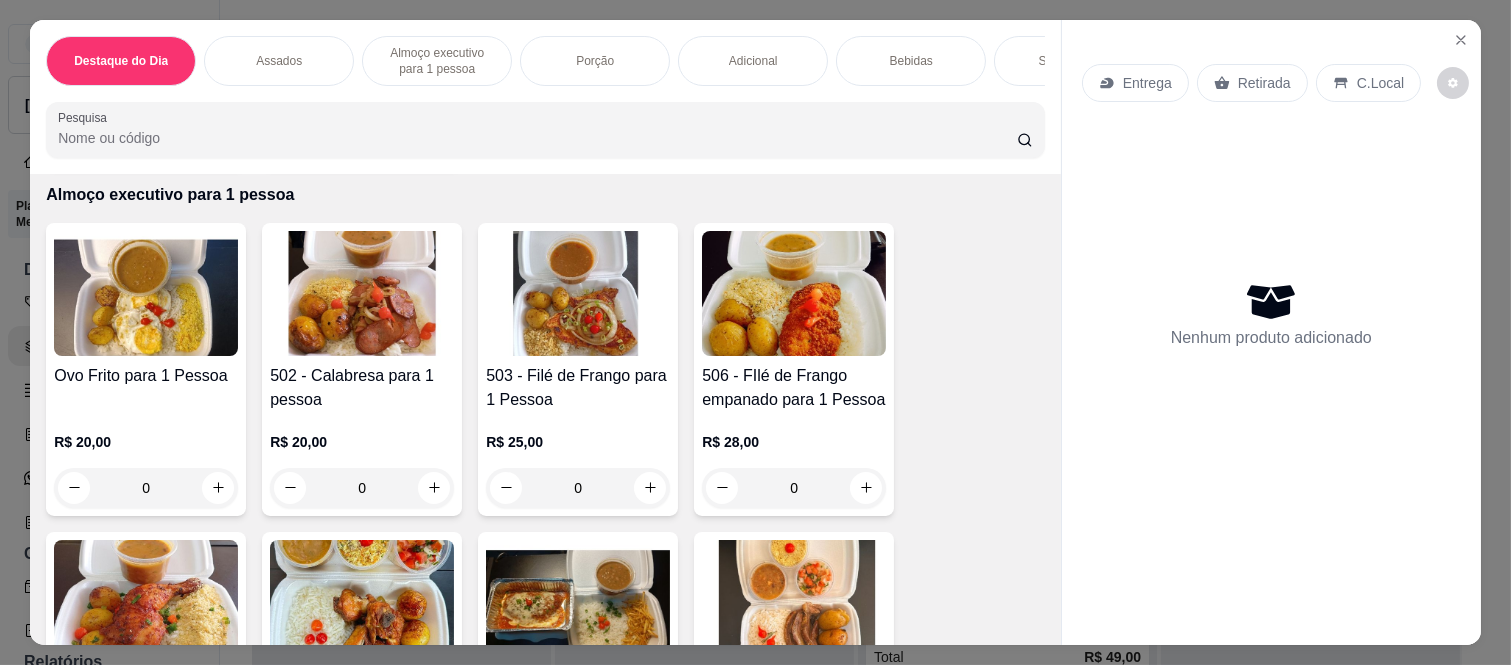 click on "0" at bounding box center [362, 488] 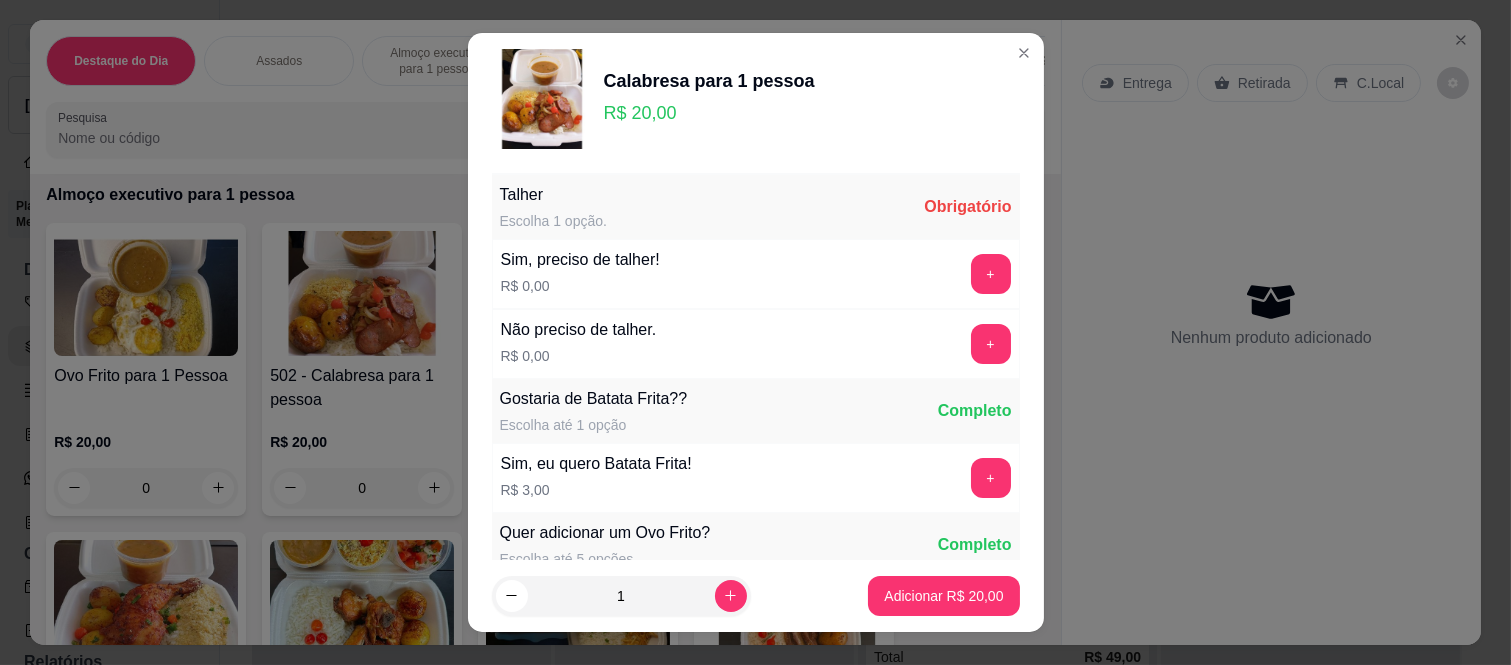 click on "Não preciso de talher. R$ 0,00 +" at bounding box center (756, 344) 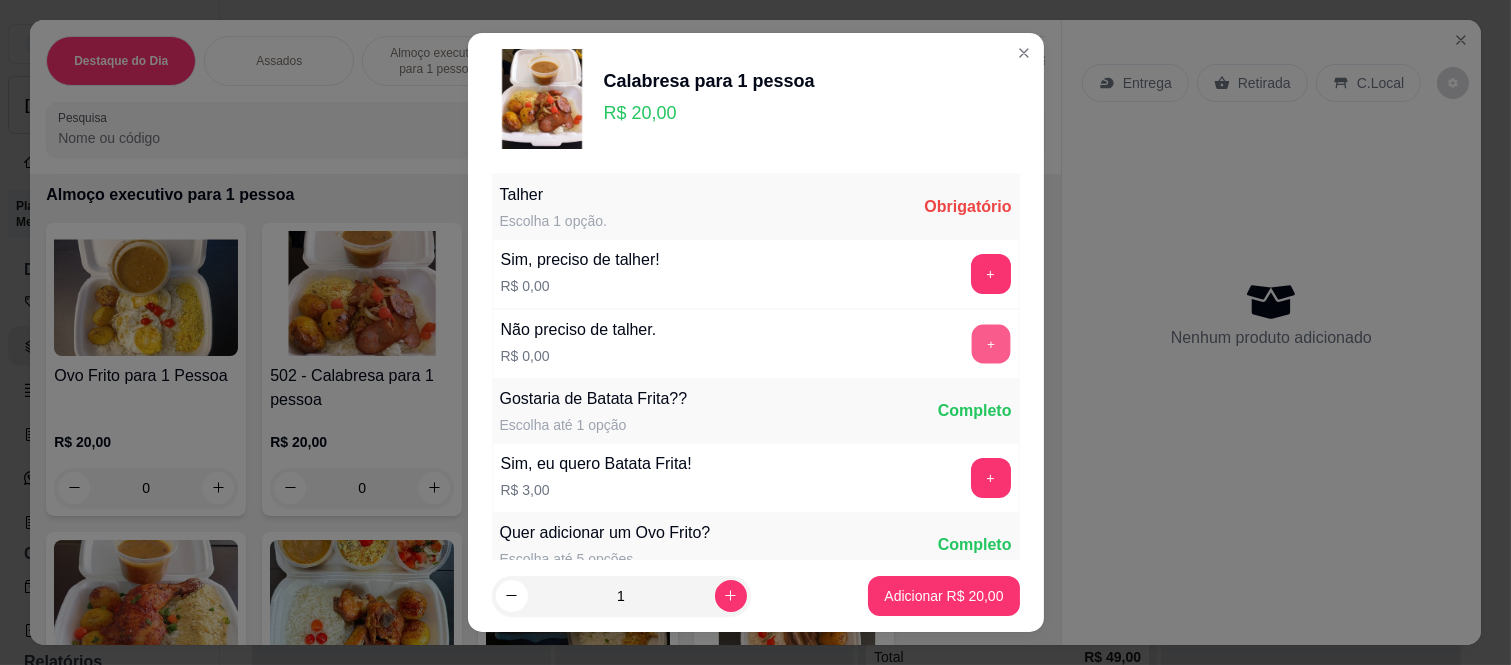 click on "+" at bounding box center (990, 344) 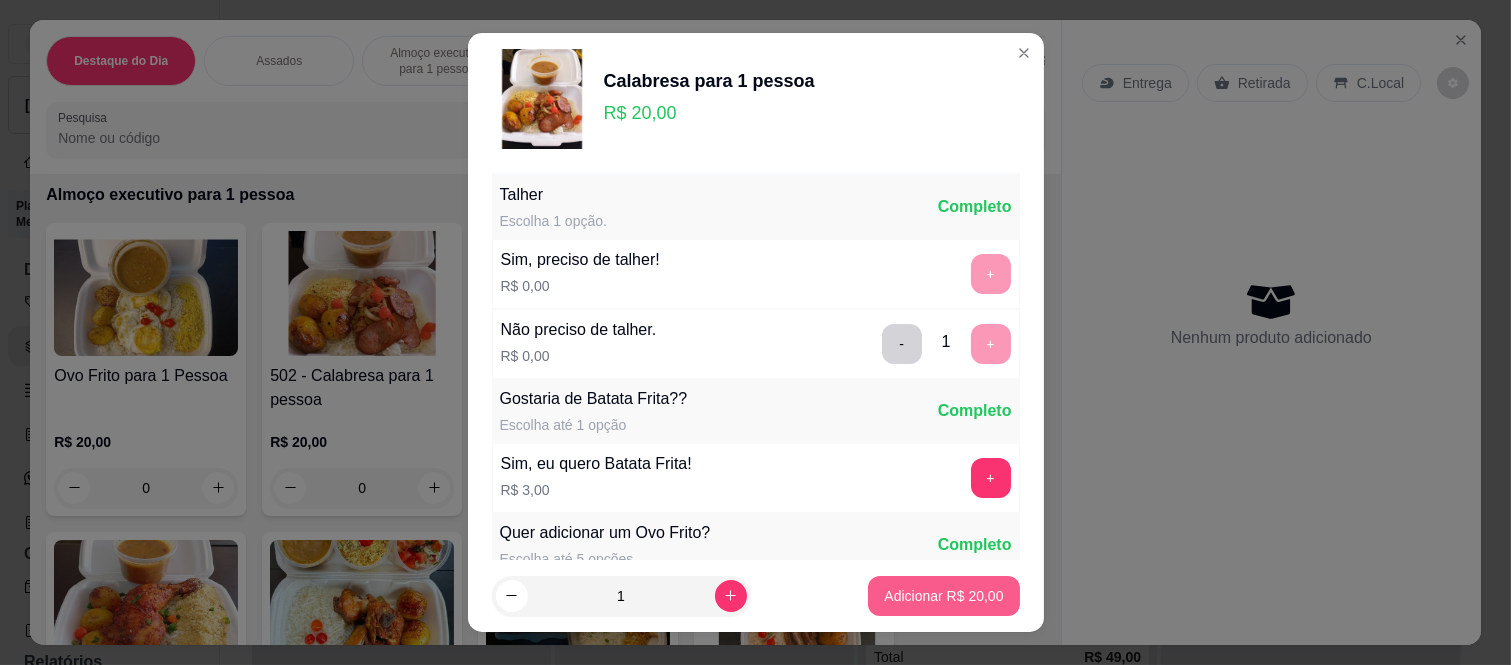 click on "Adicionar   R$ 20,00" at bounding box center (943, 596) 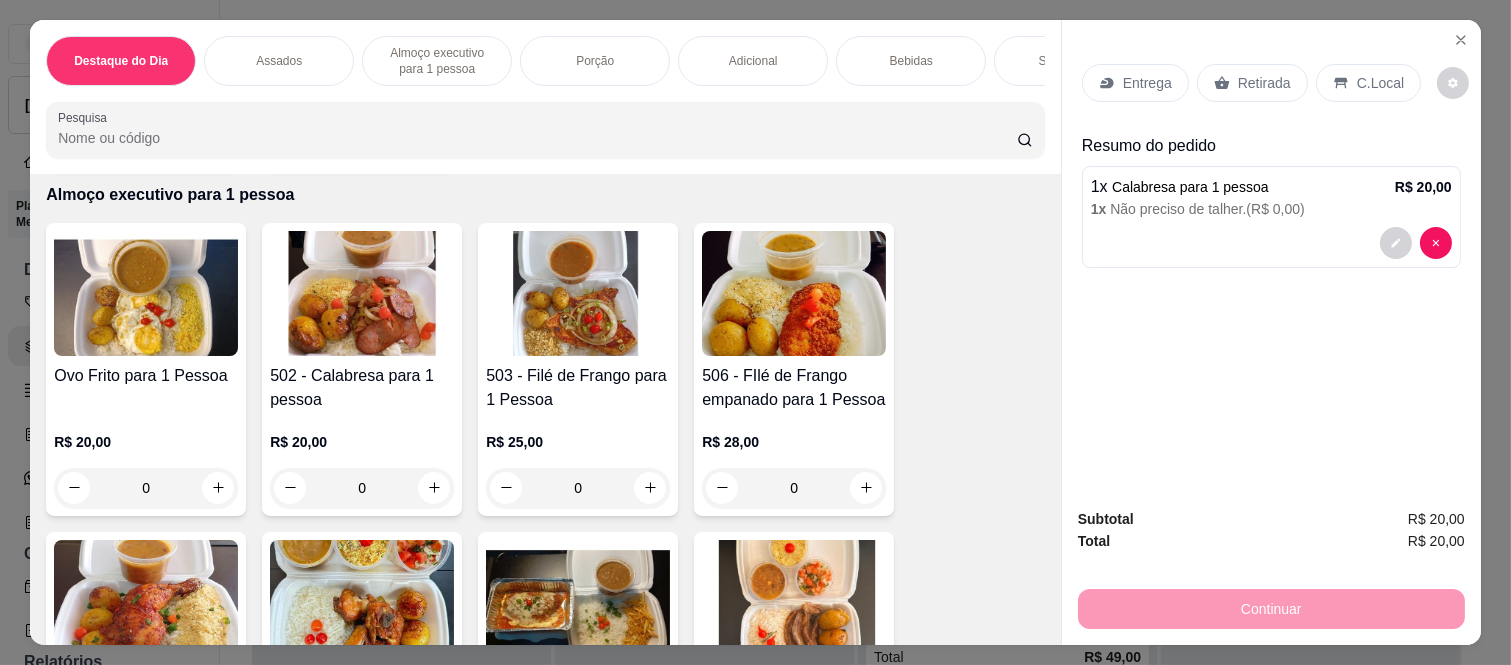 click on "Retirada" at bounding box center [1252, 83] 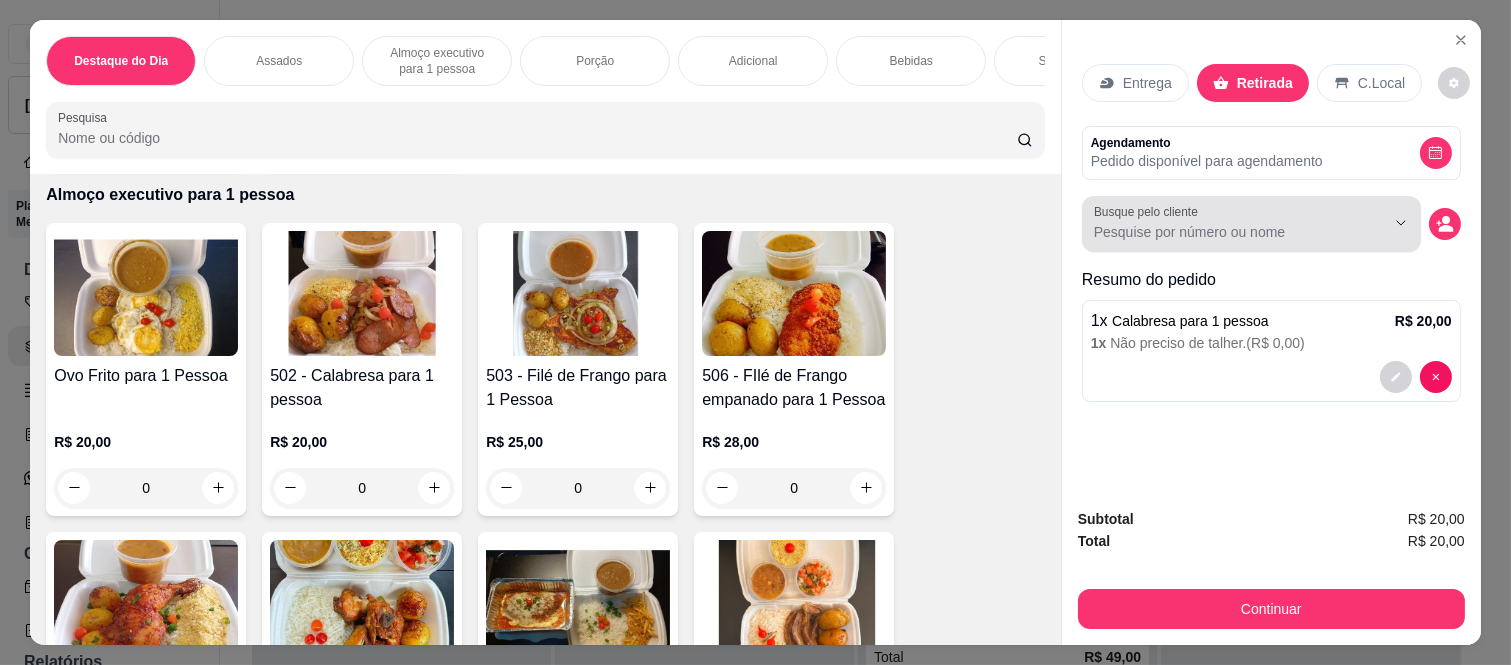 click on "Busque pelo cliente" at bounding box center [1223, 232] 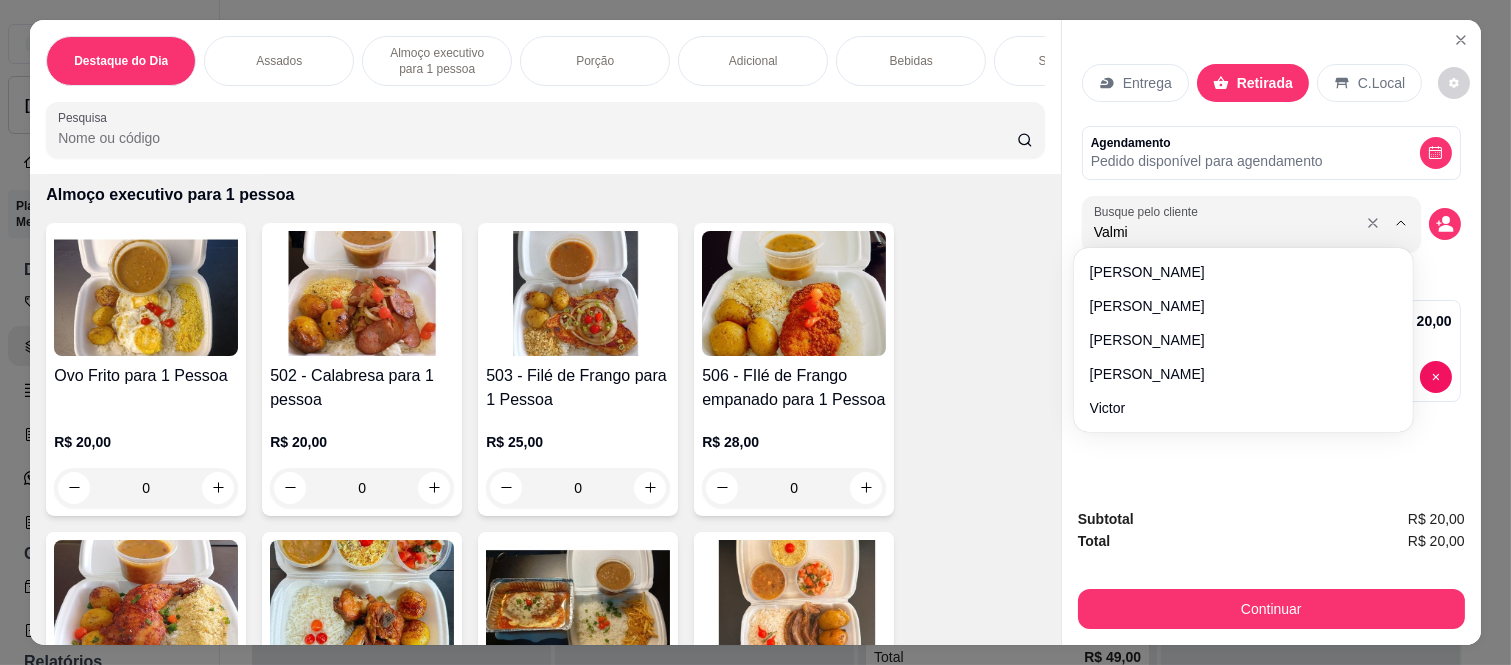type on "Valmir" 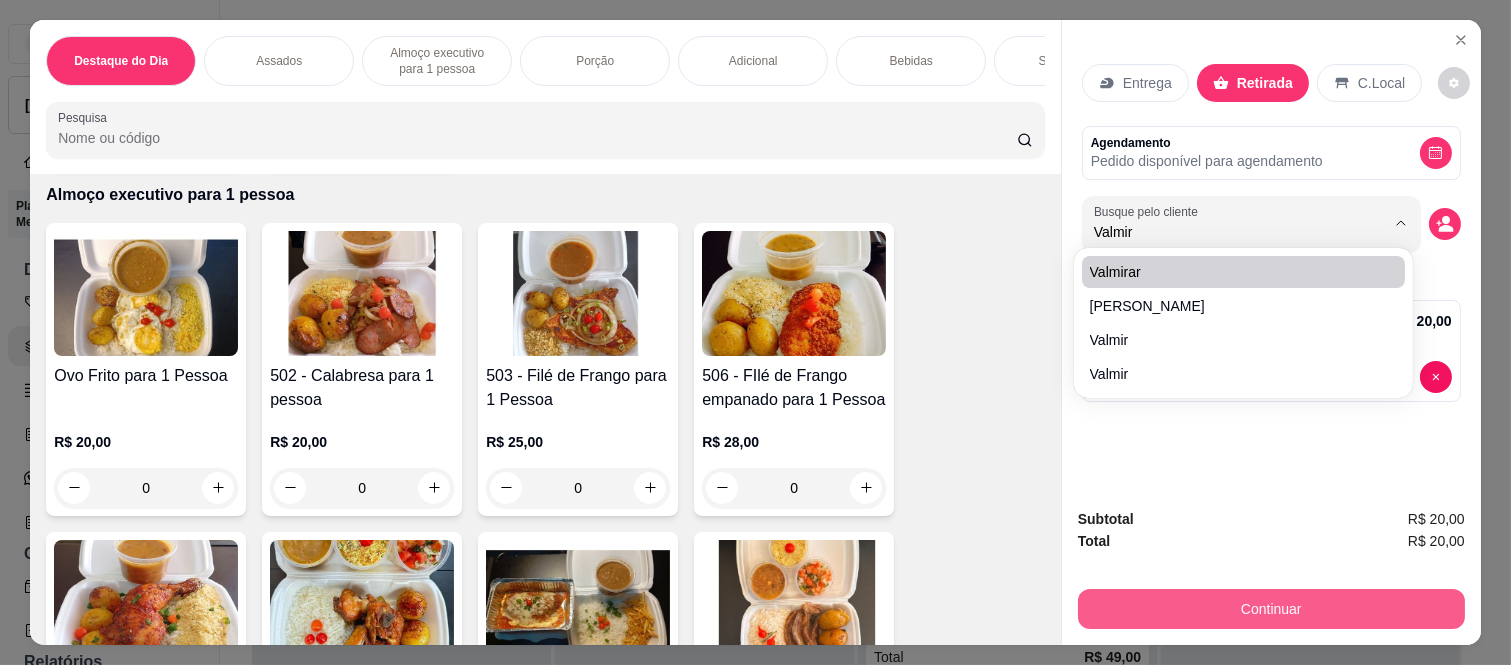 click on "Continuar" at bounding box center [1271, 609] 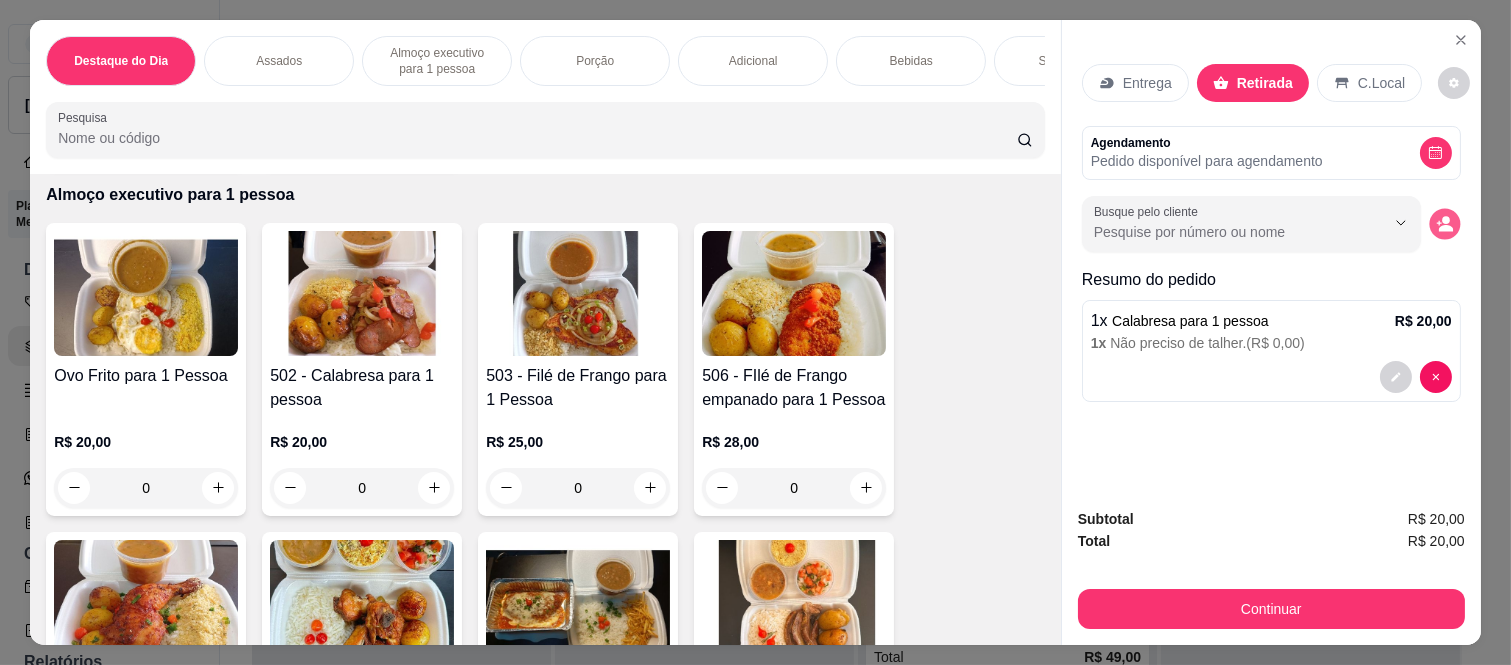 click at bounding box center (1444, 223) 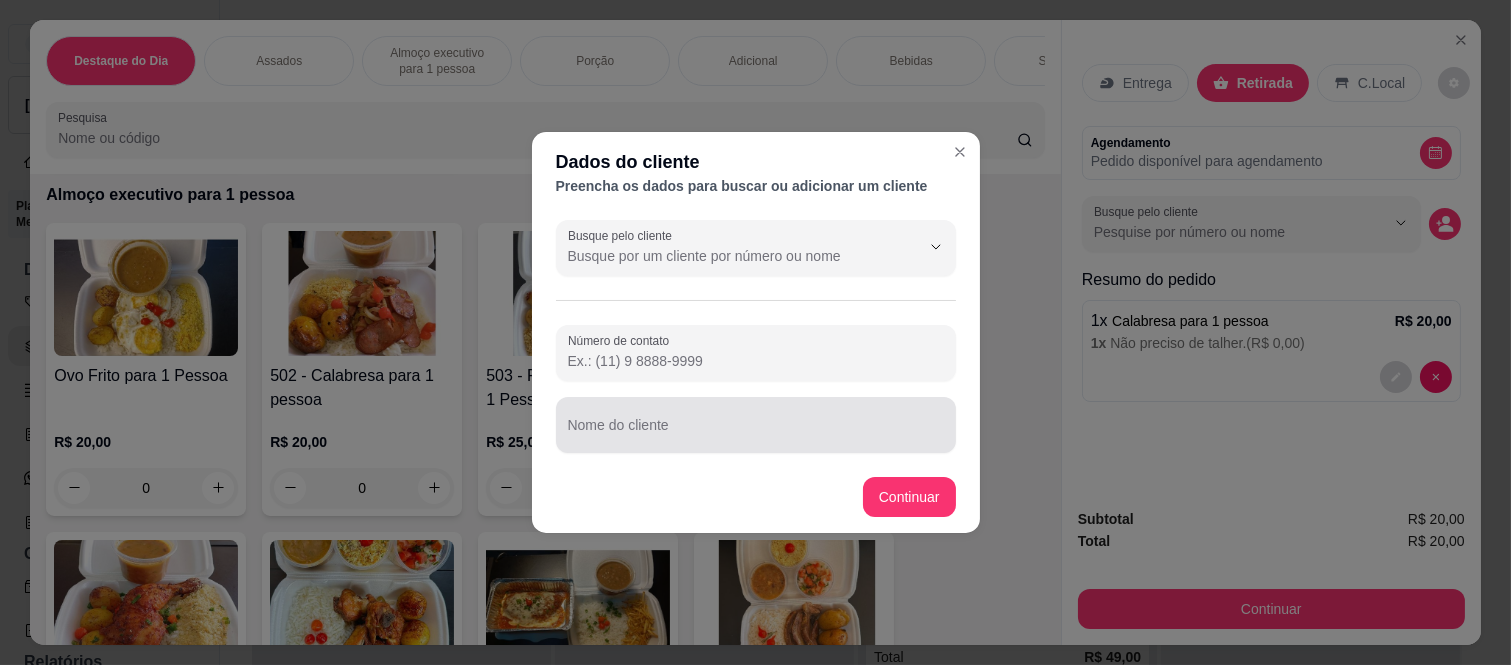 click at bounding box center (756, 425) 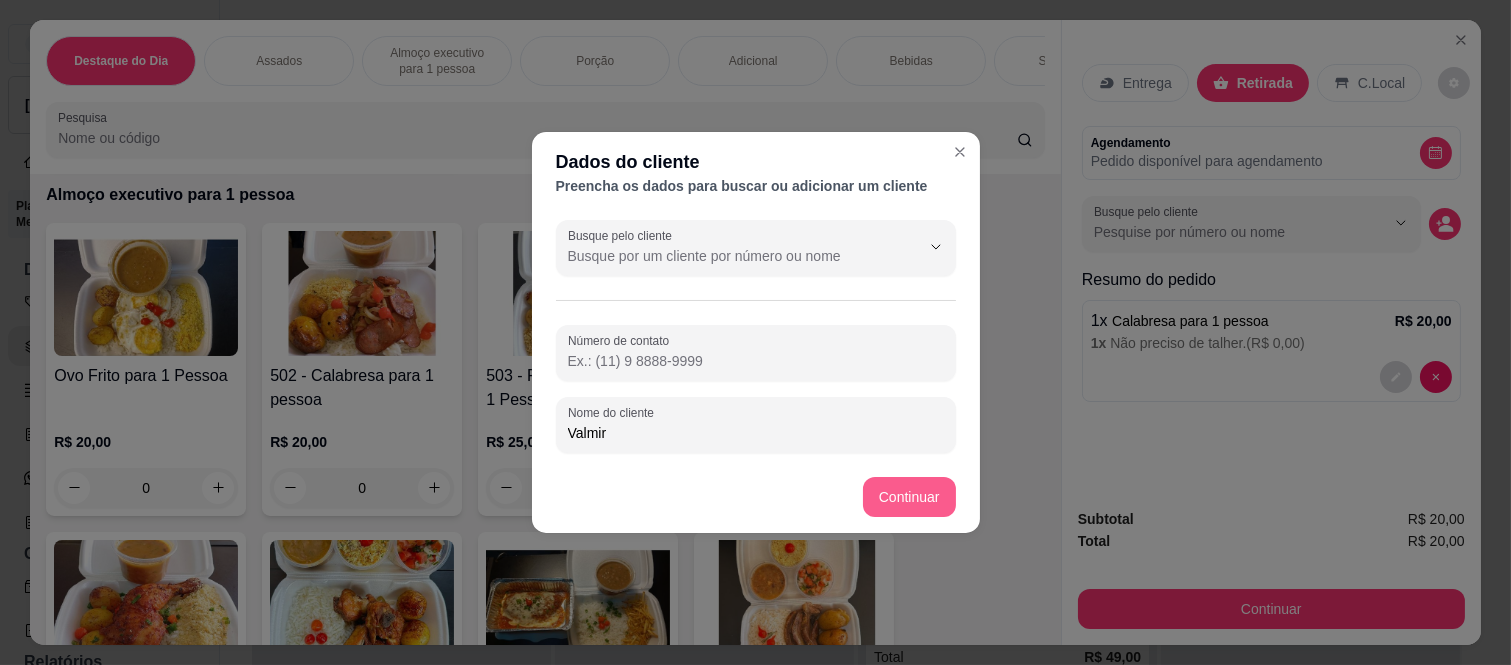 type on "Valmir" 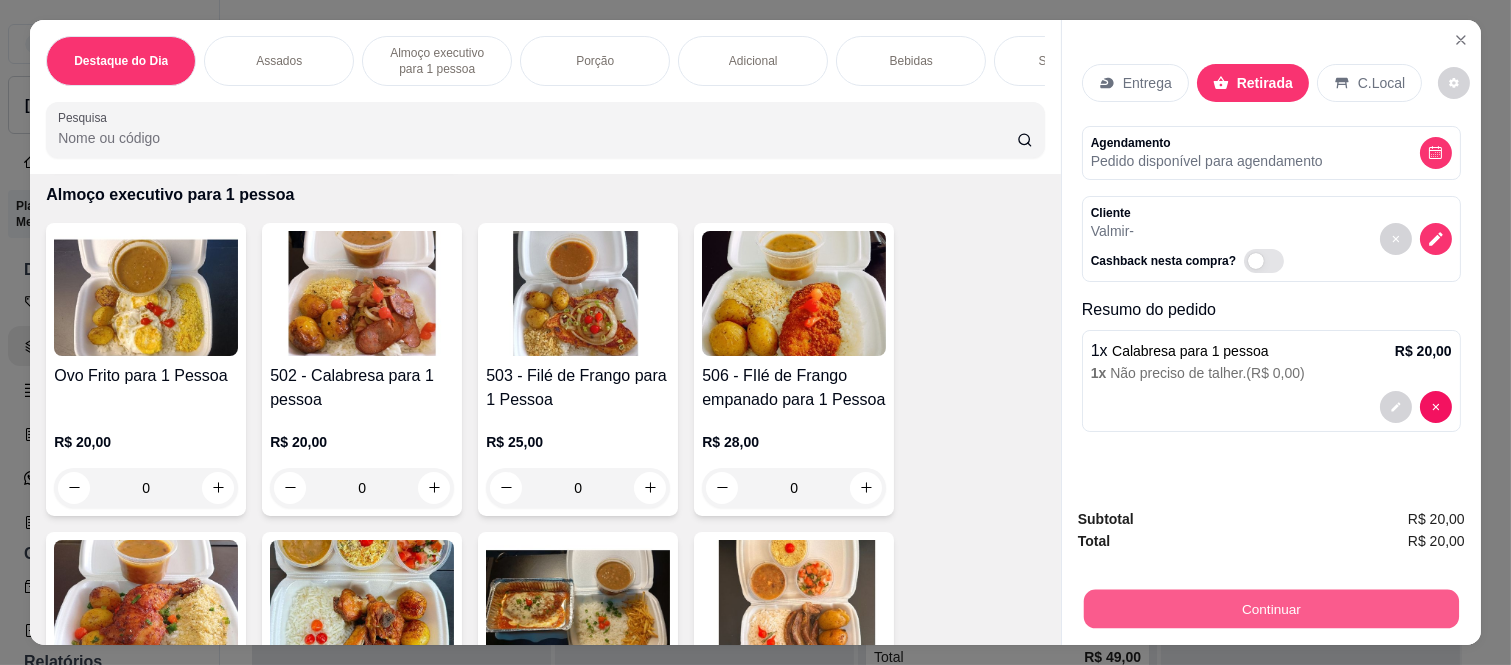 click on "Continuar" at bounding box center (1271, 609) 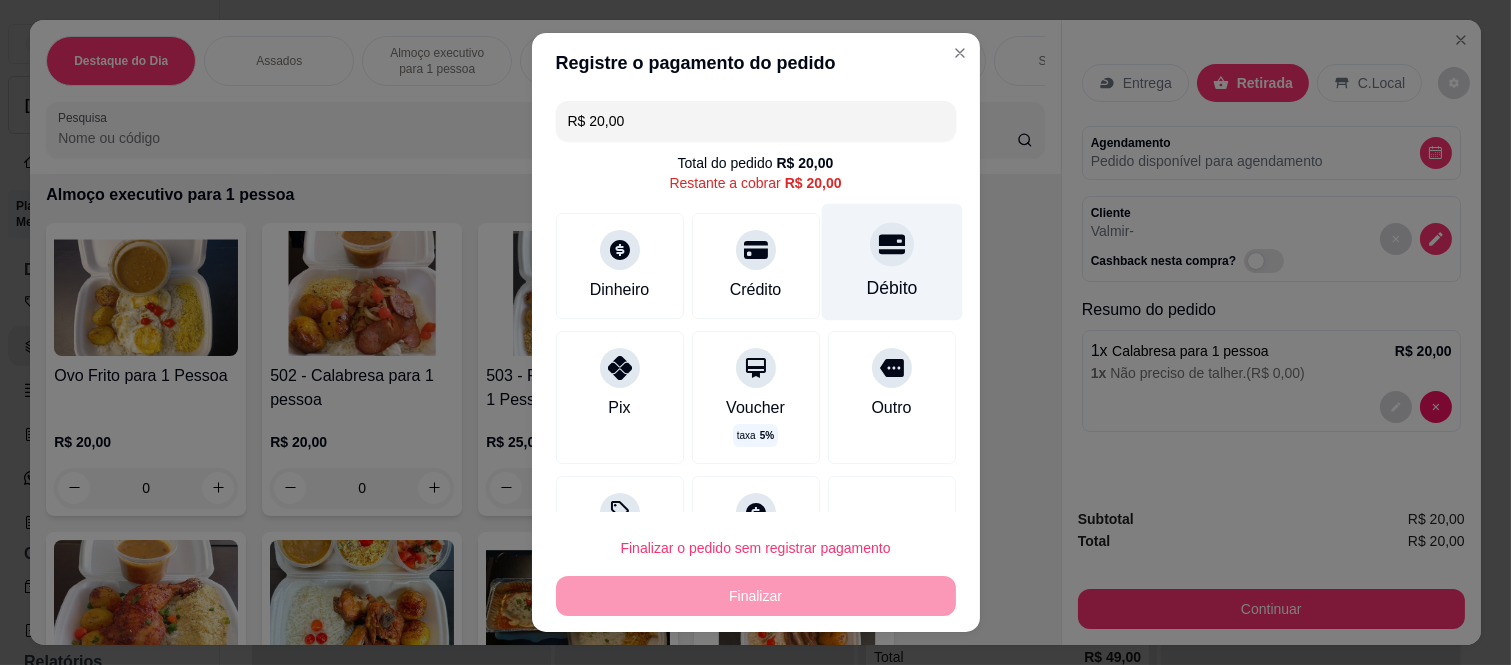 click on "Débito" at bounding box center (891, 262) 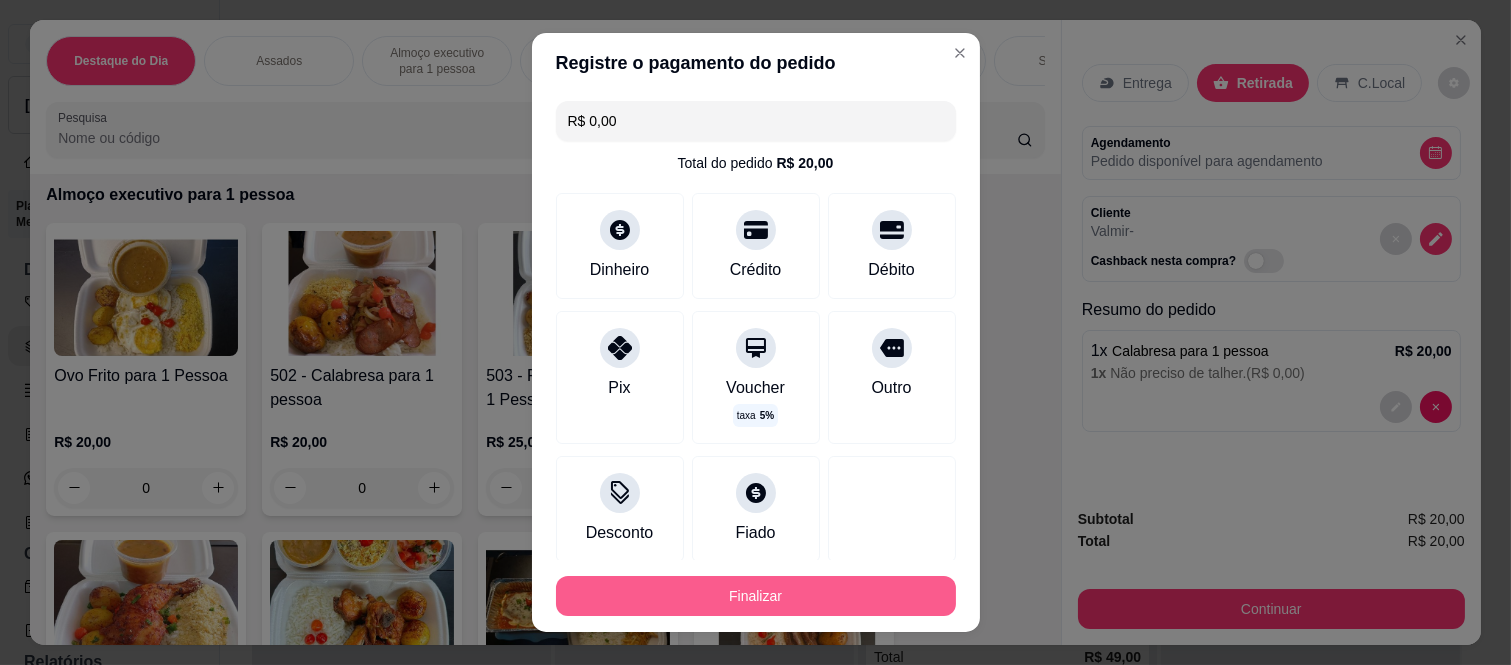 click on "Finalizar" at bounding box center (756, 596) 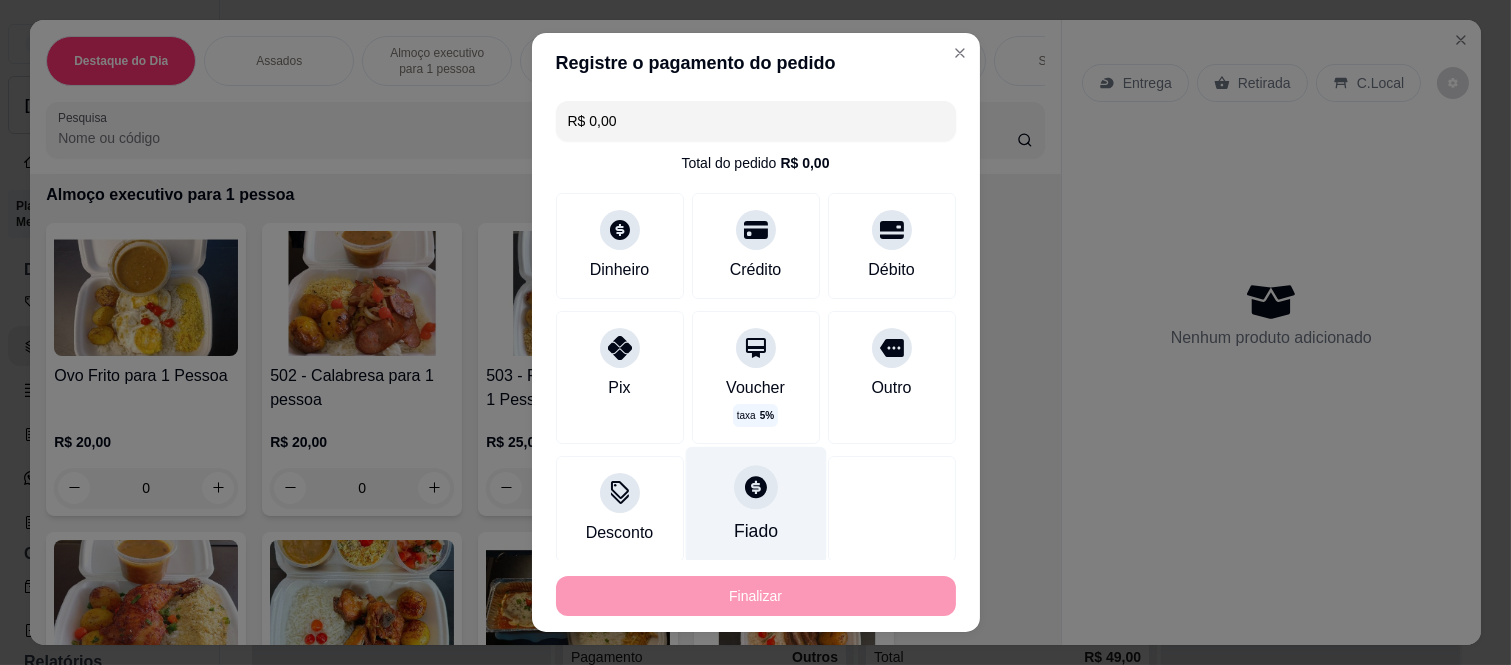 type on "-R$ 20,00" 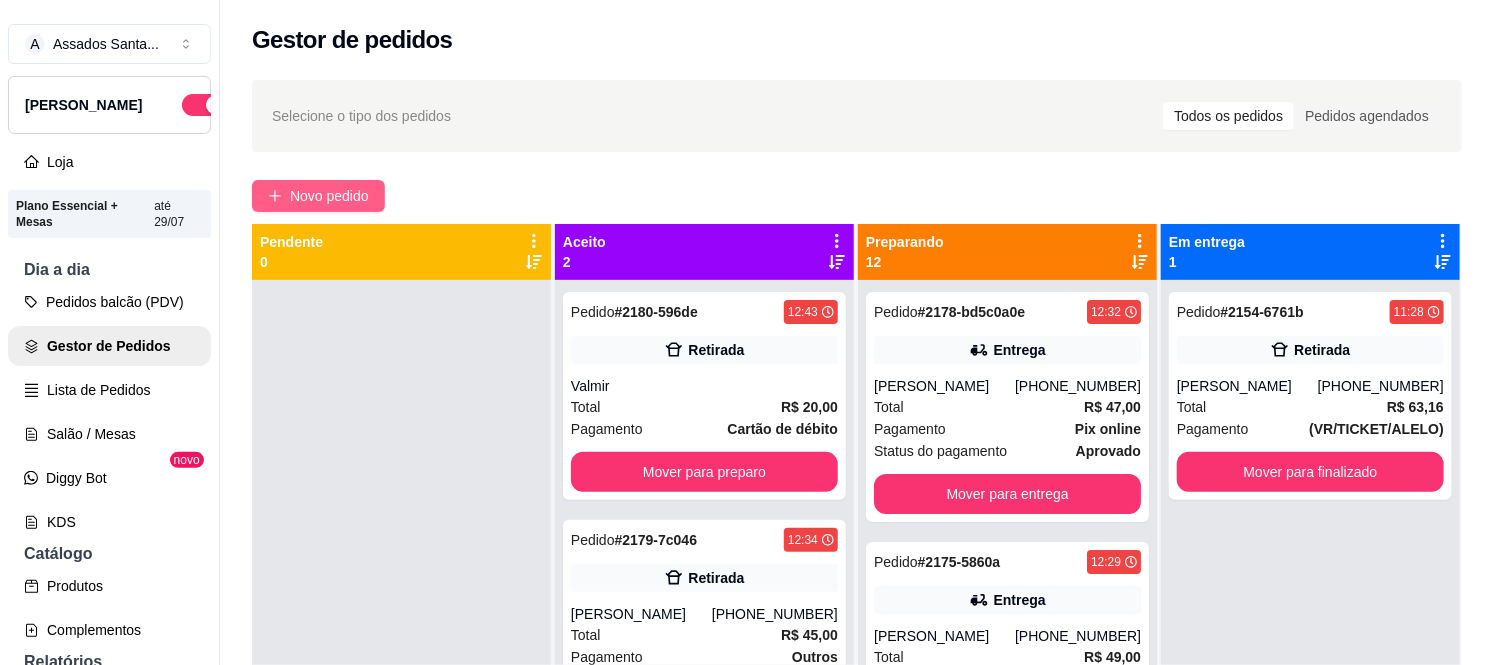 click on "Novo pedido" at bounding box center (318, 196) 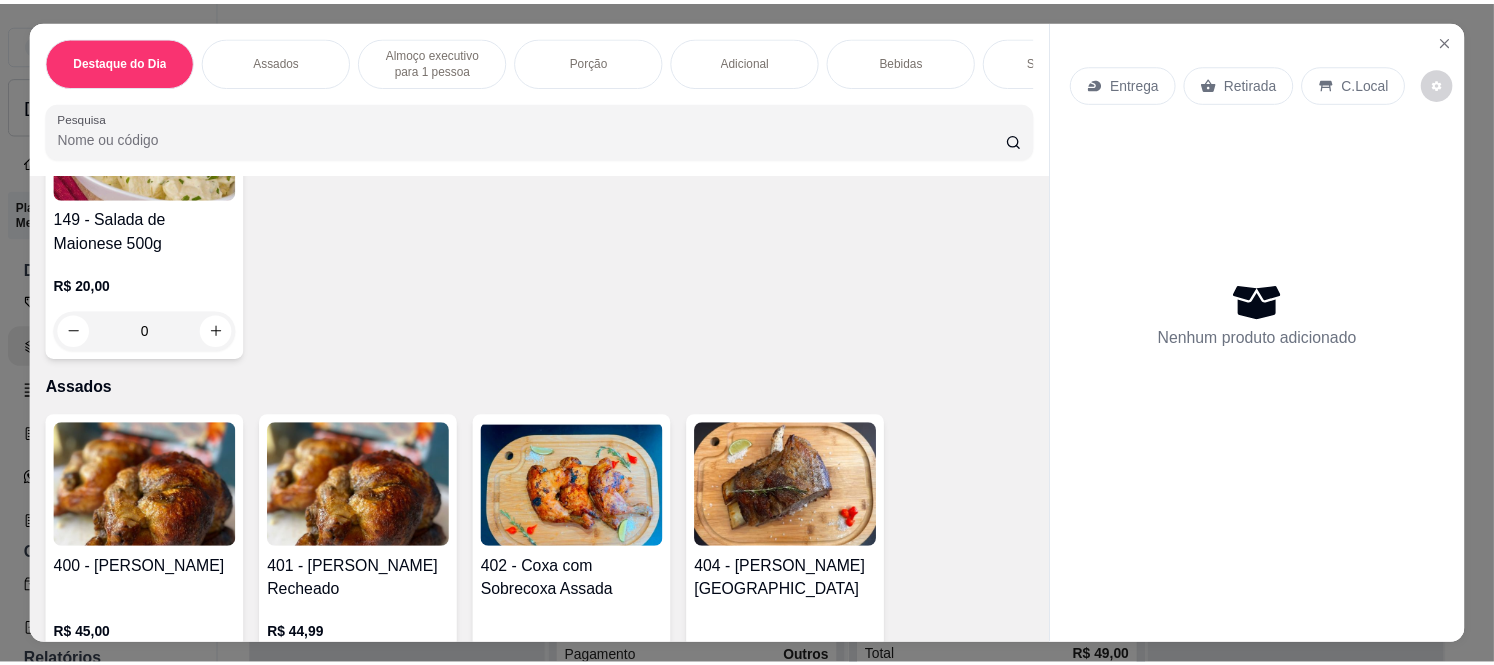 scroll, scrollTop: 666, scrollLeft: 0, axis: vertical 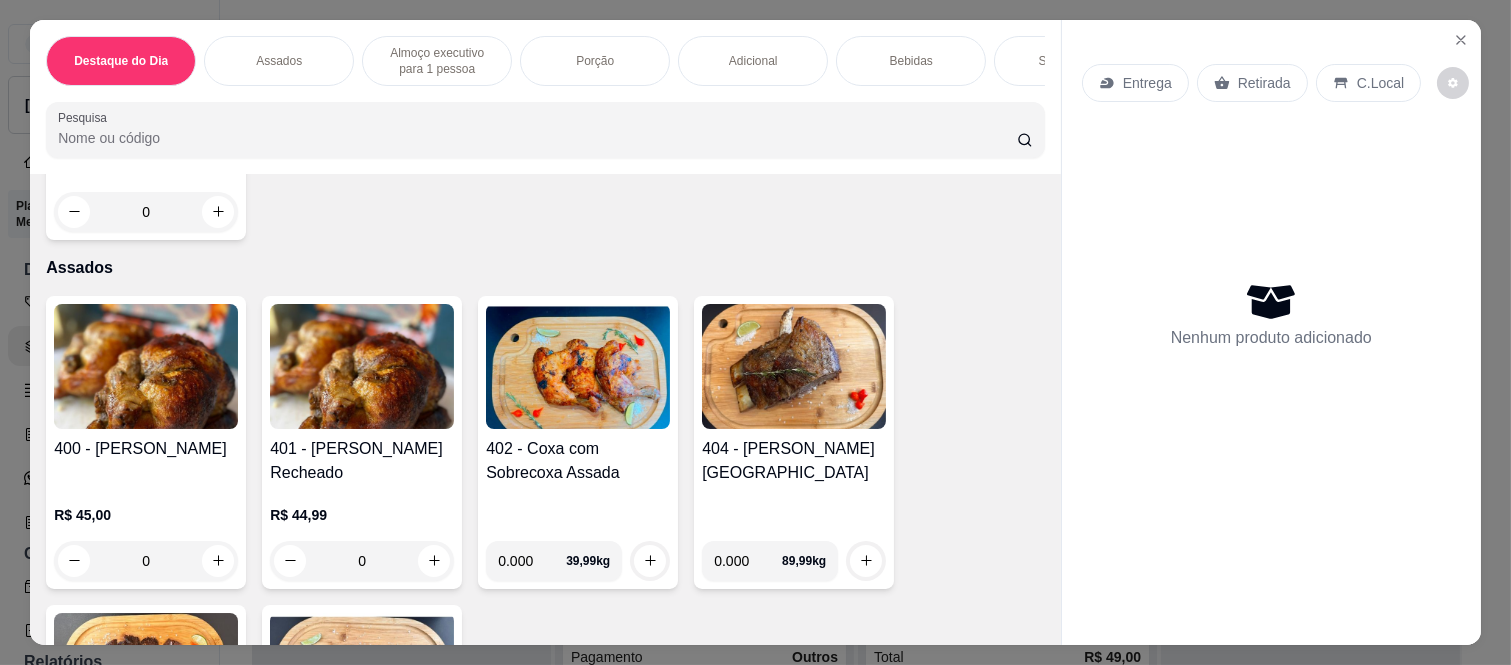 click on "0" at bounding box center [146, 561] 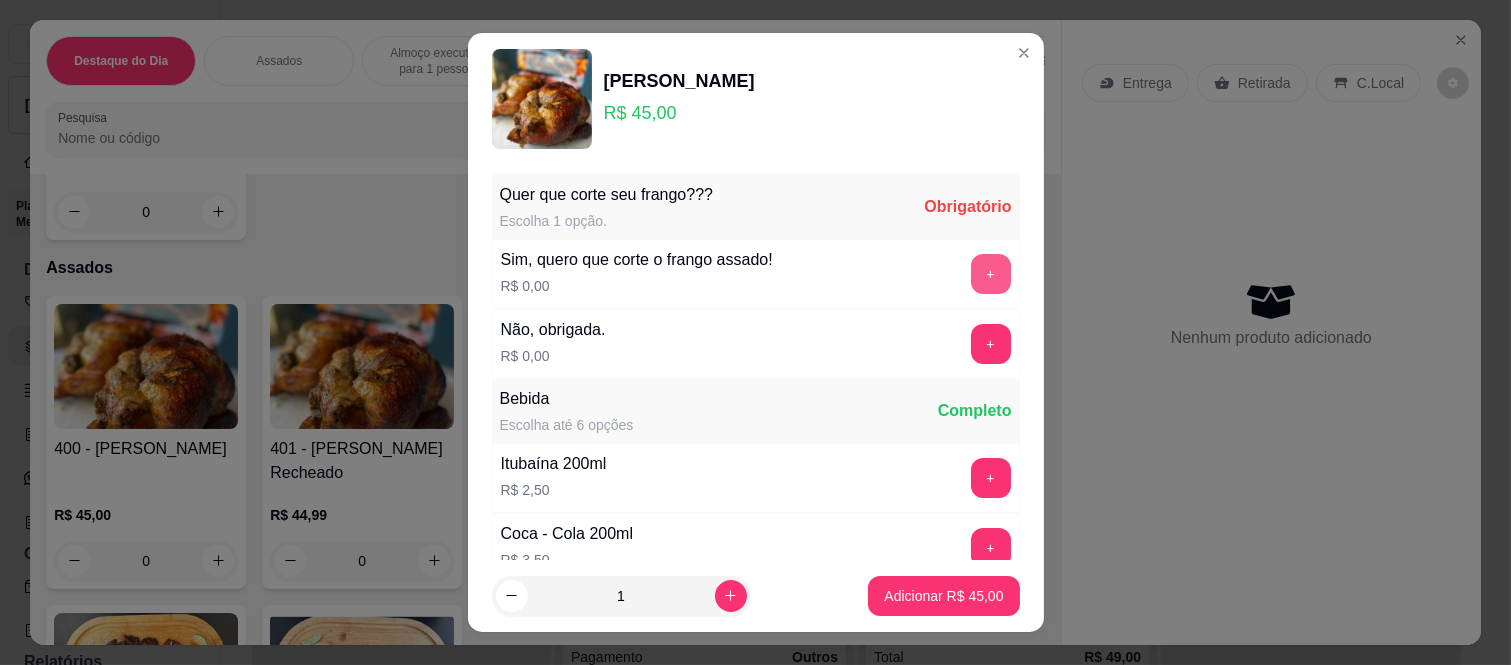 click on "+" at bounding box center [991, 274] 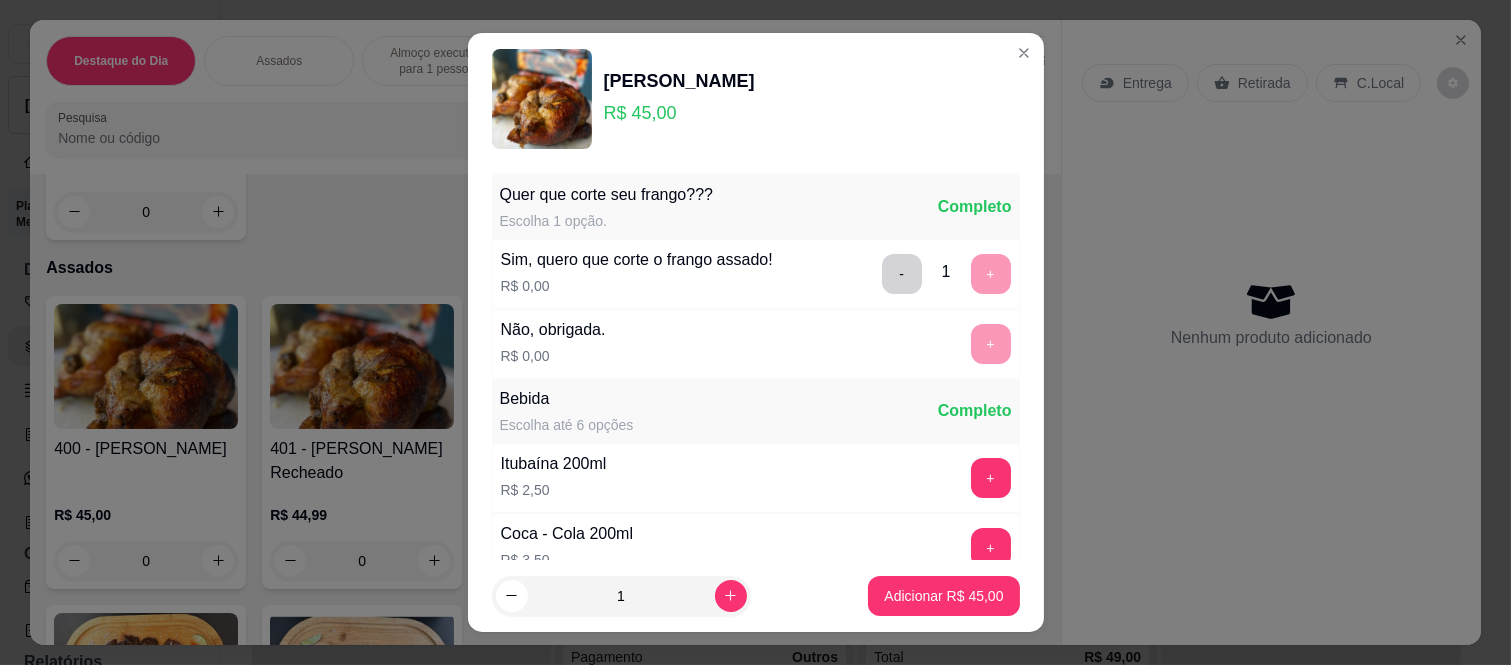 click on "Adicionar   R$ 45,00" at bounding box center [943, 596] 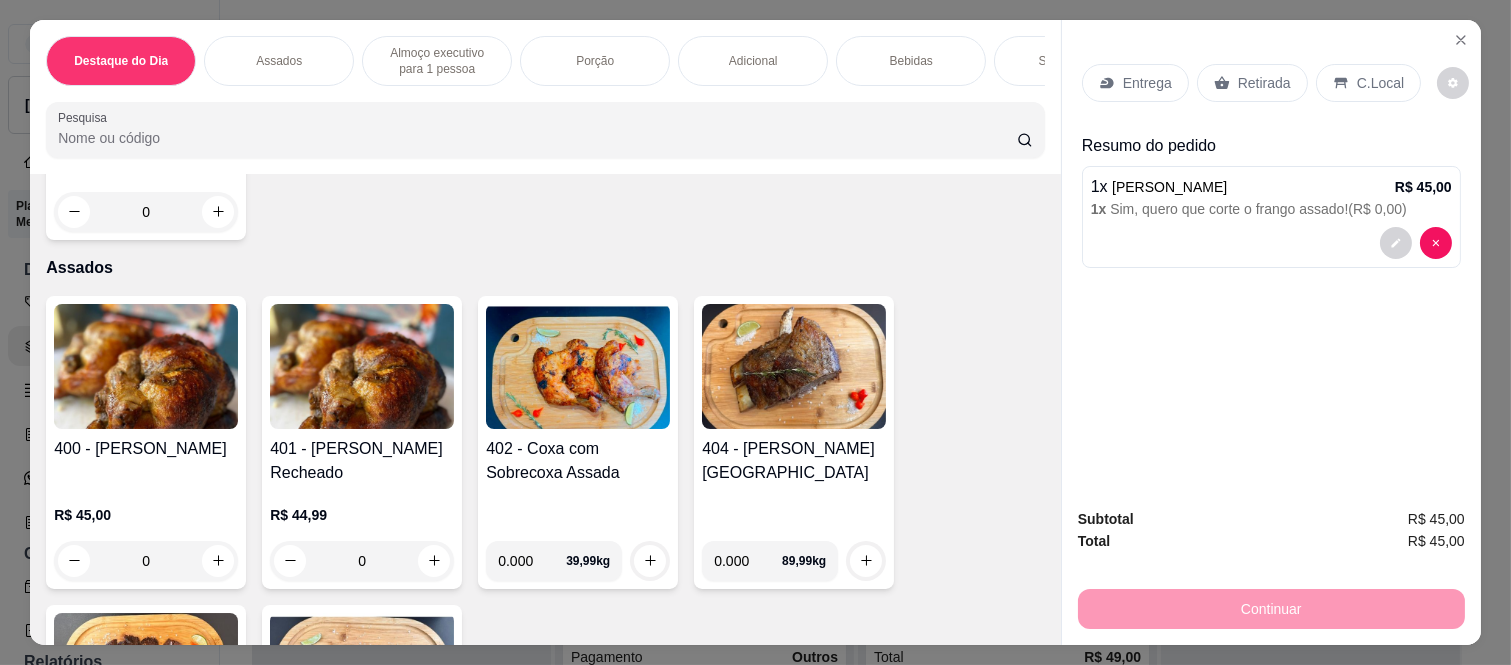click on "Retirada" at bounding box center [1264, 83] 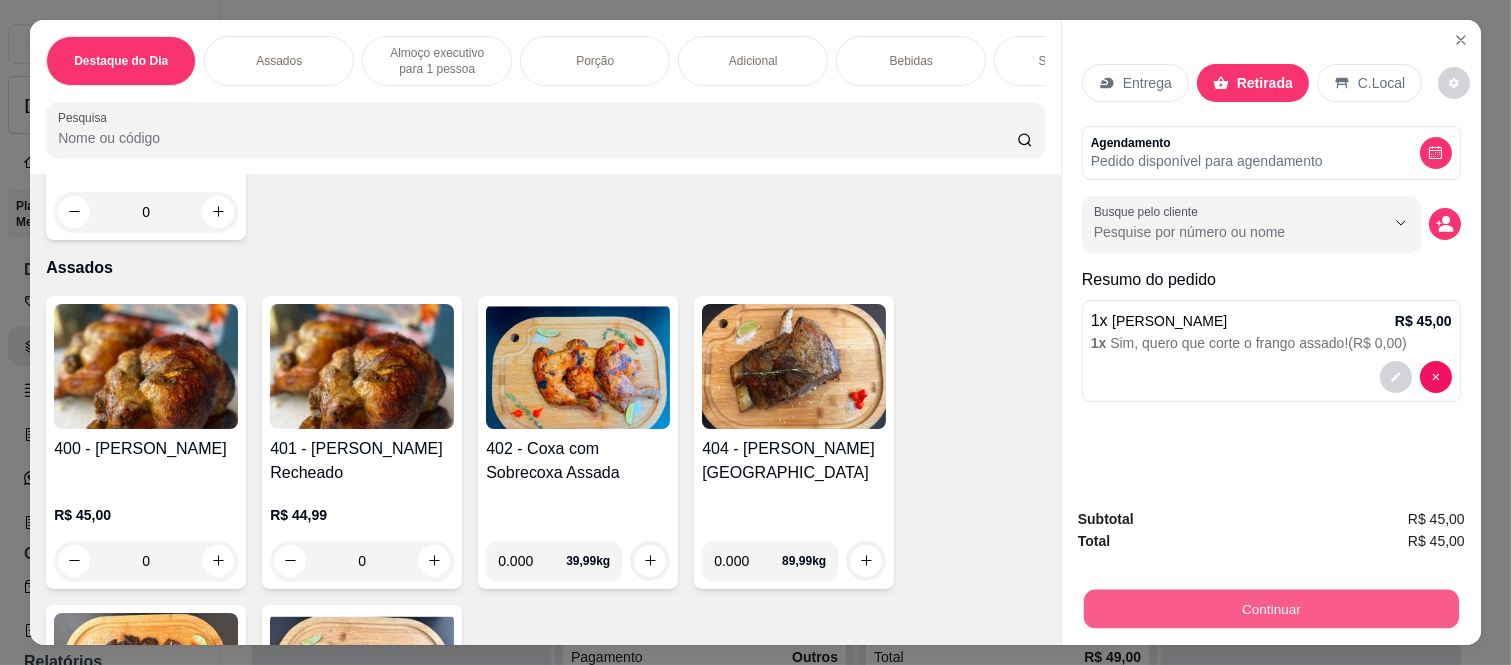 click on "Continuar" at bounding box center [1271, 609] 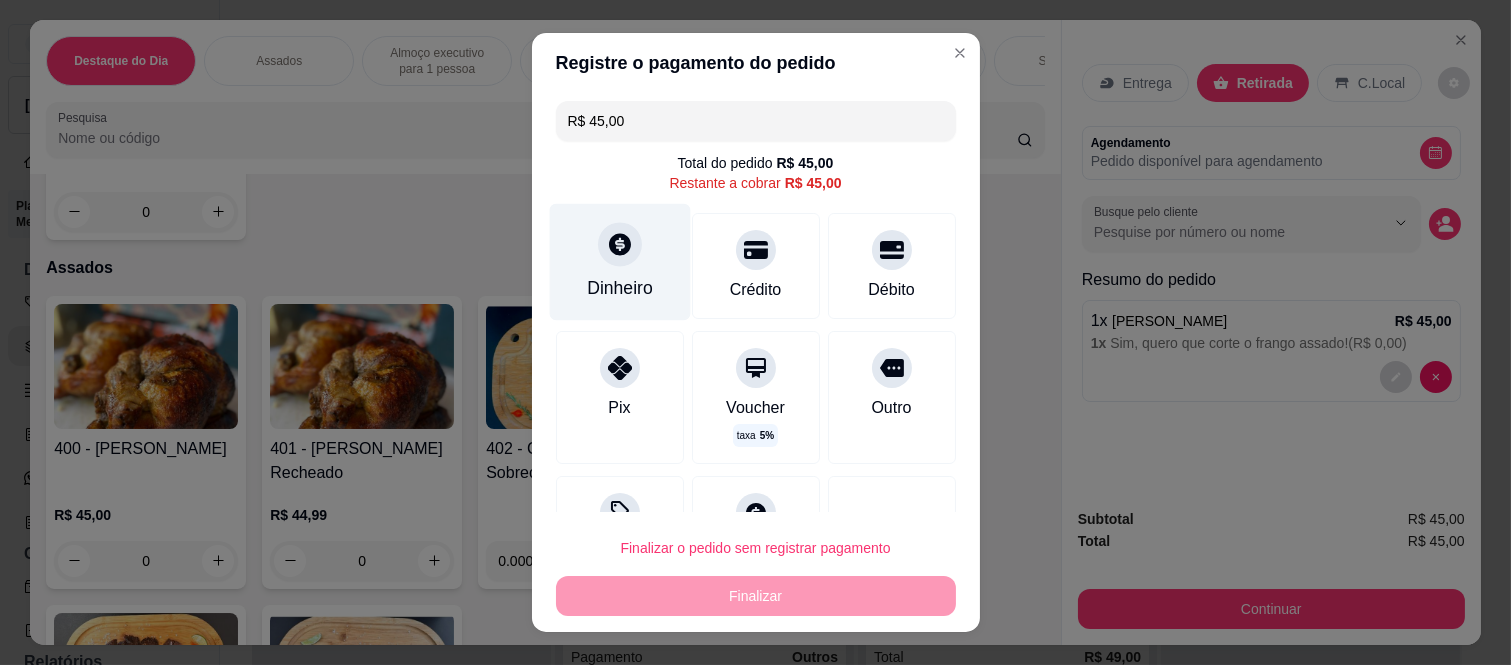 click on "Dinheiro" at bounding box center (620, 288) 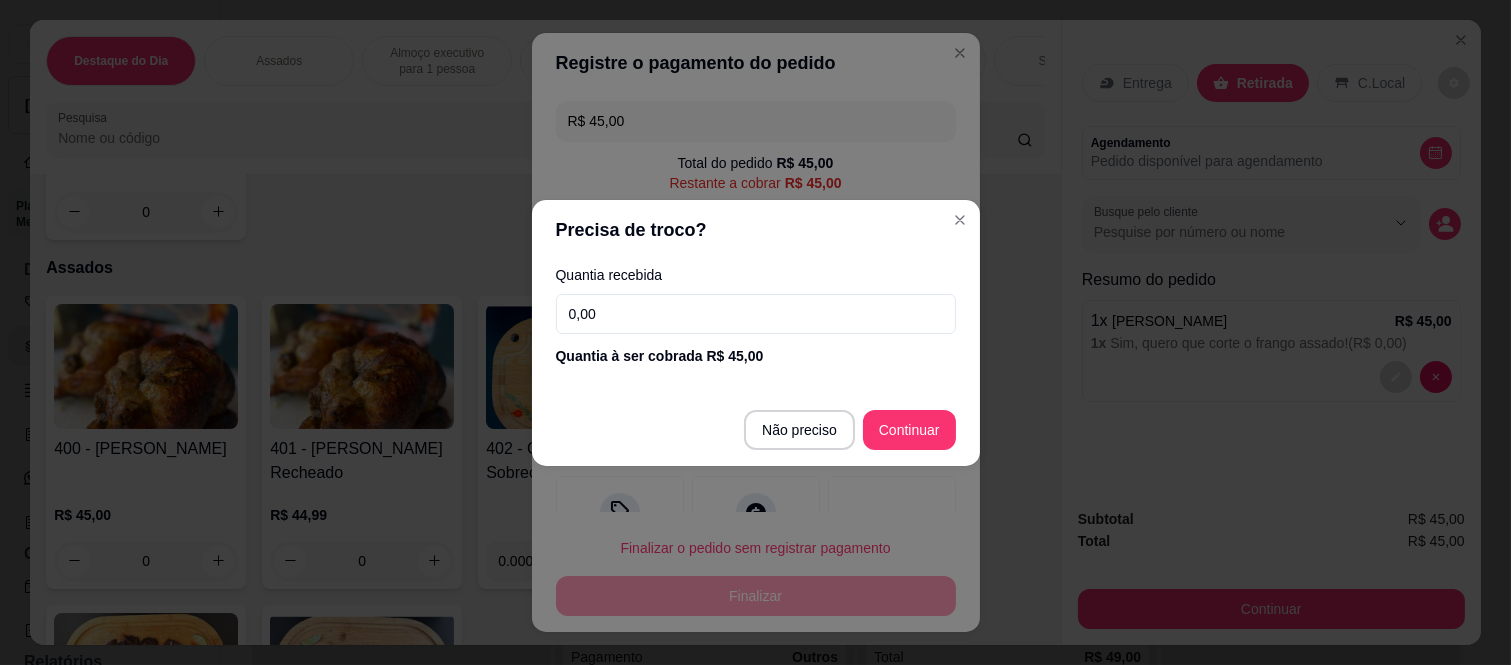 click on "0,00" at bounding box center (756, 314) 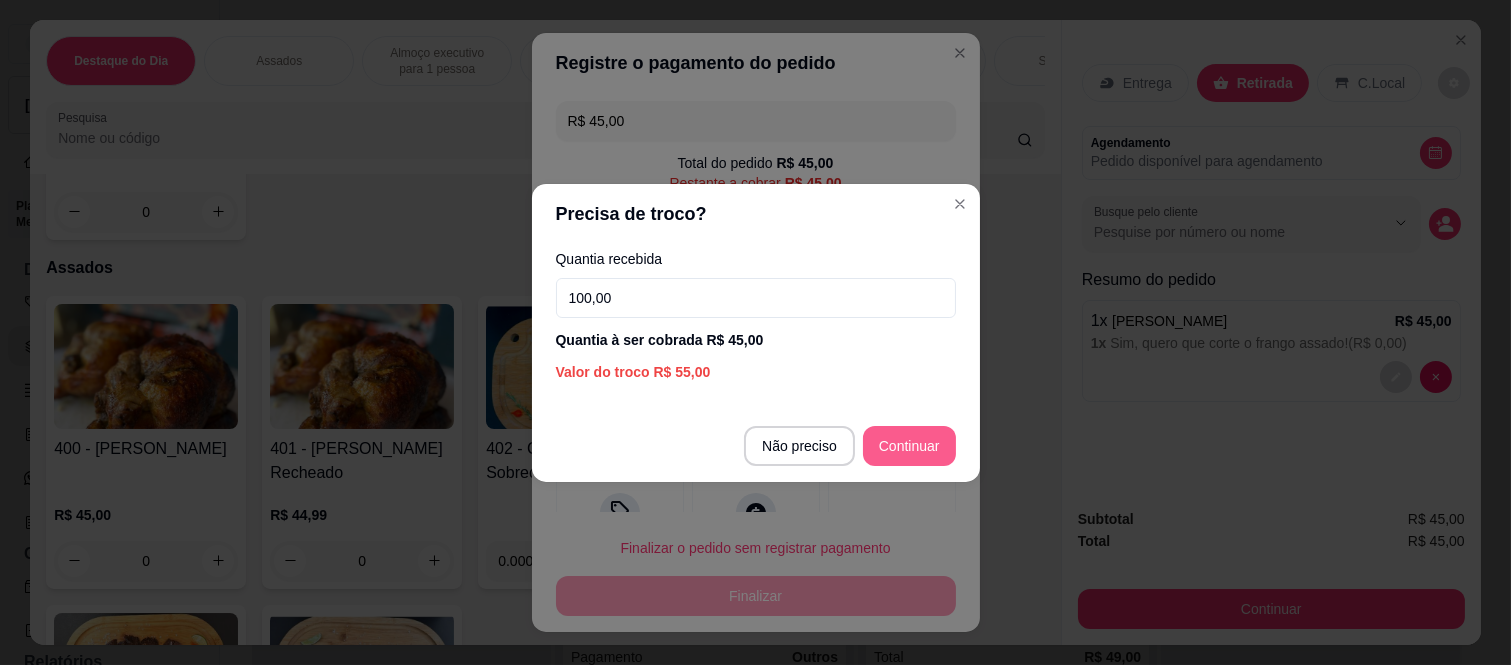type on "100,00" 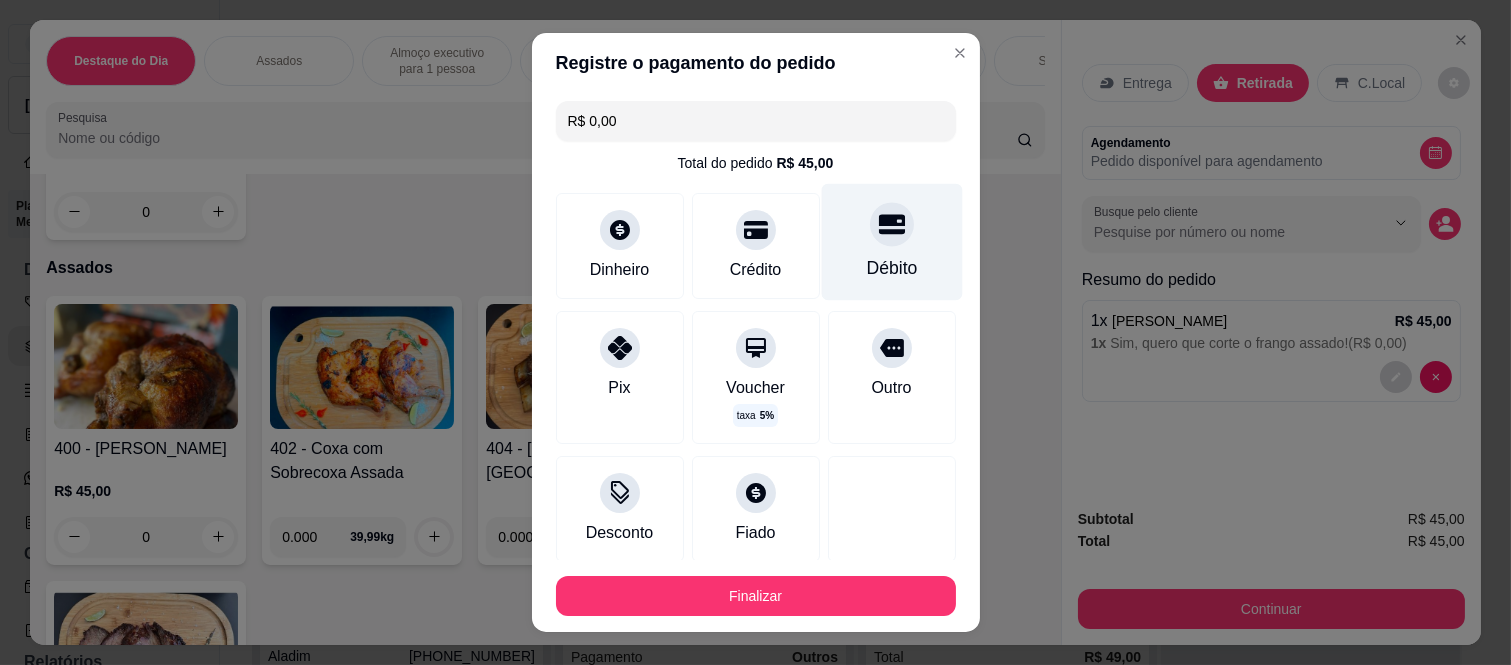 click at bounding box center [892, 225] 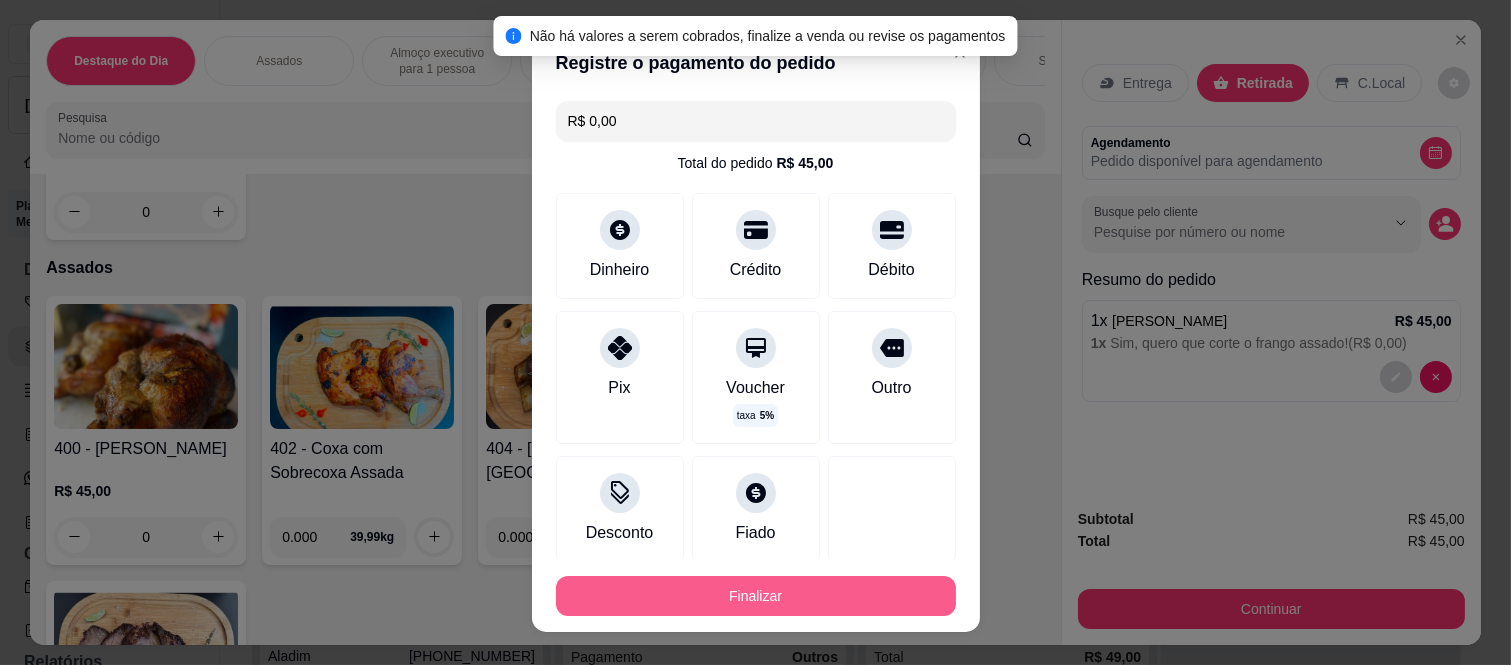 click on "Finalizar" at bounding box center (756, 596) 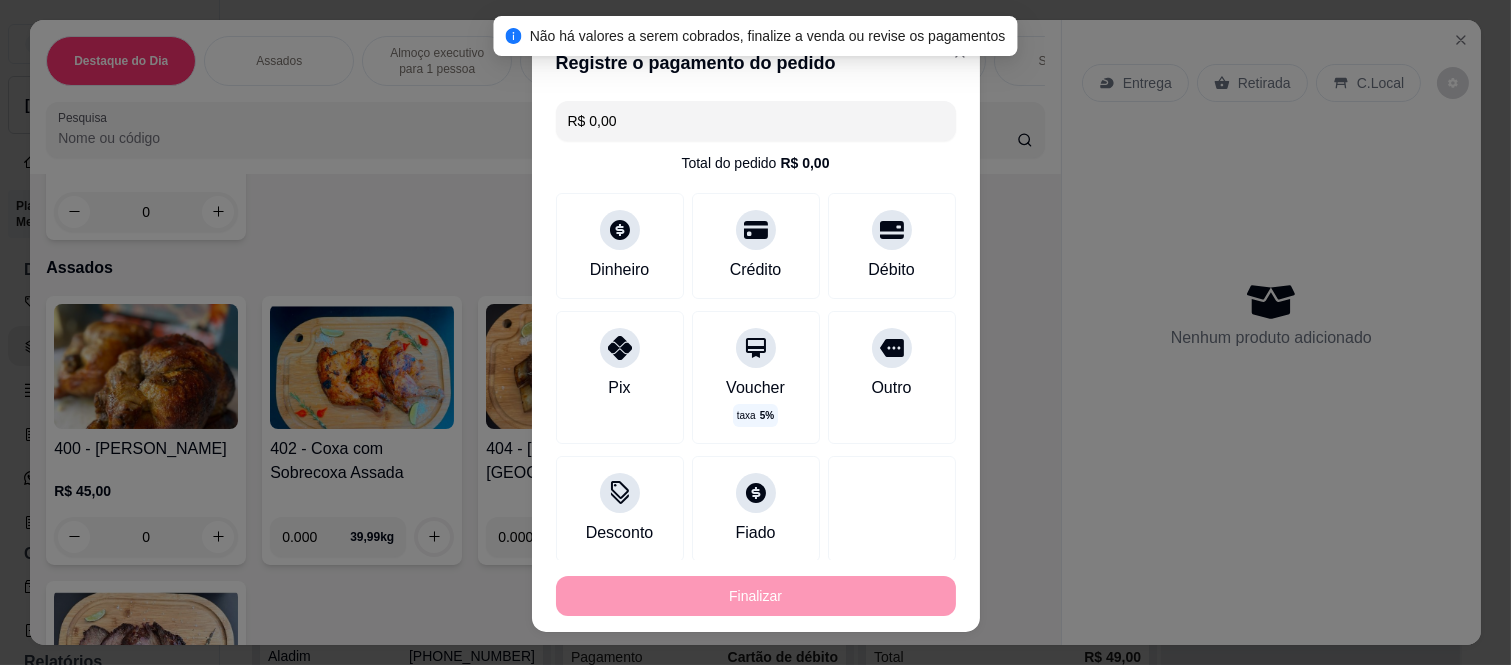 type on "-R$ 45,00" 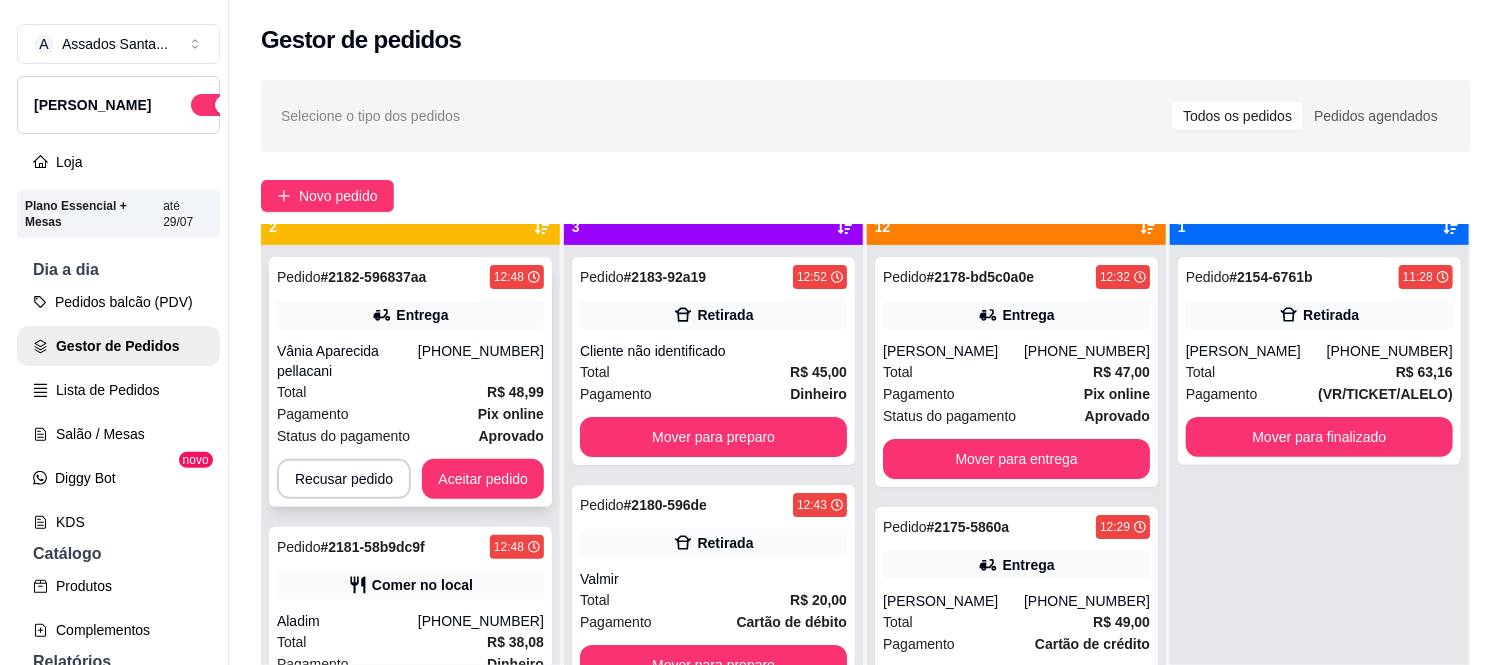 scroll, scrollTop: 55, scrollLeft: 0, axis: vertical 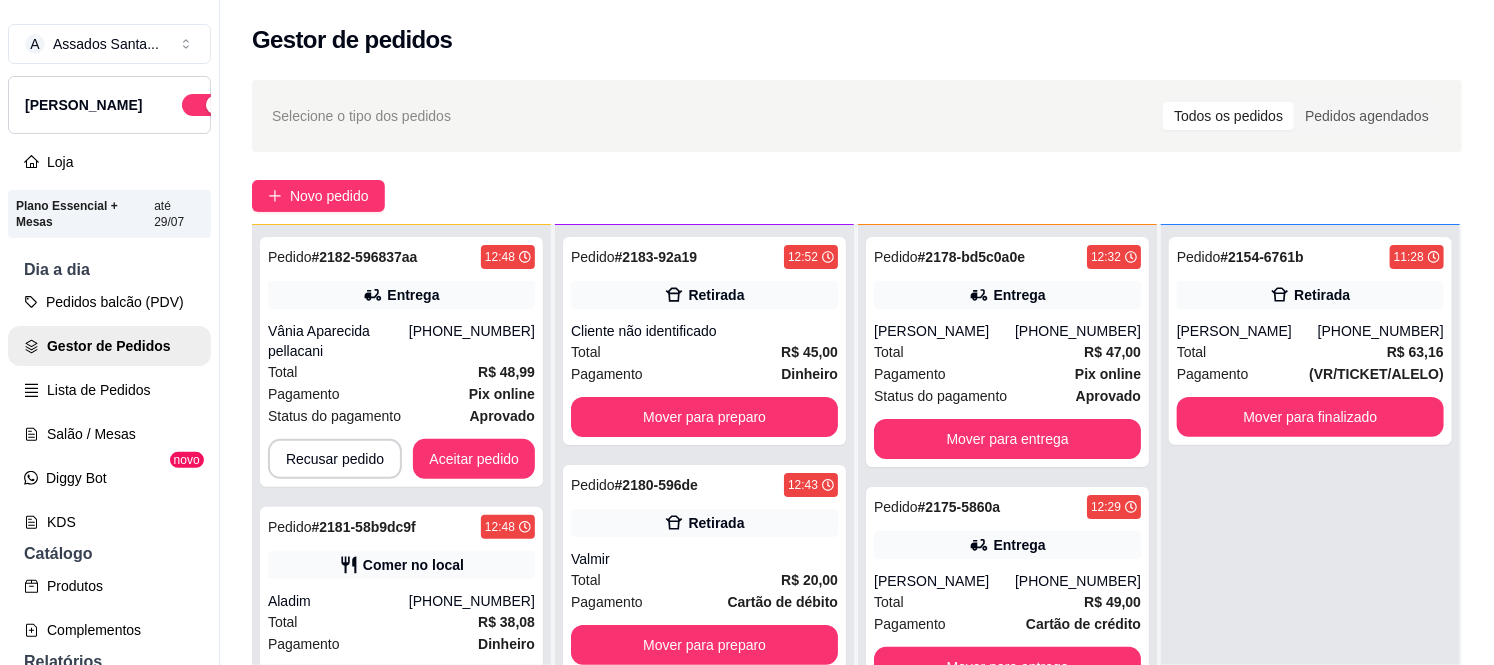 click on "Pedido  # 2182-596837aa 12:48 Entrega Vânia Aparecida pellacani (11) 98648-0635 Total R$ 48,99 Pagamento Pix online Status do pagamento aprovado Recusar pedido Aceitar pedido Pedido  # 2181-58b9dc9f 12:48 Comer no local Aladim  (11) 91478-4838 Total R$ 38,08 Pagamento Dinheiro Recusar pedido Aceitar pedido" at bounding box center (401, 557) 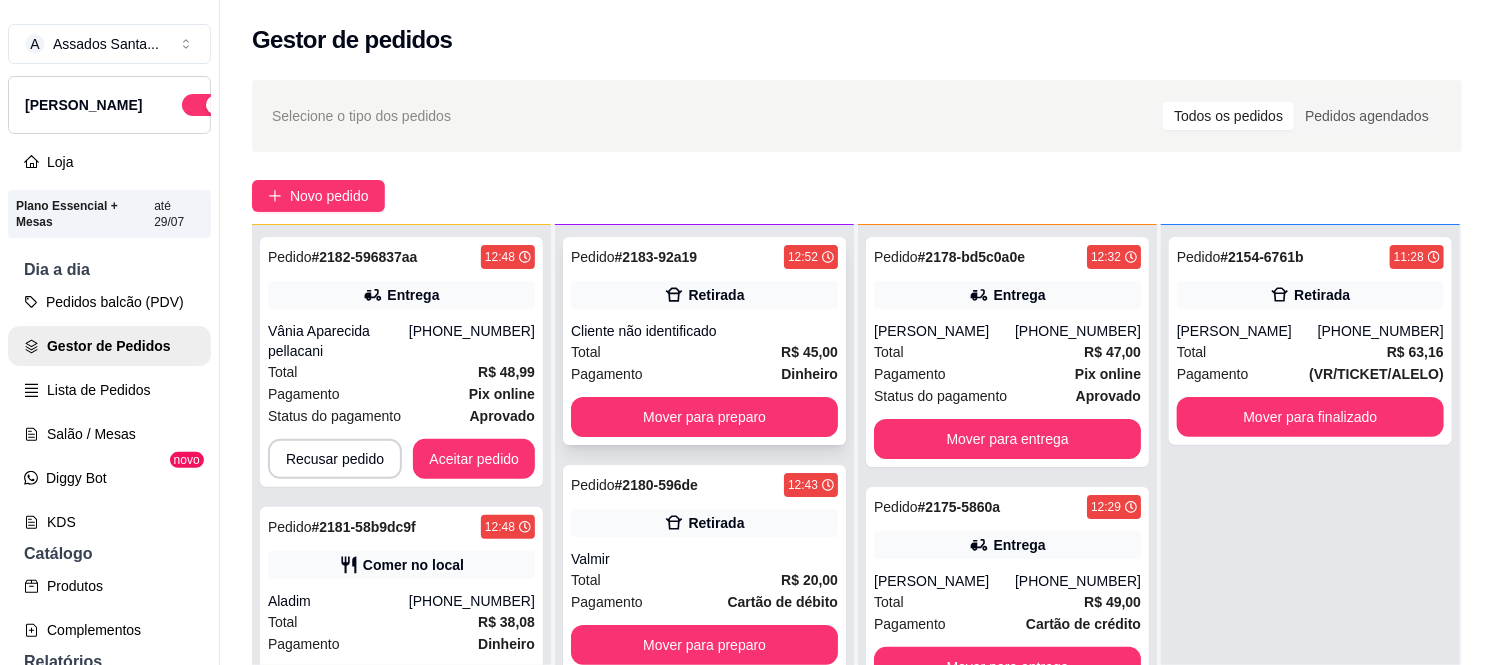 click on "Retirada" at bounding box center [704, 295] 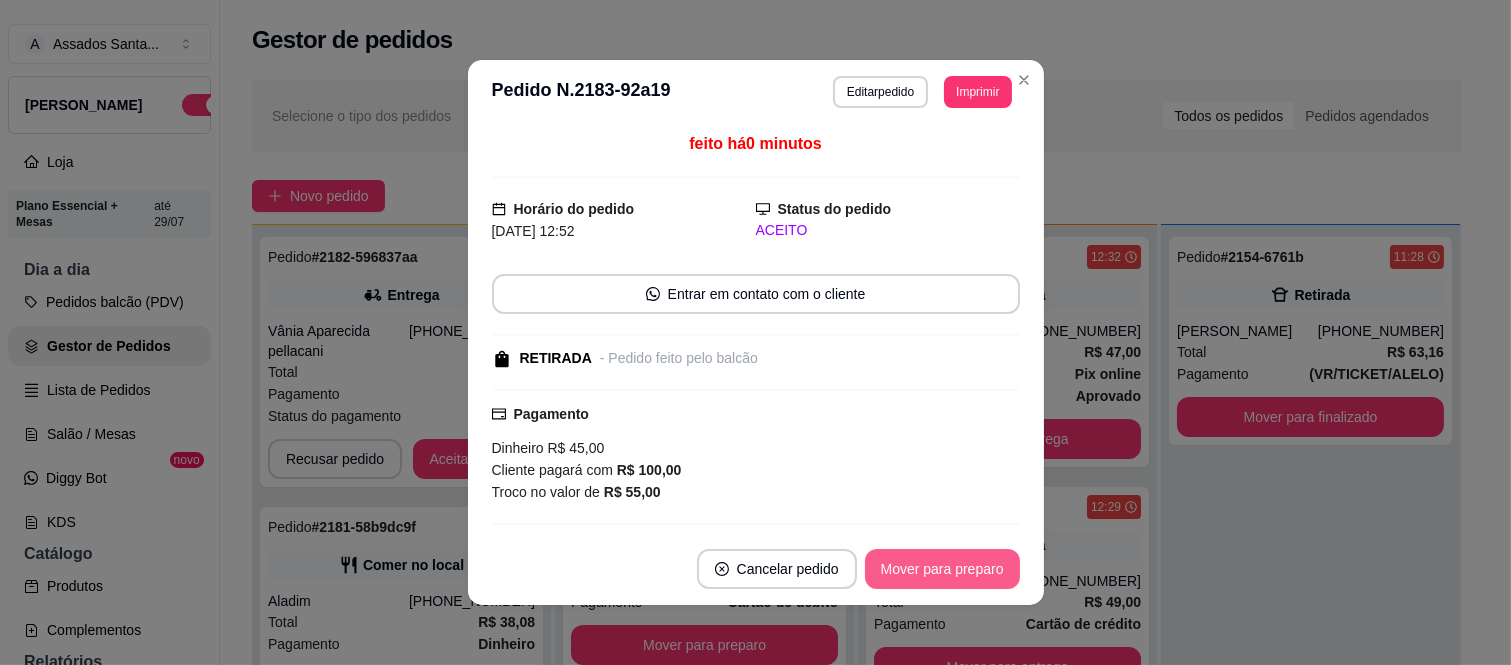 click on "Mover para preparo" at bounding box center (942, 569) 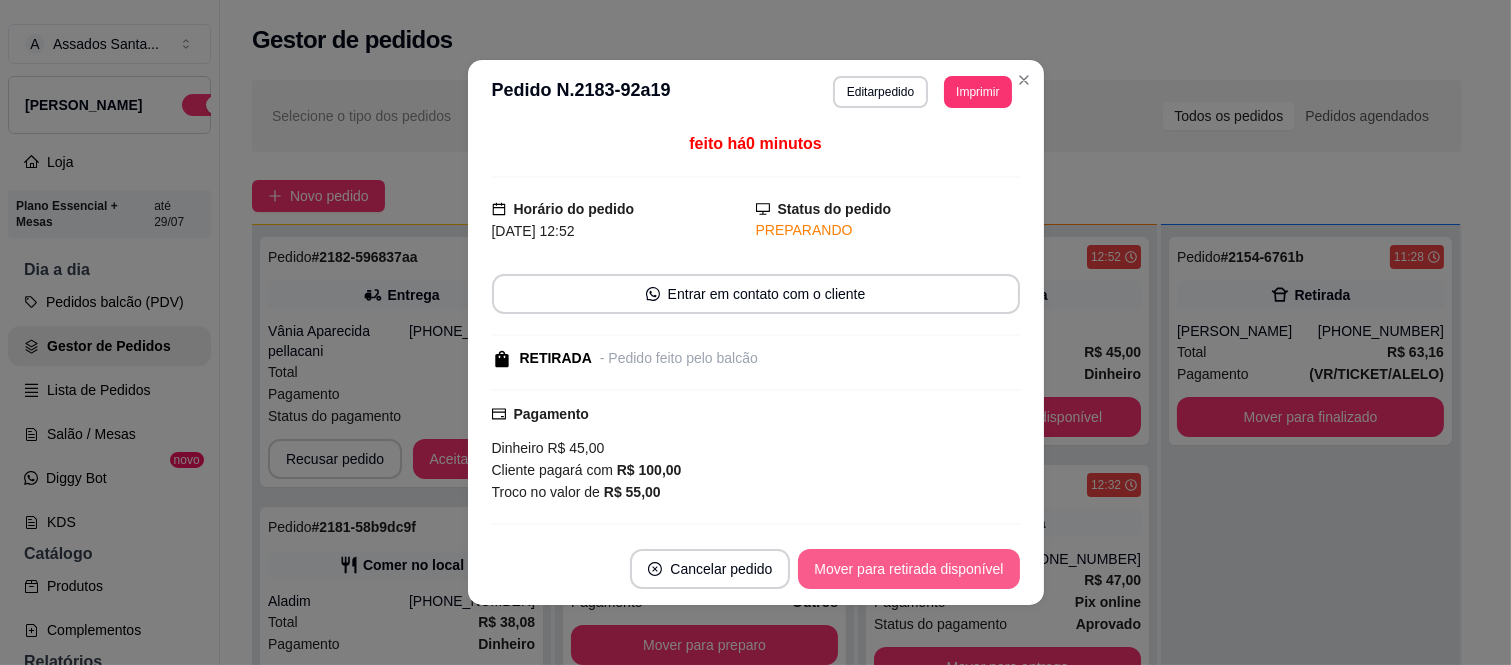 click on "Mover para retirada disponível" at bounding box center [908, 569] 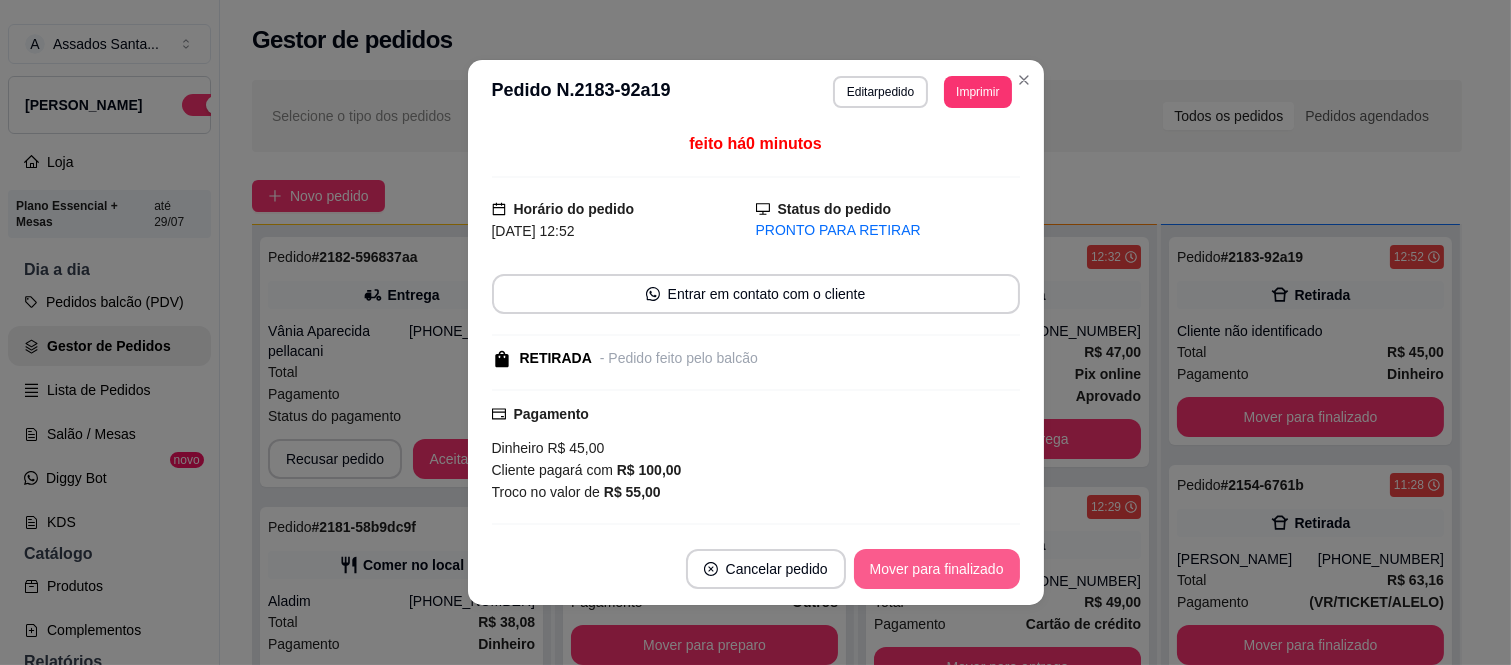 click on "Mover para finalizado" at bounding box center [937, 569] 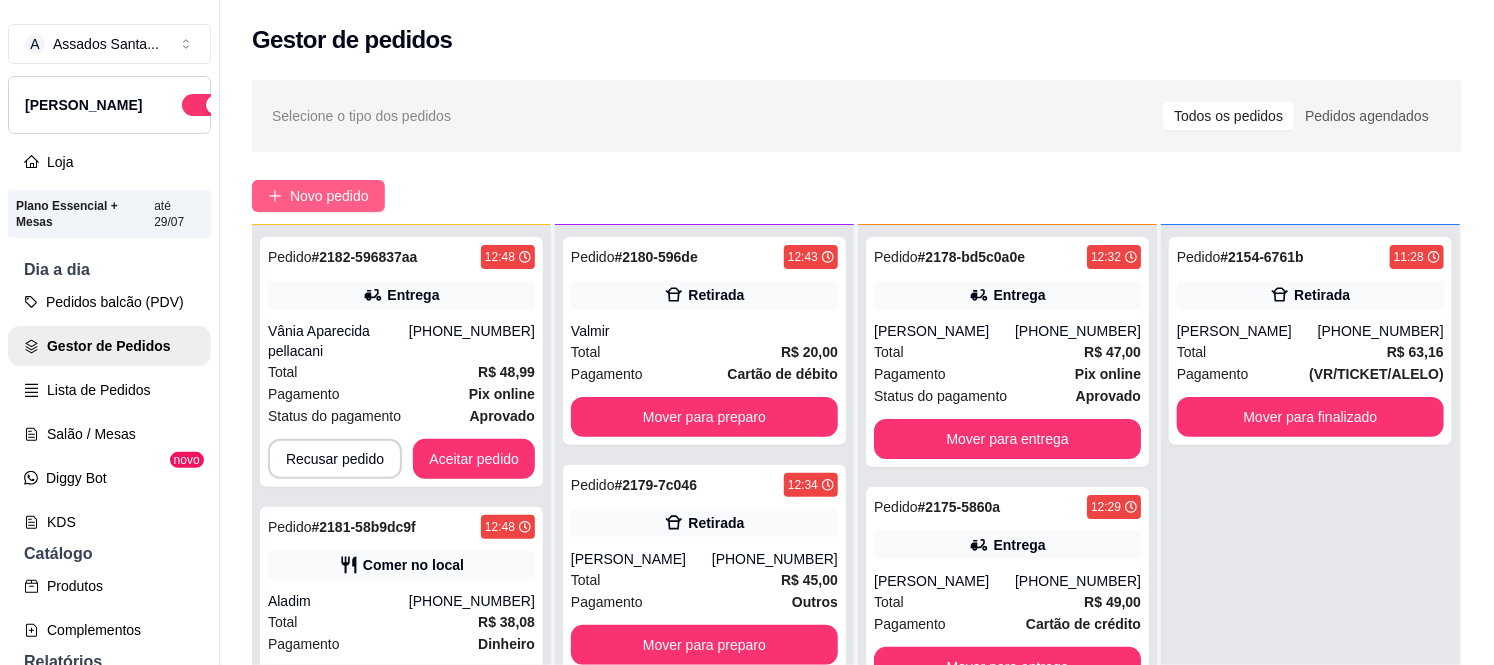 click on "Novo pedido" at bounding box center [318, 196] 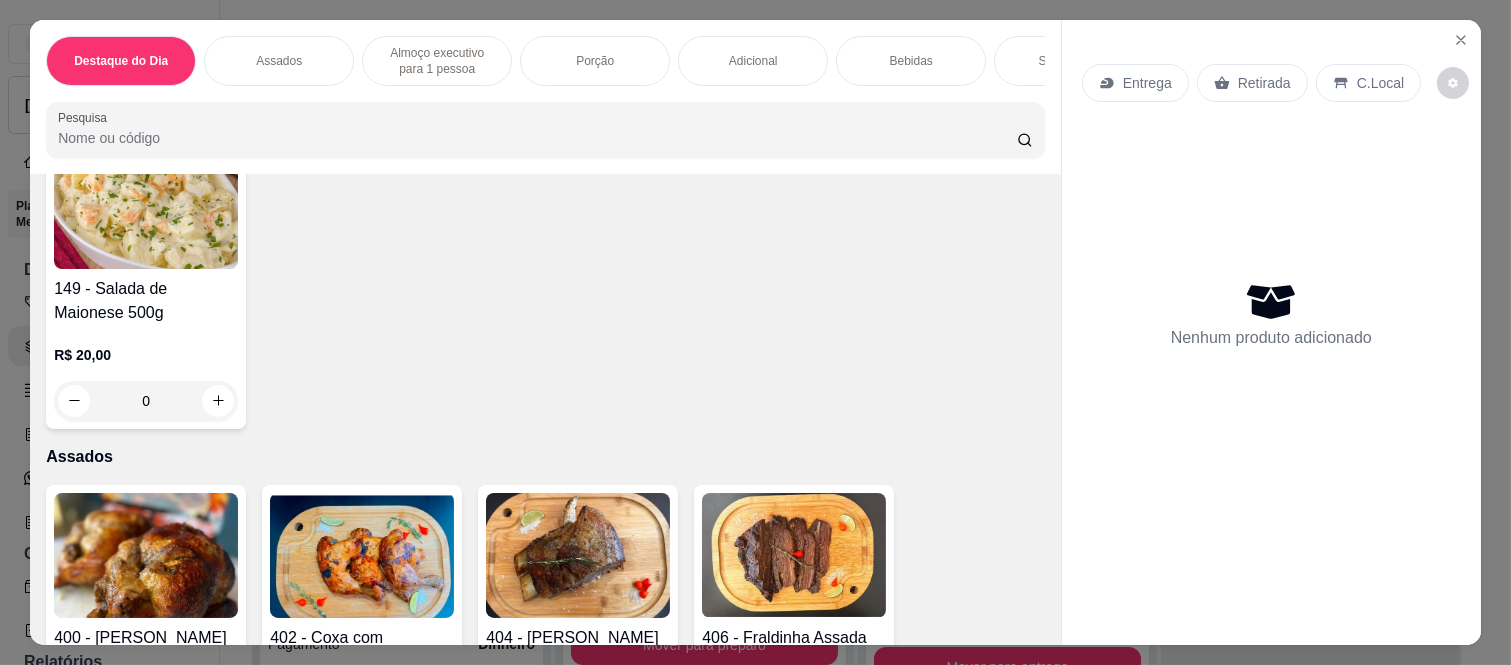 scroll, scrollTop: 666, scrollLeft: 0, axis: vertical 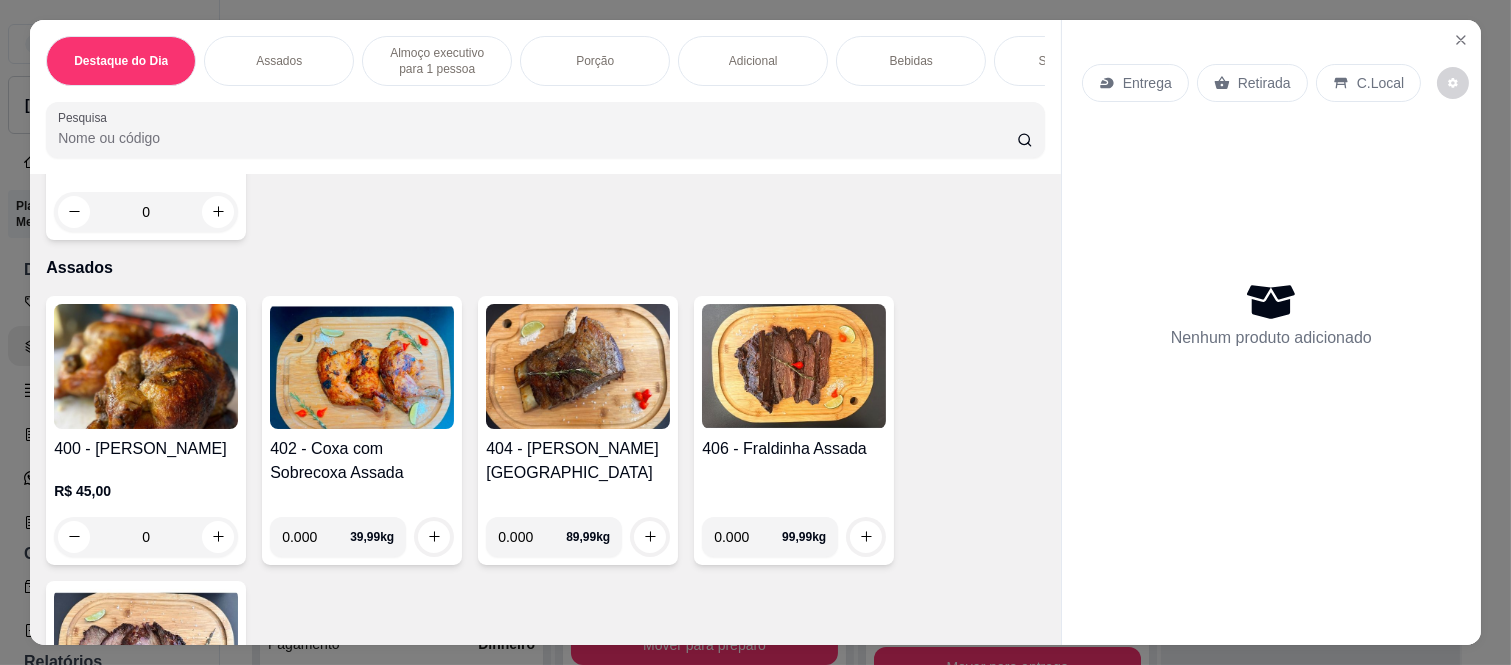 click on "0" at bounding box center (146, 537) 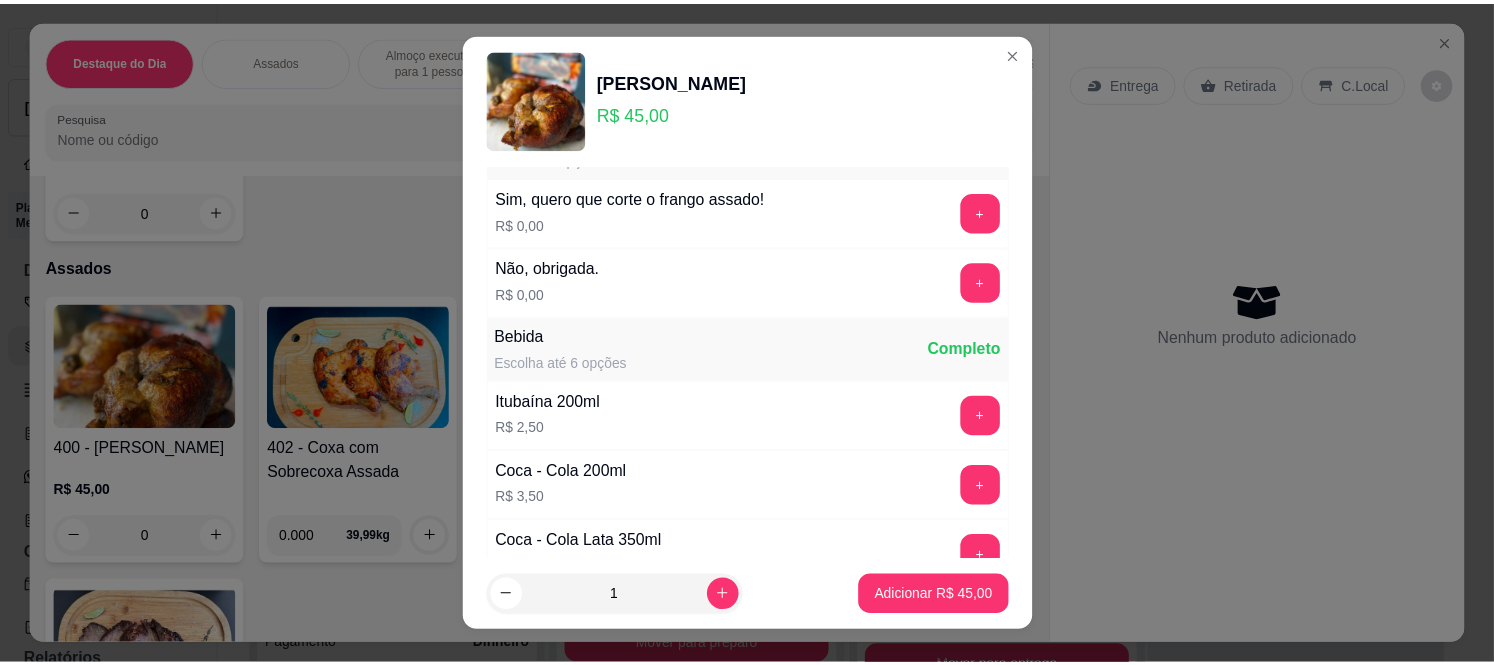 scroll, scrollTop: 0, scrollLeft: 0, axis: both 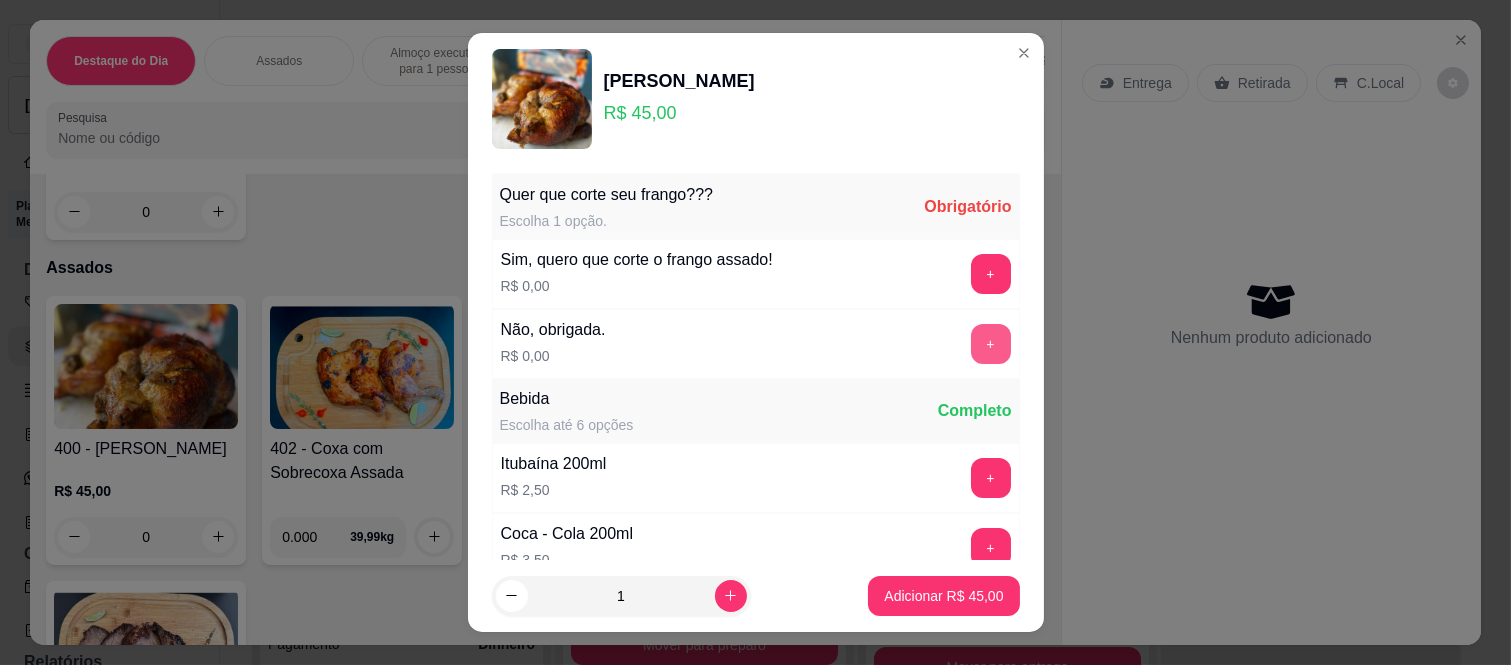 click on "+" at bounding box center (991, 344) 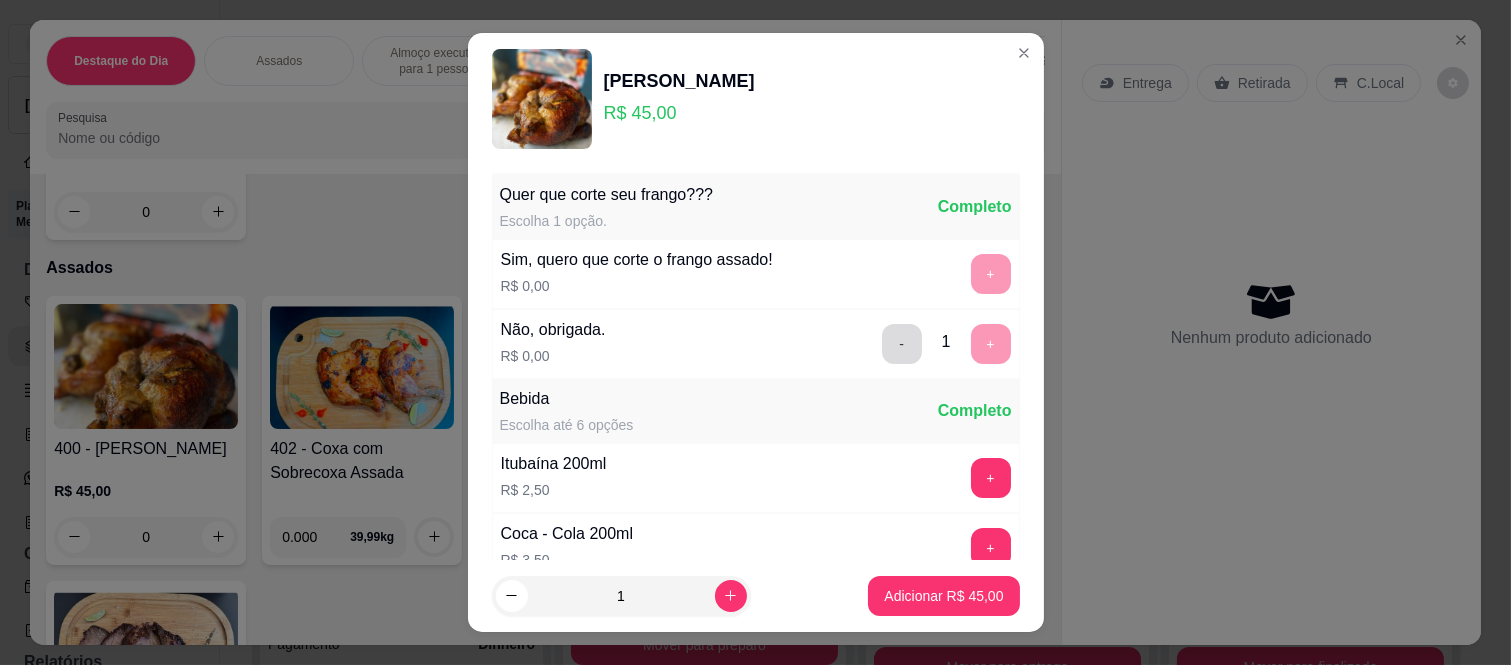 click on "-" at bounding box center [902, 344] 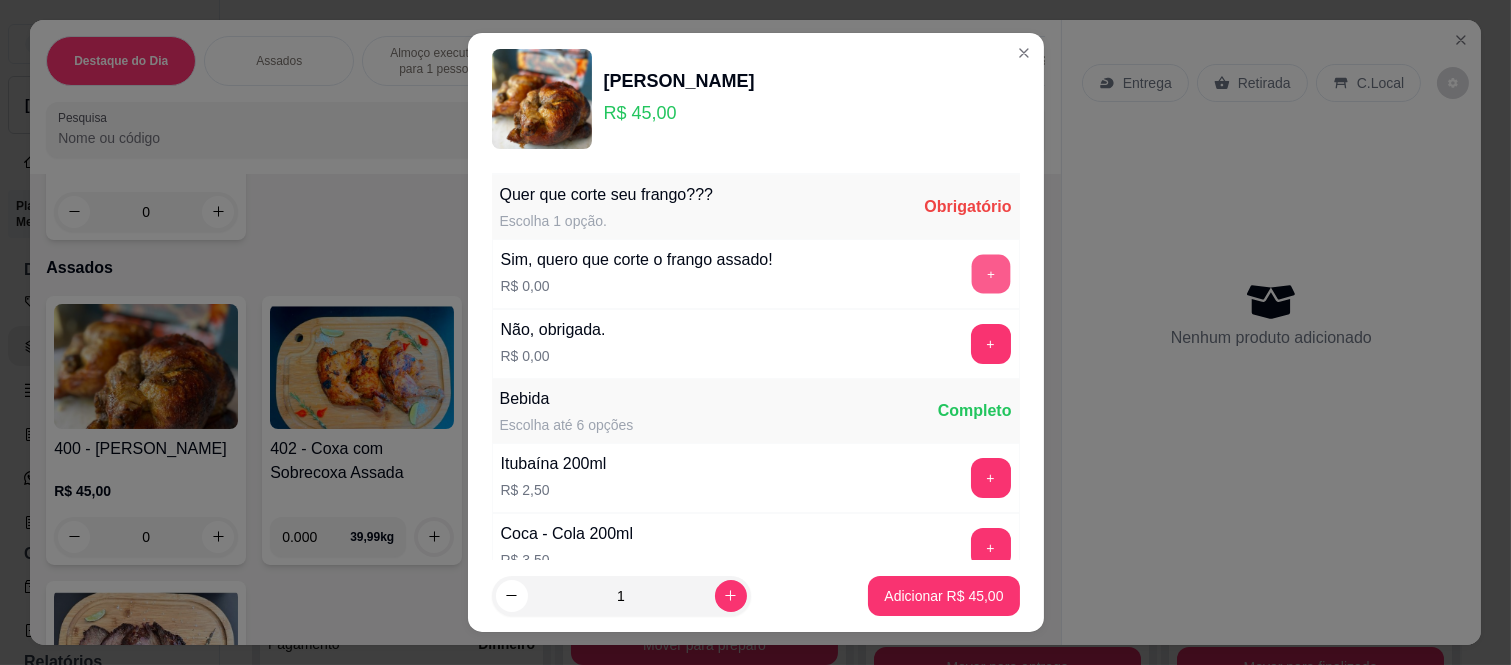 click on "+" at bounding box center (990, 274) 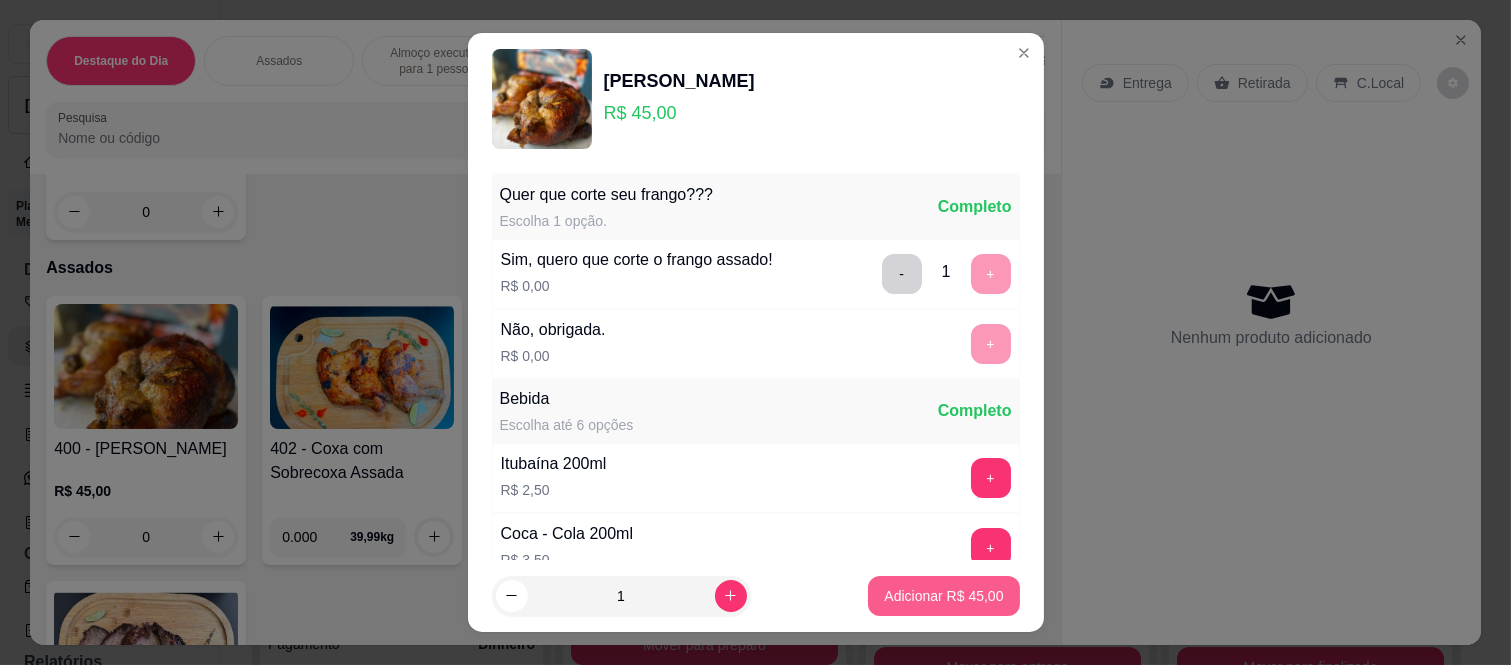 click on "Adicionar   R$ 45,00" at bounding box center [943, 596] 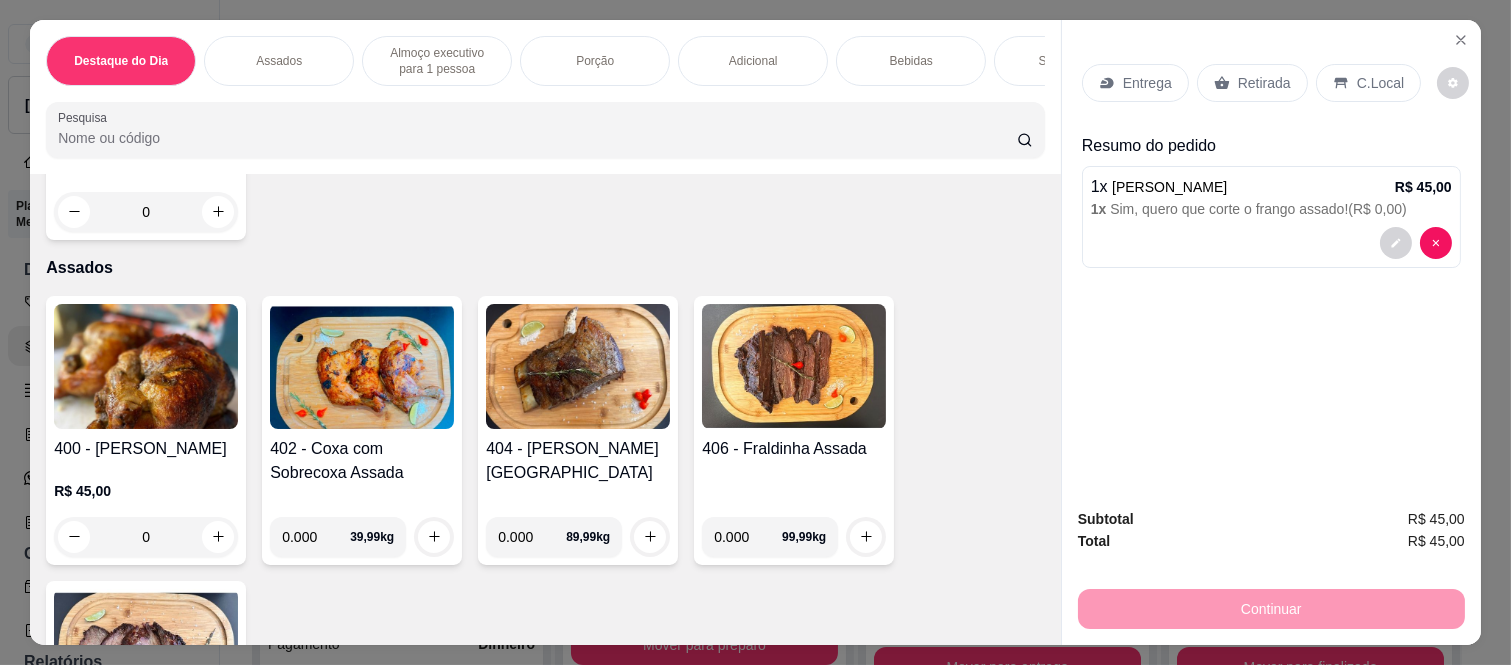 click on "Retirada" at bounding box center (1252, 83) 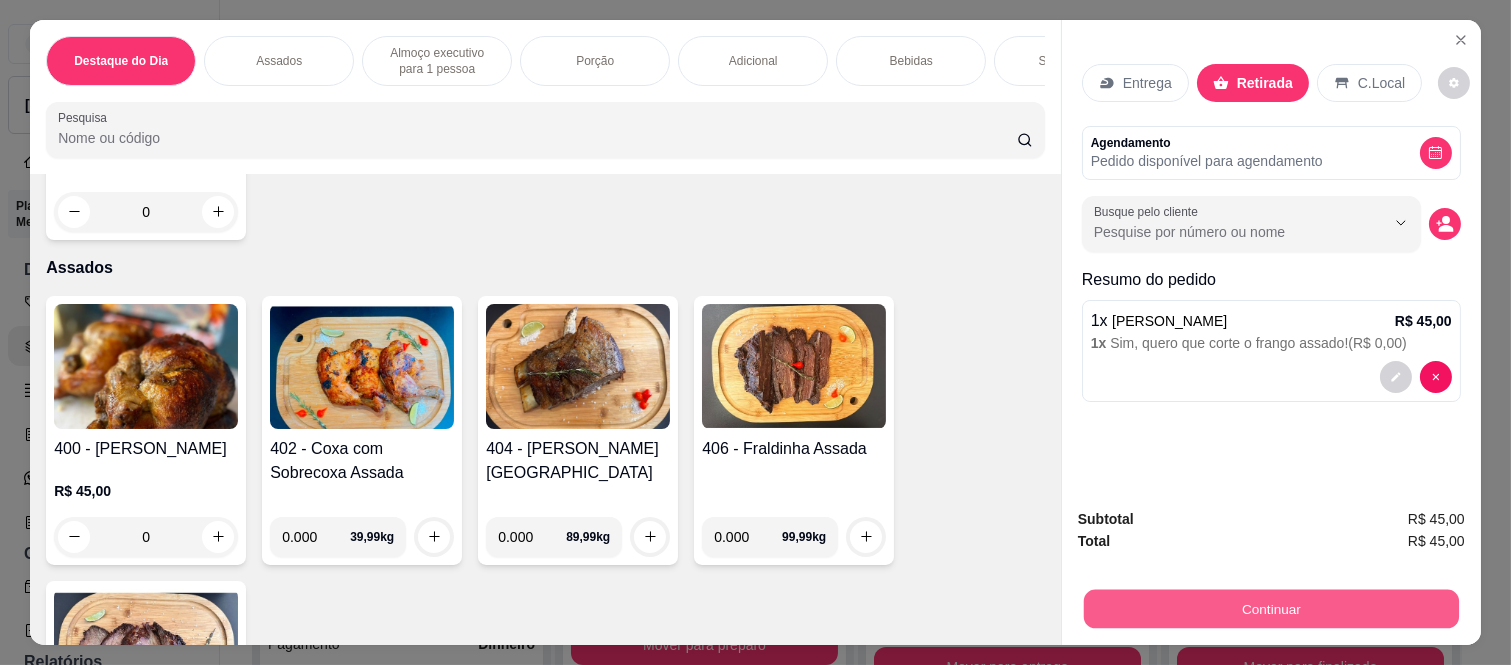 click on "Continuar" at bounding box center [1271, 609] 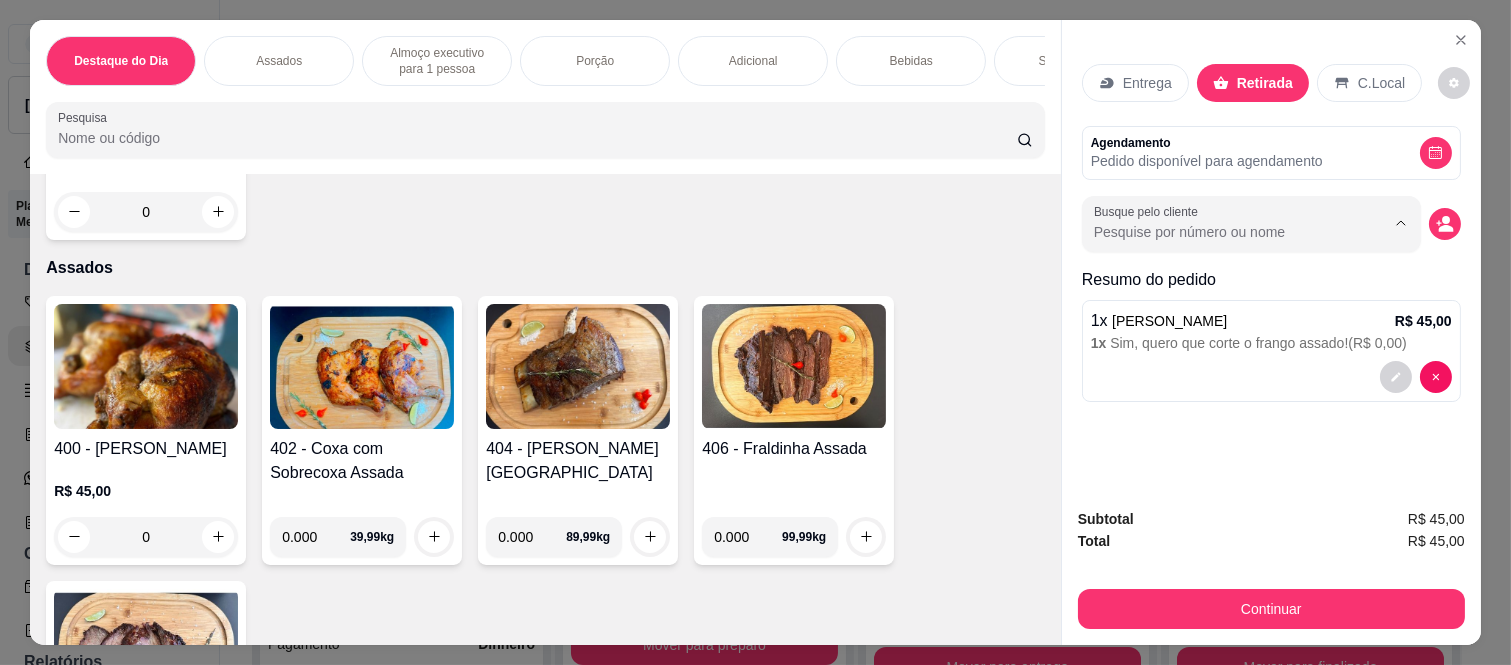 click on "Busque pelo cliente" at bounding box center [1223, 232] 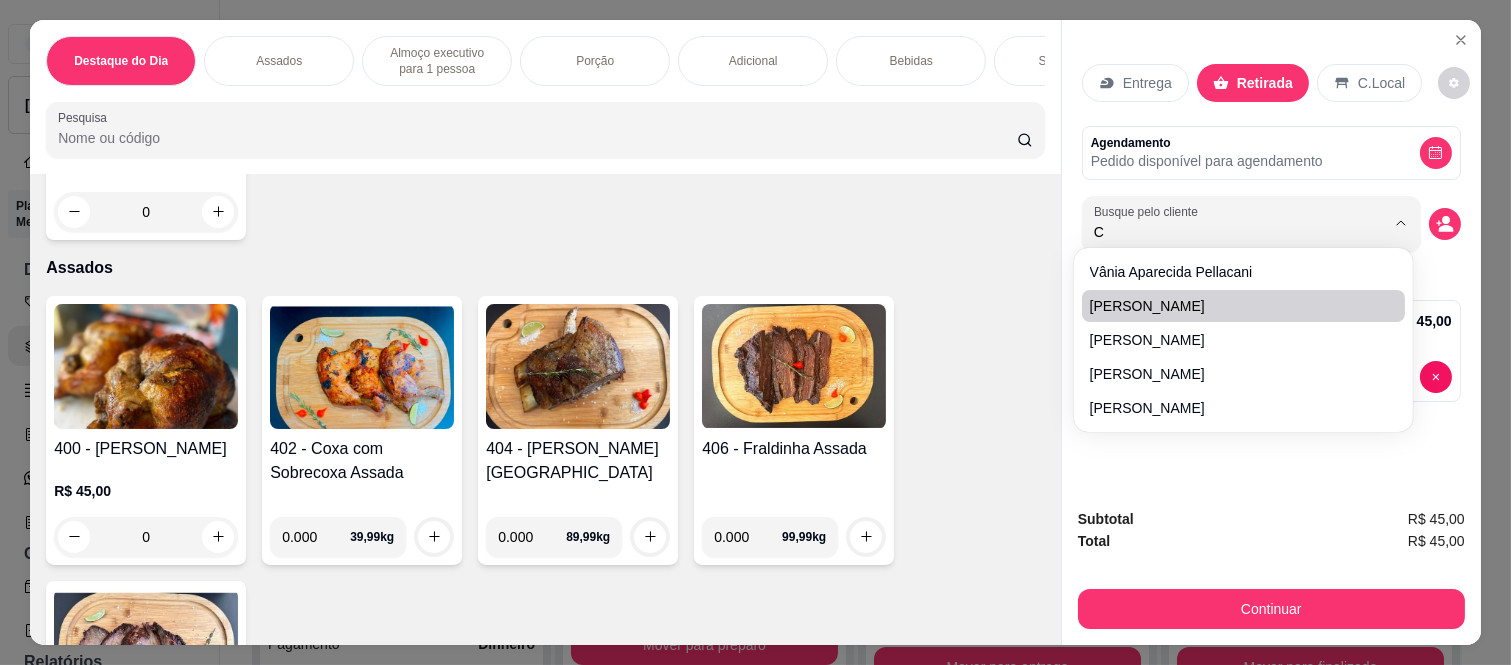 type on "Cr" 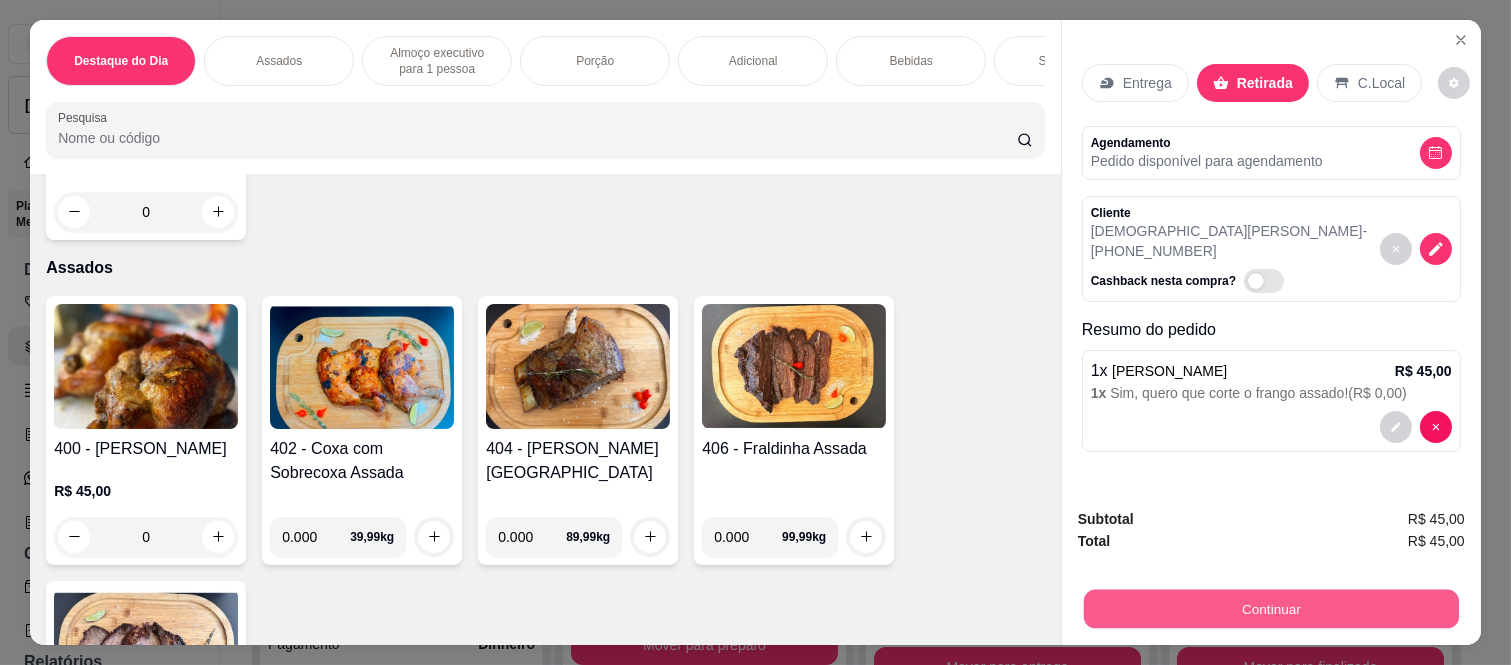 click on "Continuar" at bounding box center [1271, 609] 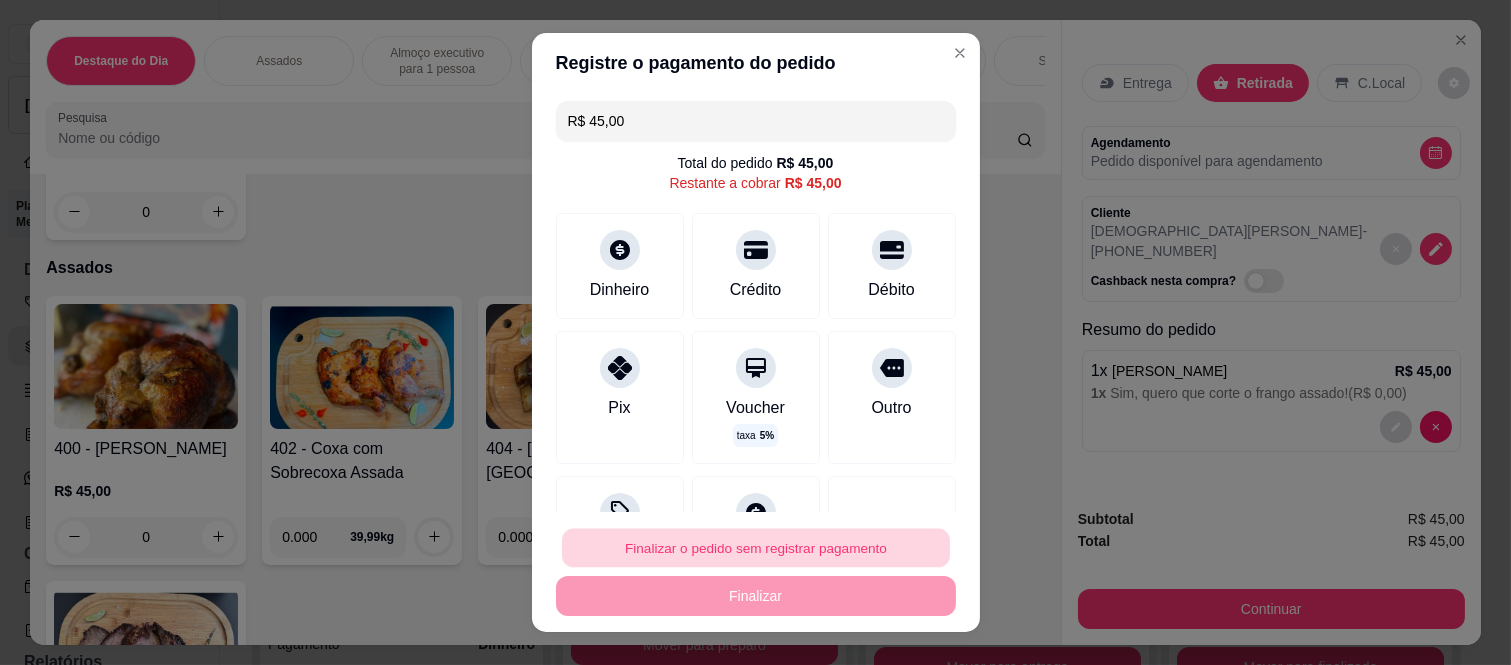 click on "Finalizar o pedido sem registrar pagamento" at bounding box center [756, 547] 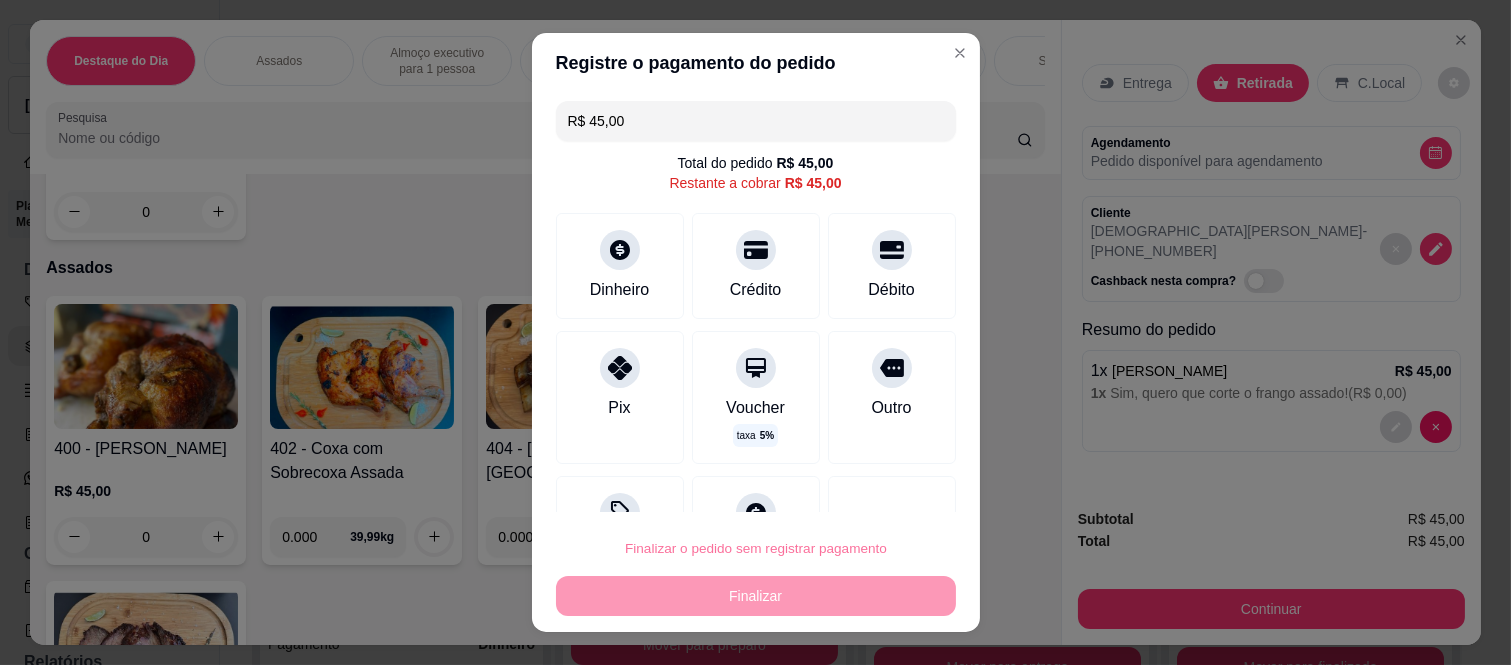 click on "Confirmar" at bounding box center (869, 491) 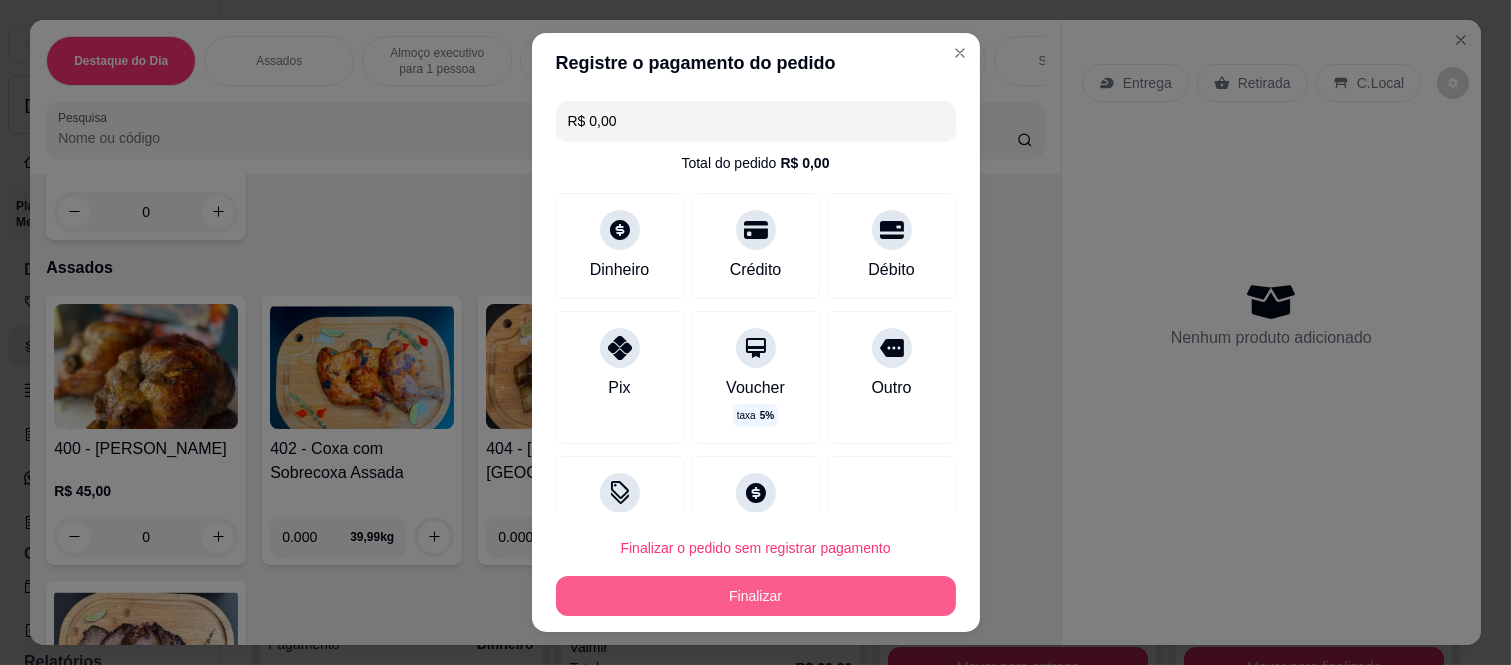 type on "R$ 0,00" 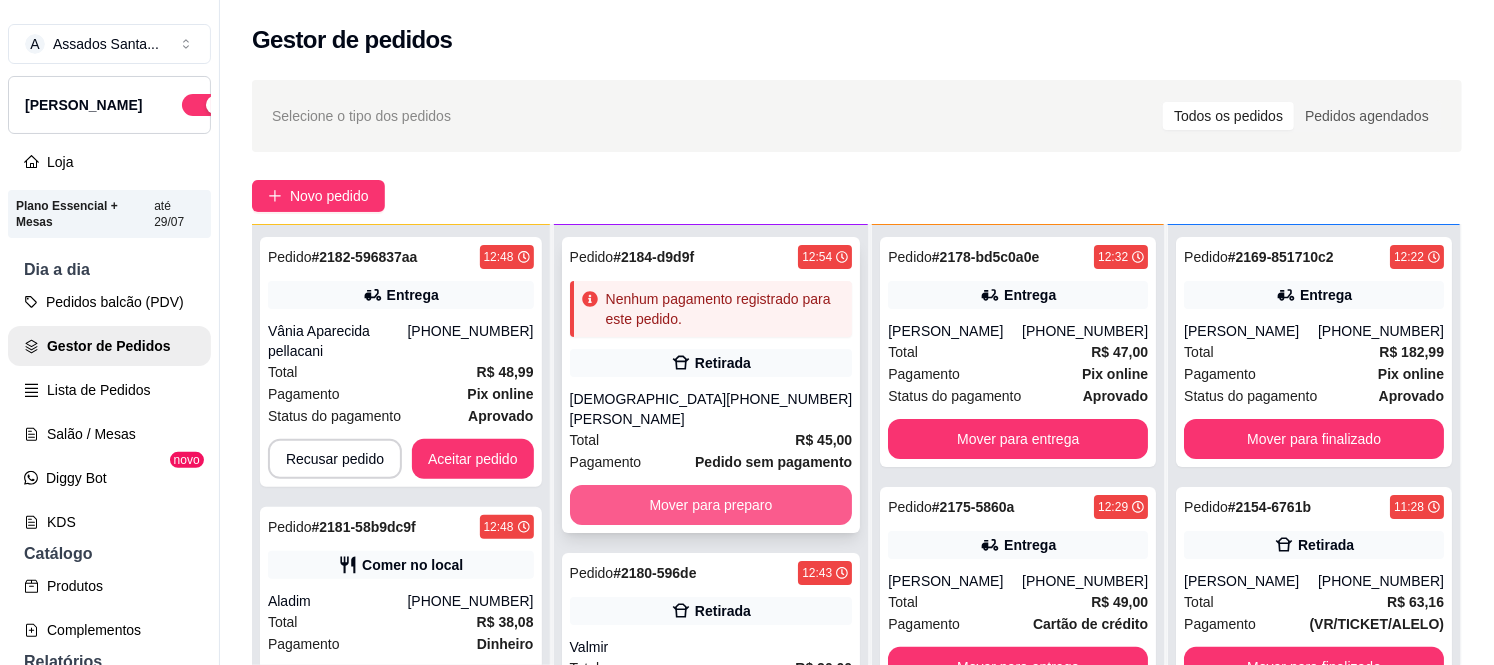 click on "Mover para preparo" at bounding box center [711, 505] 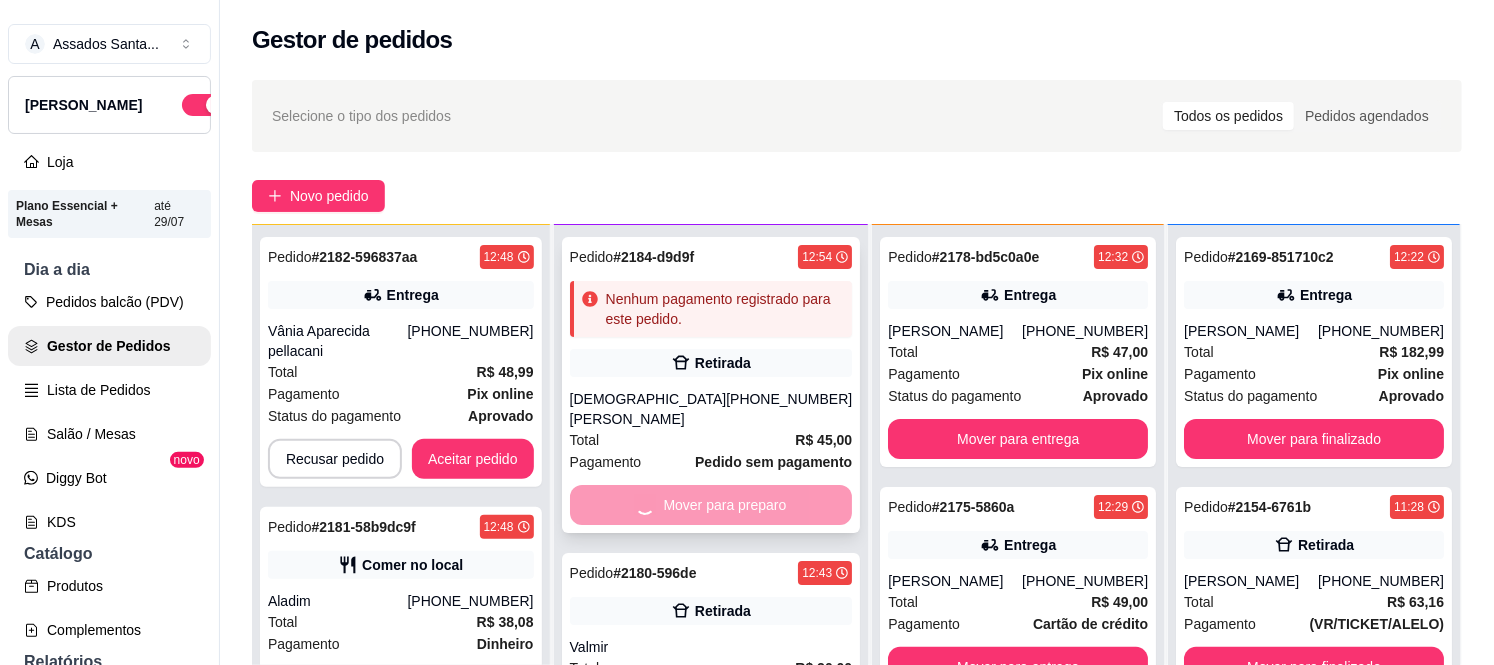 scroll, scrollTop: 0, scrollLeft: 0, axis: both 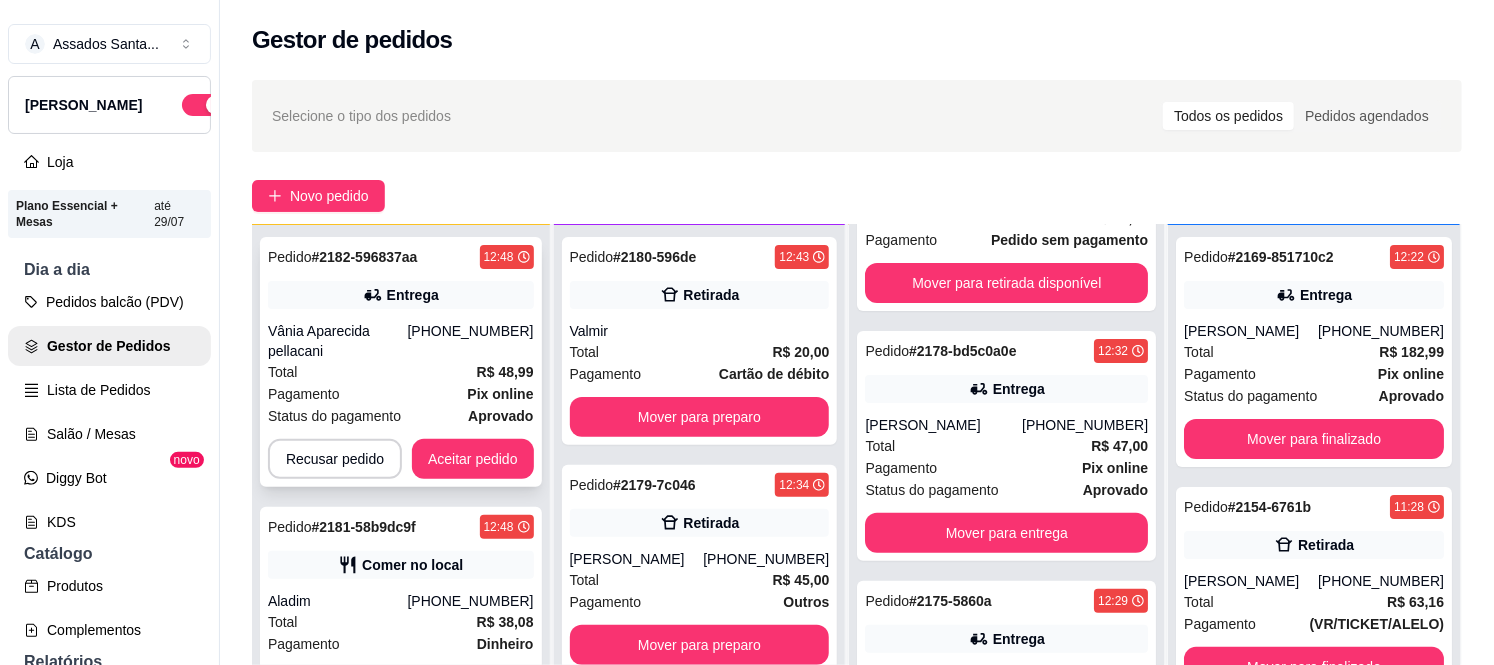 click on "Total R$ 48,99" at bounding box center (401, 372) 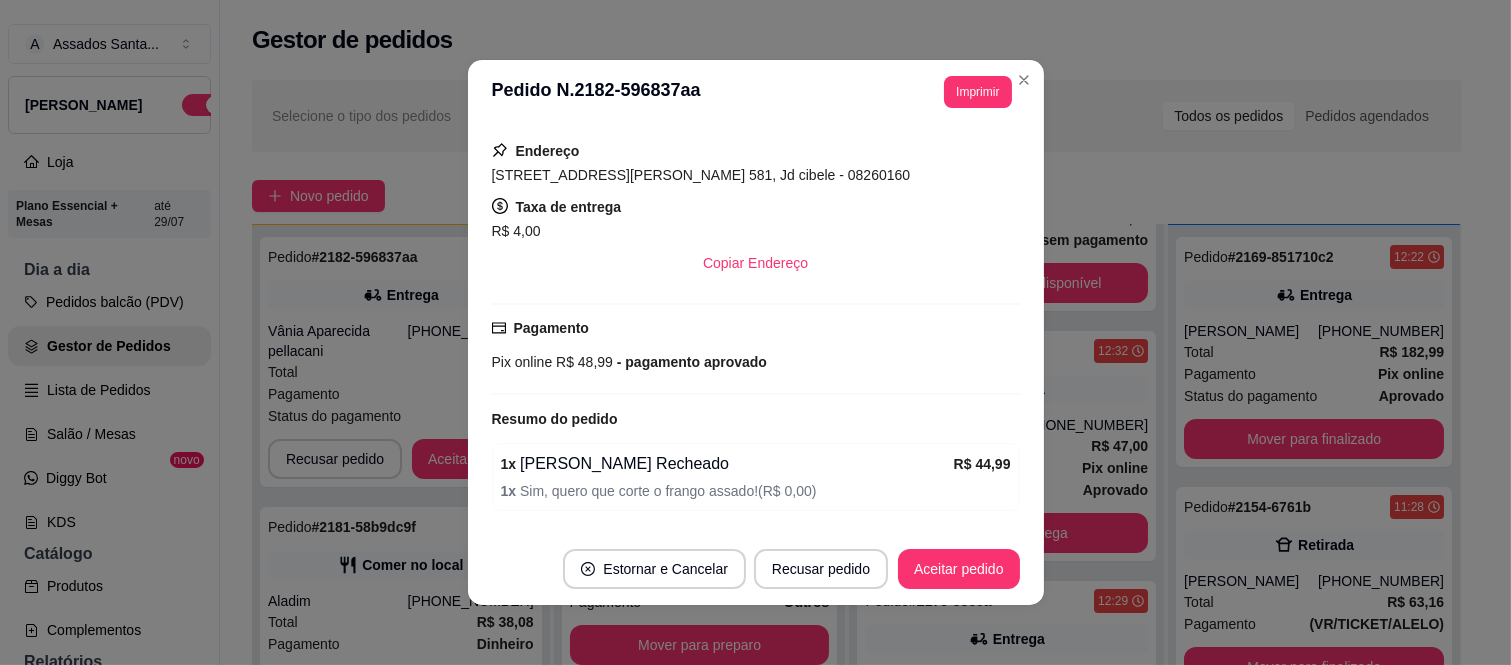 scroll, scrollTop: 434, scrollLeft: 0, axis: vertical 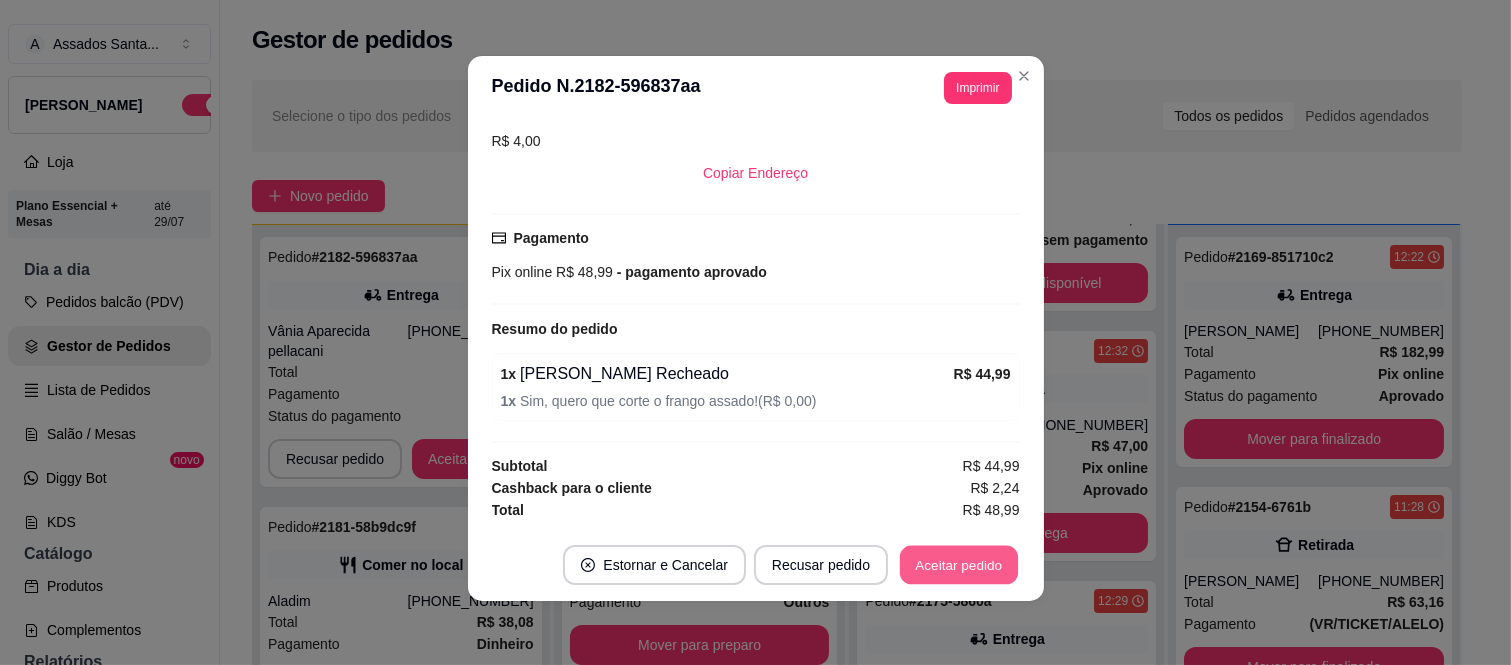 click on "Aceitar pedido" at bounding box center [959, 565] 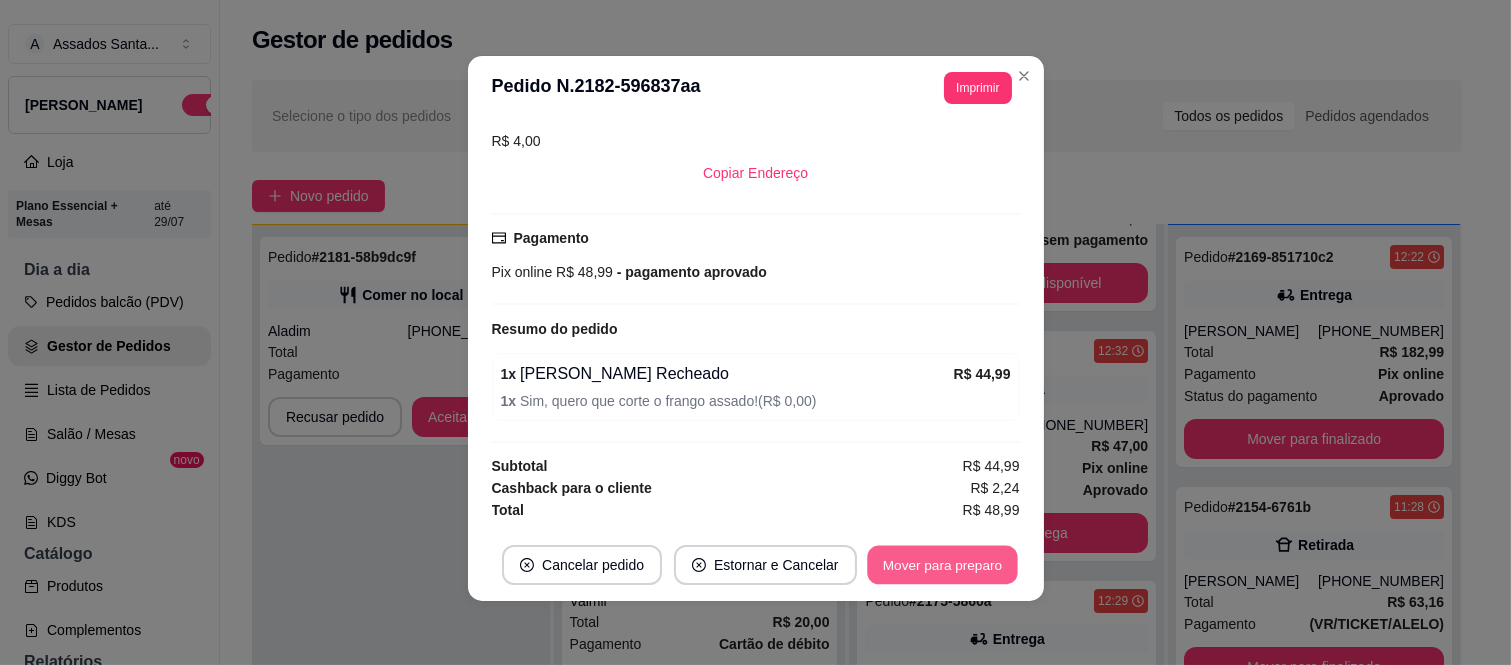 click on "Mover para preparo" at bounding box center (942, 565) 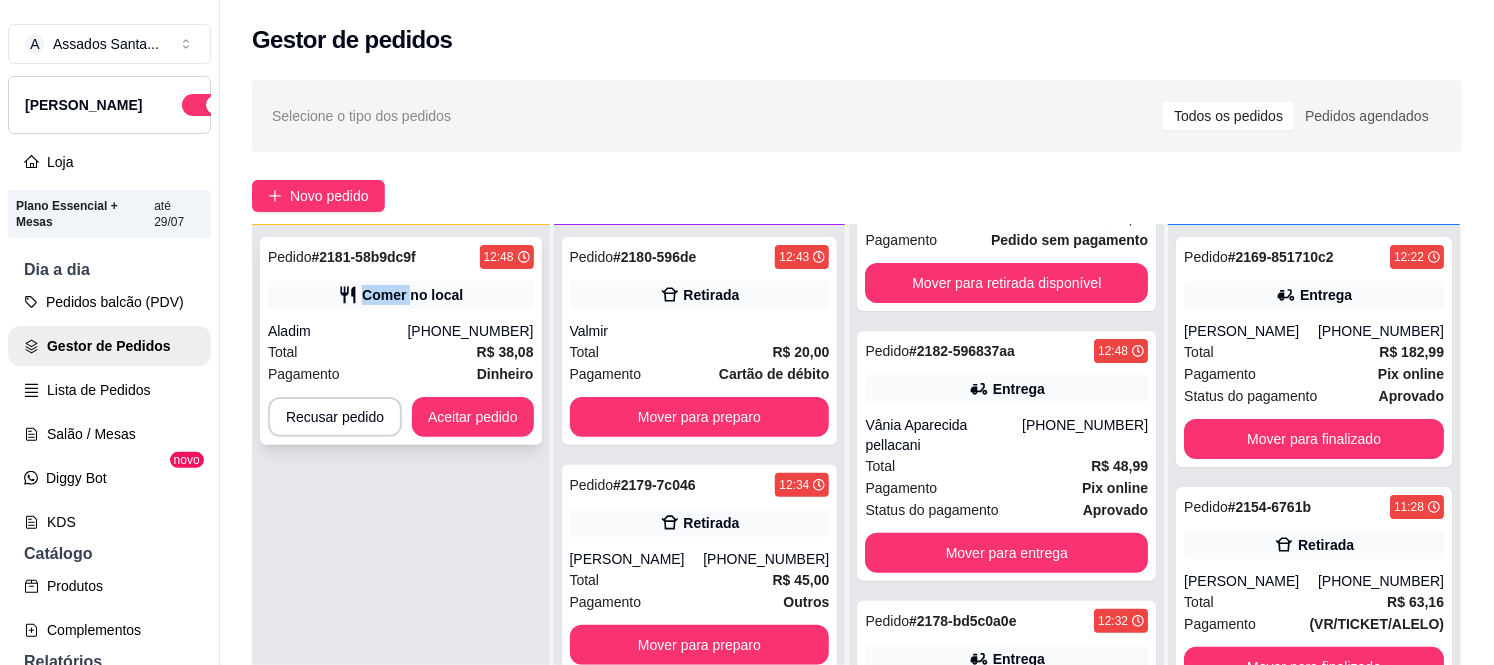 click on "Comer no local" at bounding box center [401, 295] 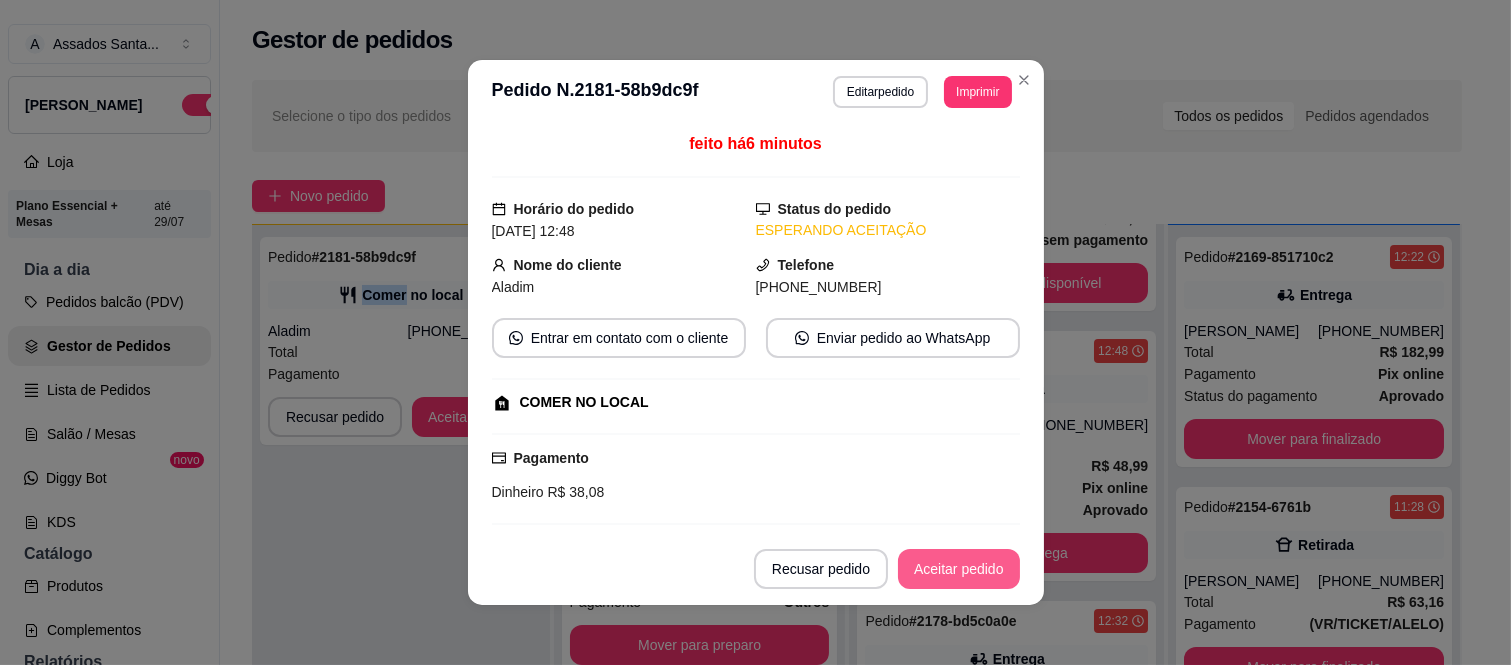 click on "Aceitar pedido" at bounding box center [959, 569] 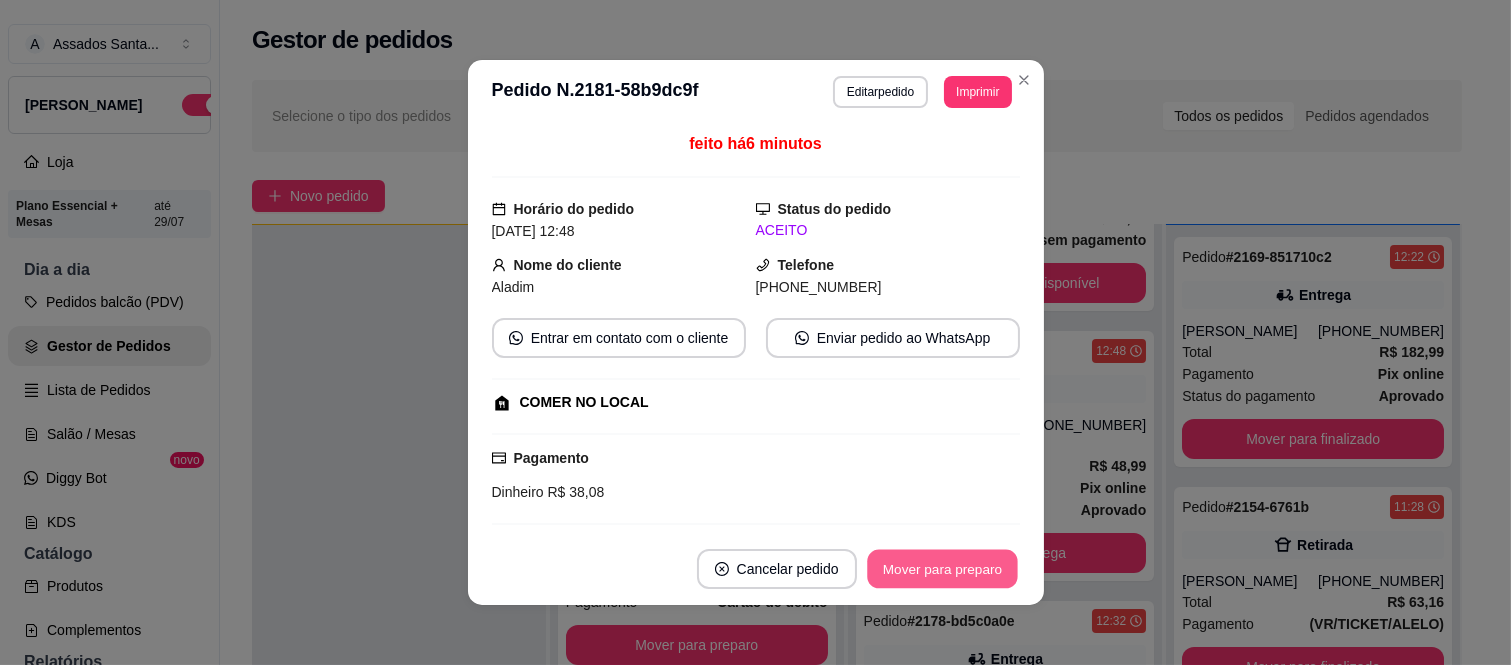 click on "Mover para preparo" at bounding box center (942, 569) 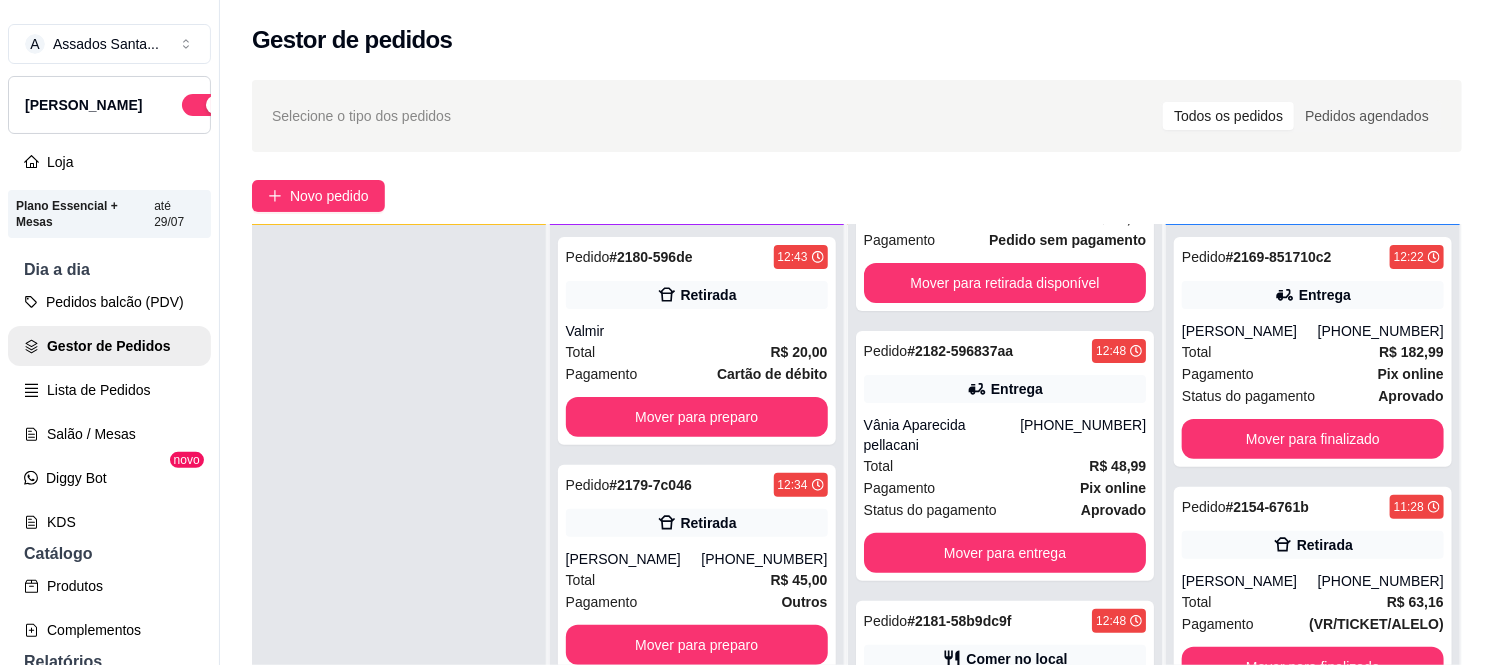 click on "Selecione o tipo dos pedidos Todos os pedidos Pedidos agendados Novo pedido Pendente 0 Aceito 2 Pedido  # 2180-596de 12:43 Retirada Valmir Total R$ 20,00 Pagamento Cartão de débito Mover para preparo Pedido  # 2179-7c046 12:34 Retirada Maria aparecida (11) 95913-1620 Total R$ 45,00 Pagamento Outros Mover para preparo Preparando 13 Pedido  # 2184-d9d9f 12:54 Nenhum pagamento registrado para este pedido. Retirada Cristiane Catarina (11) 94519-3562 Total R$ 45,00 Pagamento Pedido sem pagamento Mover para retirada disponível Pedido  # 2182-596837aa 12:48 Entrega Vânia Aparecida pellacani (11) 98648-0635 Total R$ 48,99 Pagamento Pix online Status do pagamento aprovado Mover para entrega Pedido  # 2181-58b9dc9f 12:48 Comer no local Aladim  (11) 91478-4838 Total R$ 38,08 Pagamento Dinheiro Mover para retirada disponível Pedido  # 2178-bd5c0a0e 12:32 Entrega Paulo Victor  (21) 98117-9342 Total R$ 47,00 Pagamento Pix online Status do pagamento aprovado Mover para entrega Pedido  # 2175-5860a 12:29 Entrega #" at bounding box center (857, 490) 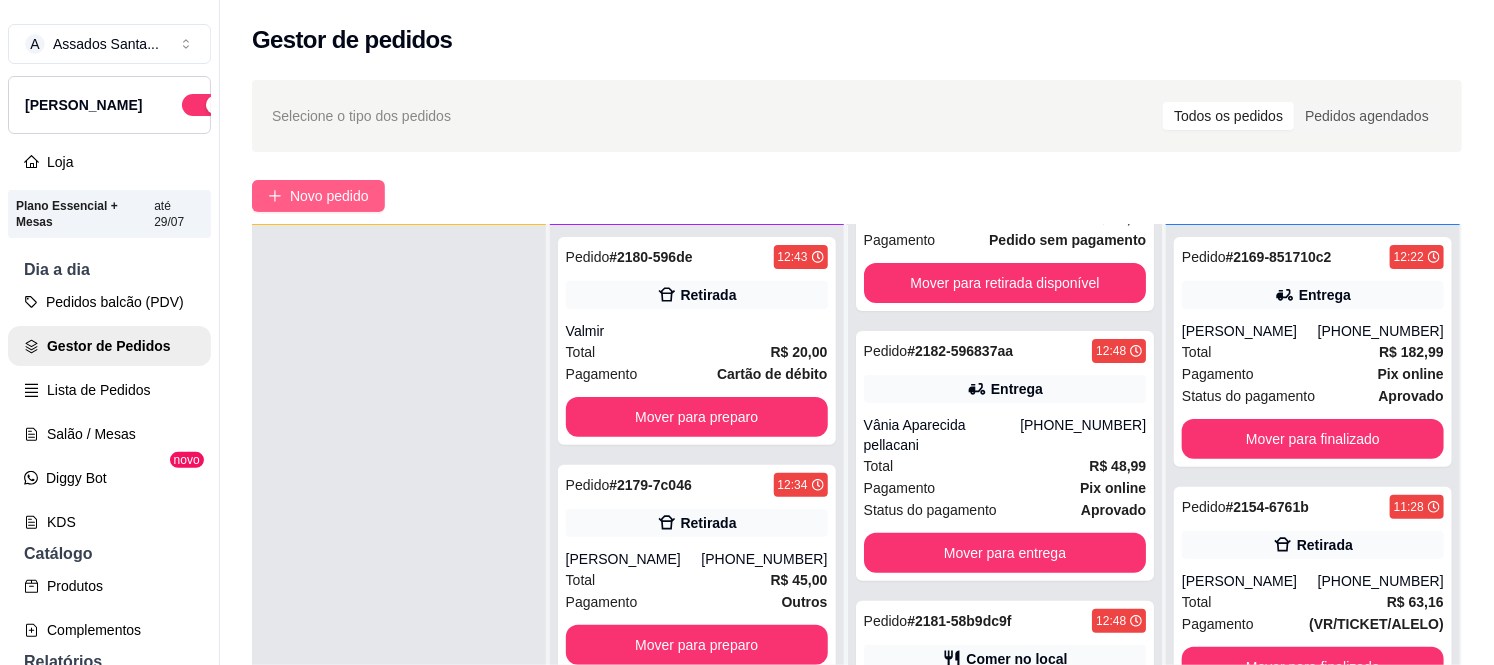 click on "Novo pedido" at bounding box center (329, 196) 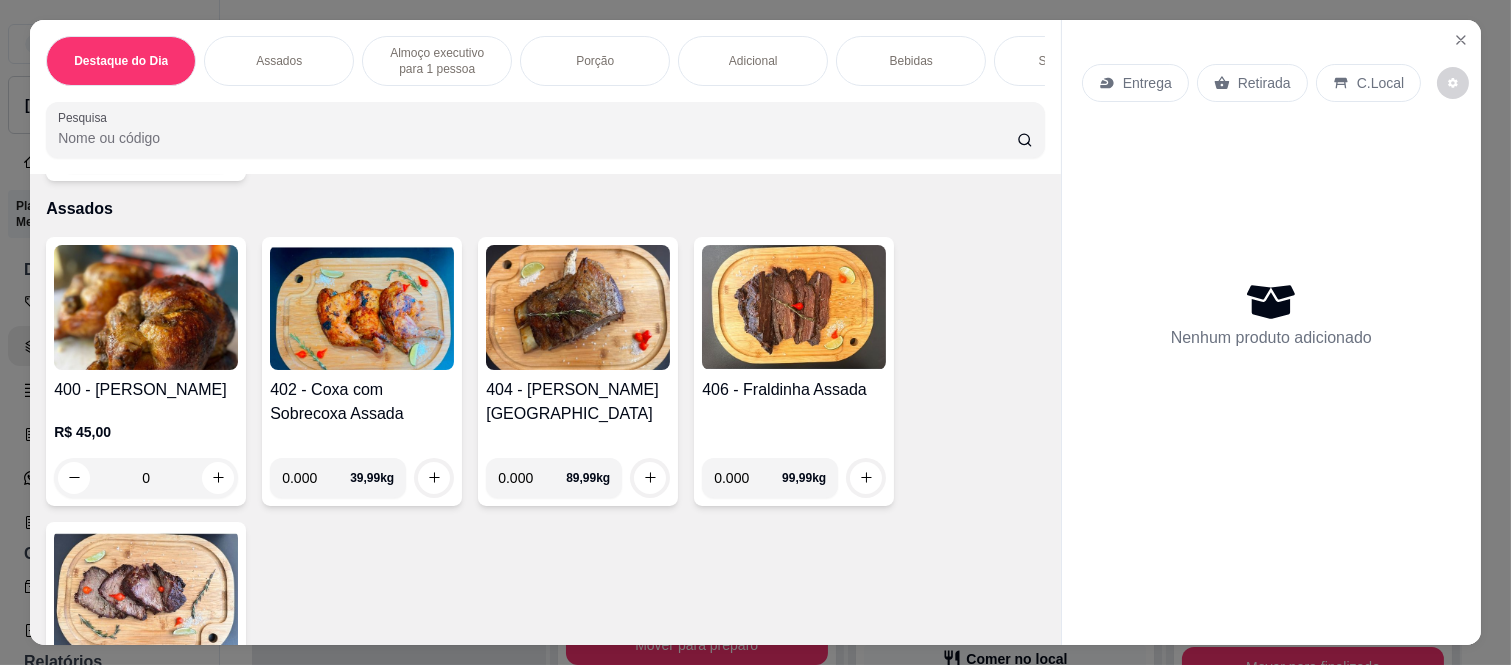 scroll, scrollTop: 888, scrollLeft: 0, axis: vertical 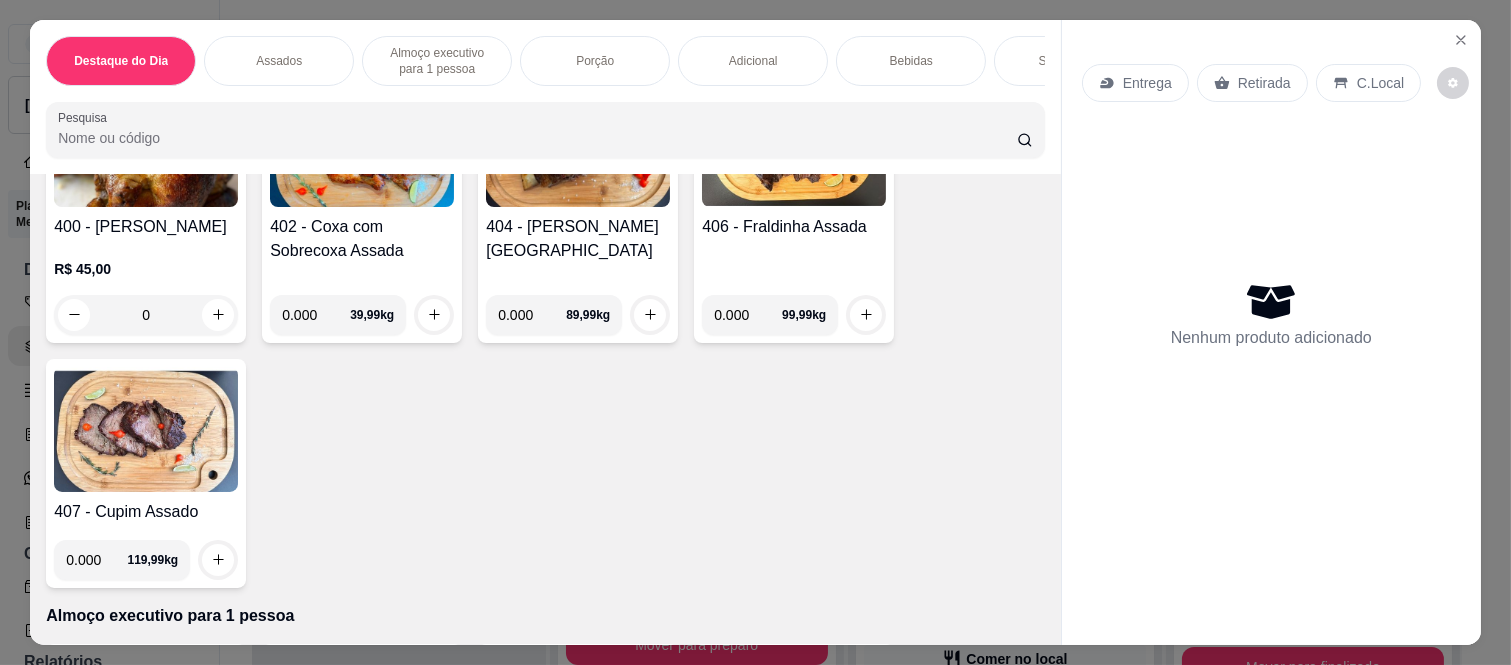 click on "0.000" at bounding box center (316, 315) 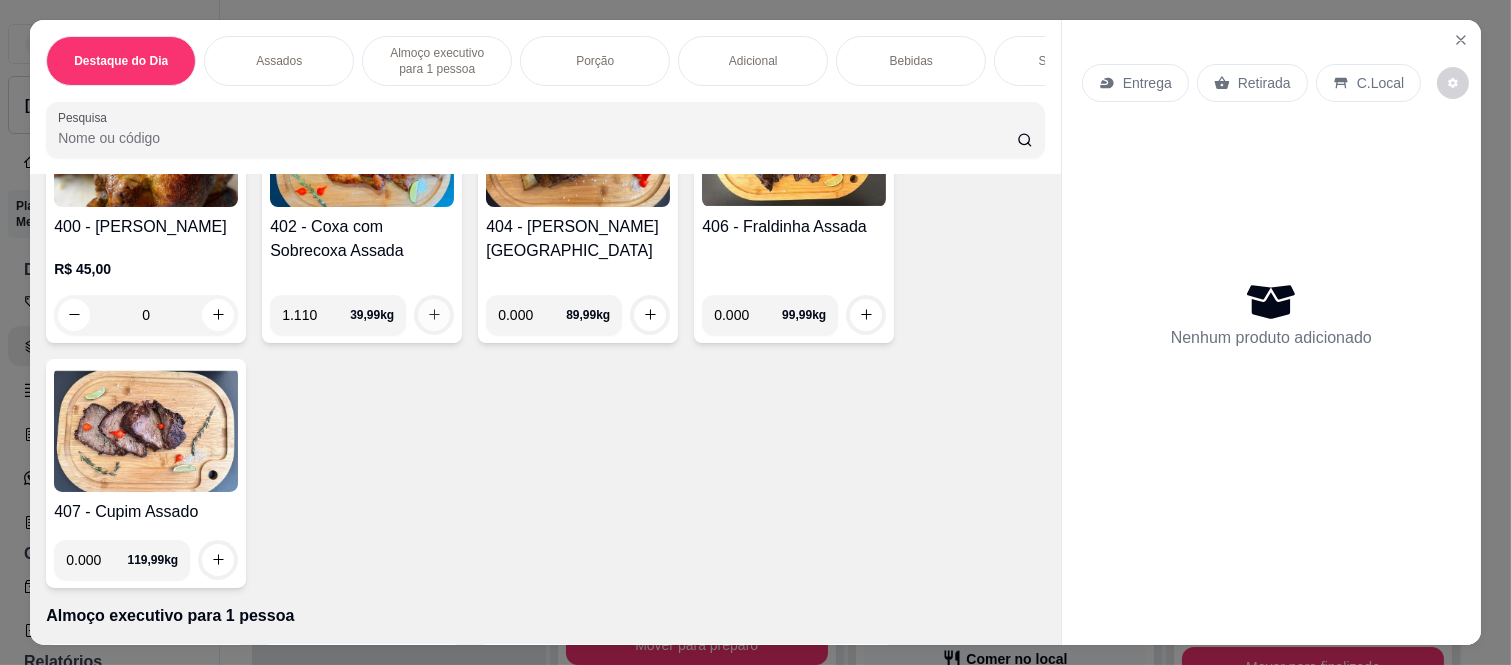 type on "1.110" 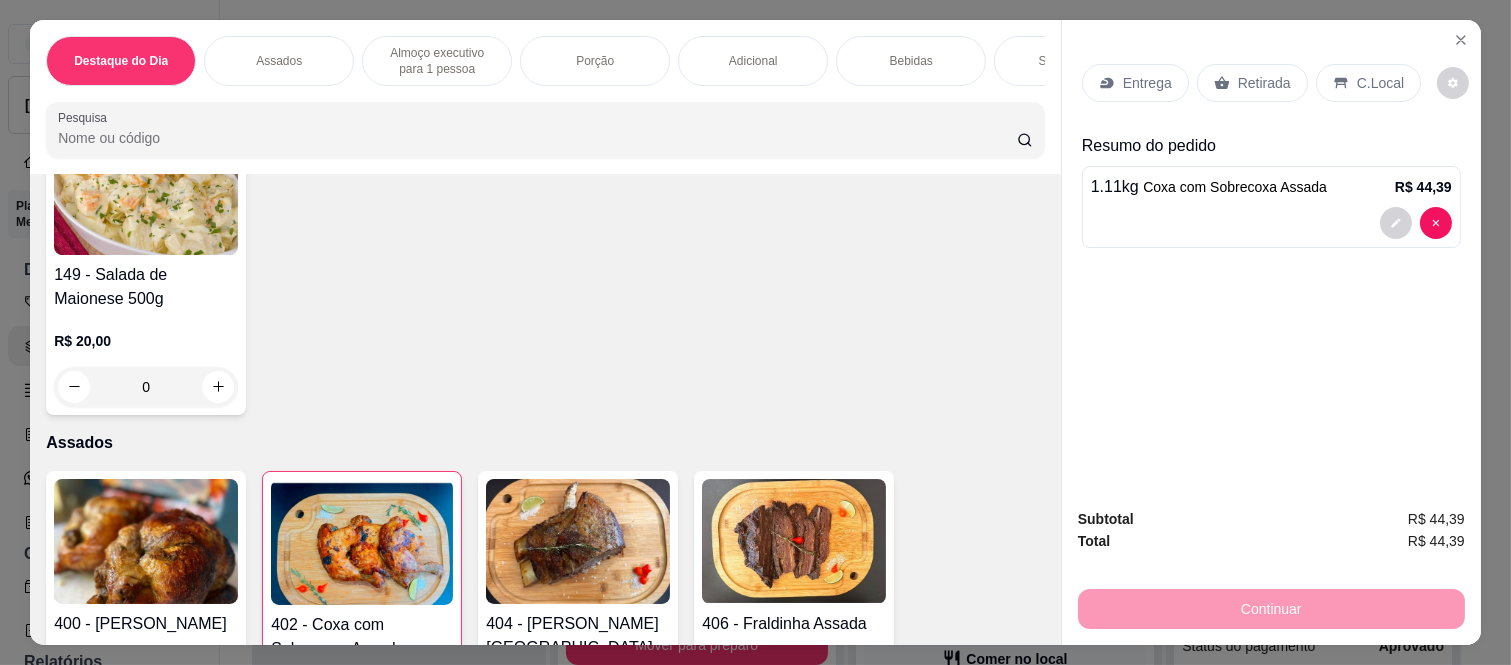 scroll, scrollTop: 777, scrollLeft: 0, axis: vertical 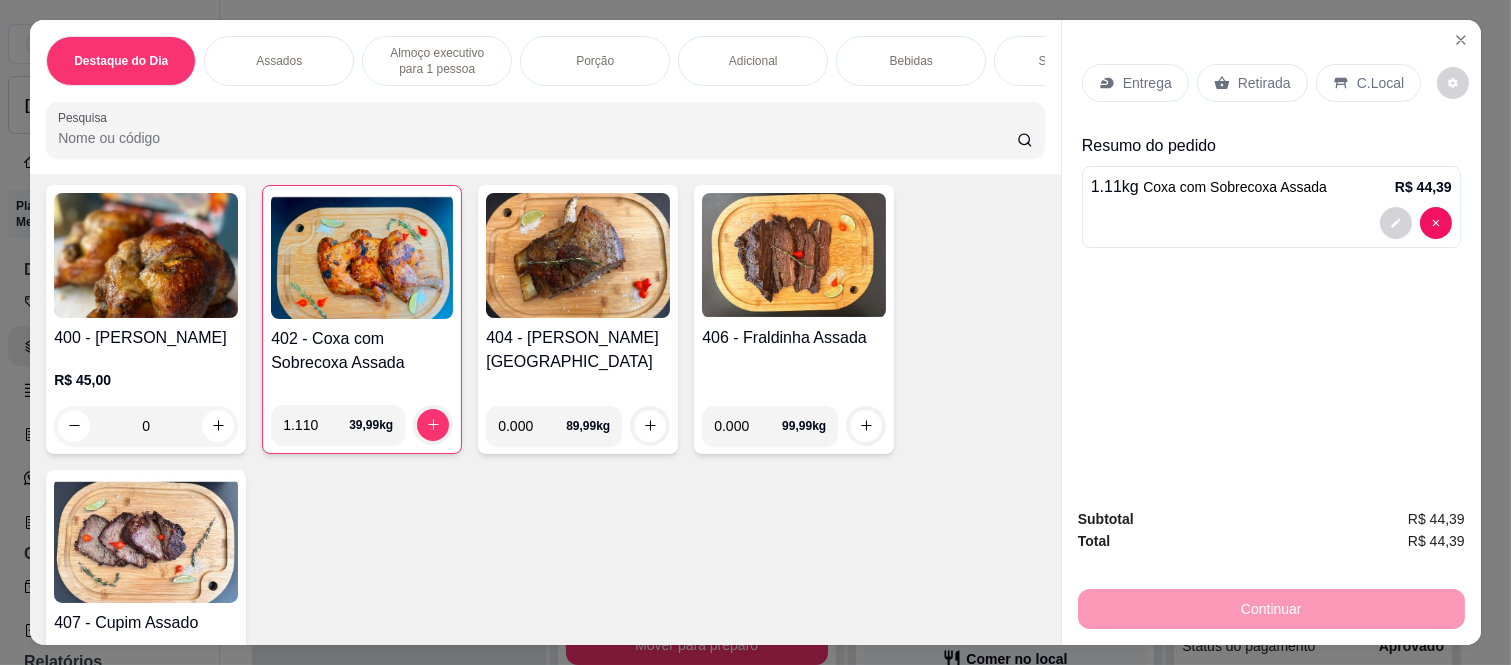 click on "0" at bounding box center (146, 426) 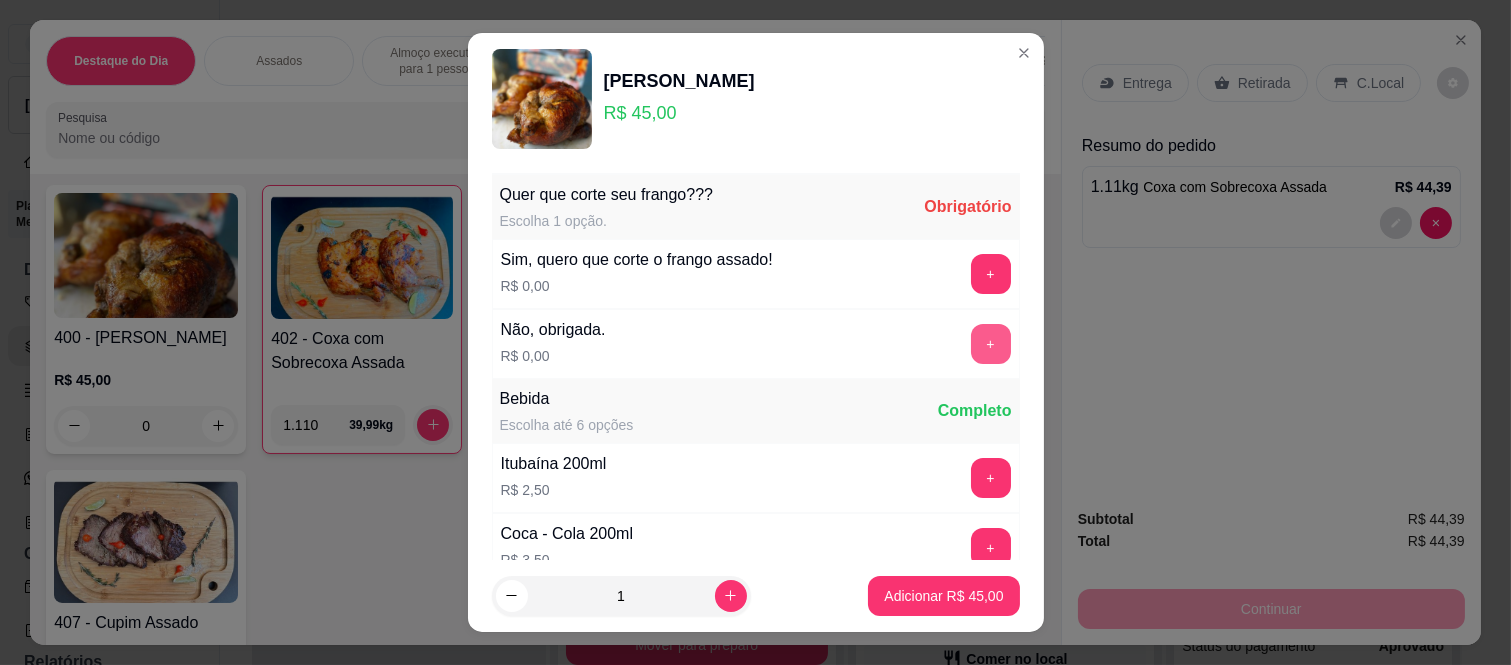 click on "+" at bounding box center [991, 344] 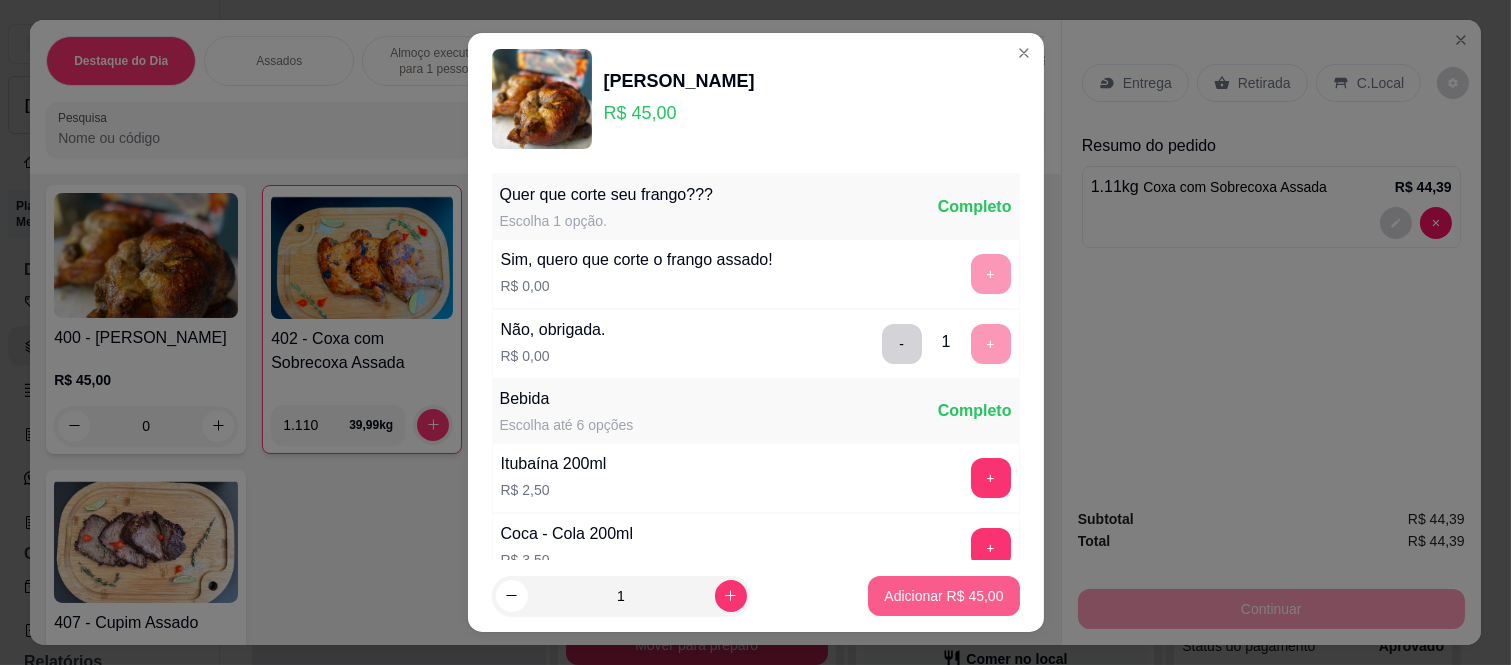 click on "Adicionar   R$ 45,00" at bounding box center [943, 596] 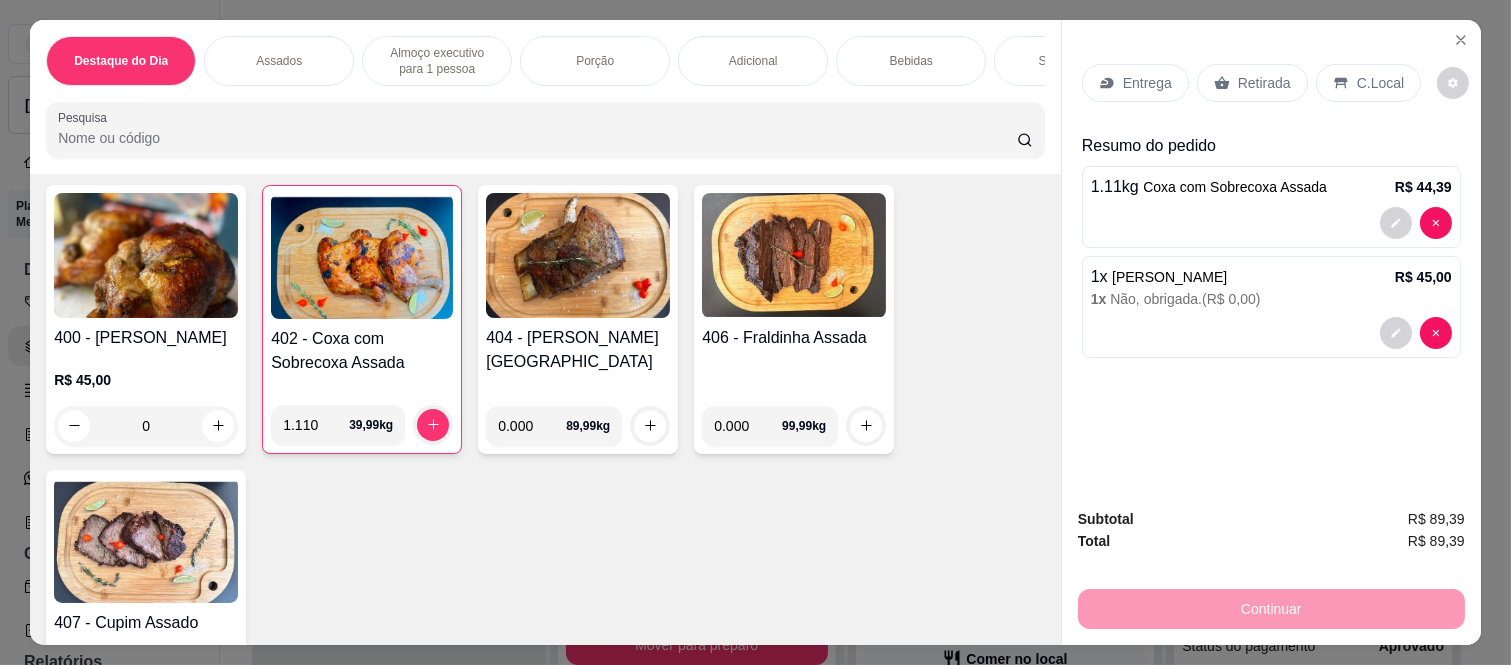 click on "Retirada" at bounding box center [1264, 83] 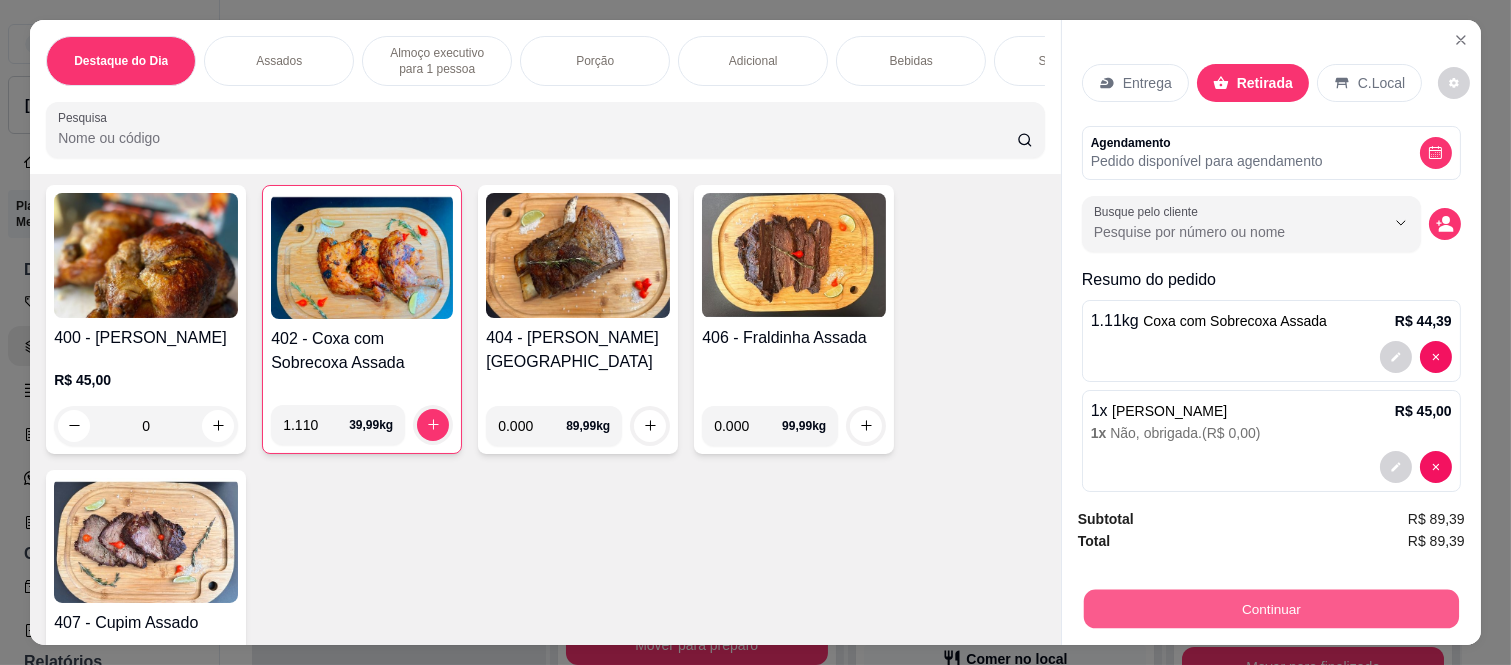click on "Continuar" at bounding box center [1271, 609] 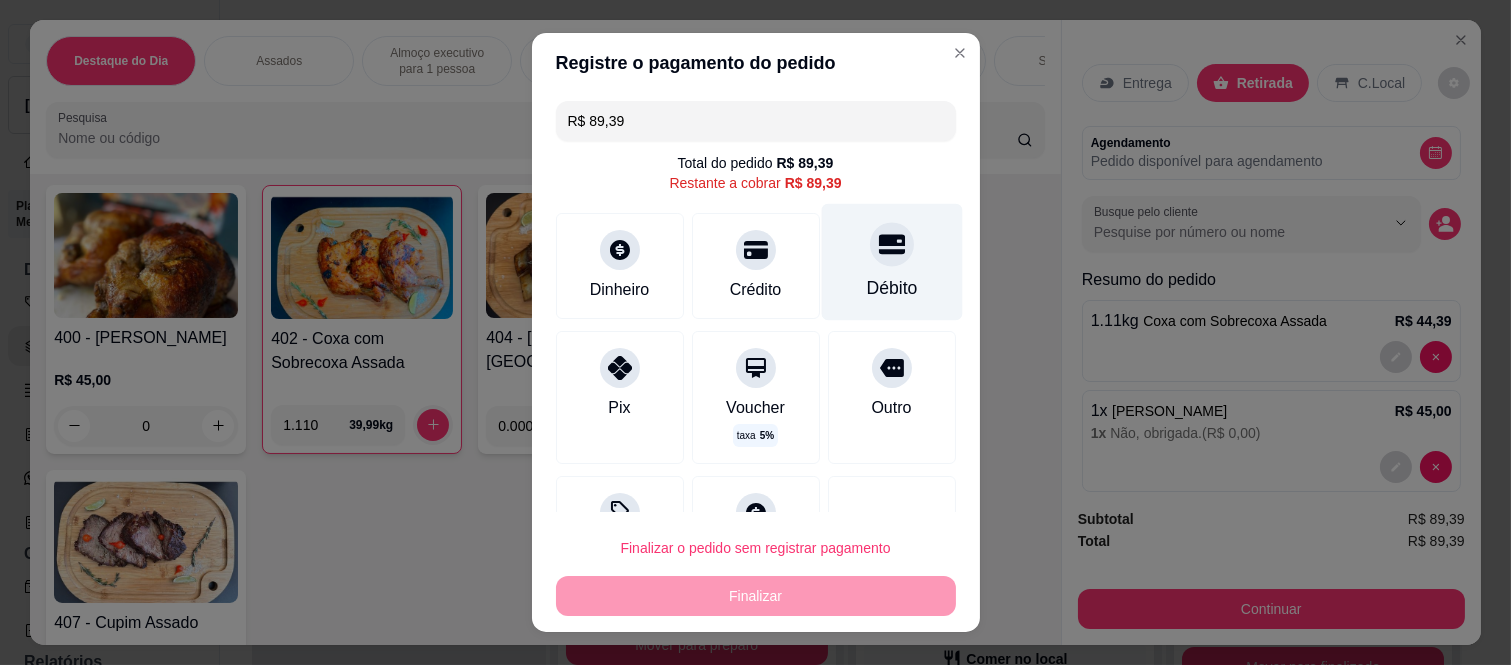 click at bounding box center [892, 245] 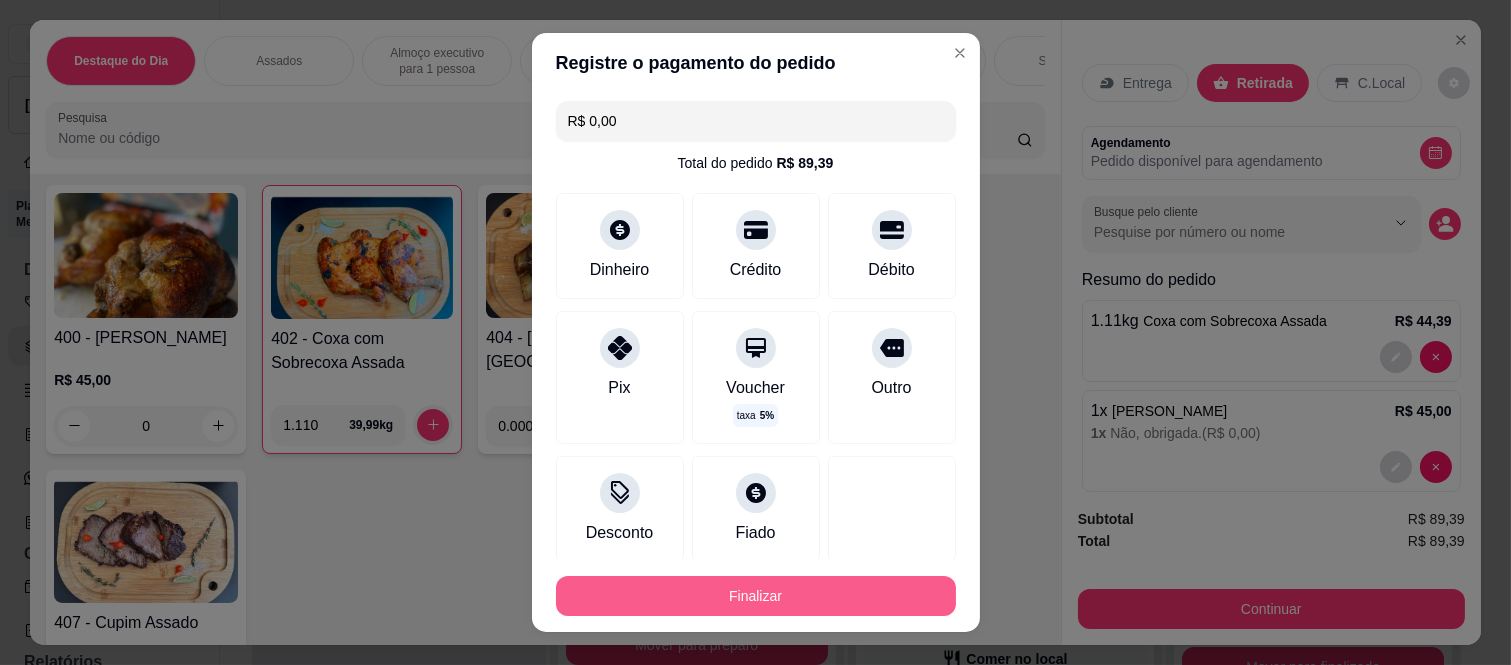 click on "Finalizar" at bounding box center [756, 596] 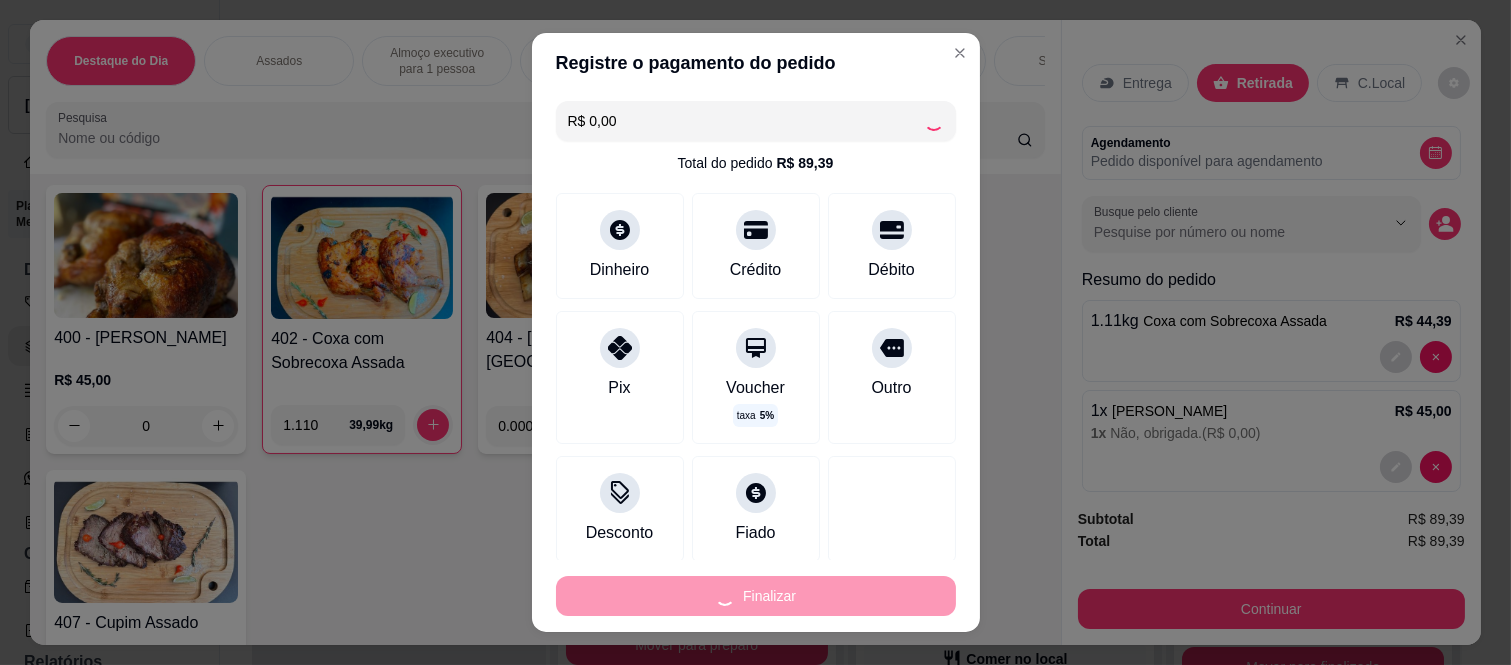type on "-R$ 89,39" 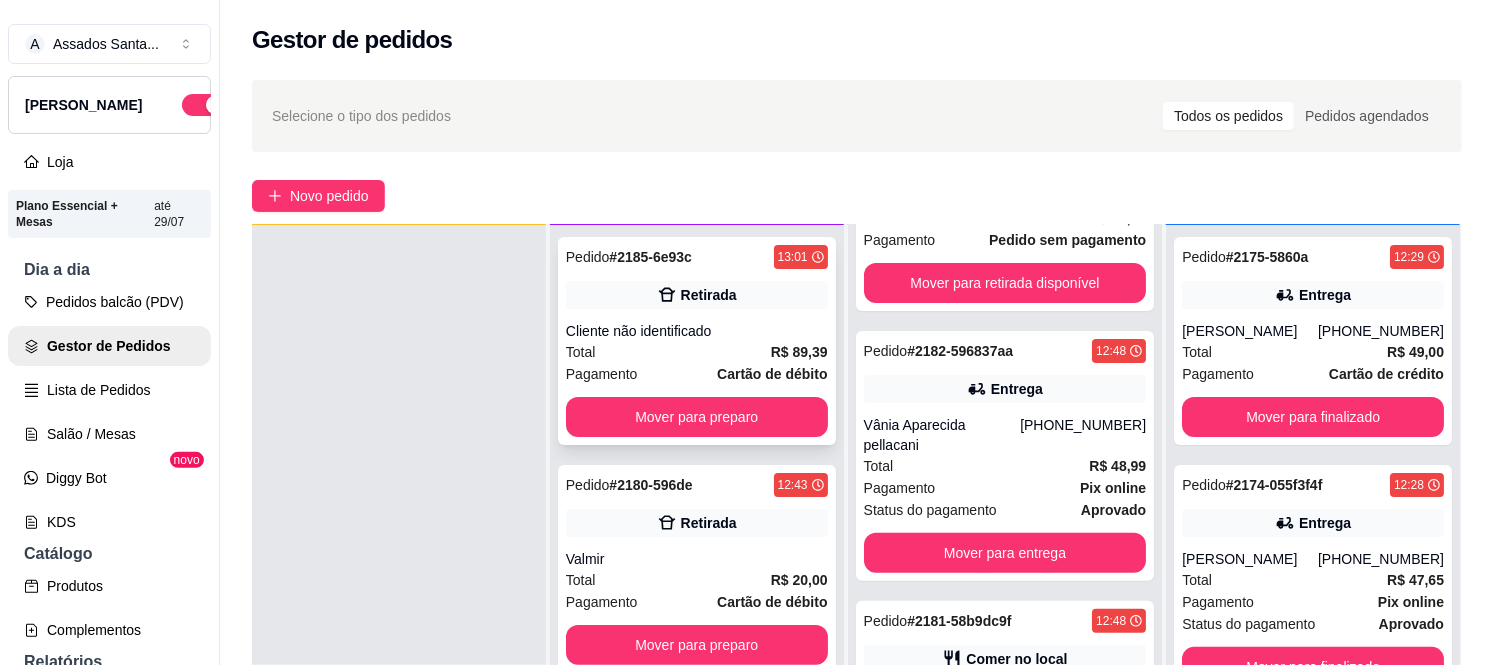 click 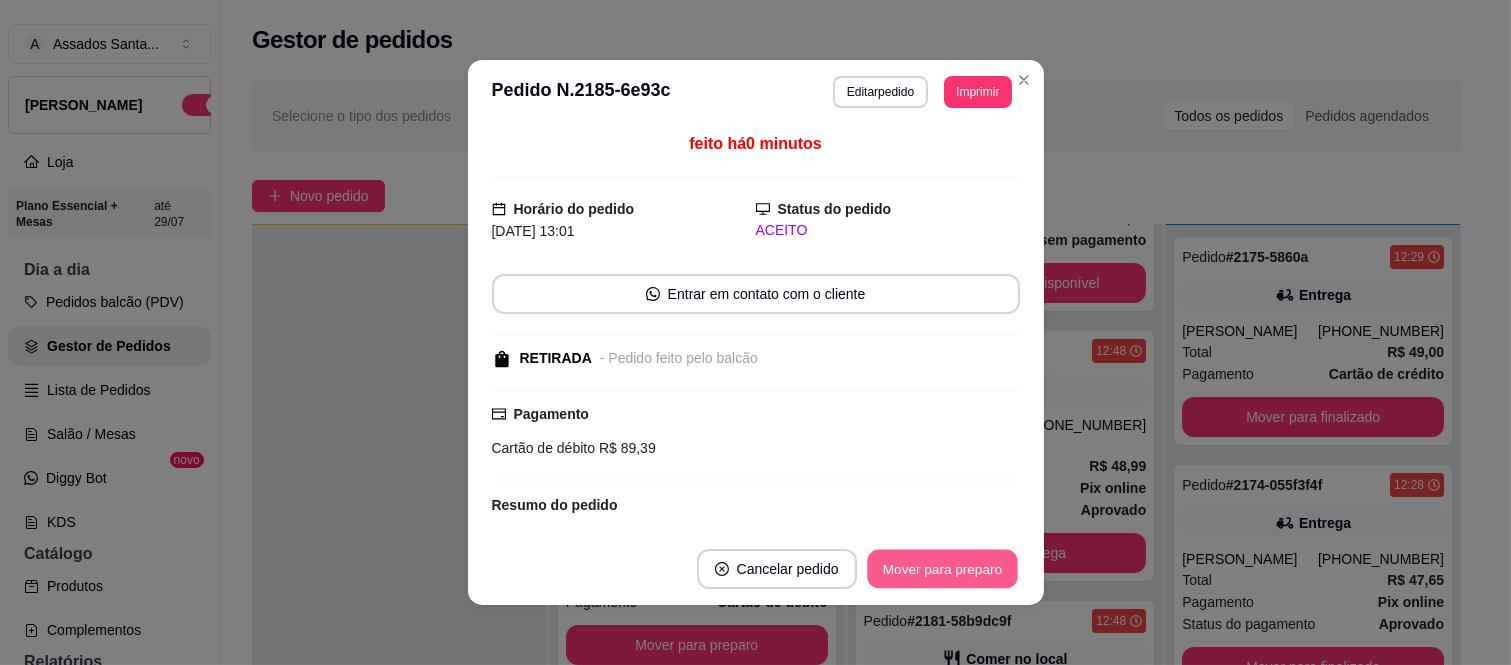 click on "Mover para preparo" at bounding box center (942, 569) 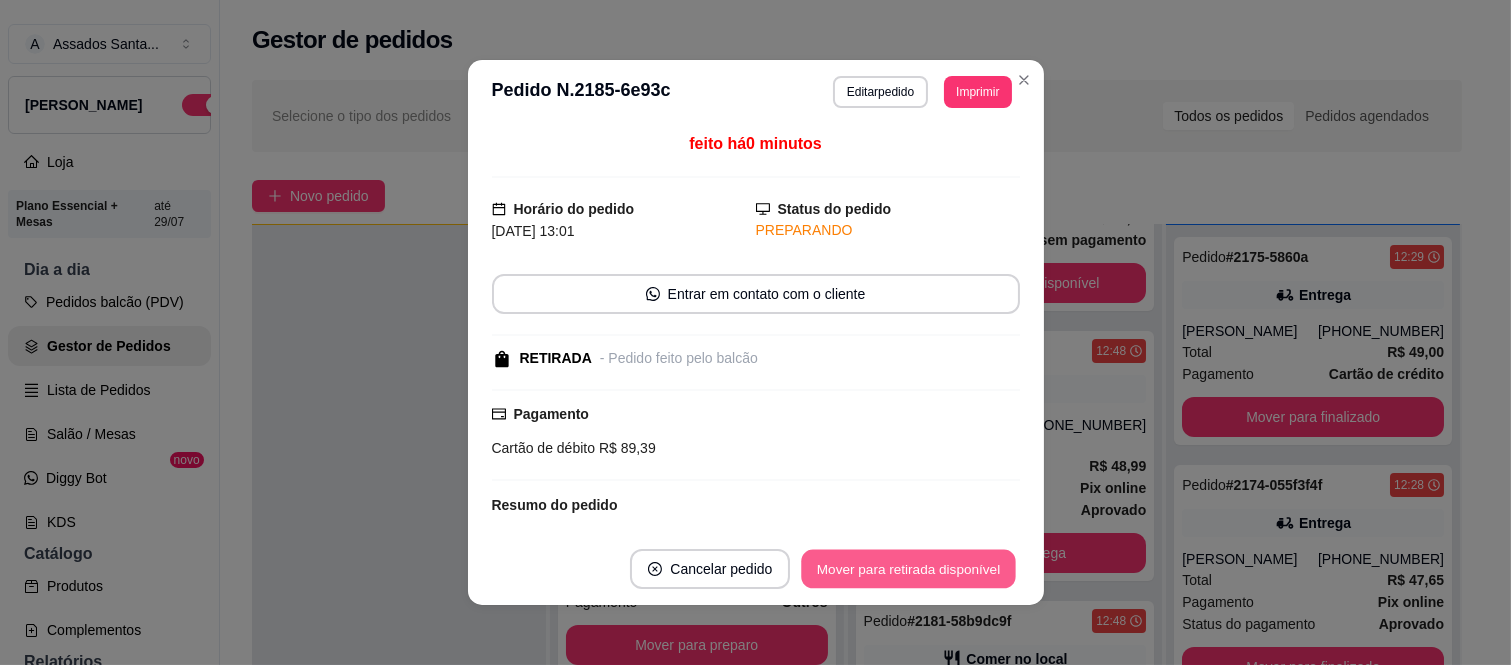 click on "Mover para retirada disponível" at bounding box center (909, 569) 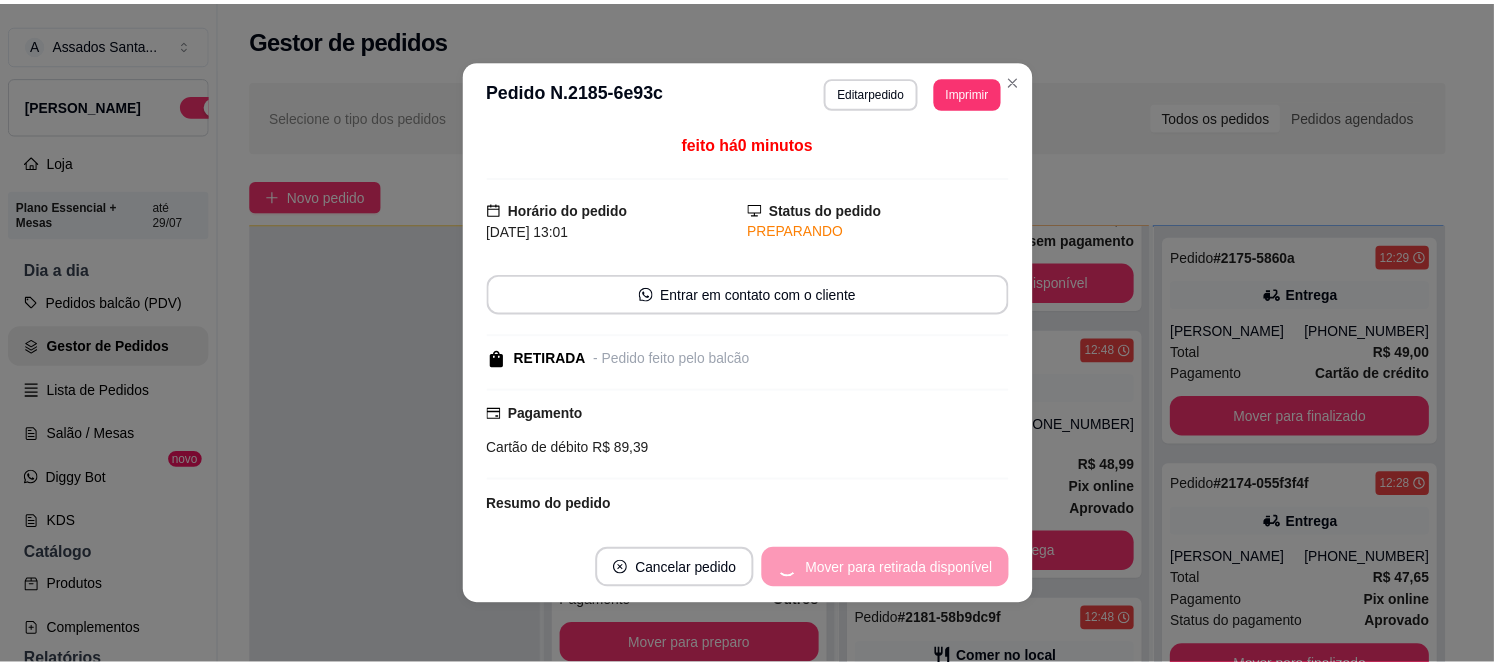 scroll, scrollTop: 222, scrollLeft: 0, axis: vertical 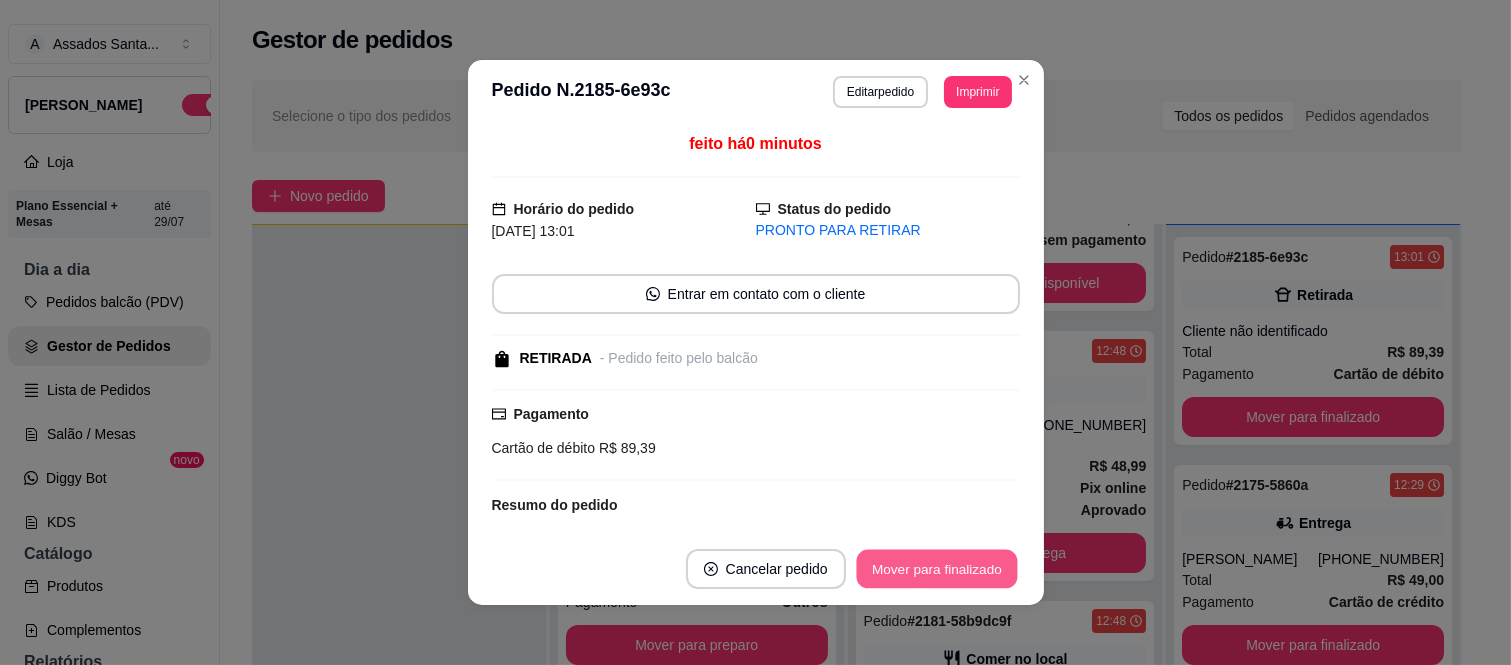 click on "Mover para finalizado" at bounding box center (936, 569) 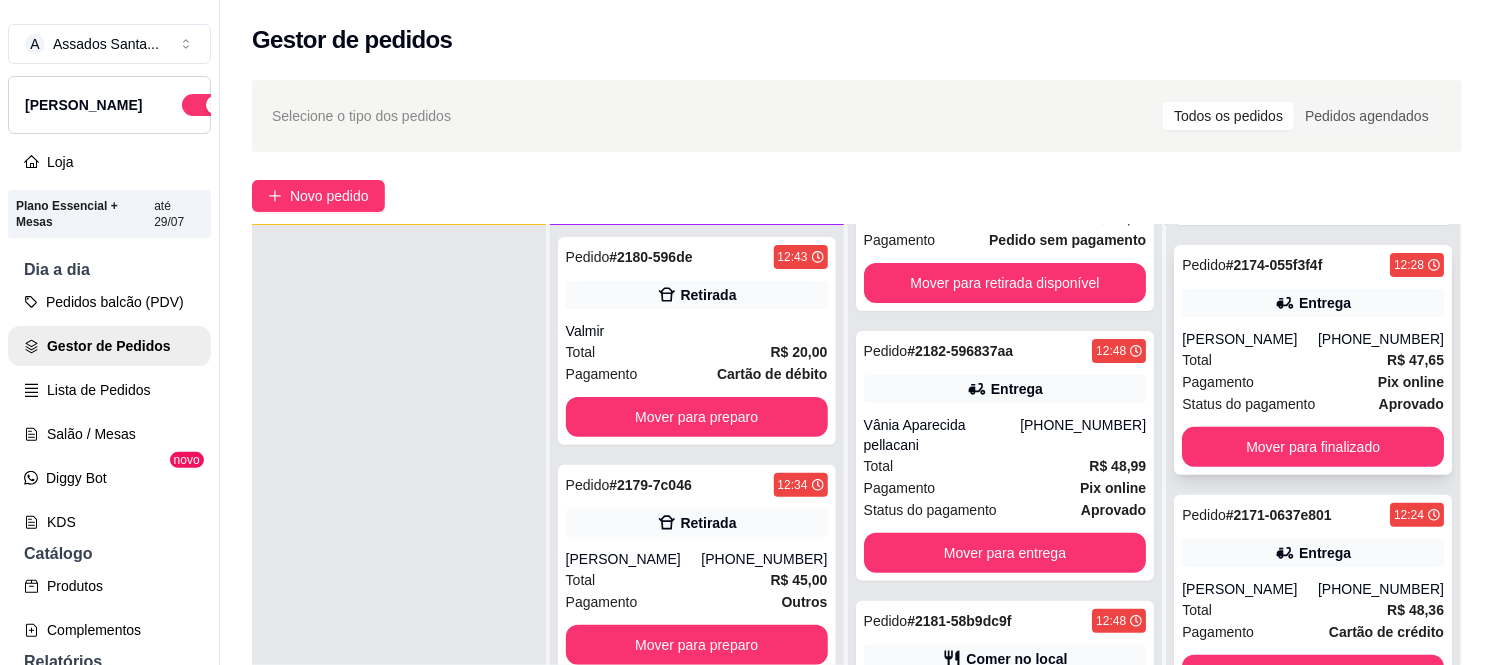 scroll, scrollTop: 222, scrollLeft: 0, axis: vertical 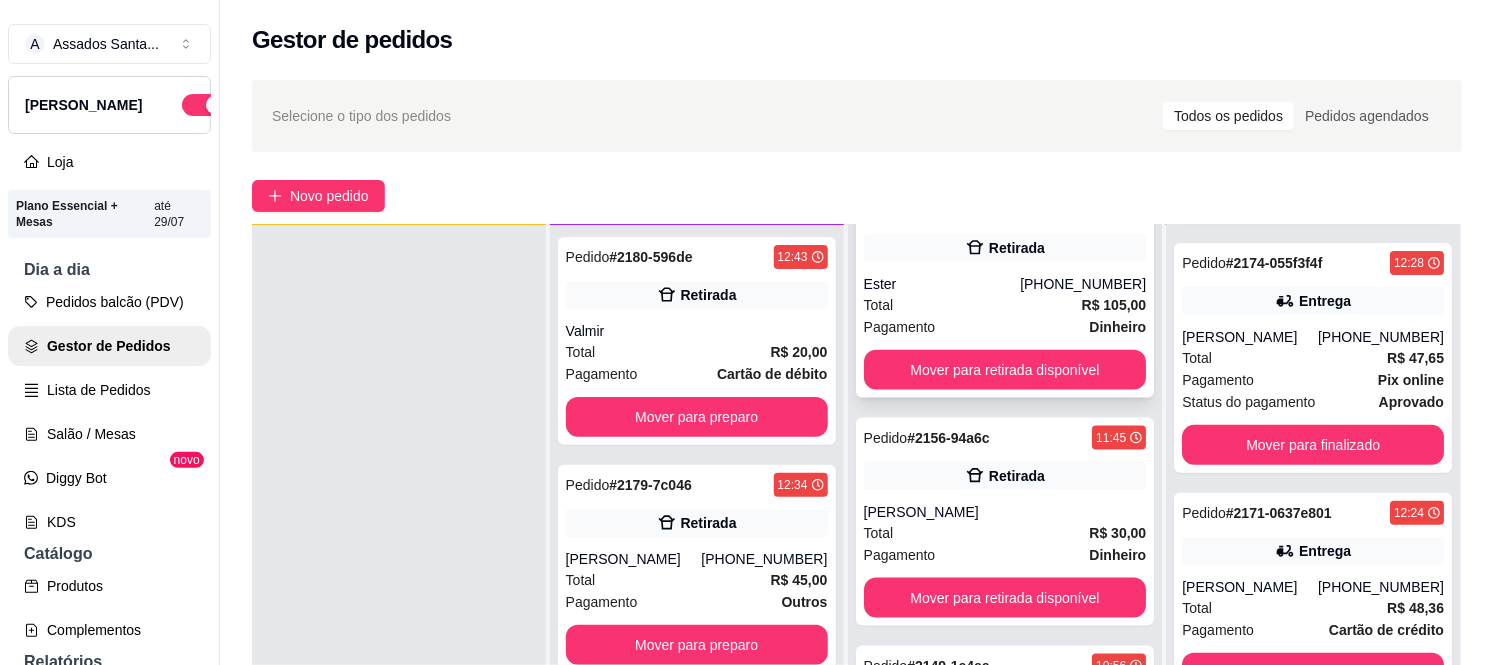 click on "Ester" at bounding box center (942, 284) 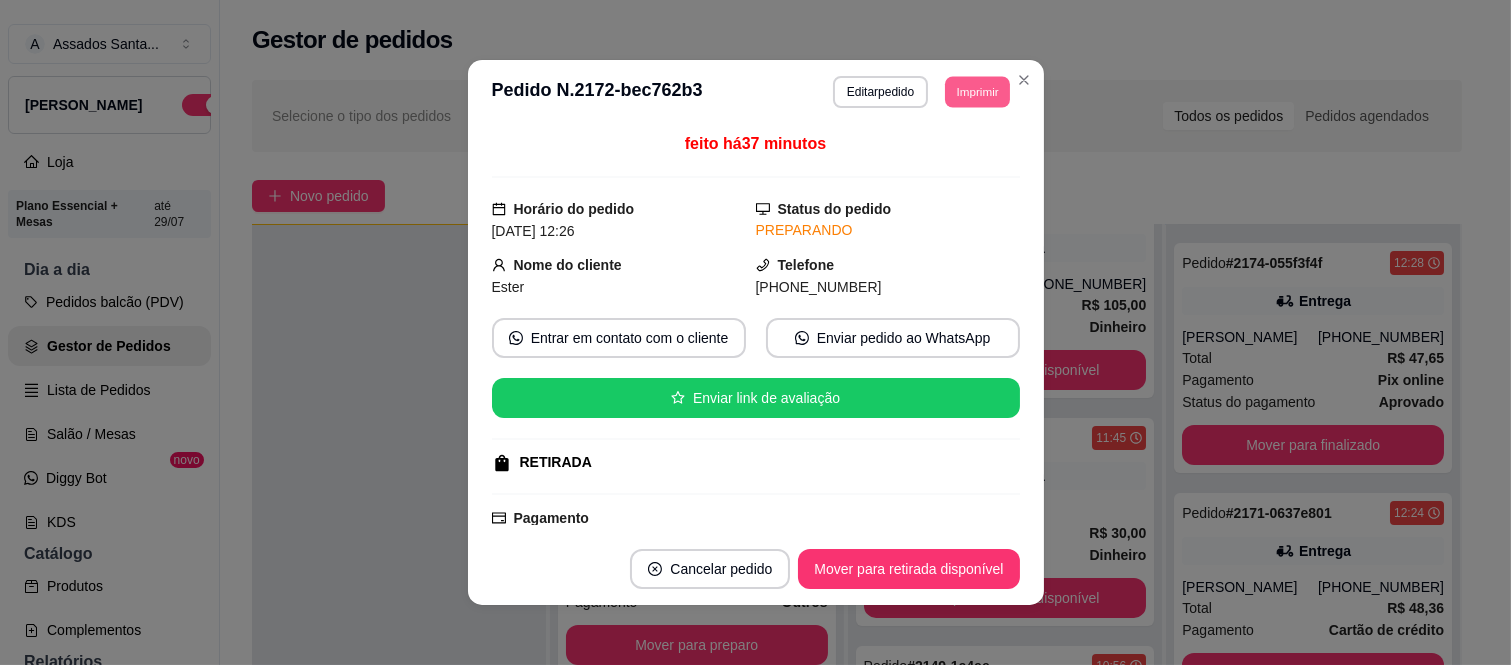 click on "Imprimir" at bounding box center (977, 91) 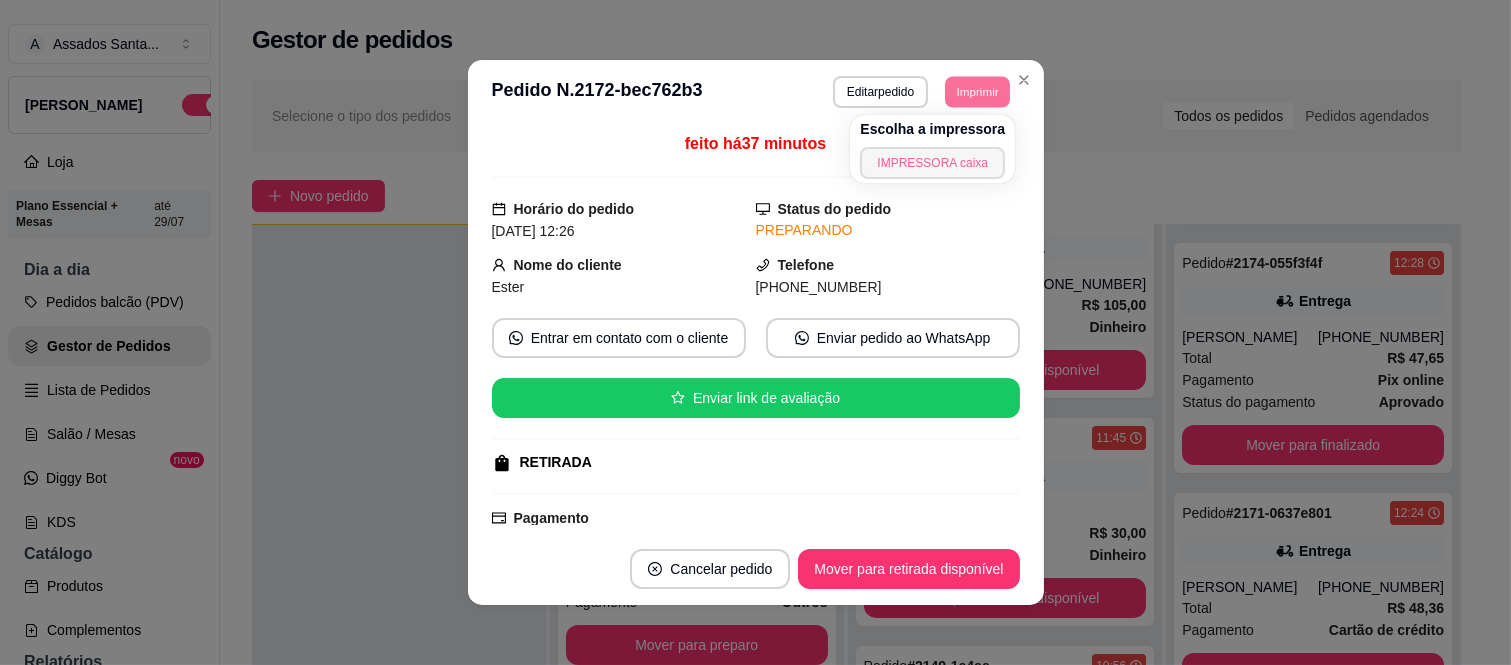click on "IMPRESSORA caixa" at bounding box center (932, 163) 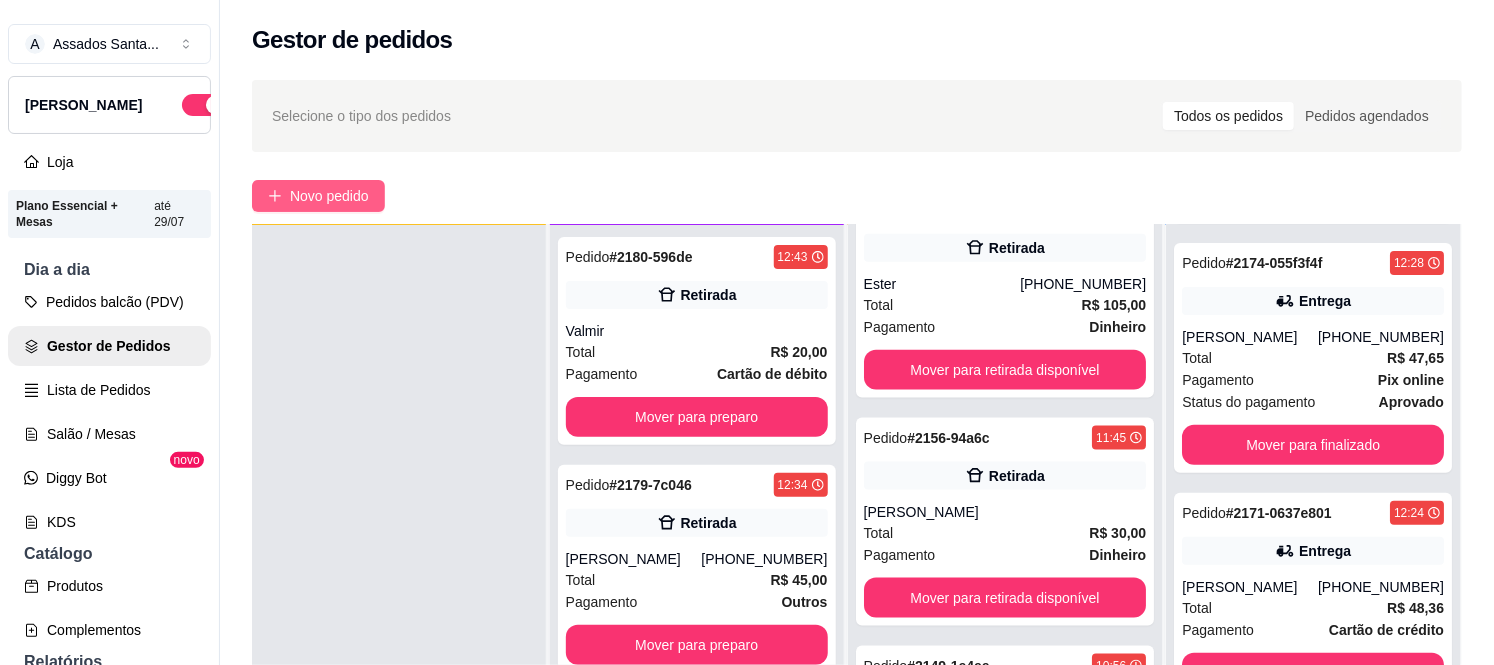 click on "Novo pedido" at bounding box center [329, 196] 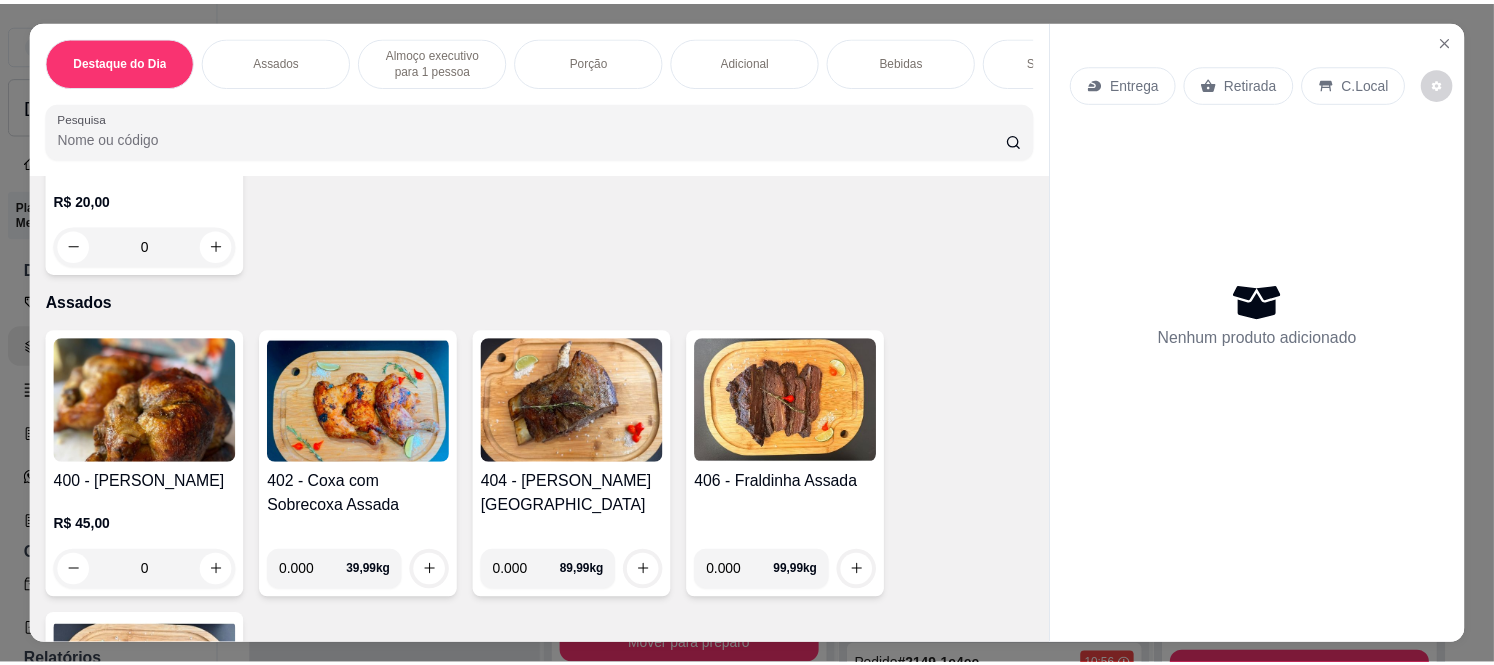 scroll, scrollTop: 666, scrollLeft: 0, axis: vertical 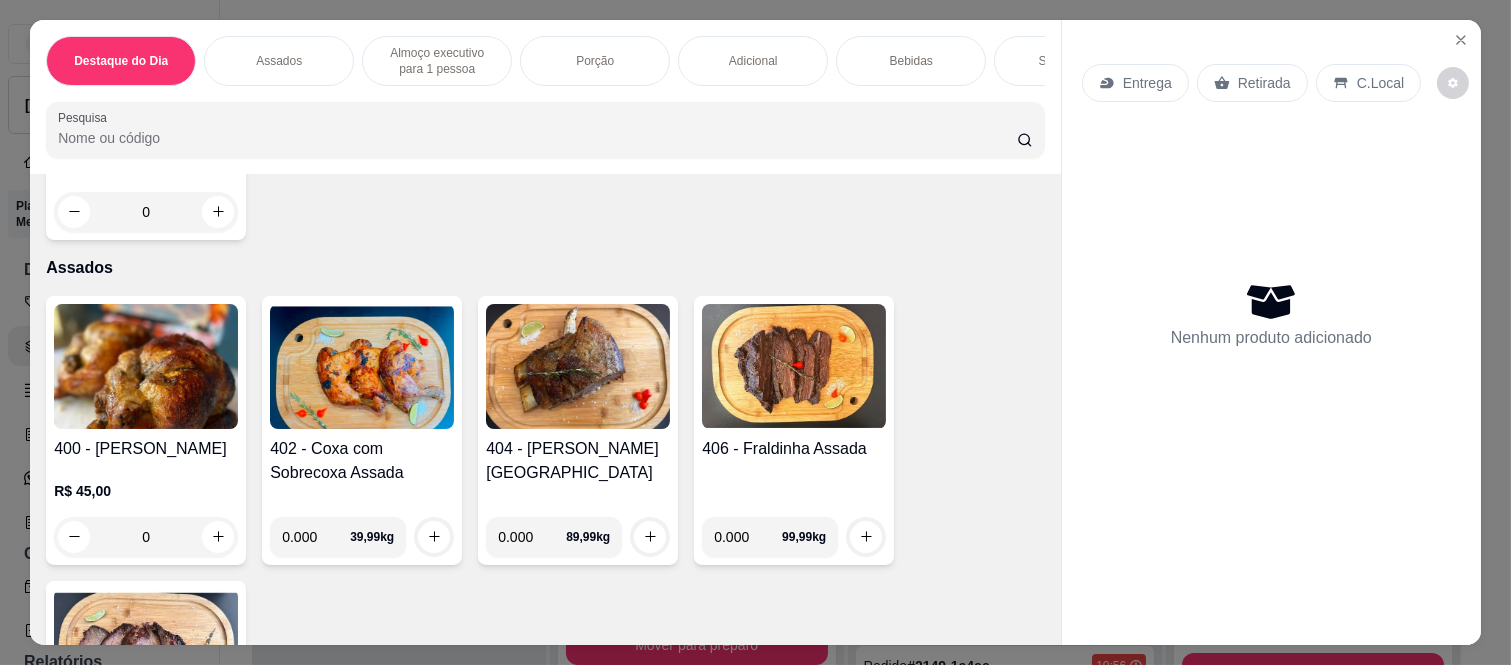 click on "0" at bounding box center (146, 537) 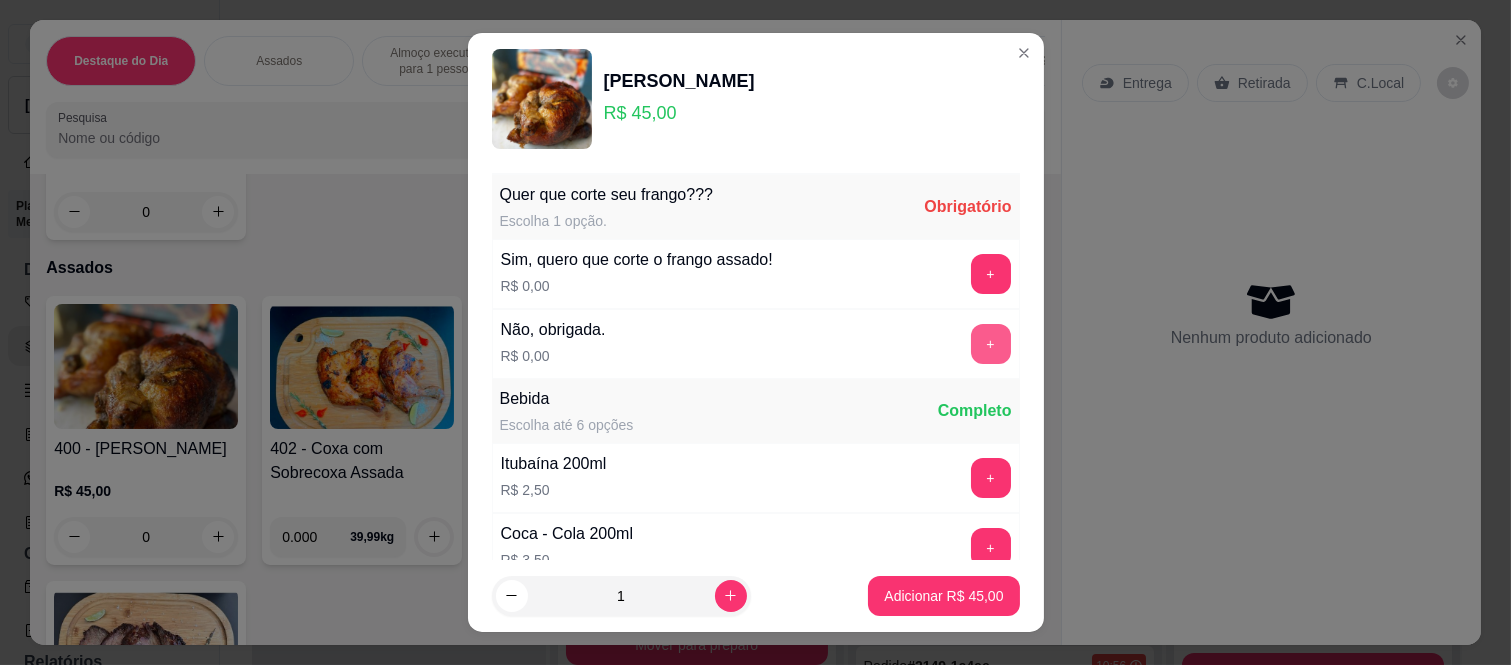 click on "+" at bounding box center (991, 344) 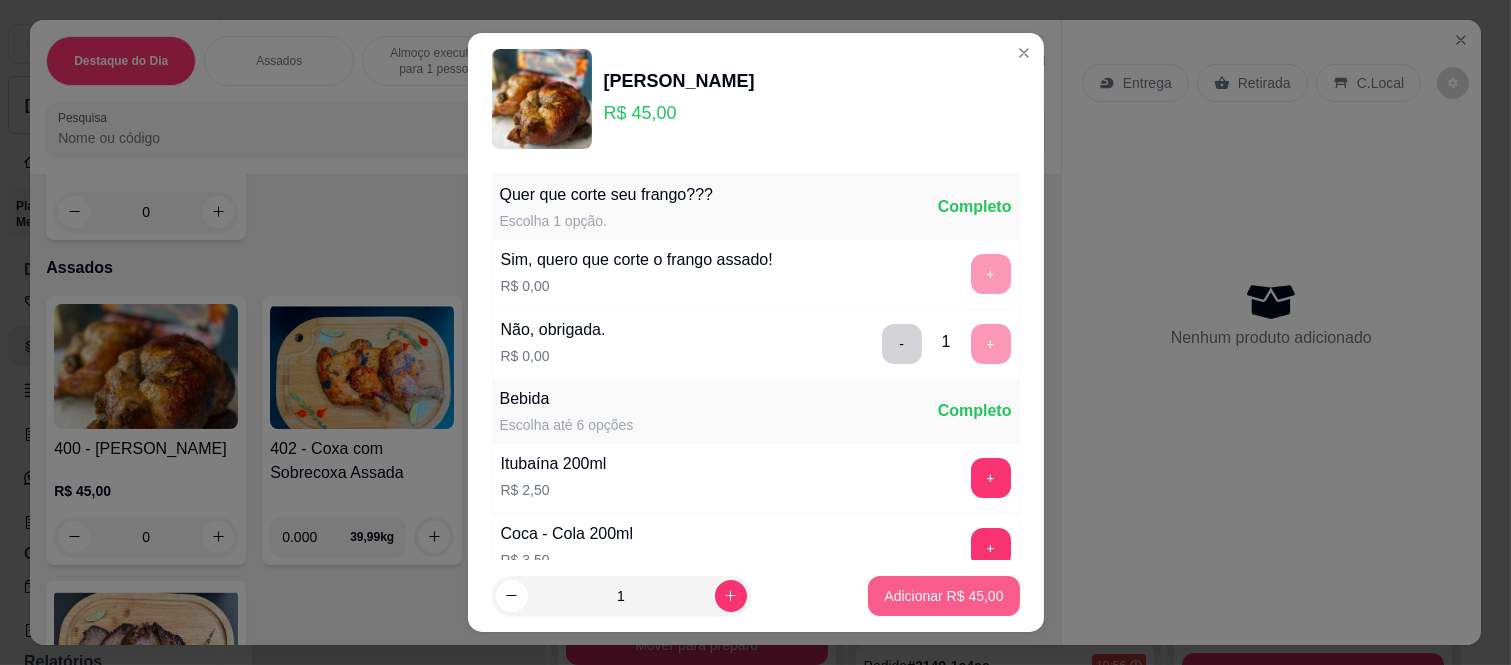 click on "Adicionar   R$ 45,00" at bounding box center (943, 596) 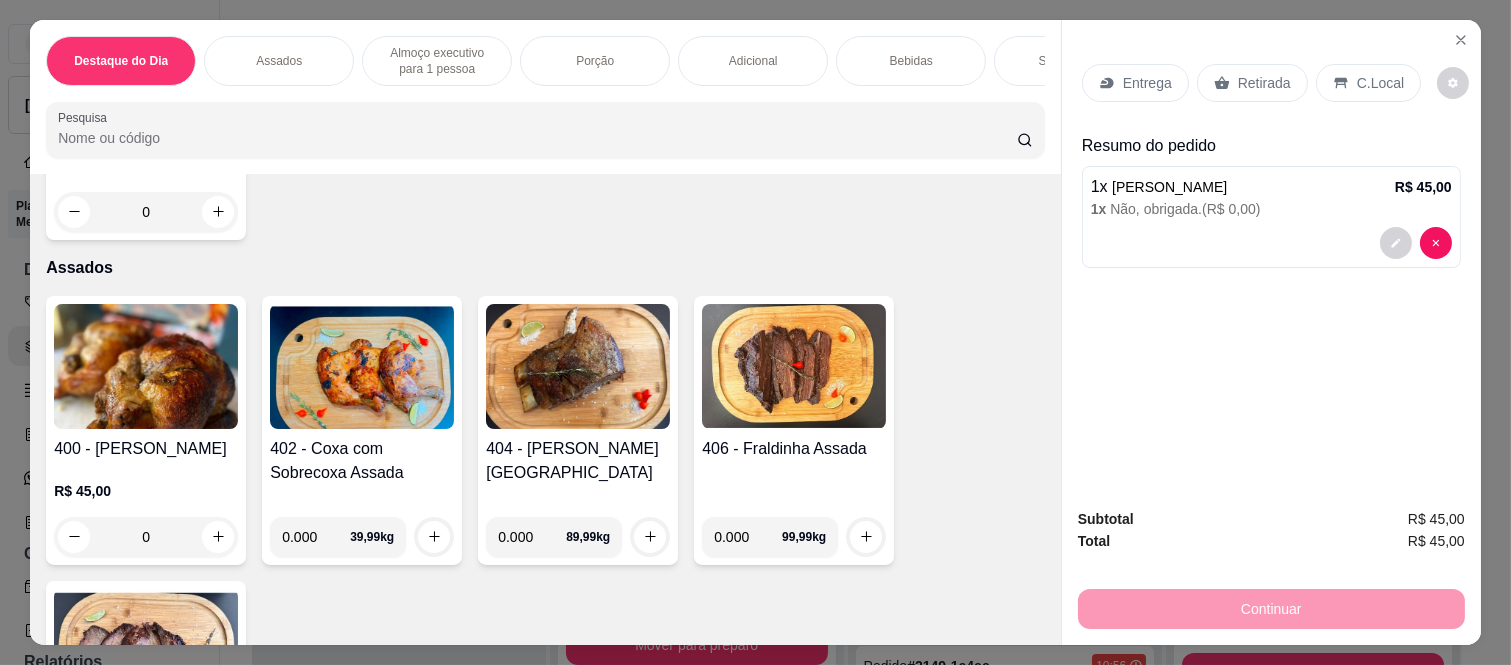 click on "Retirada" at bounding box center [1264, 83] 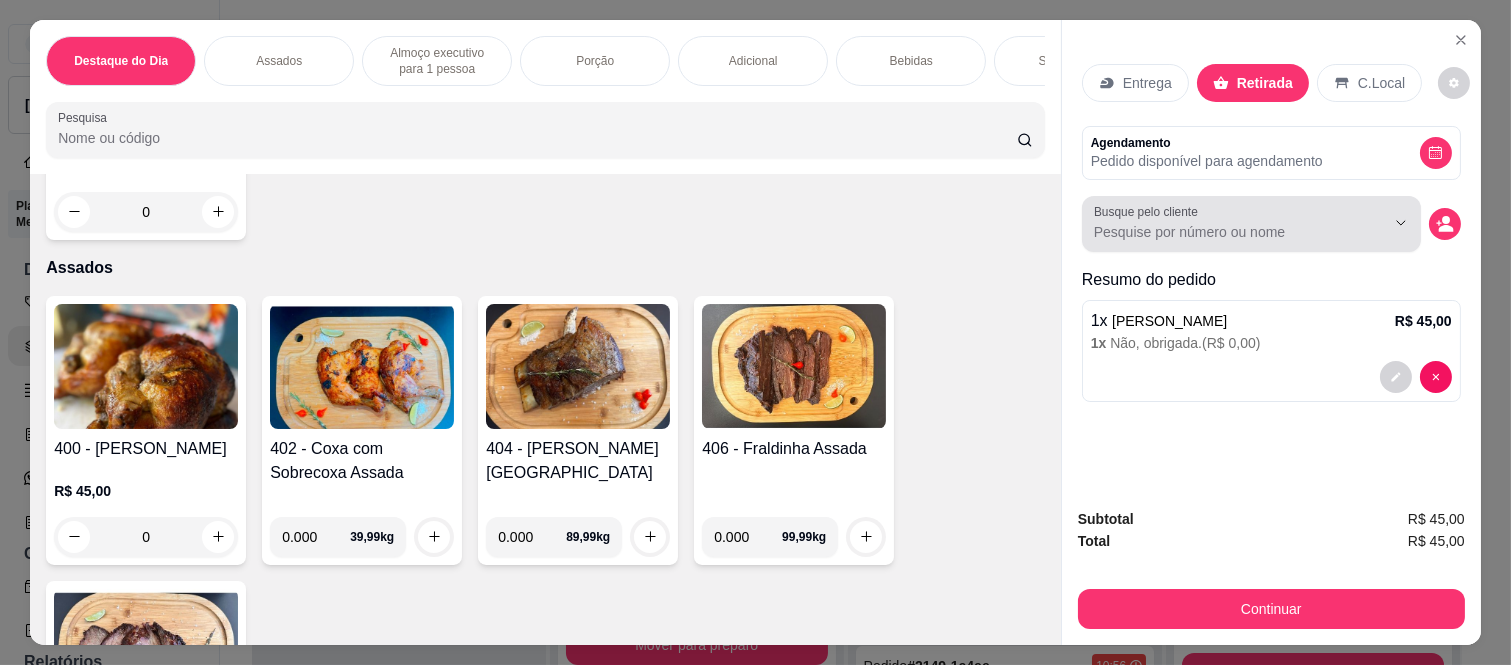 click on "Busque pelo cliente" at bounding box center (1223, 232) 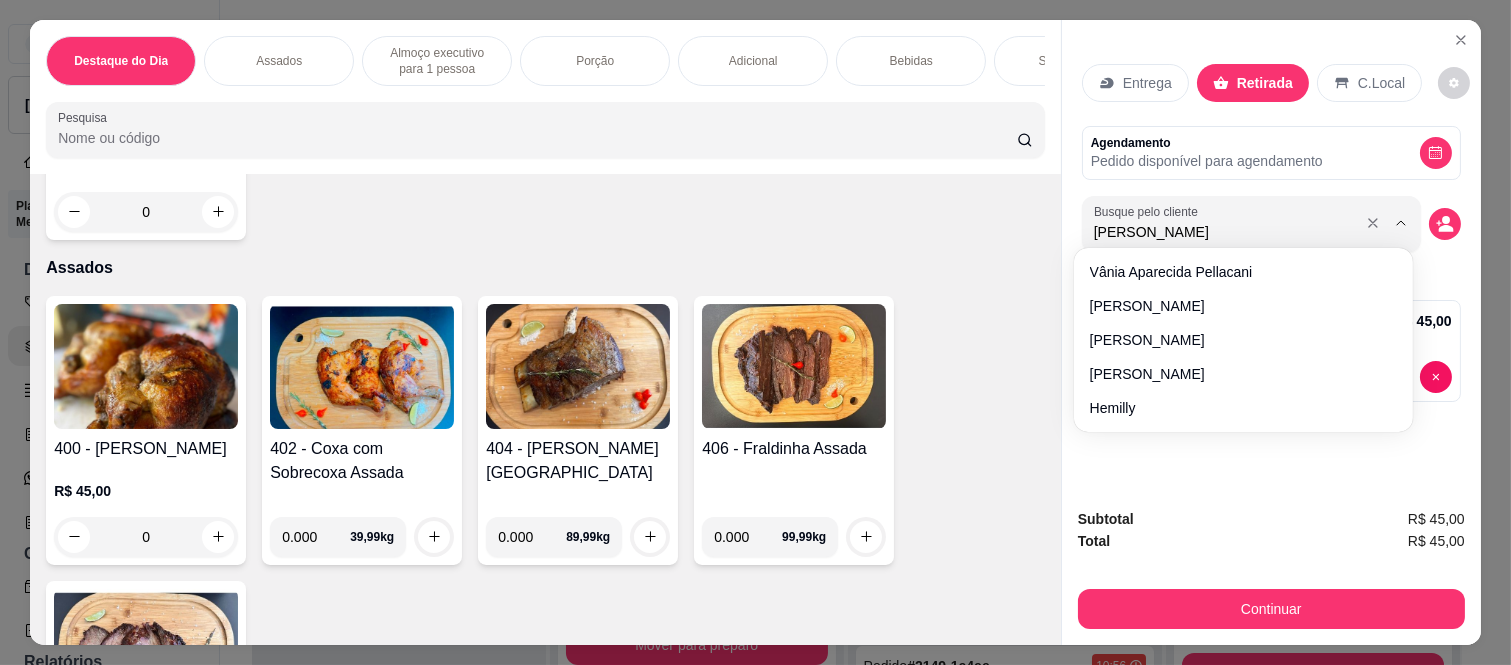 type on "Eliad" 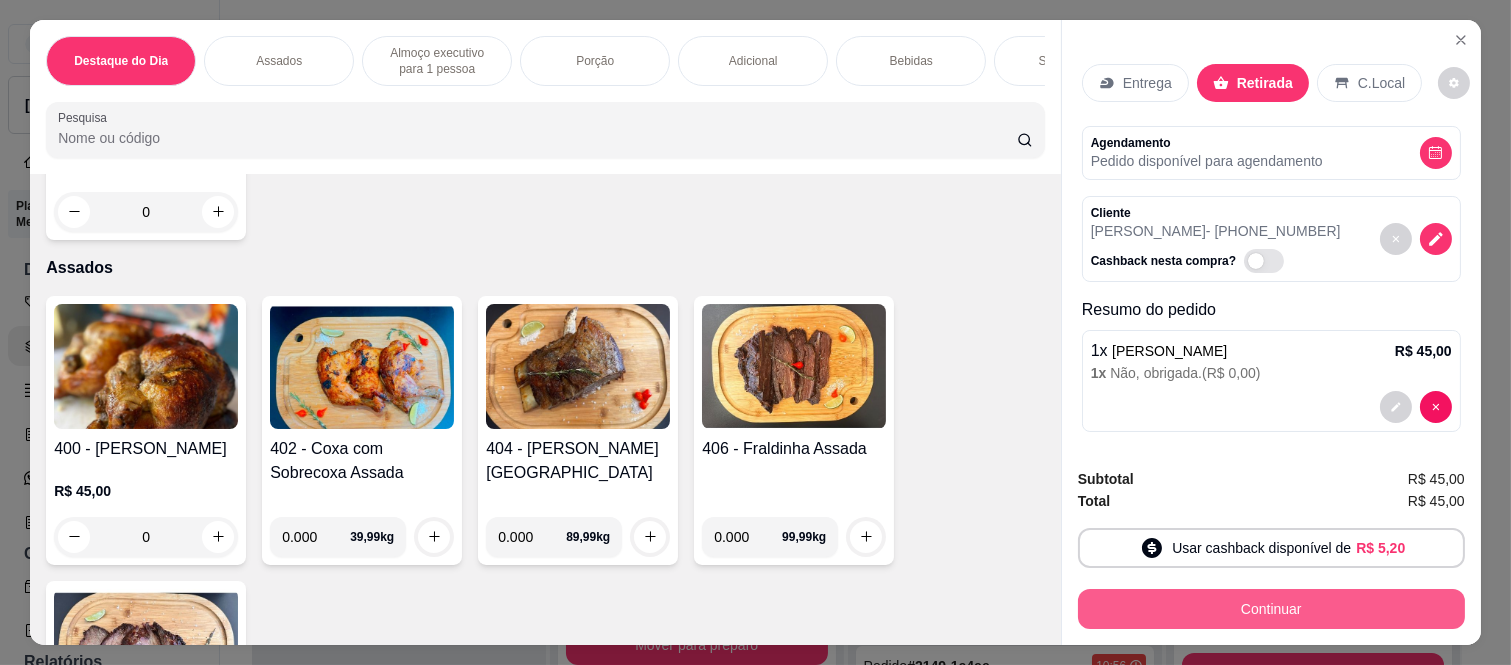 click on "Continuar" at bounding box center (1271, 609) 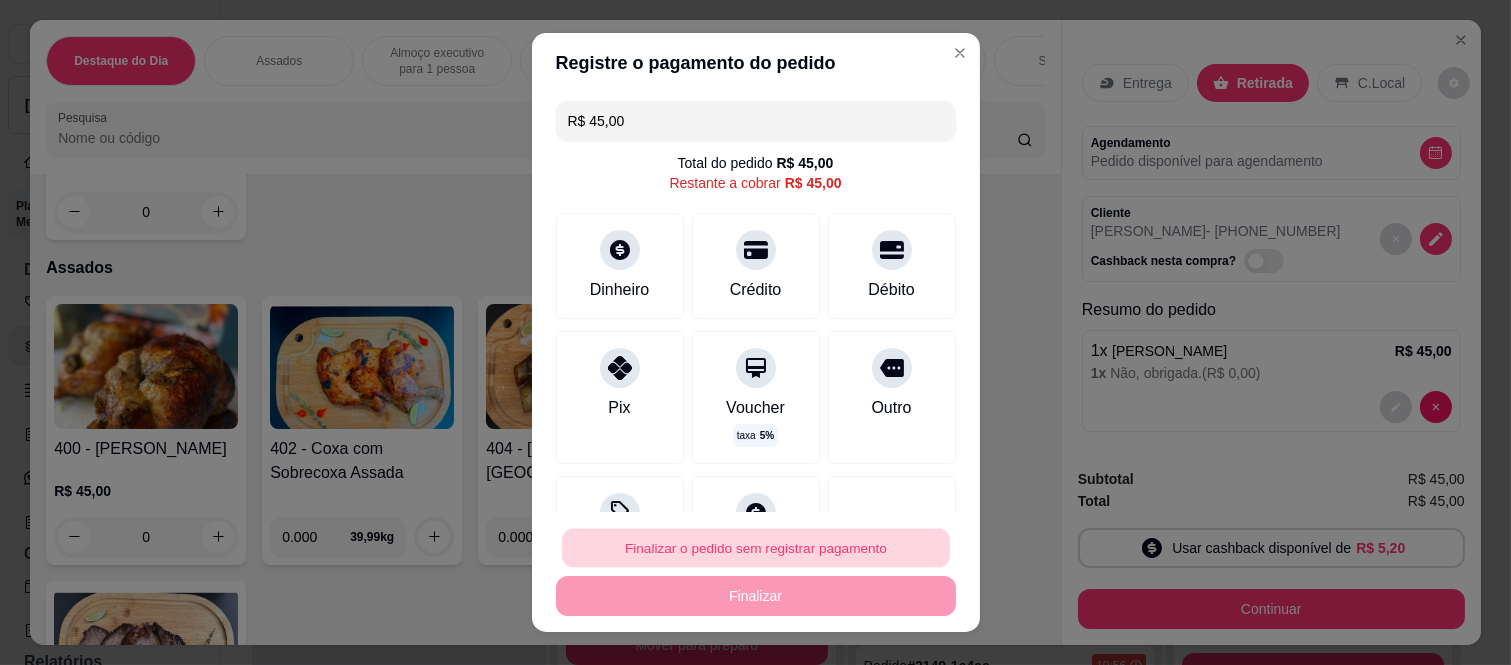 click on "Finalizar o pedido sem registrar pagamento" at bounding box center [756, 547] 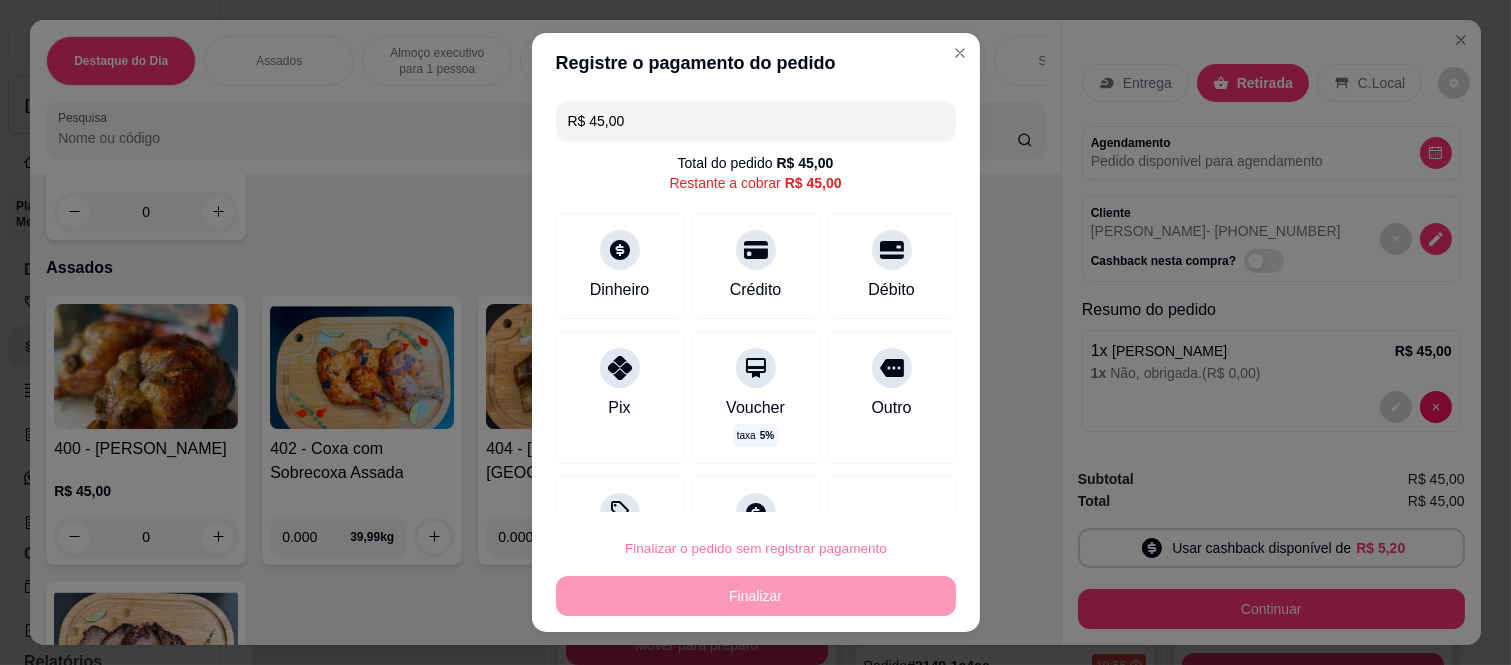 click on "Confirmar" at bounding box center [871, 490] 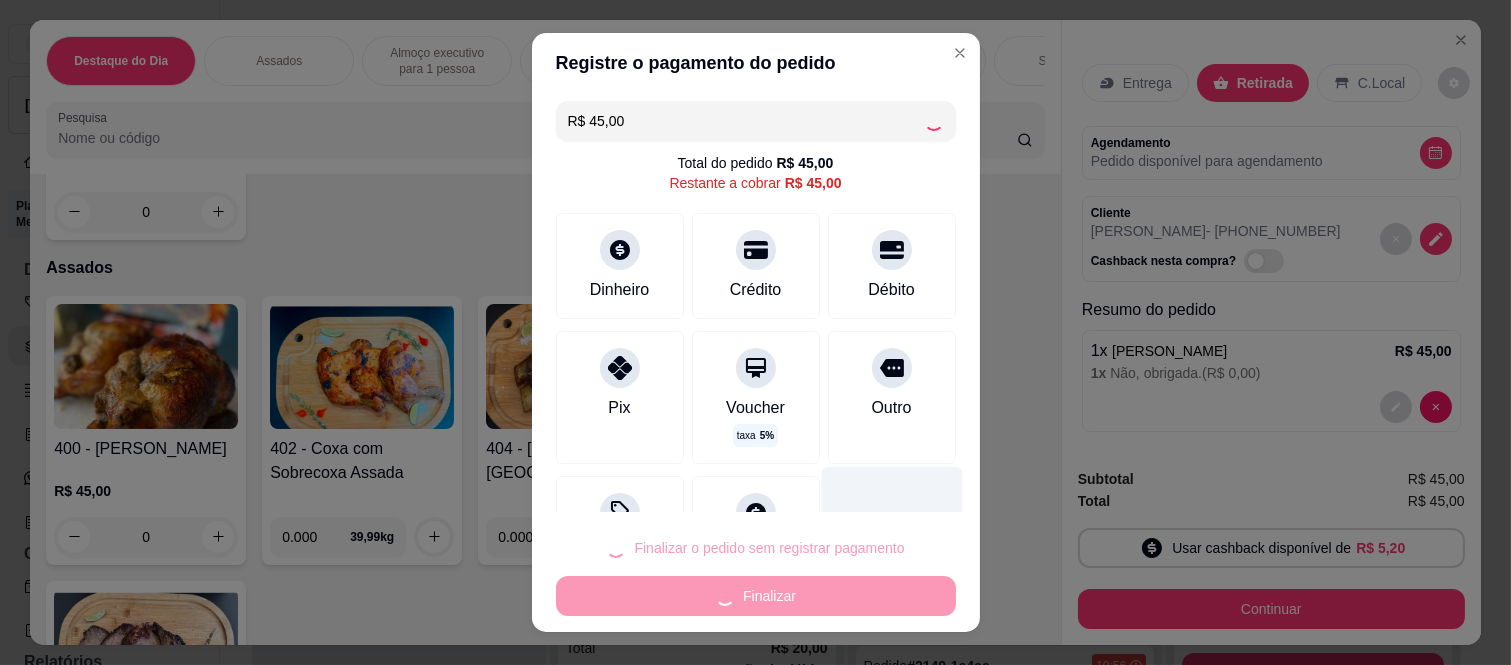 type on "R$ 0,00" 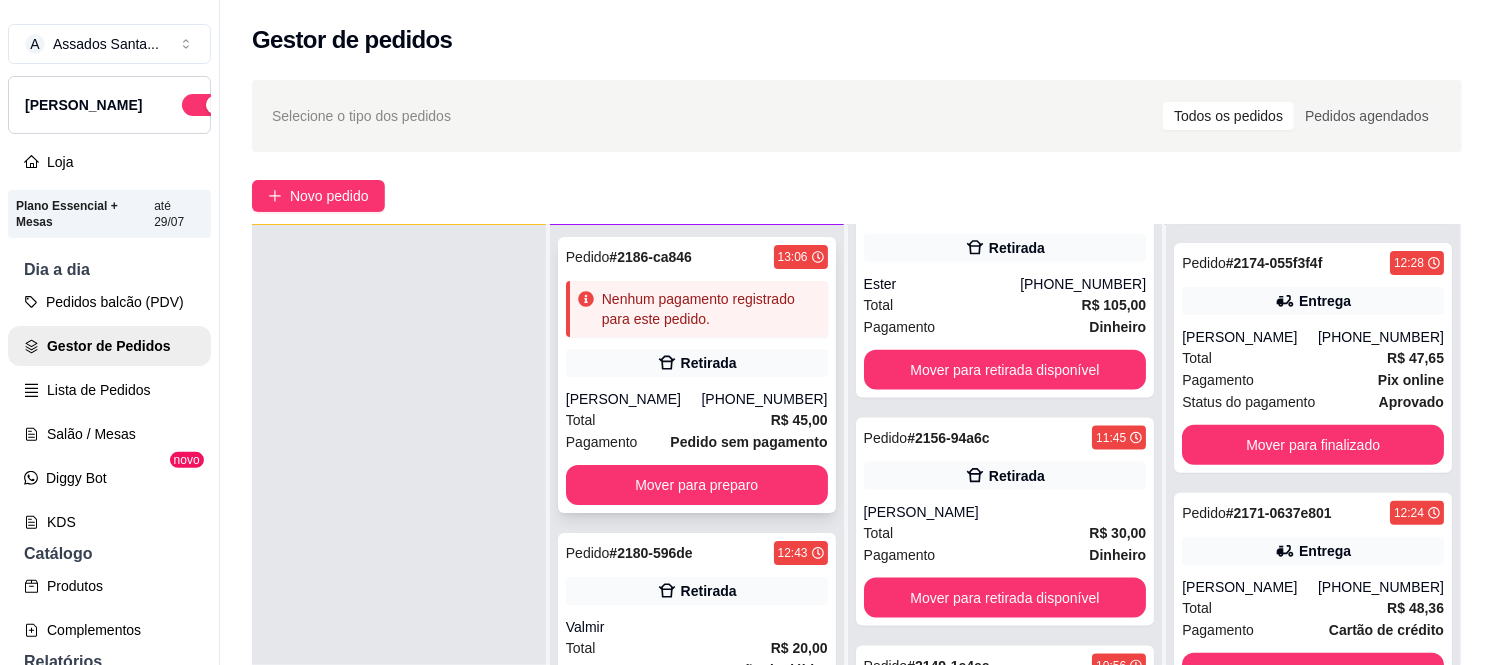 click on "Retirada" at bounding box center [697, 363] 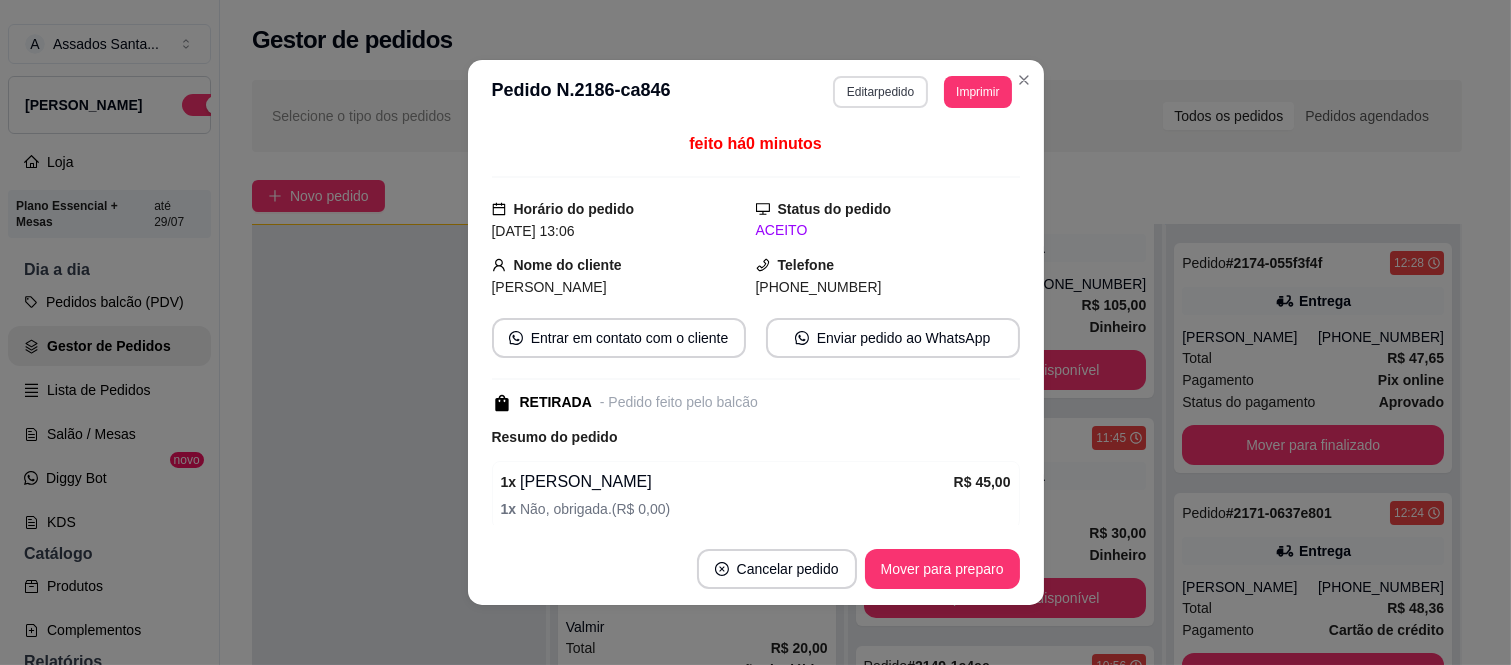 click on "Editar  pedido" at bounding box center [880, 92] 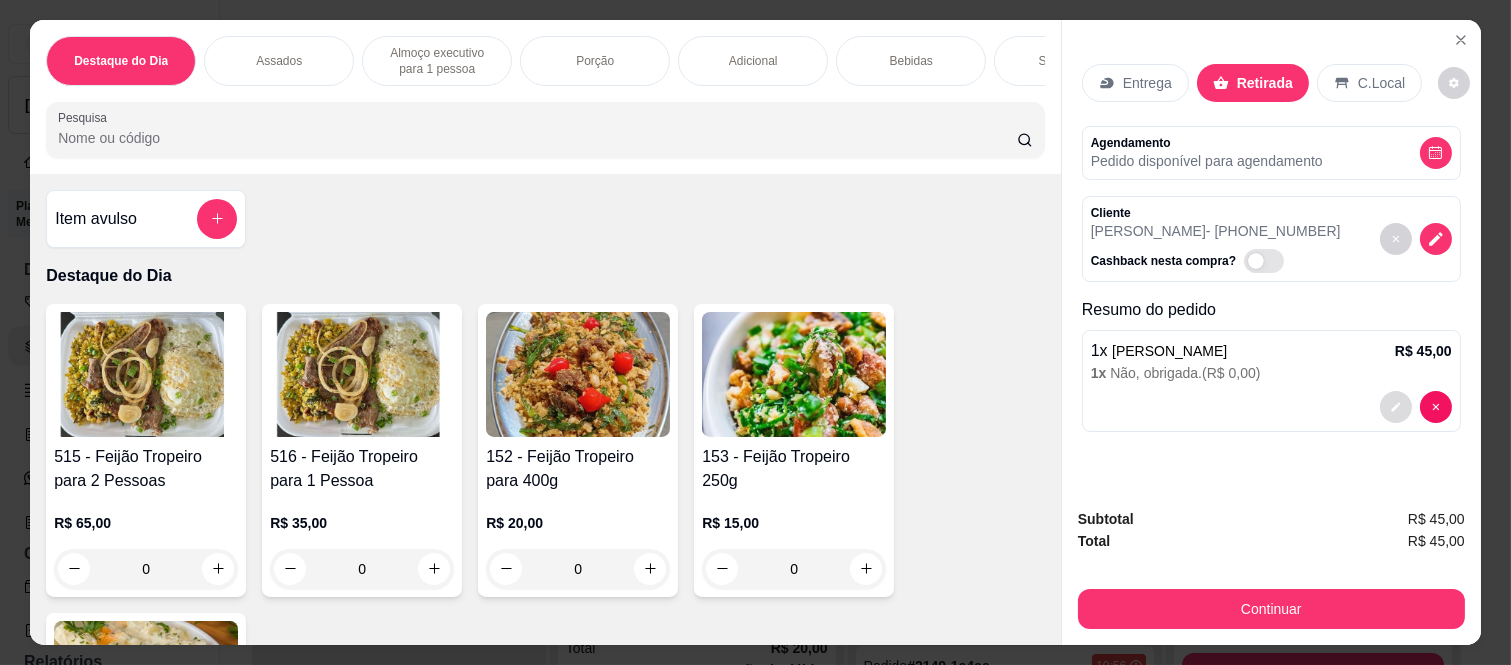 click at bounding box center (1396, 407) 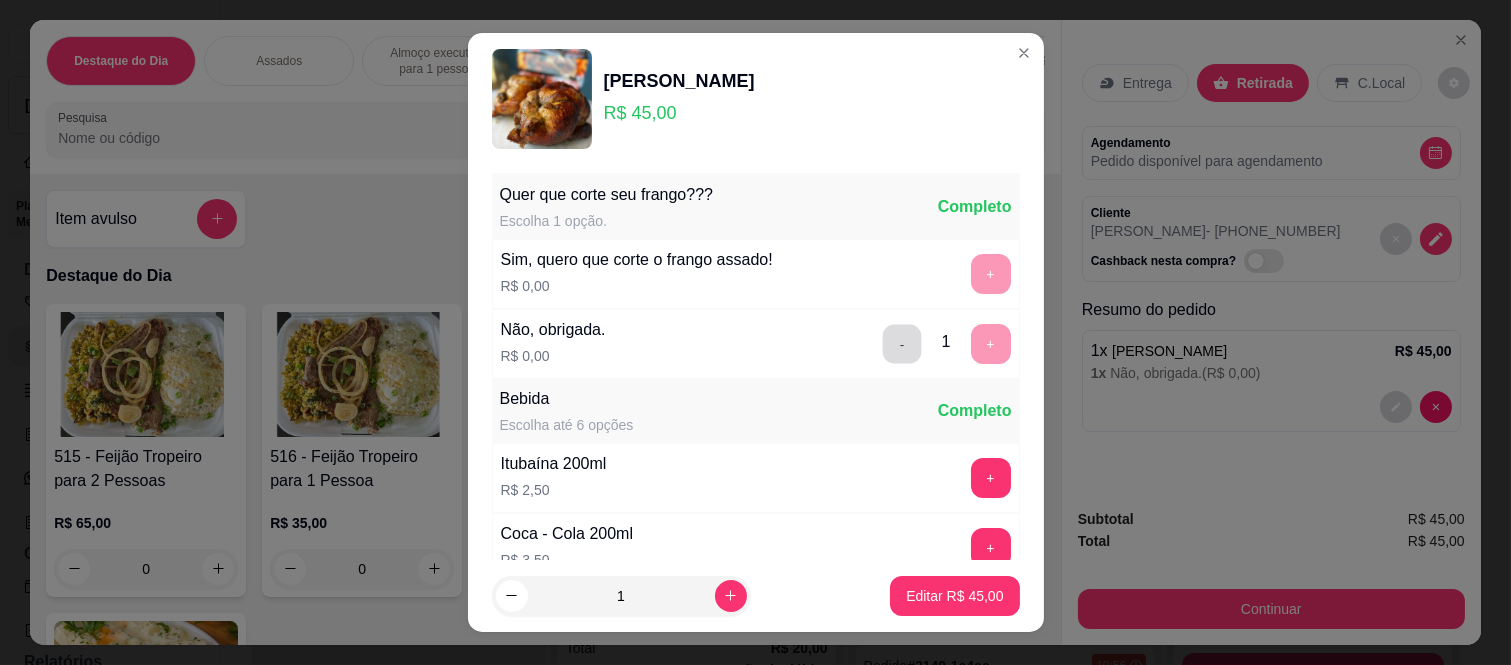 click on "-" at bounding box center (901, 344) 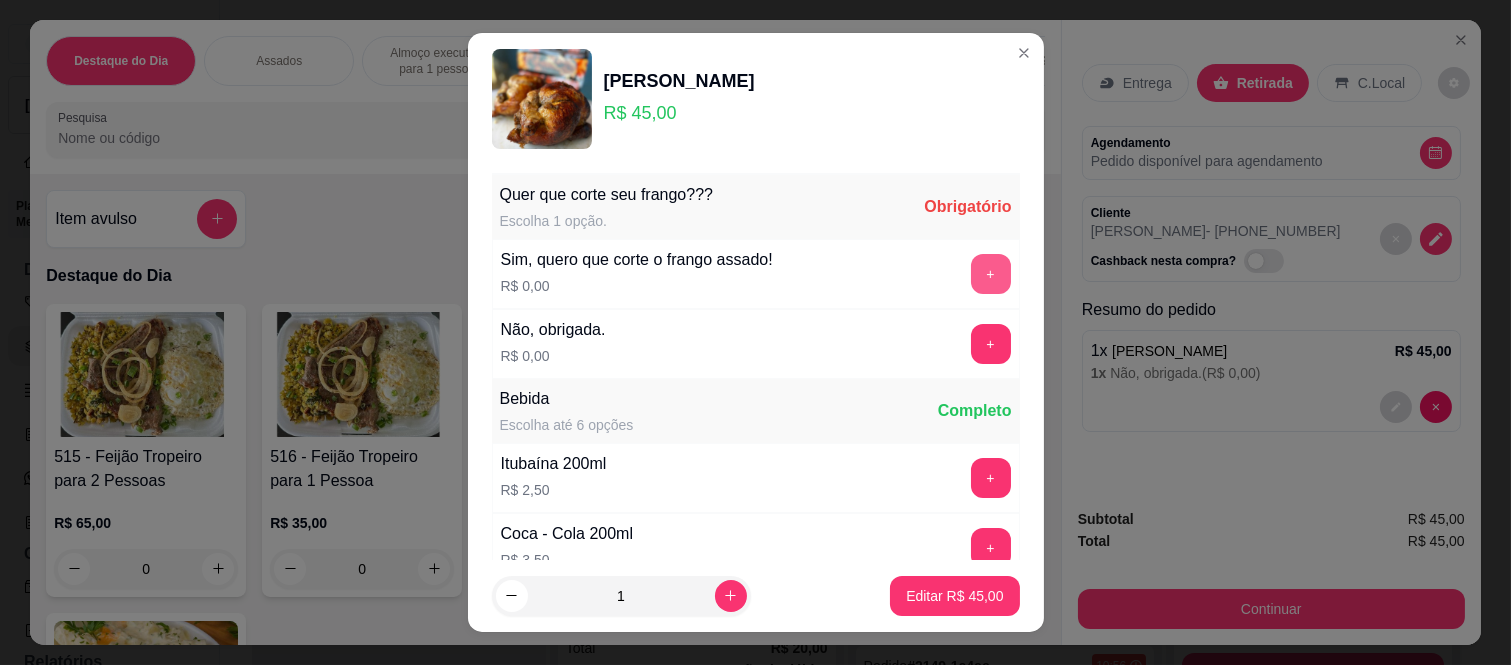 click on "+" at bounding box center (991, 274) 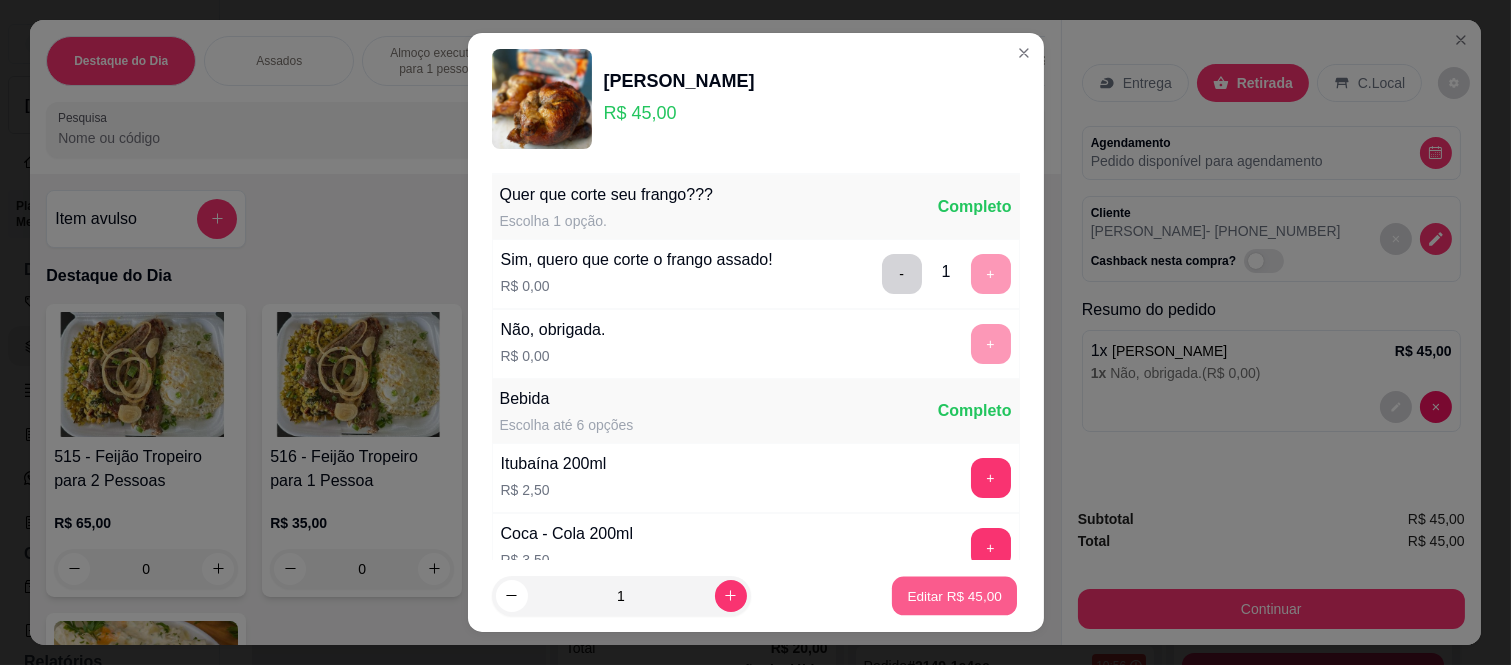 click on "Editar   R$ 45,00" at bounding box center (954, 595) 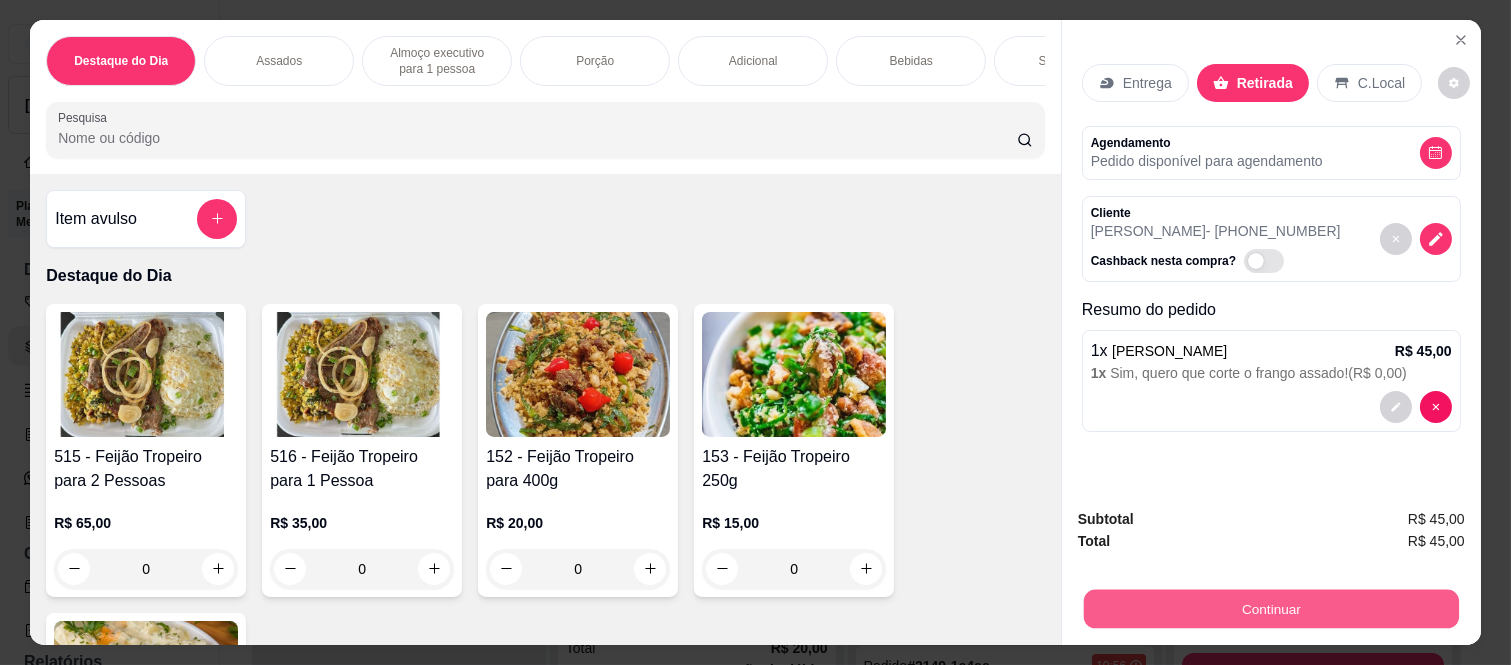 click on "Continuar" at bounding box center [1271, 609] 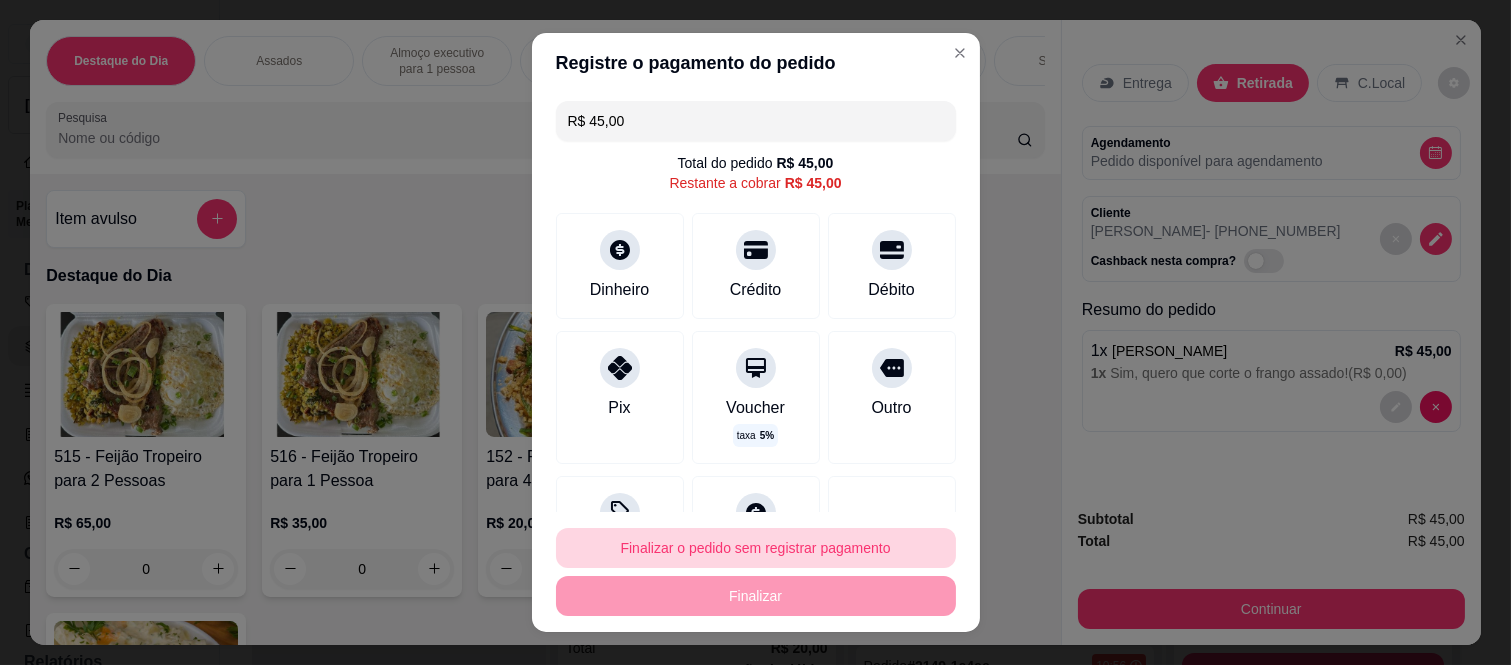 click on "Finalizar o pedido sem registrar pagamento" at bounding box center (756, 548) 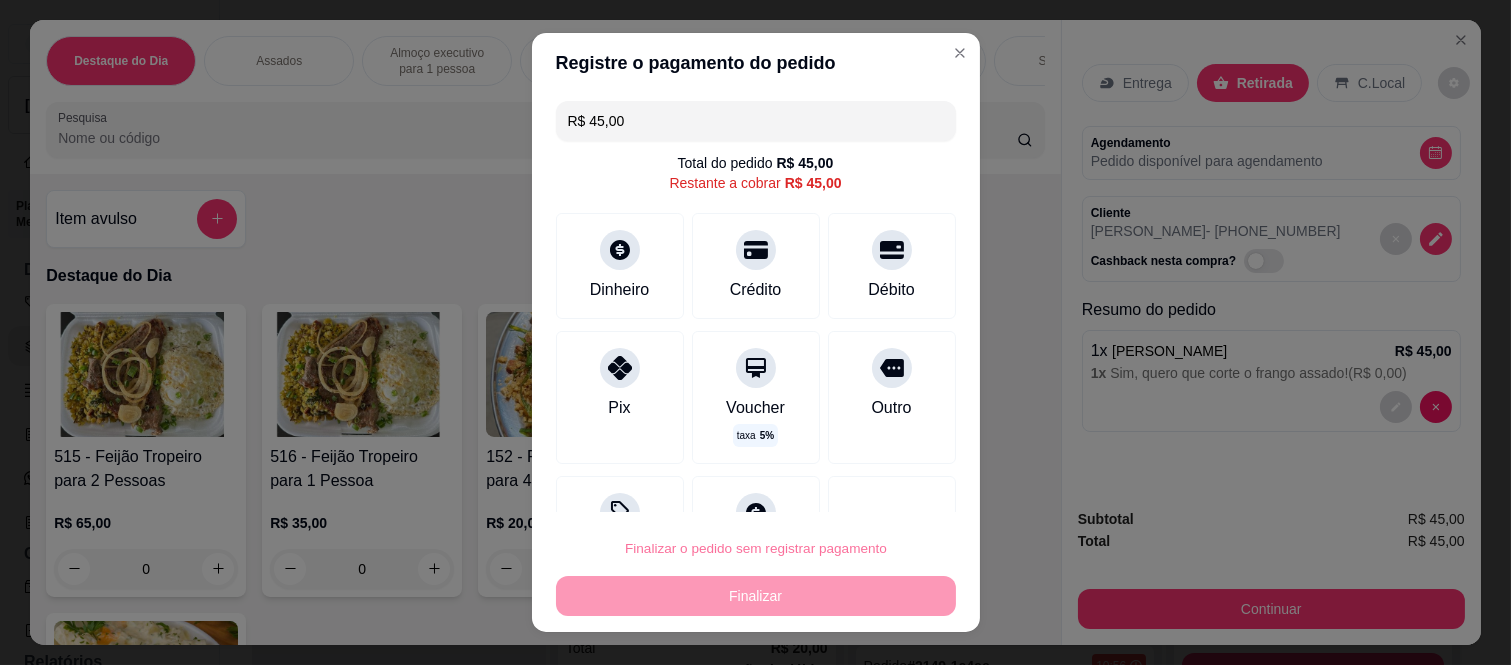 click on "Confirmar" at bounding box center (869, 491) 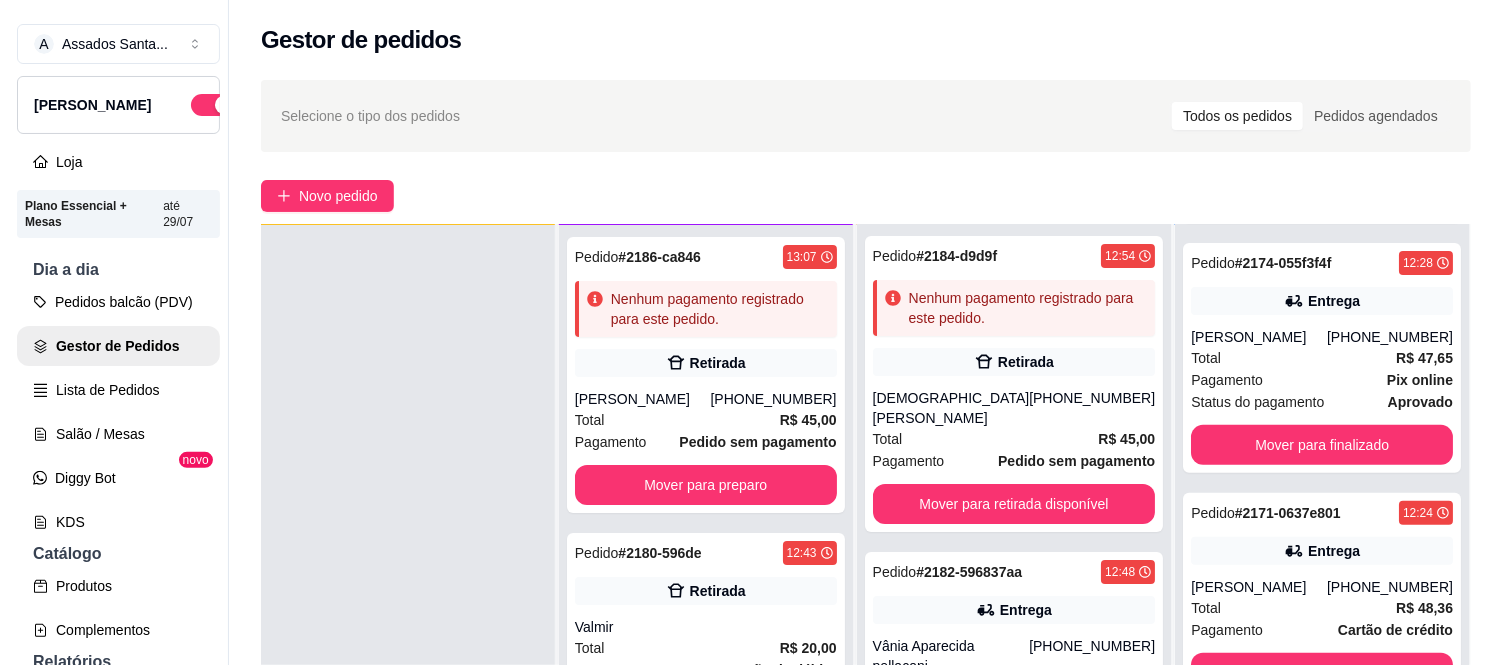 scroll, scrollTop: 0, scrollLeft: 0, axis: both 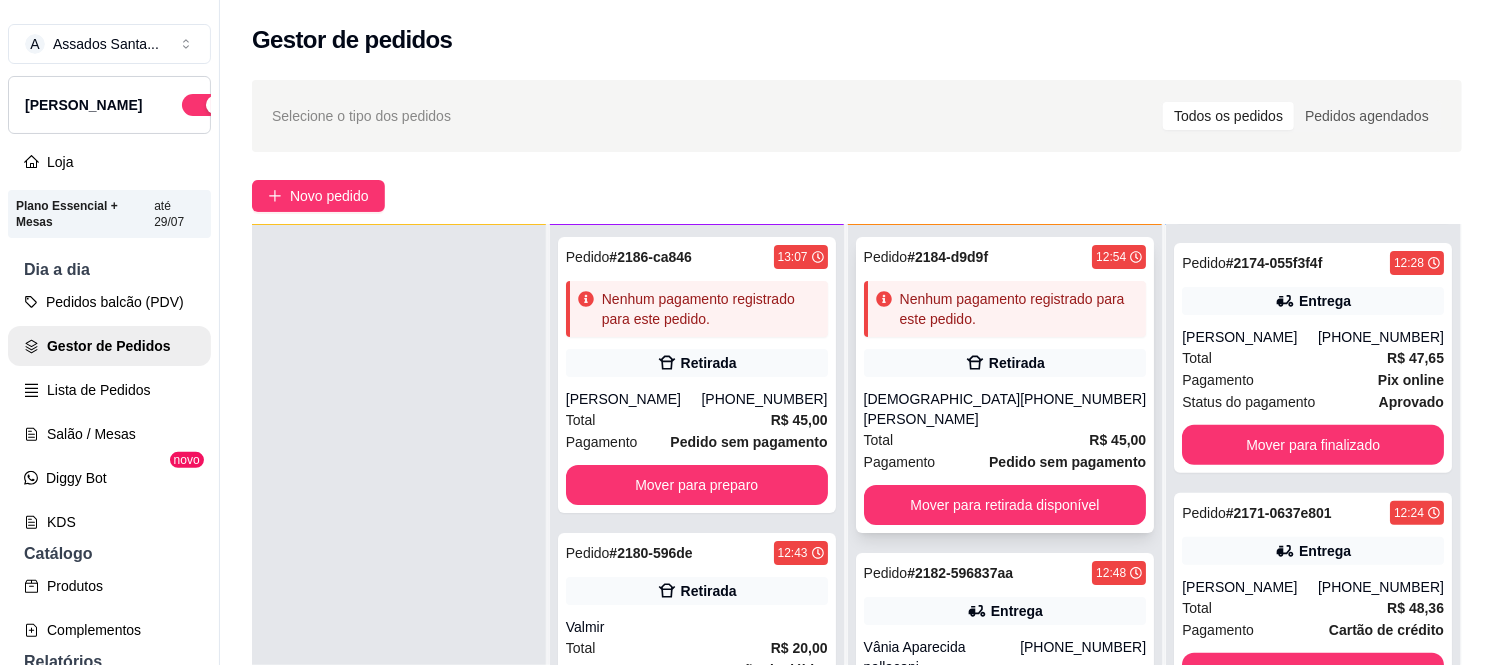 click on "Total R$ 45,00" at bounding box center (1005, 440) 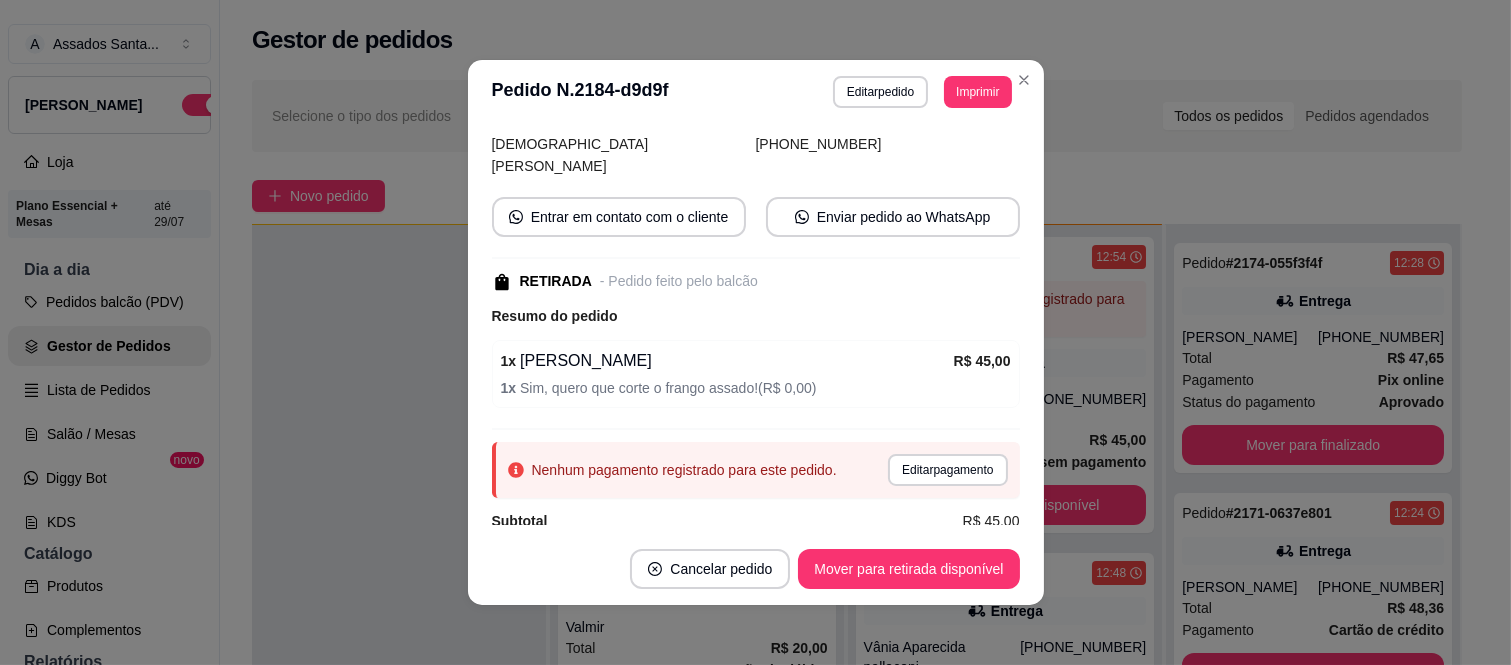 scroll, scrollTop: 151, scrollLeft: 0, axis: vertical 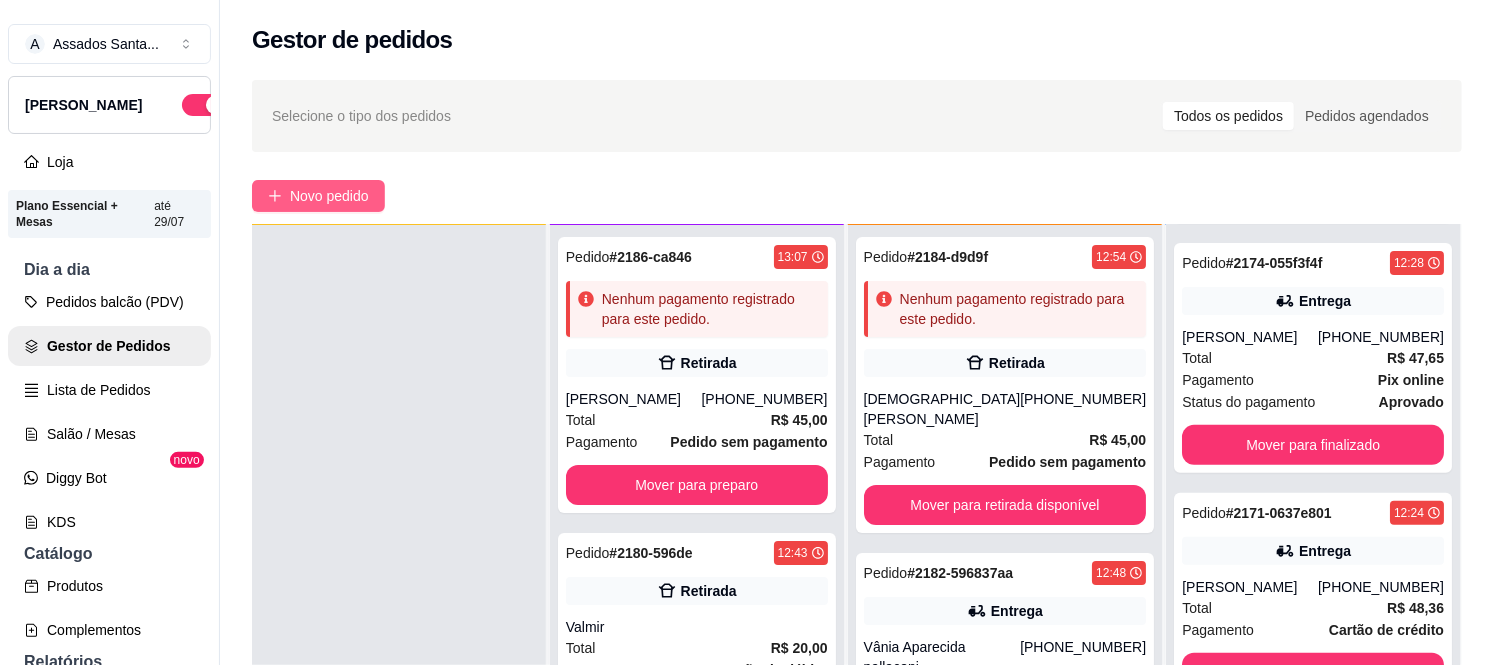 click on "Novo pedido" at bounding box center [329, 196] 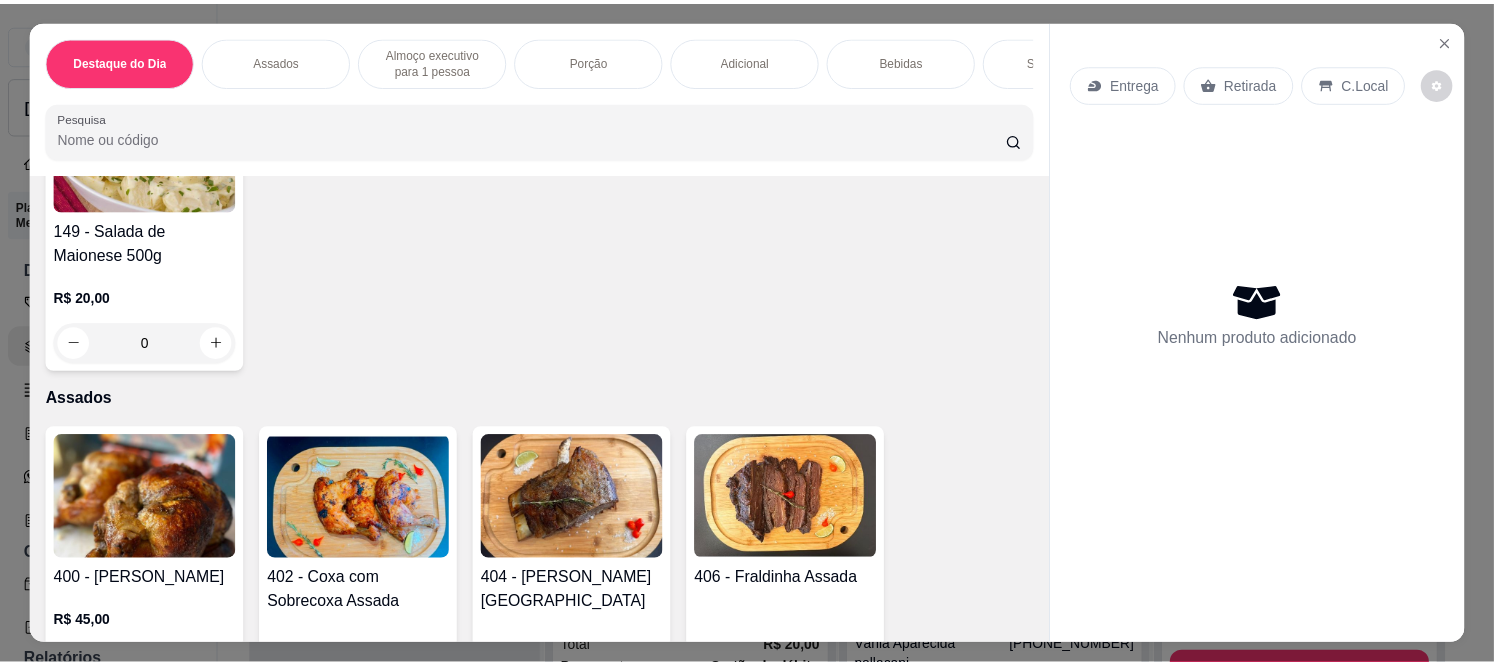 scroll, scrollTop: 888, scrollLeft: 0, axis: vertical 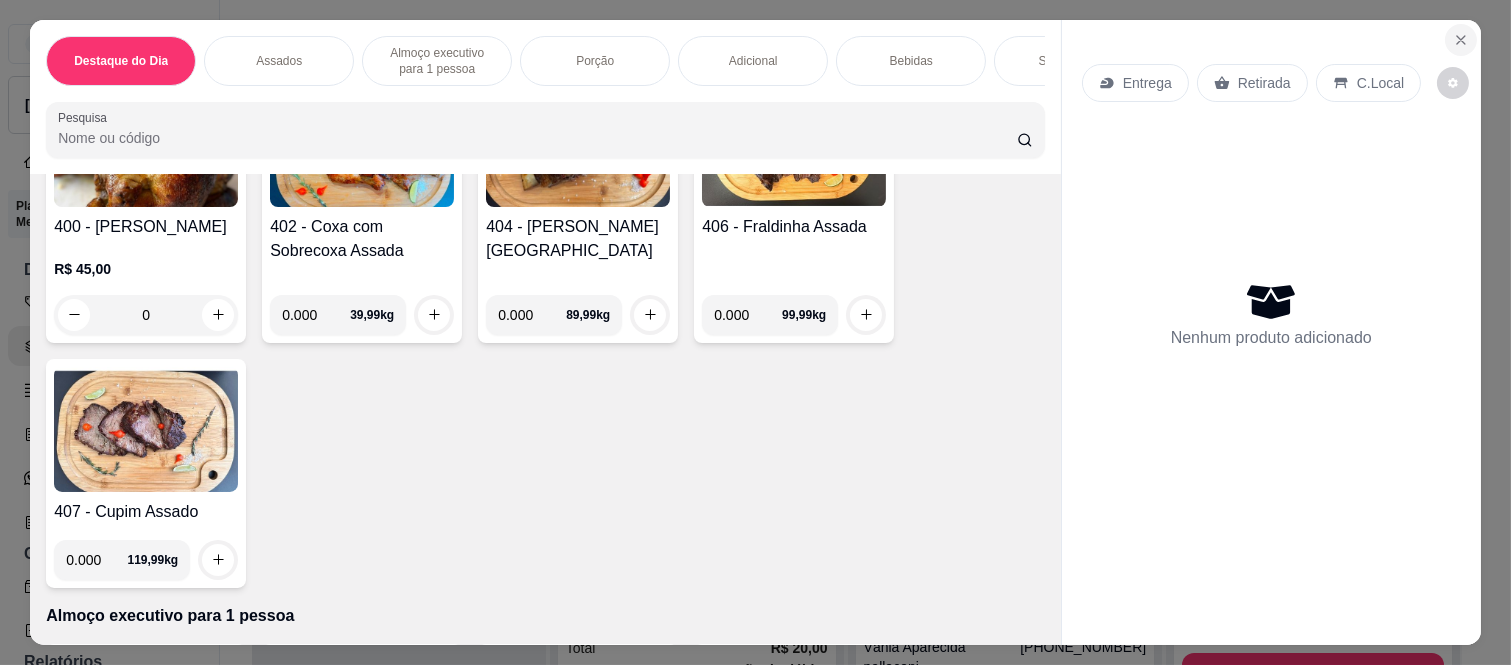click 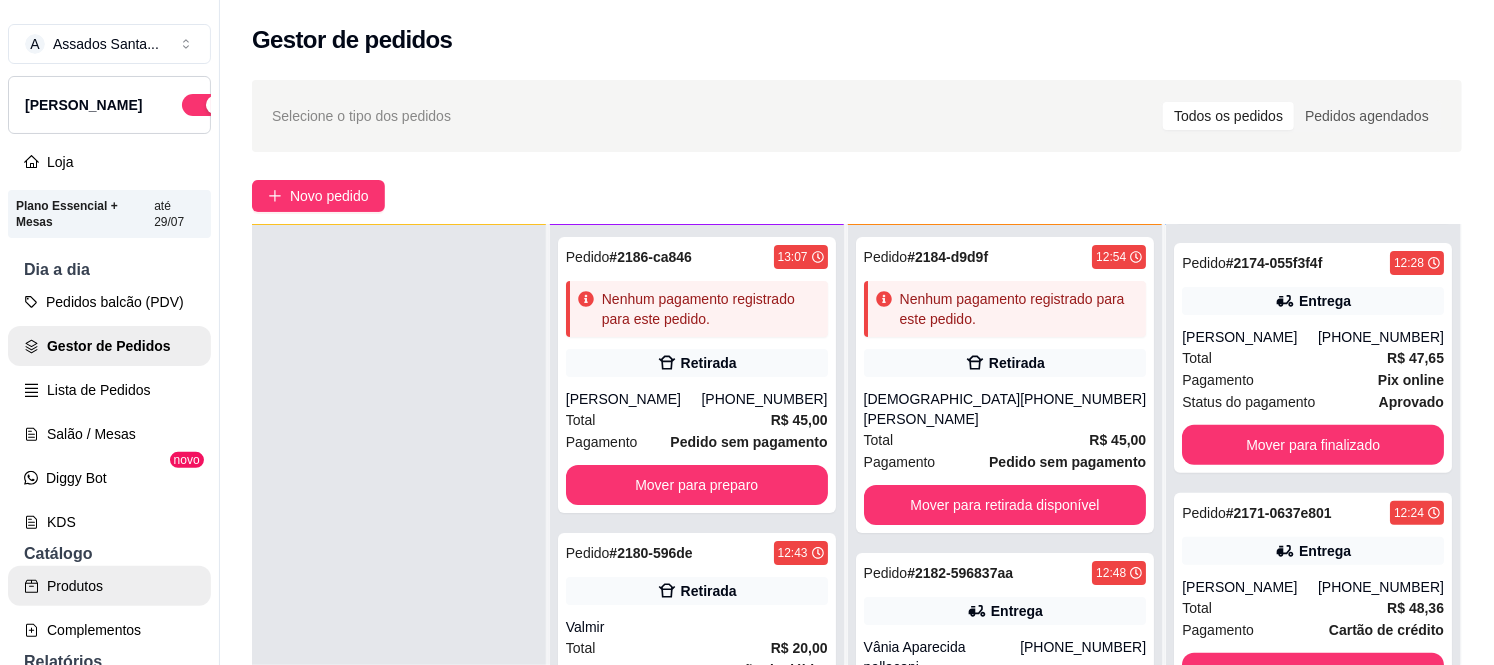 click on "Produtos" at bounding box center (109, 586) 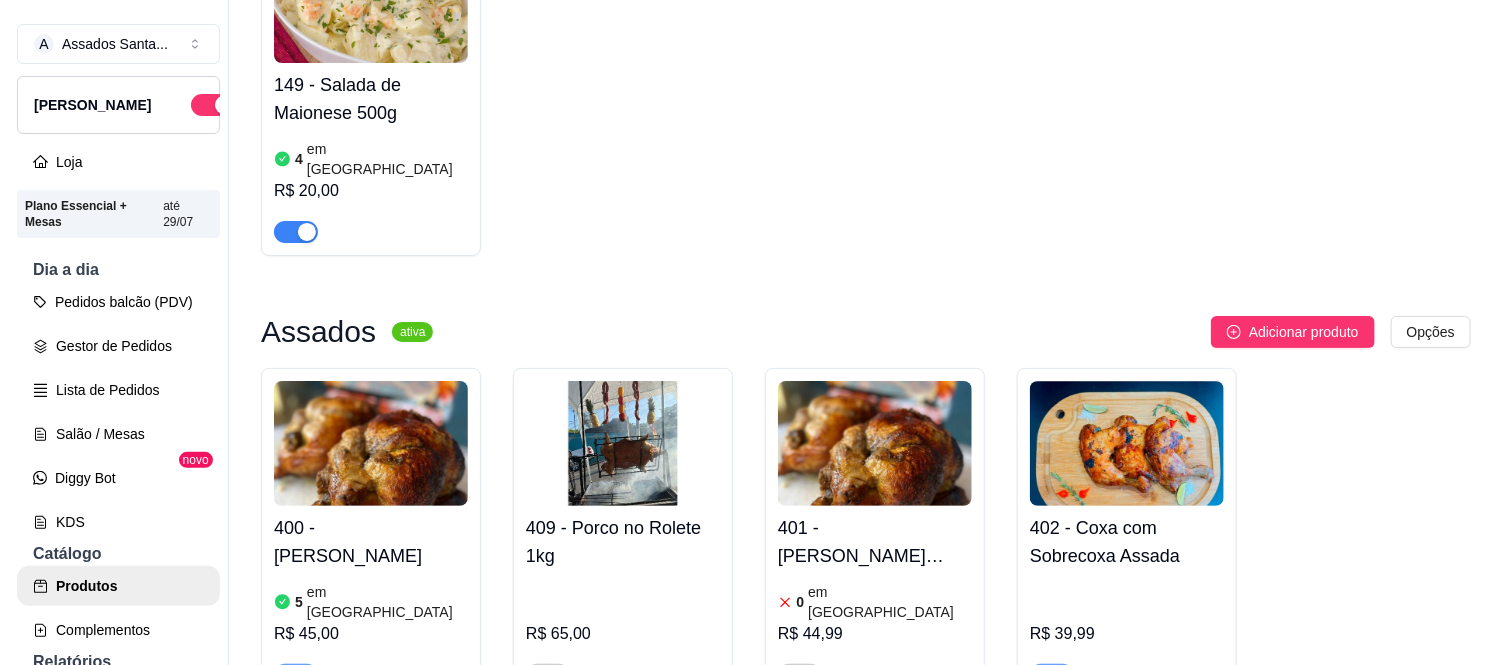 scroll, scrollTop: 777, scrollLeft: 0, axis: vertical 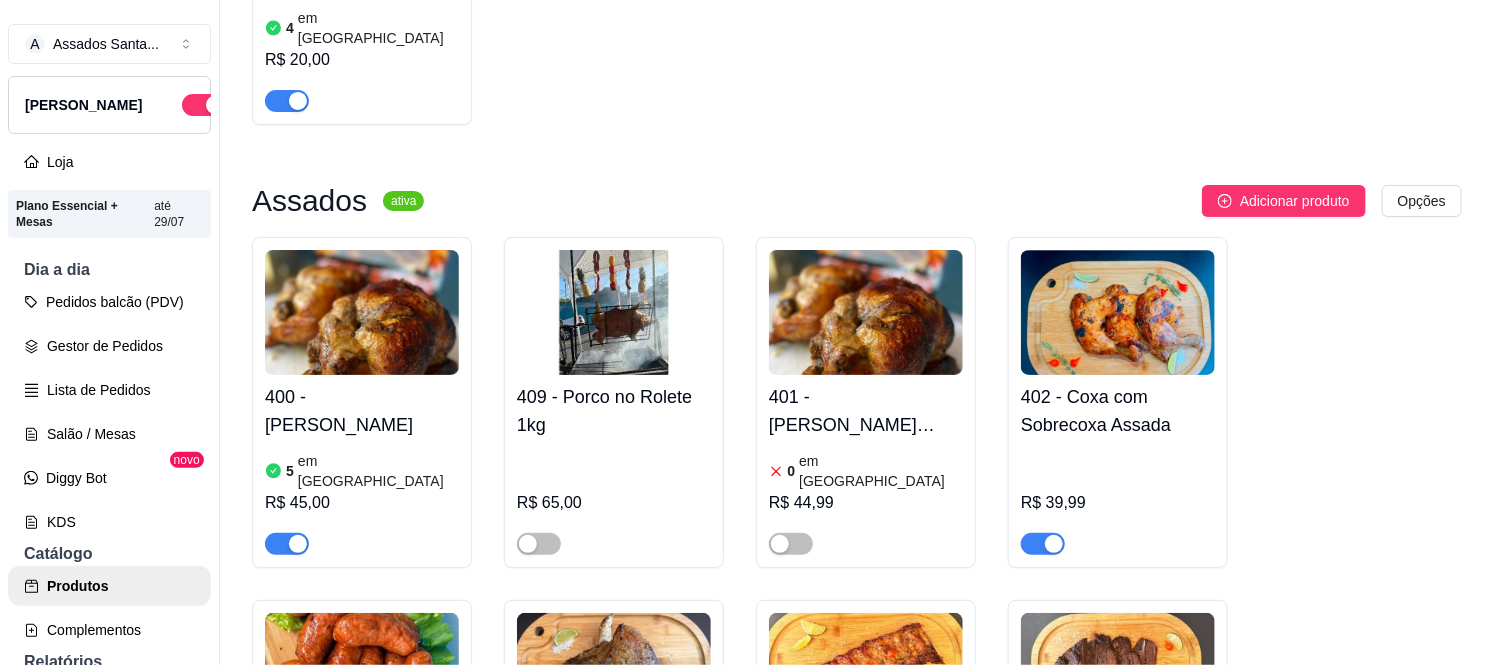 click at bounding box center (298, 544) 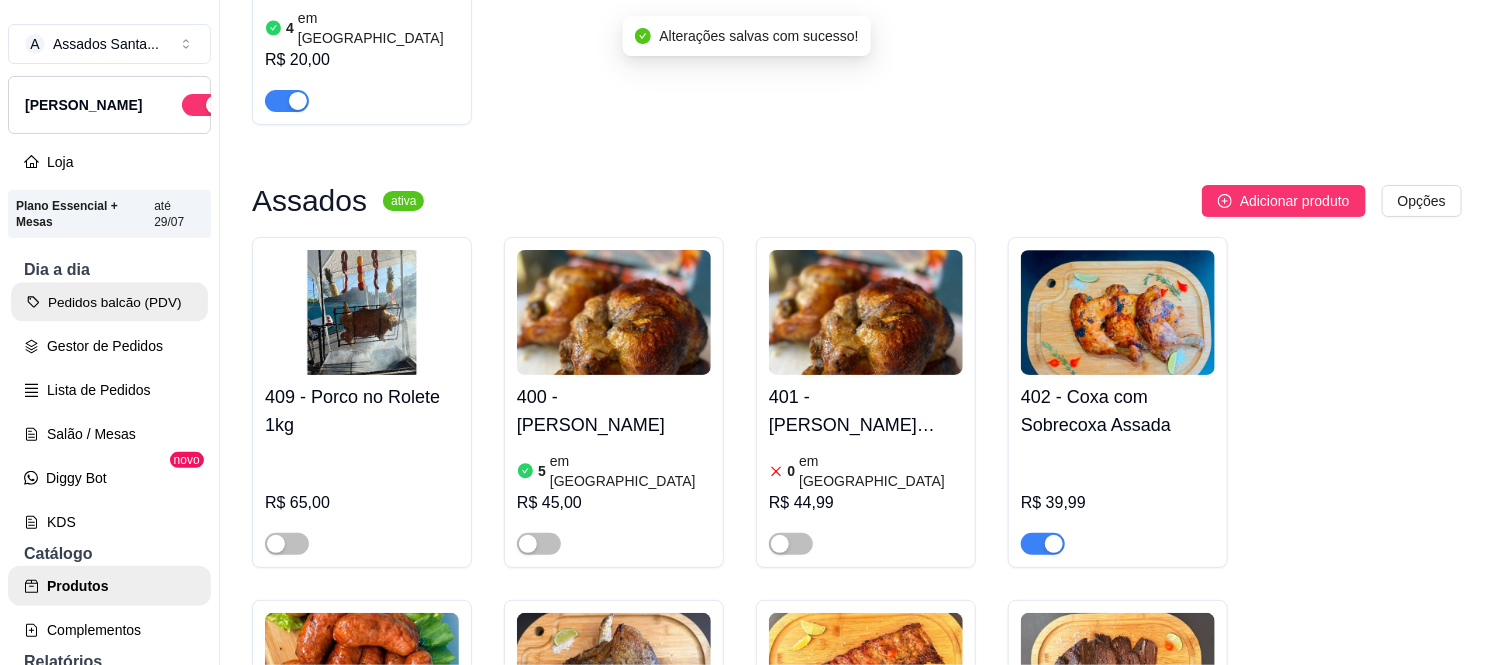 click on "Pedidos balcão (PDV)" at bounding box center (109, 302) 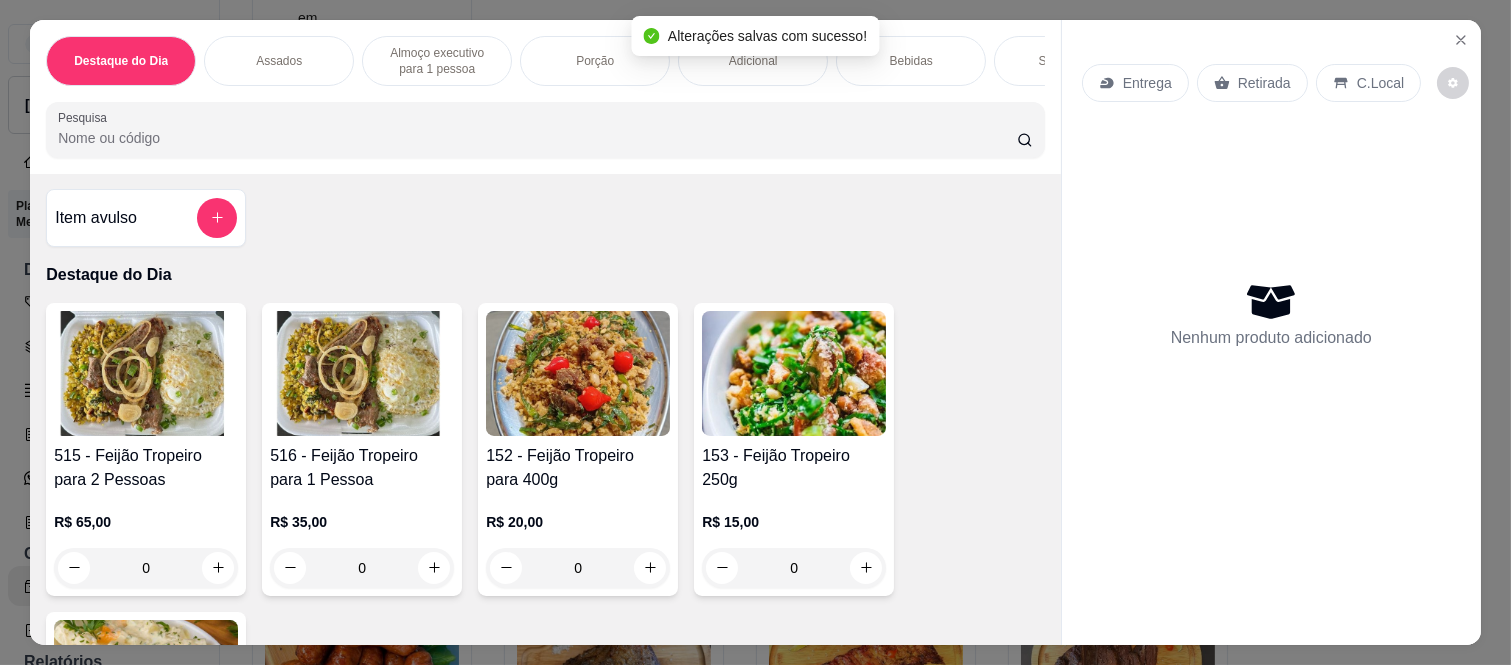 scroll, scrollTop: 0, scrollLeft: 0, axis: both 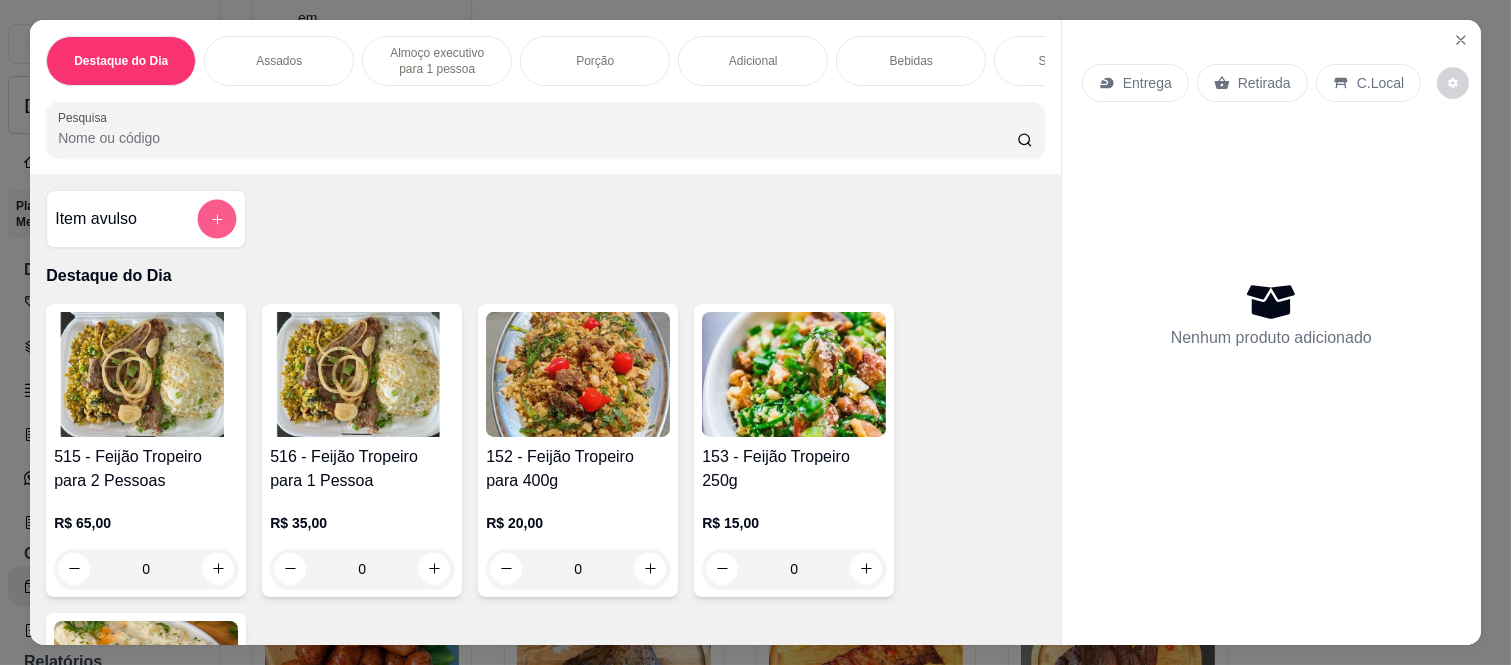 click at bounding box center [217, 219] 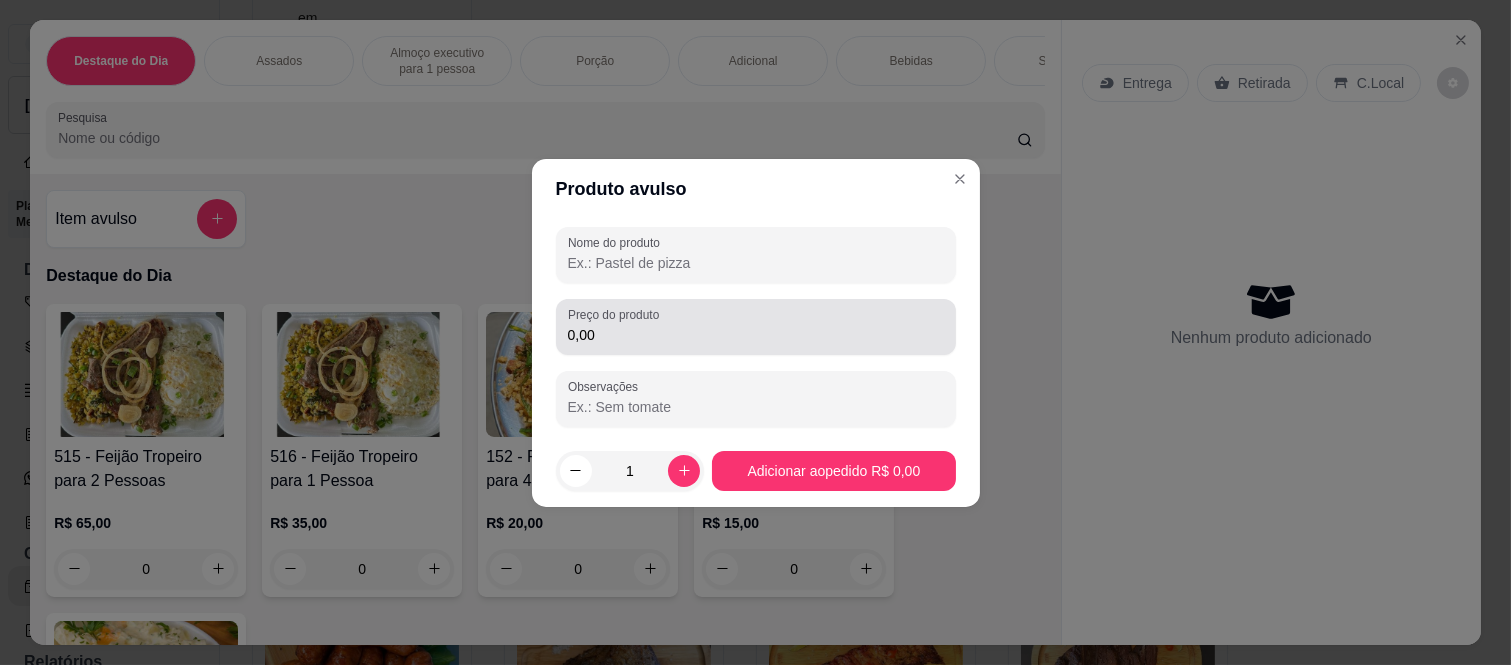 click on "0,00" at bounding box center [756, 335] 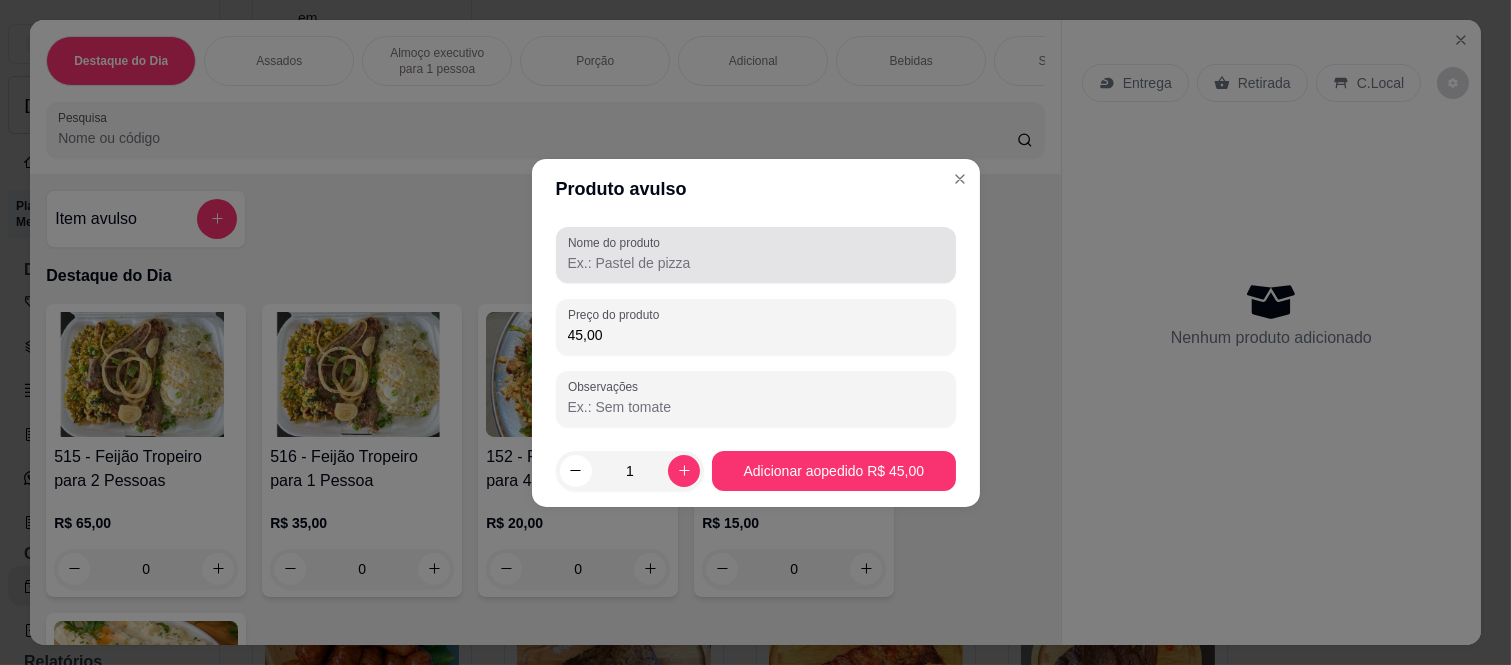 type on "45,00" 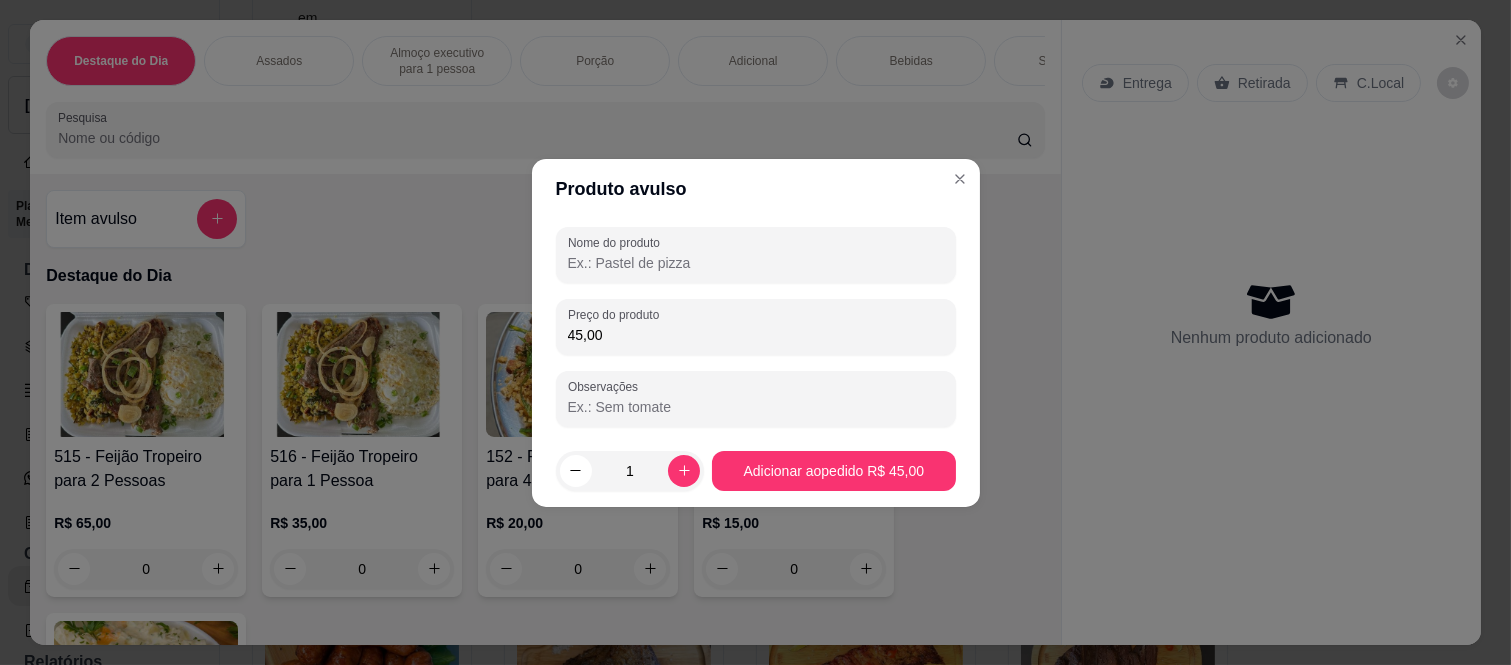click on "Nome do produto" at bounding box center (756, 263) 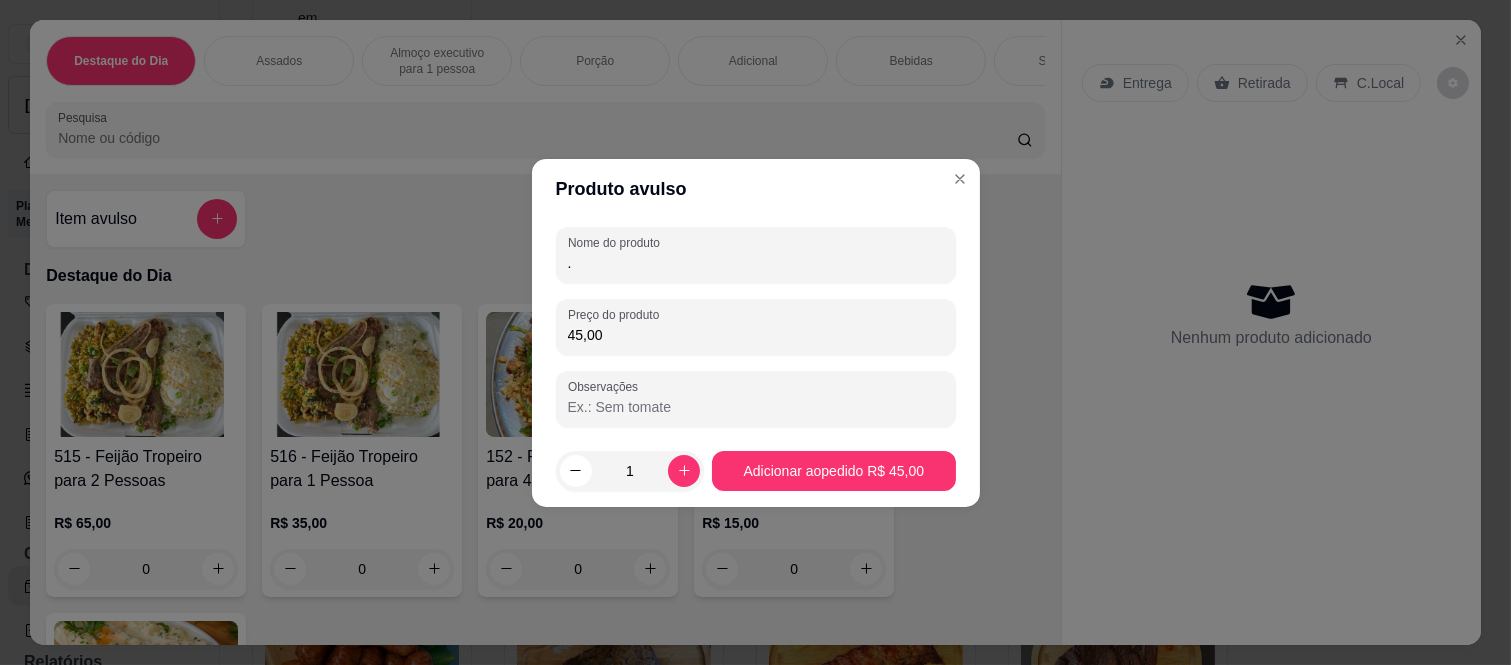 type on "." 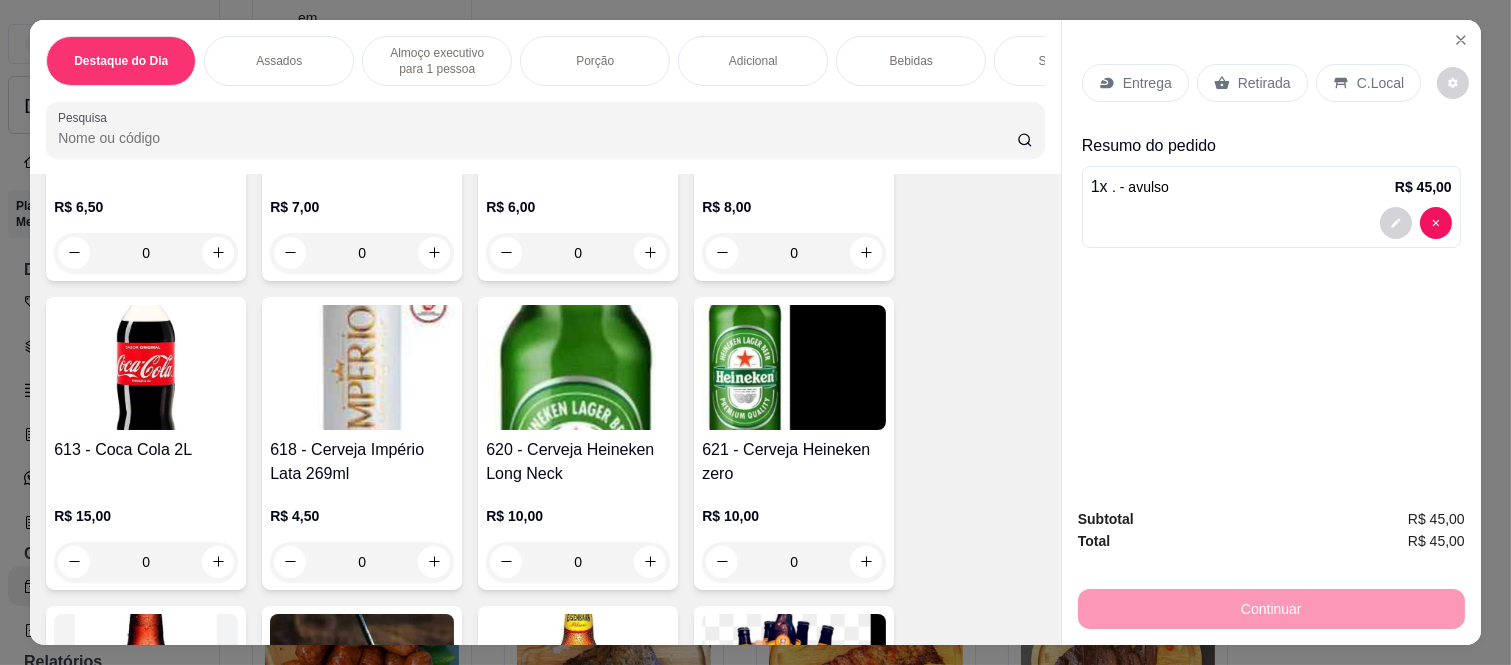 scroll, scrollTop: 4777, scrollLeft: 0, axis: vertical 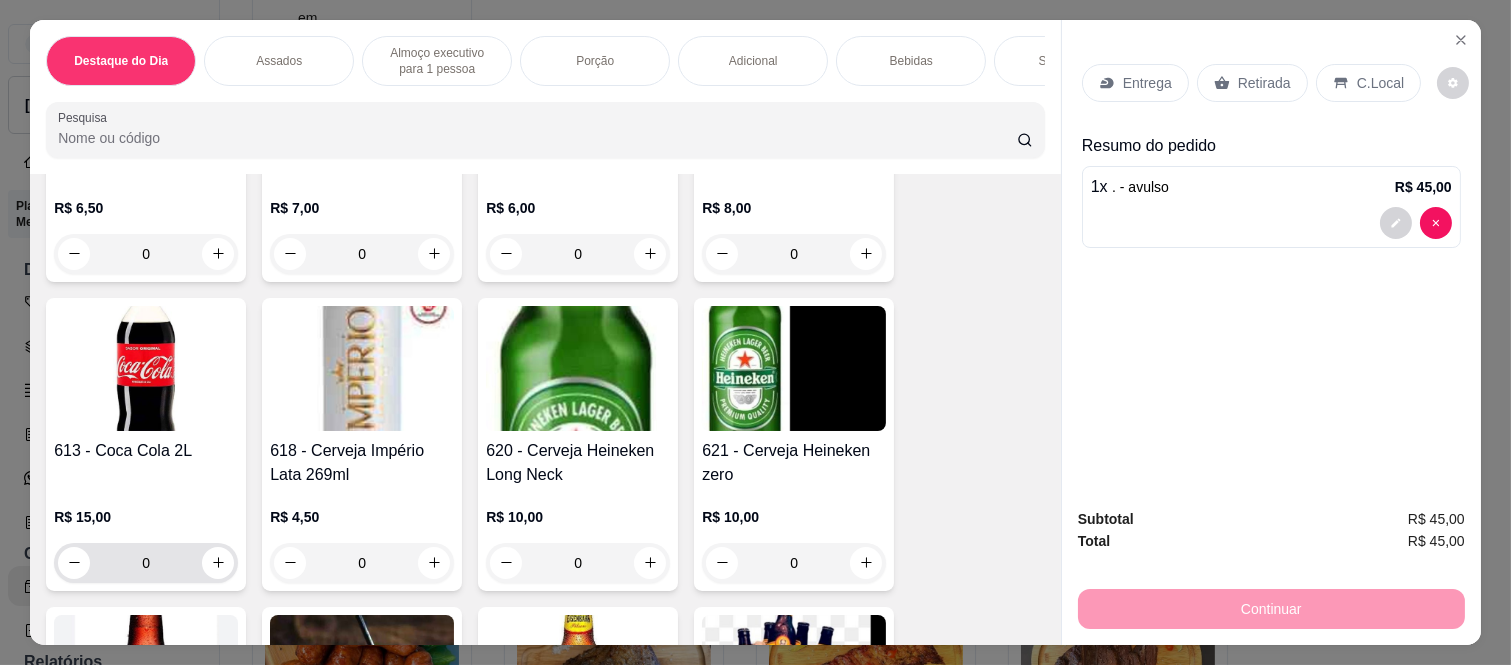 click 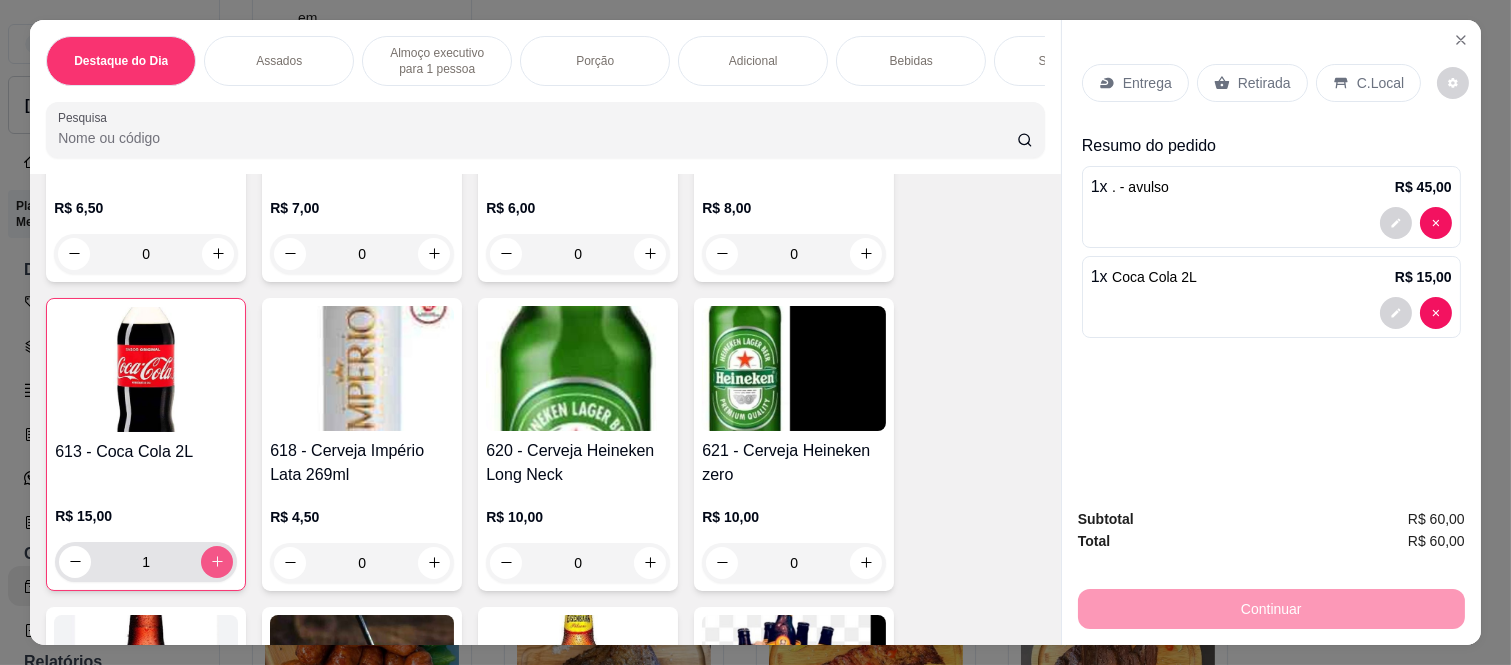 type on "1" 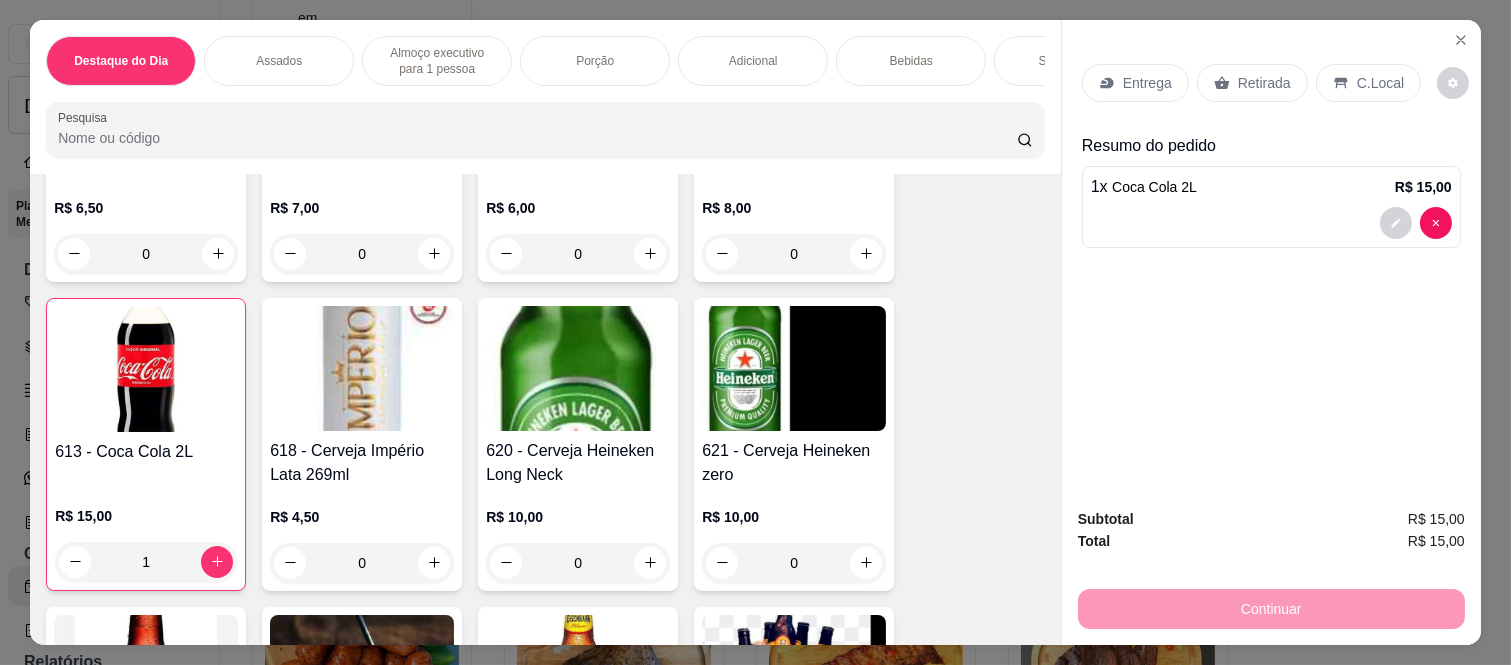 click on "Retirada" at bounding box center (1264, 83) 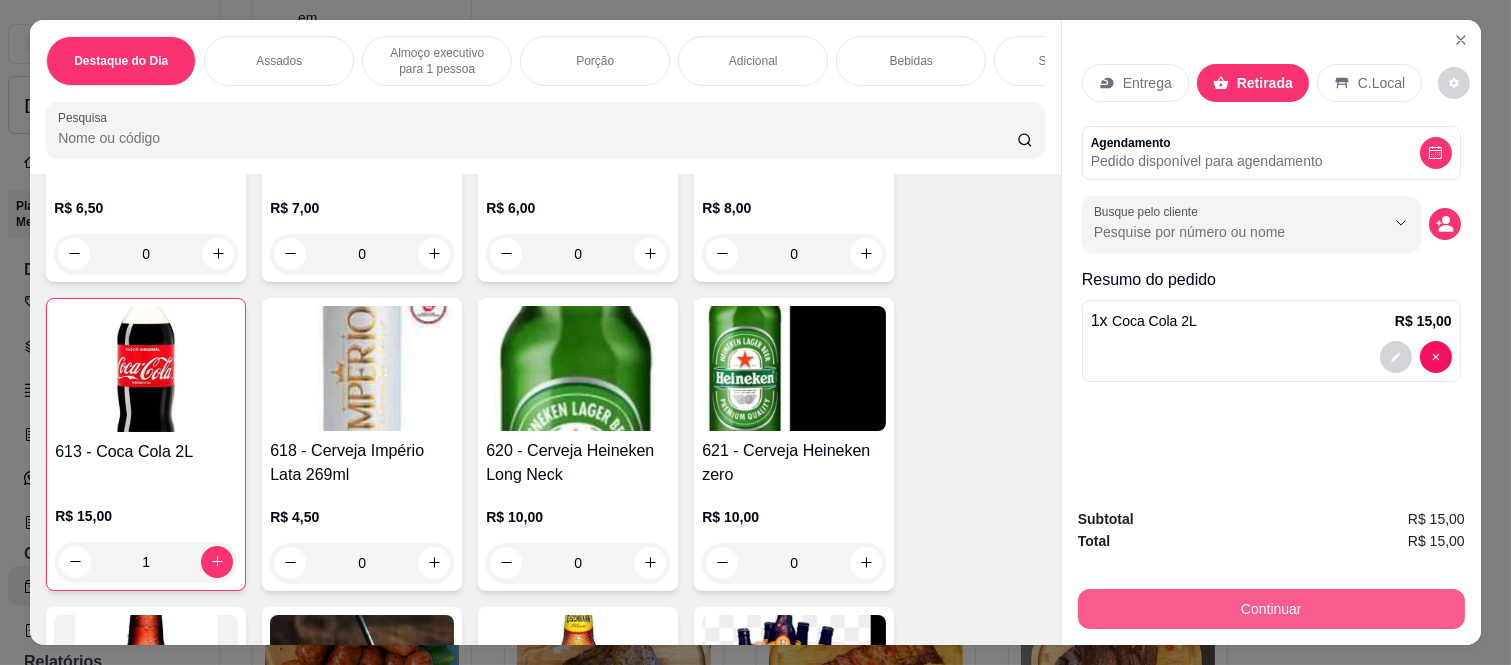 click on "Continuar" at bounding box center (1271, 609) 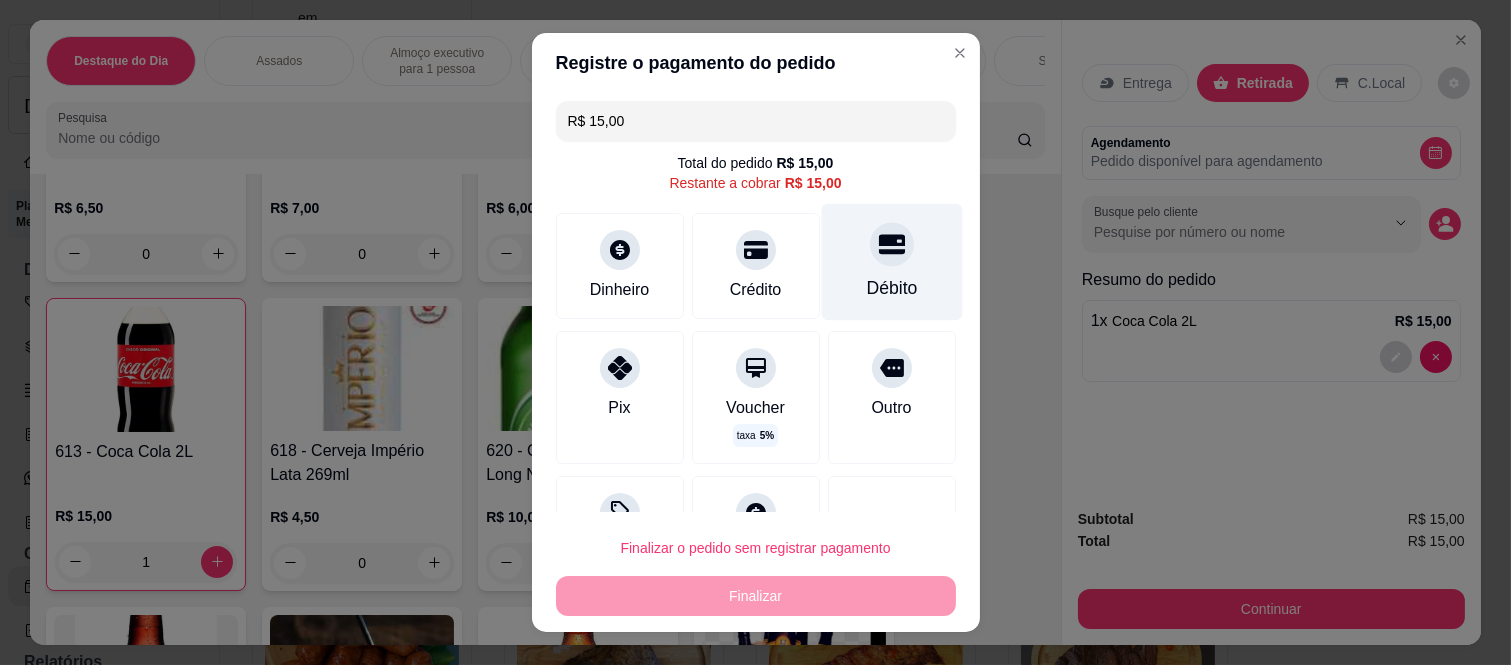 click on "Débito" at bounding box center (891, 288) 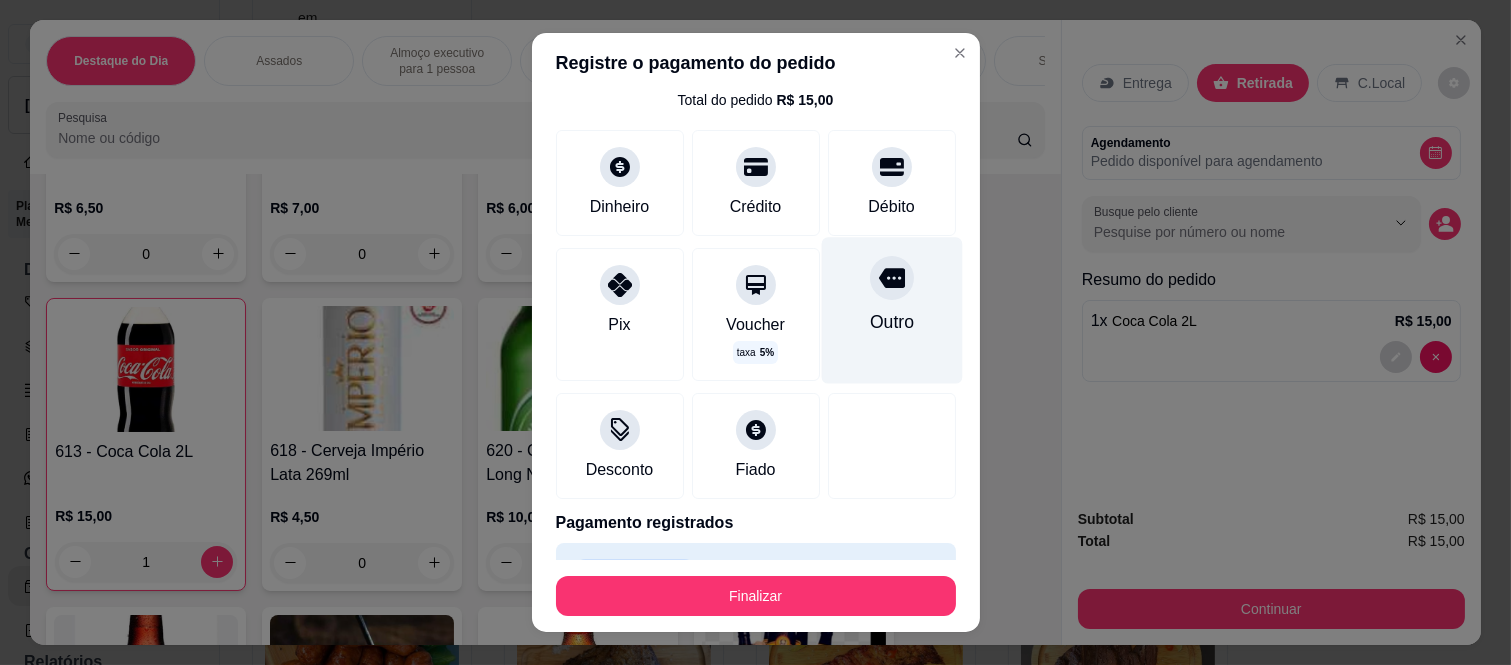 scroll, scrollTop: 114, scrollLeft: 0, axis: vertical 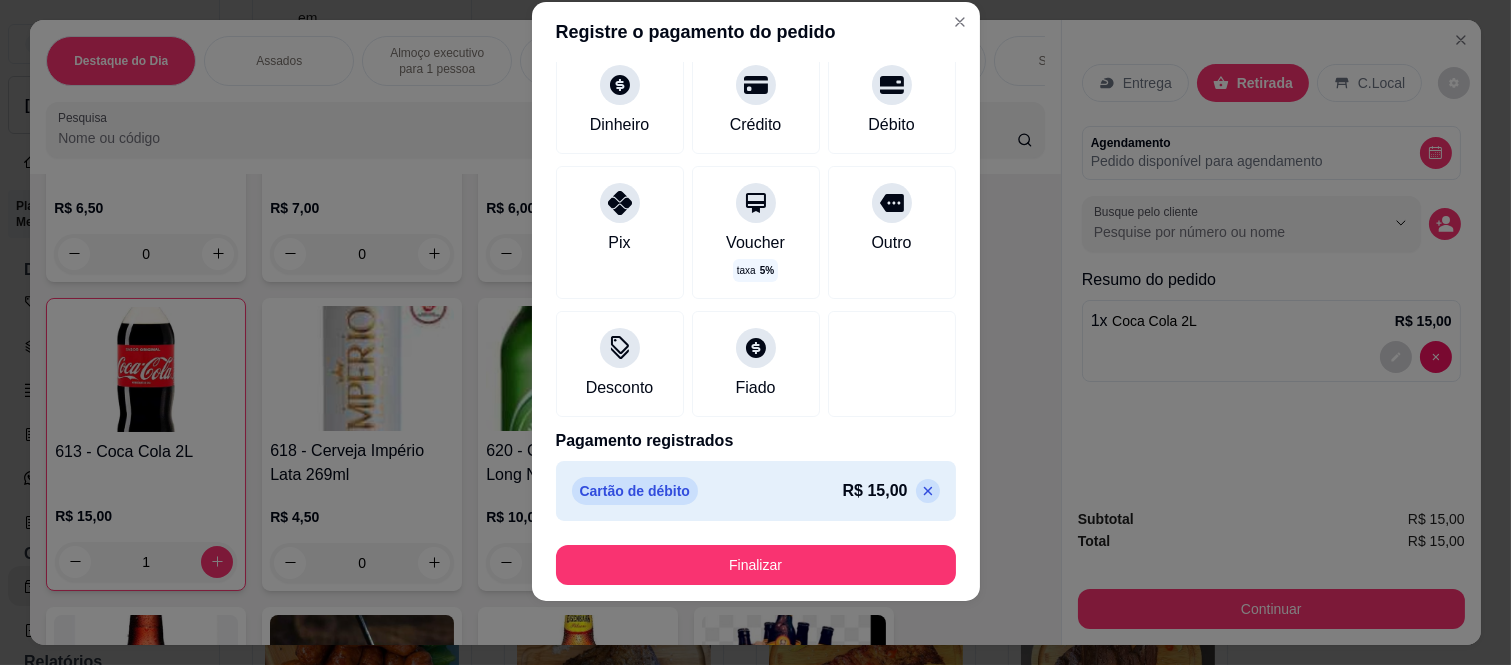 click 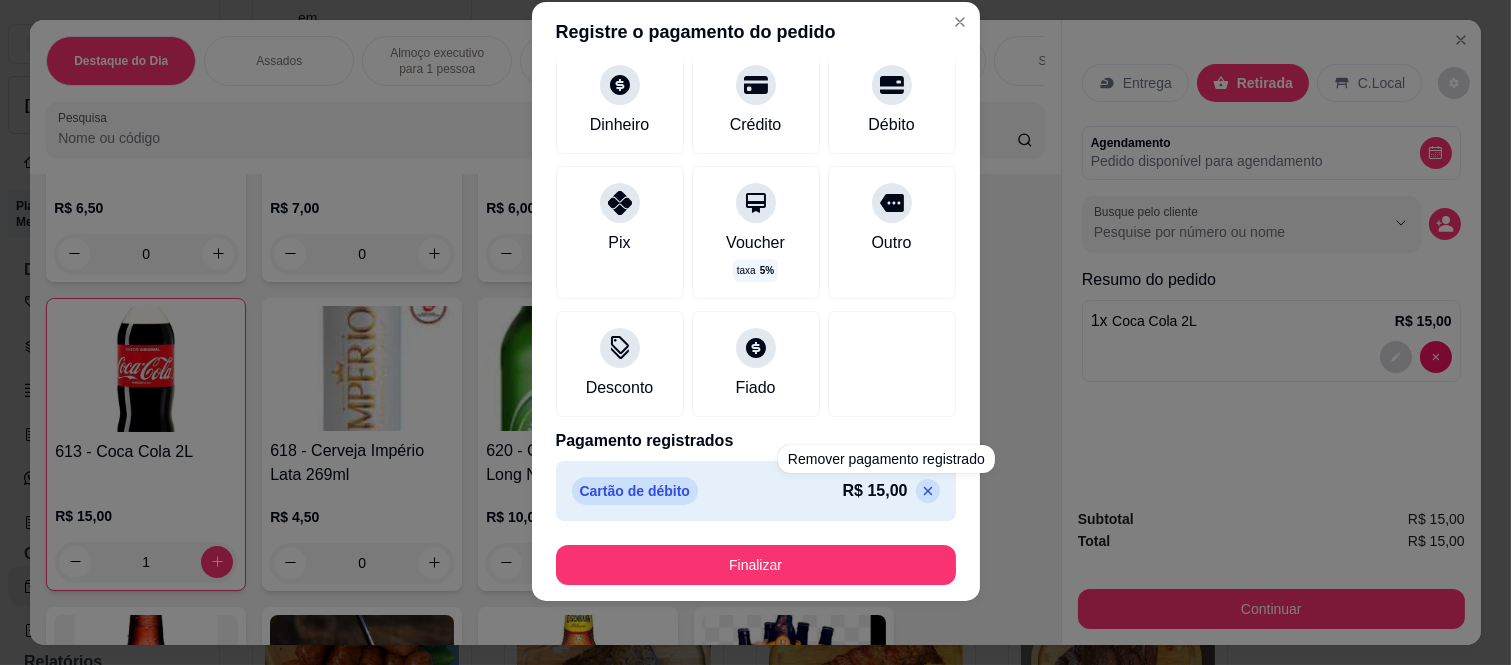 type on "R$ 15,00" 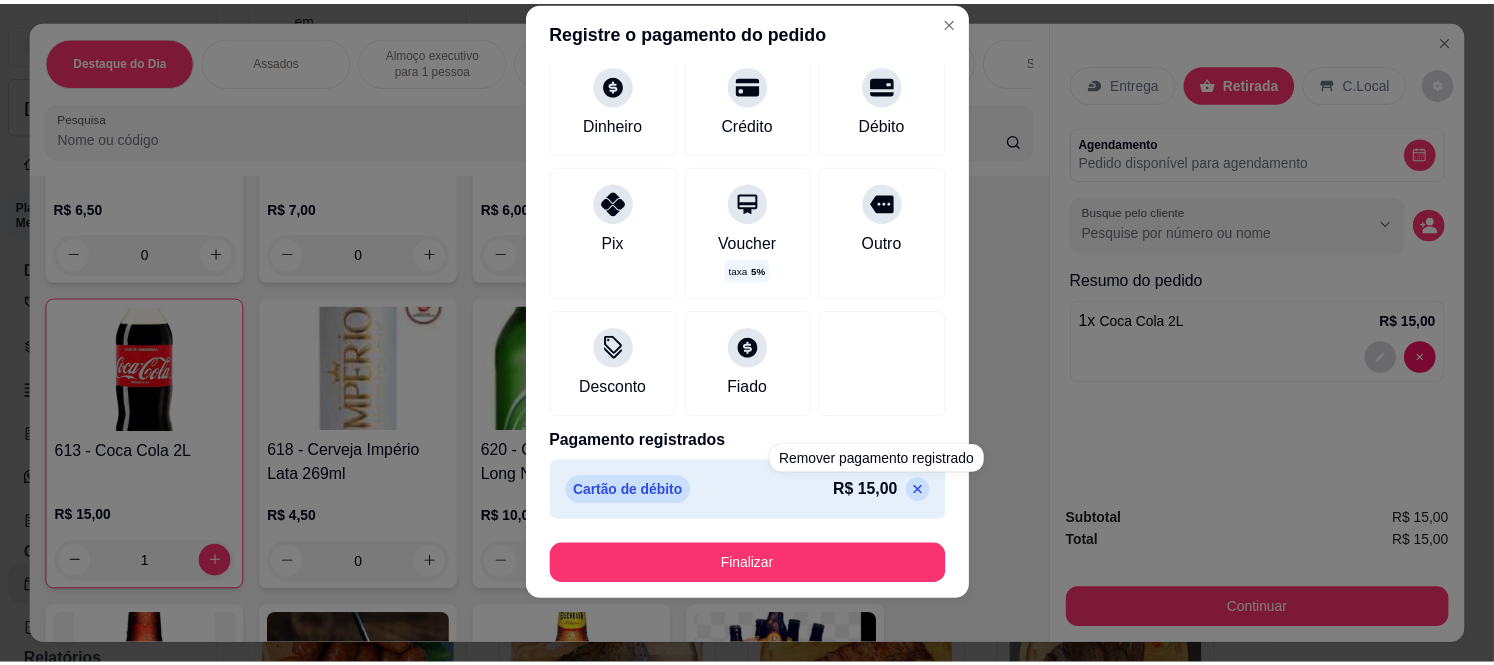 scroll, scrollTop: 78, scrollLeft: 0, axis: vertical 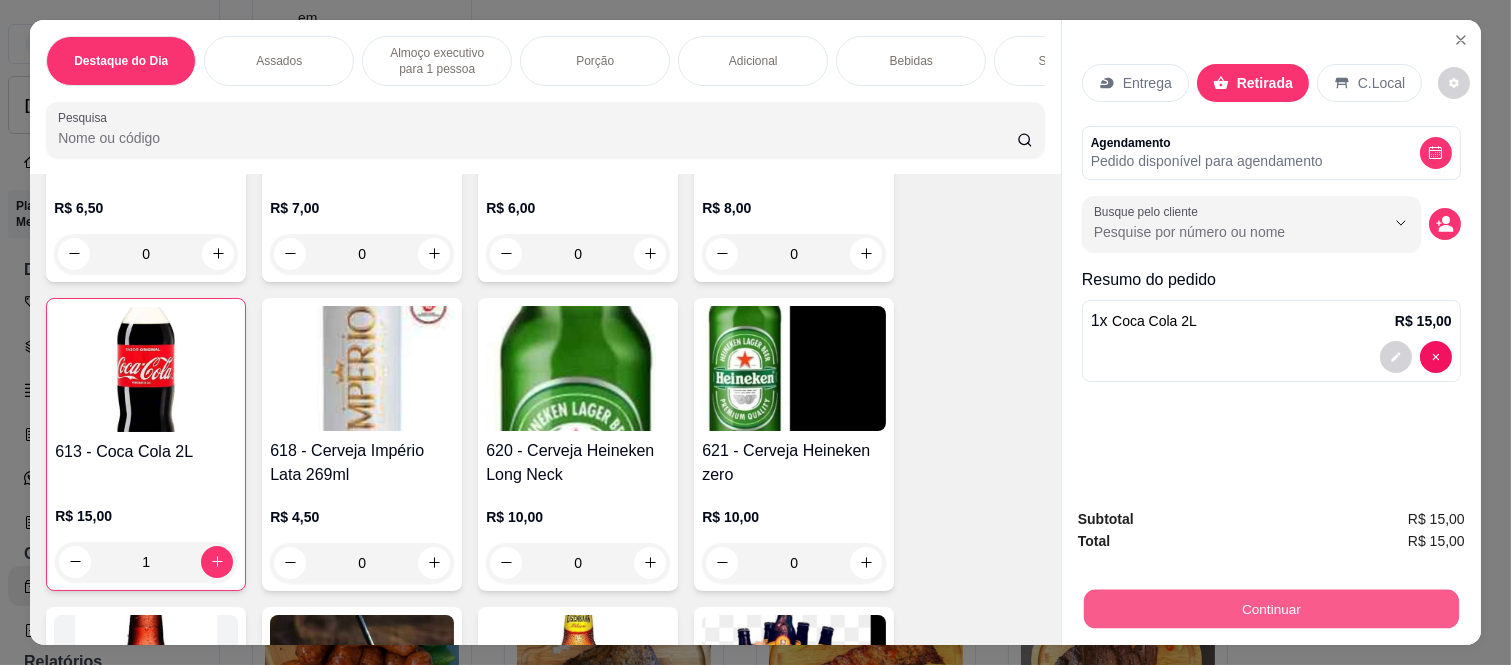 click on "Continuar" at bounding box center [1271, 609] 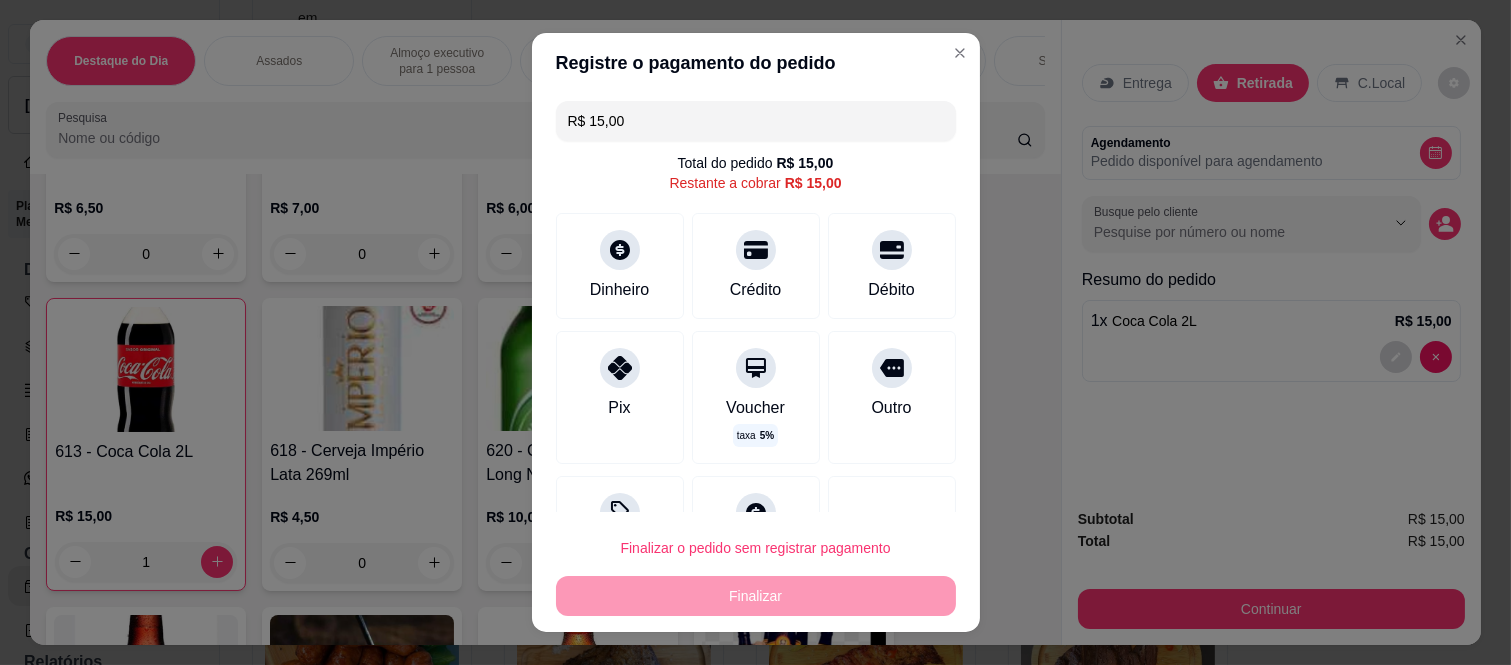 click on "Finalizar o pedido sem registrar pagamento Finalizar" at bounding box center (756, 572) 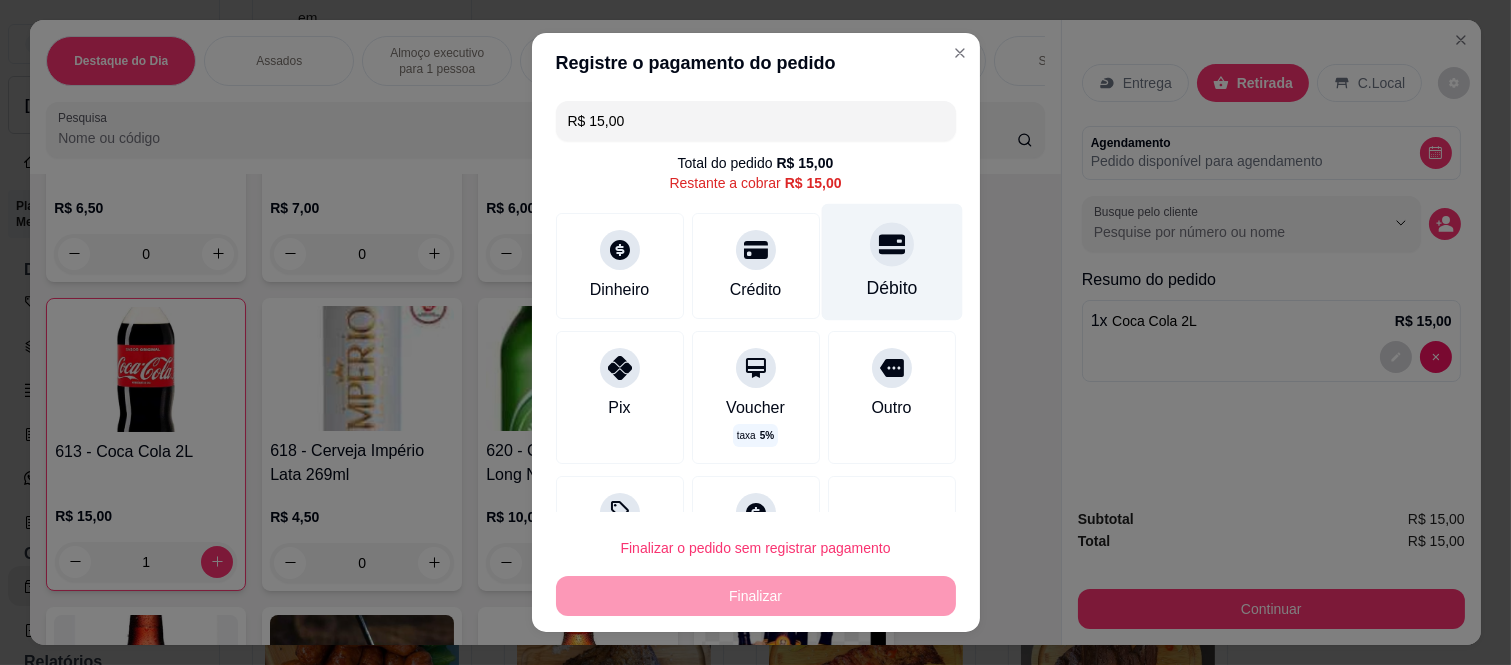 click on "Débito" at bounding box center [891, 262] 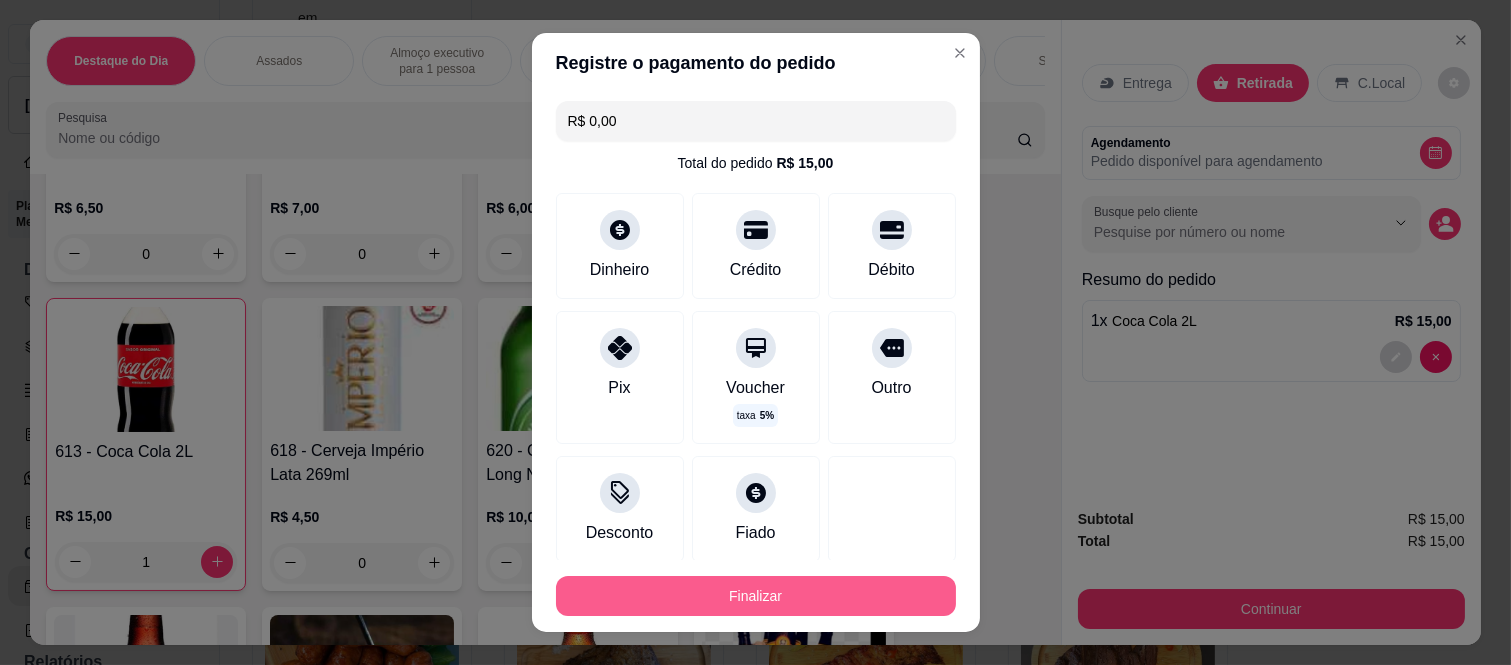 click on "Finalizar" at bounding box center (756, 596) 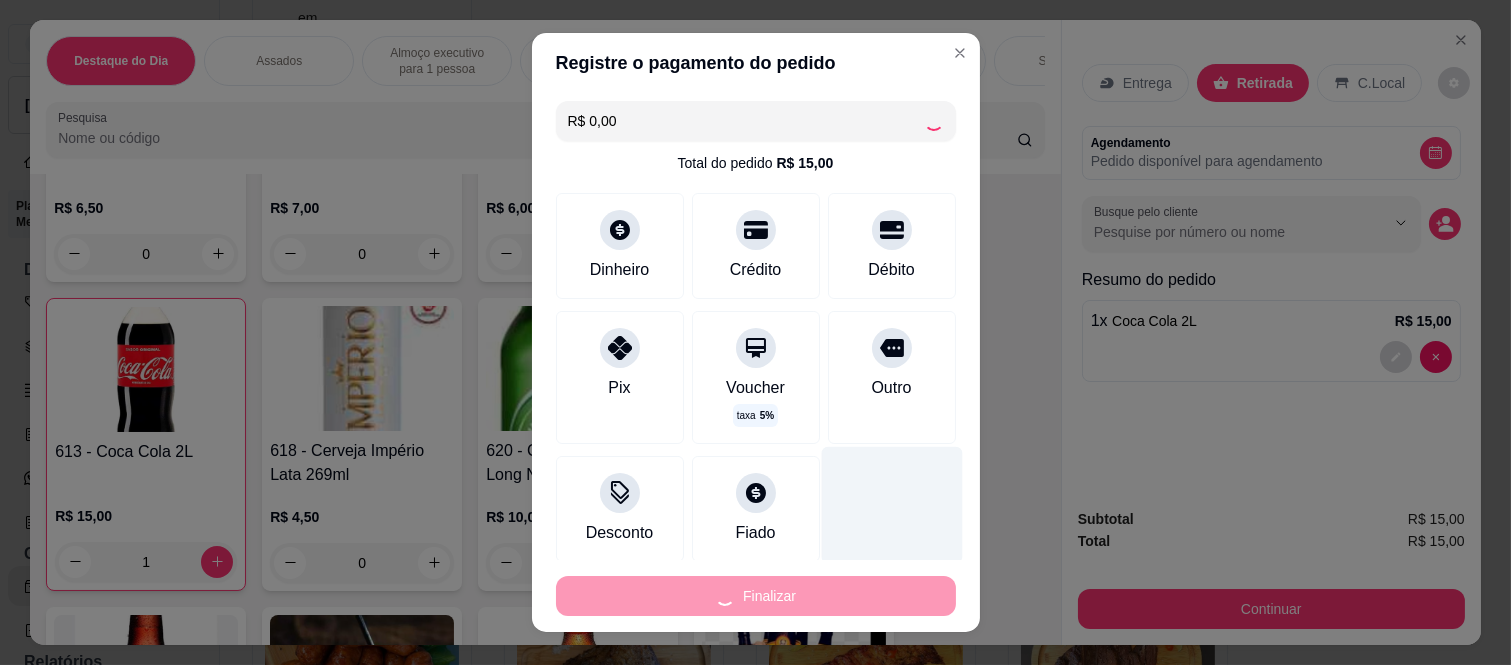 type on "0" 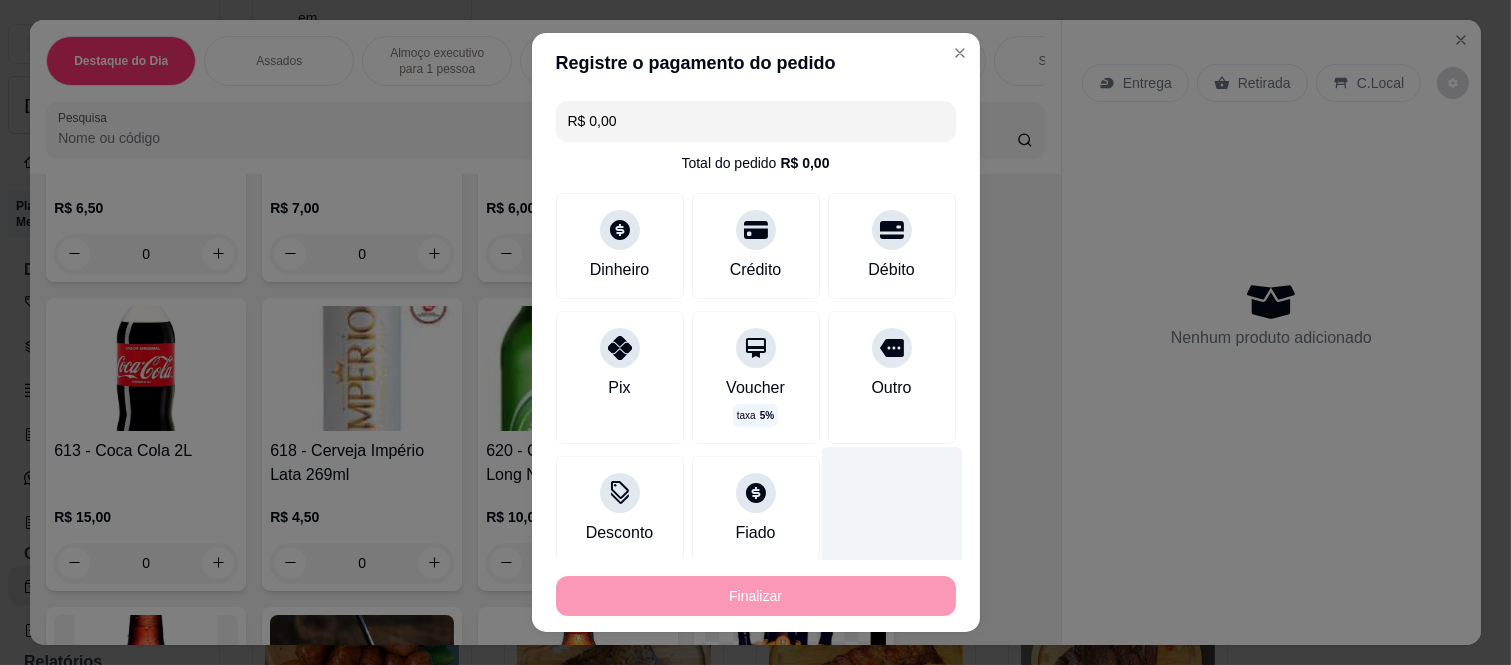 type on "-R$ 15,00" 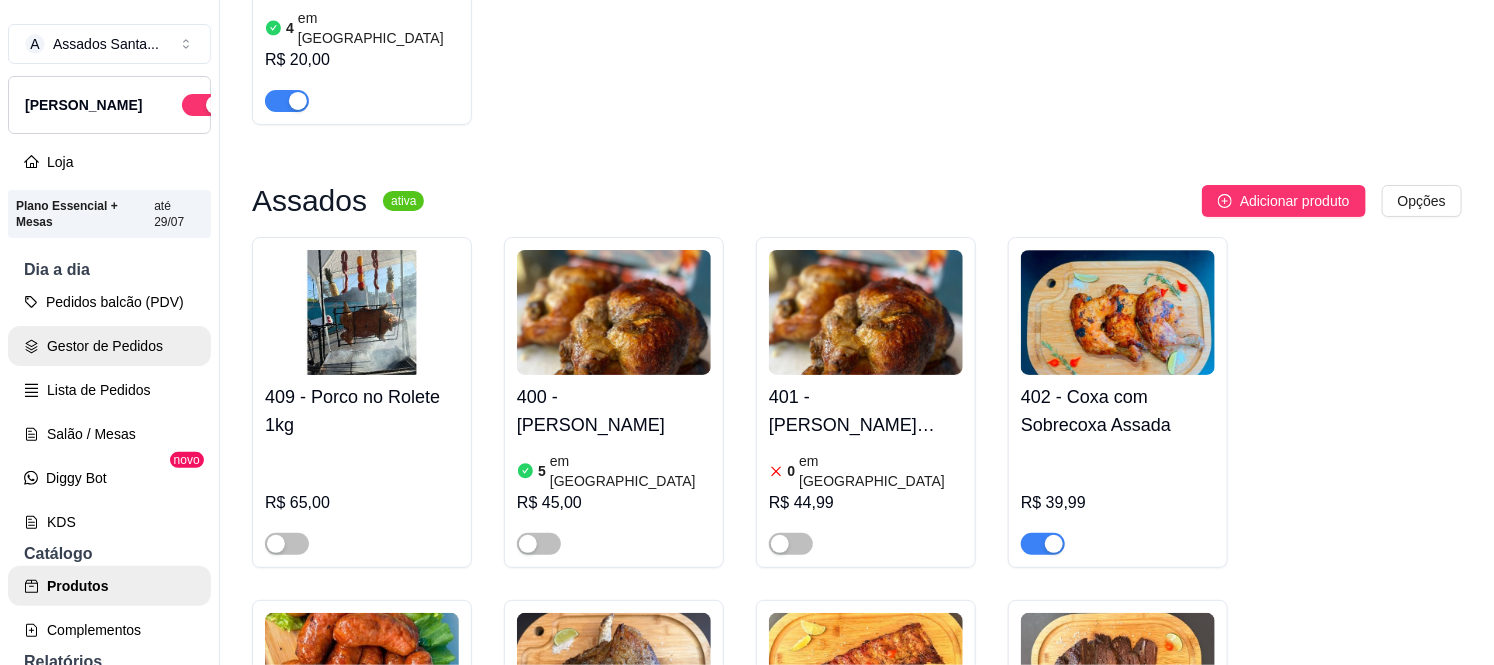 click on "Gestor de Pedidos" at bounding box center (109, 346) 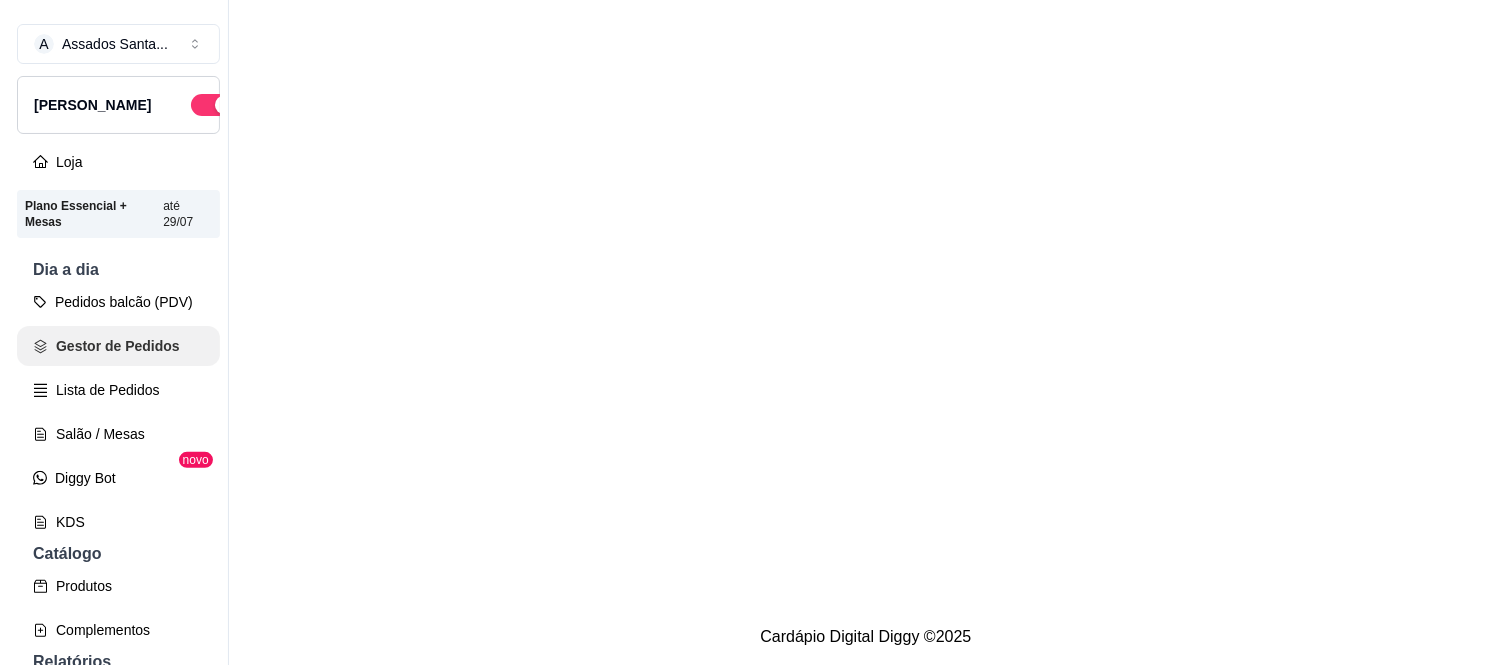 scroll, scrollTop: 0, scrollLeft: 0, axis: both 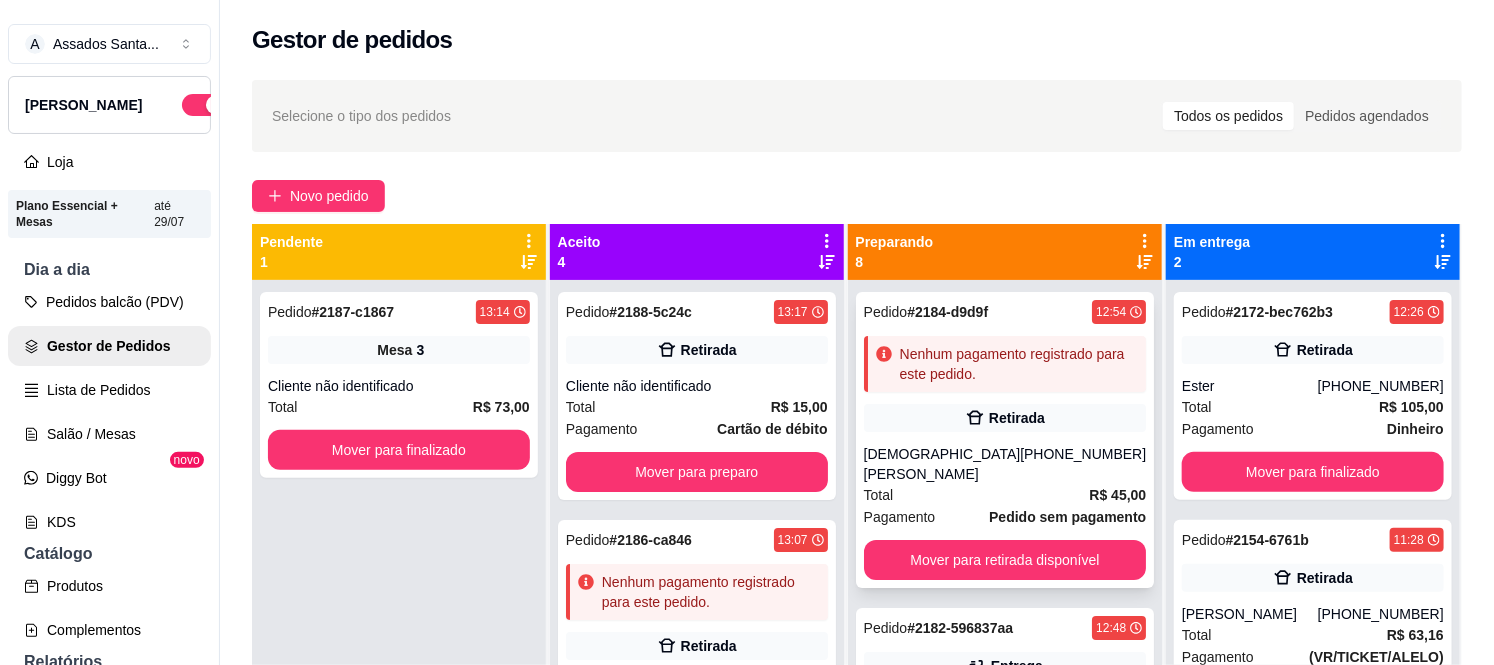 click on "Nenhum pagamento registrado para este pedido." at bounding box center (1005, 364) 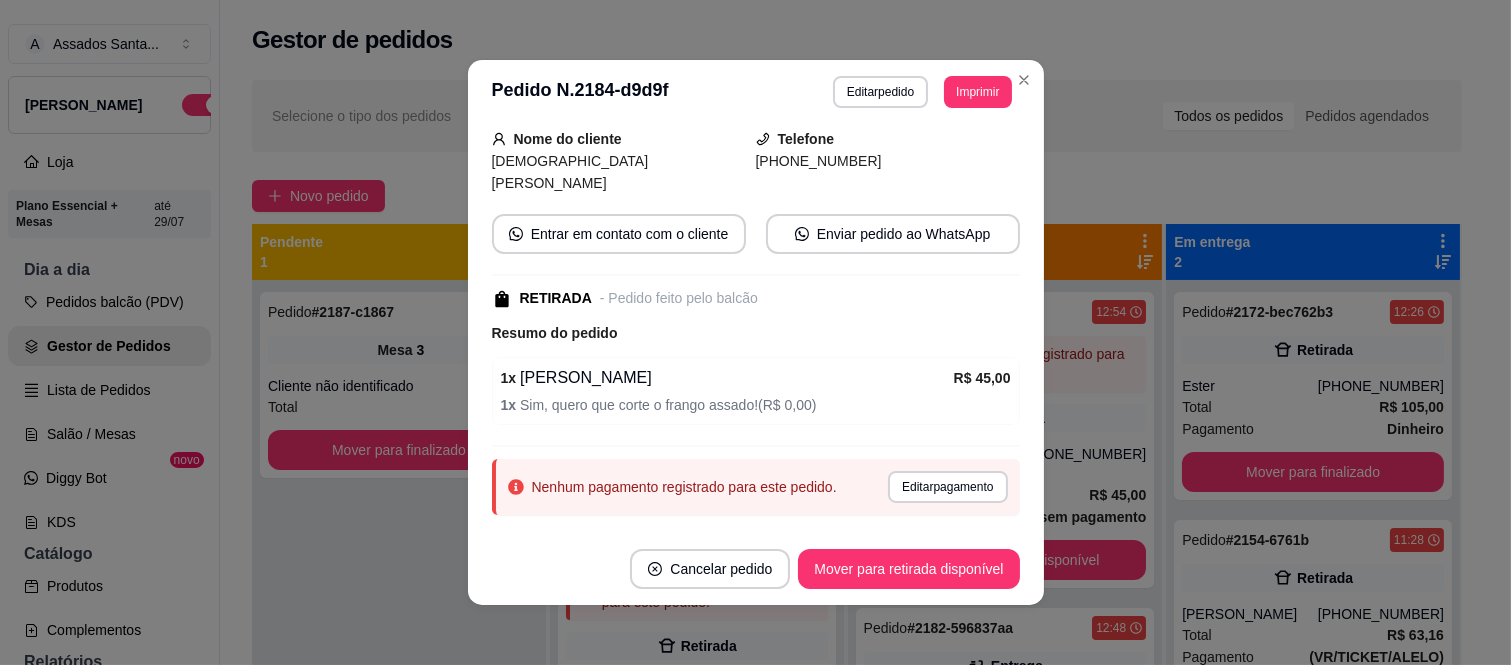 scroll, scrollTop: 151, scrollLeft: 0, axis: vertical 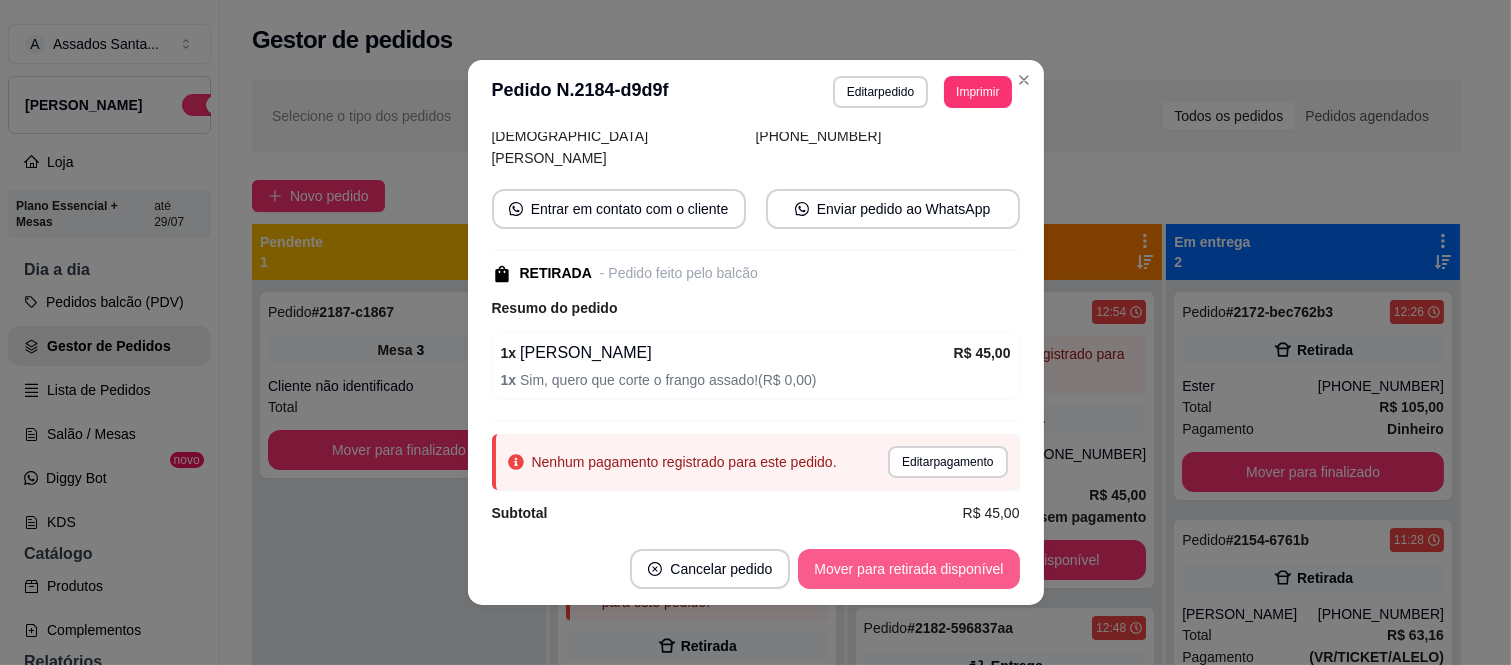 click on "Mover para retirada disponível" at bounding box center [908, 569] 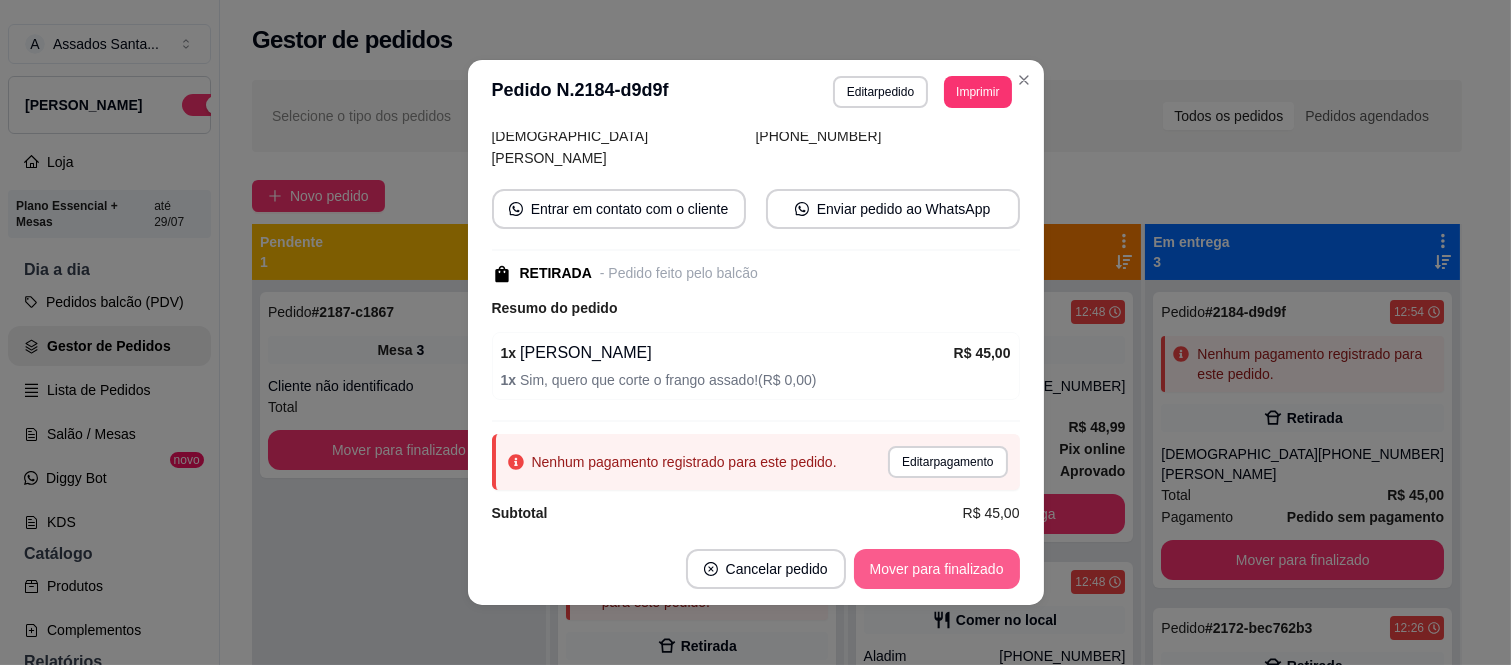 click on "Mover para finalizado" at bounding box center [937, 569] 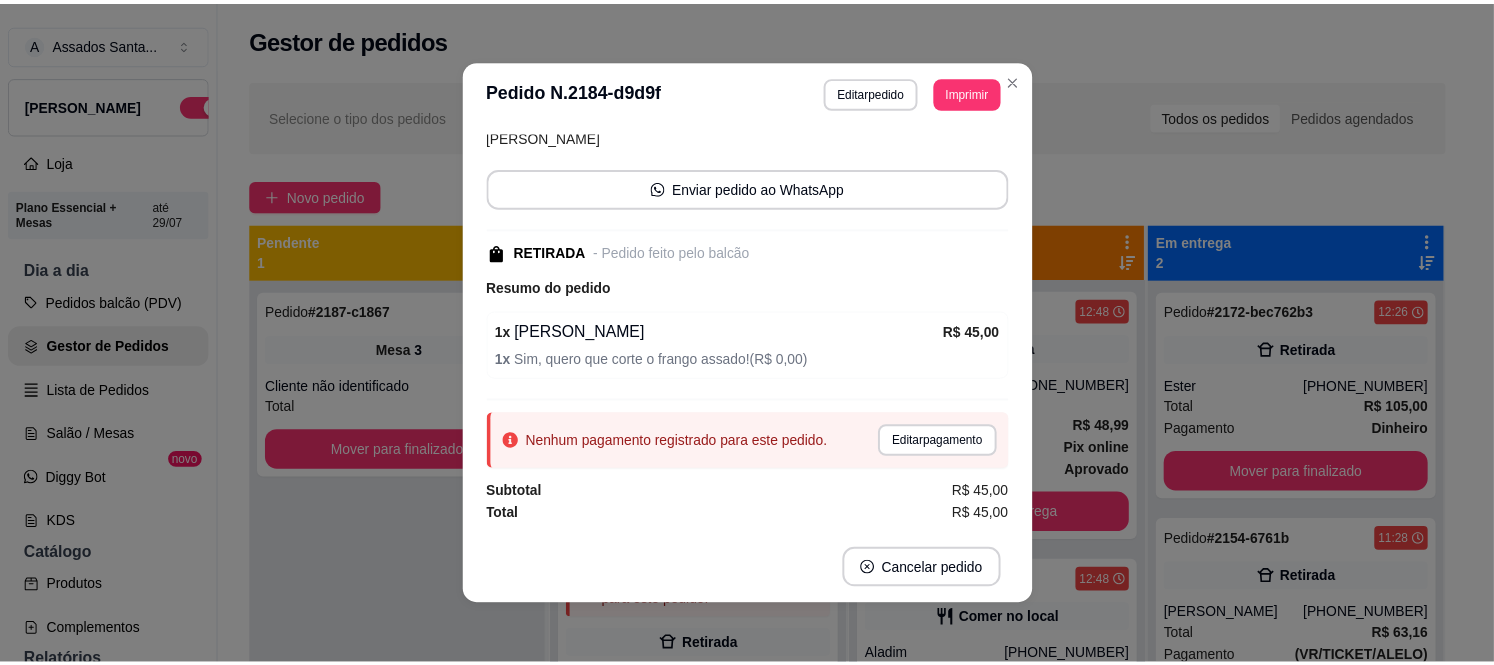 scroll, scrollTop: 104, scrollLeft: 0, axis: vertical 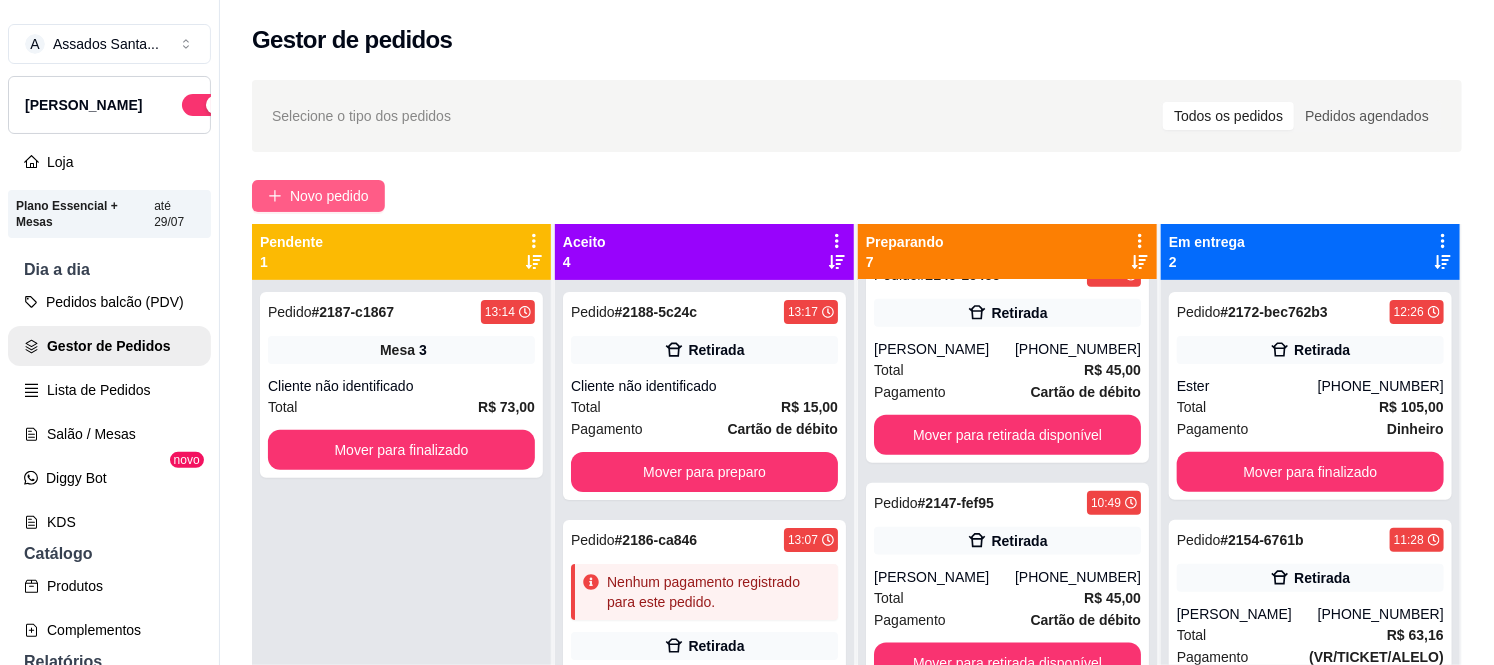 click on "Novo pedido" at bounding box center (329, 196) 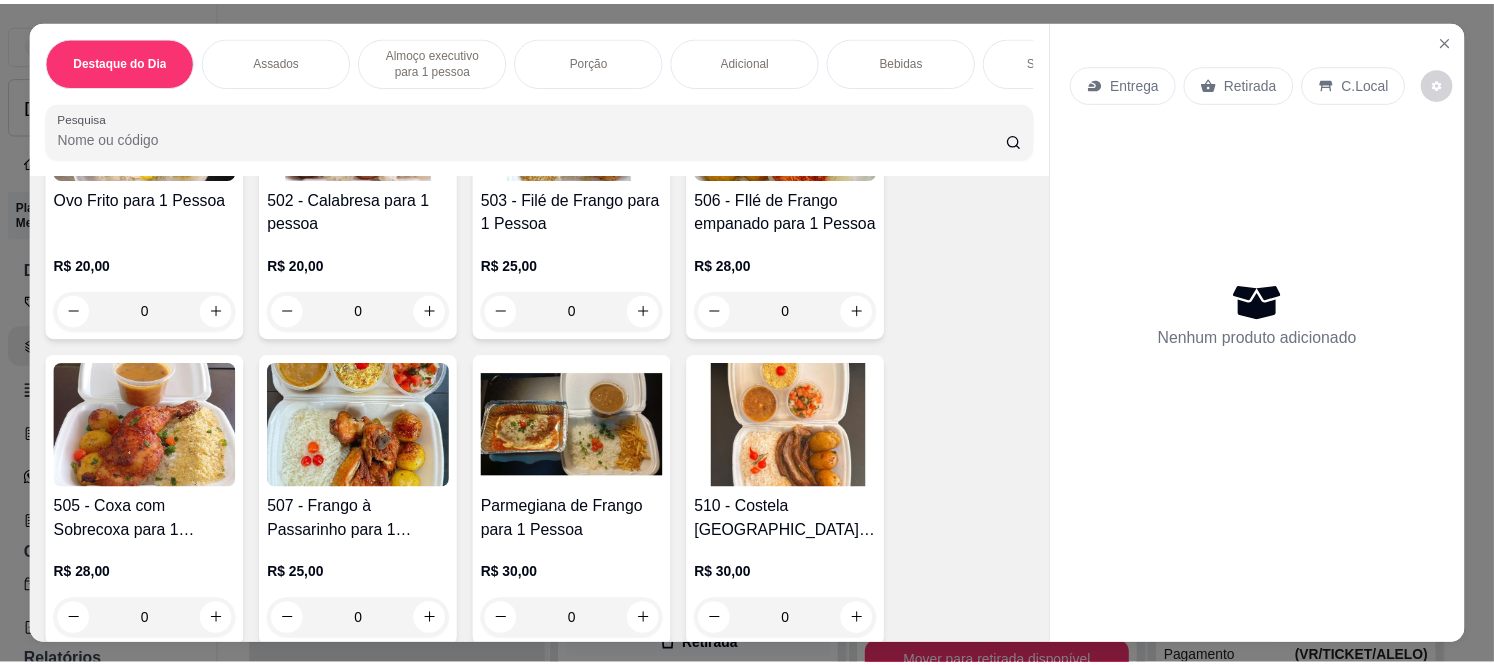 scroll, scrollTop: 1333, scrollLeft: 0, axis: vertical 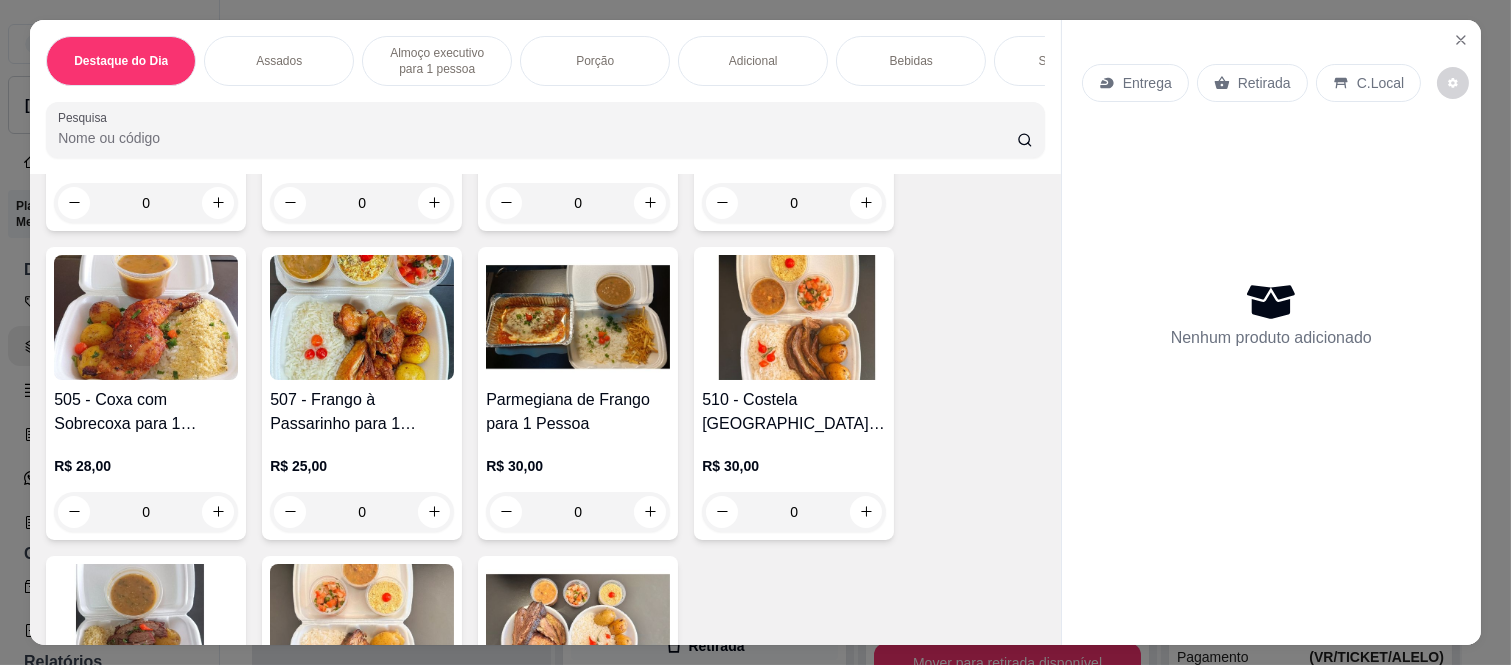 click on "0" at bounding box center [146, 512] 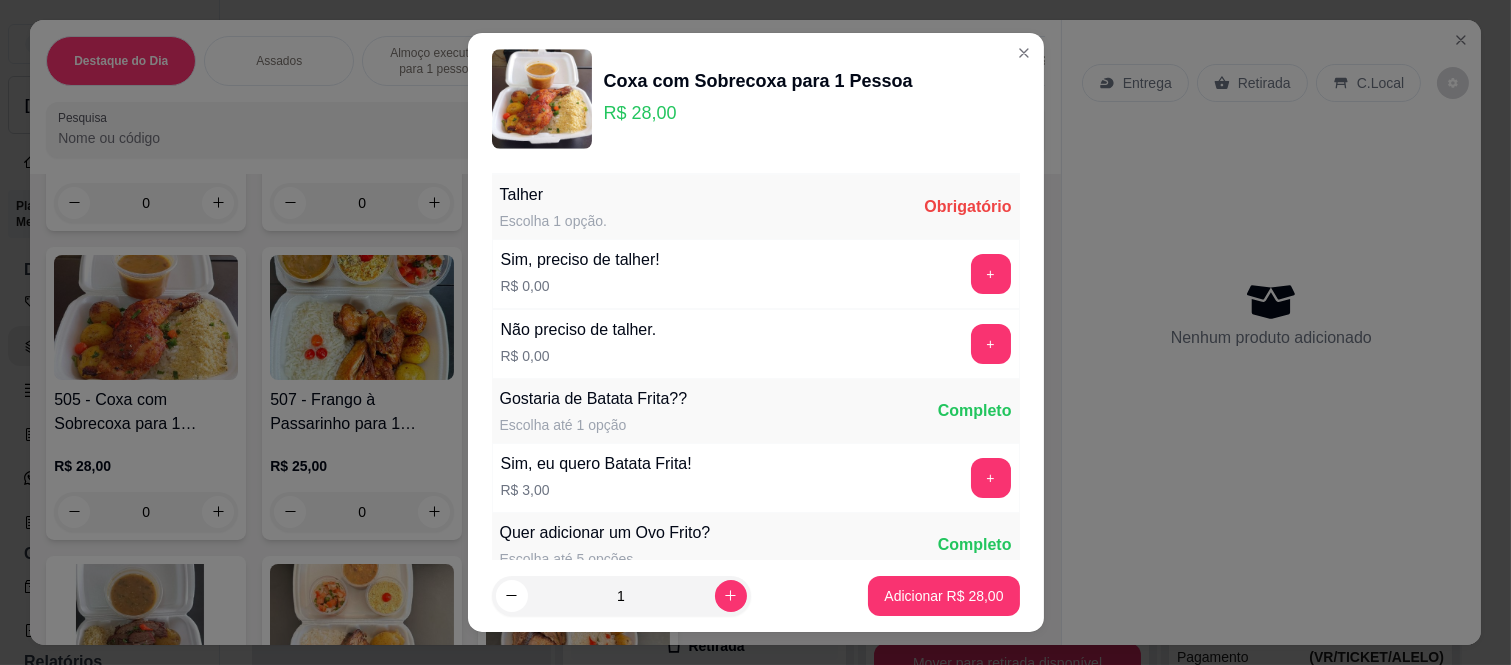 click on "Sim, preciso de talher! R$ 0,00 +" at bounding box center (756, 274) 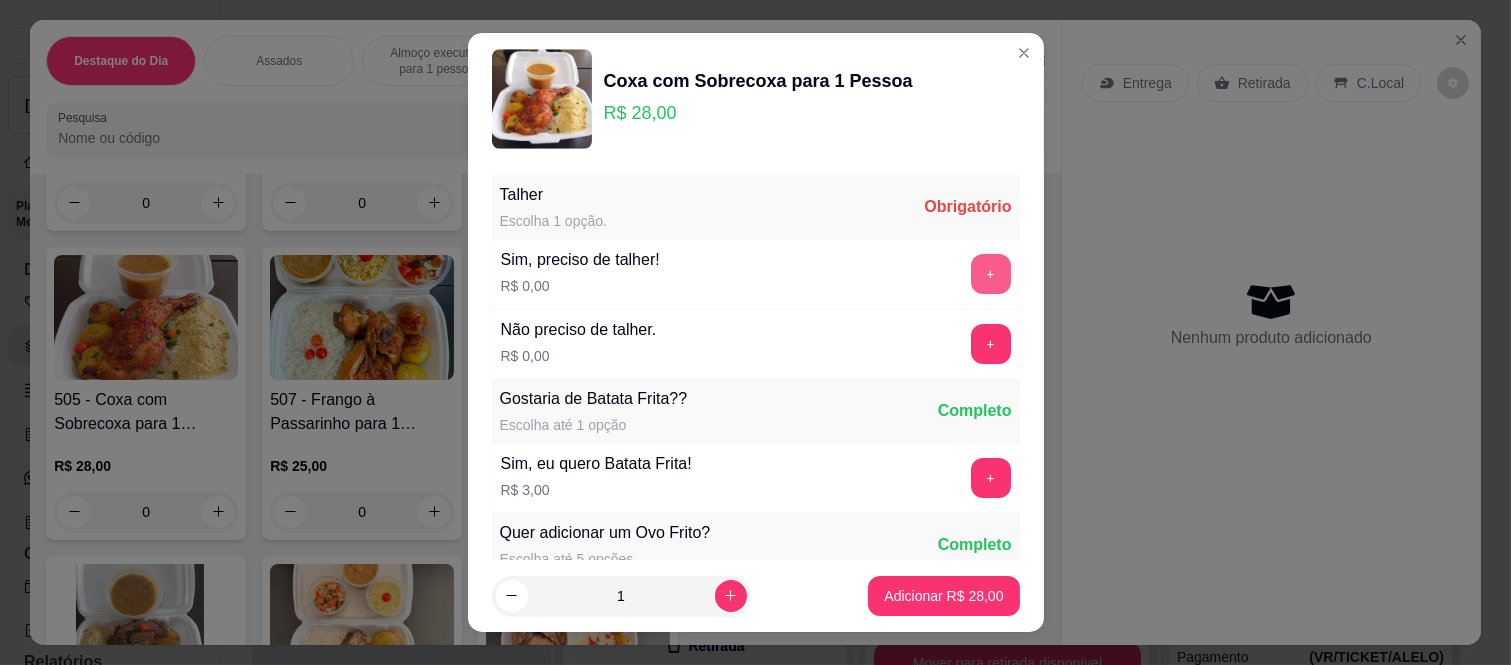click on "+" at bounding box center (991, 274) 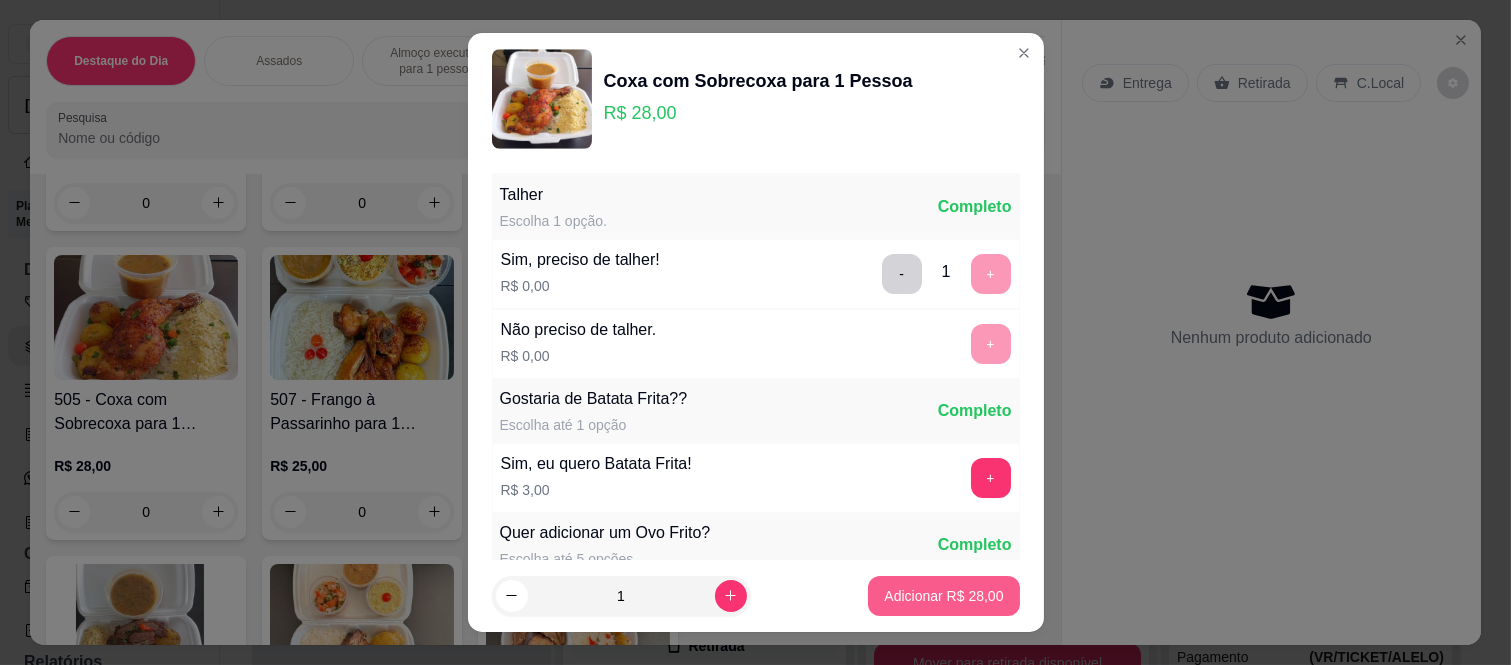 click on "Adicionar   R$ 28,00" at bounding box center (943, 596) 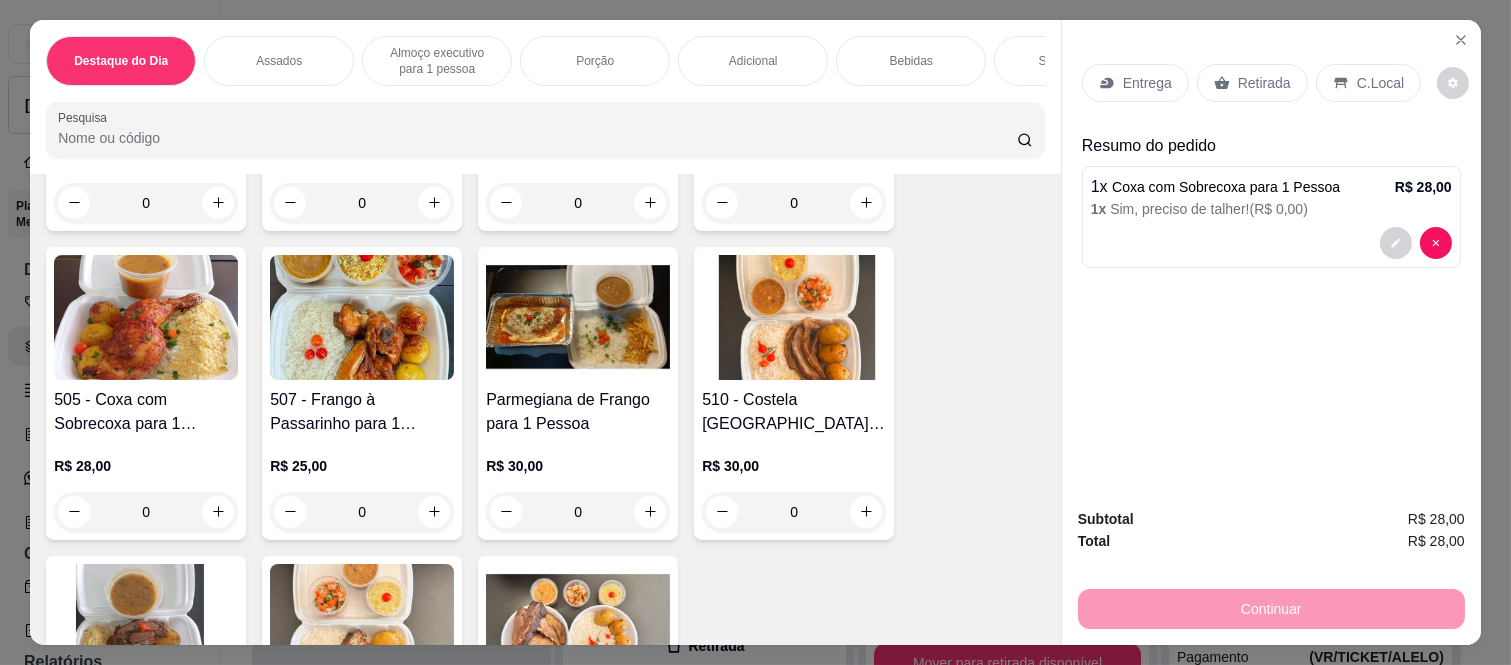 click on "Retirada" at bounding box center (1252, 83) 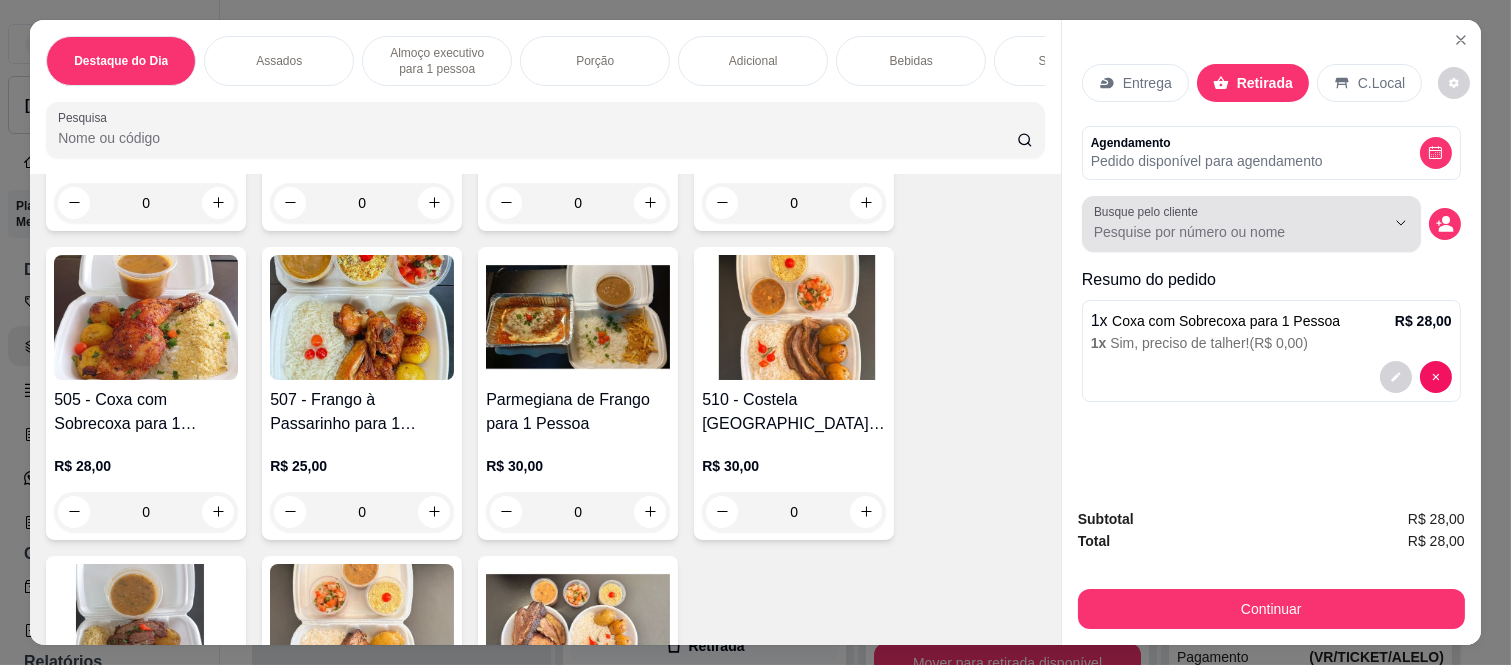 click on "Busque pelo cliente" at bounding box center [1149, 211] 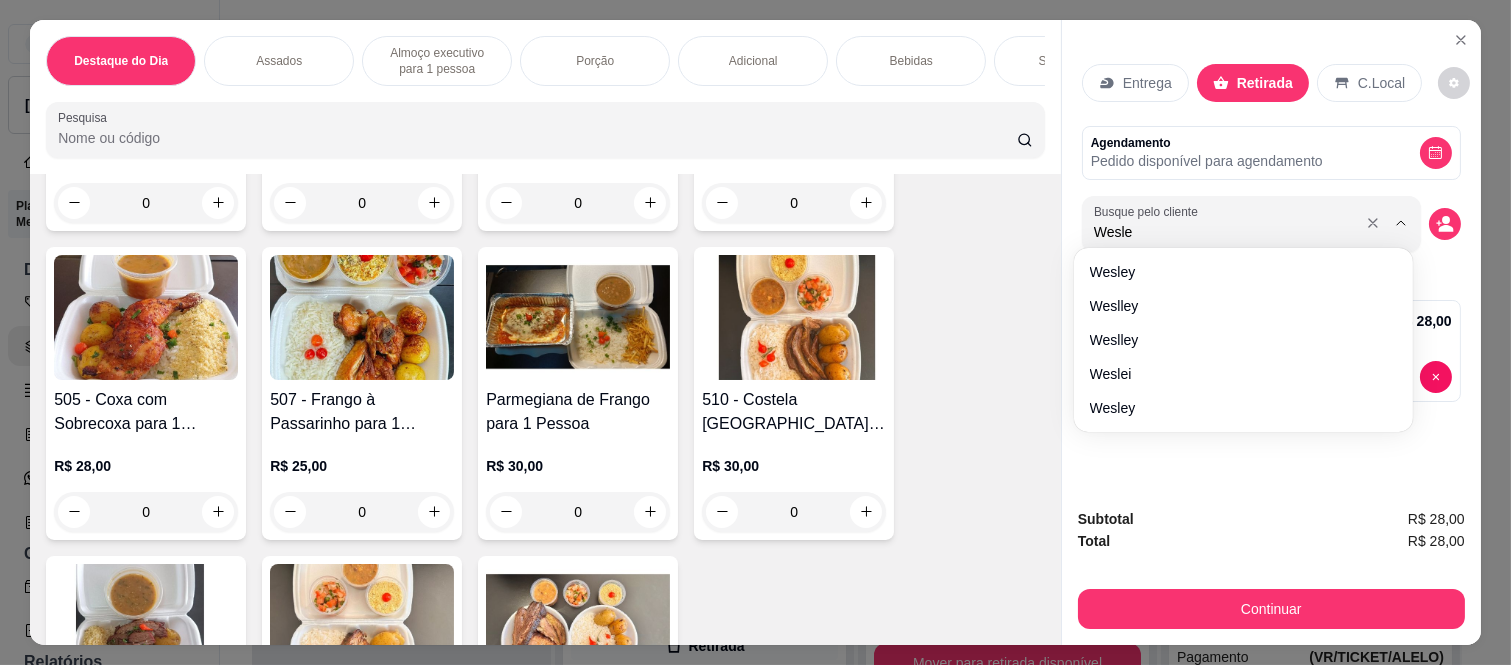 type on "Wesley" 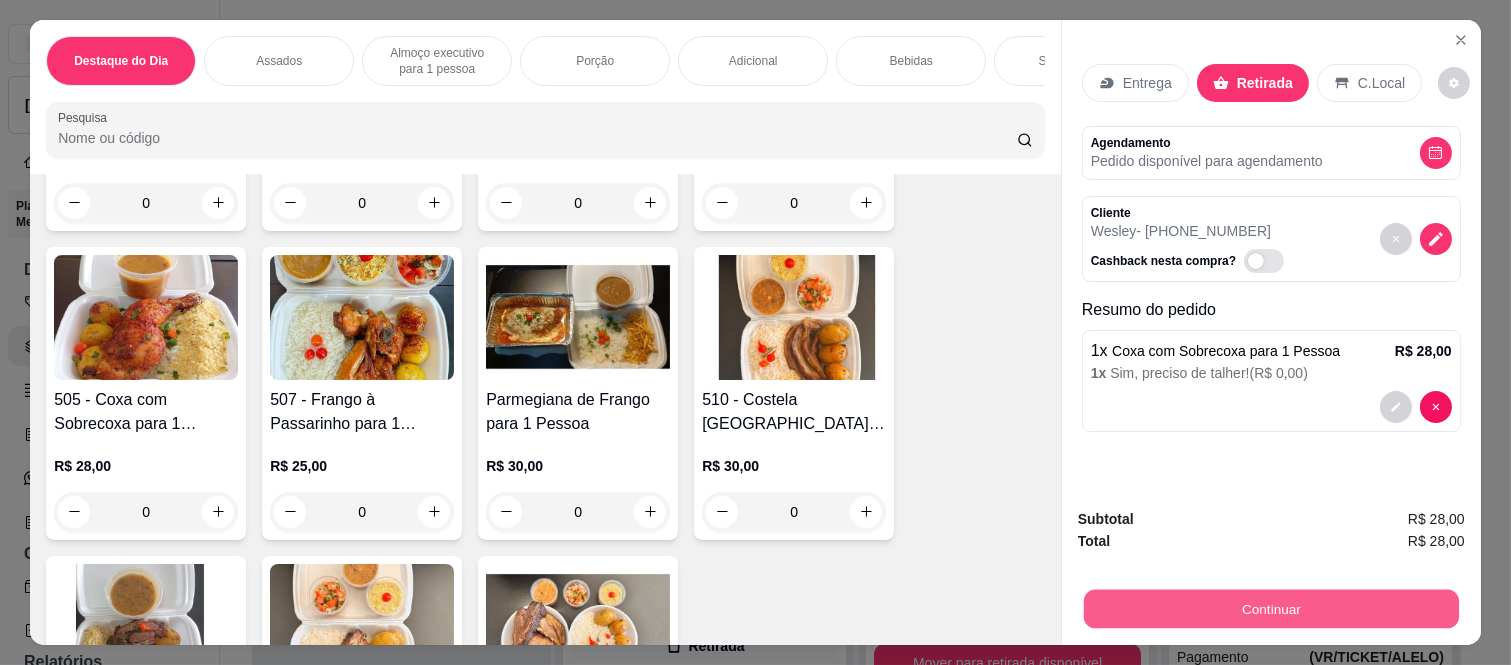 click on "Continuar" at bounding box center (1271, 609) 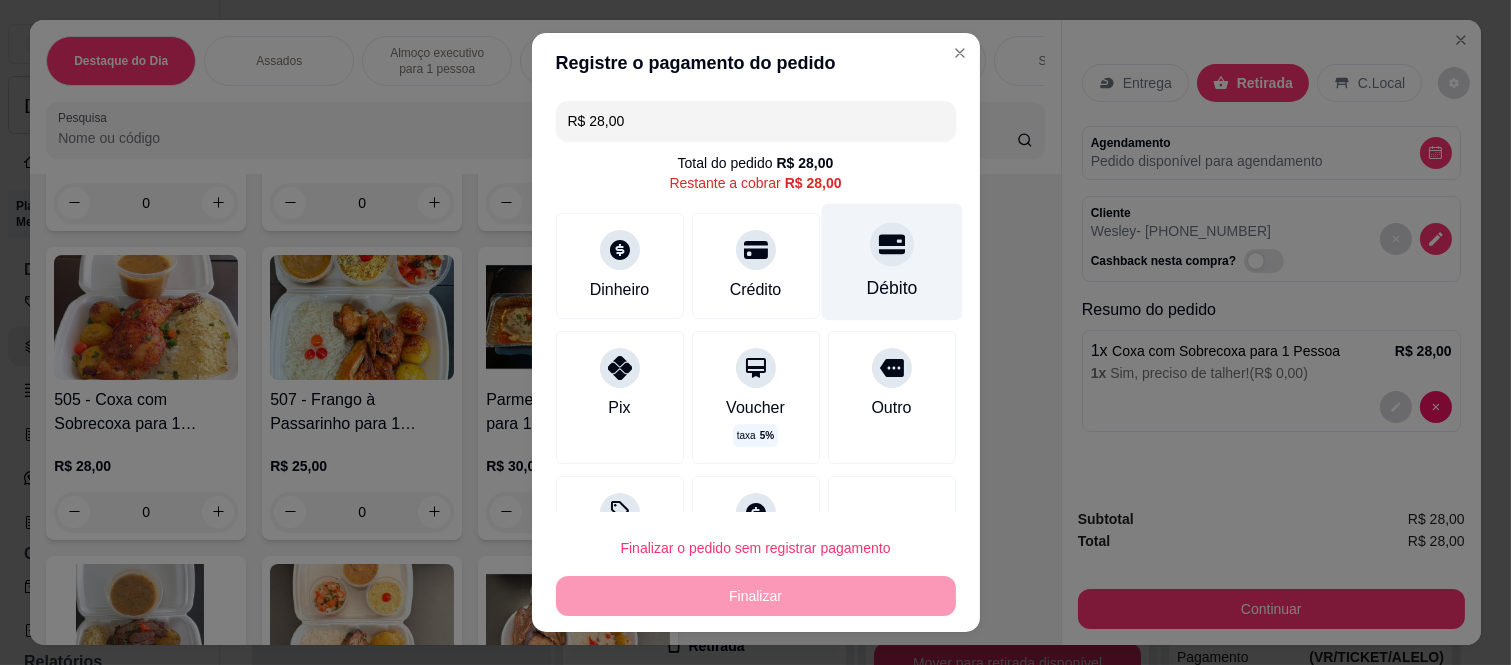 click 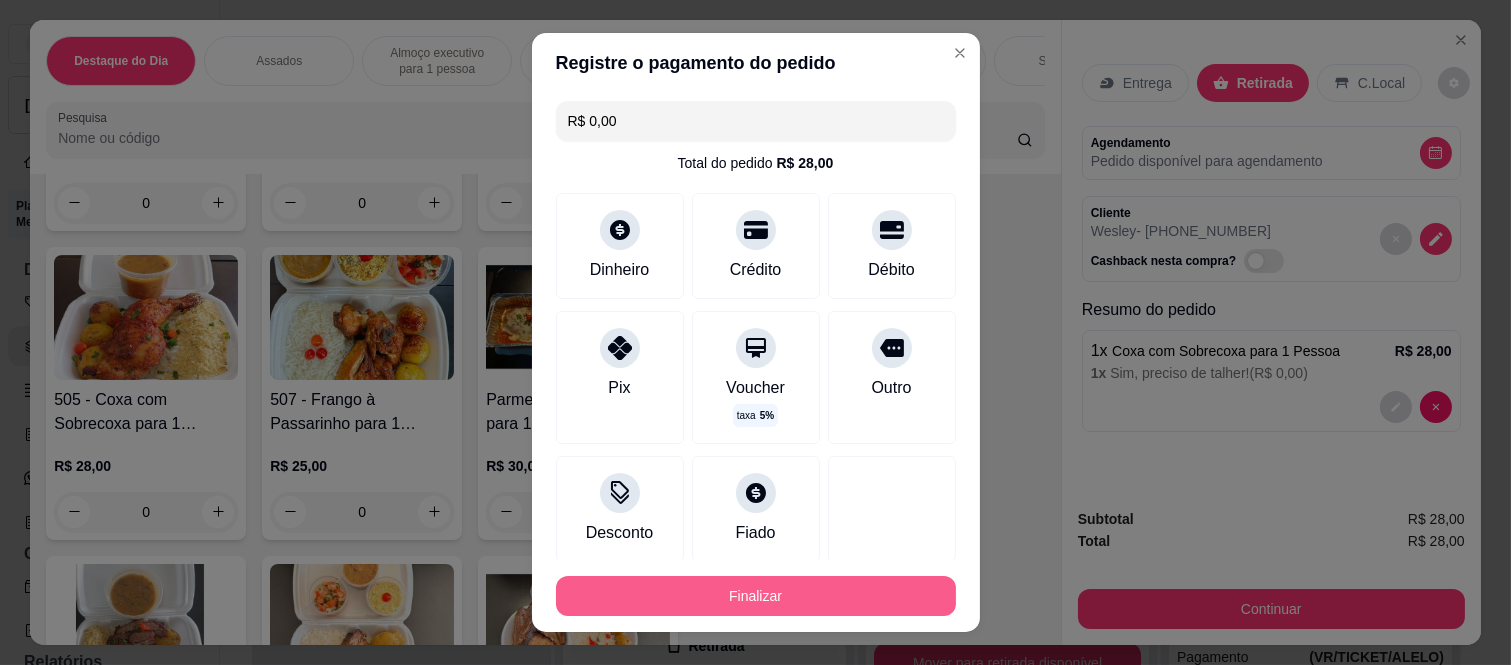 click on "Finalizar" at bounding box center (756, 596) 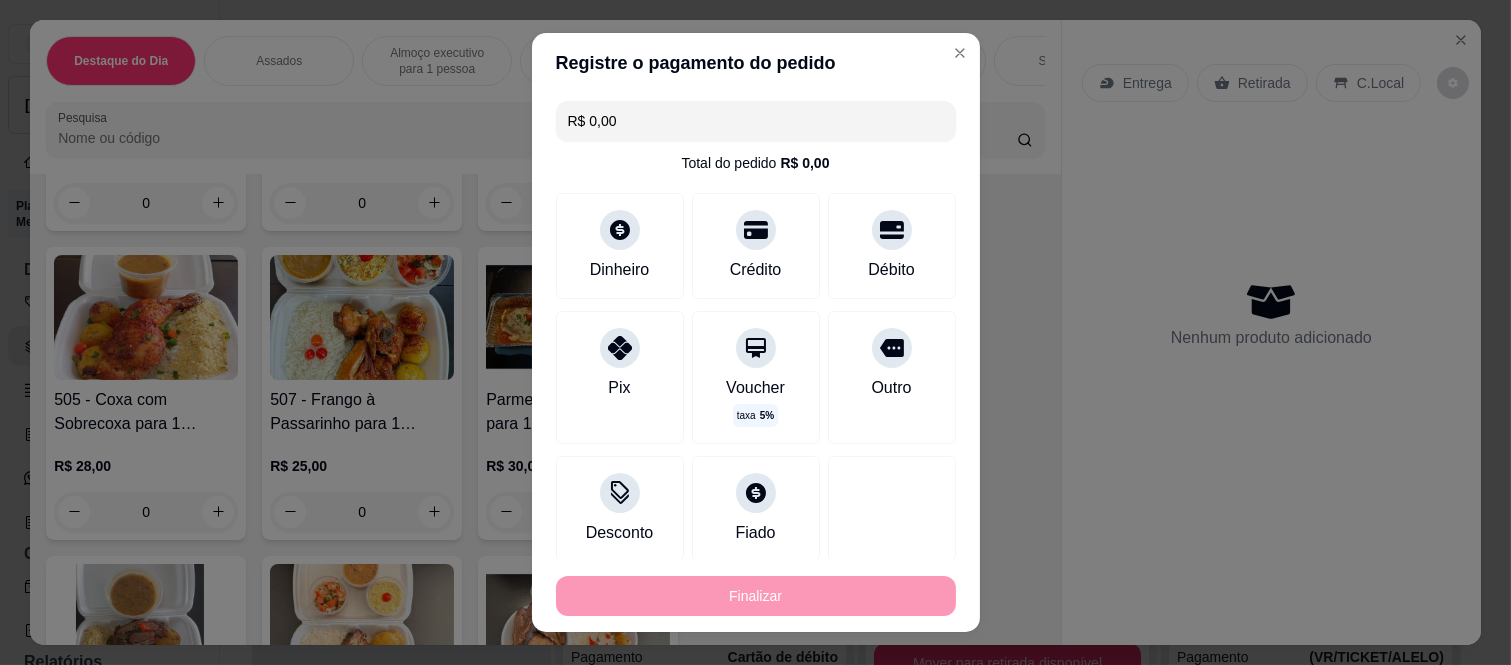 type on "-R$ 28,00" 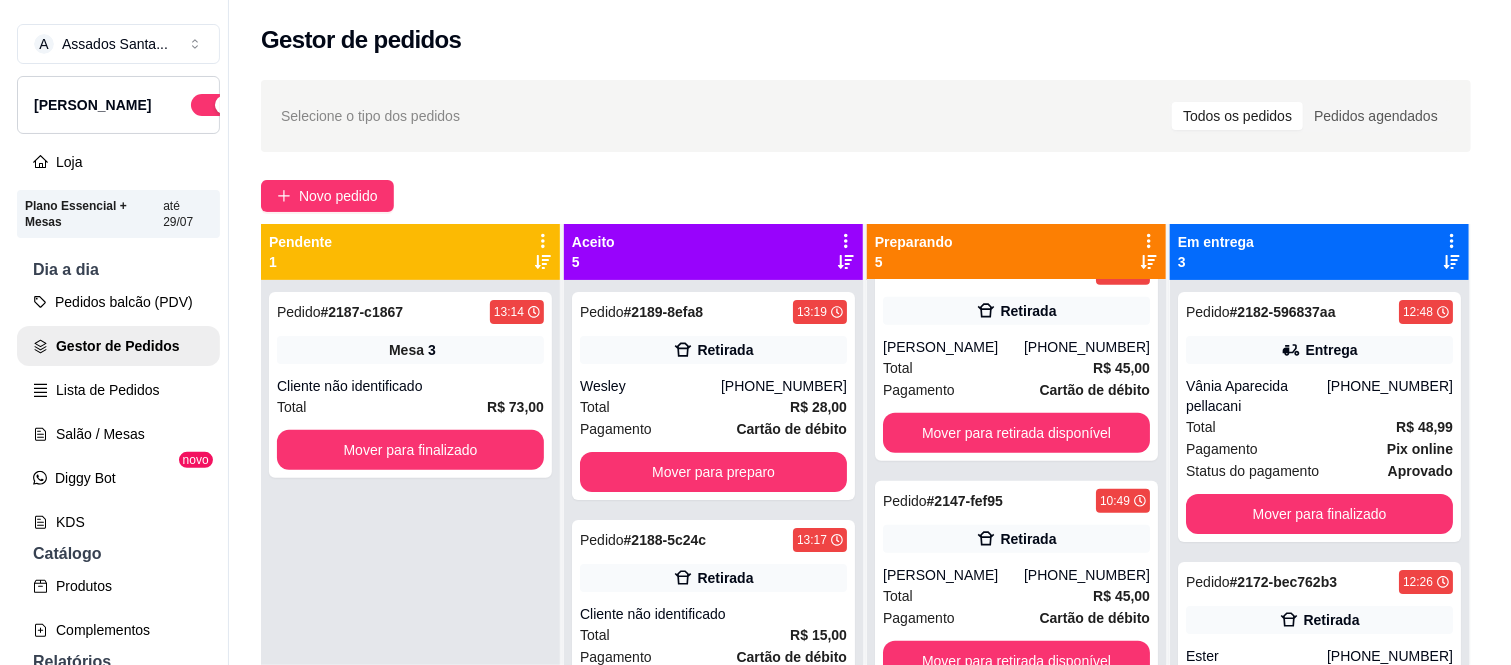 scroll, scrollTop: 493, scrollLeft: 0, axis: vertical 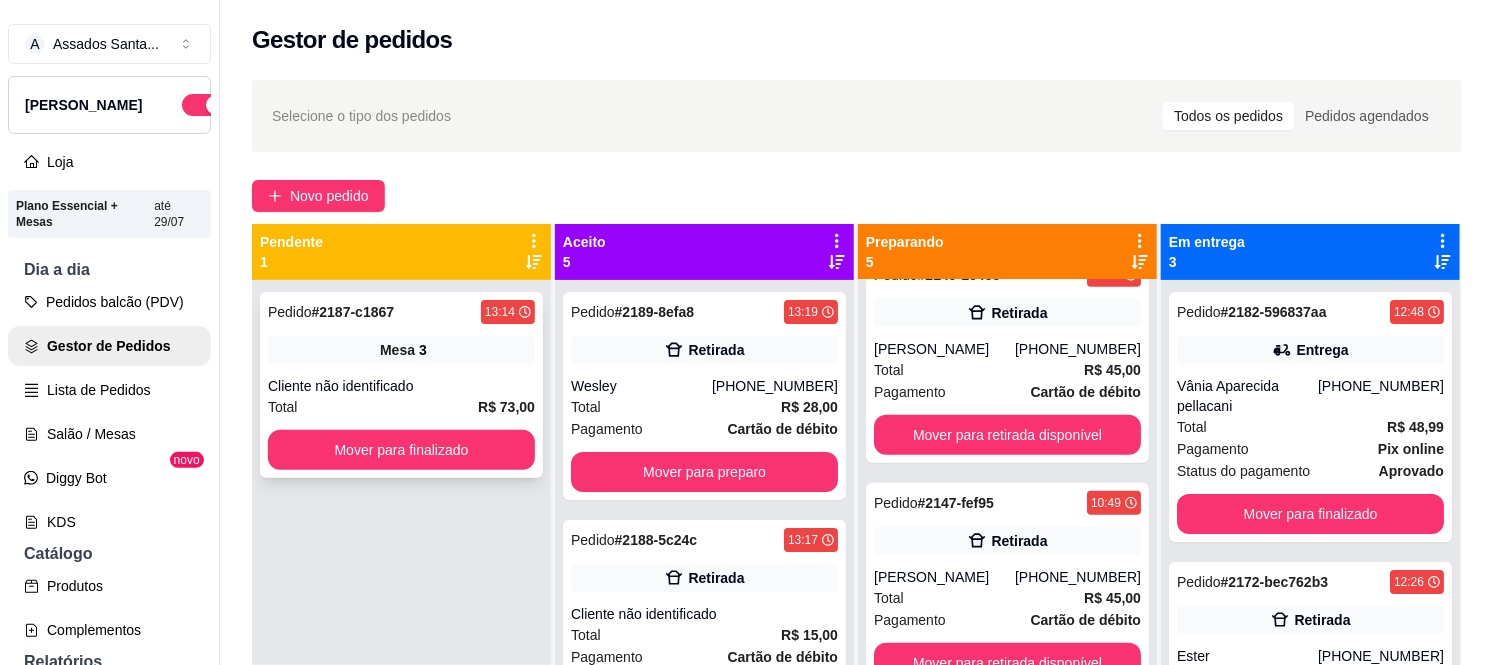 click on "Total R$ 73,00" at bounding box center (401, 407) 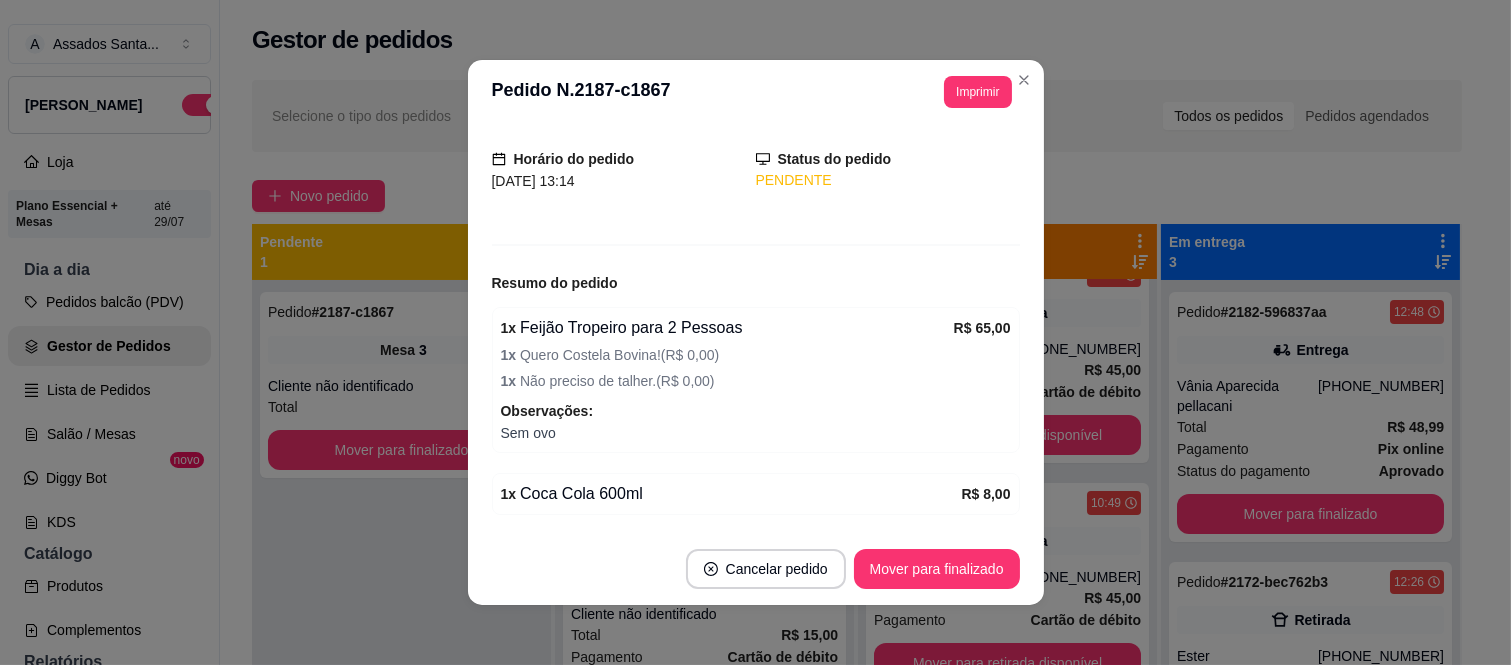 scroll, scrollTop: 183, scrollLeft: 0, axis: vertical 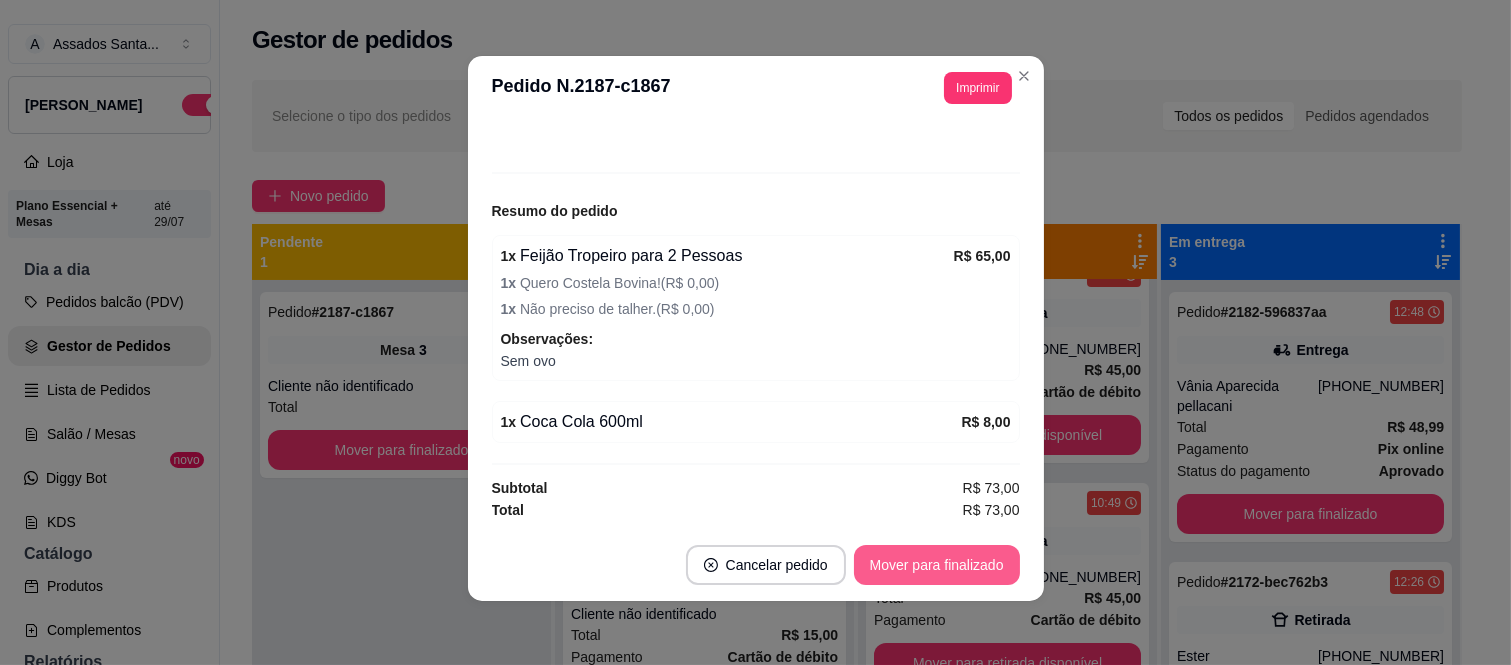 click on "Mover para finalizado" at bounding box center [937, 565] 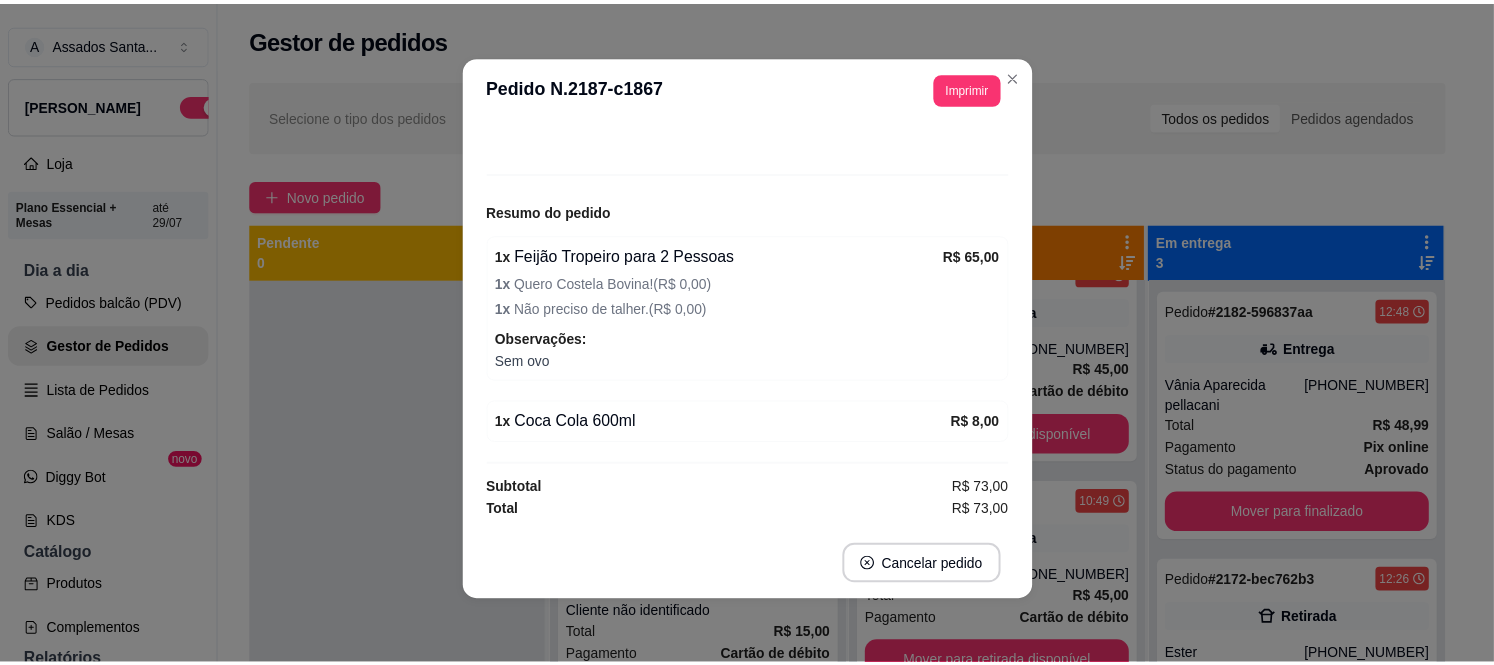 scroll, scrollTop: 116, scrollLeft: 0, axis: vertical 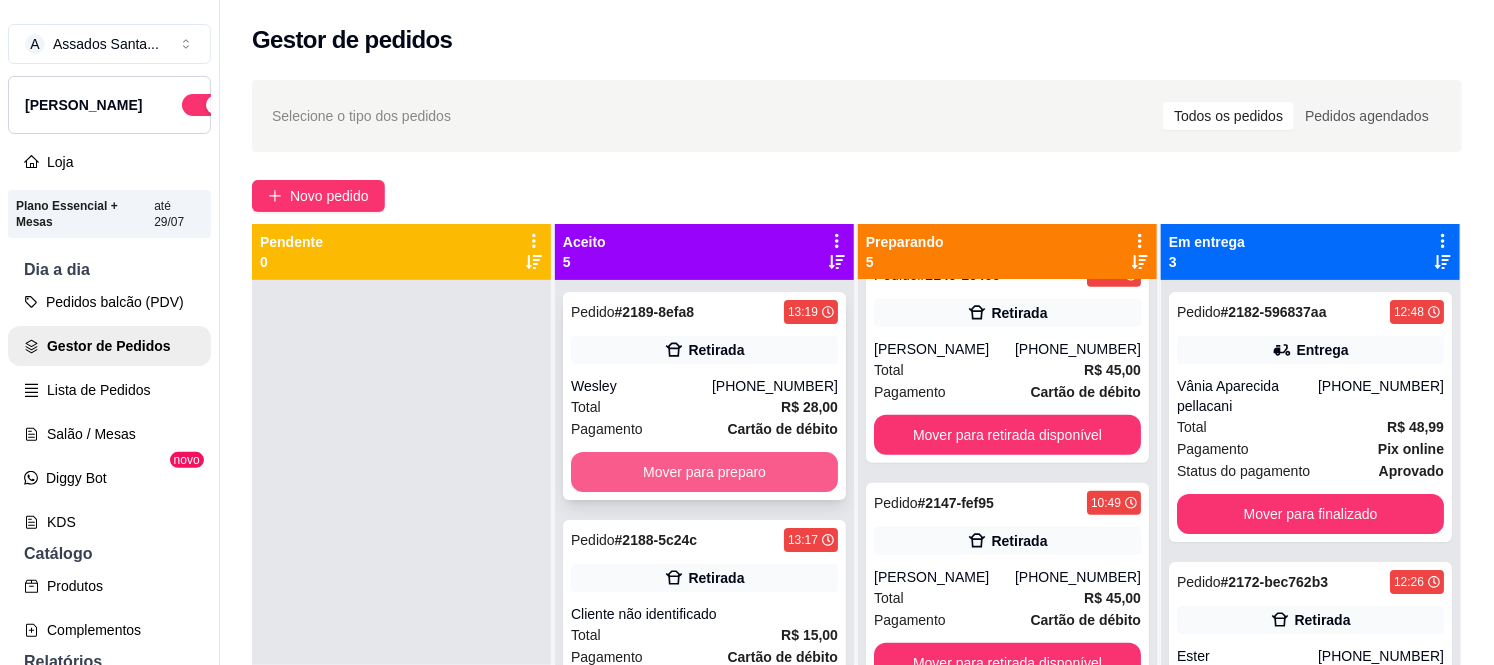 click on "Mover para preparo" at bounding box center (704, 472) 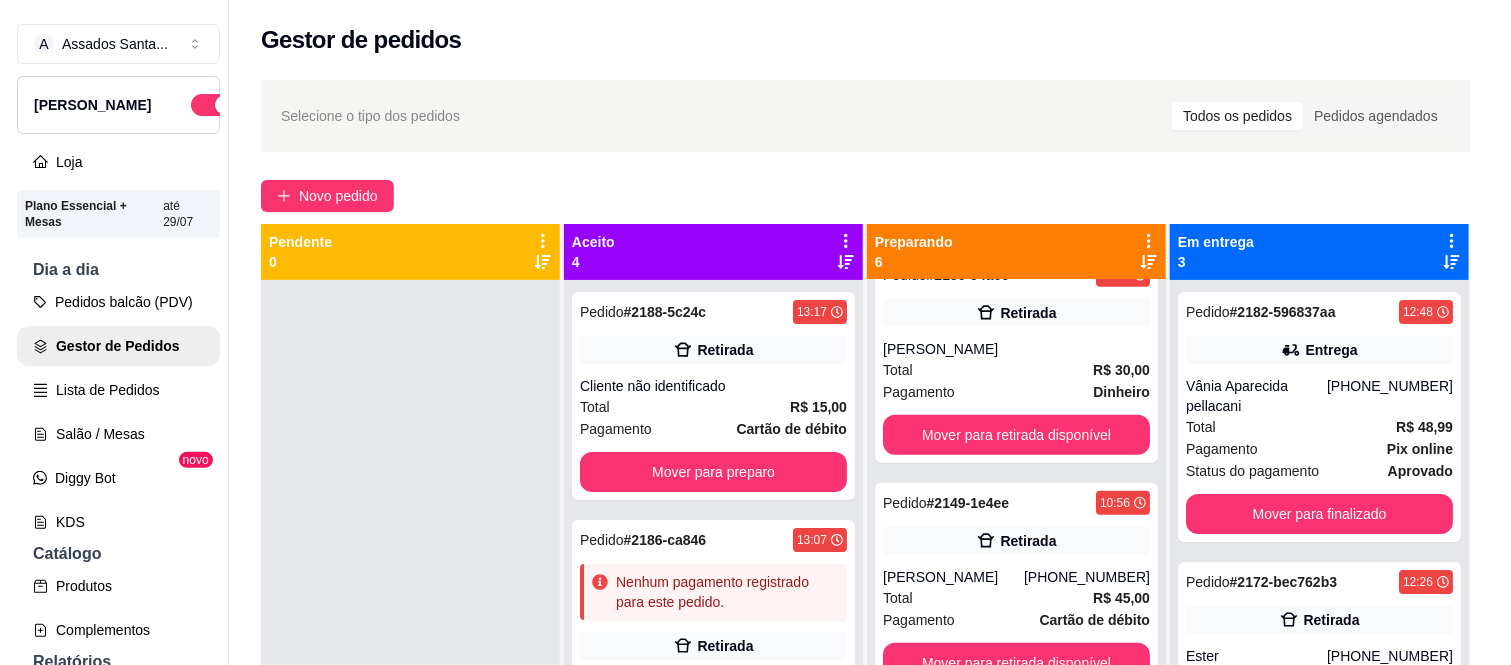 scroll, scrollTop: 721, scrollLeft: 0, axis: vertical 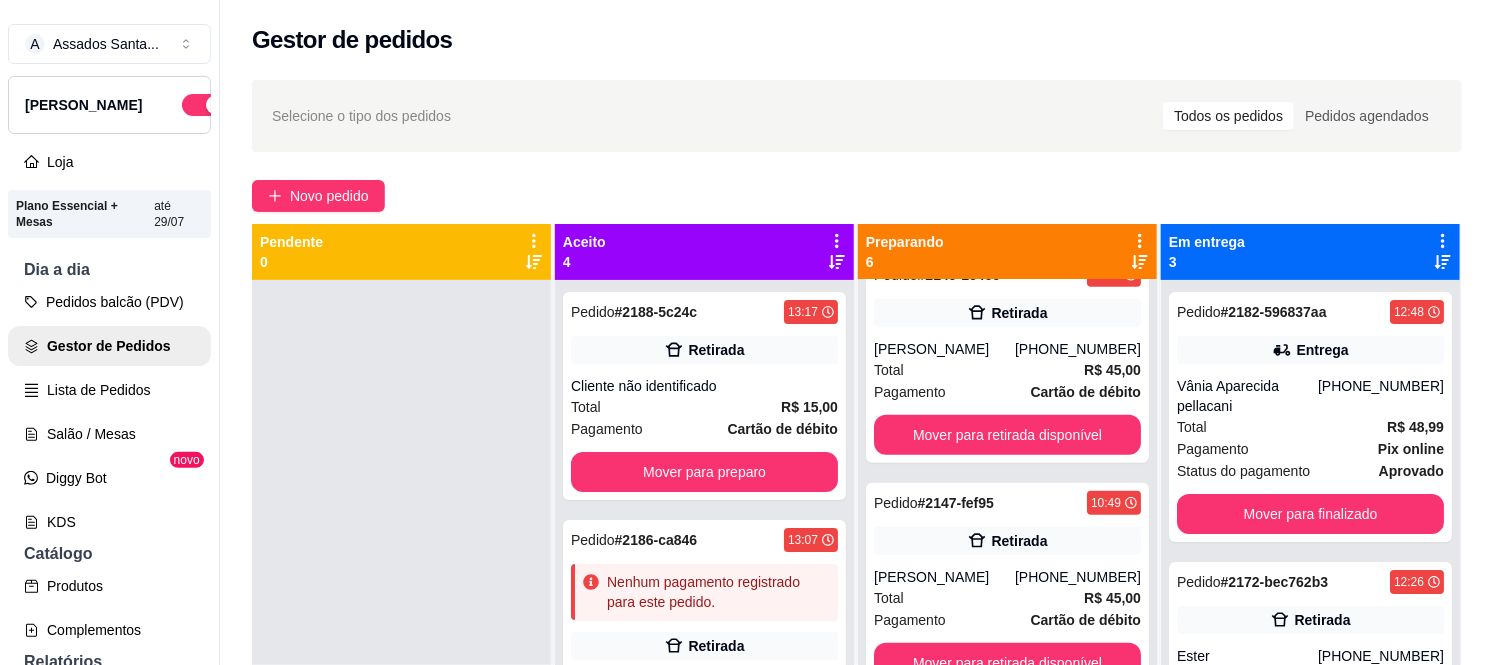click at bounding box center [401, 612] 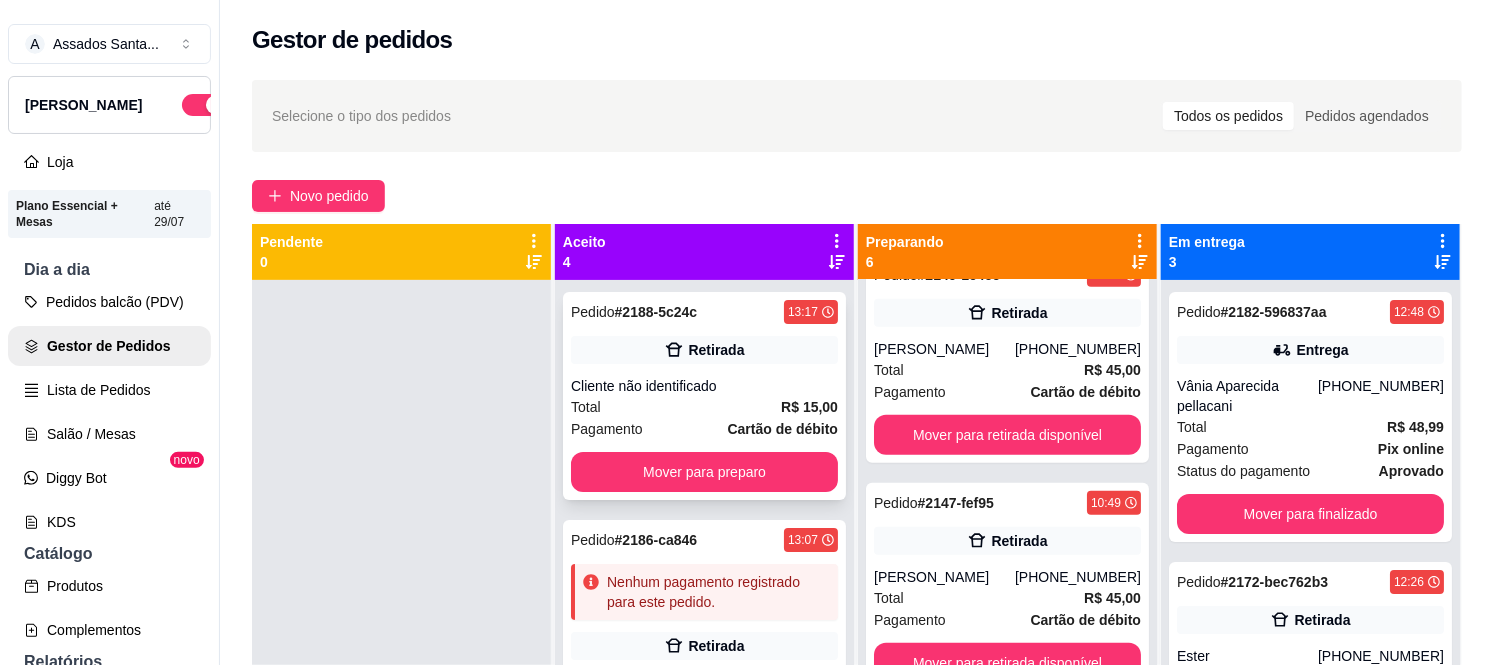 click on "Cliente não identificado" at bounding box center [704, 386] 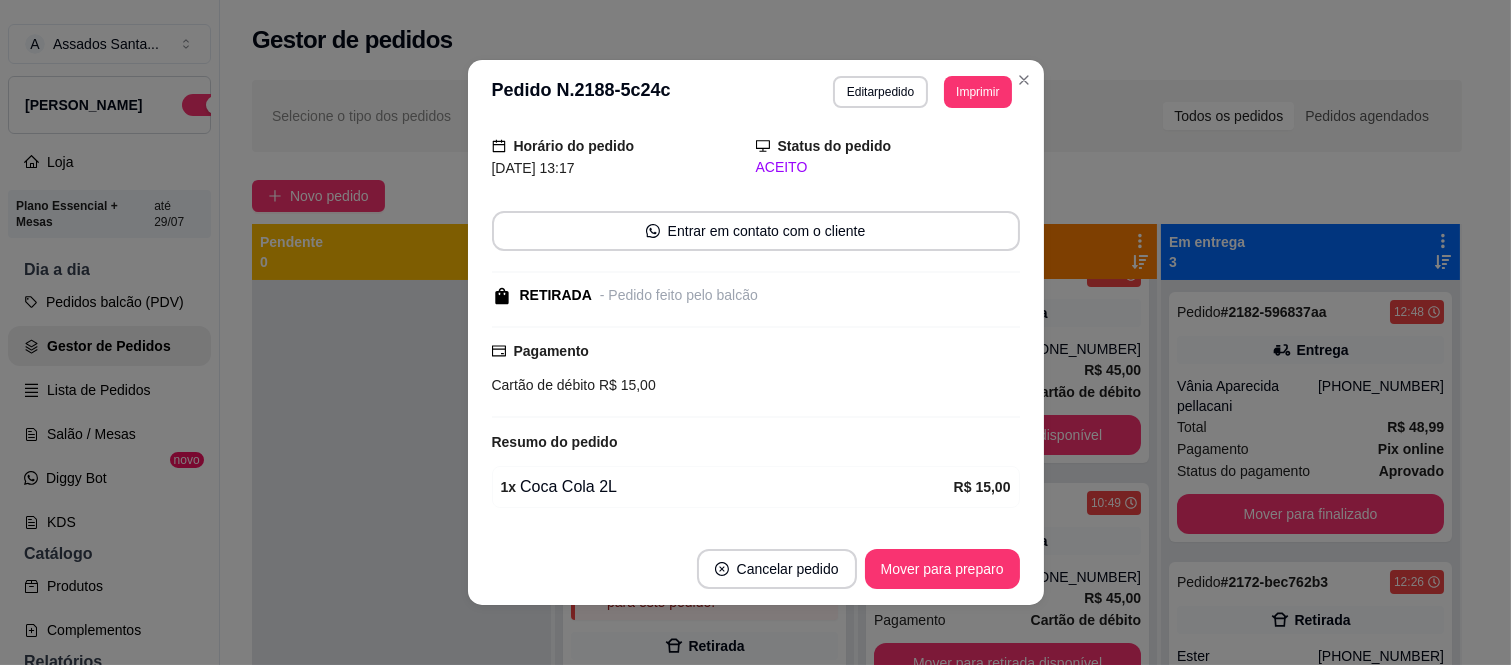 scroll, scrollTop: 125, scrollLeft: 0, axis: vertical 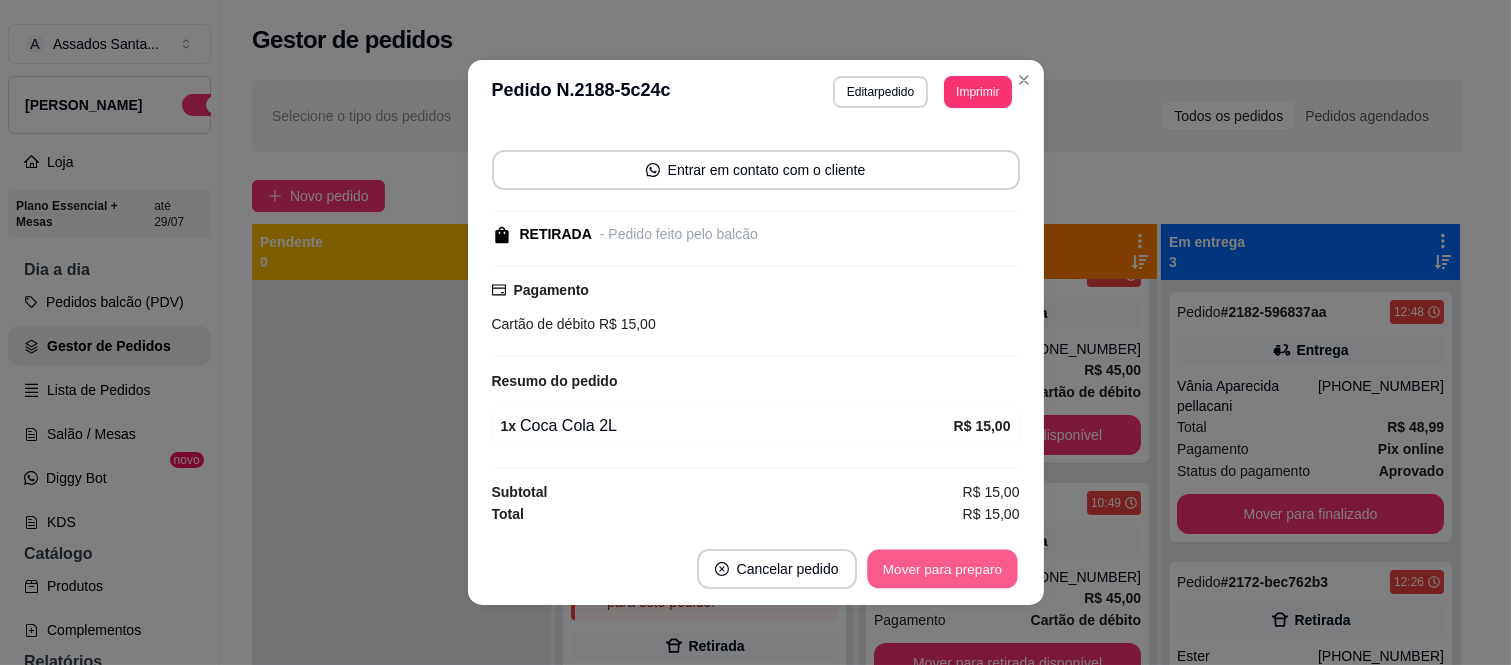 click on "Mover para preparo" at bounding box center (942, 569) 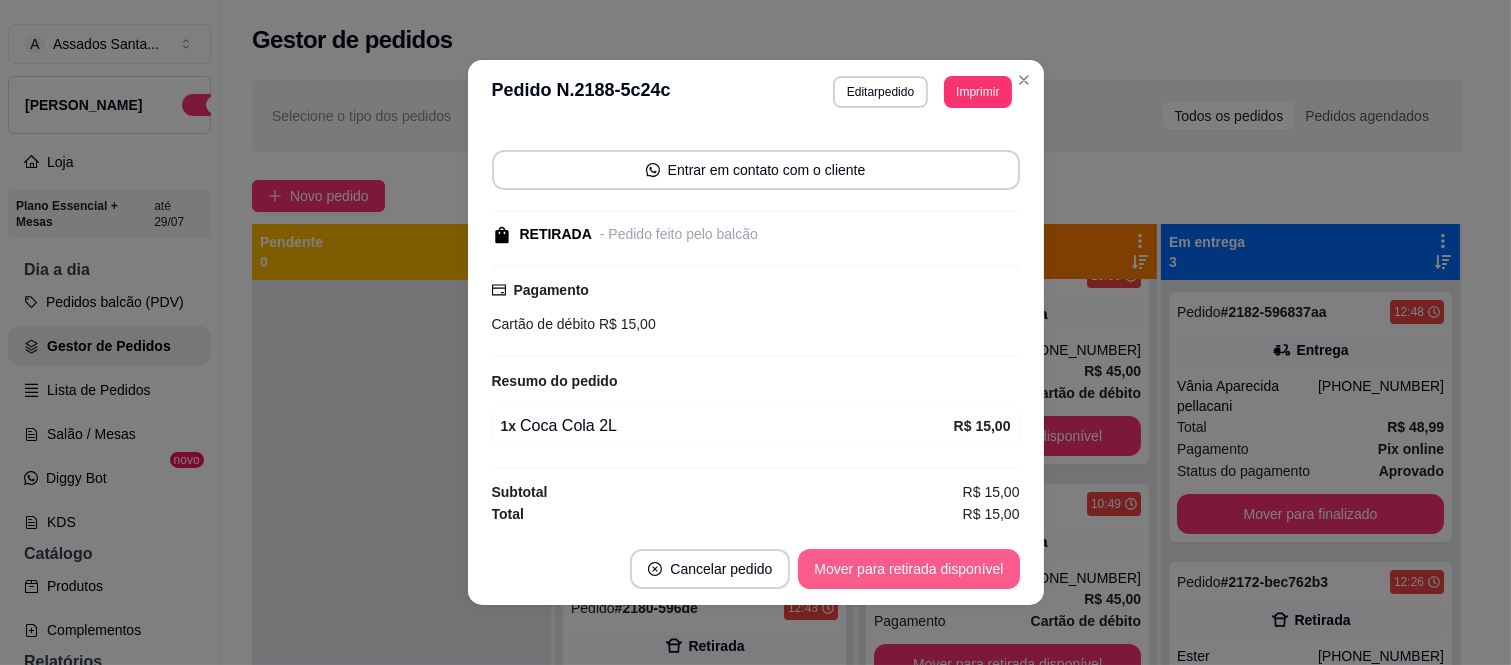 click on "Mover para retirada disponível" at bounding box center (908, 569) 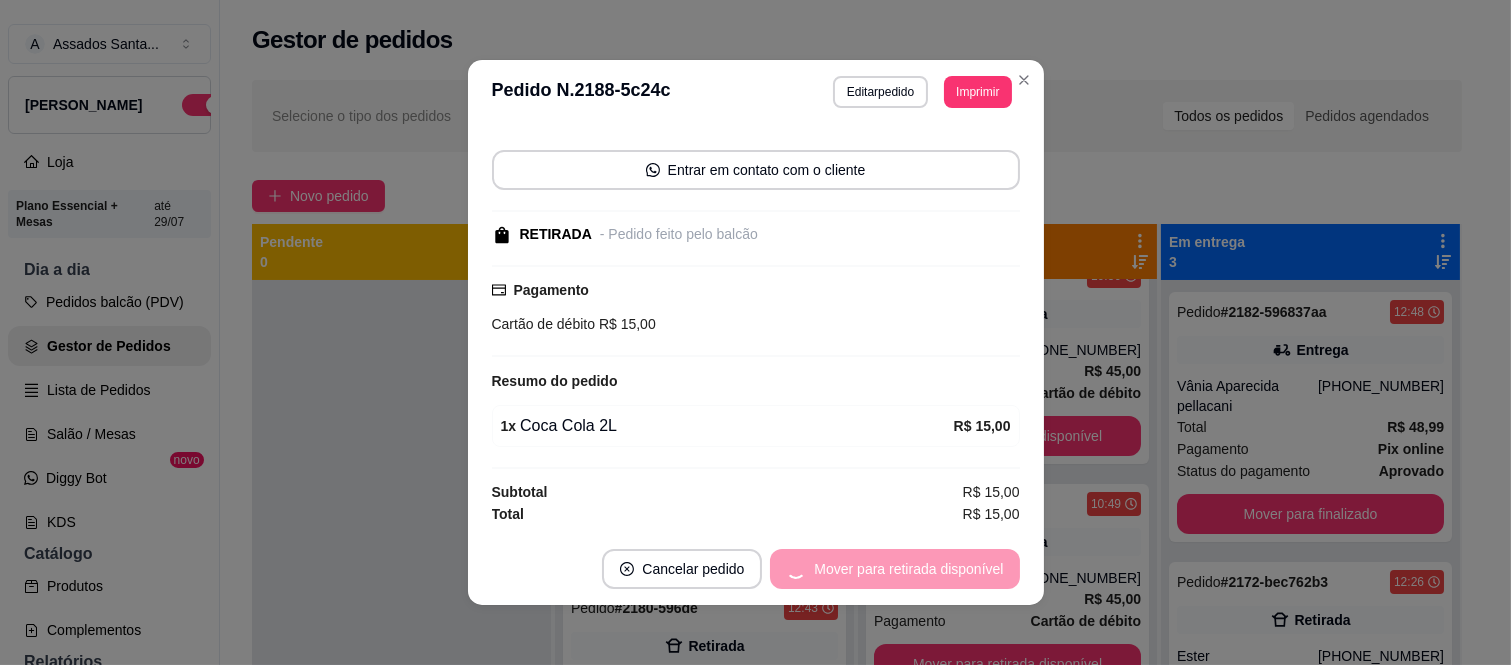 scroll, scrollTop: 721, scrollLeft: 0, axis: vertical 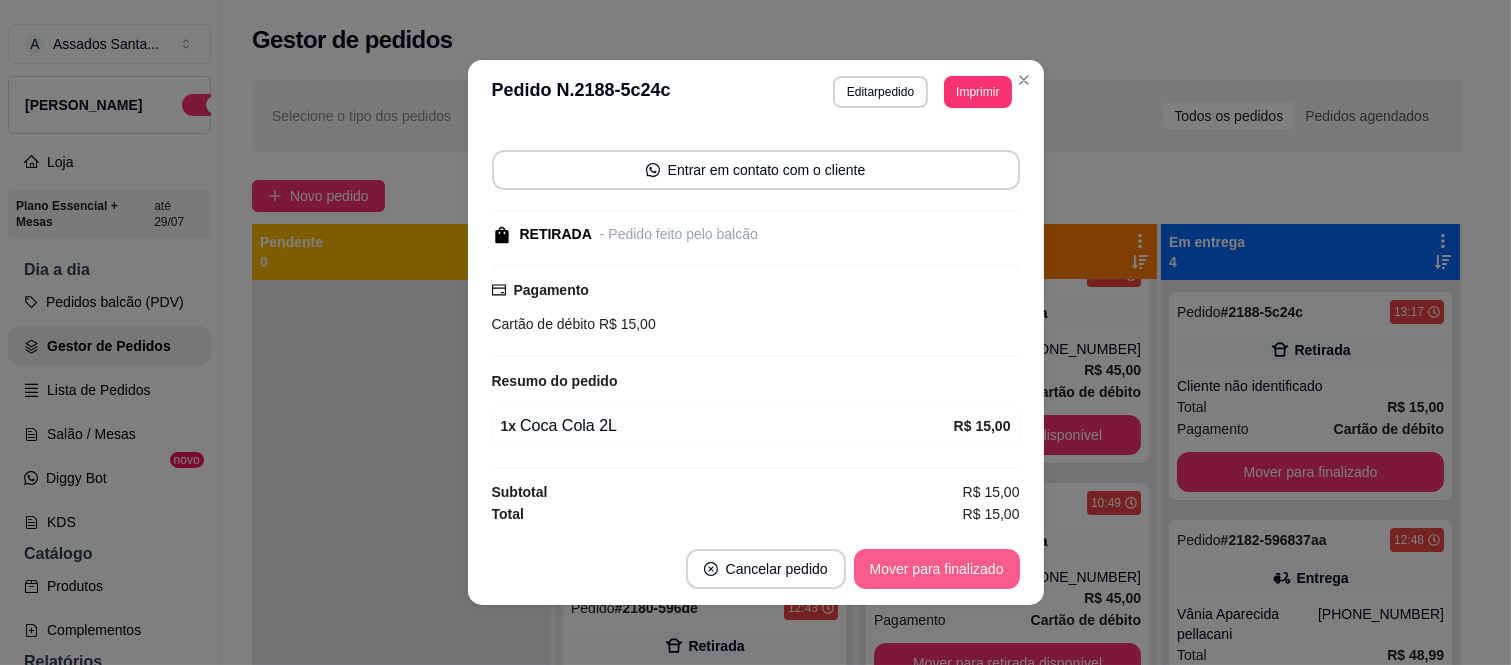 click on "Mover para finalizado" at bounding box center (937, 569) 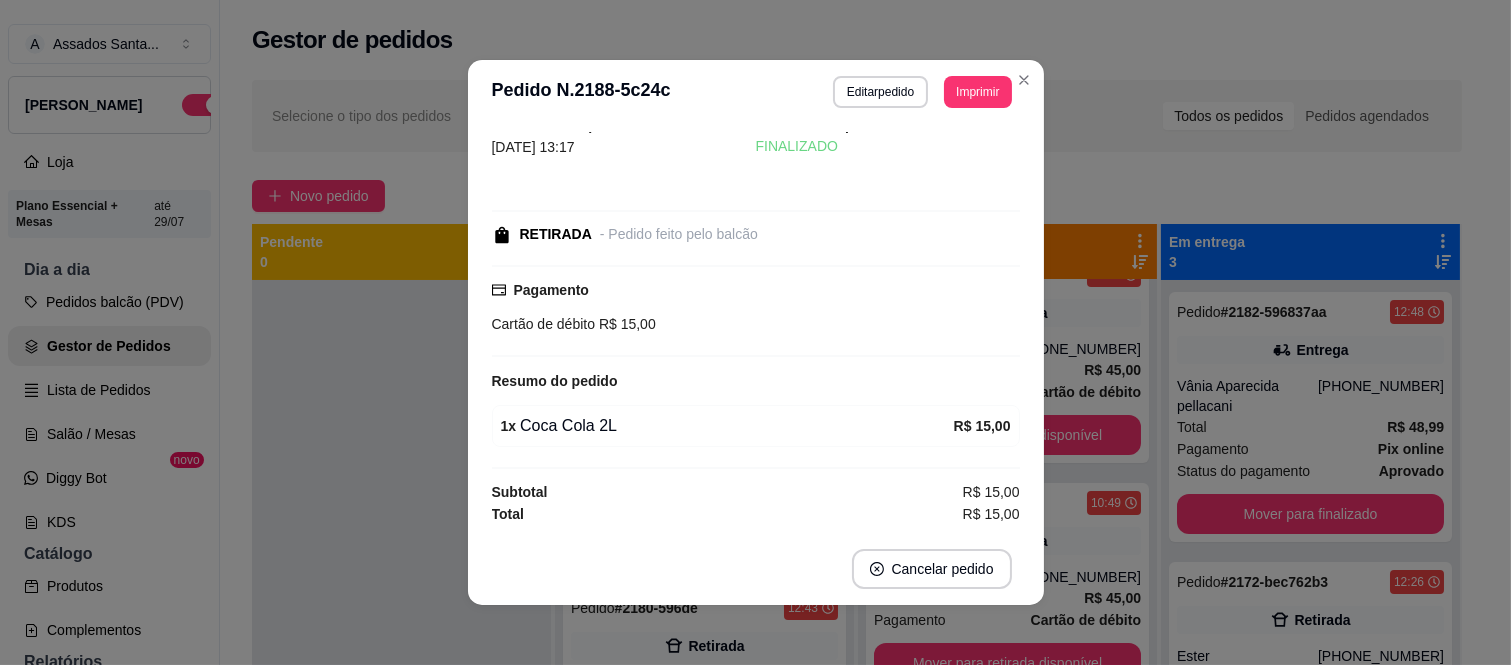 scroll, scrollTop: 40, scrollLeft: 0, axis: vertical 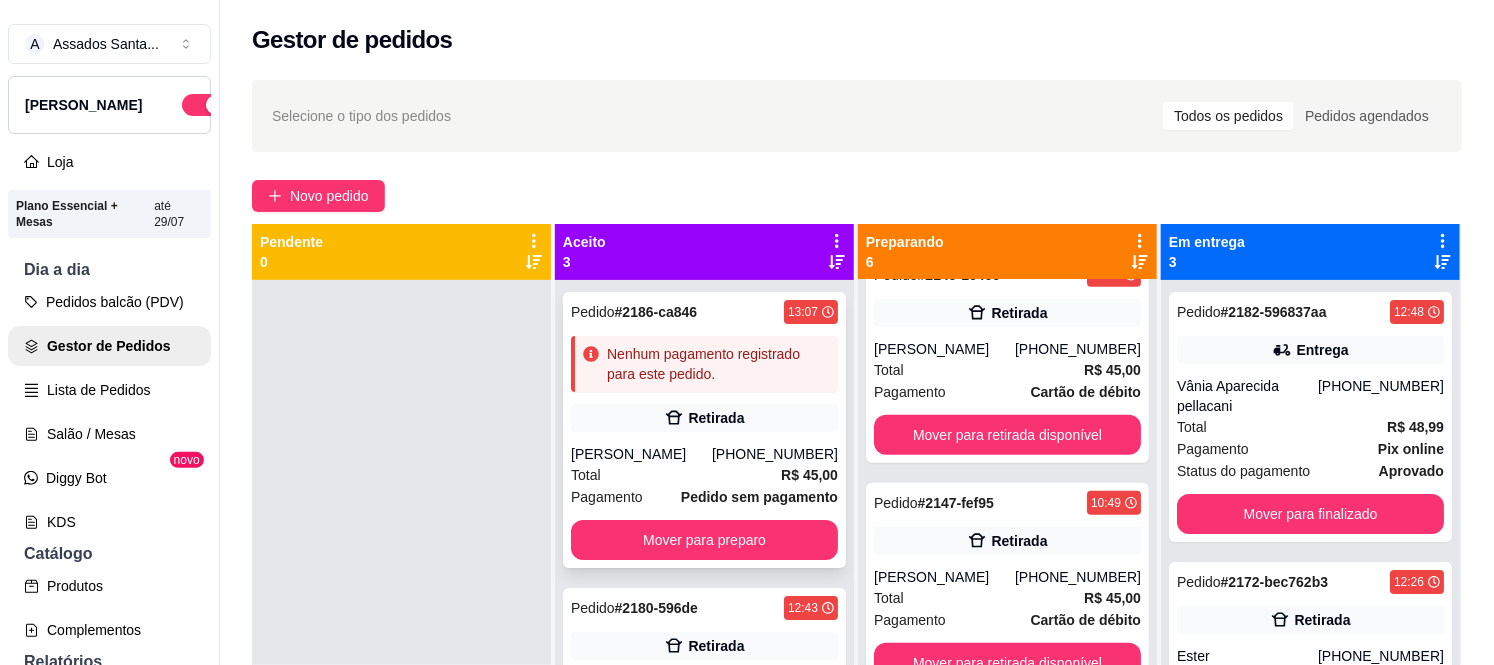 click on "Total R$ 45,00" at bounding box center (704, 475) 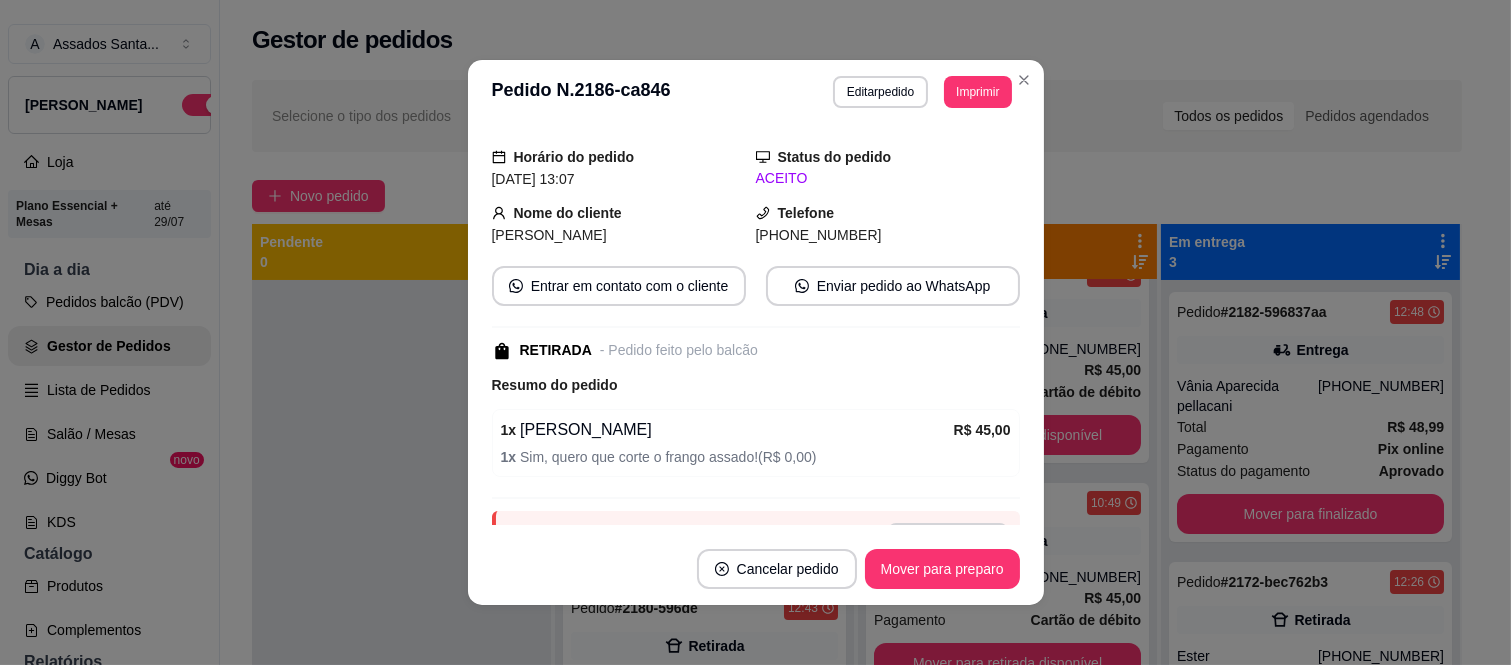 scroll, scrollTop: 195, scrollLeft: 0, axis: vertical 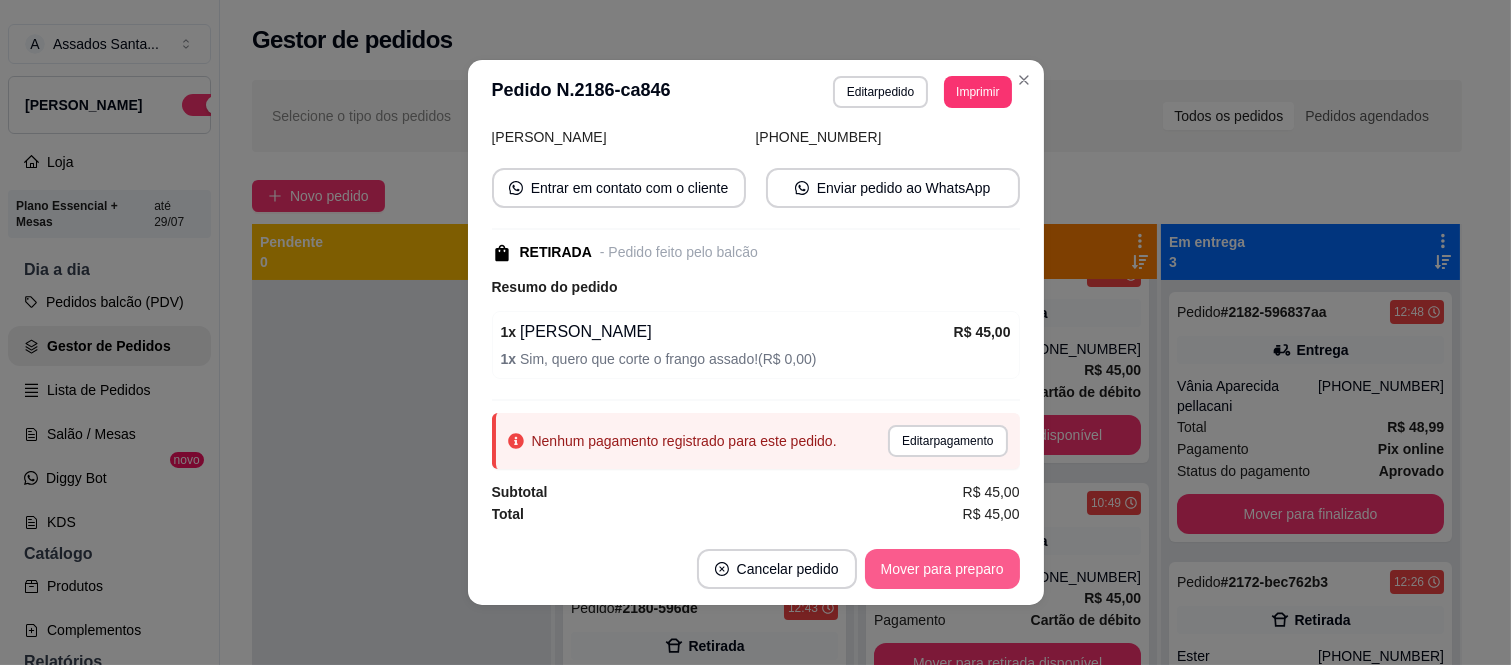 click on "Mover para preparo" at bounding box center (942, 569) 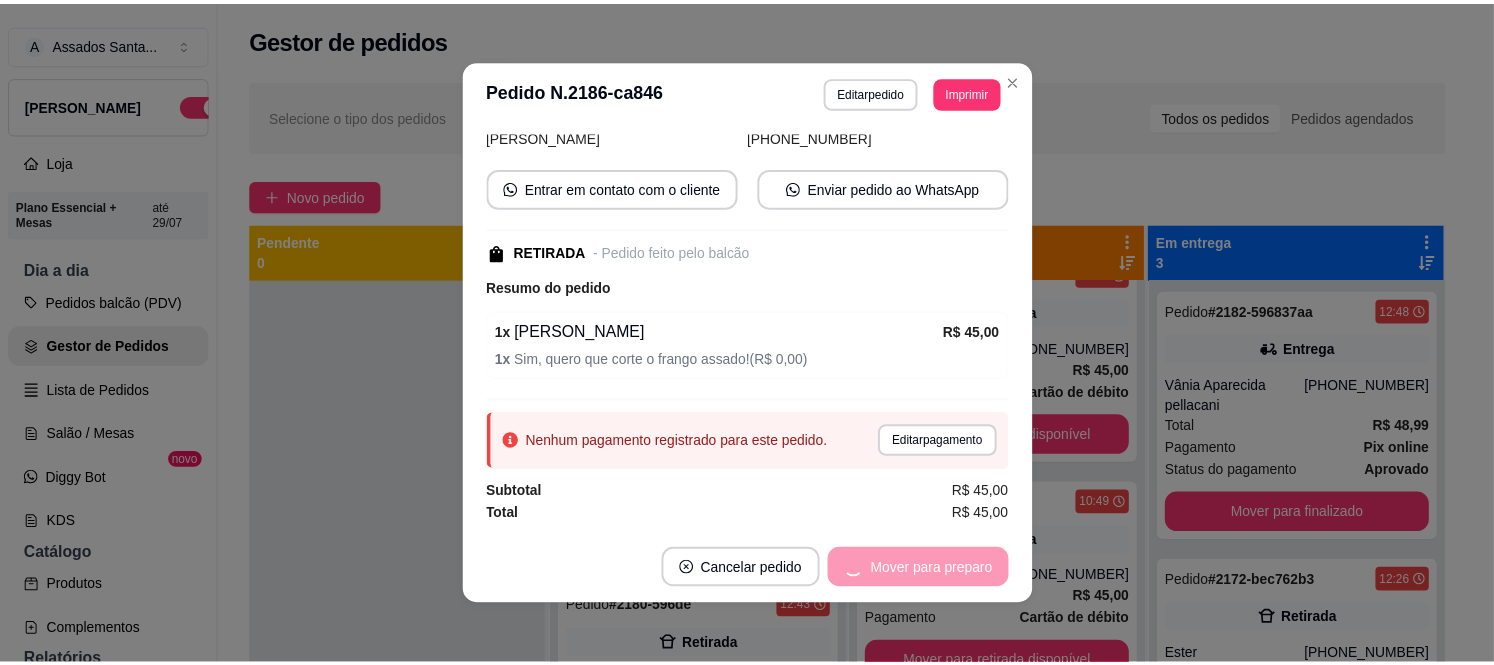 scroll, scrollTop: 1017, scrollLeft: 0, axis: vertical 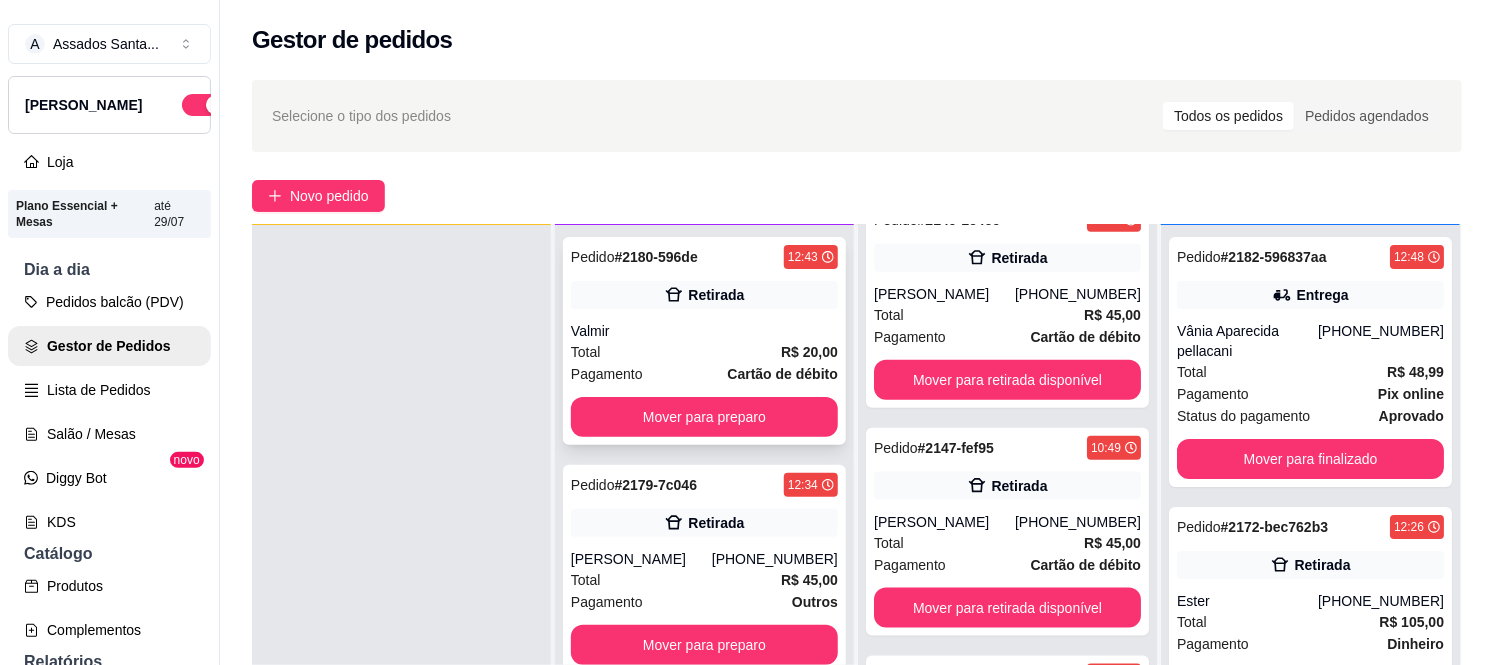 click on "Valmir" at bounding box center (704, 331) 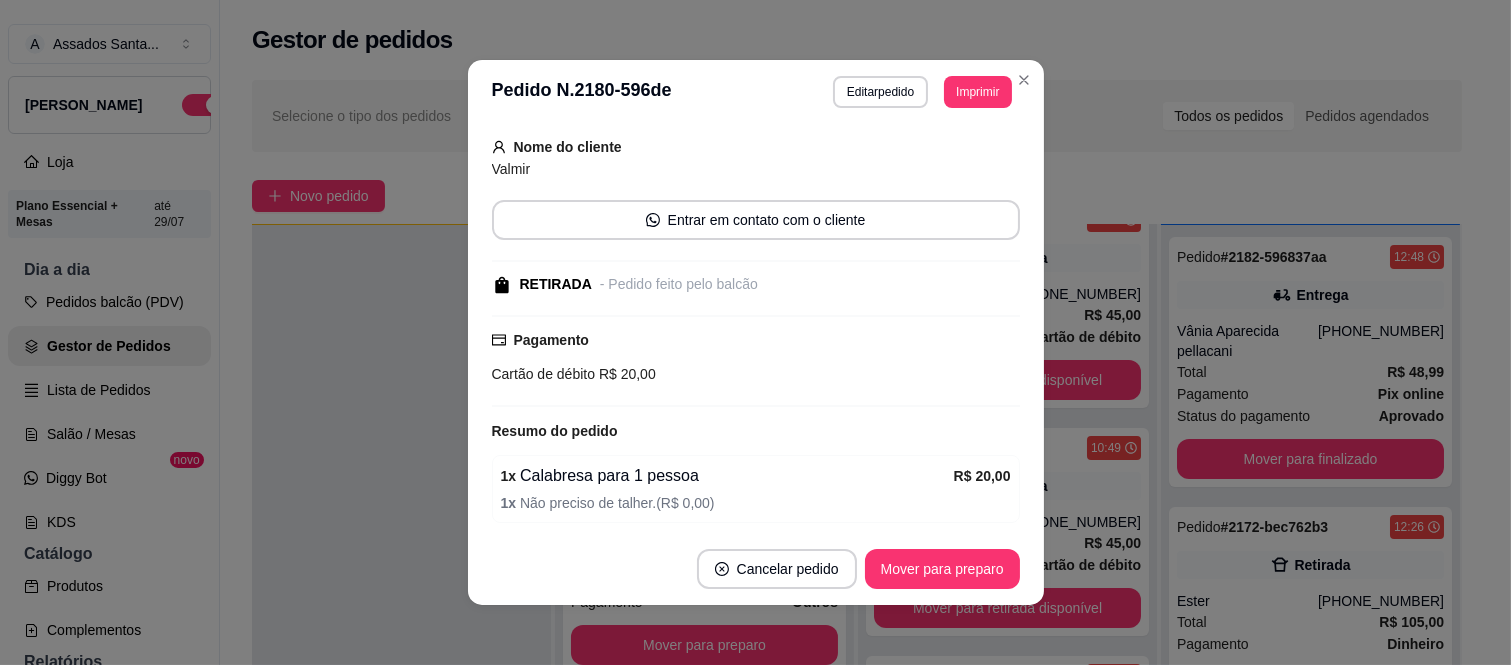 scroll, scrollTop: 196, scrollLeft: 0, axis: vertical 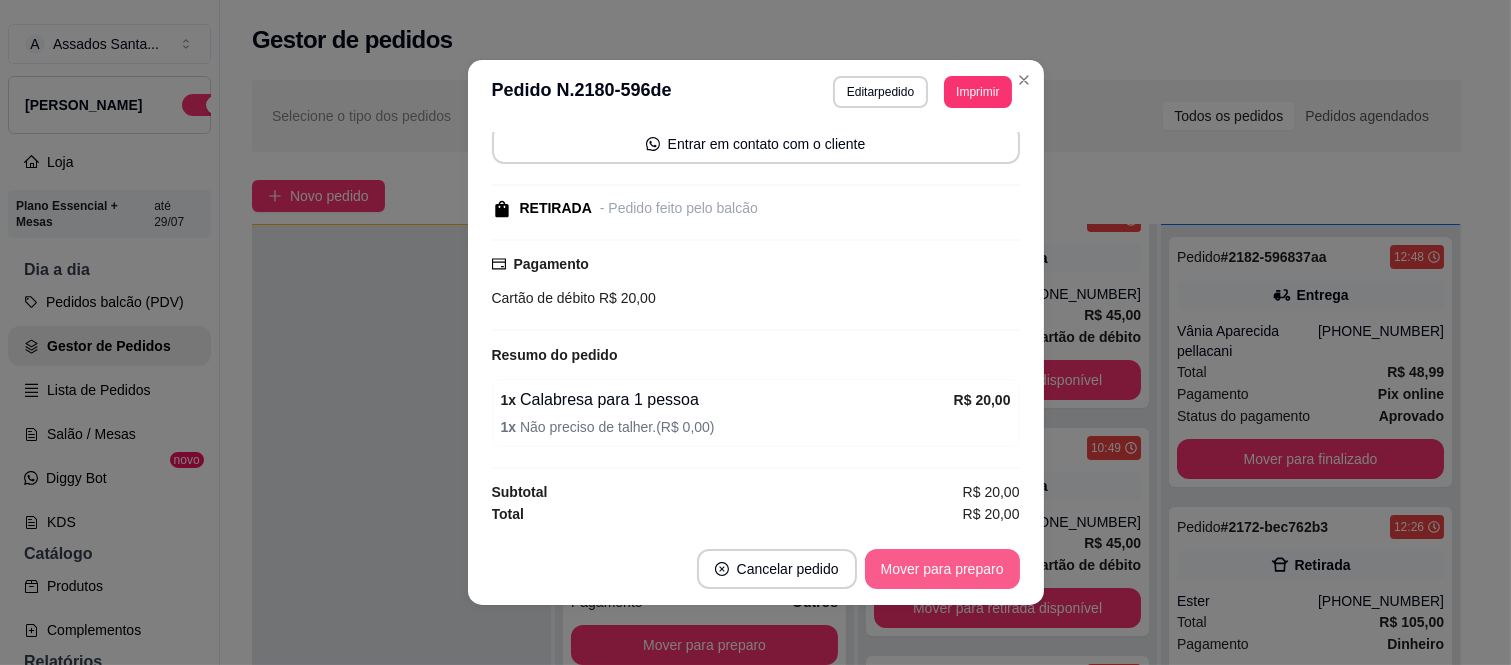 click on "Mover para preparo" at bounding box center (942, 569) 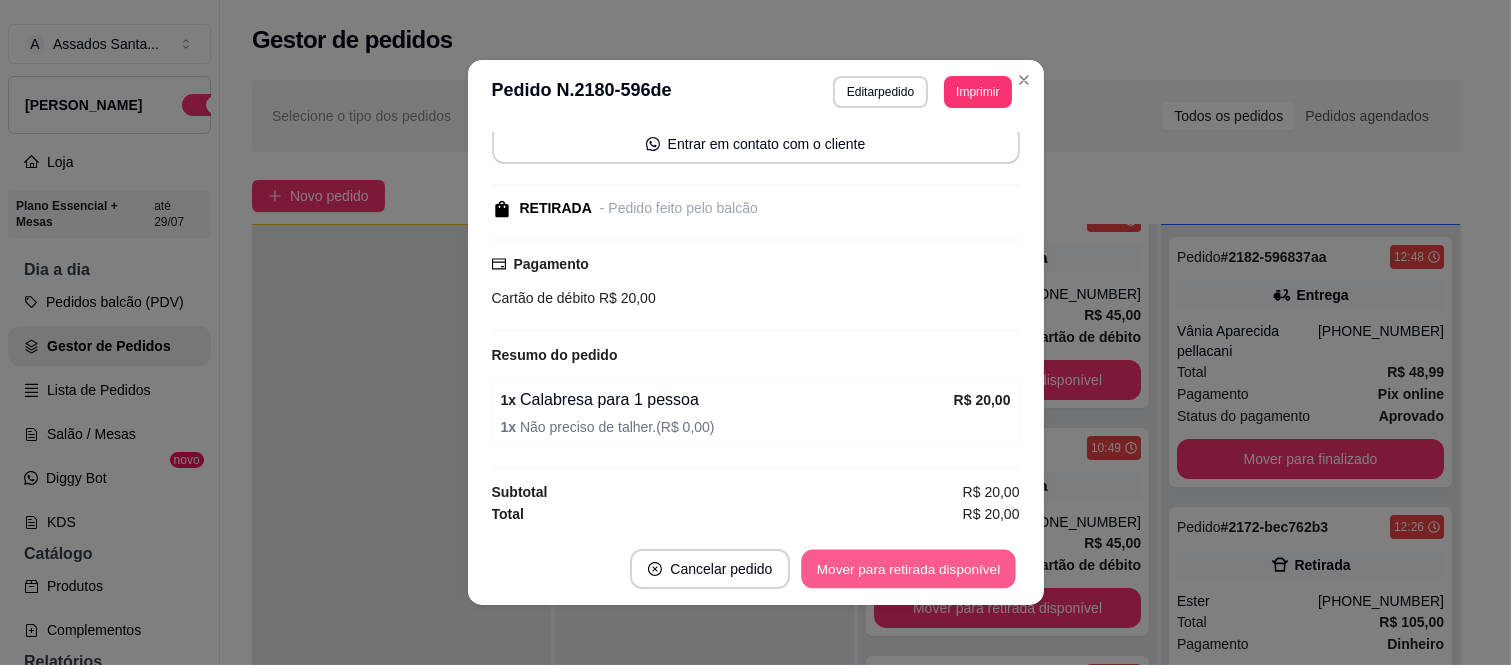 click on "Mover para retirada disponível" at bounding box center [909, 569] 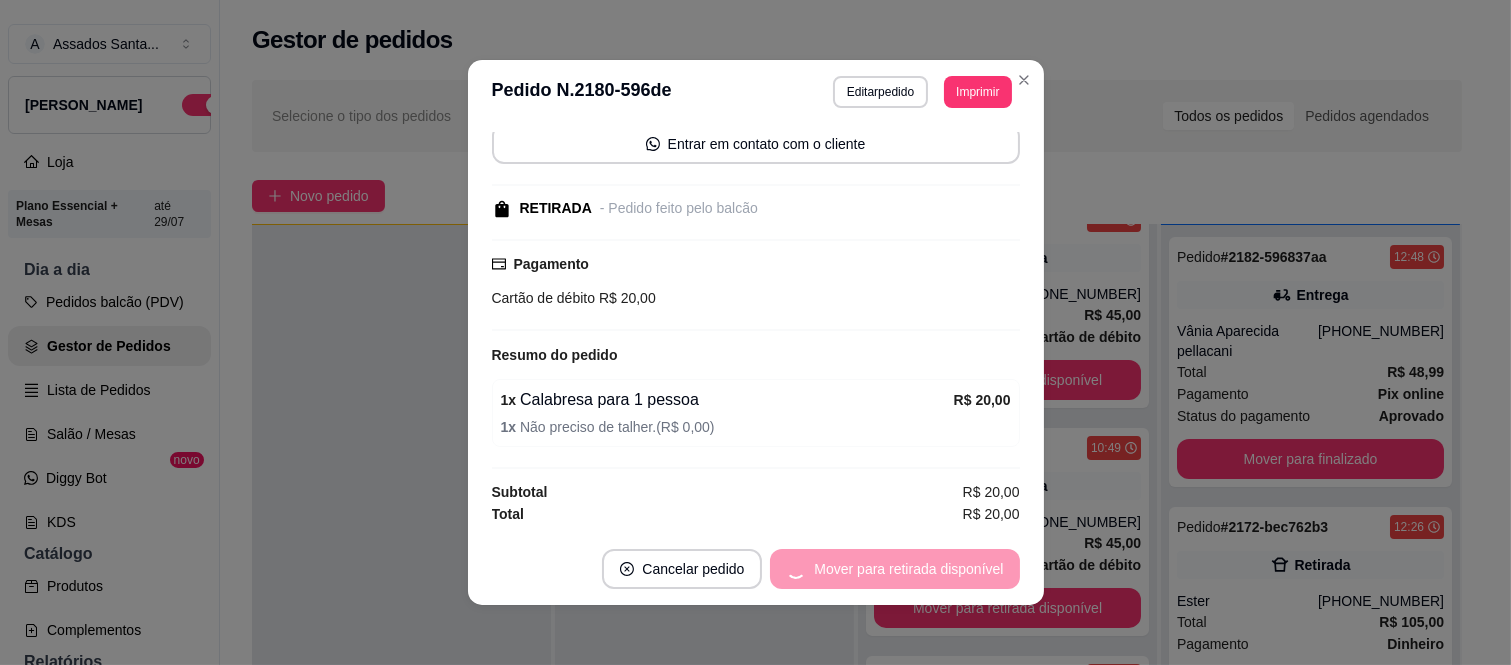 scroll, scrollTop: 1017, scrollLeft: 0, axis: vertical 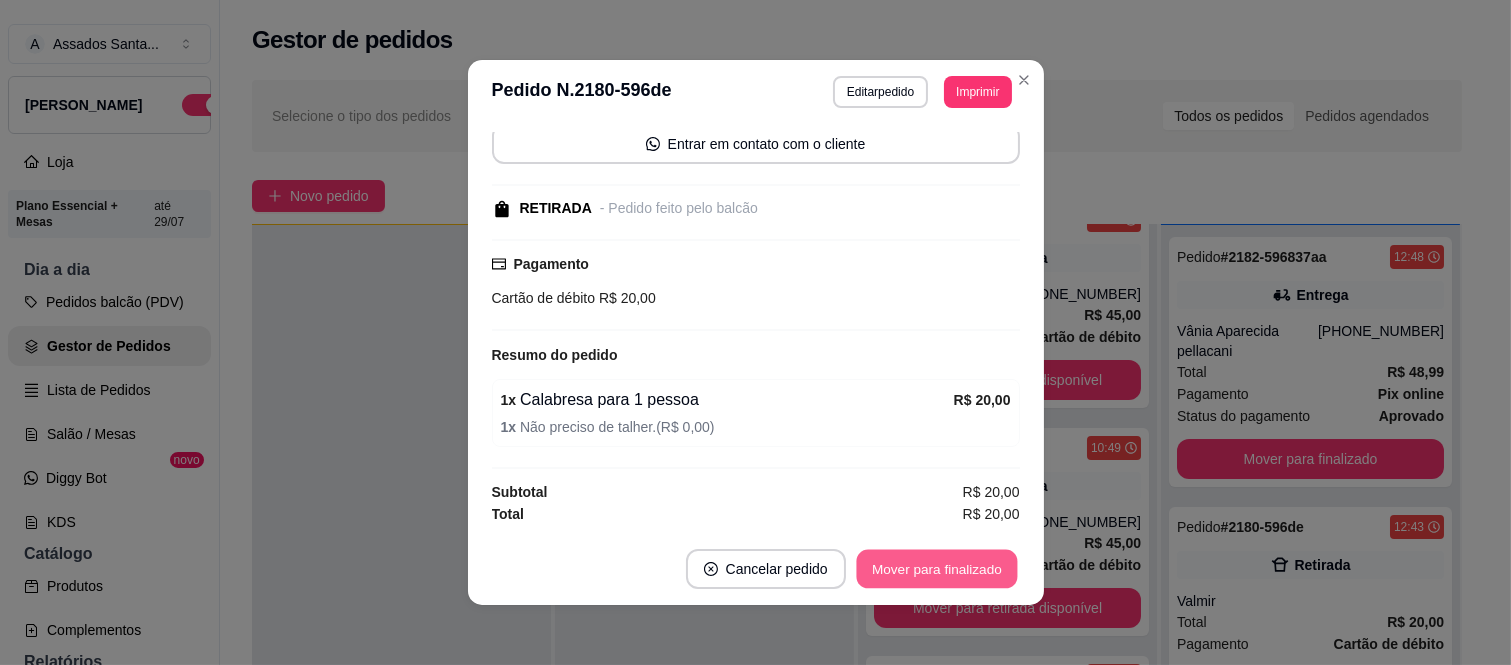 click on "Mover para finalizado" at bounding box center [936, 569] 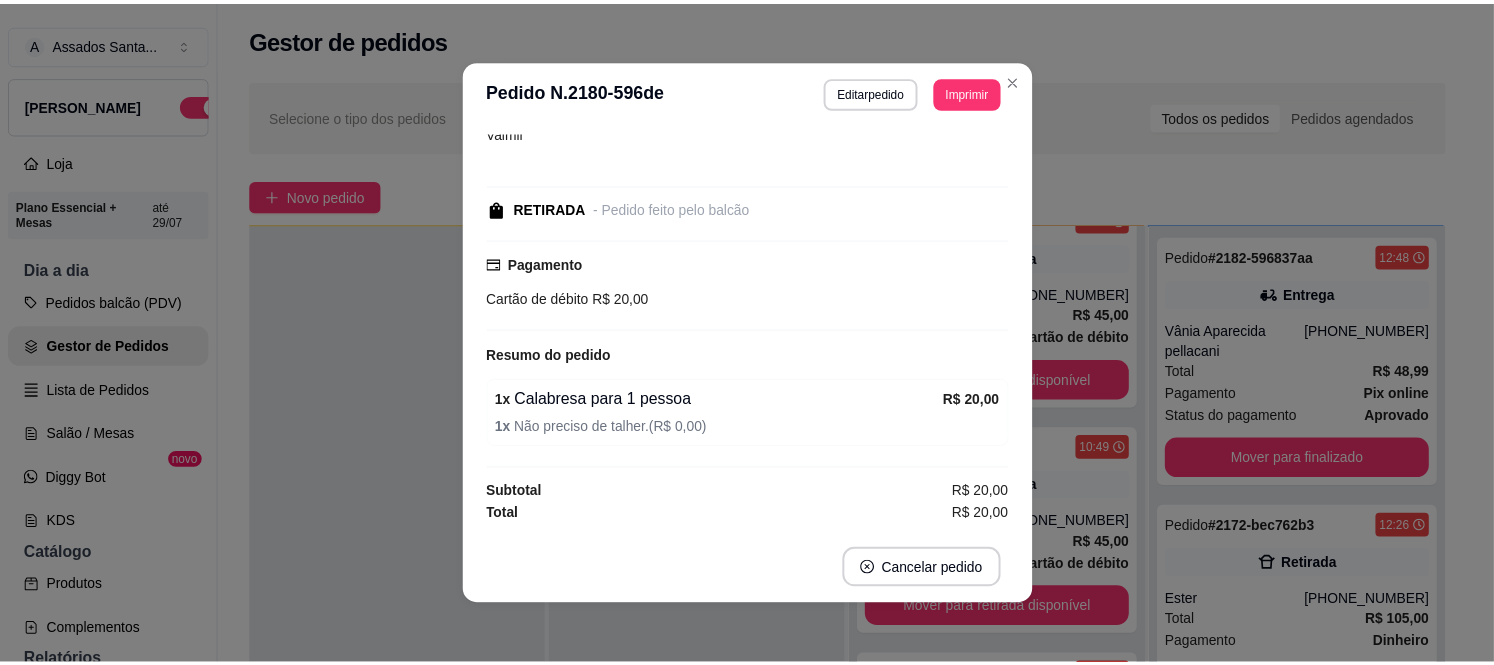 scroll, scrollTop: 110, scrollLeft: 0, axis: vertical 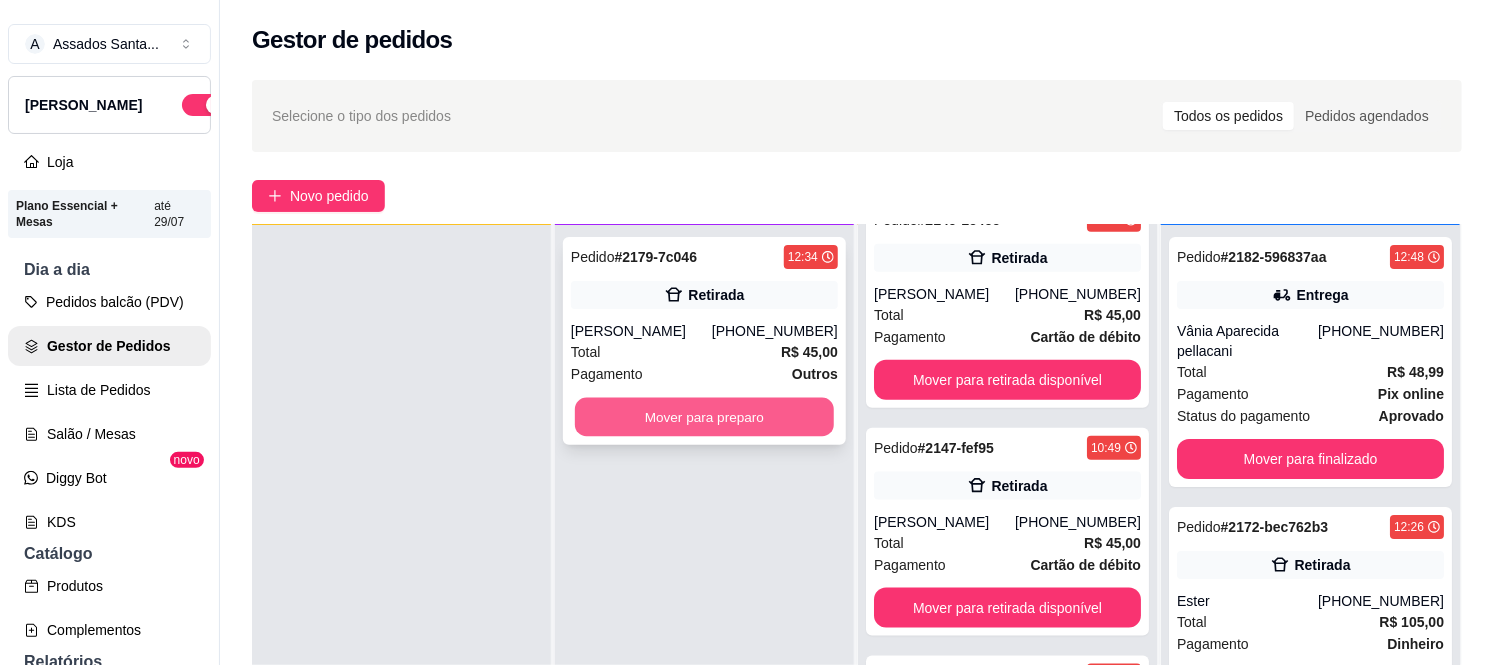 click on "Mover para preparo" at bounding box center (704, 417) 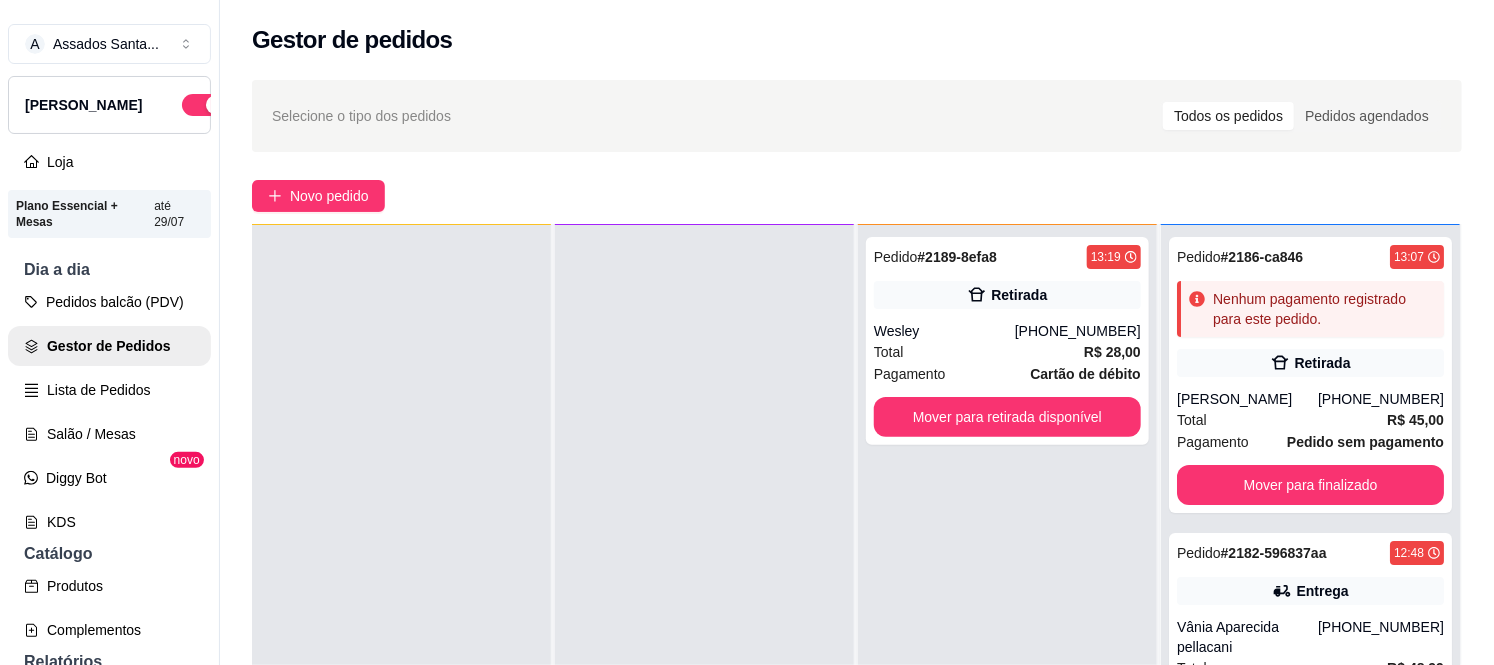 scroll, scrollTop: 0, scrollLeft: 0, axis: both 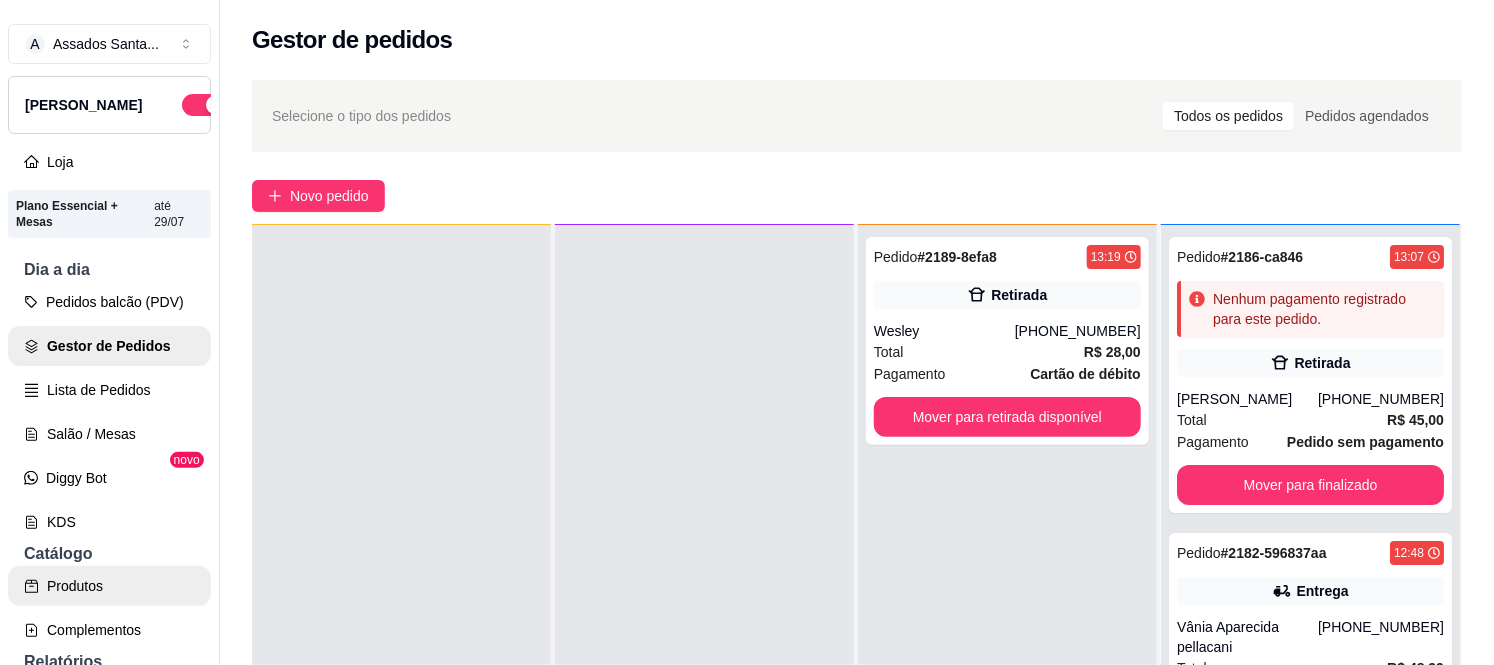 click on "Produtos" at bounding box center [109, 586] 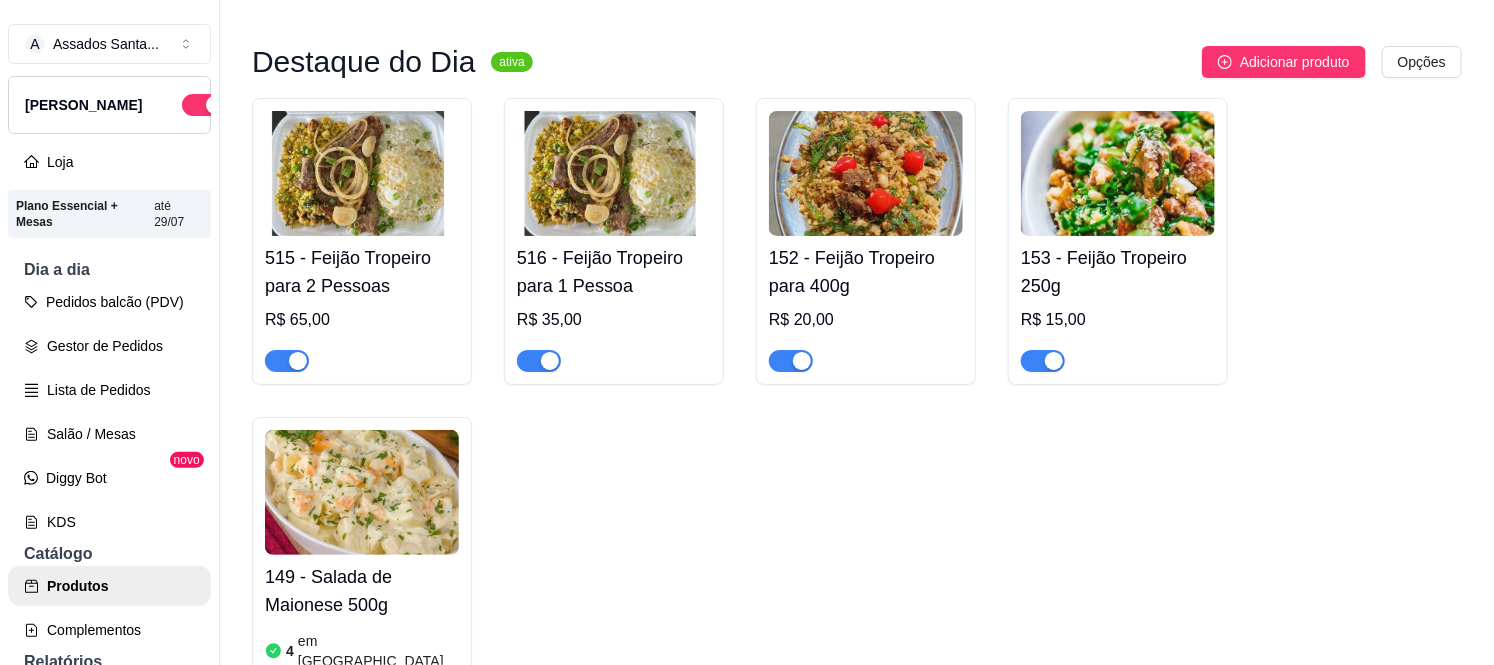scroll, scrollTop: 0, scrollLeft: 0, axis: both 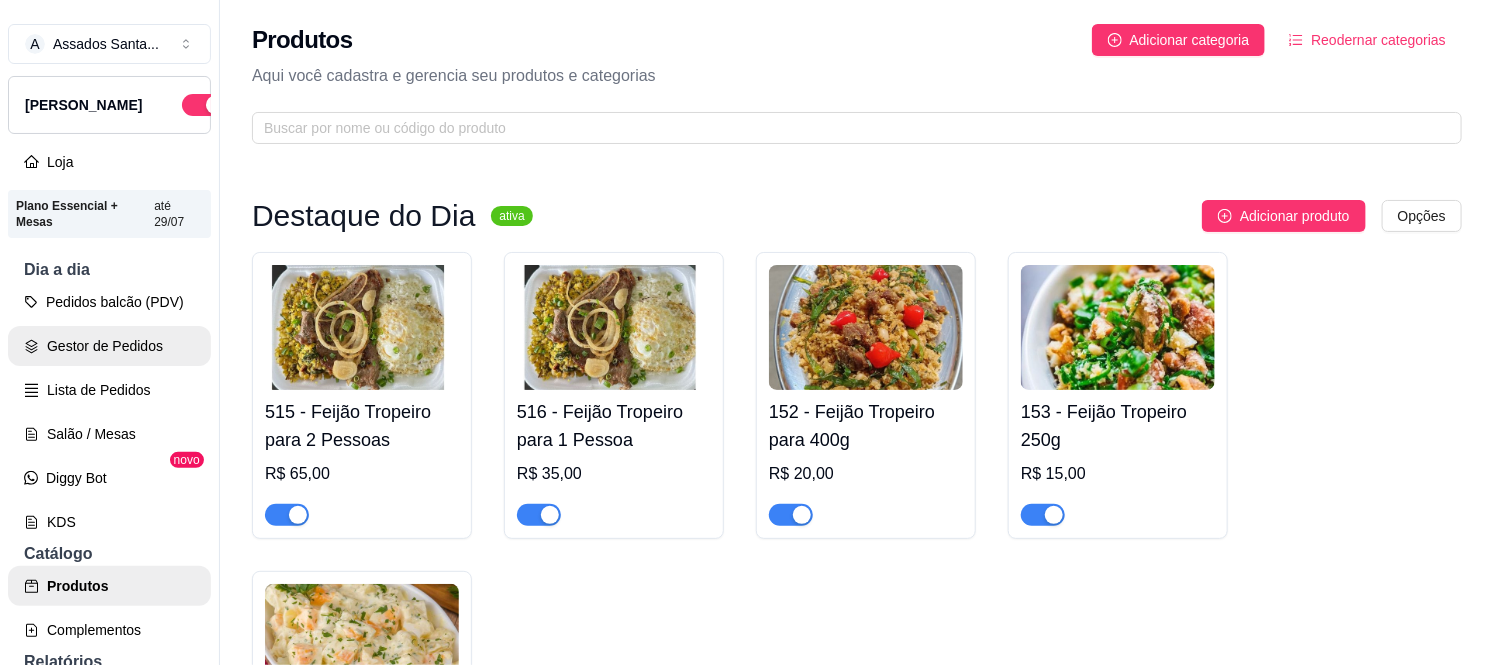 click on "Gestor de Pedidos" at bounding box center [109, 346] 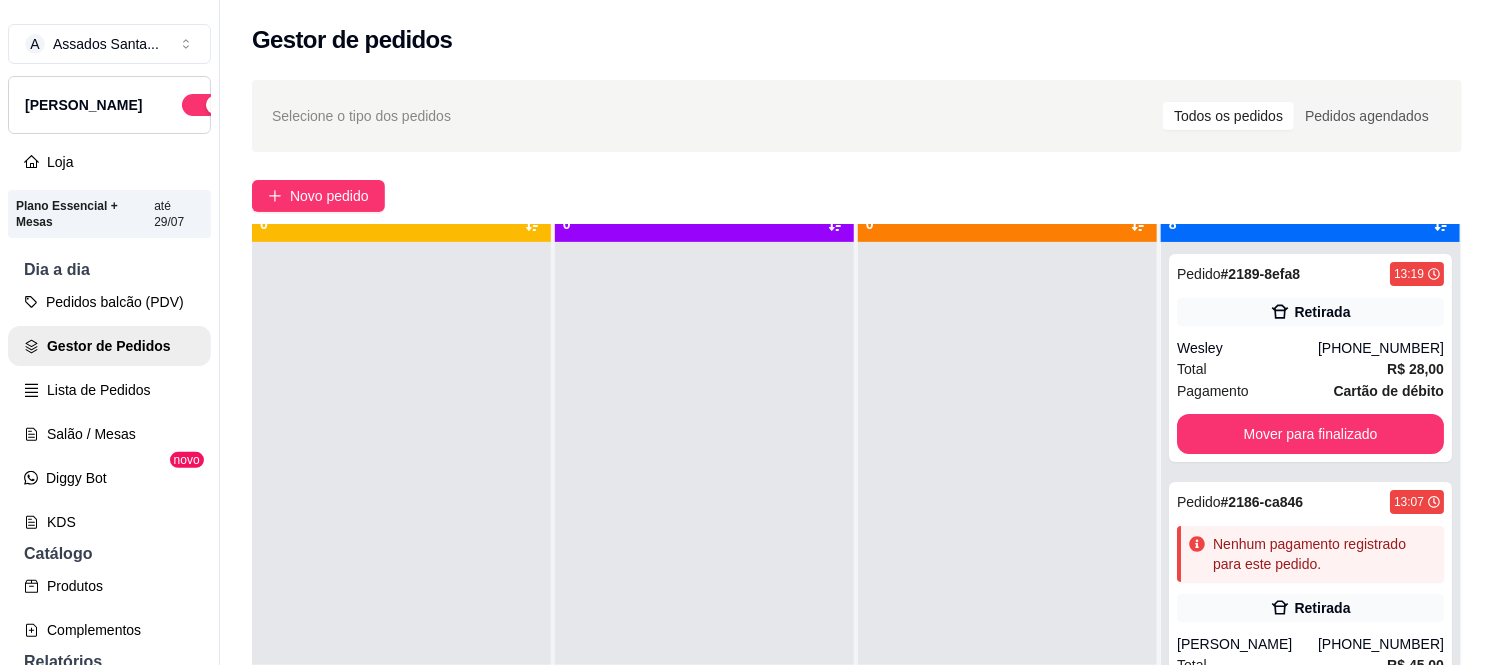 scroll, scrollTop: 55, scrollLeft: 0, axis: vertical 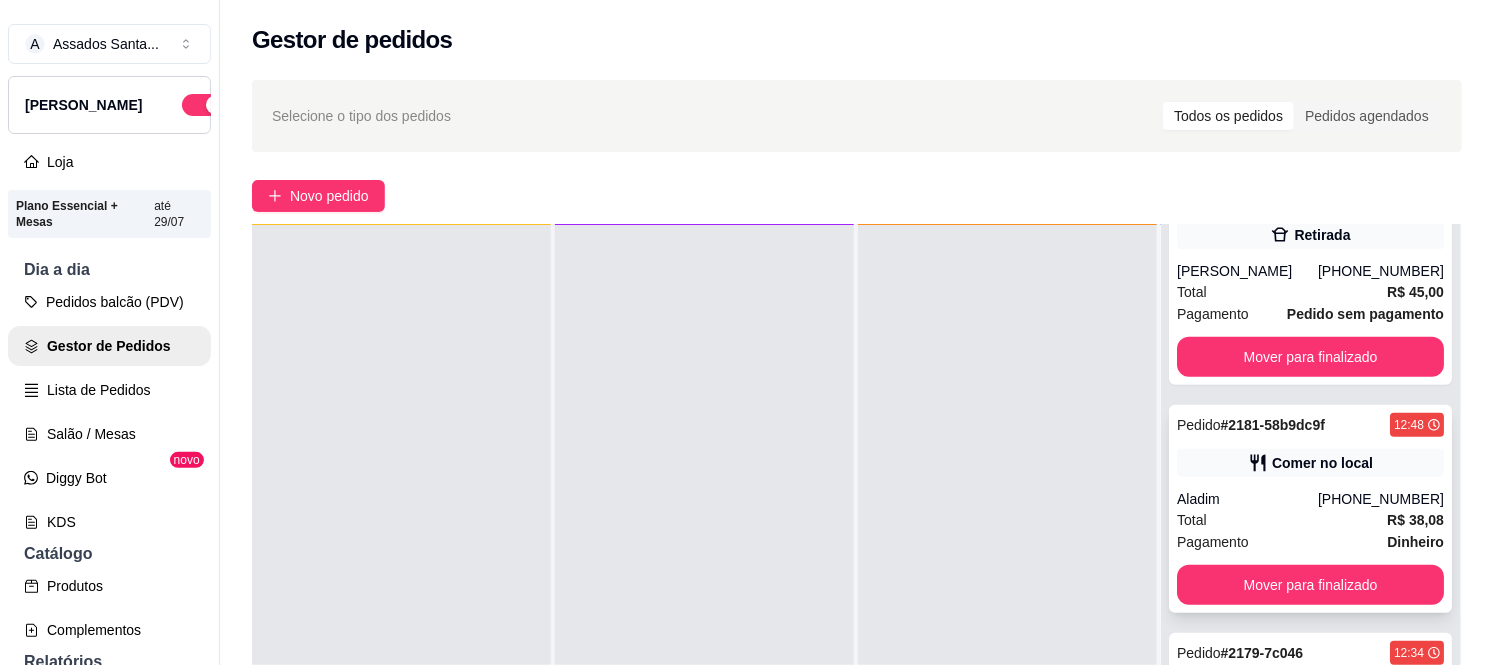 click on "Comer no local" at bounding box center (1310, 463) 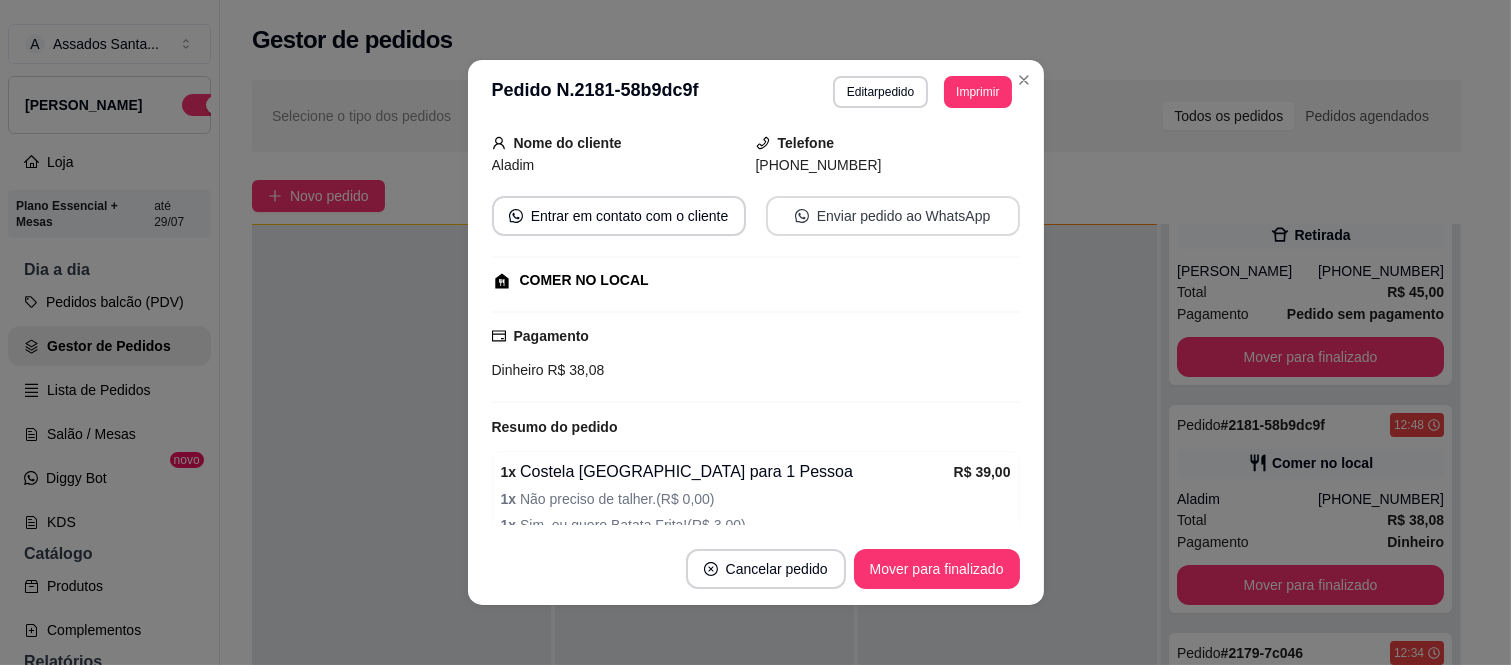 scroll, scrollTop: 292, scrollLeft: 0, axis: vertical 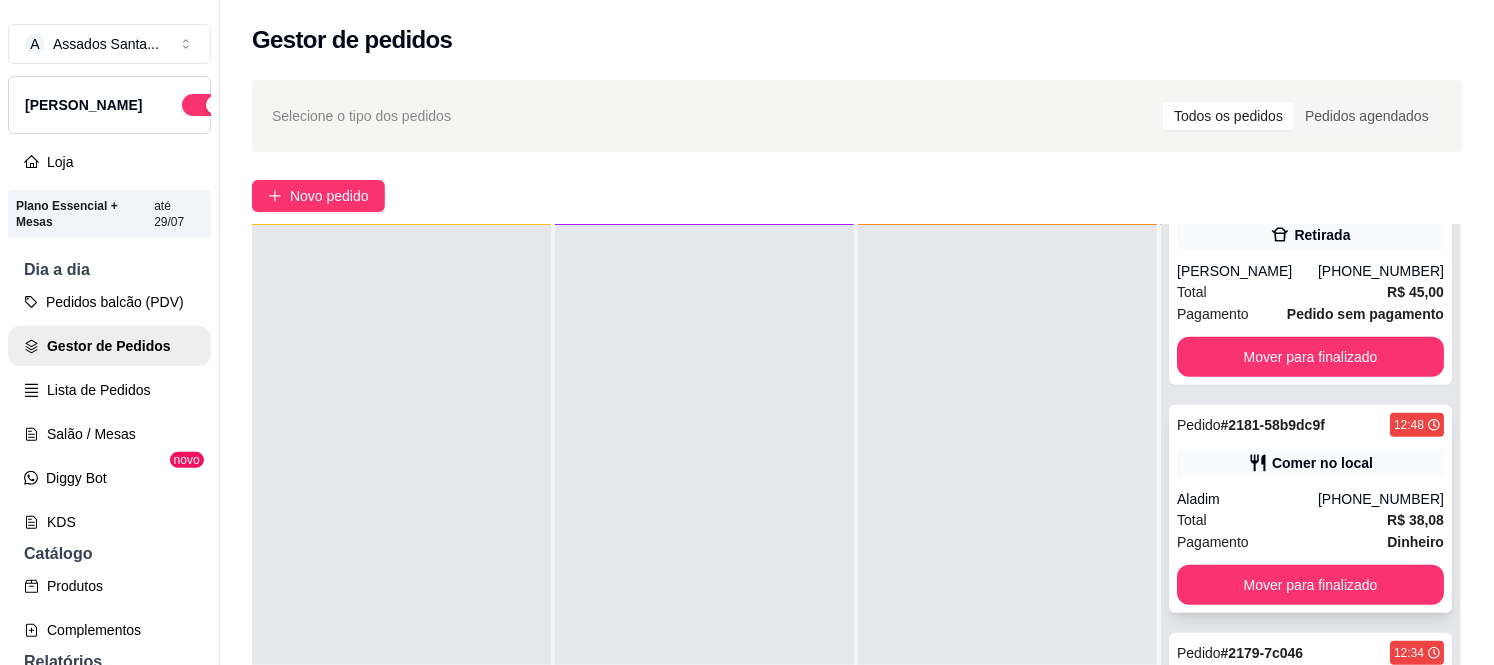click on "Comer no local" at bounding box center (1322, 463) 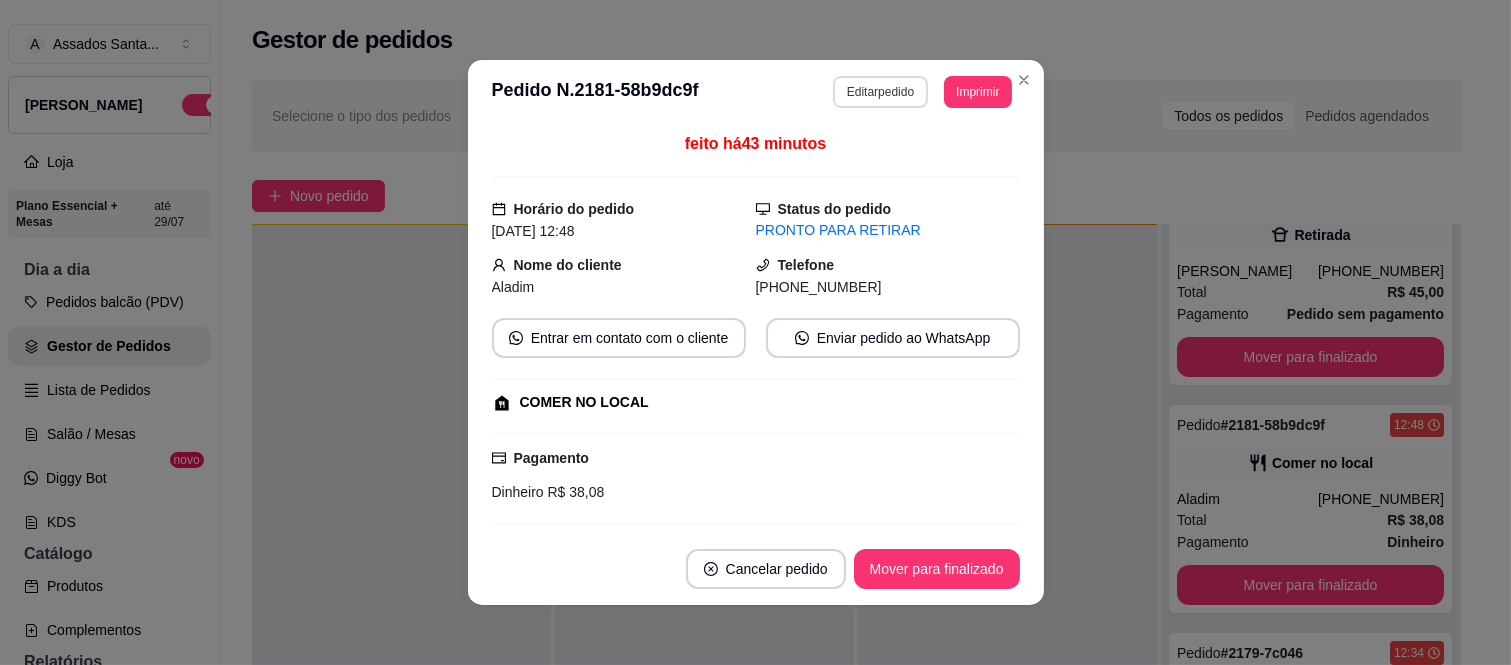 click on "Editar  pedido" at bounding box center (880, 92) 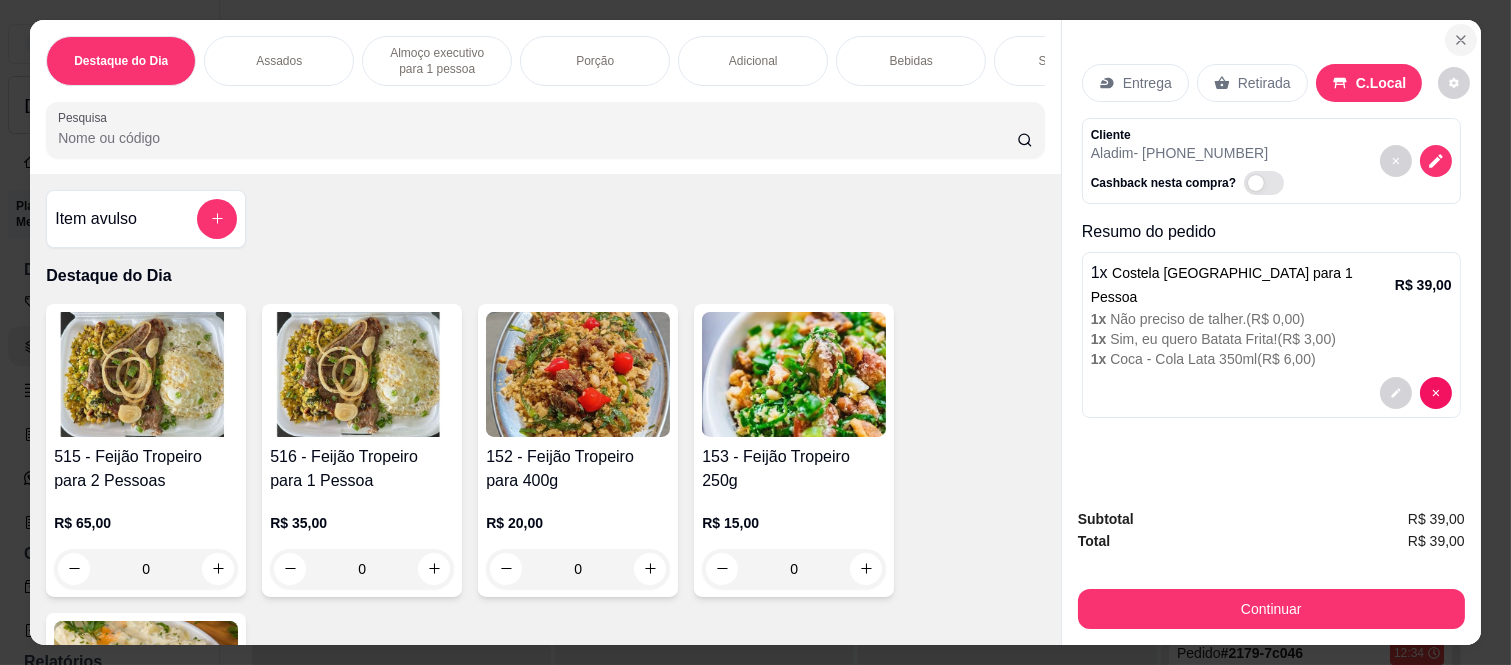 click 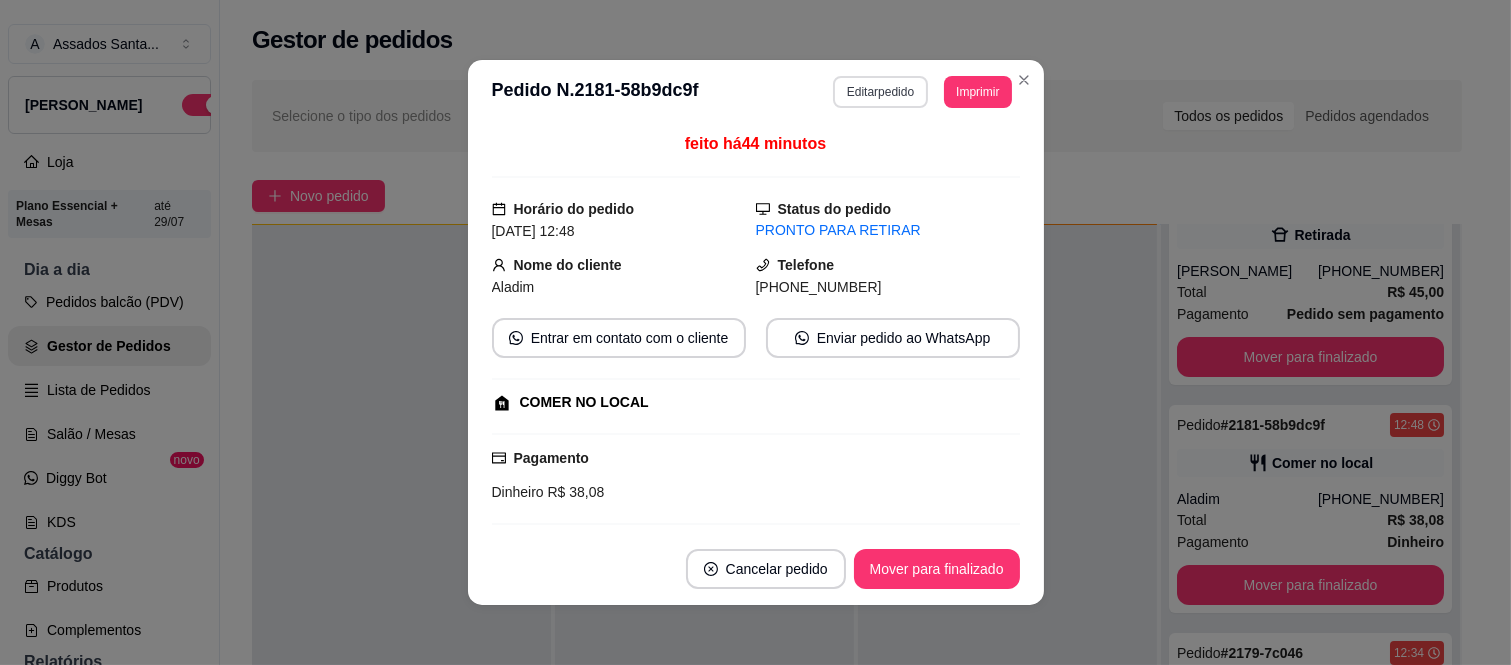 click on "Editar  pedido" at bounding box center (880, 92) 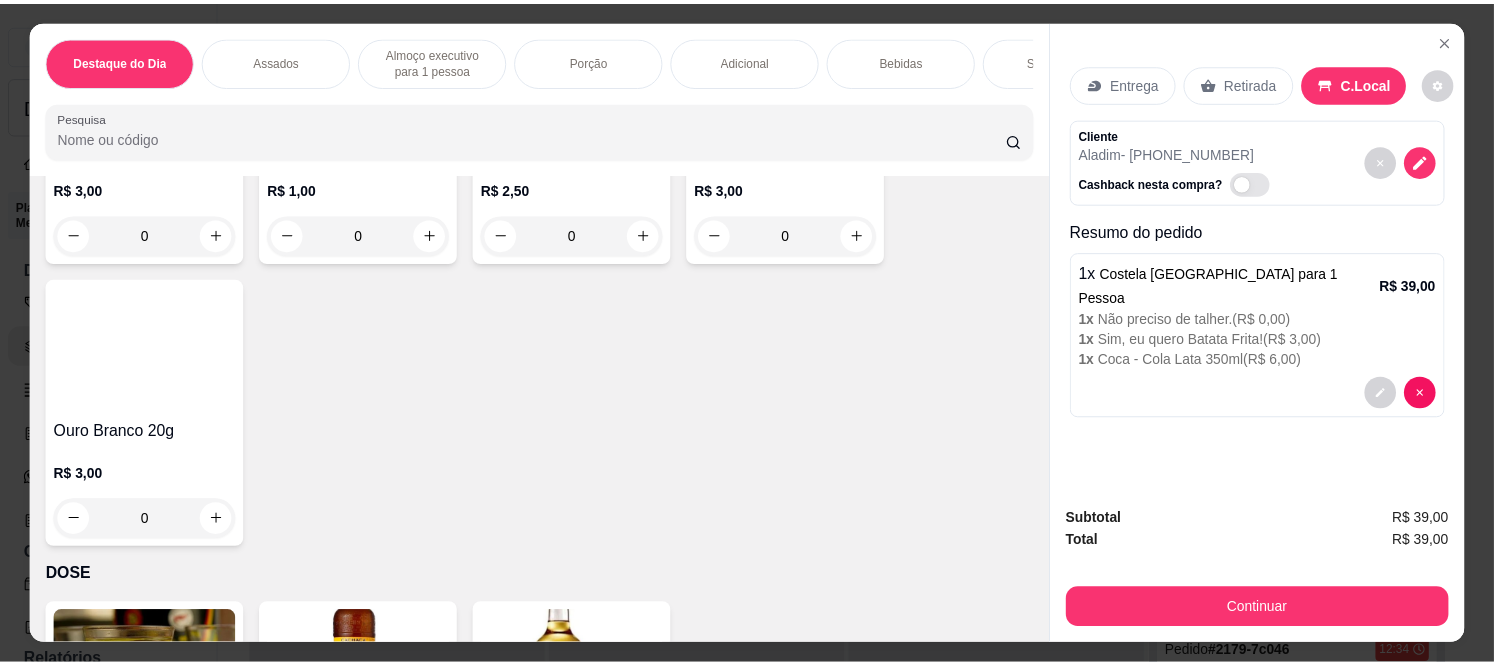 scroll, scrollTop: 5888, scrollLeft: 0, axis: vertical 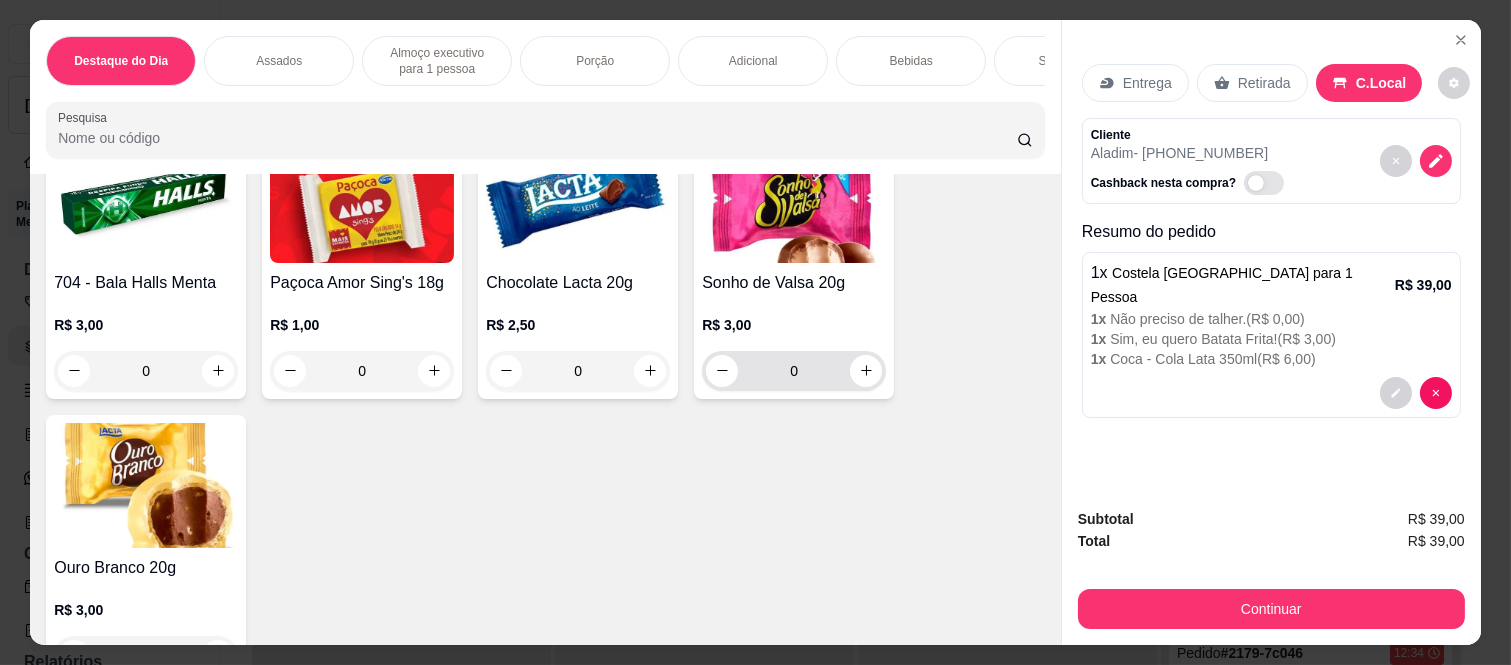 click on "0" at bounding box center (794, 371) 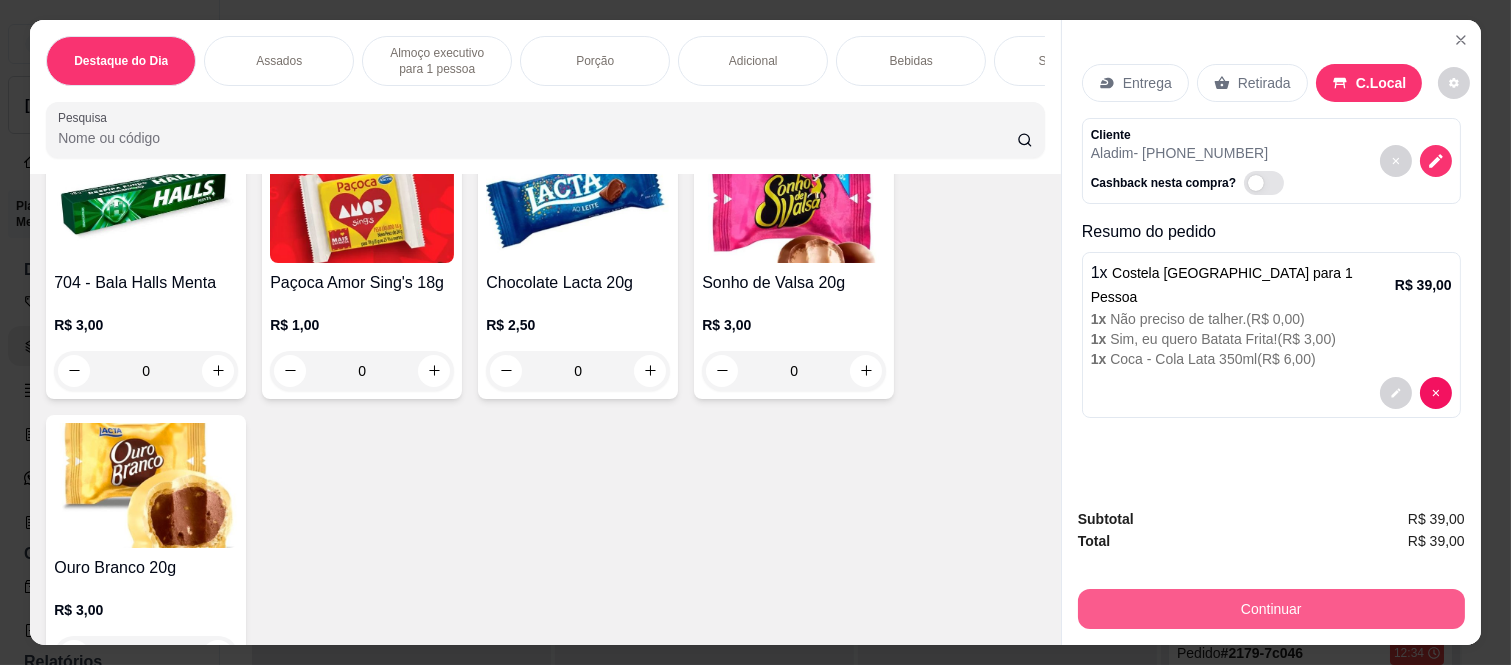 click on "Continuar" at bounding box center [1271, 609] 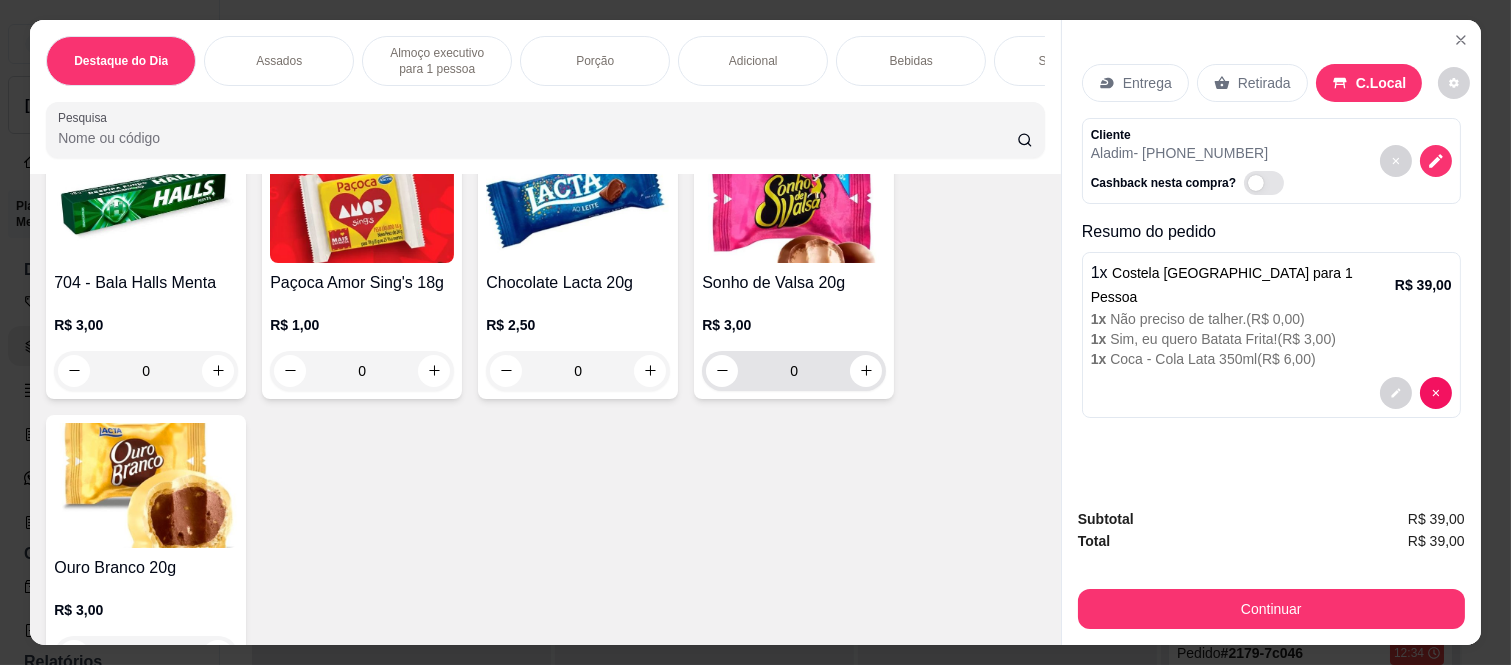click on "0" at bounding box center (794, 371) 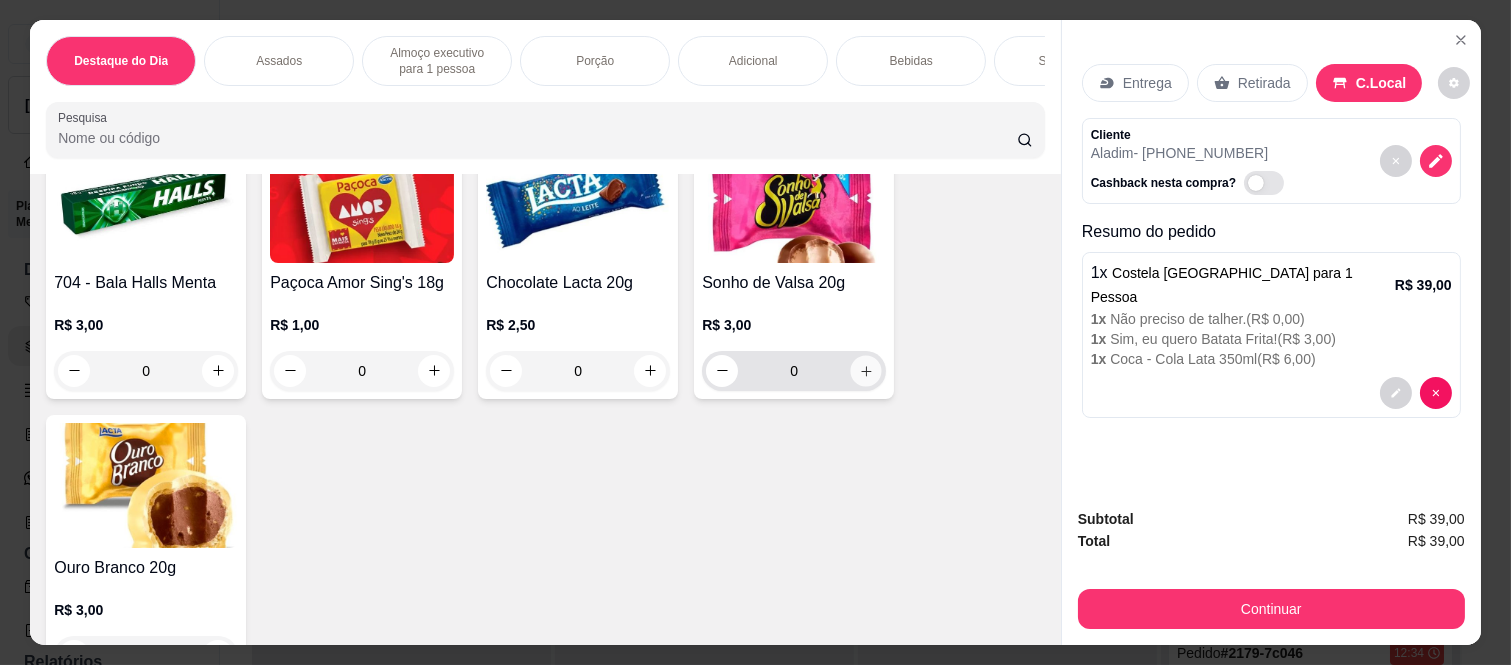 click 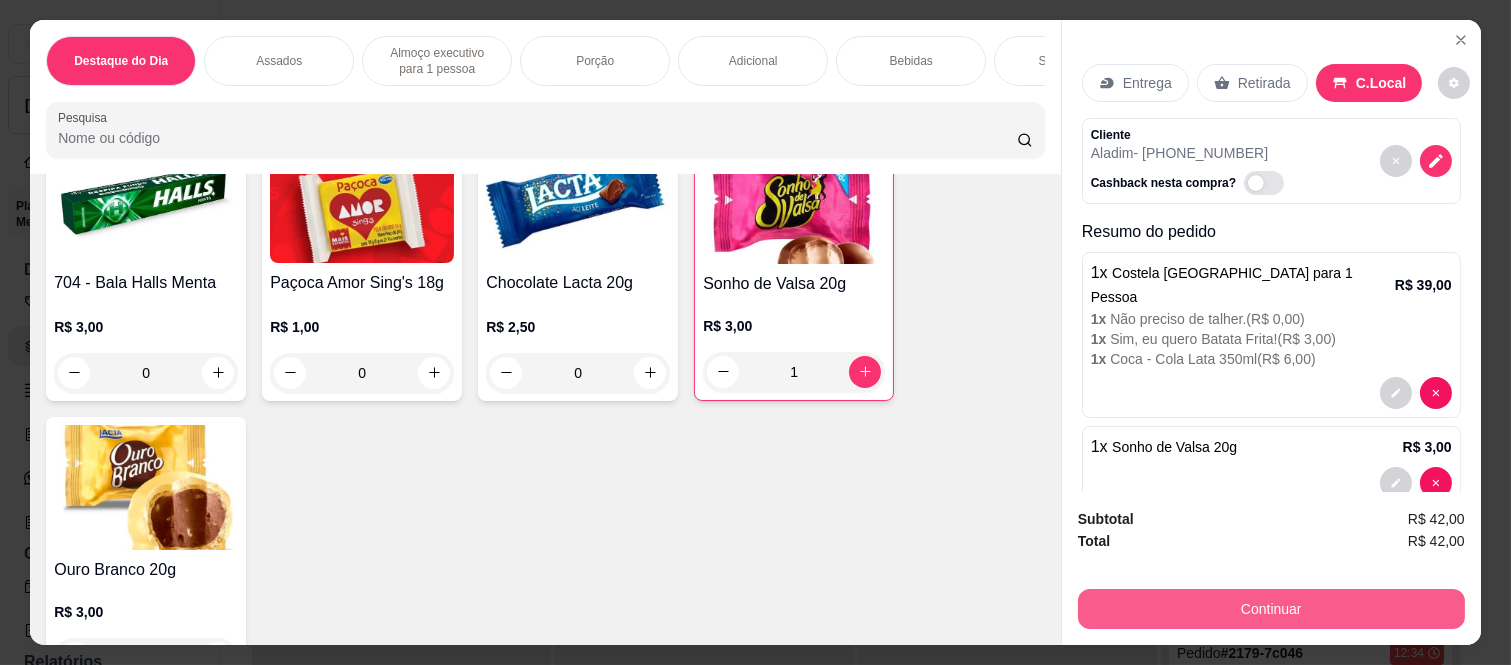 click on "Continuar" at bounding box center (1271, 609) 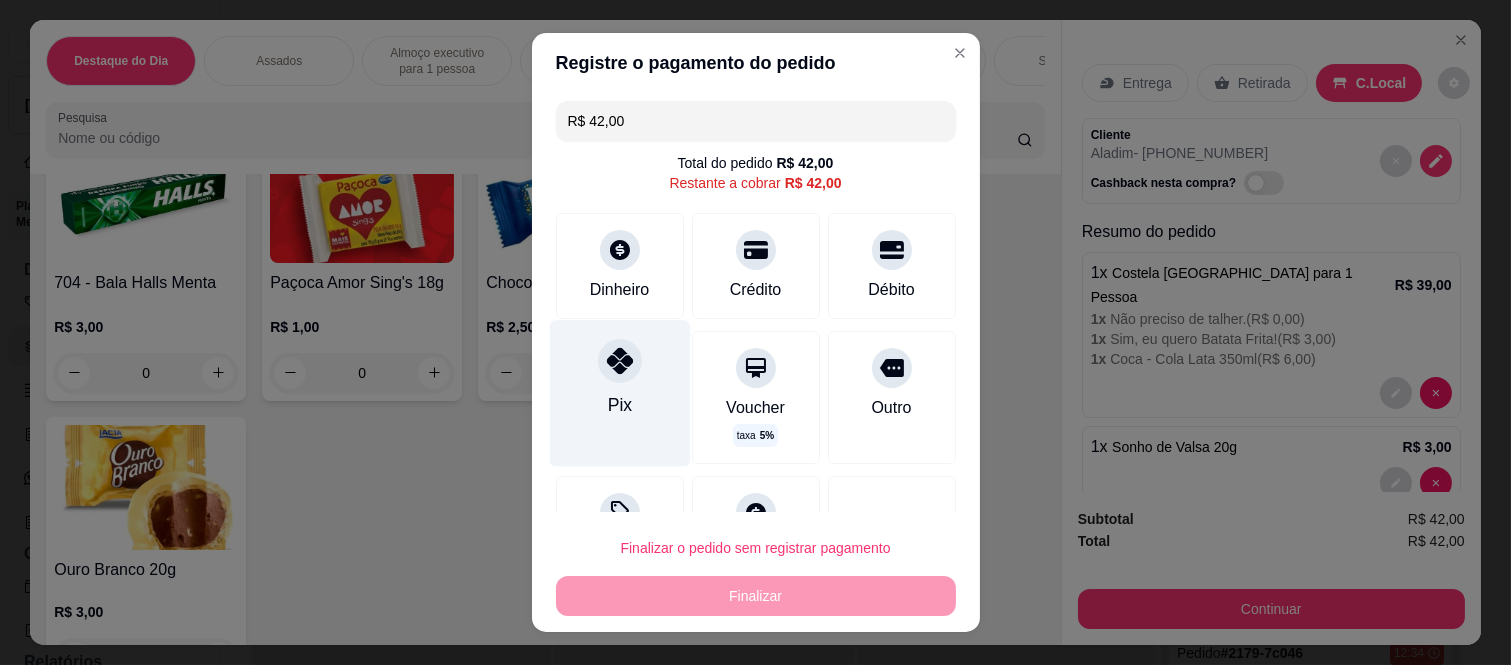 click on "Pix" at bounding box center (619, 394) 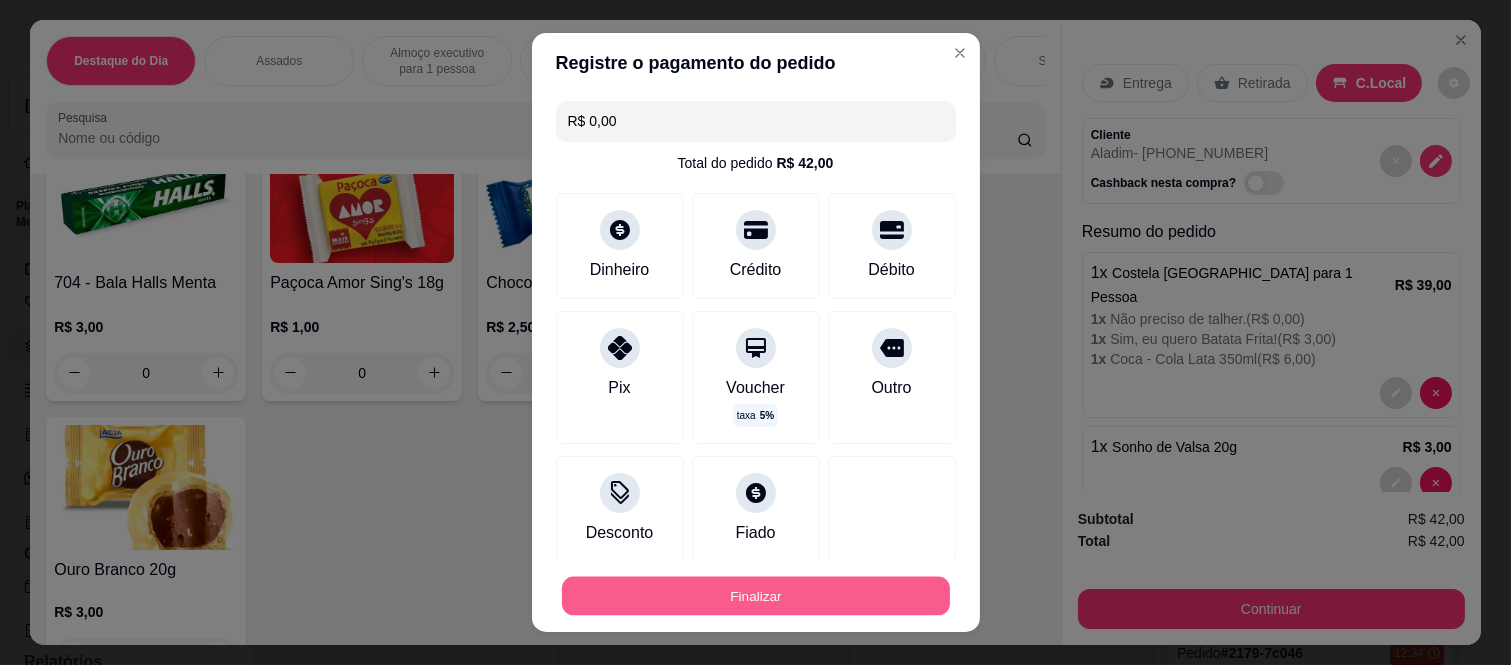 click on "Finalizar" at bounding box center [756, 595] 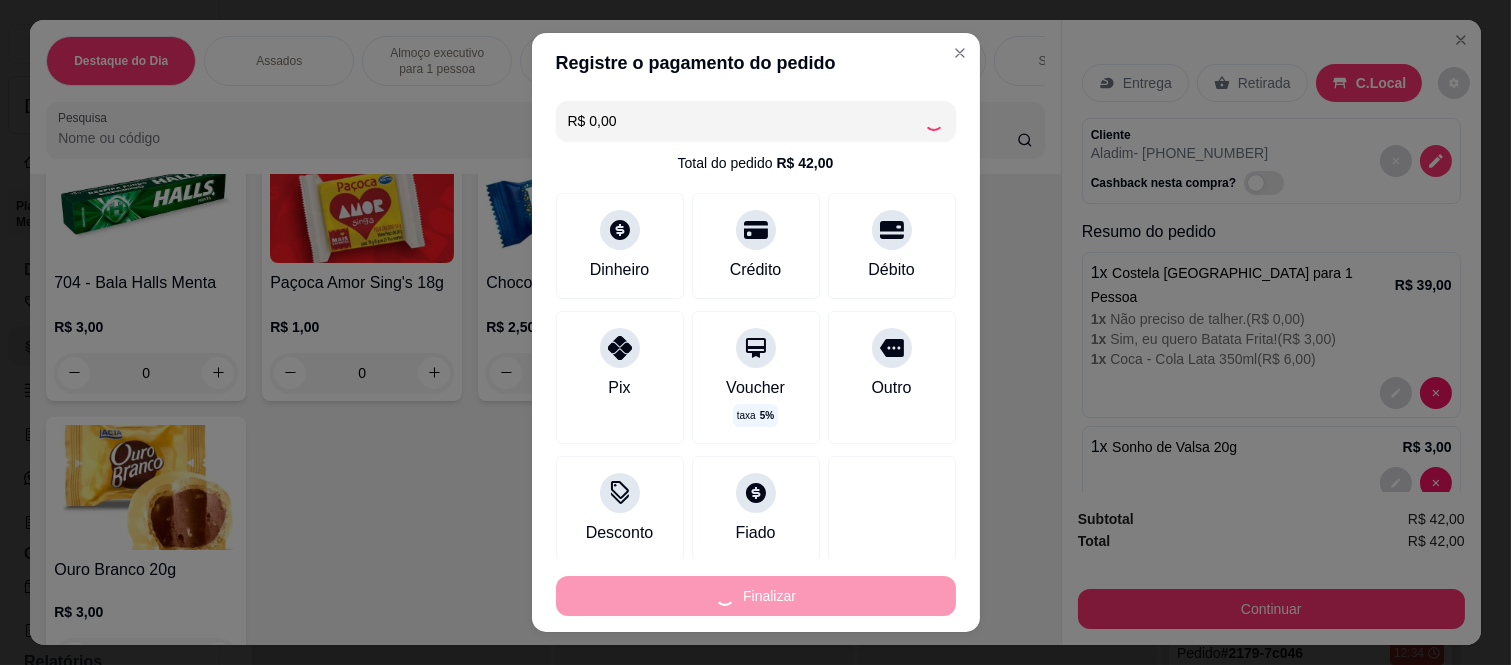 type on "0" 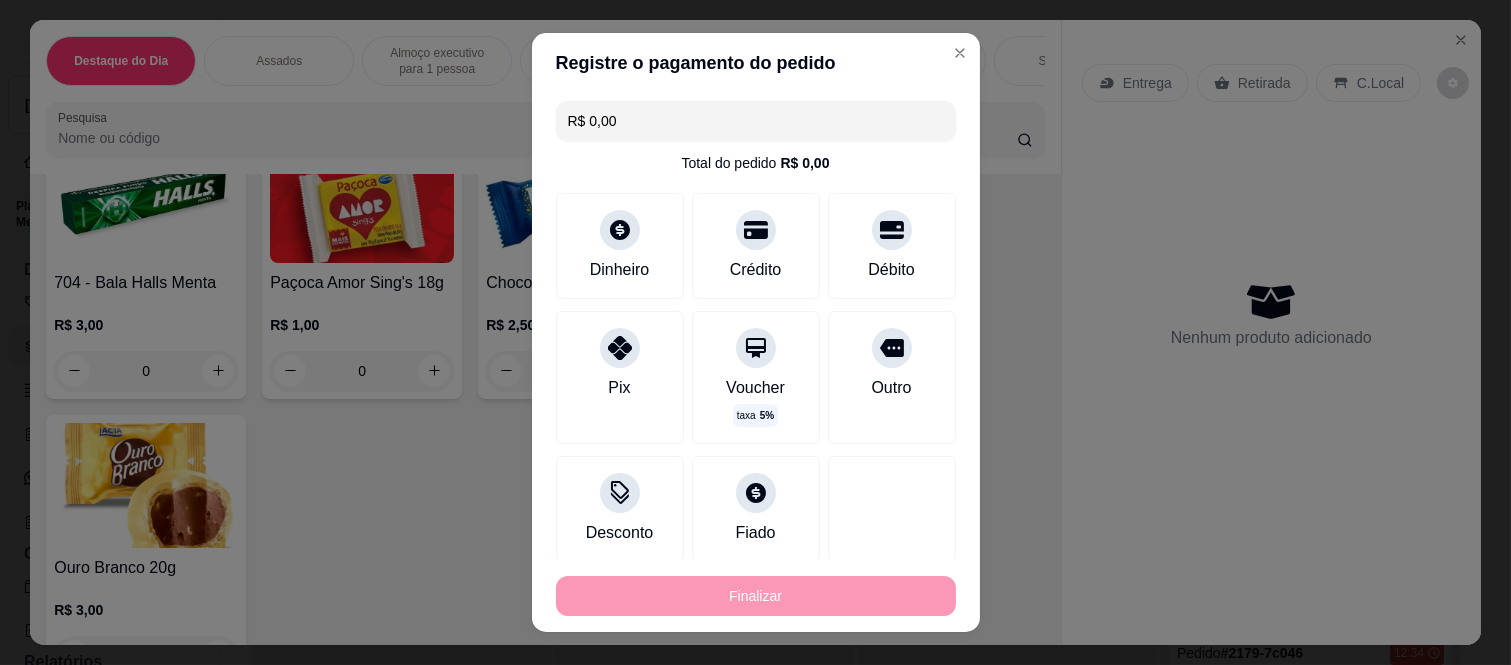 type on "-R$ 42,00" 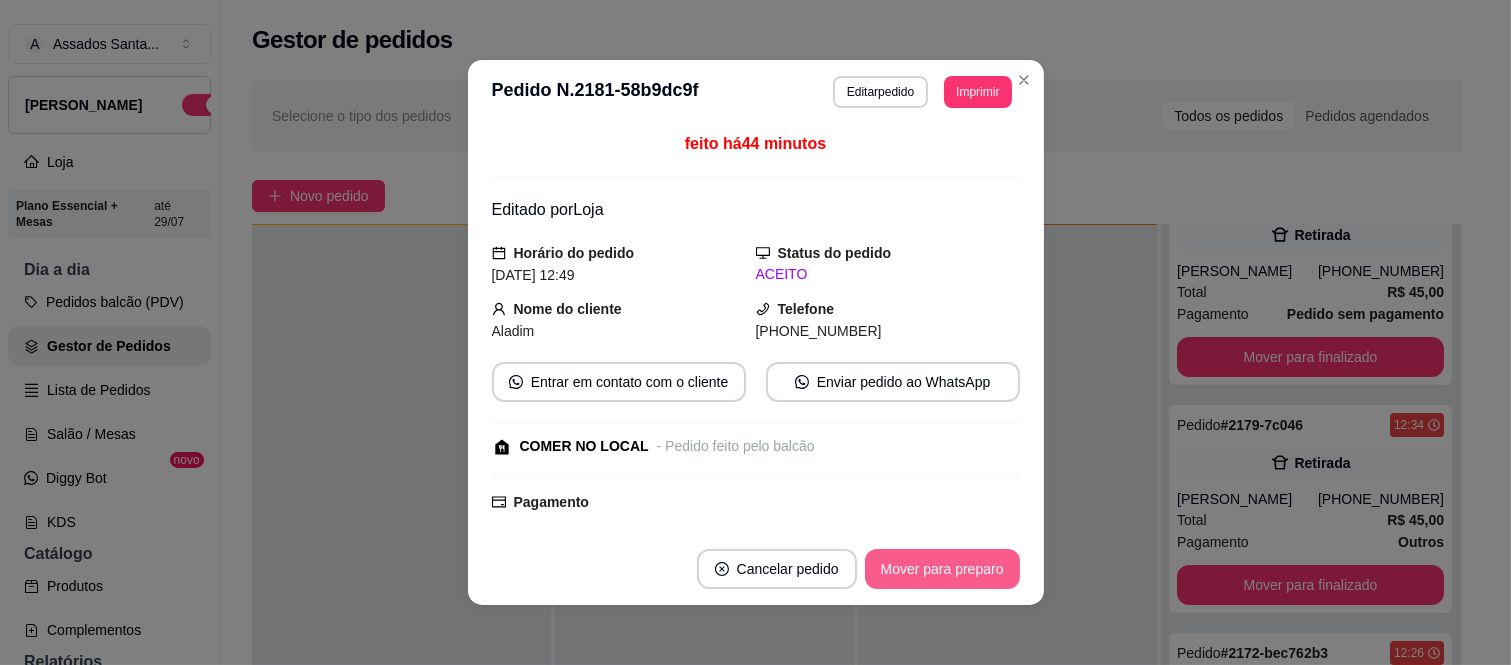 click on "Mover para preparo" at bounding box center (942, 569) 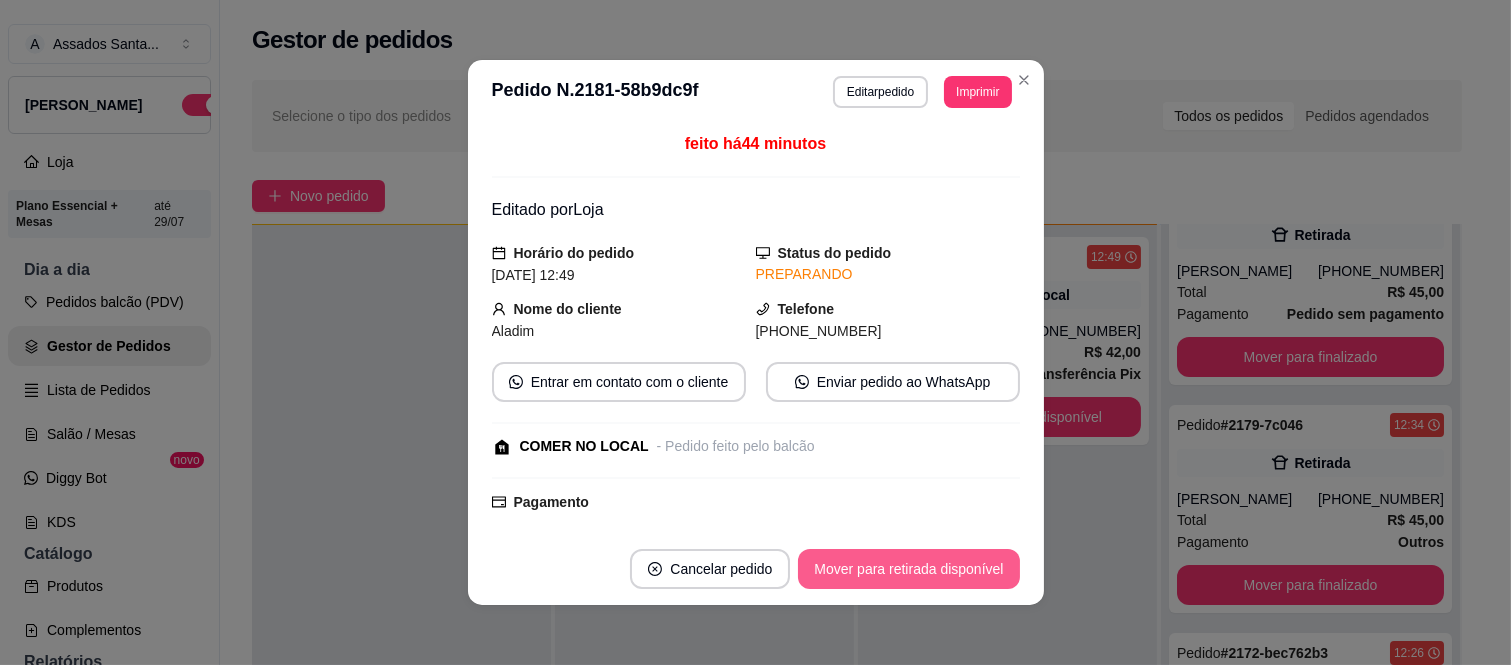 click on "Mover para retirada disponível" at bounding box center (908, 569) 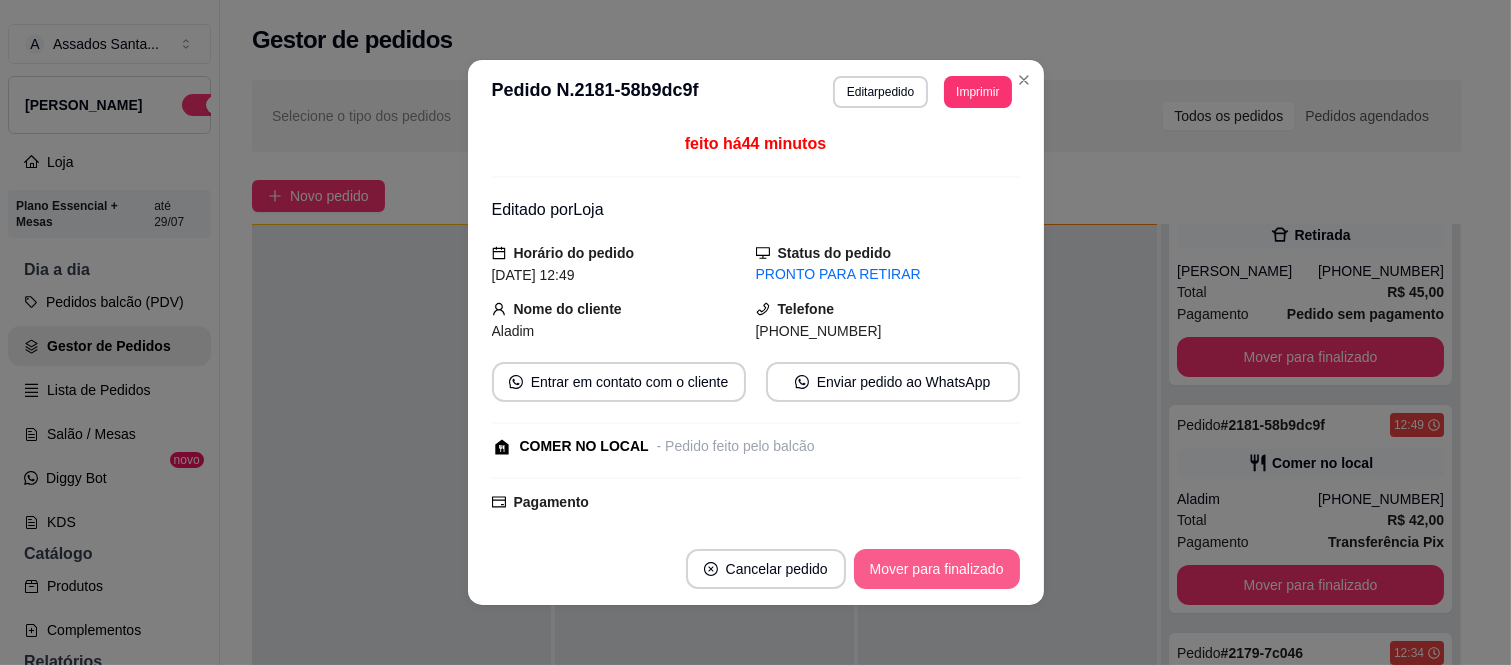 click on "Mover para finalizado" at bounding box center [937, 569] 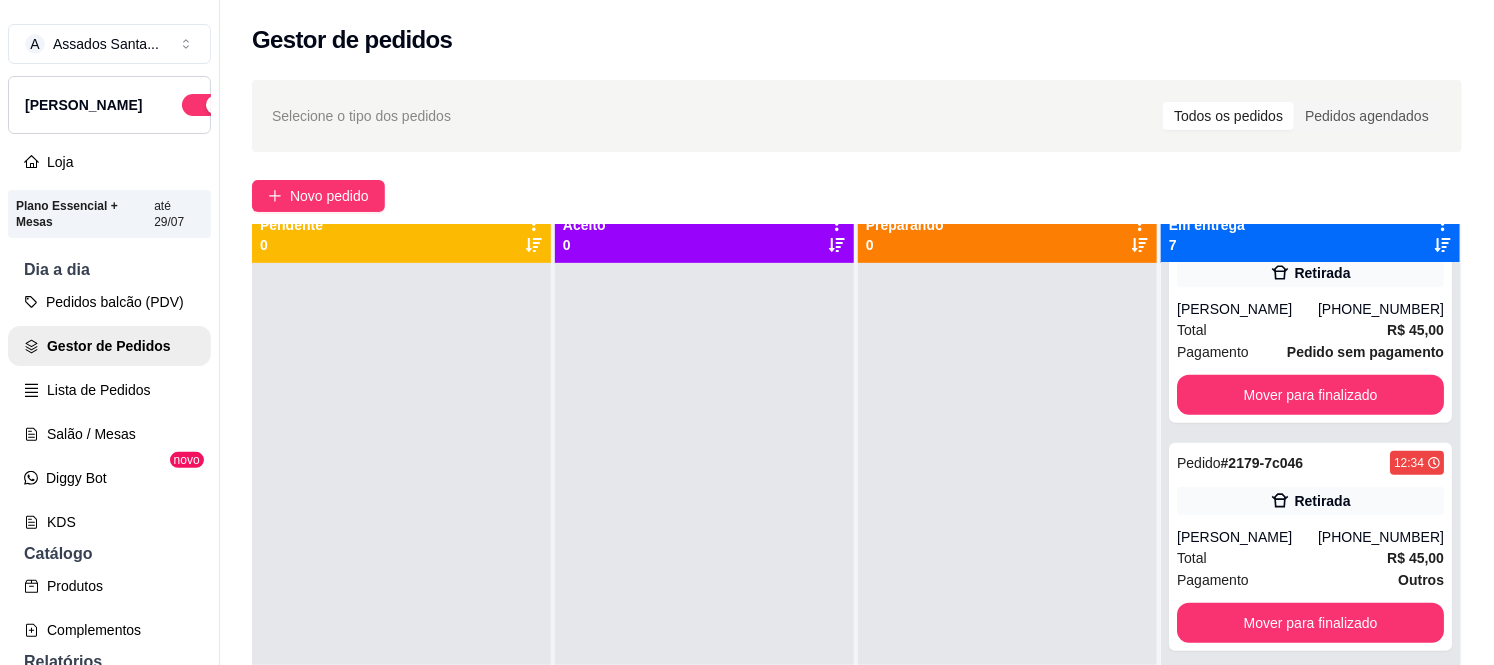 scroll, scrollTop: 0, scrollLeft: 0, axis: both 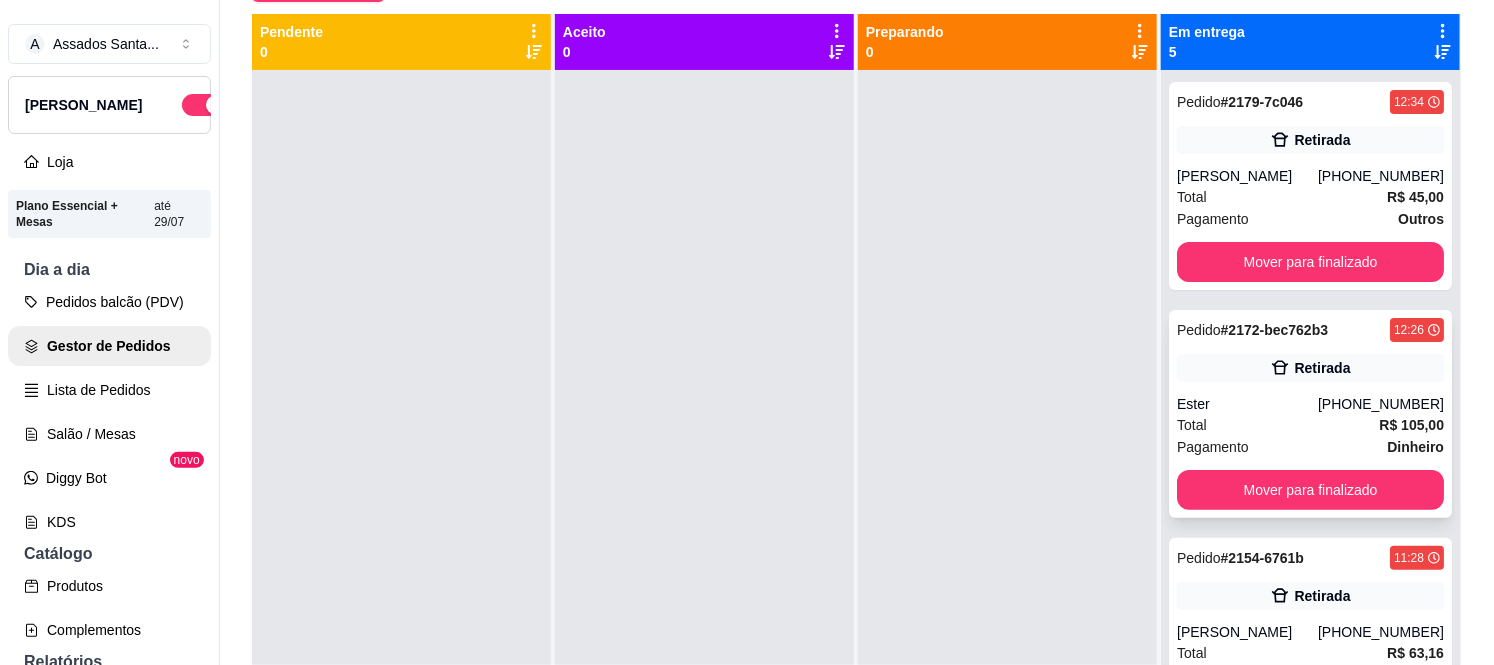 click on "[PHONE_NUMBER]" at bounding box center (1381, 404) 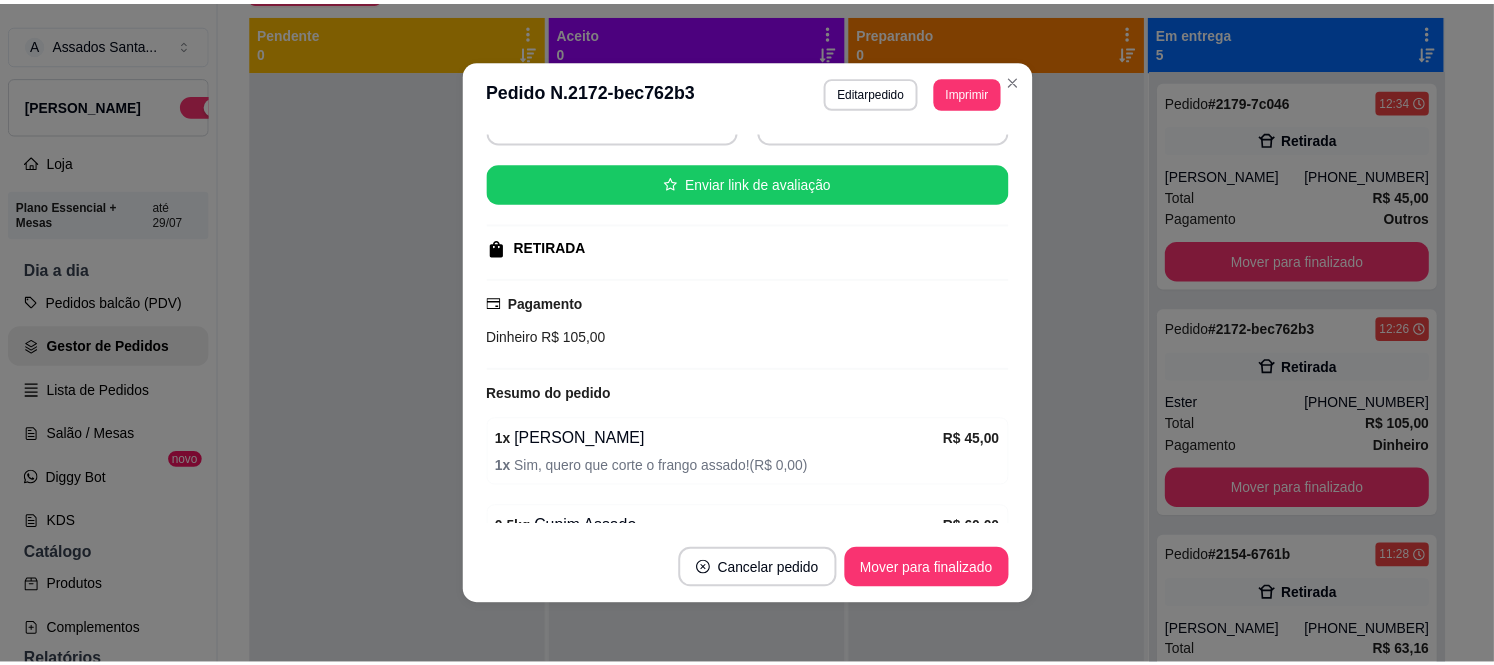 scroll, scrollTop: 0, scrollLeft: 0, axis: both 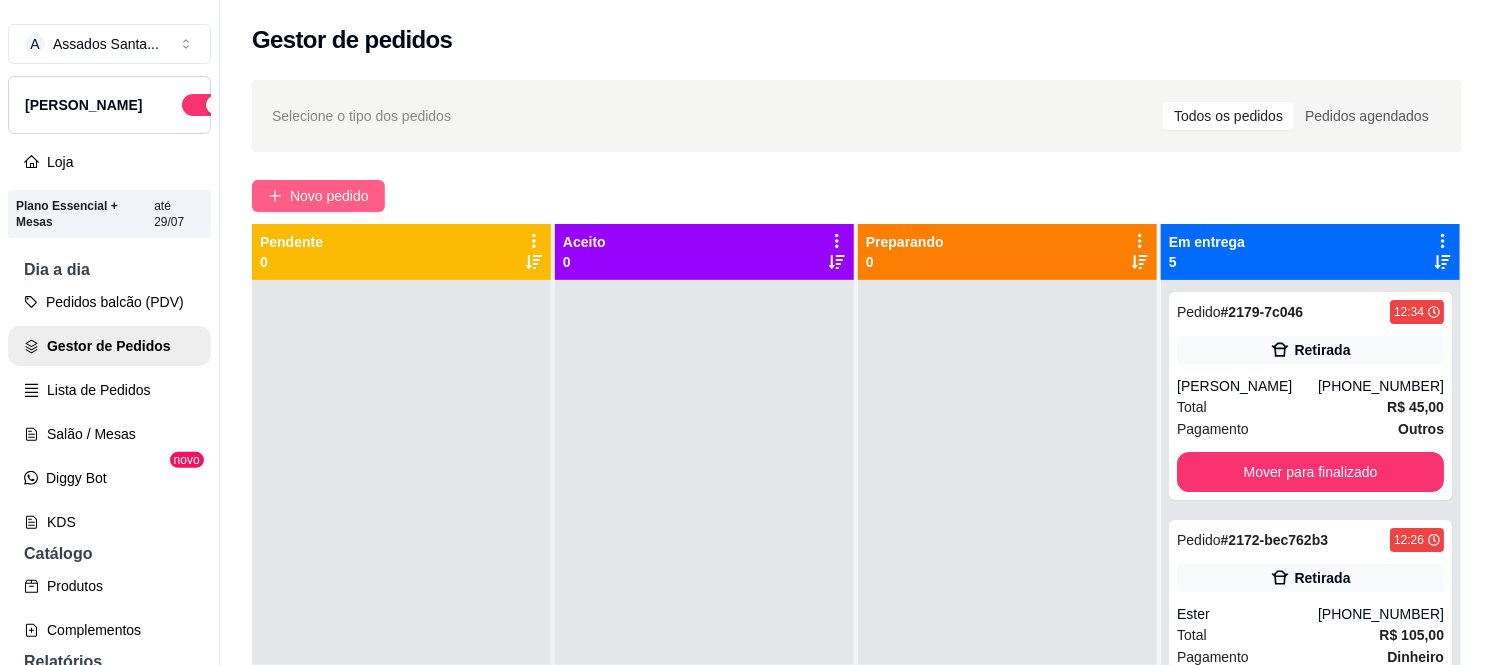 click on "Novo pedido" at bounding box center (329, 196) 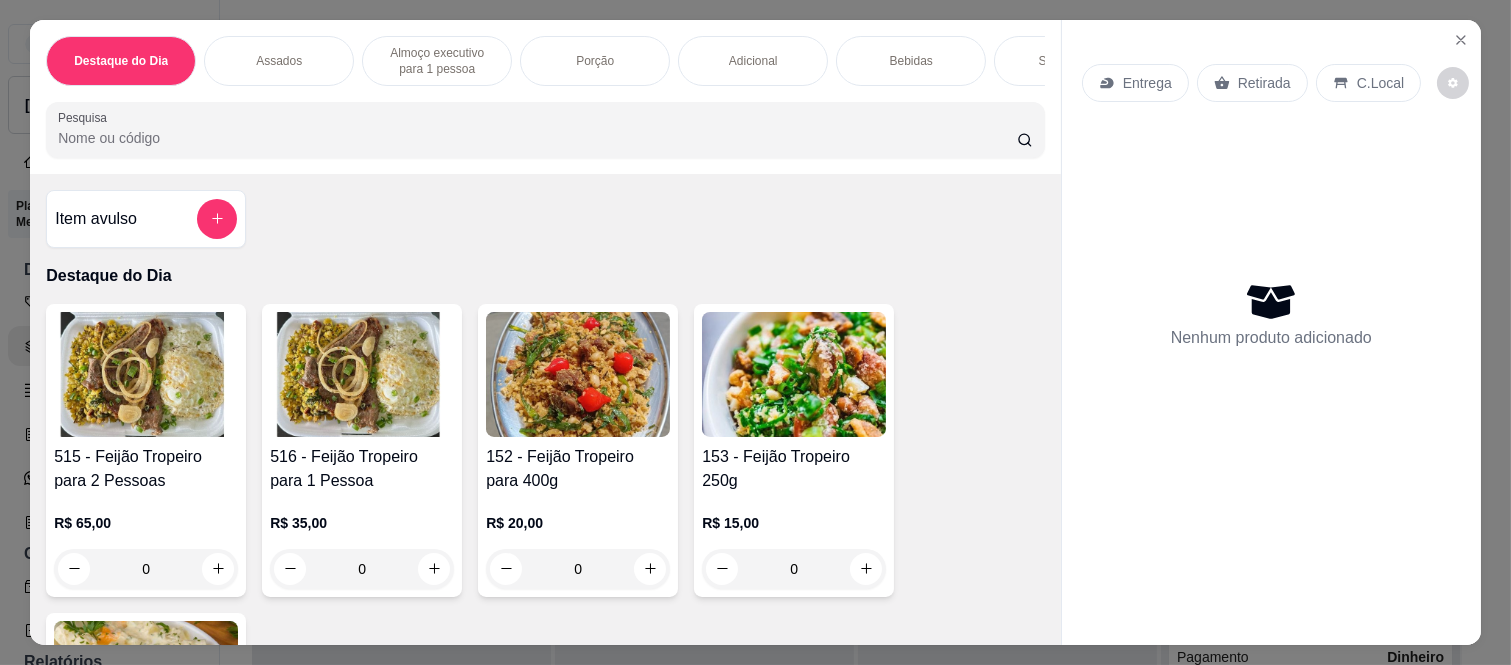 click on "Entrega" at bounding box center (1147, 83) 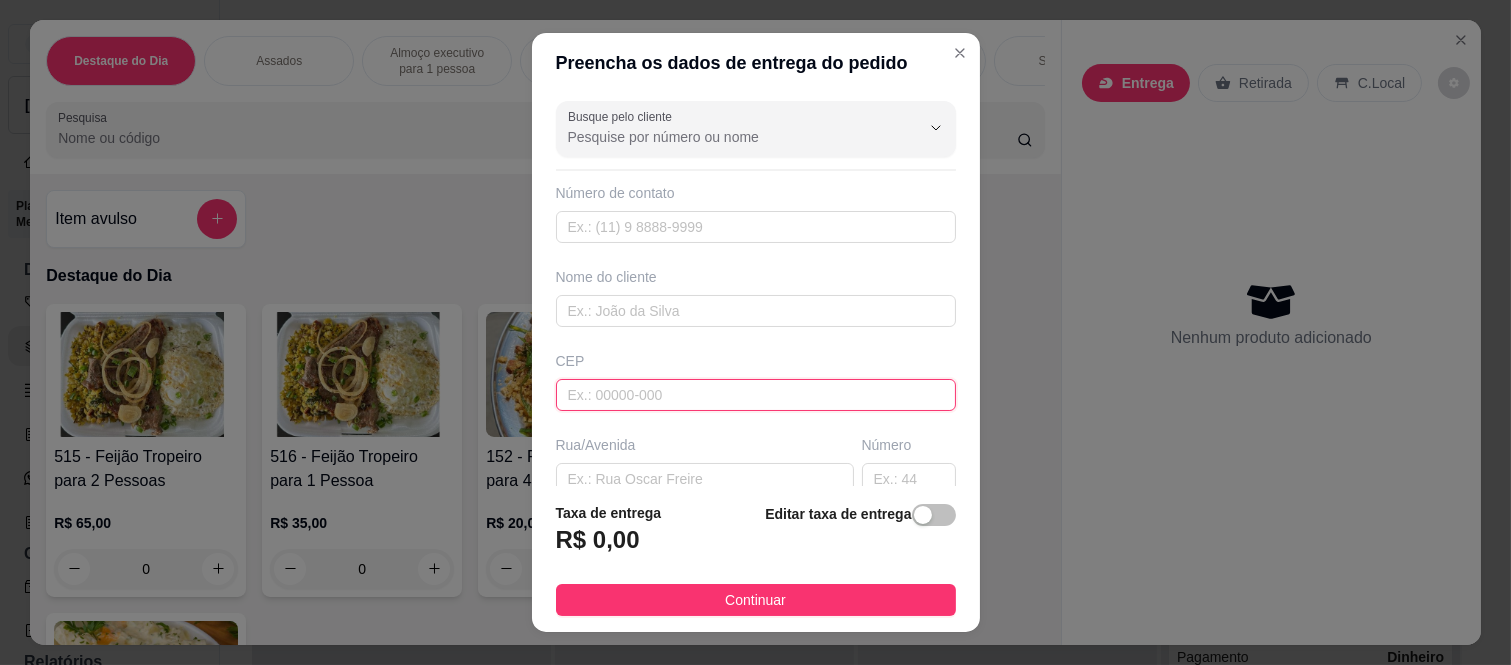 click at bounding box center (756, 395) 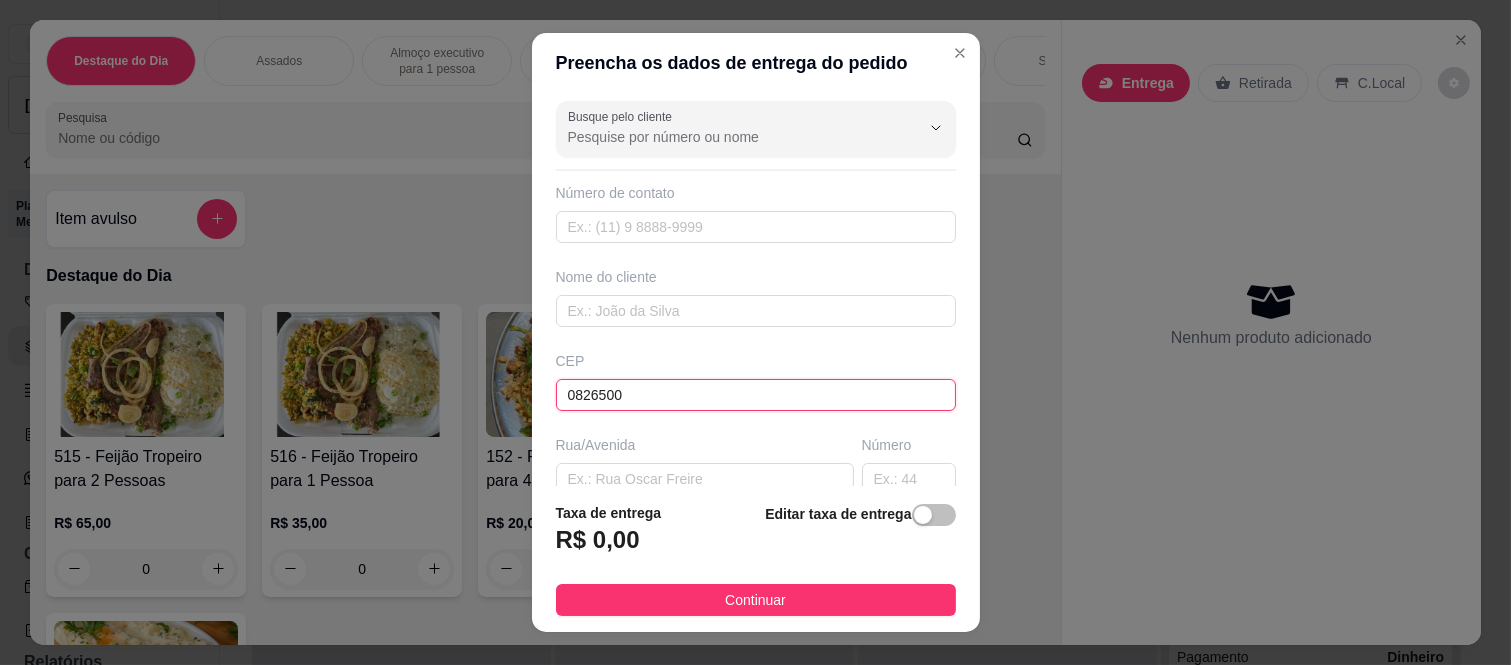 type on "08265000" 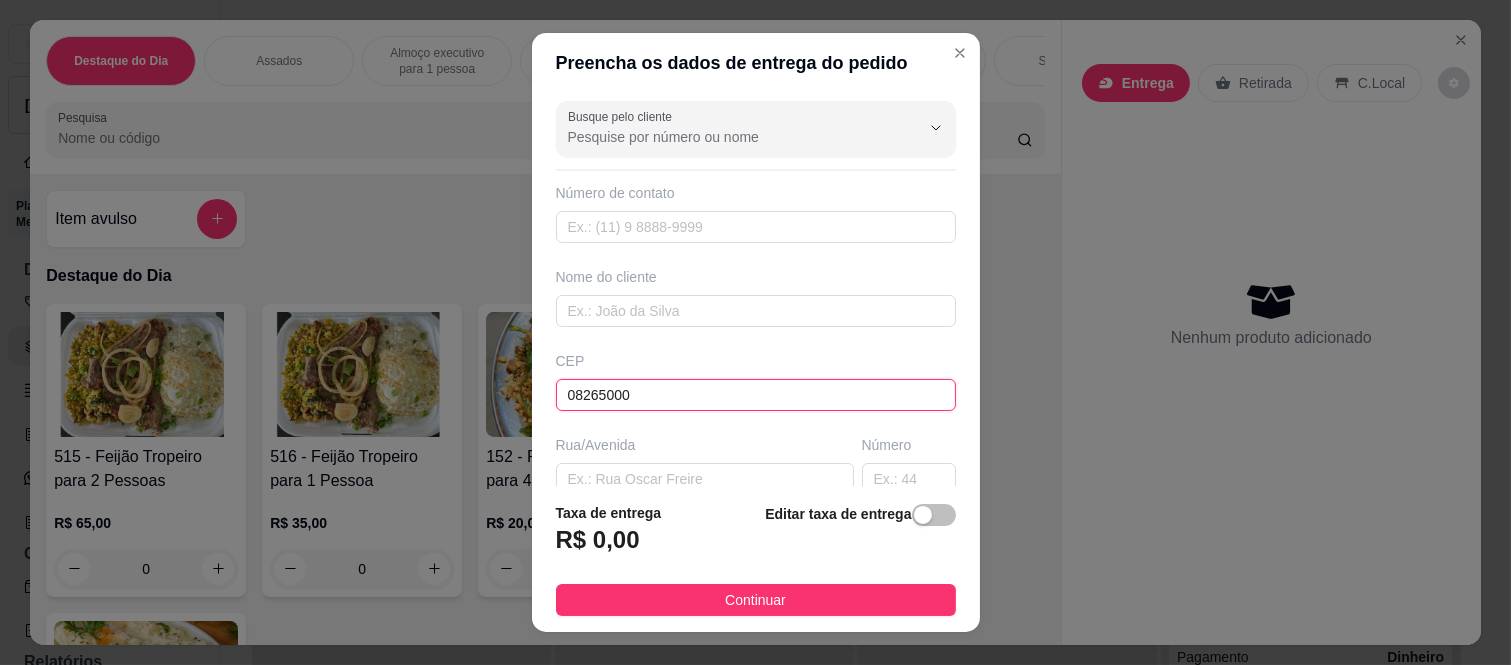 type on "Avenida Adriano Bertozzi" 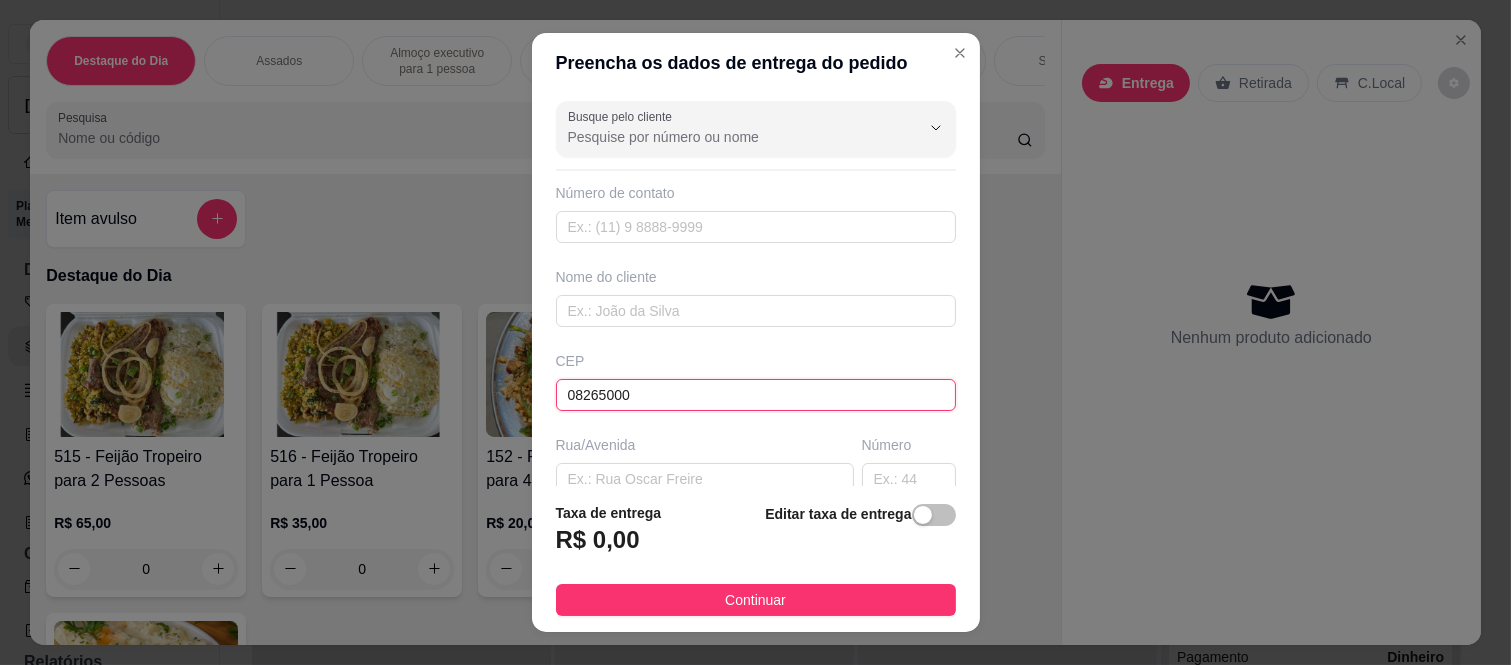 type on "Jardim Helian" 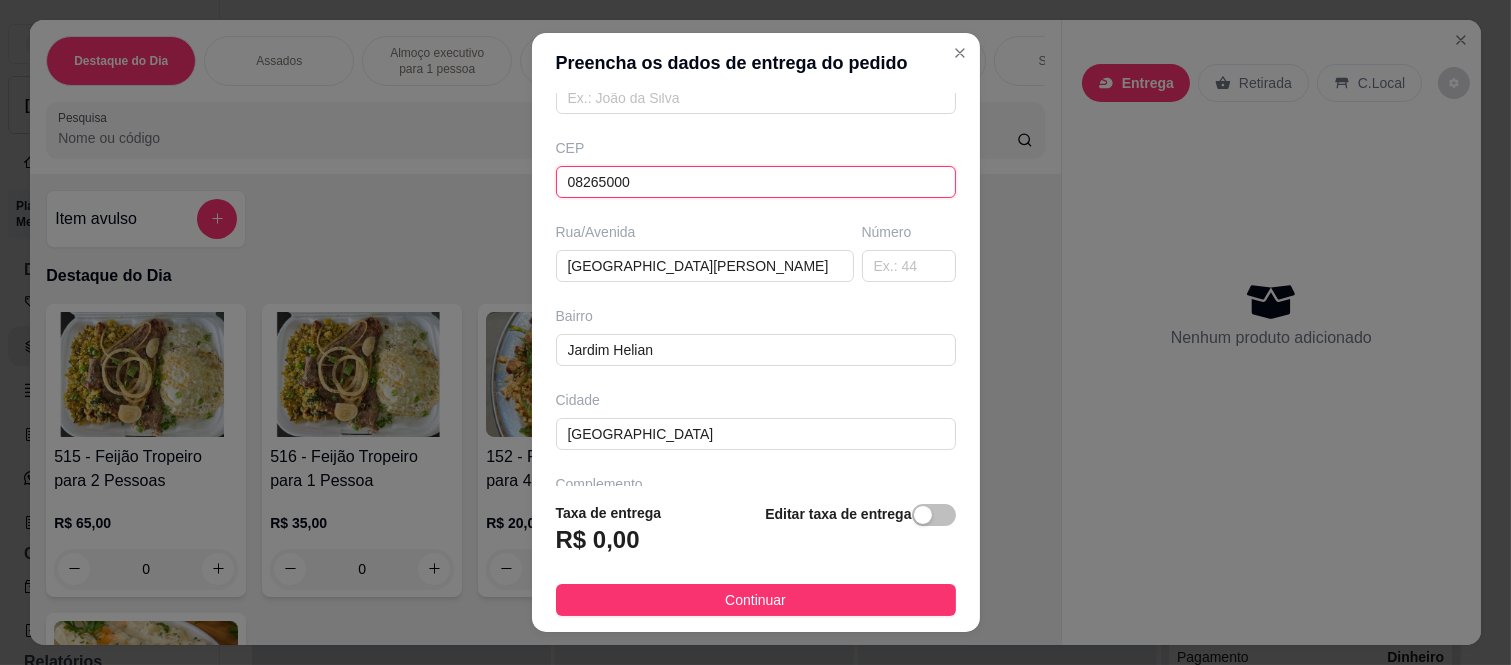 scroll, scrollTop: 222, scrollLeft: 0, axis: vertical 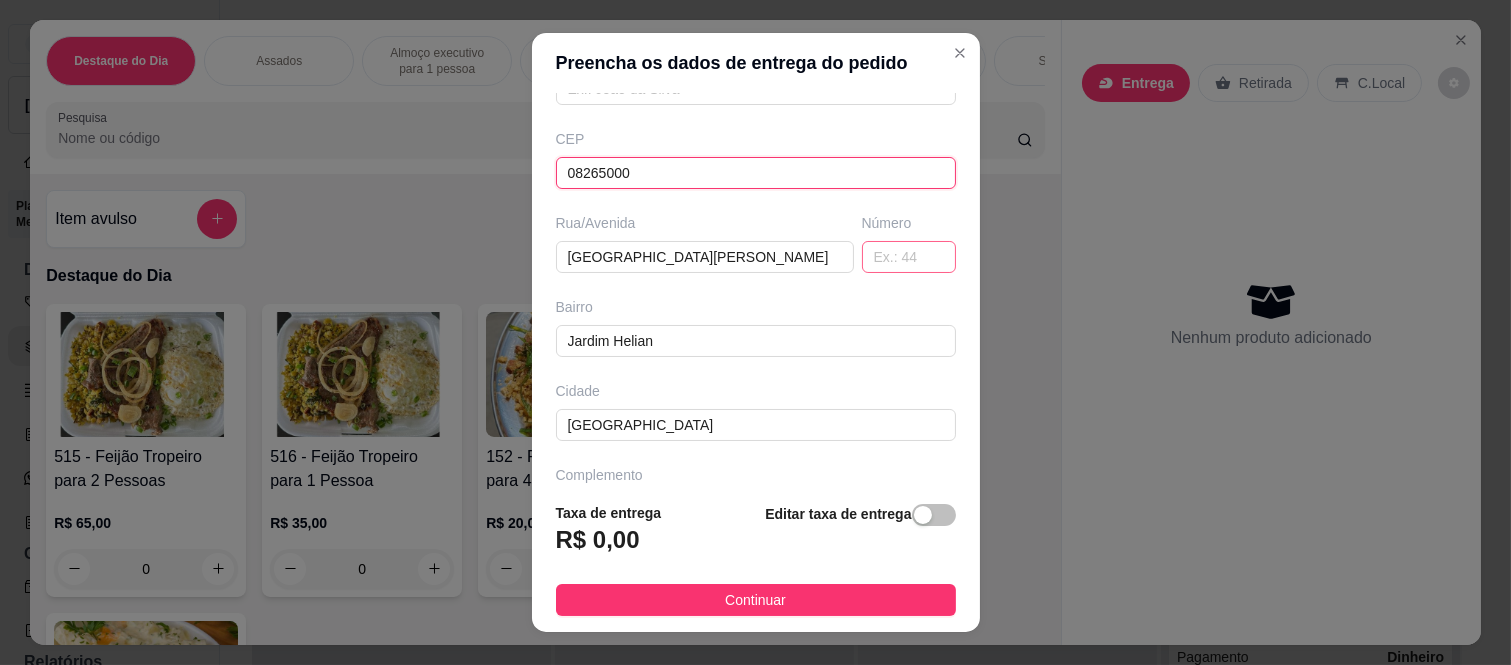 type on "08265000" 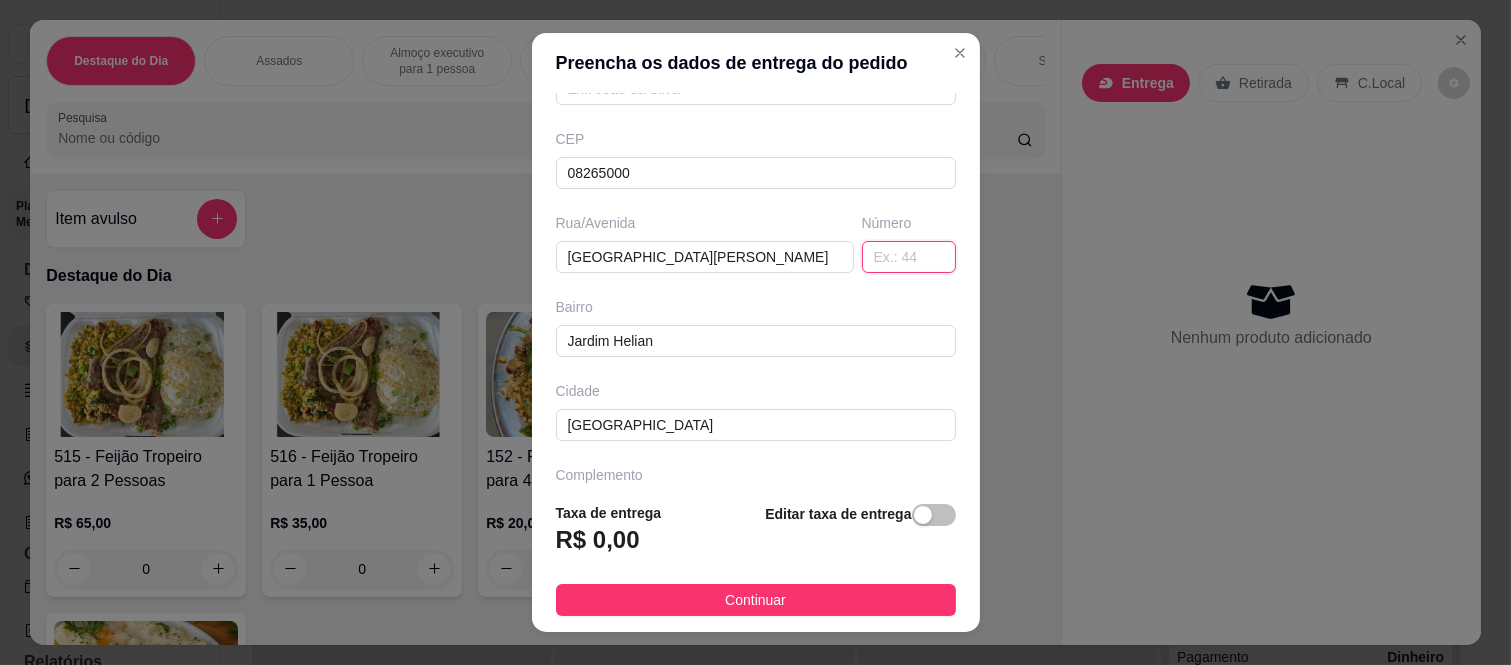 click at bounding box center (909, 257) 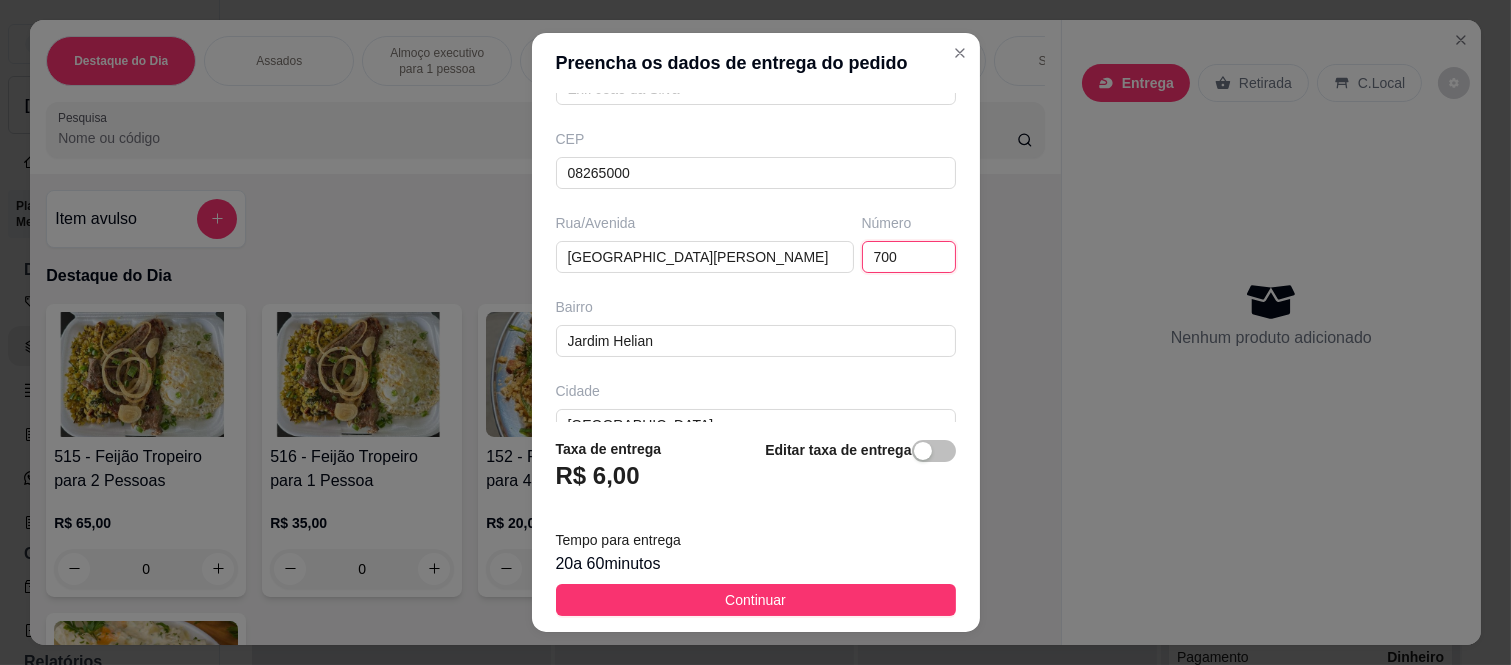 type on "700" 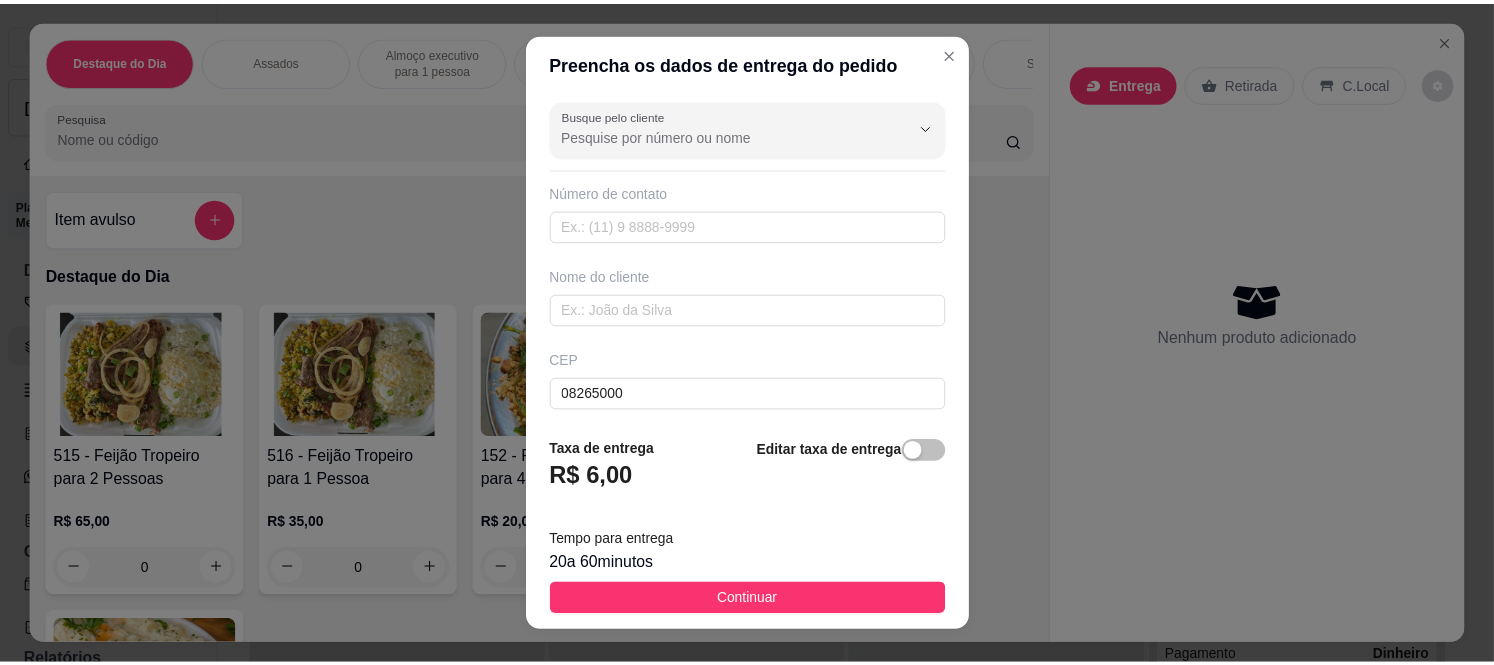 scroll, scrollTop: 0, scrollLeft: 0, axis: both 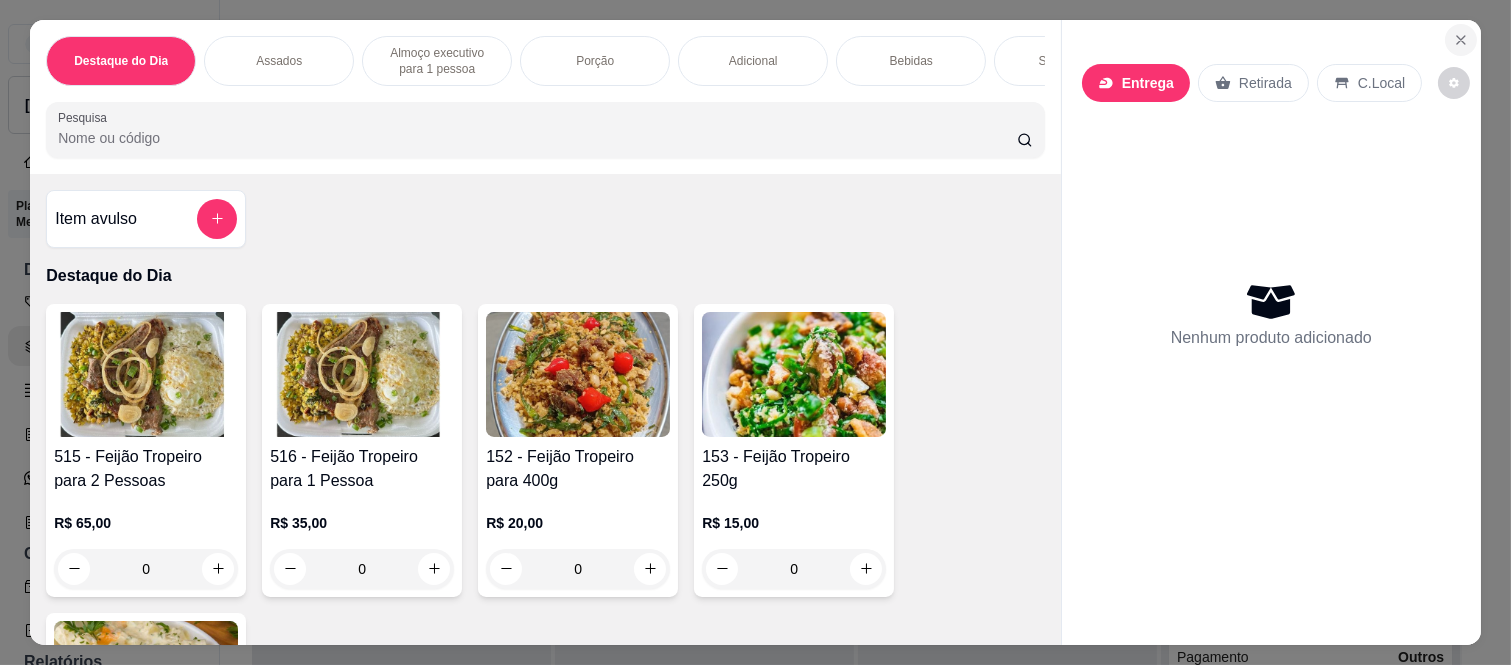 click 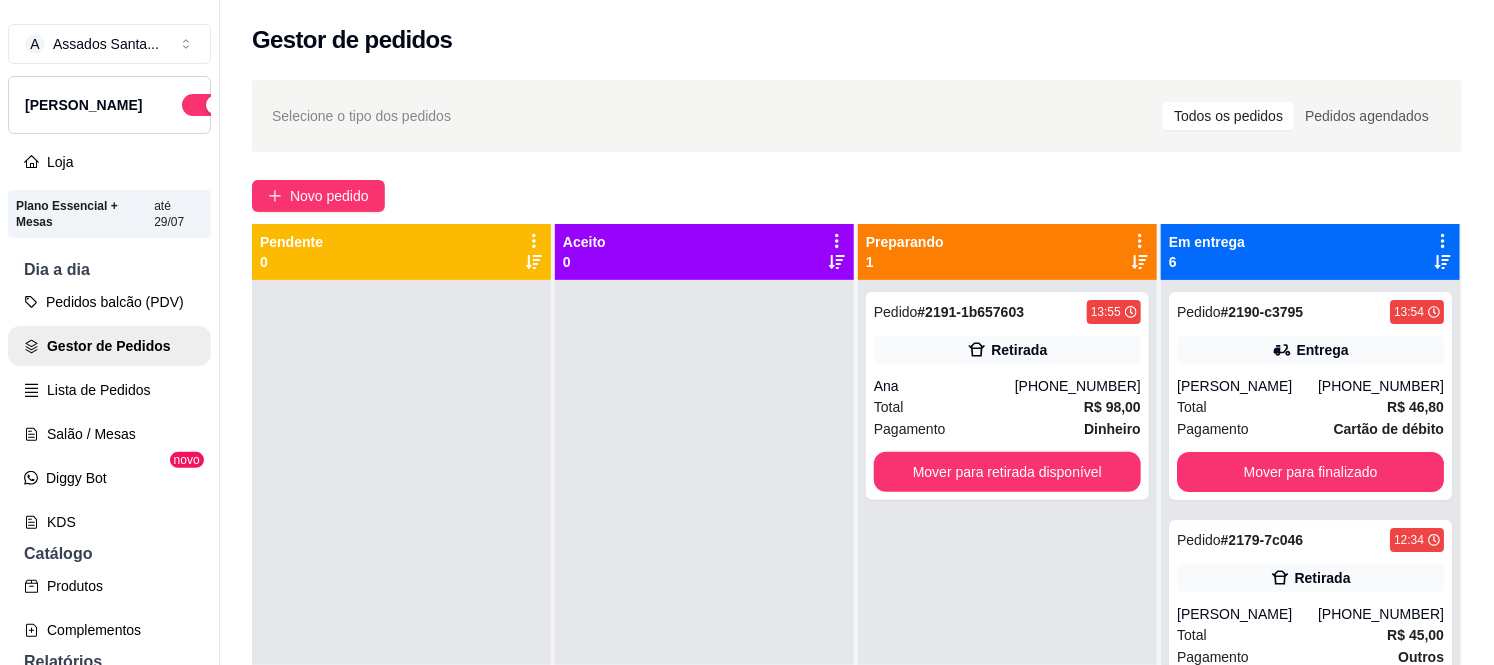 click at bounding box center (704, 612) 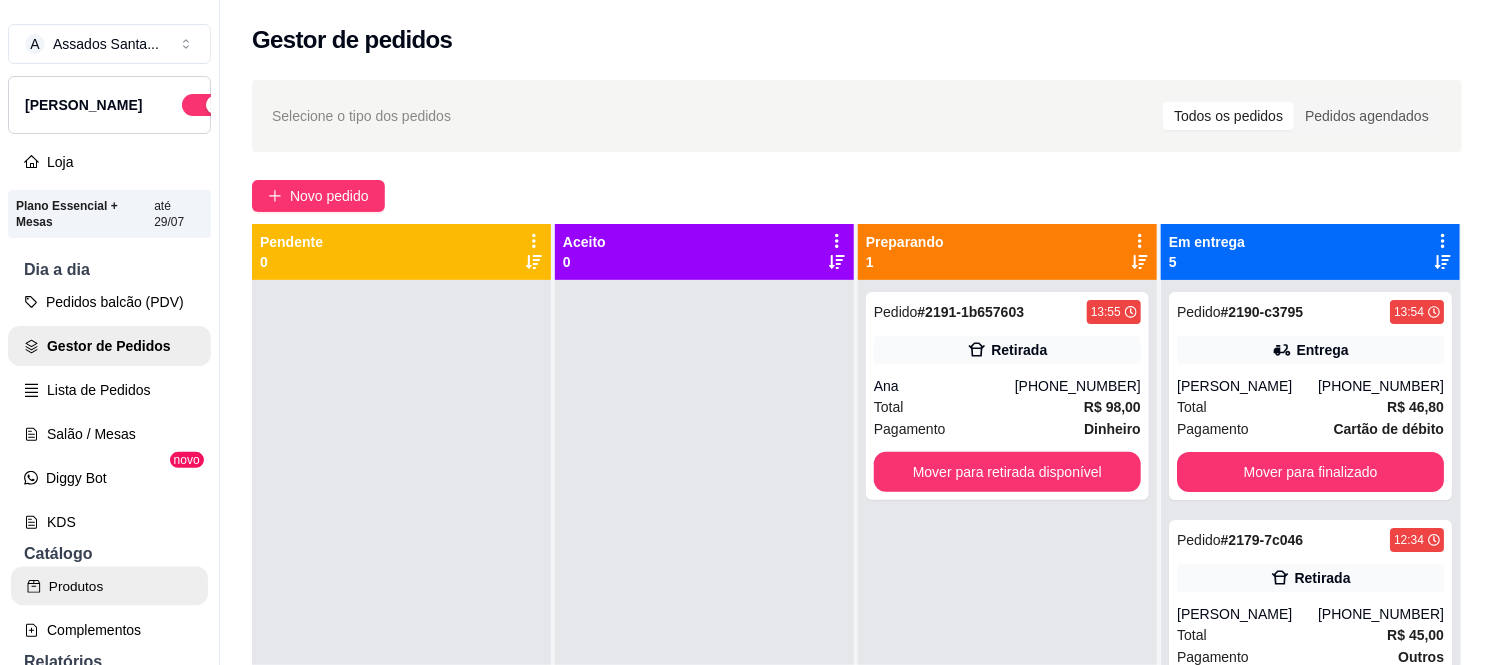click on "Produtos" at bounding box center [109, 586] 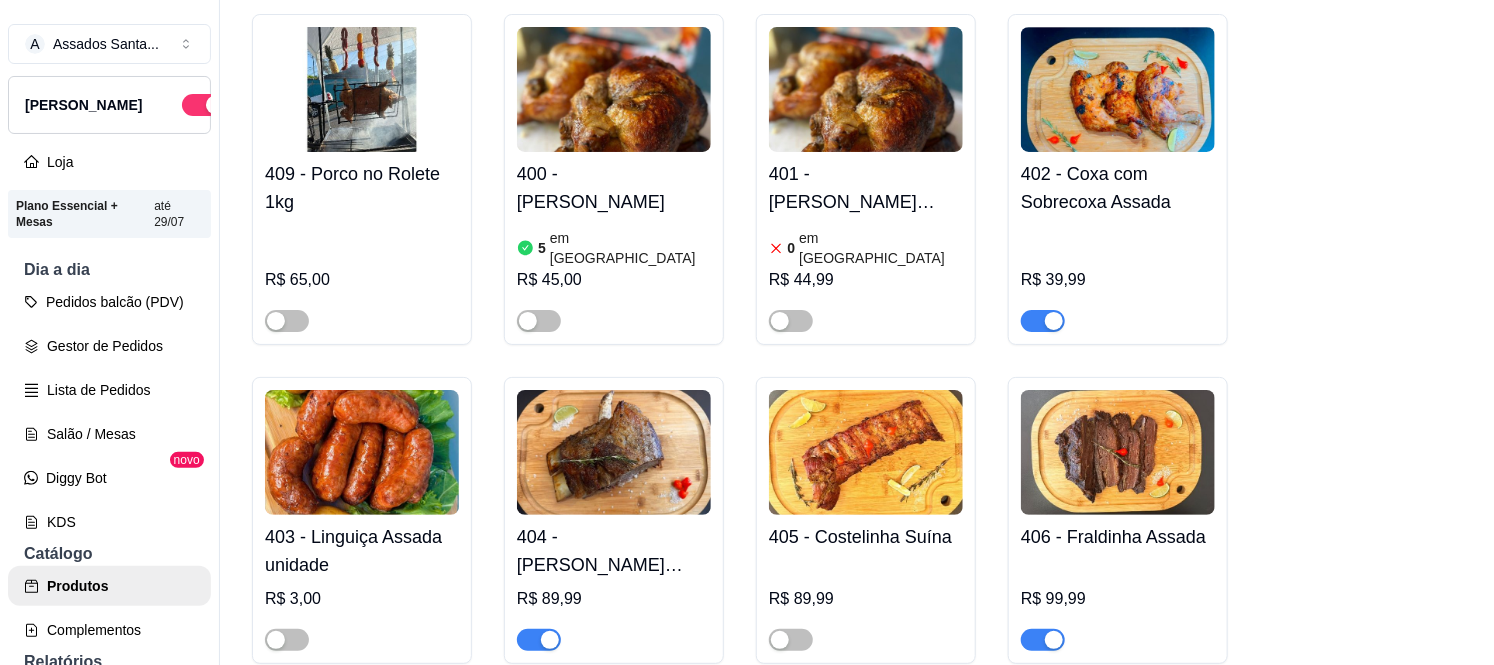 scroll, scrollTop: 1333, scrollLeft: 0, axis: vertical 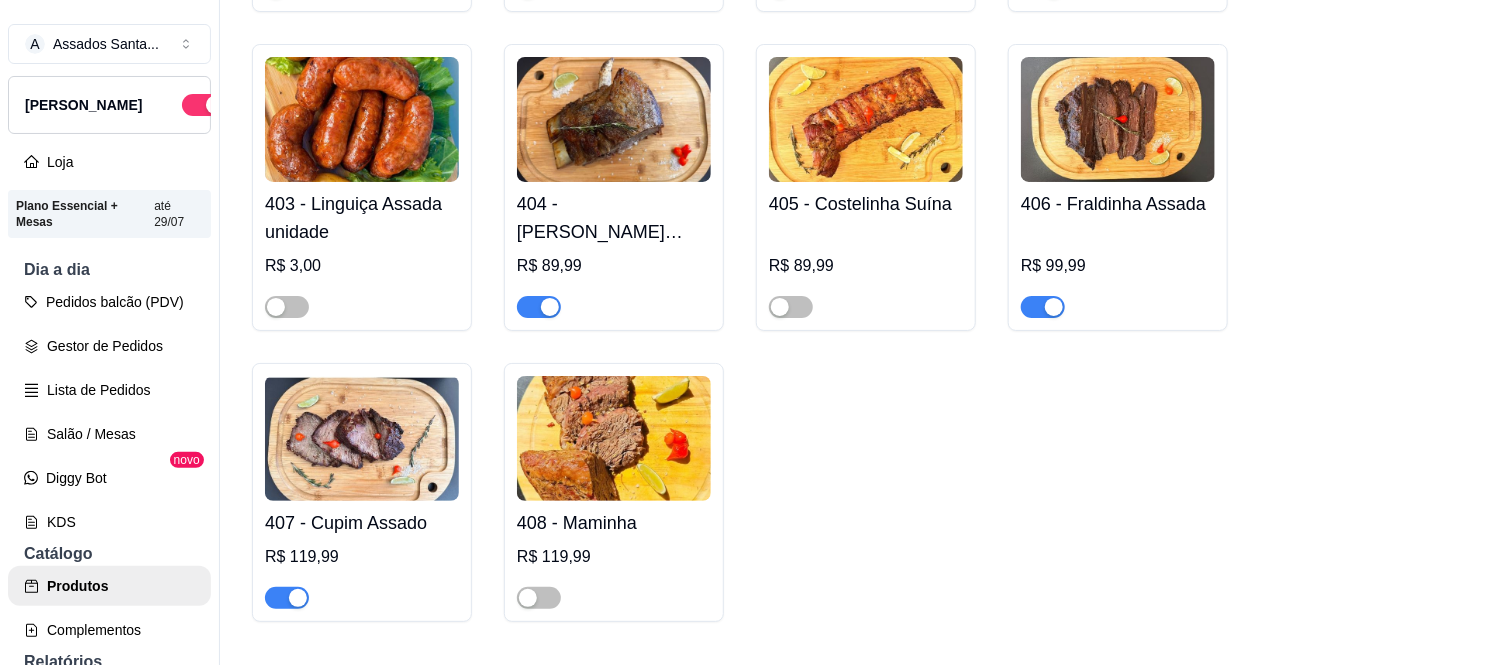 click at bounding box center [539, 307] 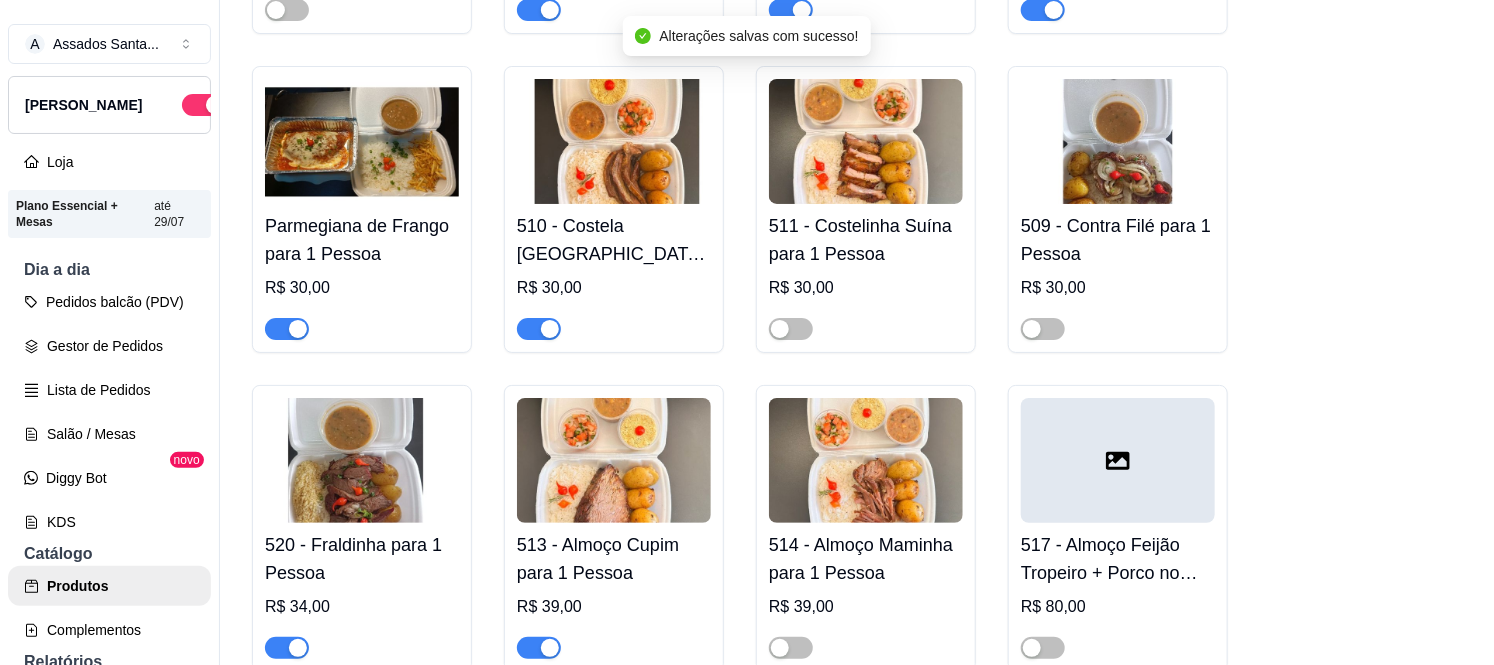 scroll, scrollTop: 3333, scrollLeft: 0, axis: vertical 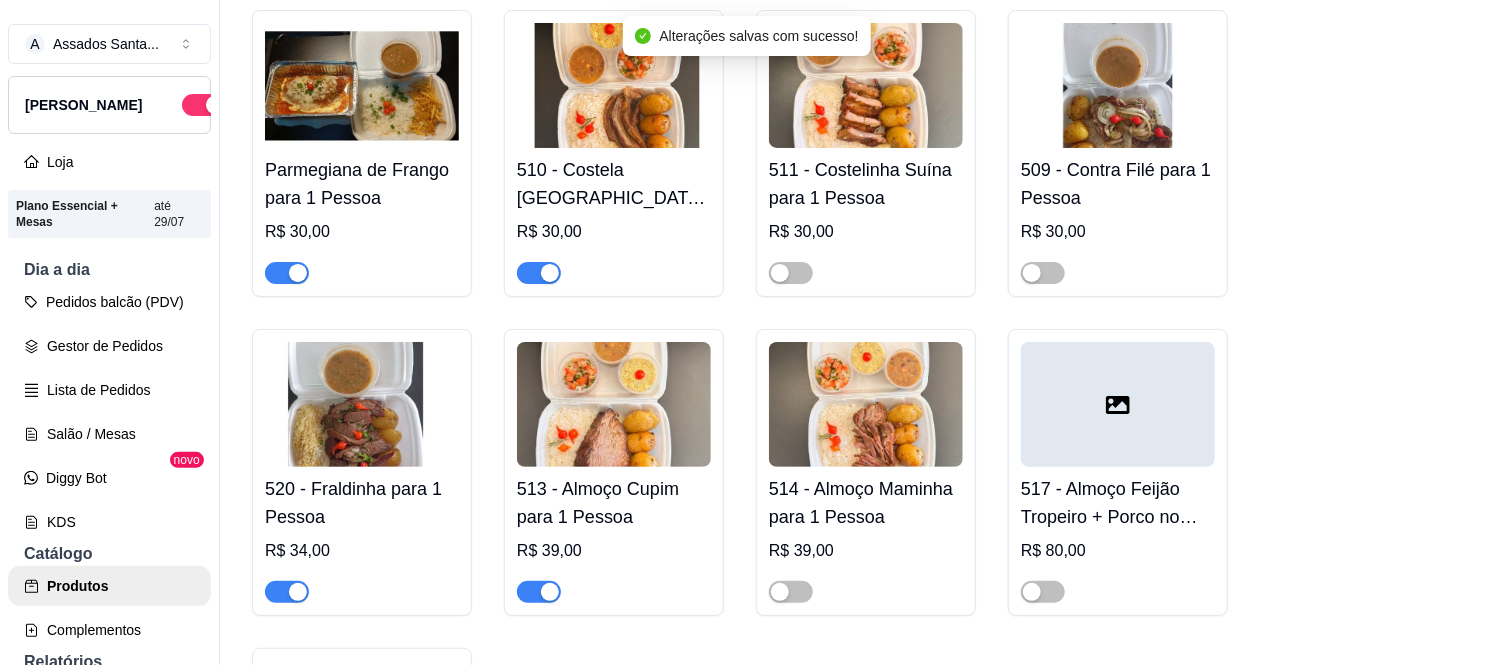 click at bounding box center [550, 273] 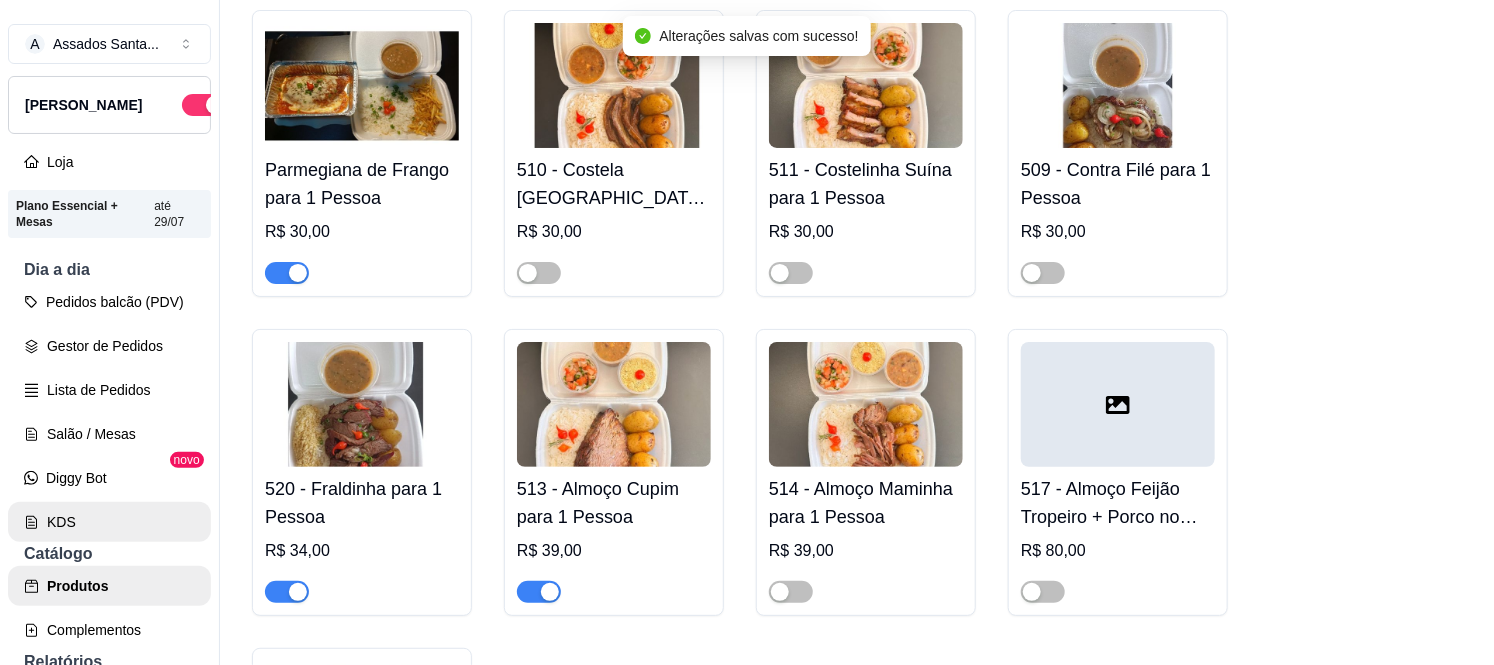 scroll, scrollTop: 111, scrollLeft: 0, axis: vertical 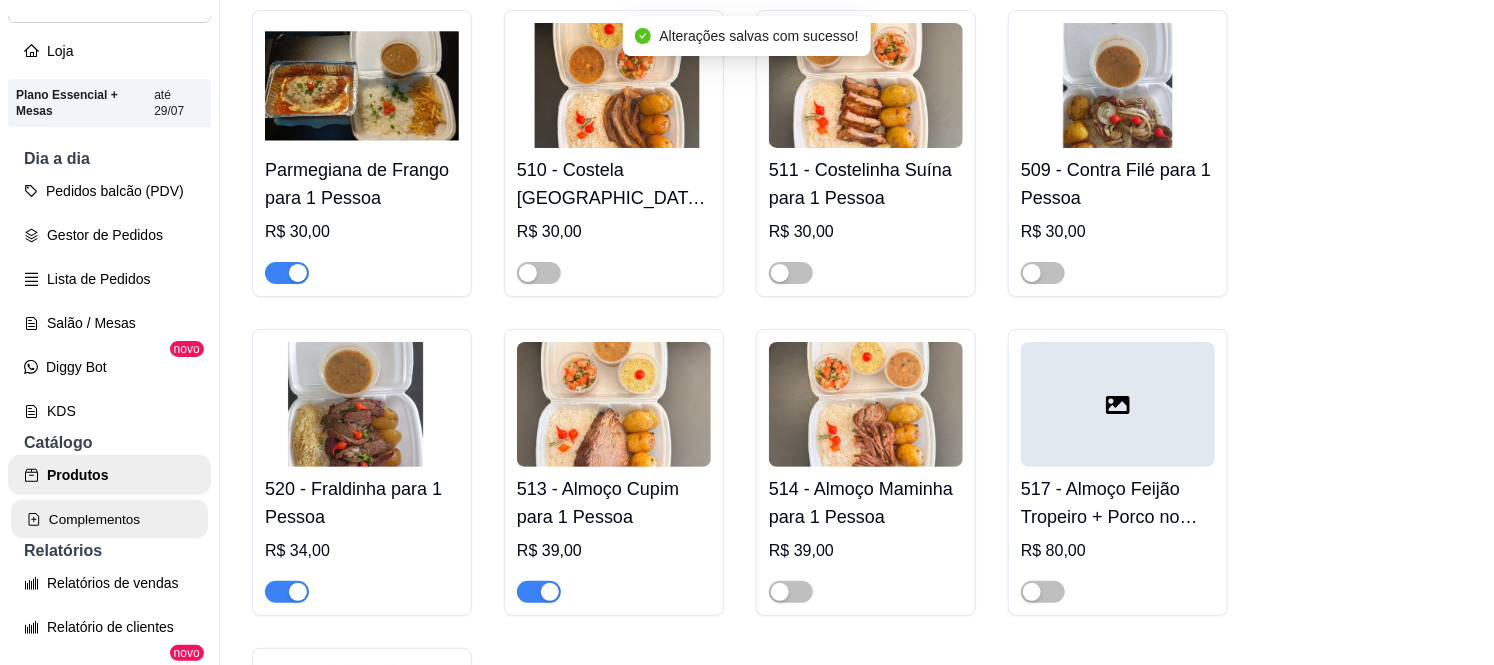 click on "Complementos" at bounding box center [109, 519] 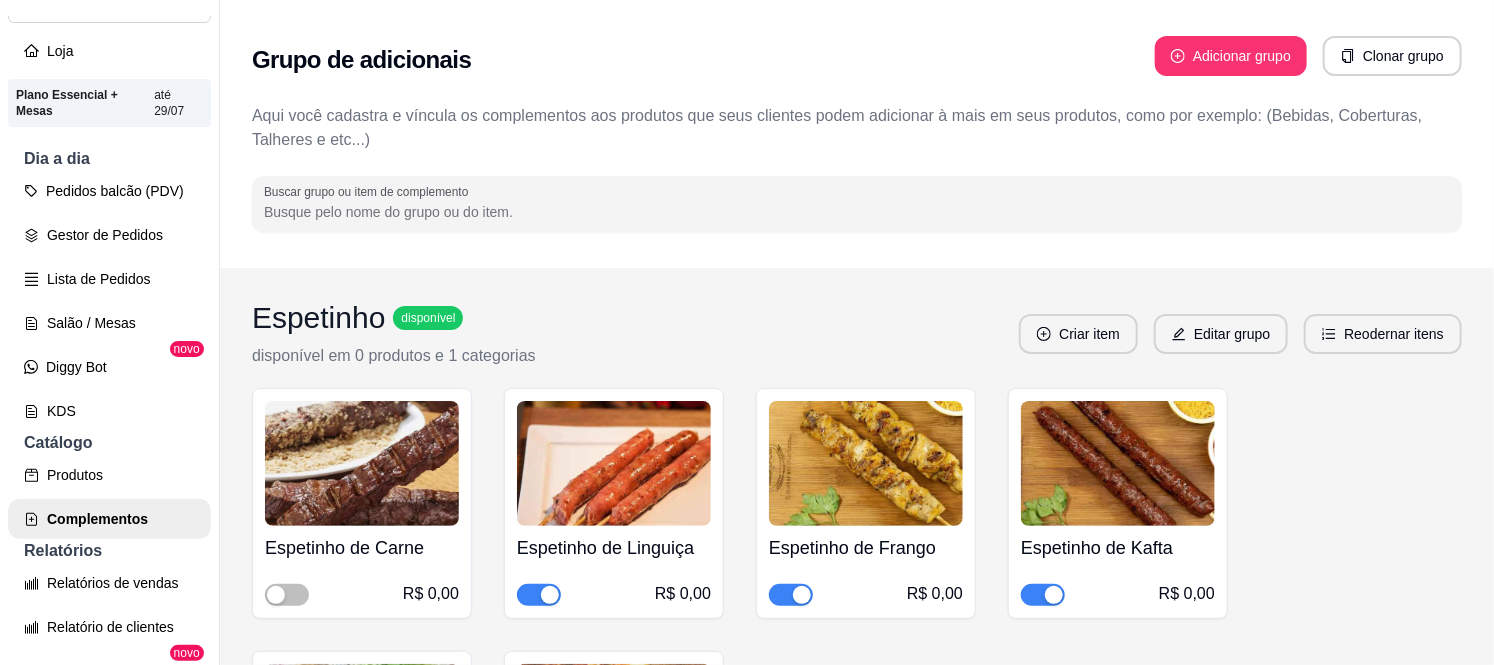 scroll, scrollTop: 32, scrollLeft: 0, axis: vertical 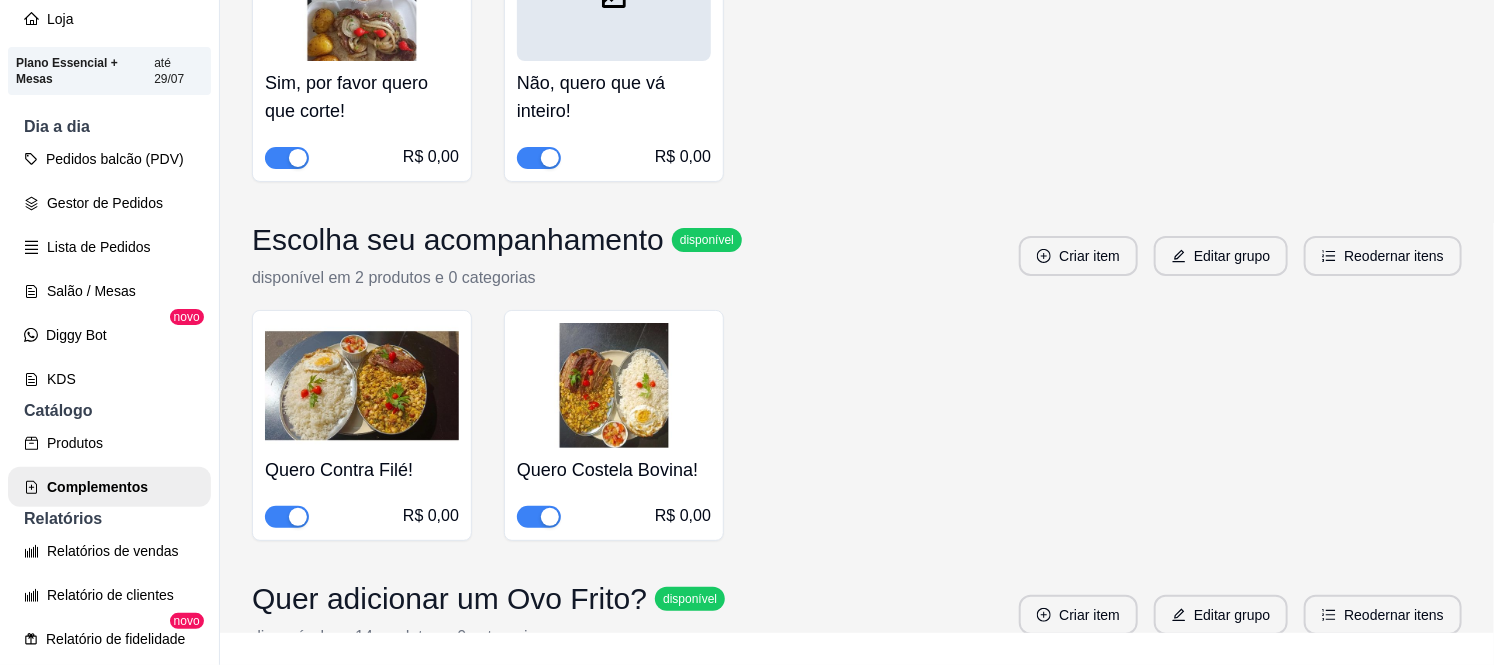click at bounding box center (539, 517) 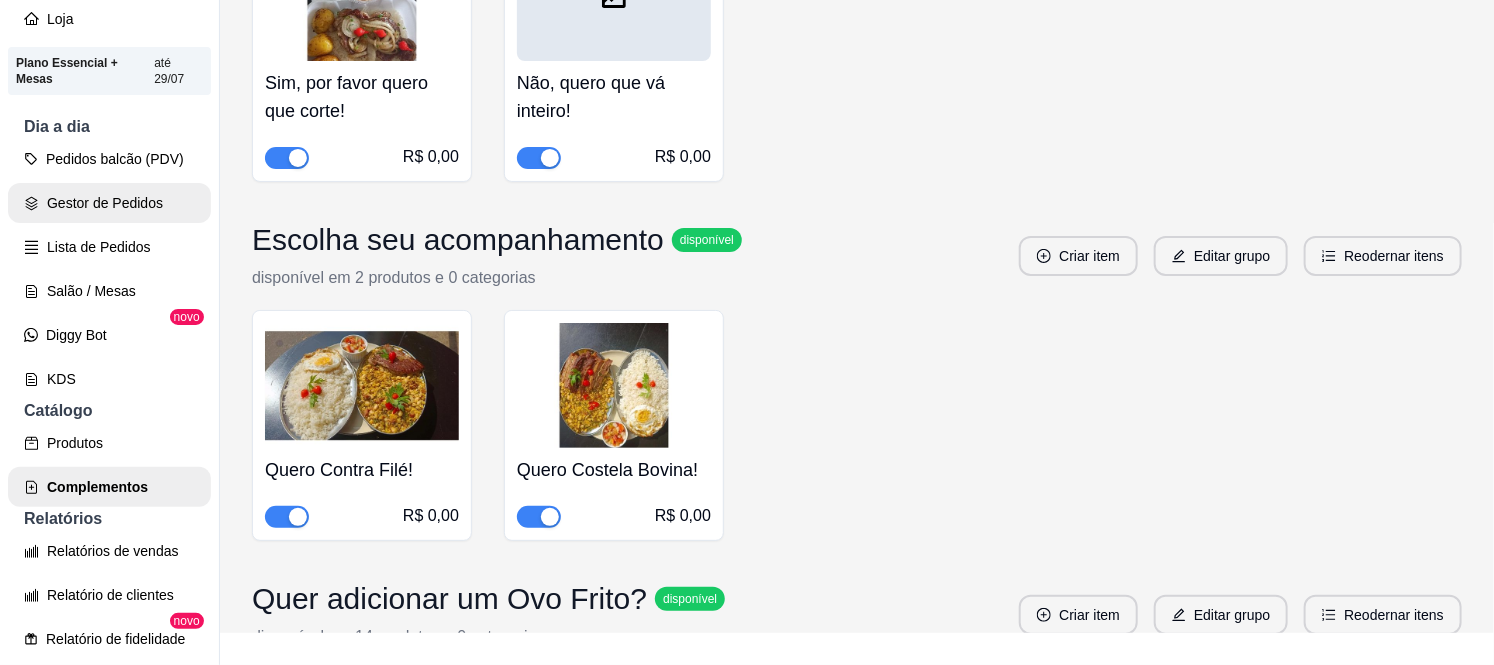 click on "Gestor de Pedidos" at bounding box center [109, 203] 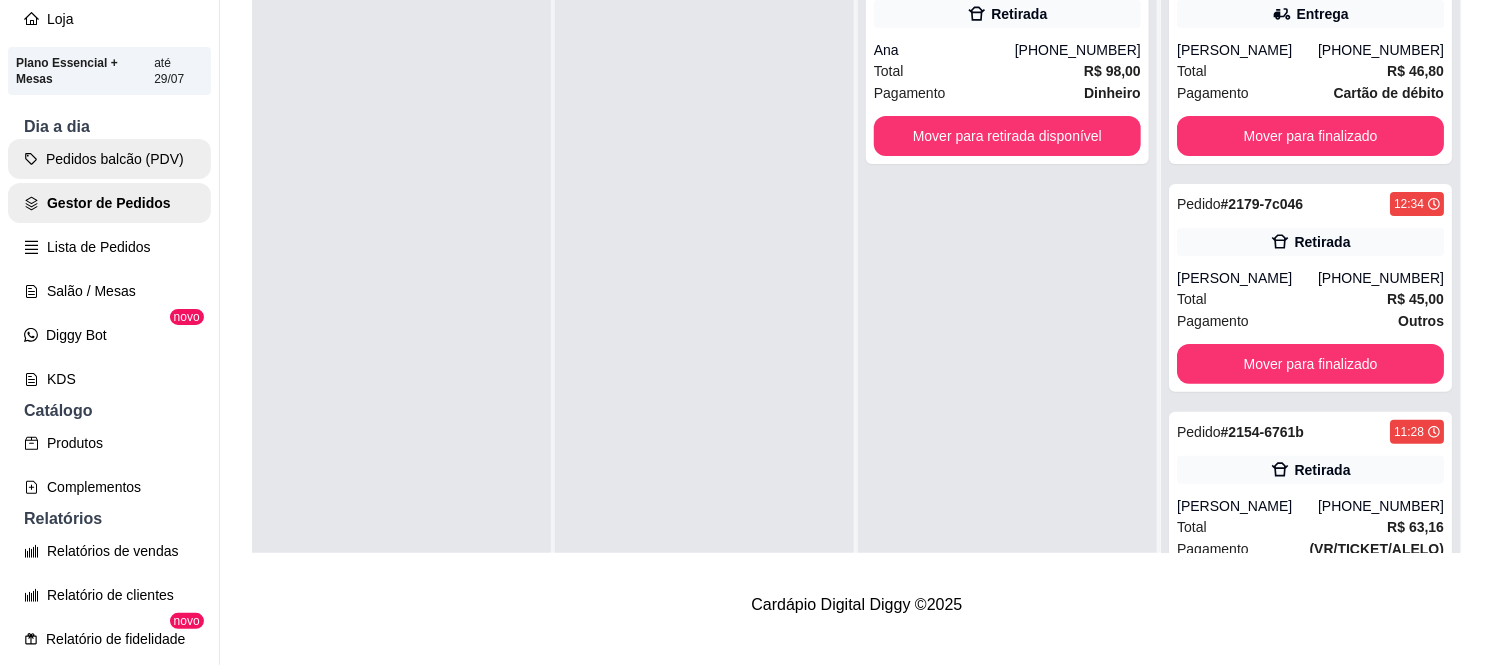 scroll, scrollTop: 0, scrollLeft: 0, axis: both 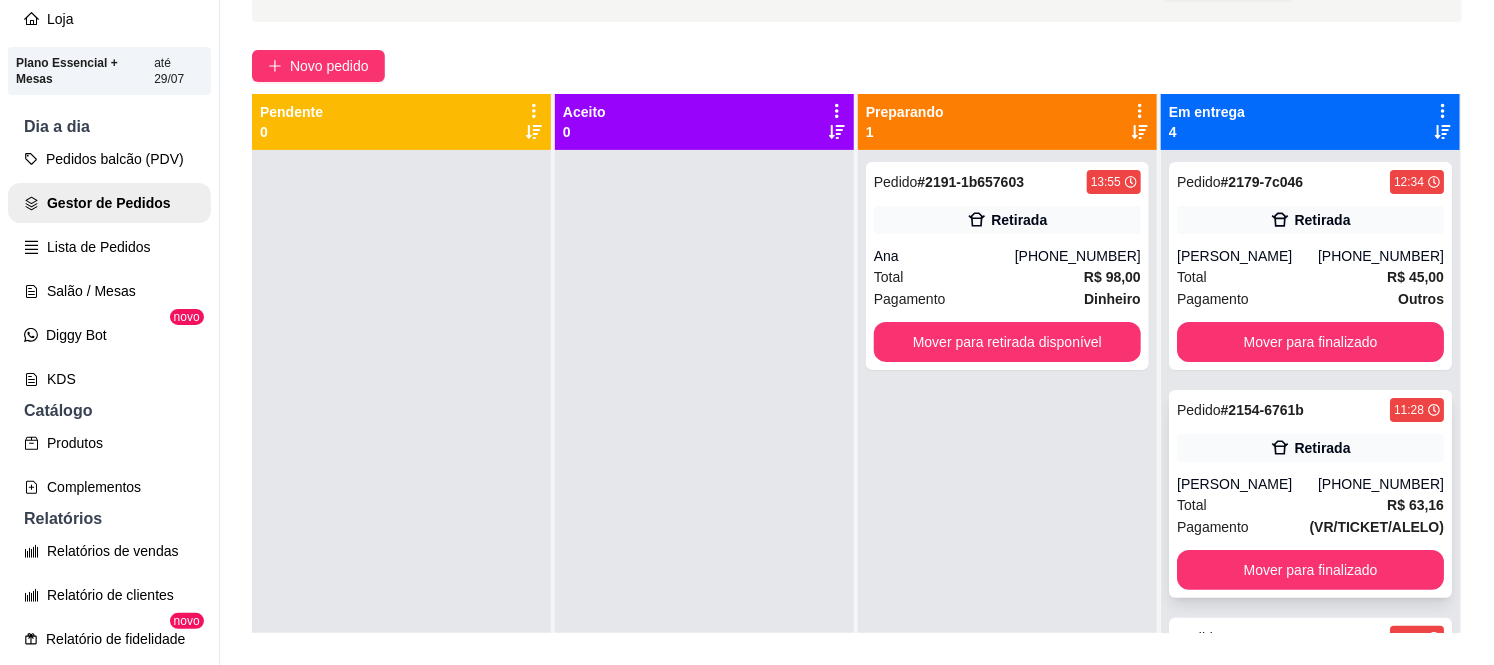 click on "Pedido  # 2154-6761b 11:28 Retirada Fernanda (11) 98740-8183 Total R$ 63,16 Pagamento (VR/TICKET/ALELO) Mover para finalizado" at bounding box center [1310, 494] 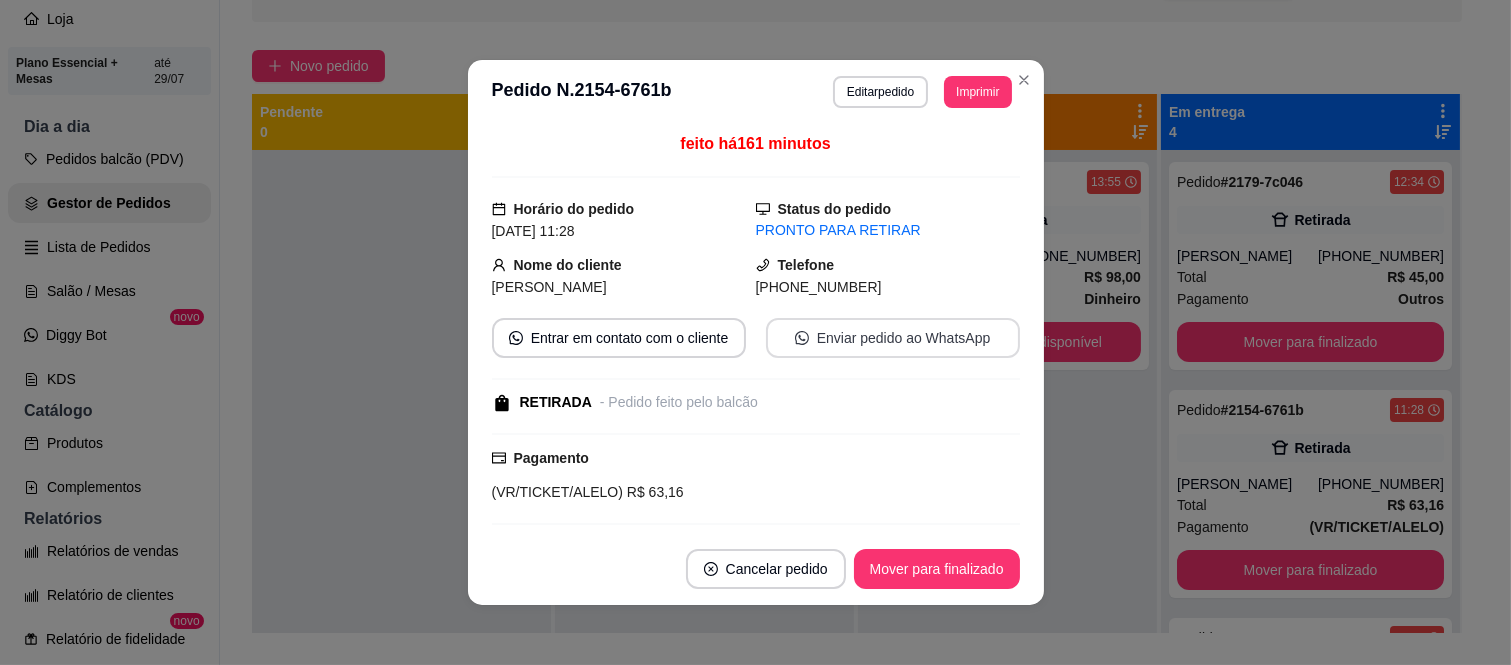 scroll, scrollTop: 196, scrollLeft: 0, axis: vertical 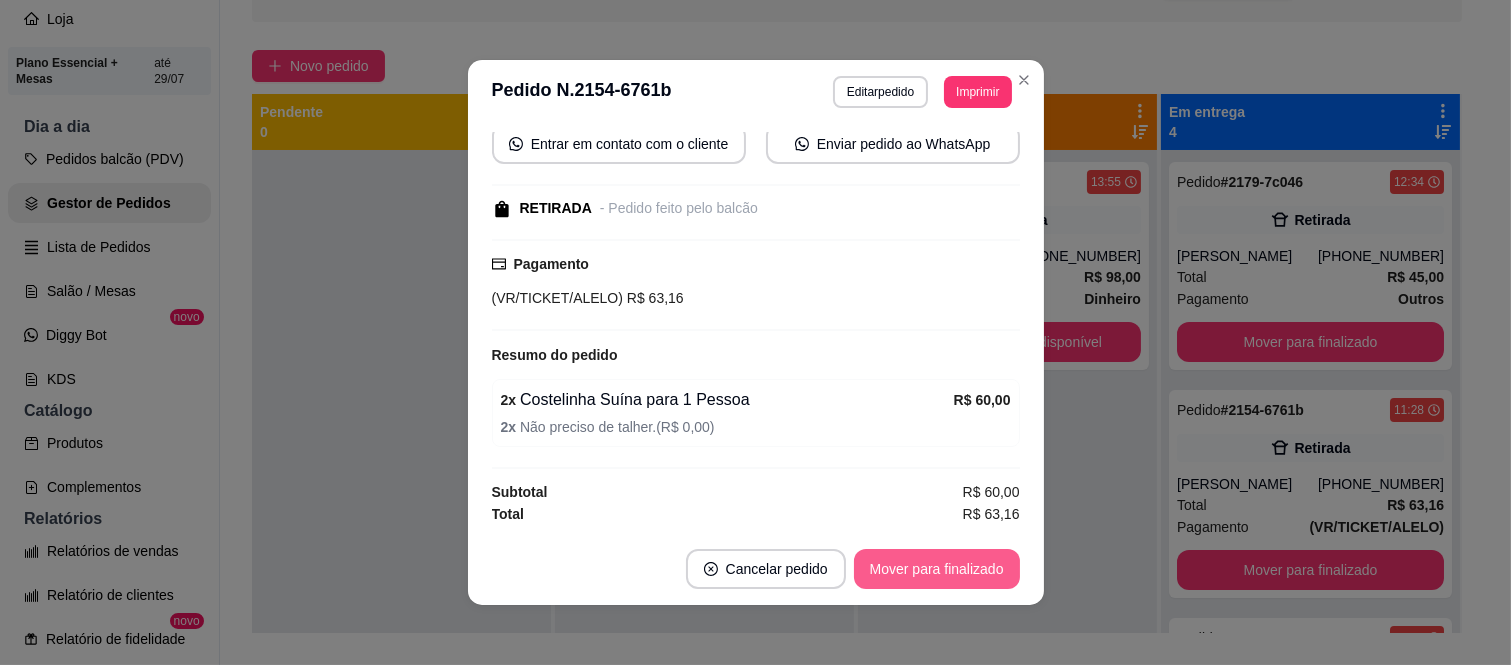 click on "Mover para finalizado" at bounding box center [937, 569] 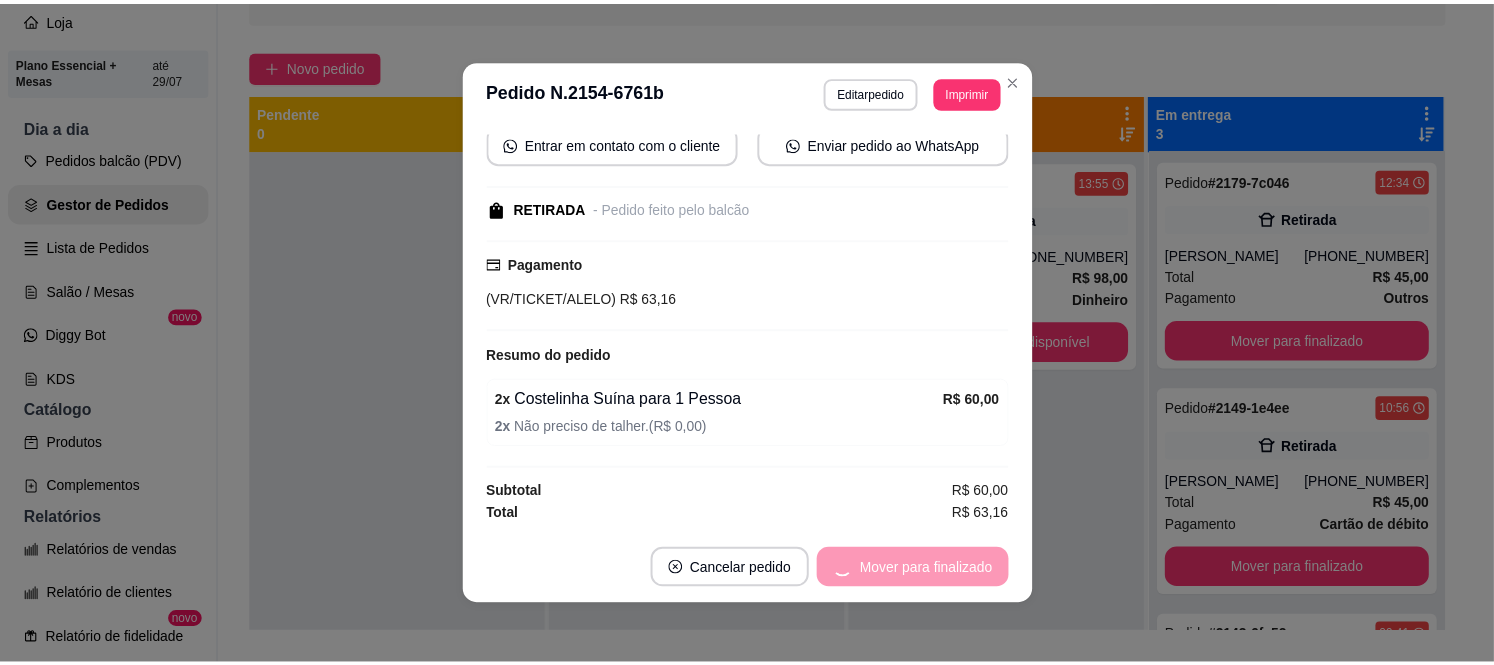 scroll, scrollTop: 150, scrollLeft: 0, axis: vertical 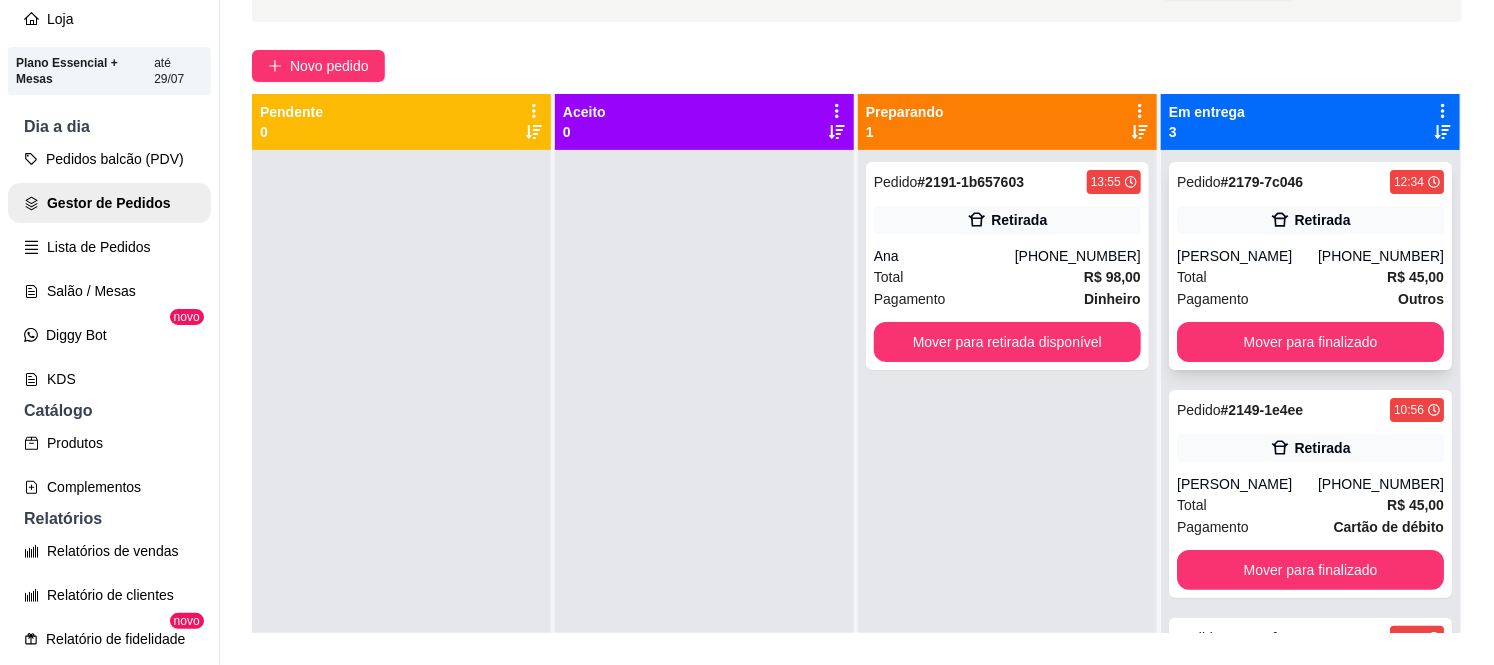 click on "[PHONE_NUMBER]" at bounding box center [1381, 256] 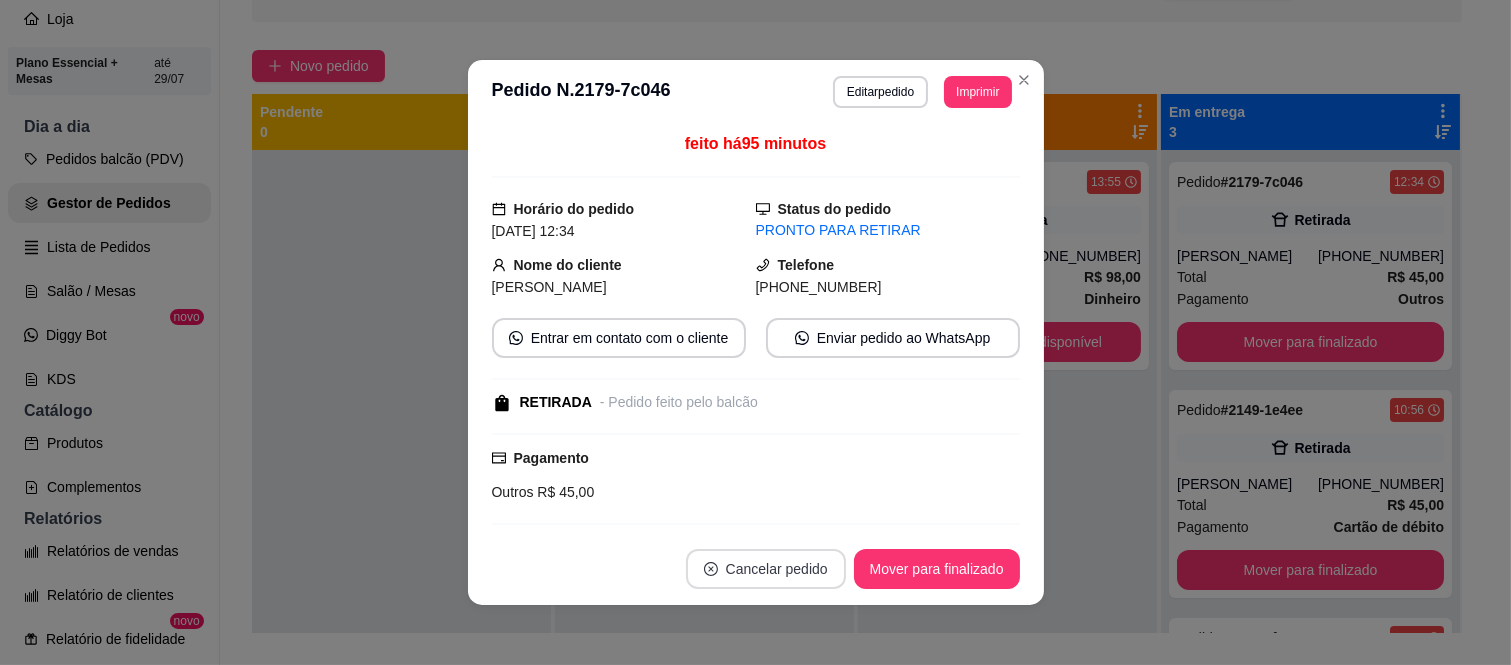 click on "Cancelar pedido" at bounding box center [766, 569] 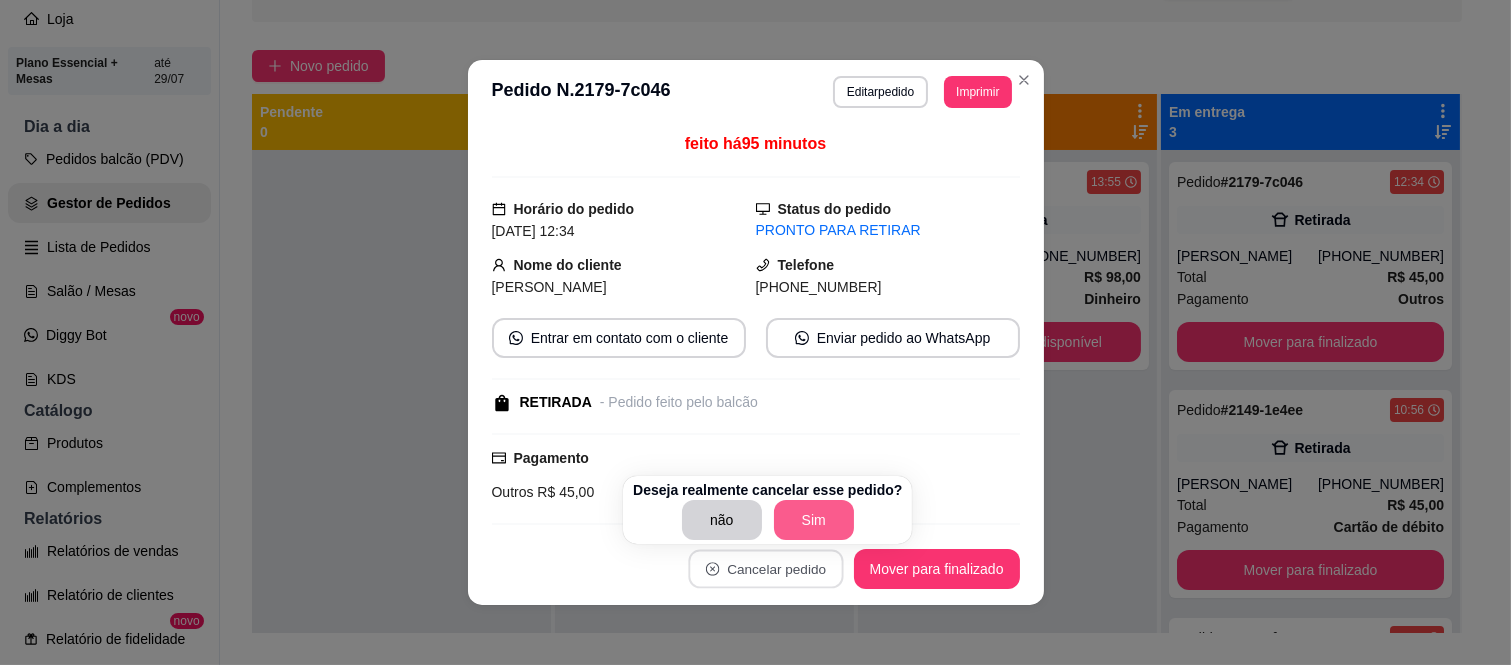 click on "Sim" at bounding box center [814, 520] 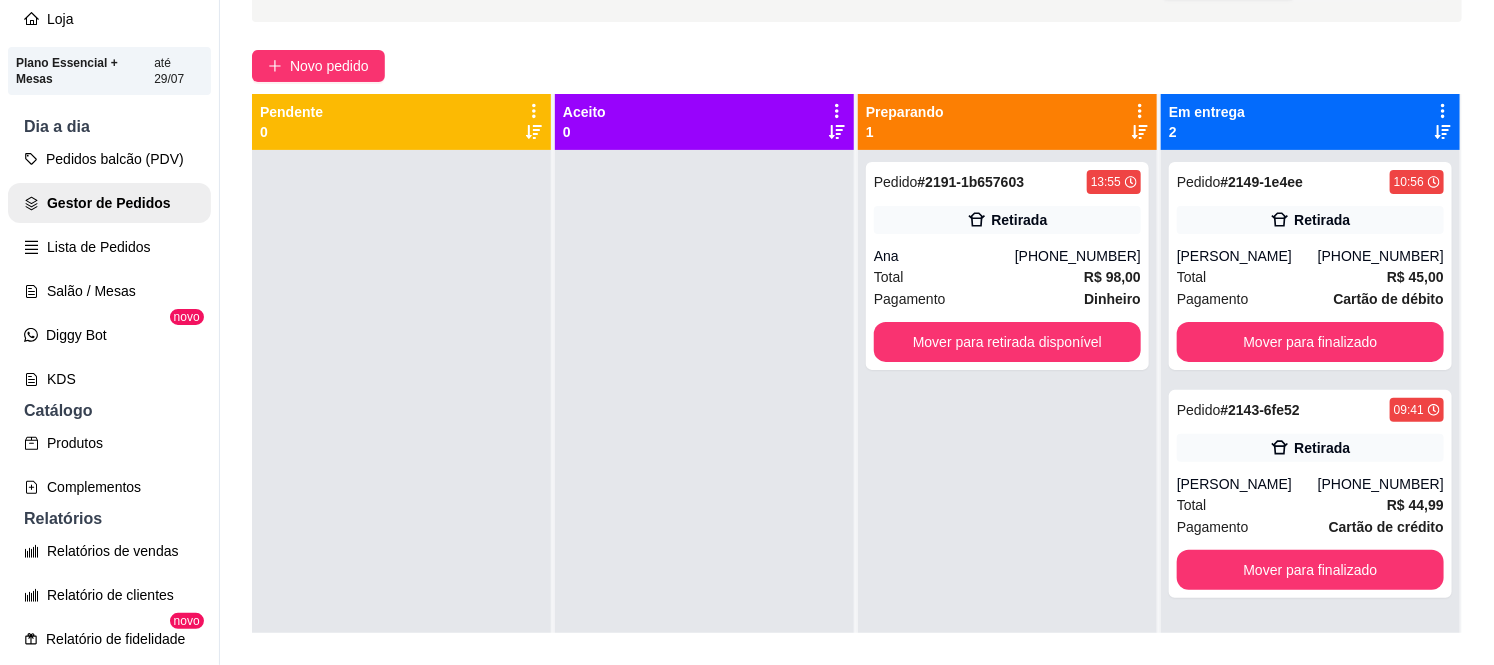 click on "Pedido  # 2191-1b657603 13:55 Retirada Ana  (11) 97351-7424 Total R$ 98,00 Pagamento Dinheiro Mover para retirada disponível" at bounding box center [1007, 482] 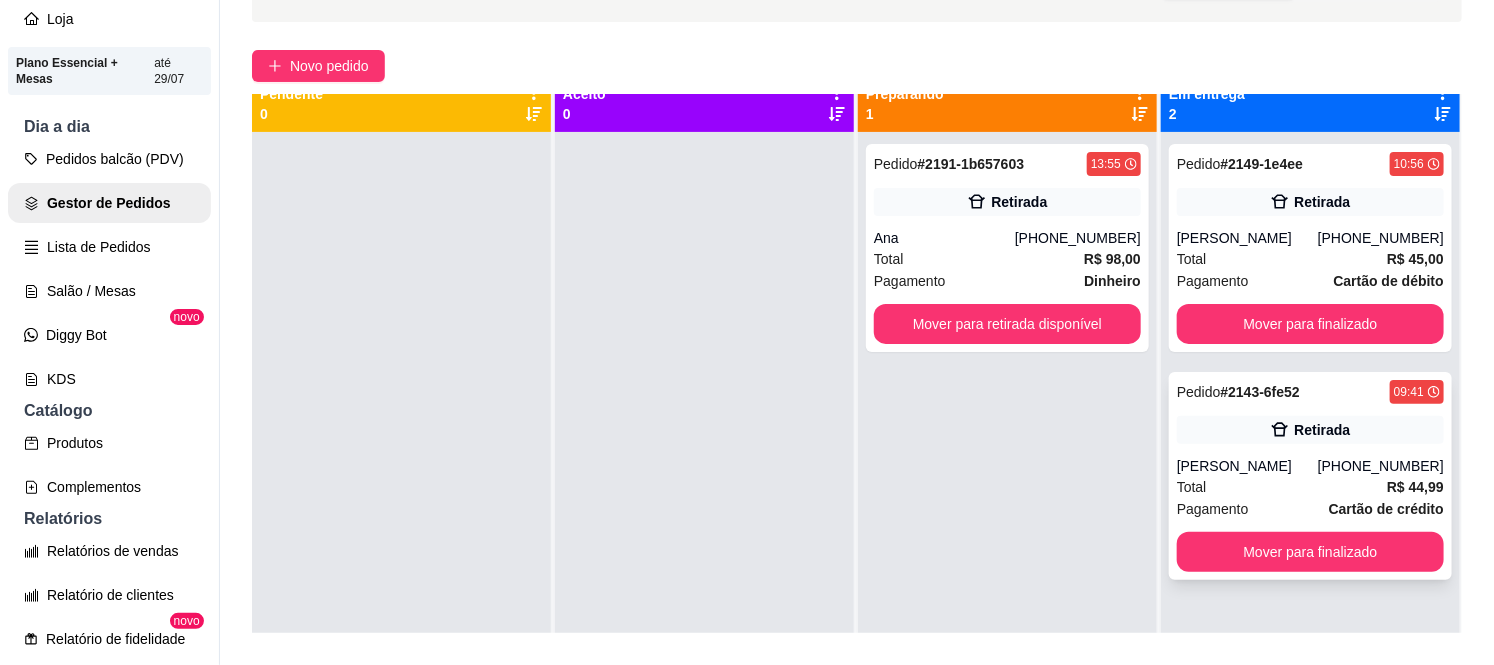scroll, scrollTop: 0, scrollLeft: 0, axis: both 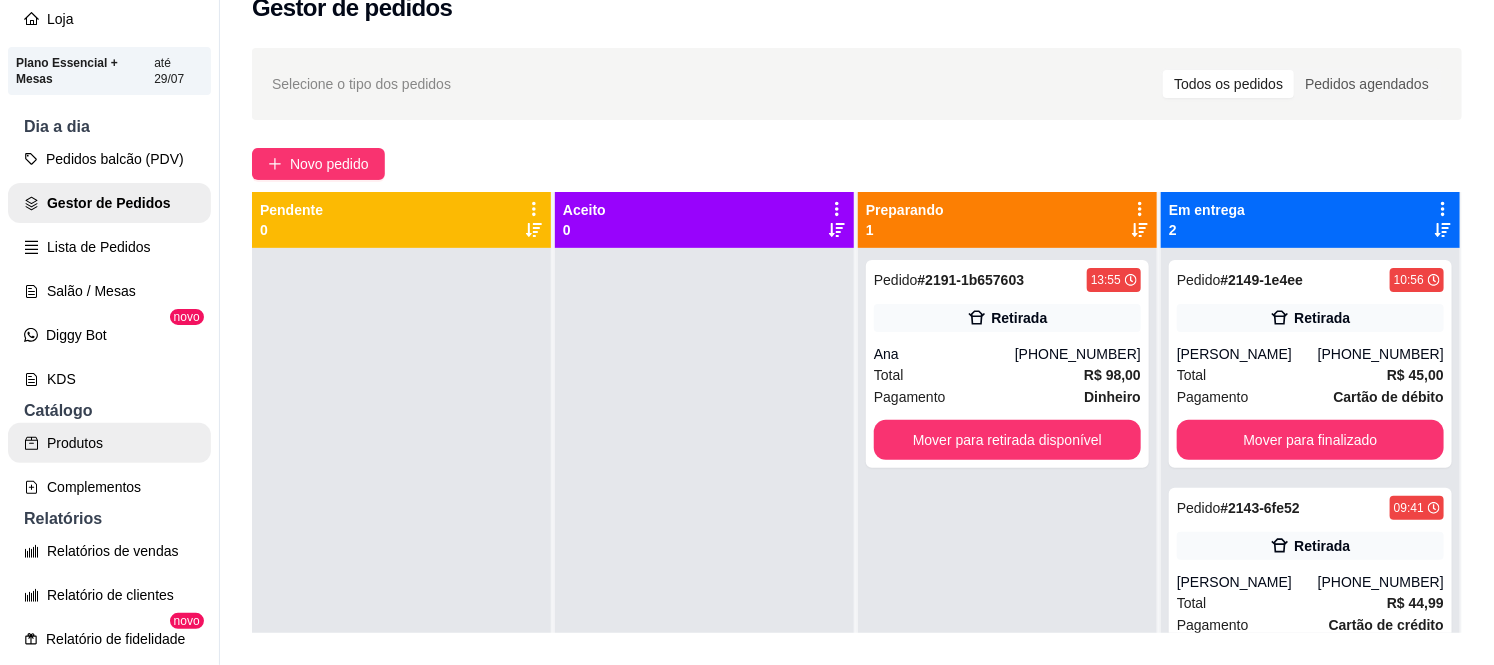 click on "Produtos" at bounding box center [109, 443] 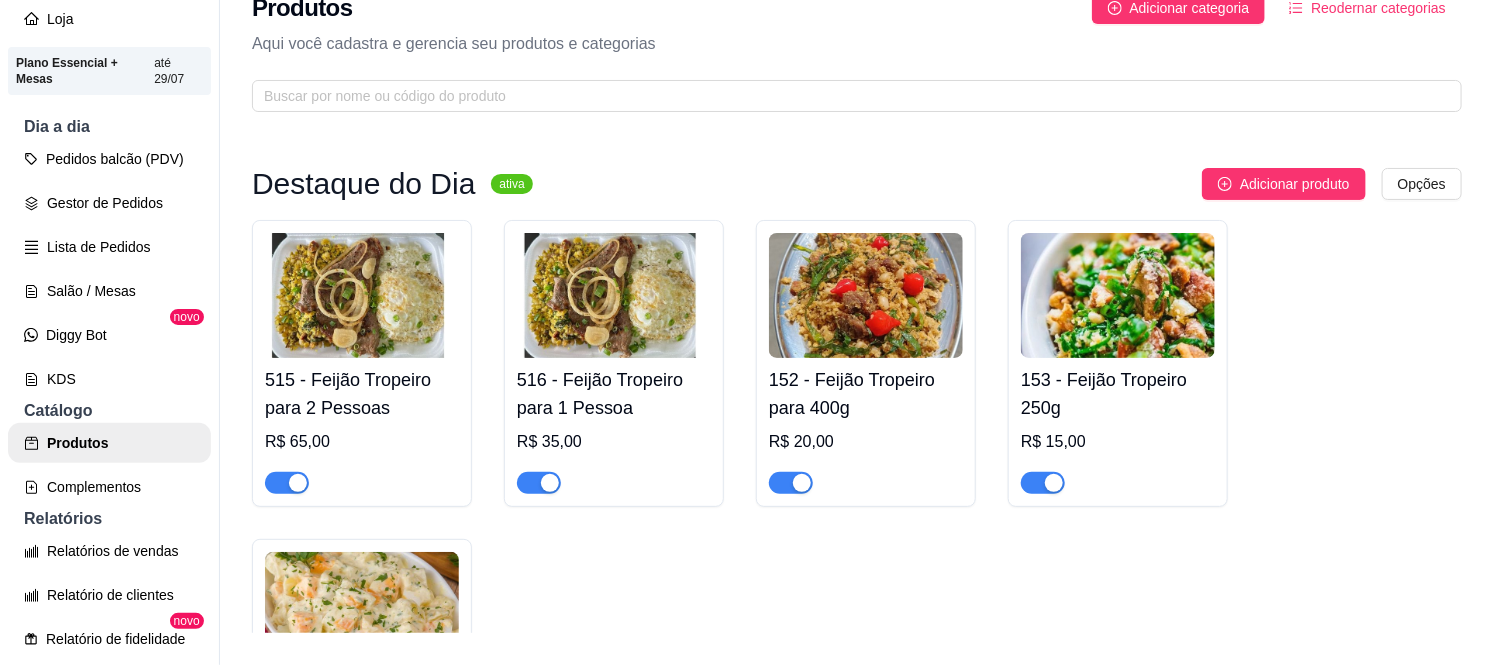 scroll, scrollTop: 0, scrollLeft: 0, axis: both 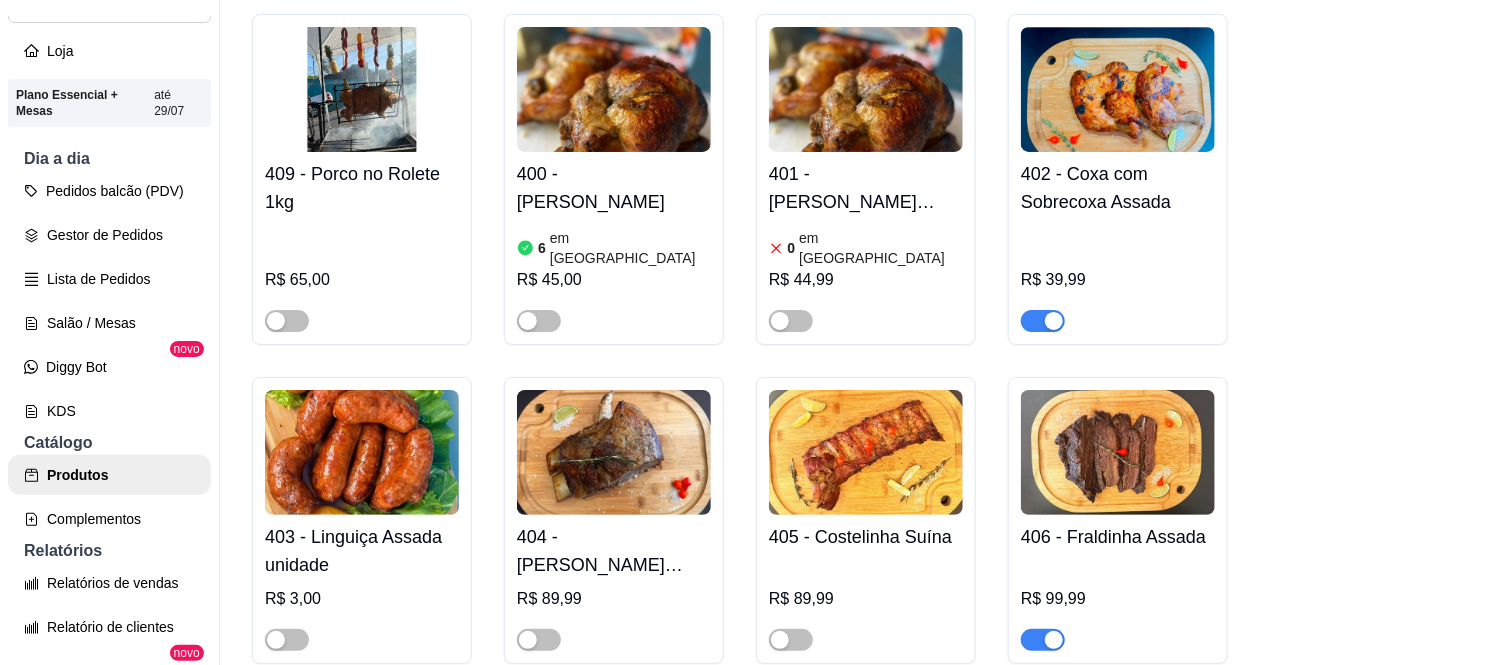 click at bounding box center (1043, 321) 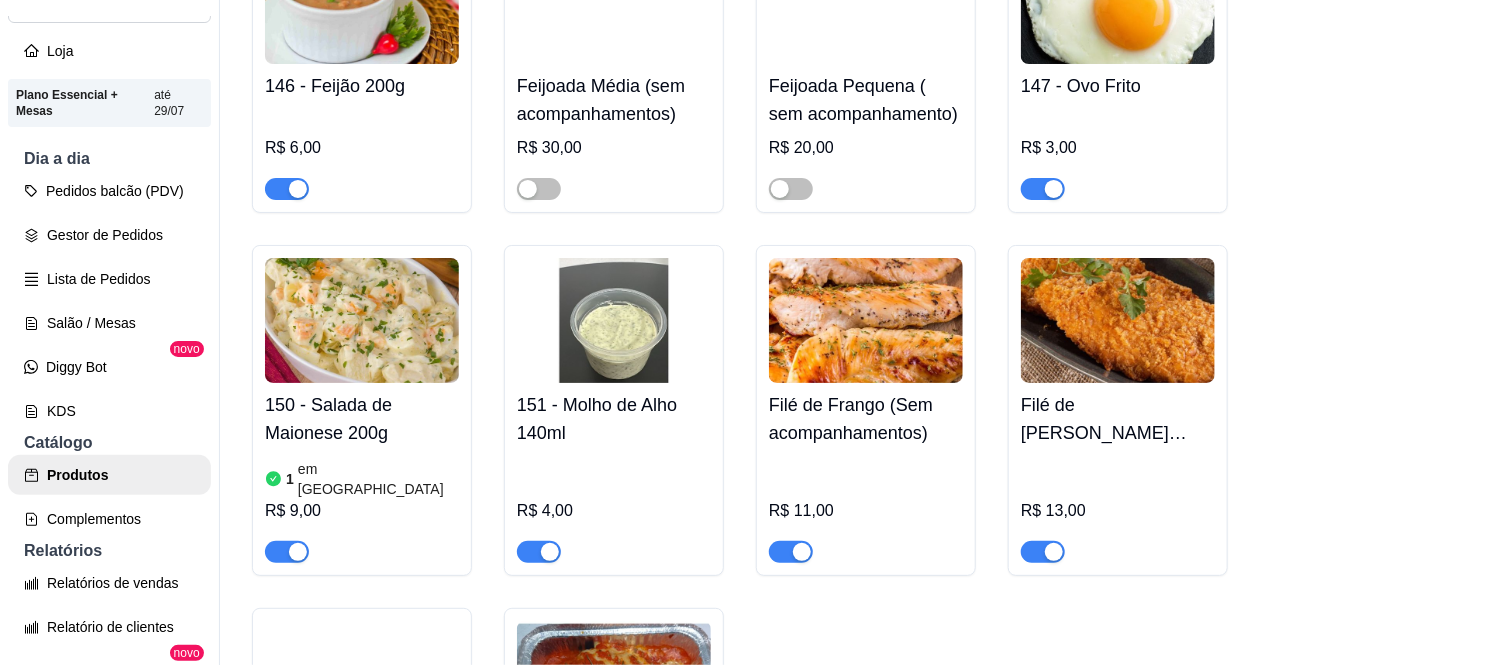 scroll, scrollTop: 8333, scrollLeft: 0, axis: vertical 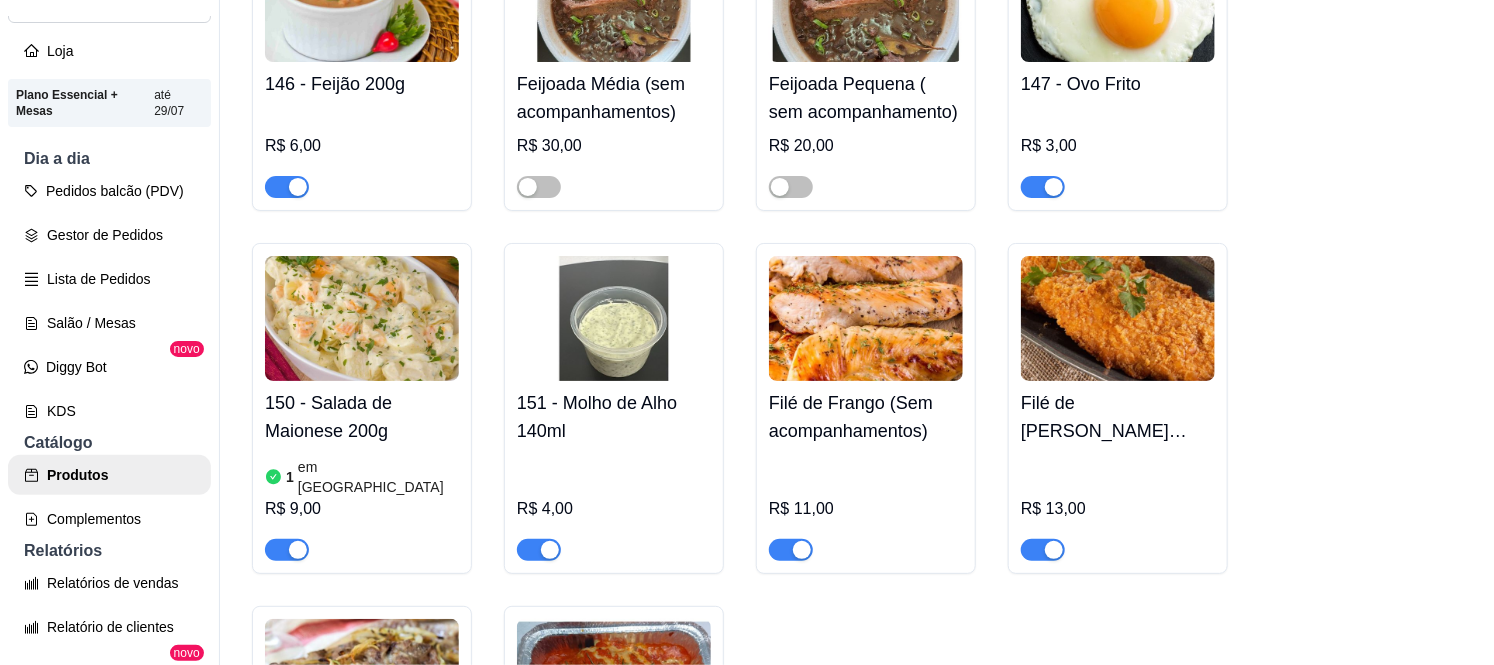 click at bounding box center (539, 550) 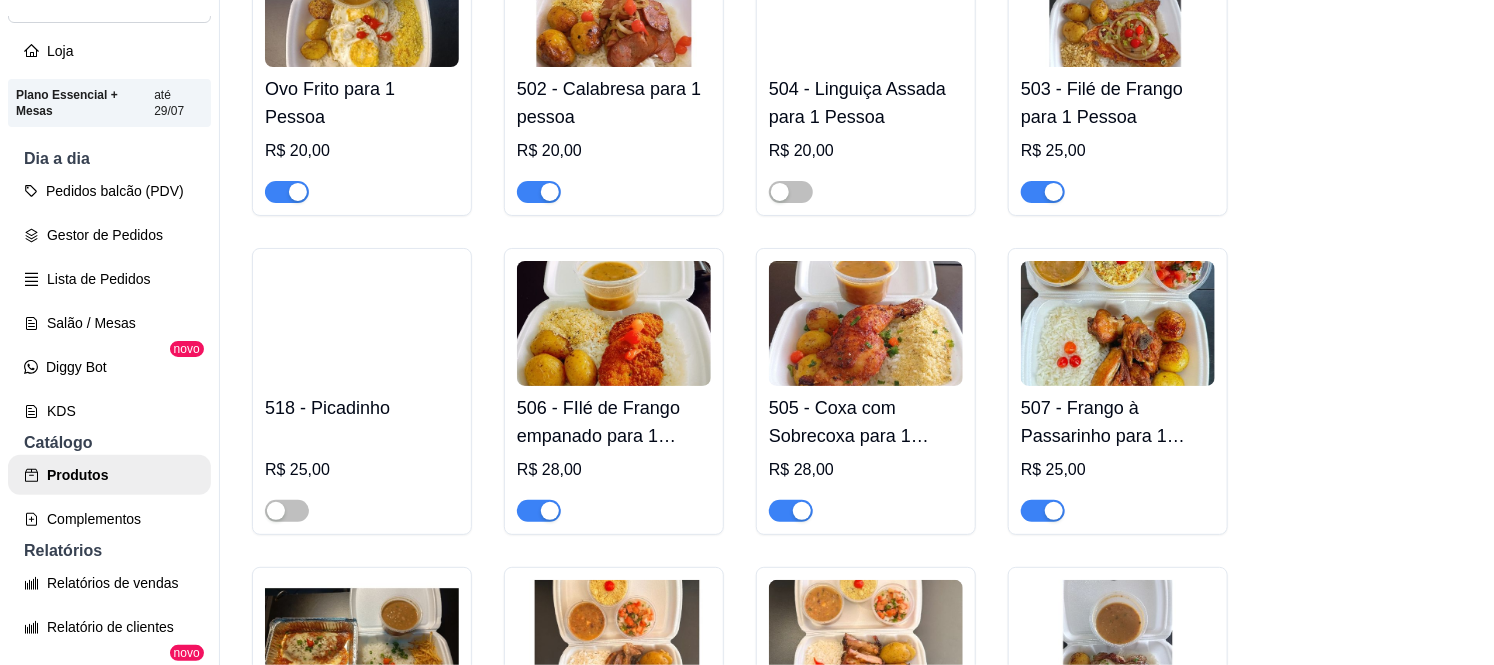 scroll, scrollTop: 2777, scrollLeft: 0, axis: vertical 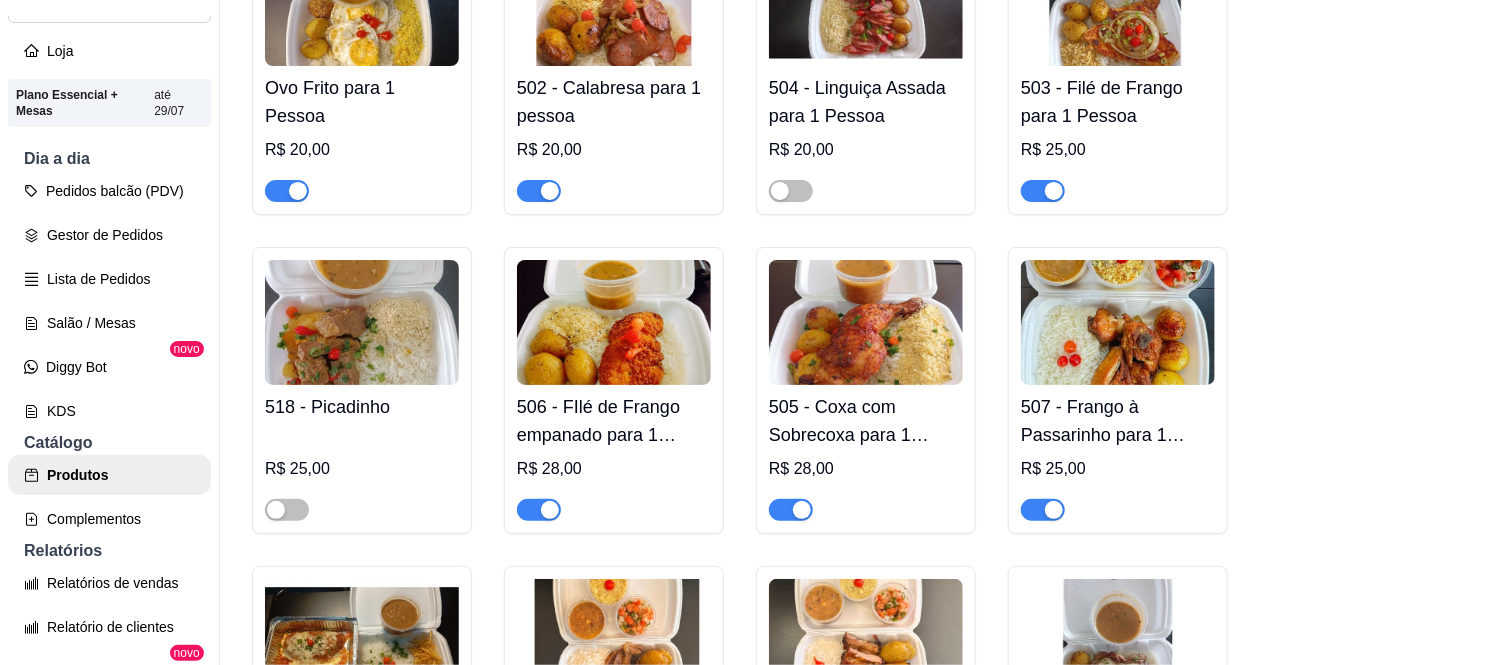 click at bounding box center (802, 510) 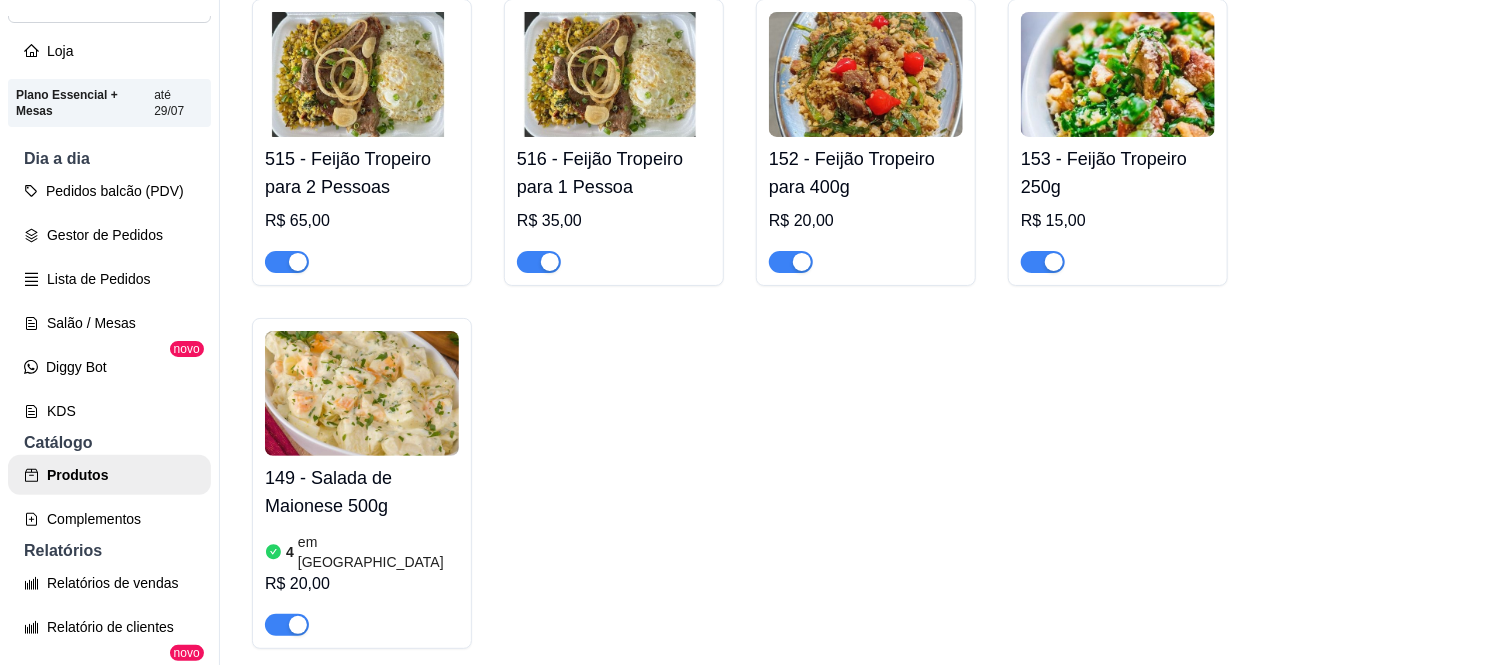 scroll, scrollTop: 0, scrollLeft: 0, axis: both 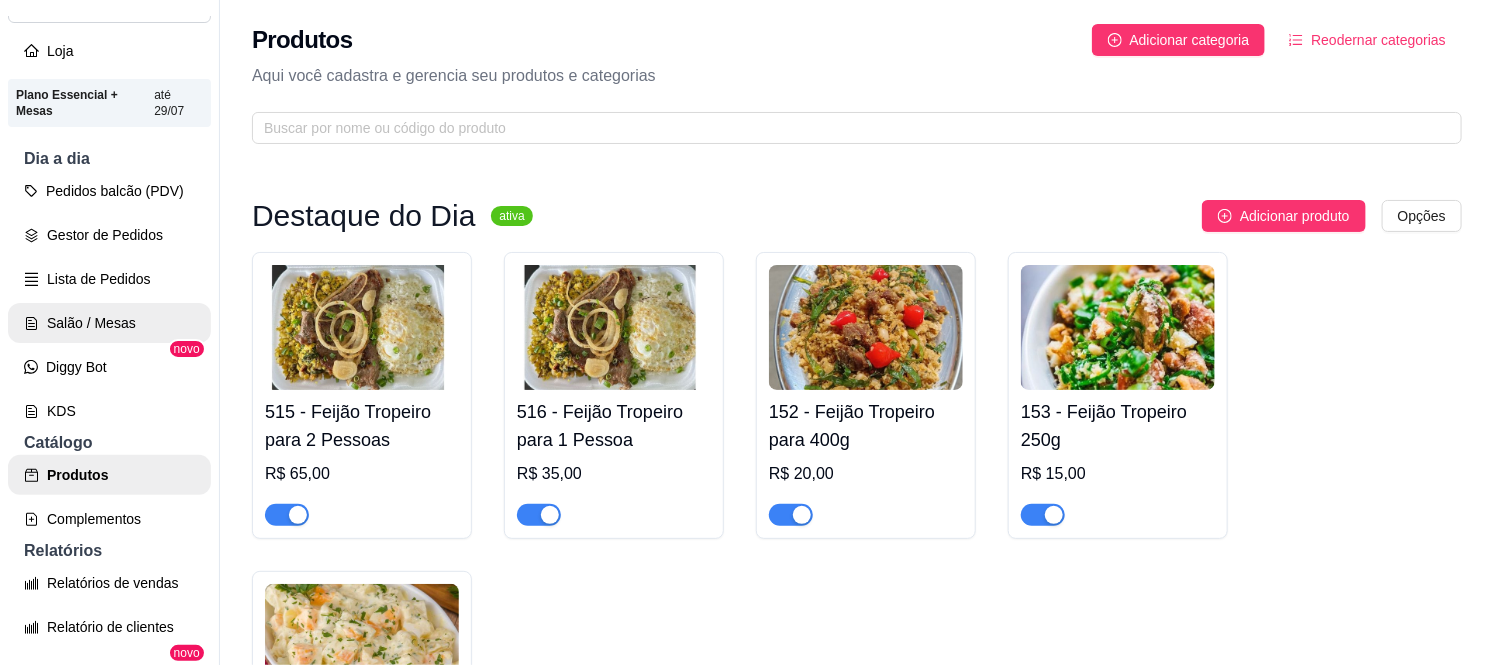 click on "Salão / Mesas" at bounding box center [109, 323] 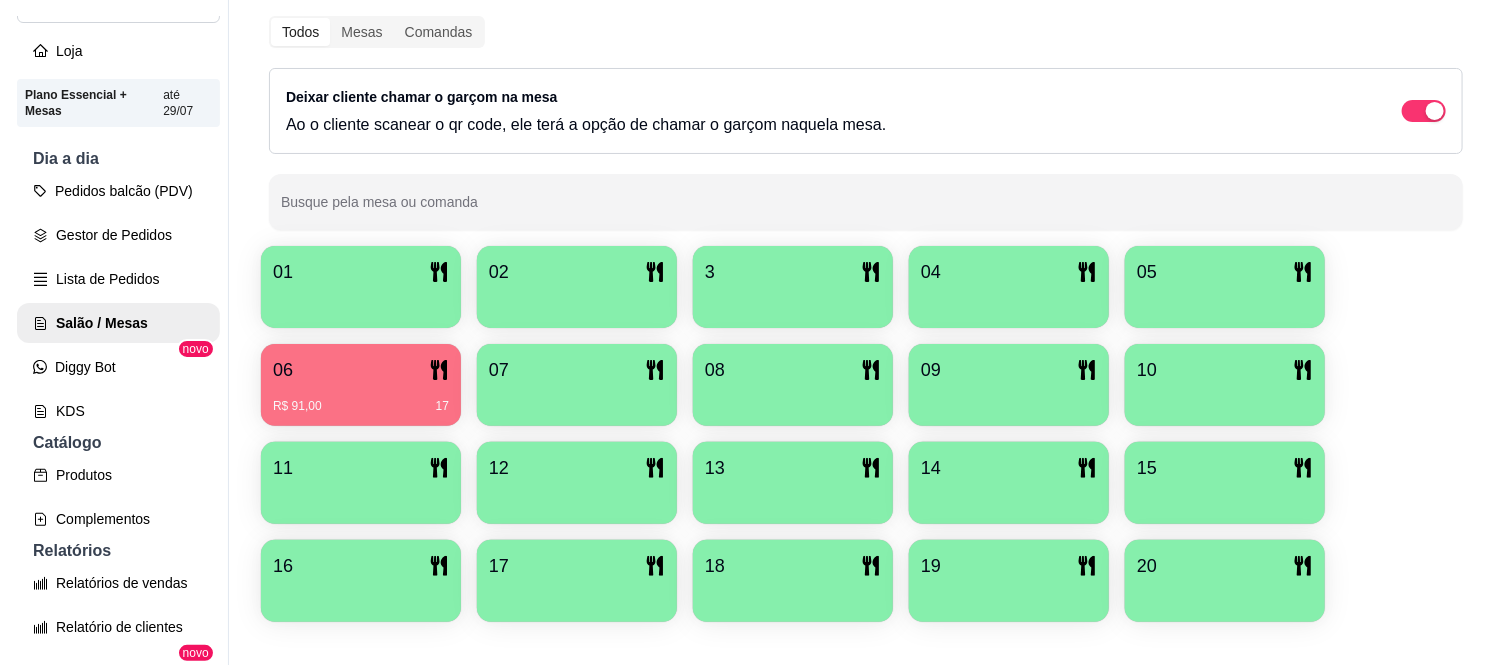 scroll, scrollTop: 222, scrollLeft: 0, axis: vertical 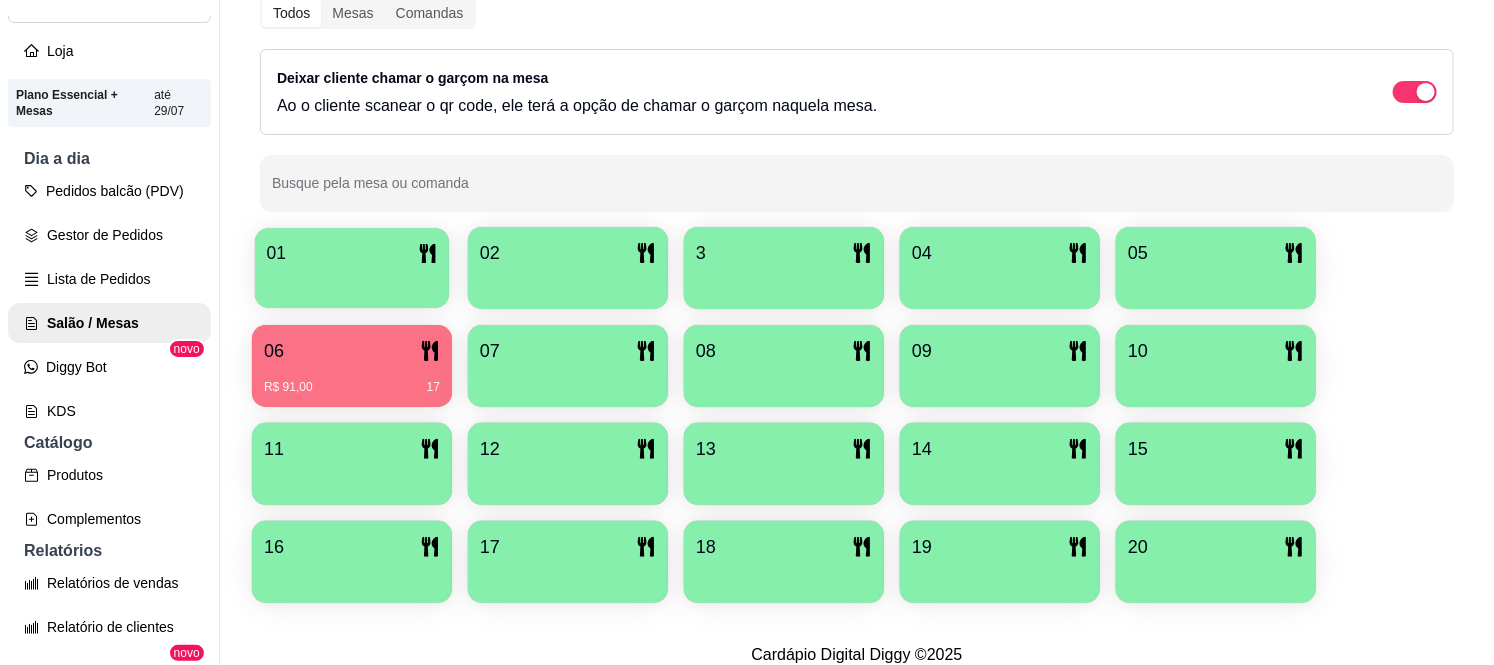 click on "01" at bounding box center (352, 253) 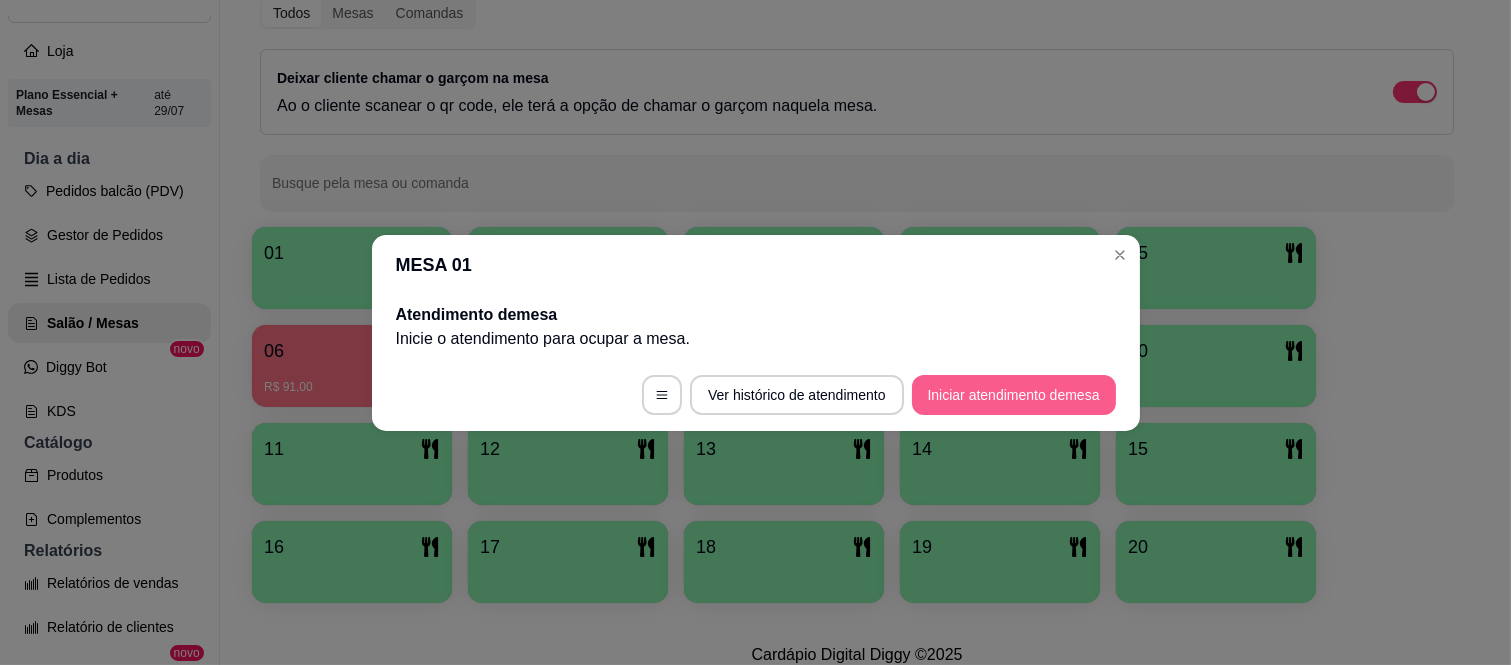 click on "Iniciar atendimento de  mesa" at bounding box center [1014, 395] 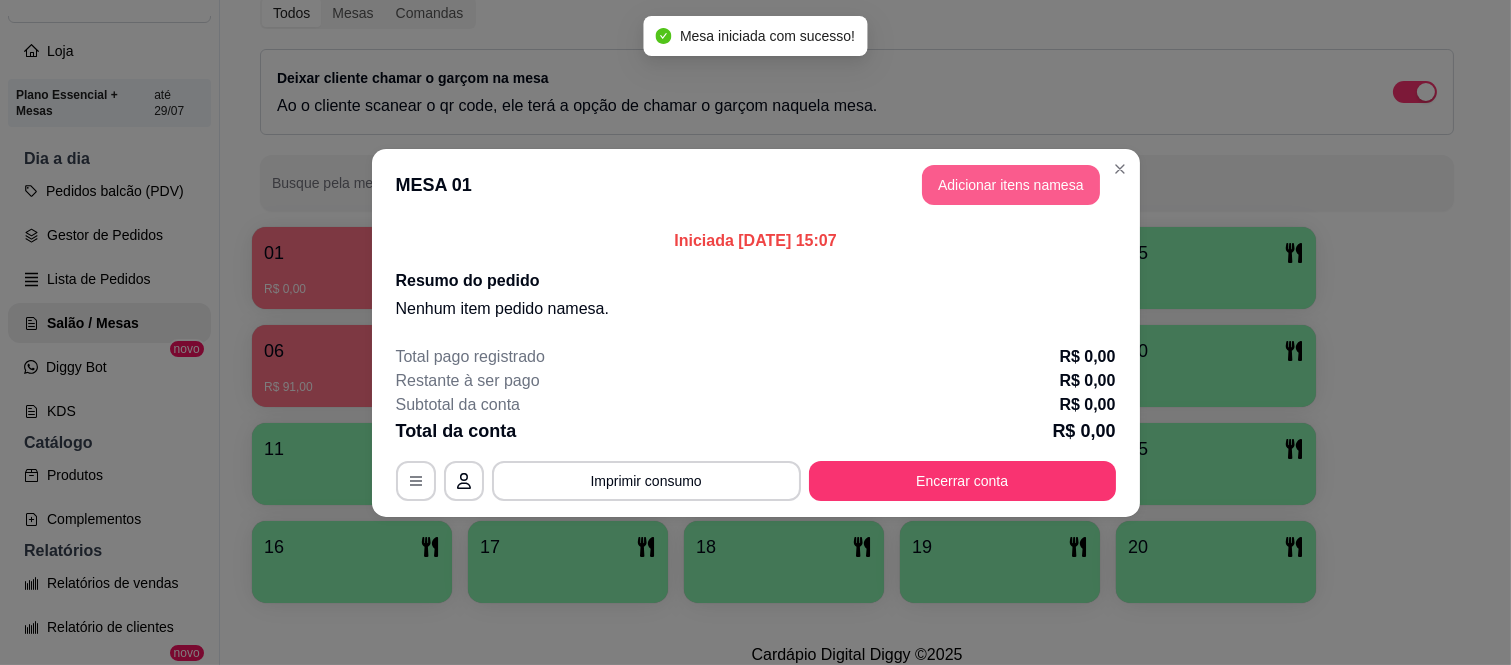click on "Adicionar itens na  mesa" at bounding box center [1011, 185] 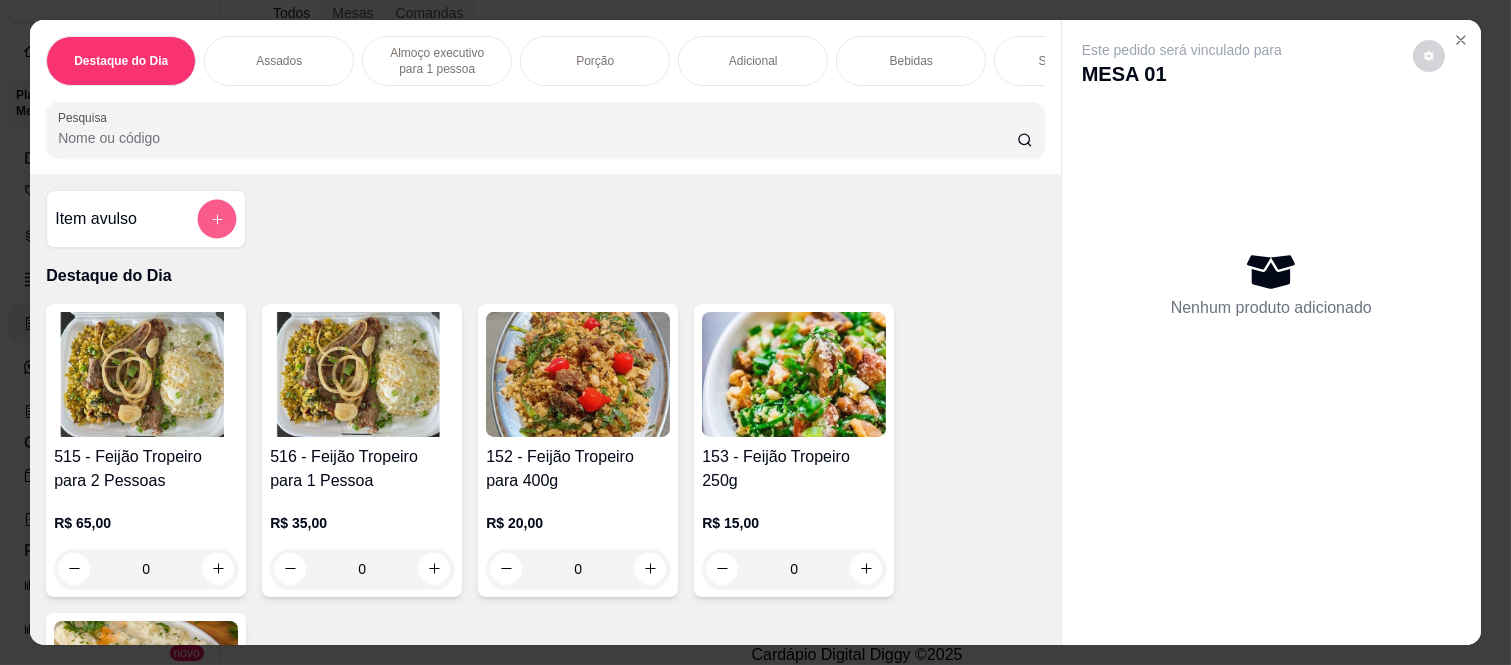 click 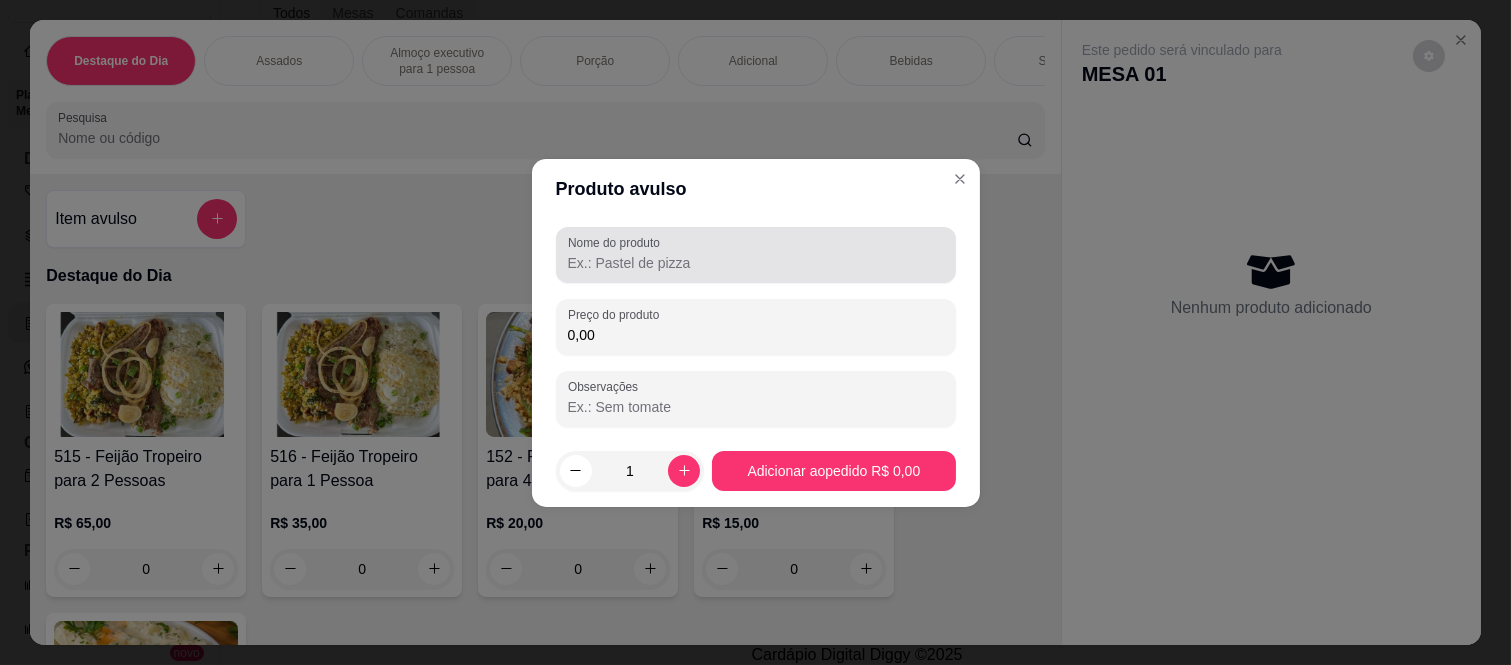 click on "Nome do produto" at bounding box center (756, 263) 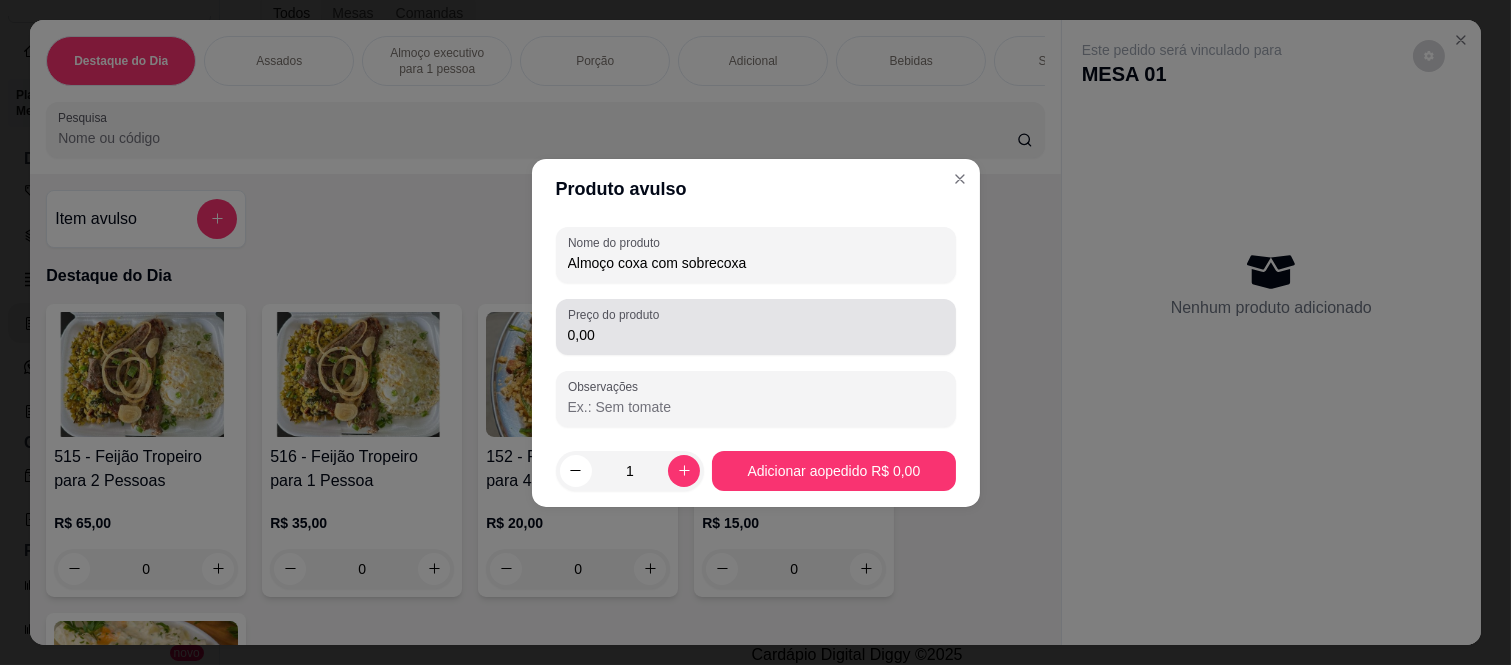 type on "Almoço coxa com sobrecoxa" 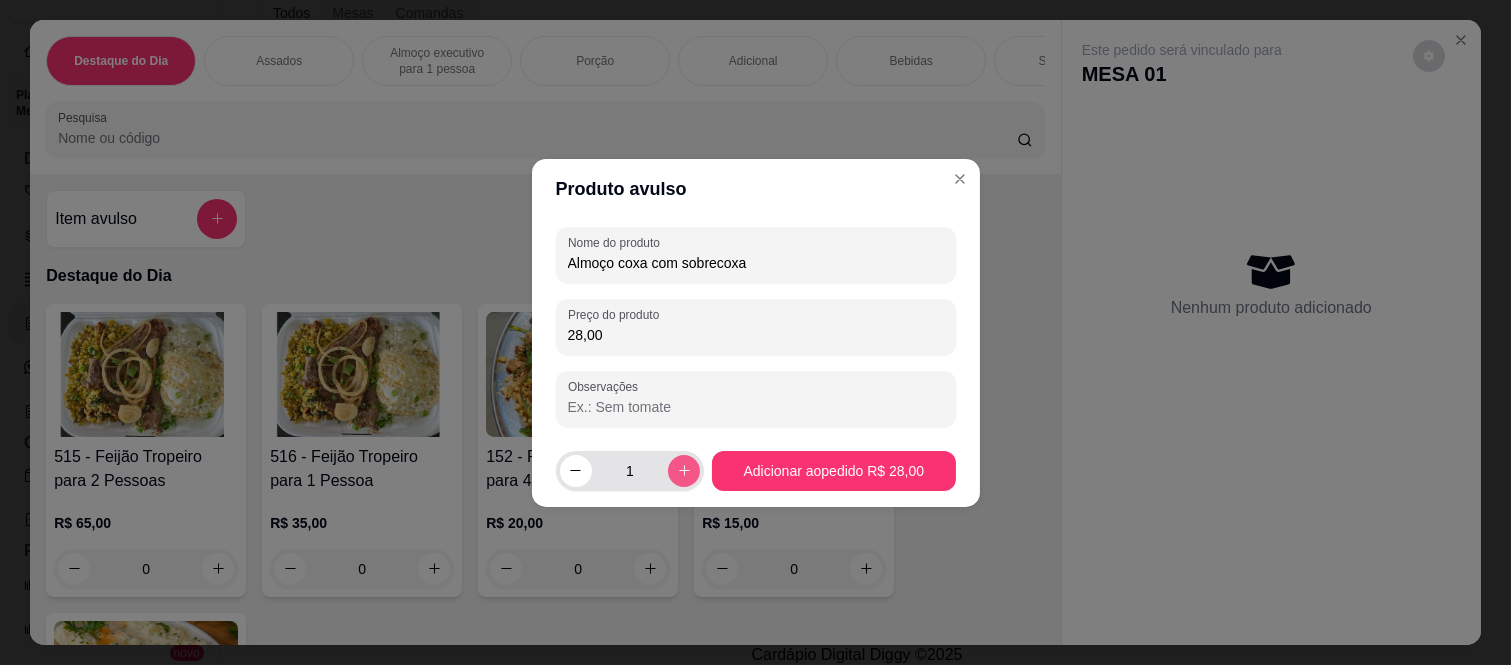 type on "28,00" 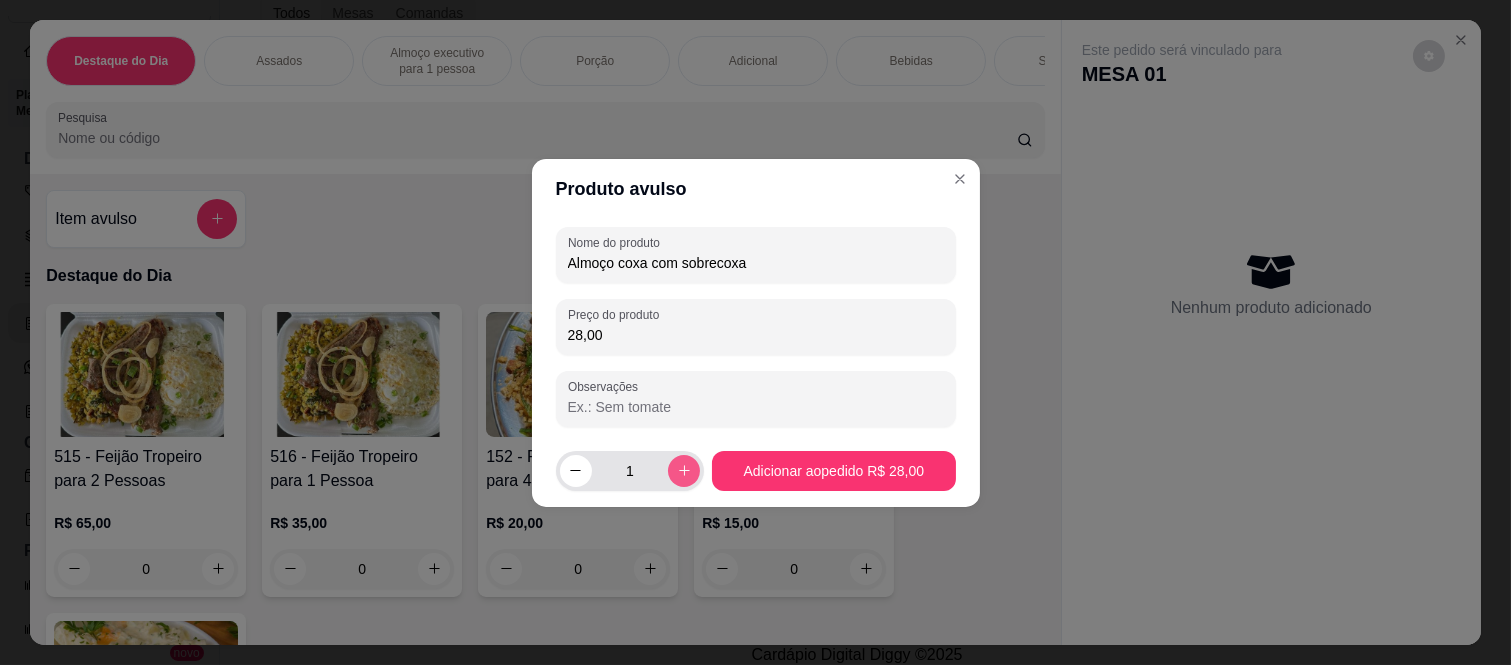 click at bounding box center [684, 471] 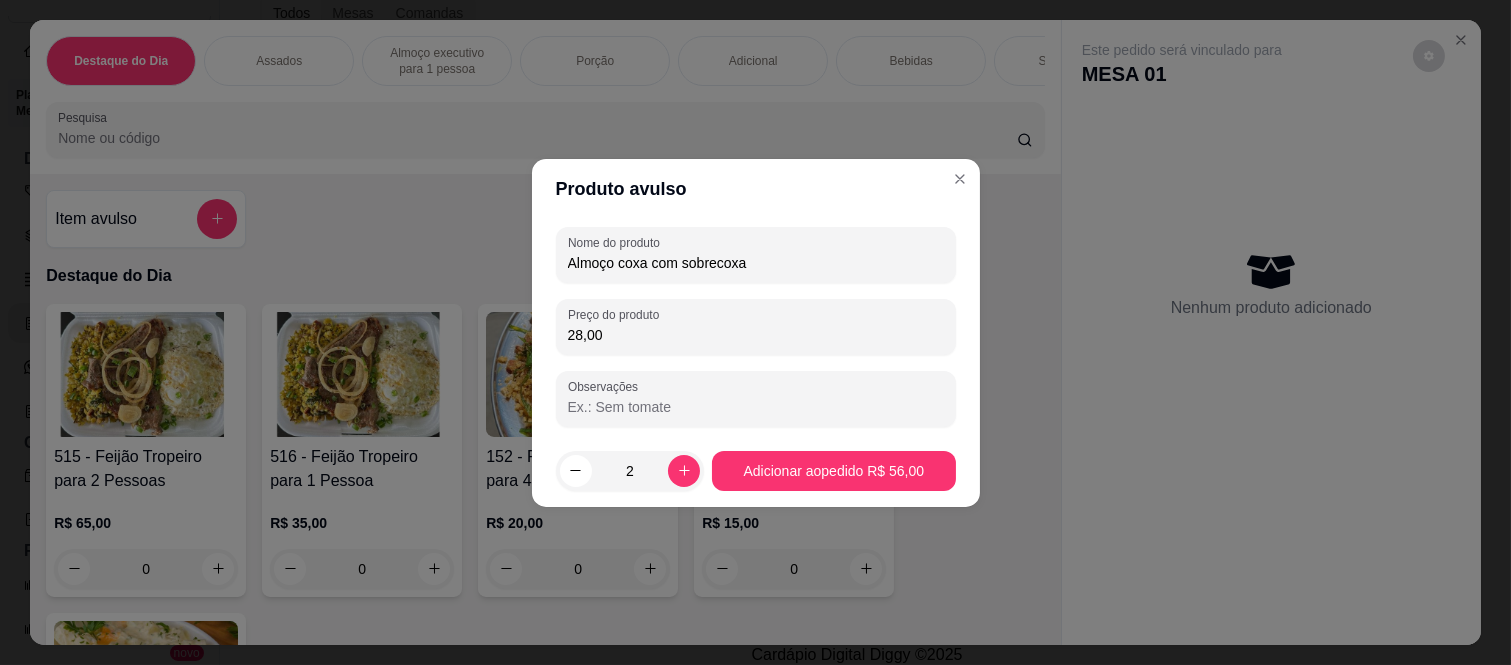 click on "2 Adicionar ao   pedido   R$ 56,00" at bounding box center (756, 471) 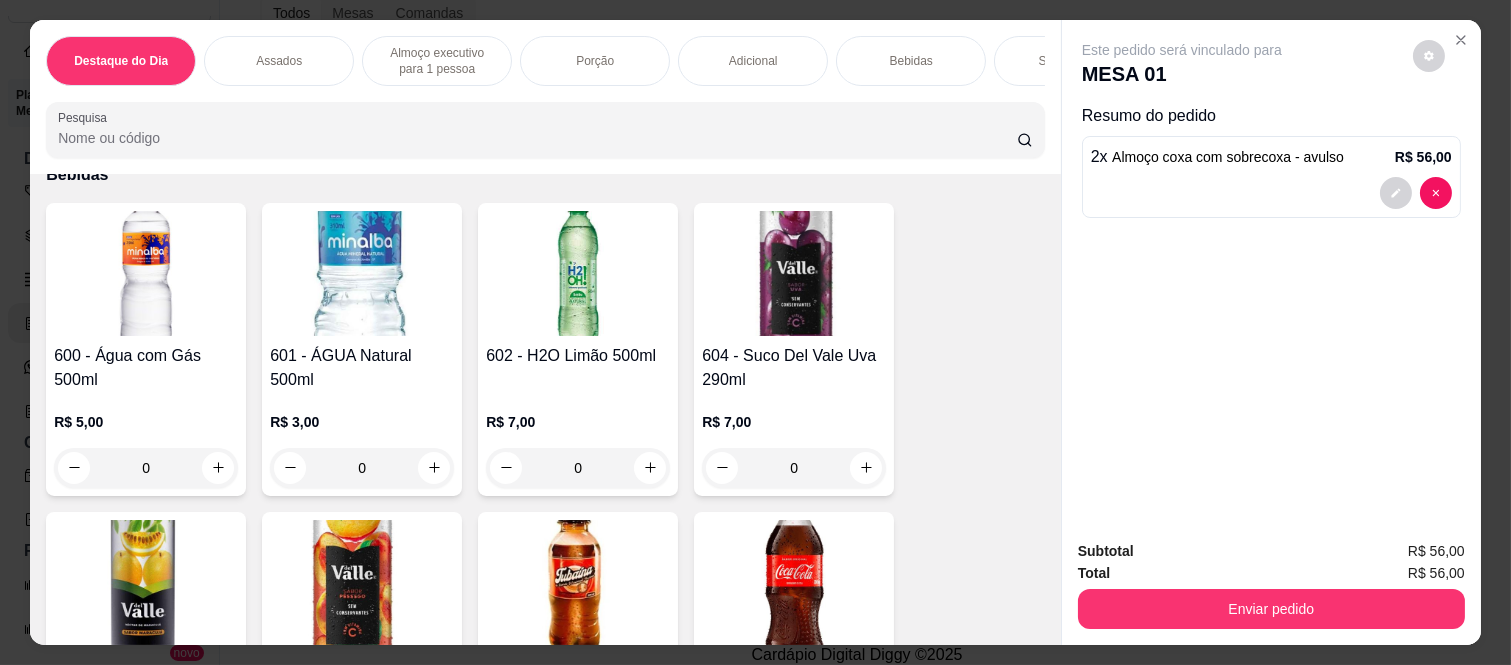 scroll, scrollTop: 3555, scrollLeft: 0, axis: vertical 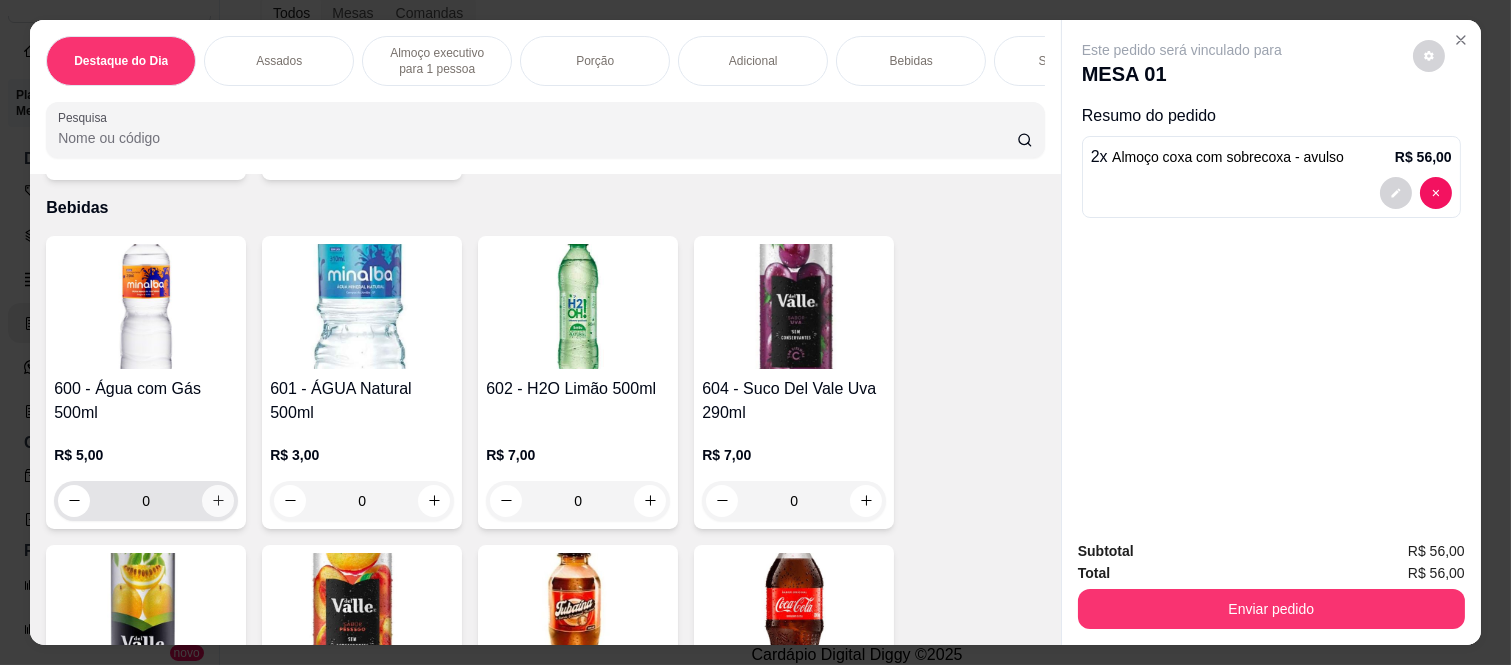 click 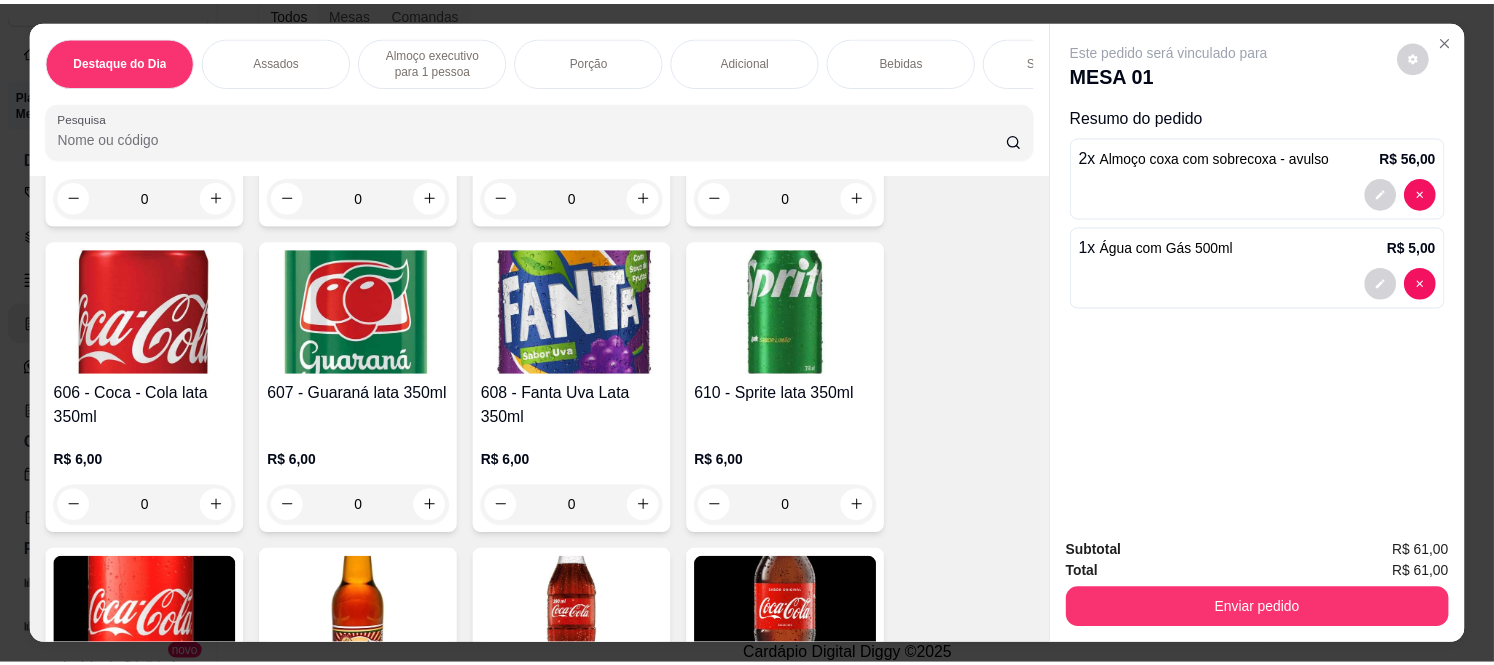 scroll, scrollTop: 4222, scrollLeft: 0, axis: vertical 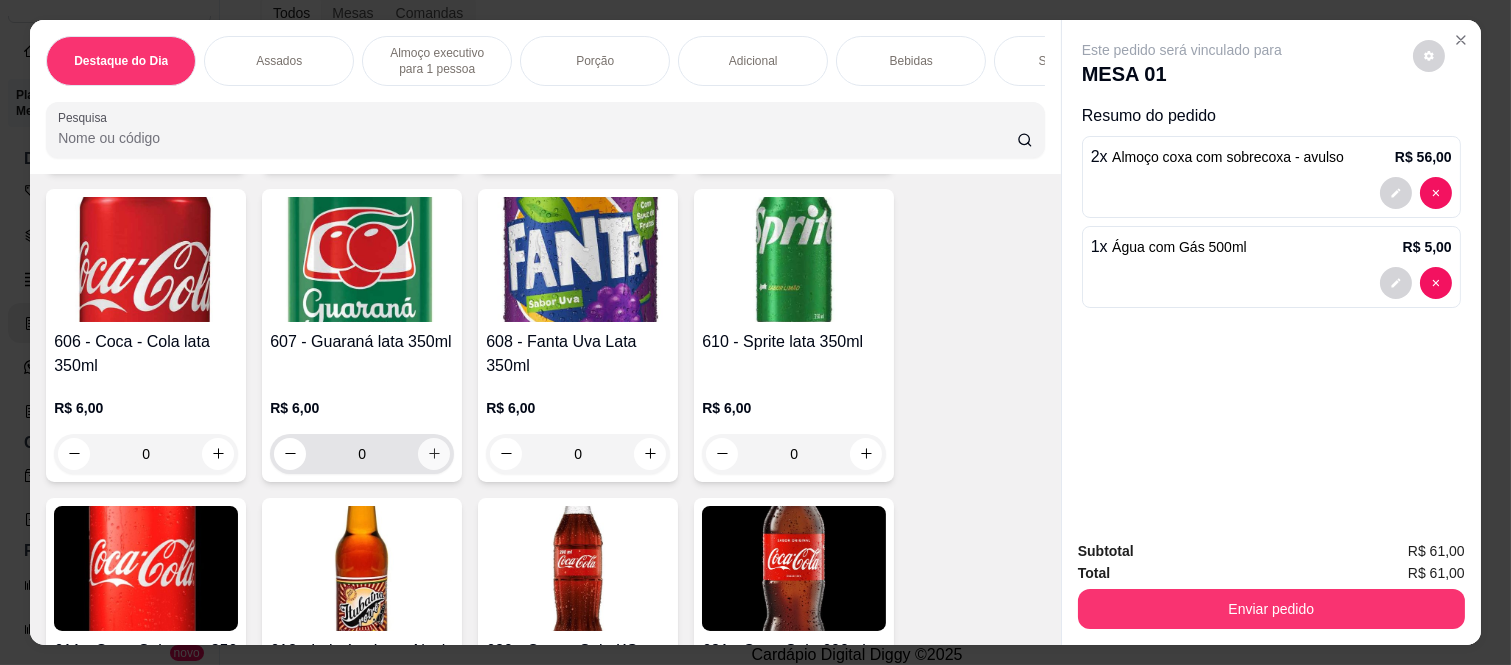 click 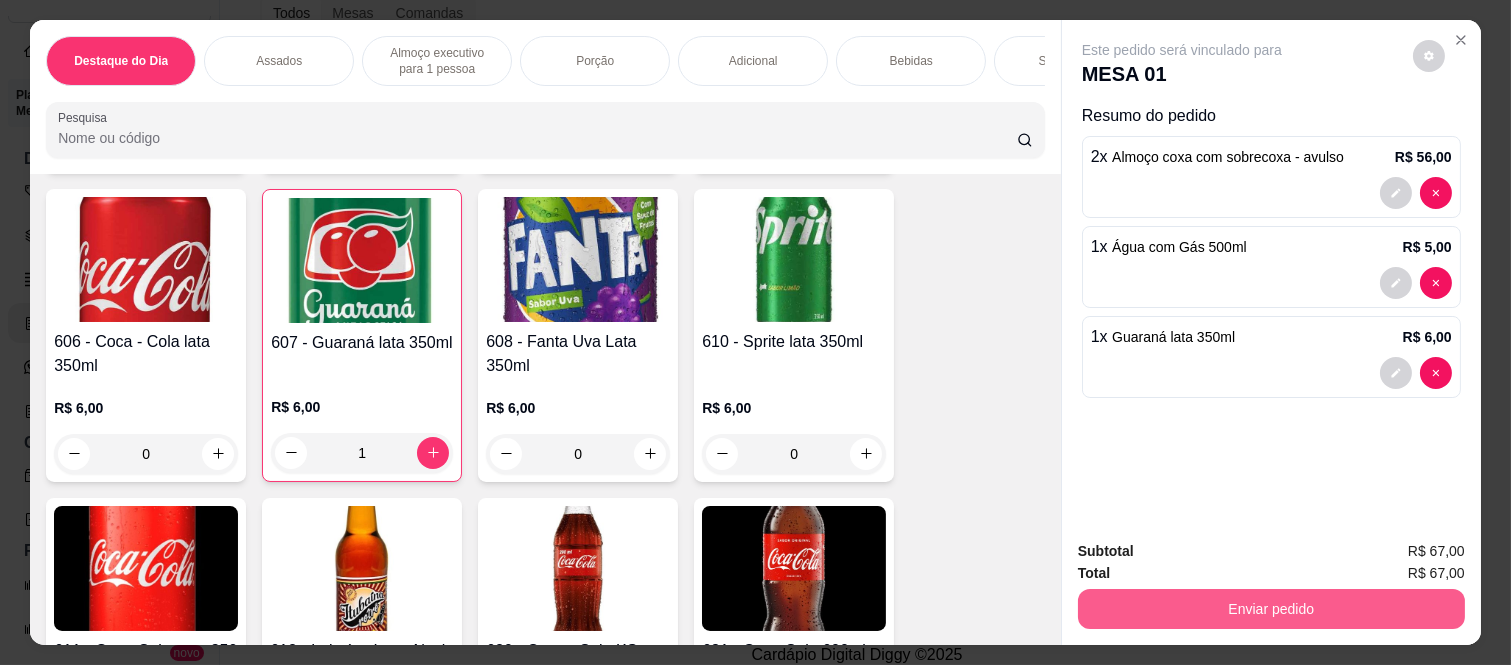 click on "Enviar pedido" at bounding box center (1271, 609) 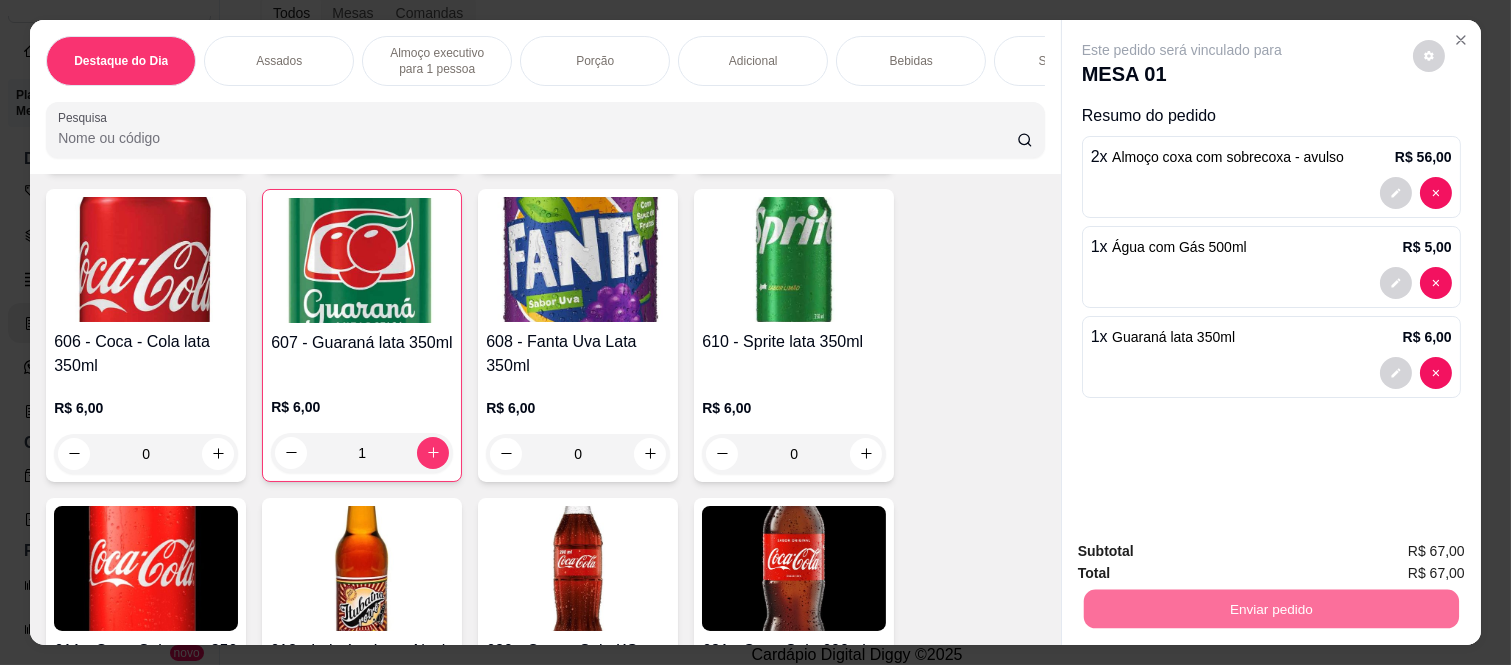 click on "Sim, quero registrar" at bounding box center (1394, 552) 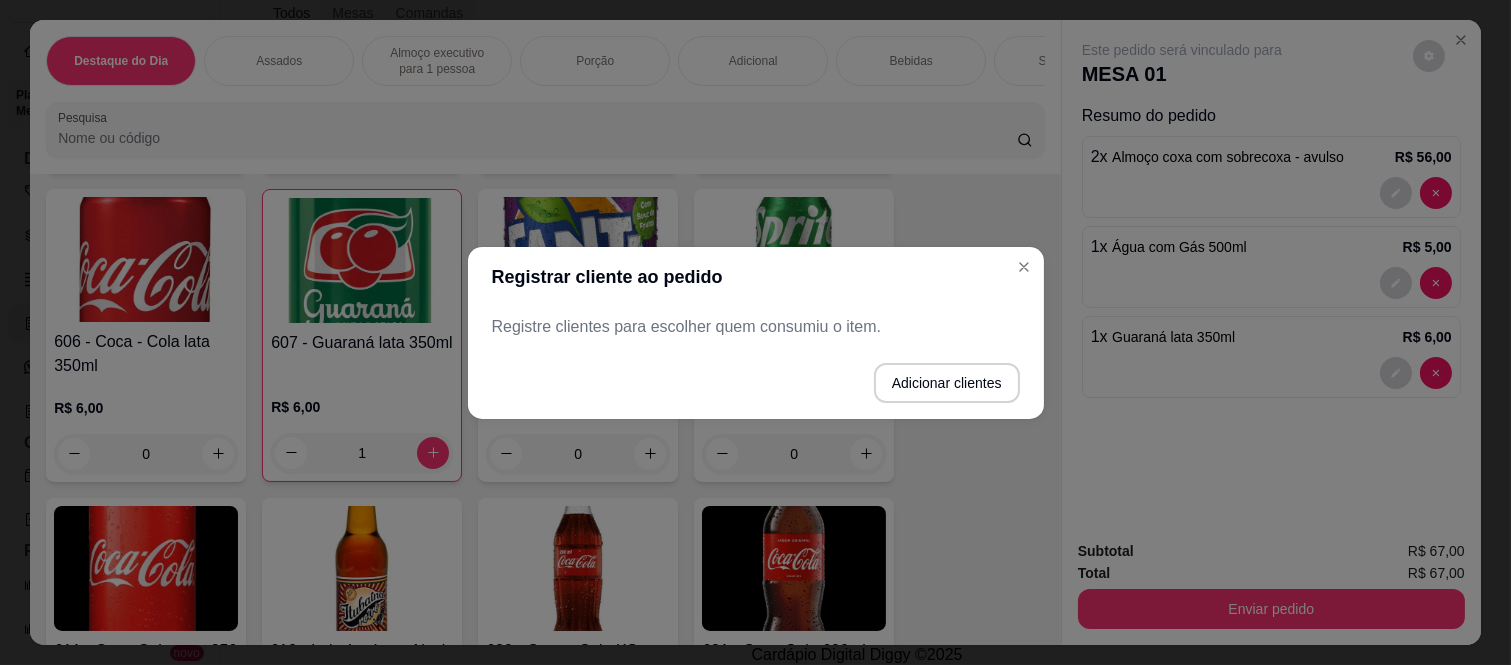 click on "Registrar cliente ao pedido" at bounding box center (756, 277) 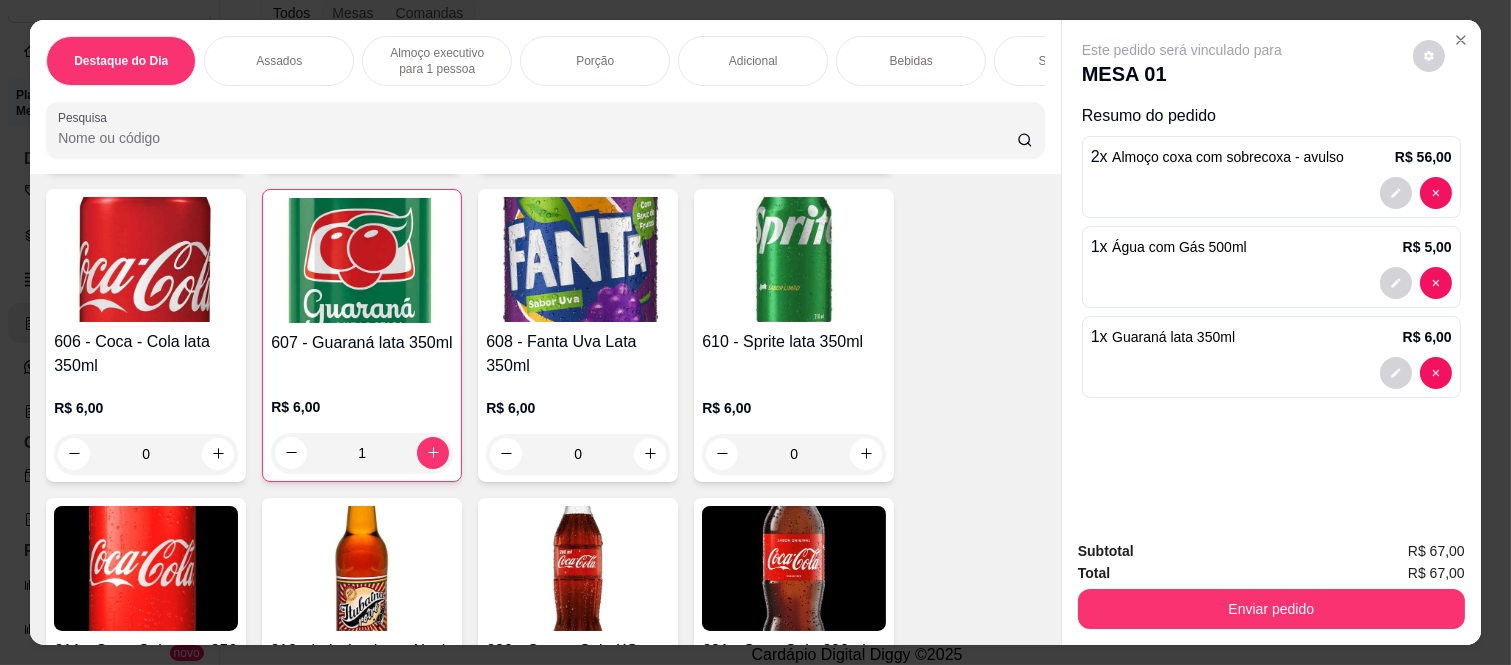 click on "Enviar pedido" at bounding box center [1271, 609] 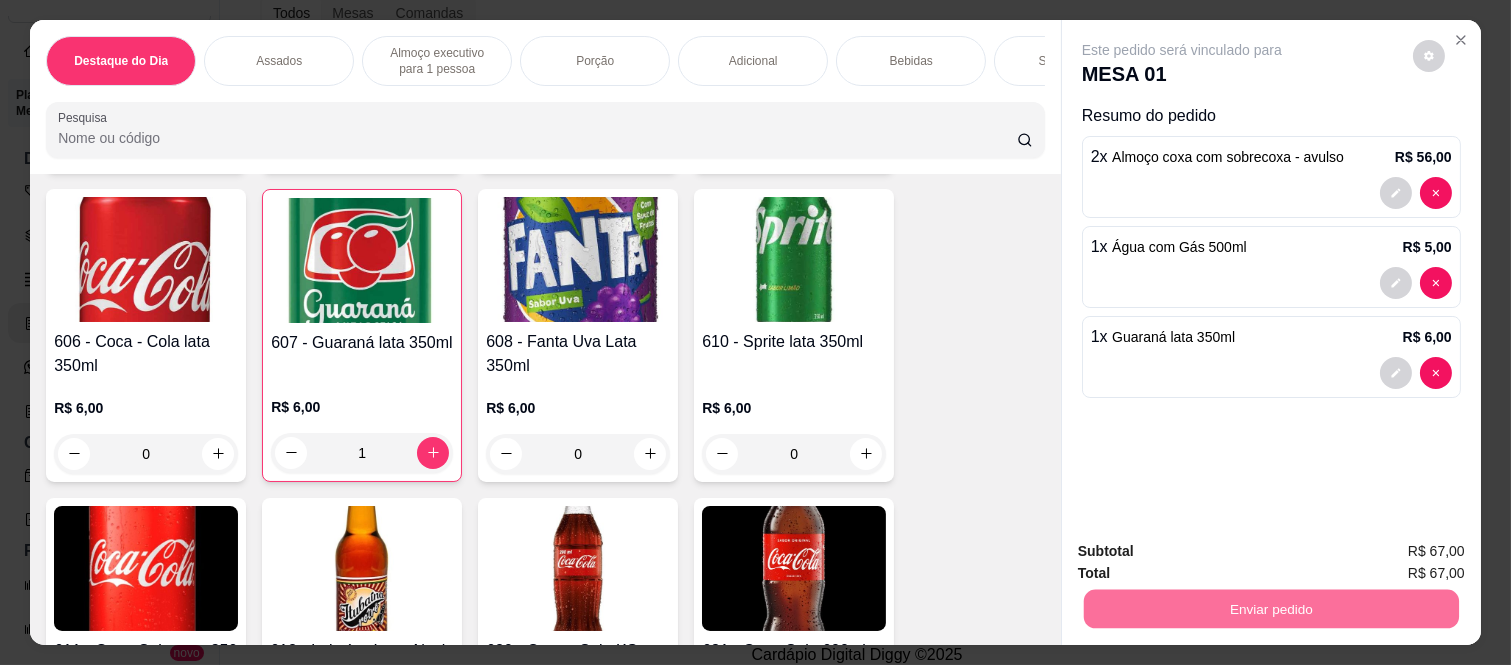 click on "Não registrar e enviar pedido" at bounding box center (1205, 551) 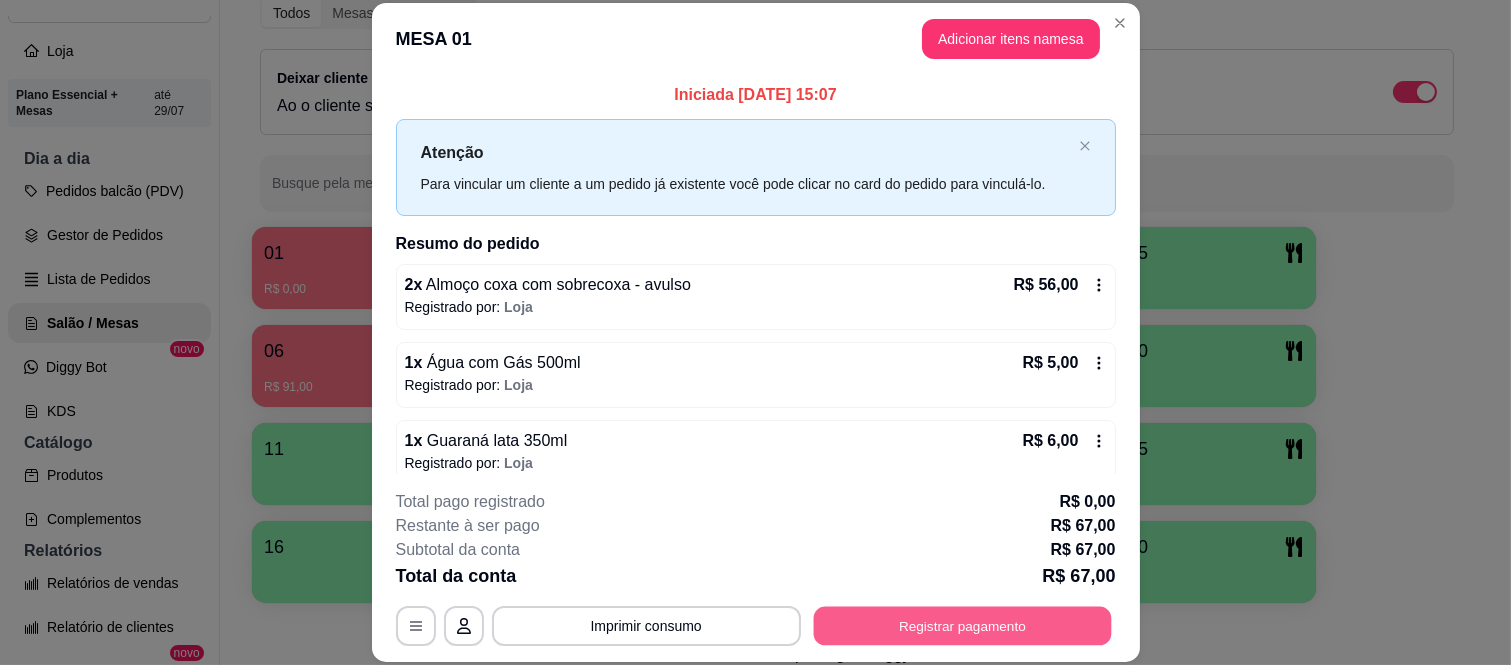 click on "Registrar pagamento" at bounding box center (962, 625) 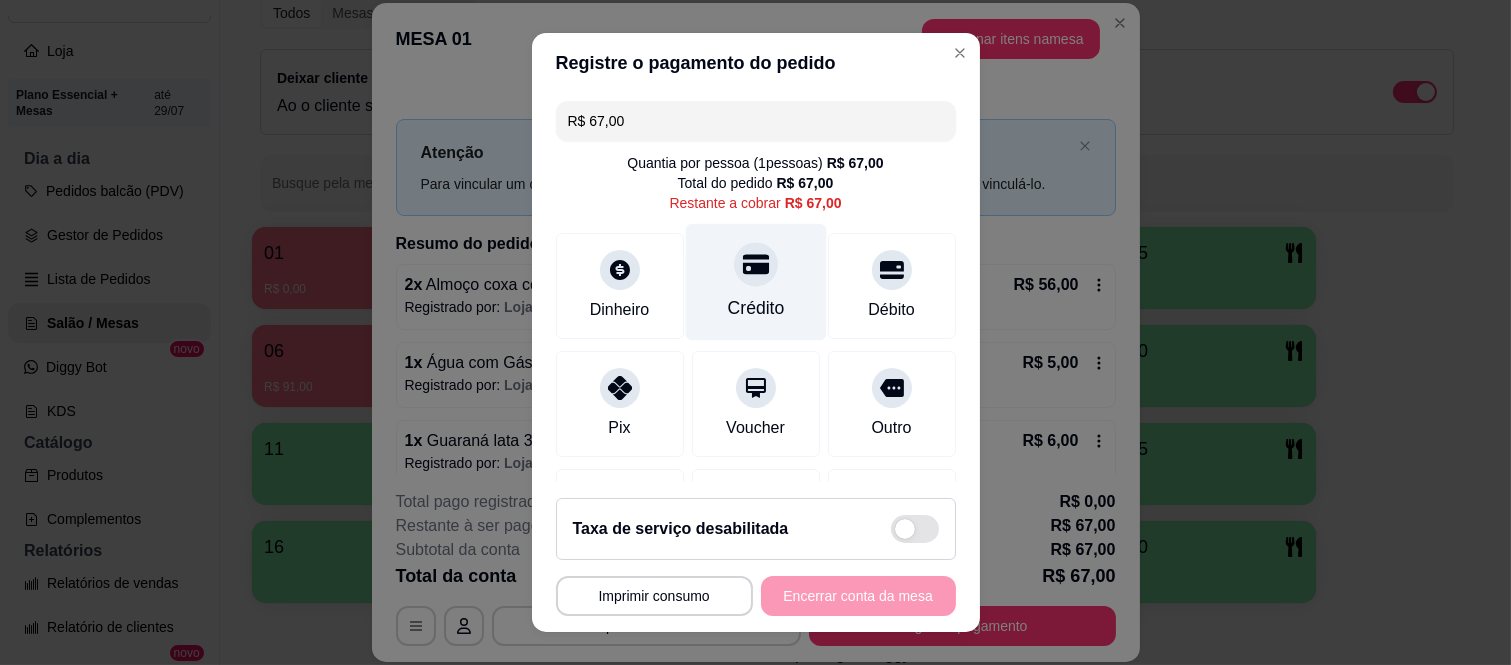 click 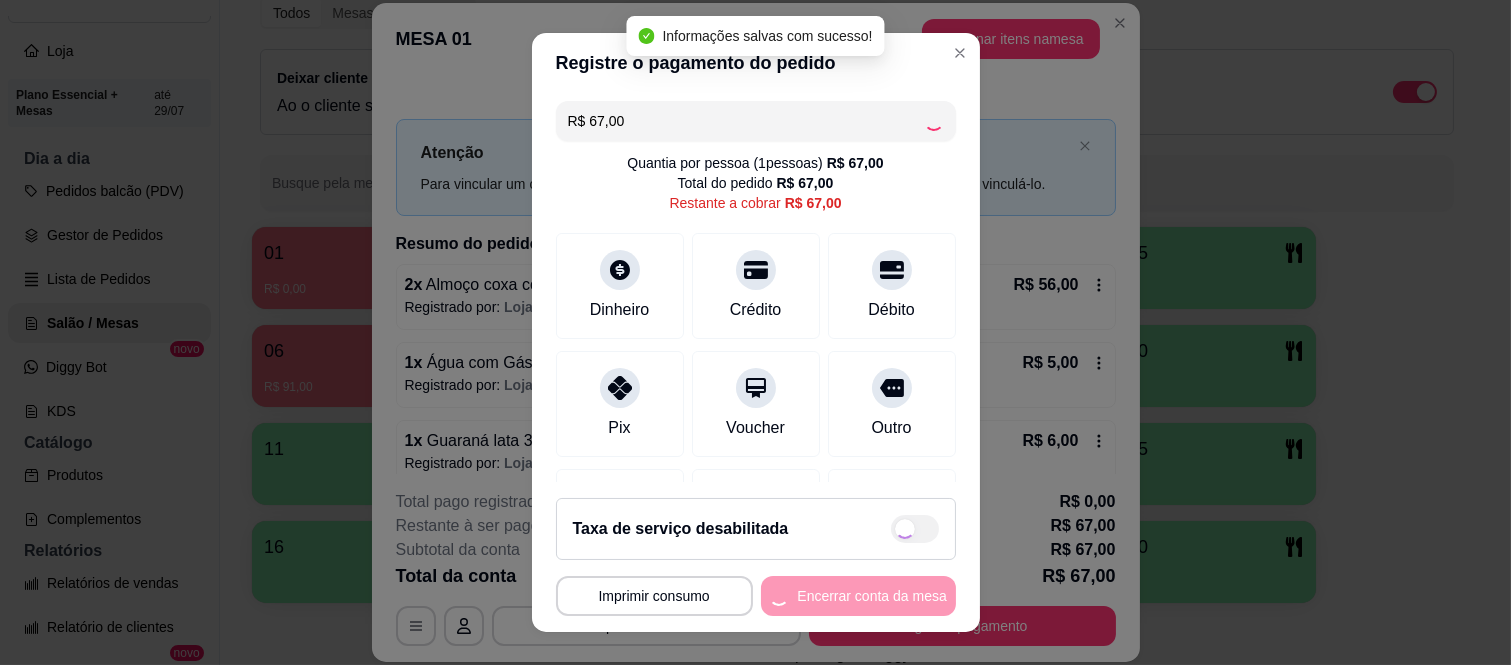type on "R$ 0,00" 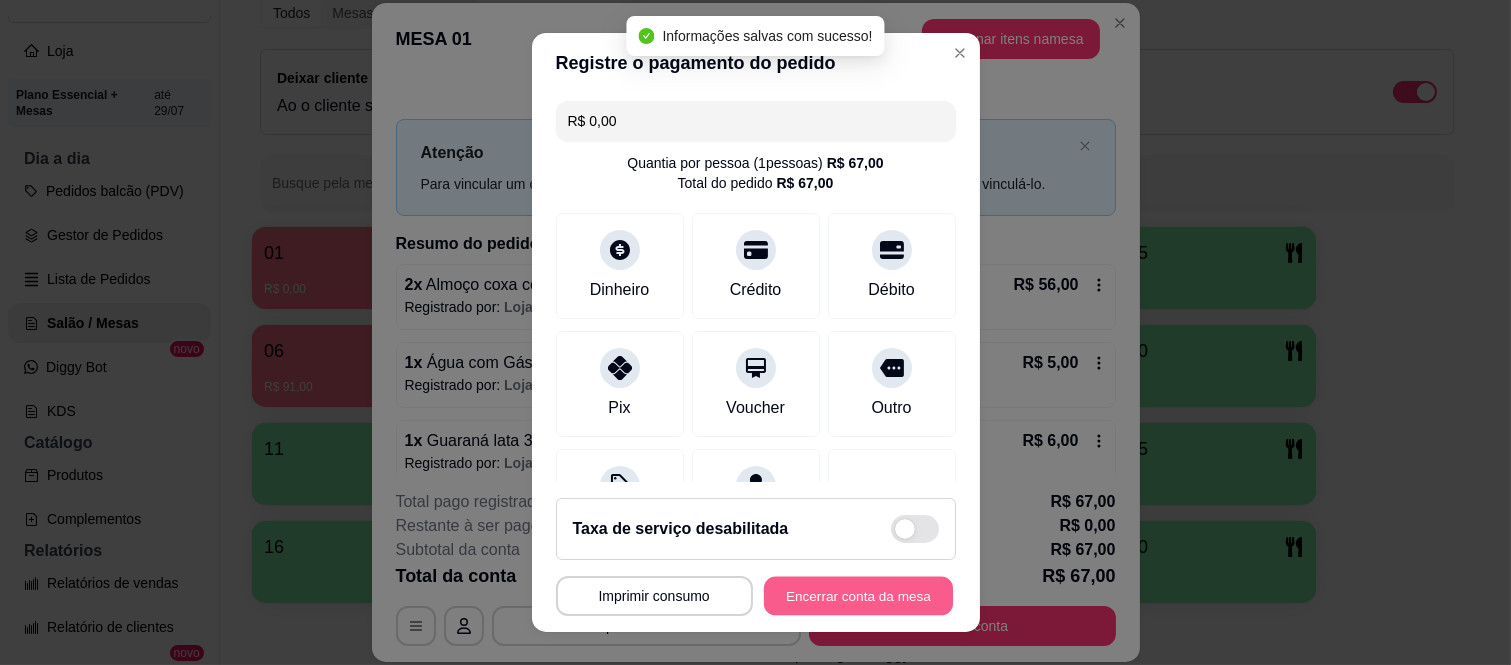 click on "Encerrar conta da mesa" at bounding box center [858, 595] 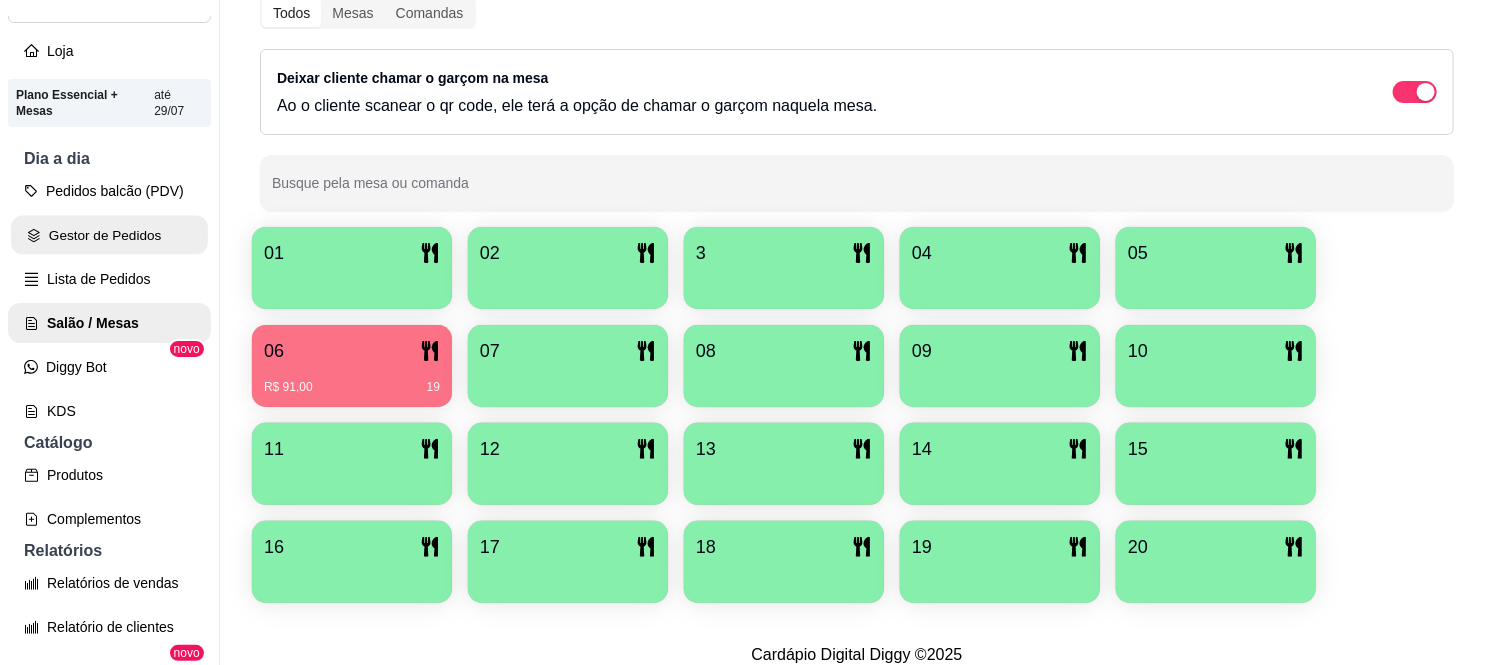 click on "Gestor de Pedidos" at bounding box center (109, 235) 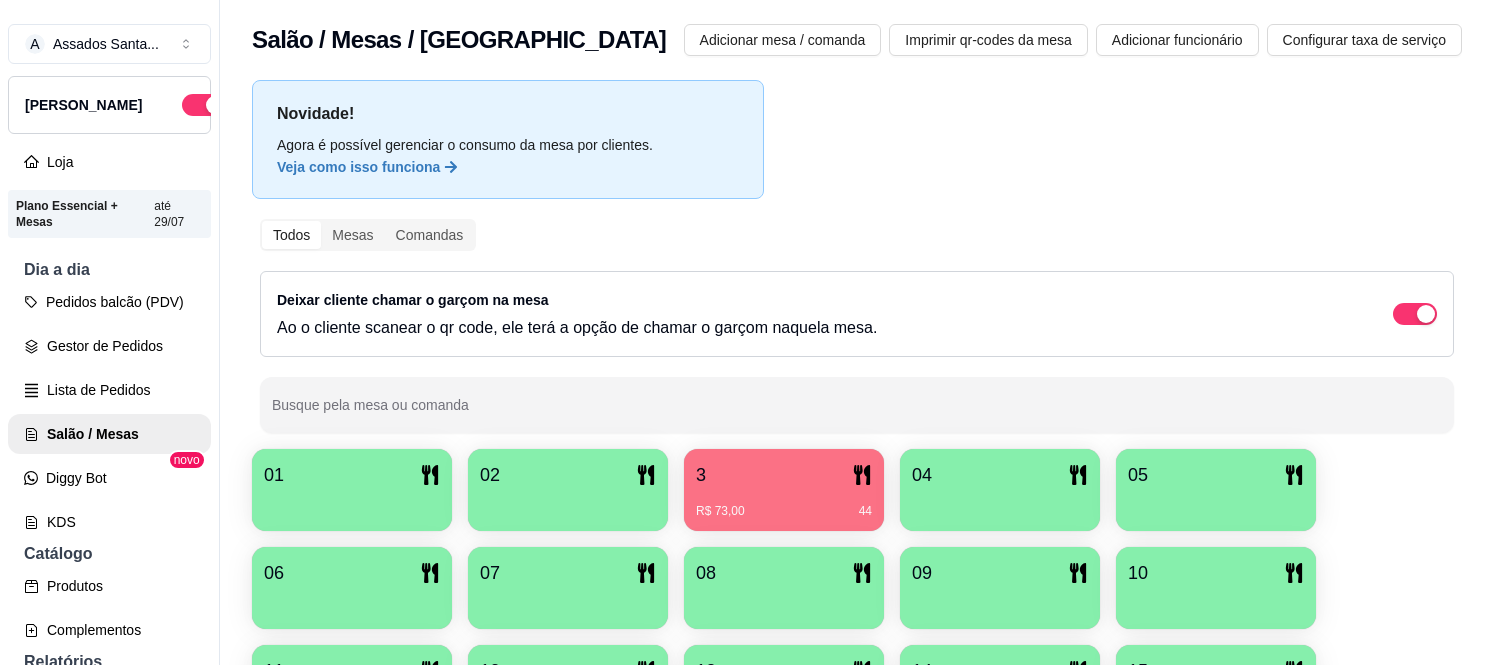 scroll, scrollTop: 0, scrollLeft: 0, axis: both 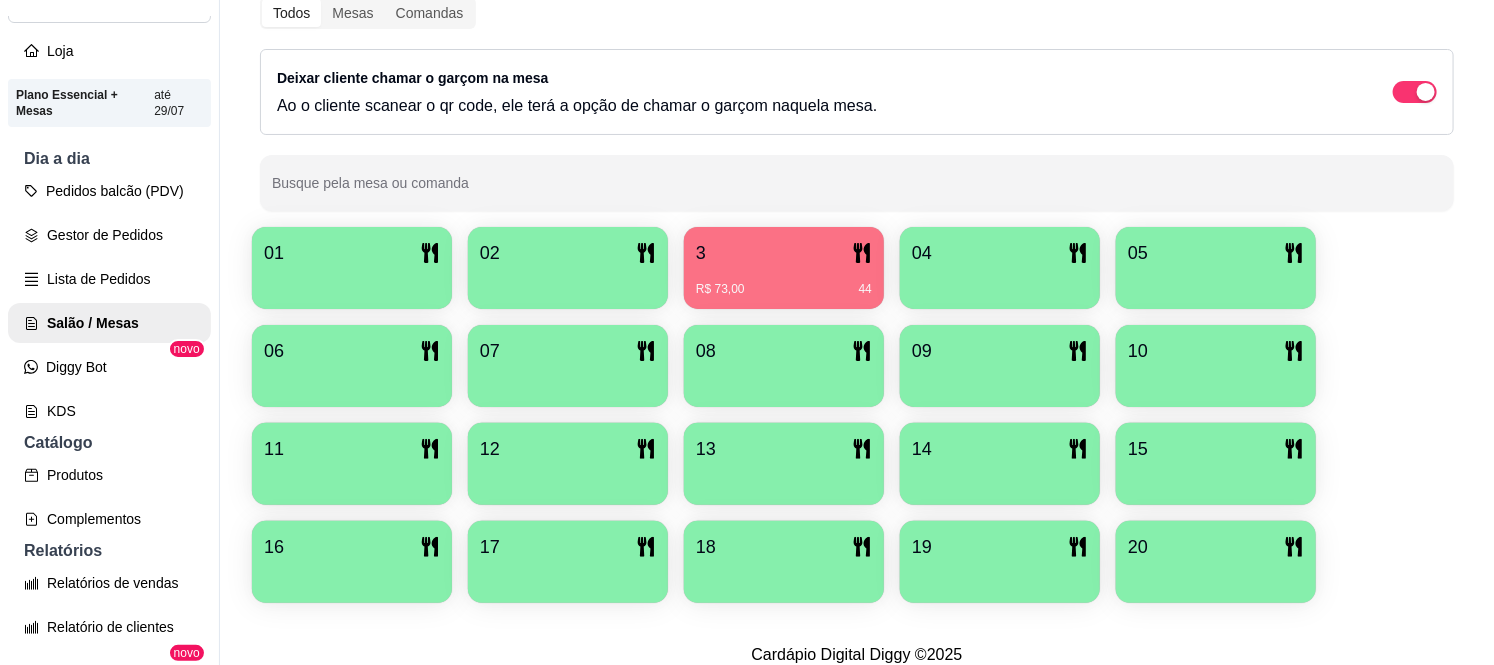 click on "R$ 73,00 44" at bounding box center [784, 289] 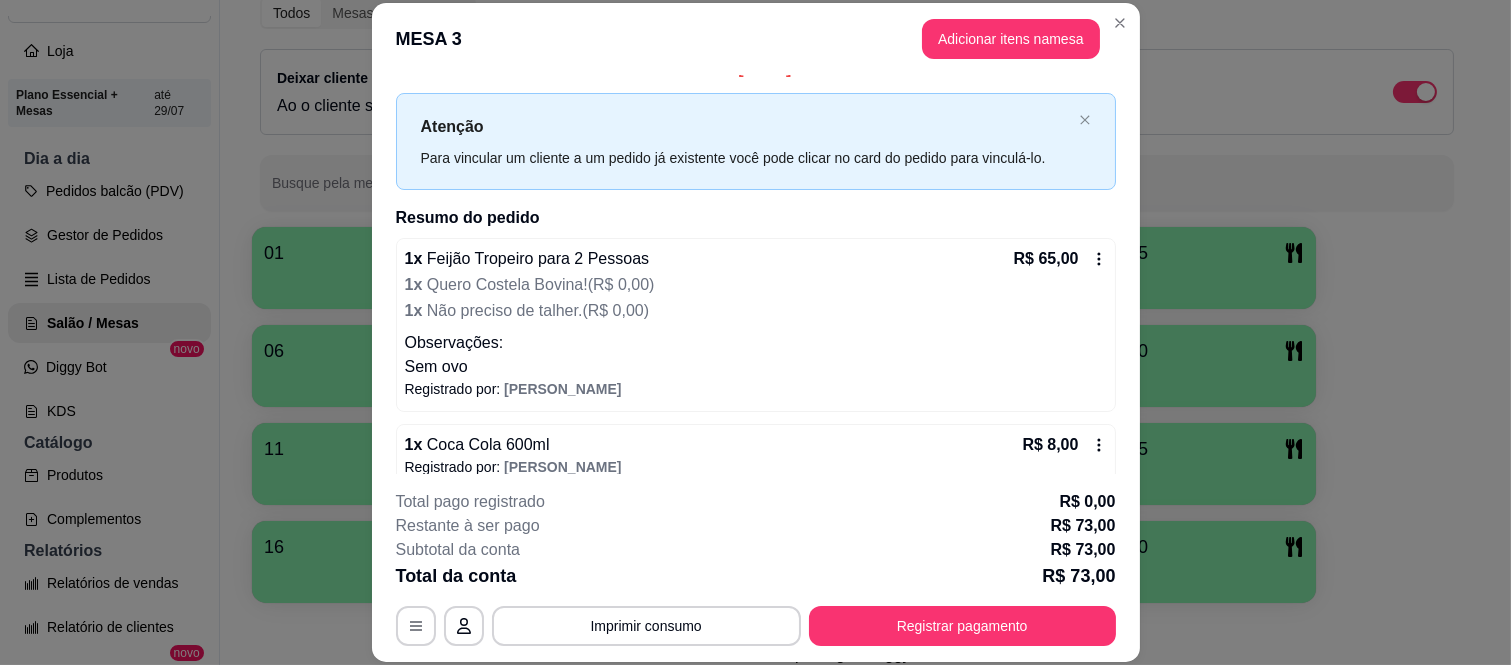 scroll, scrollTop: 51, scrollLeft: 0, axis: vertical 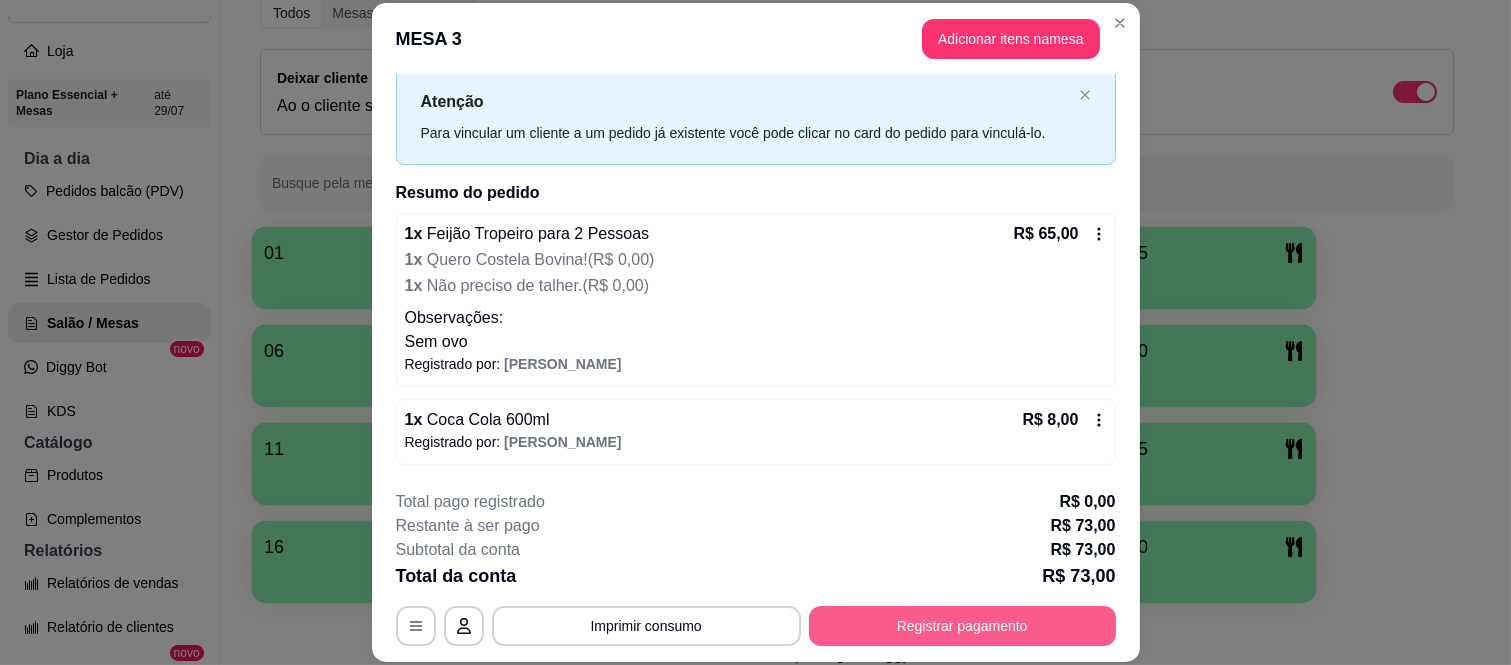 click on "Registrar pagamento" at bounding box center (962, 626) 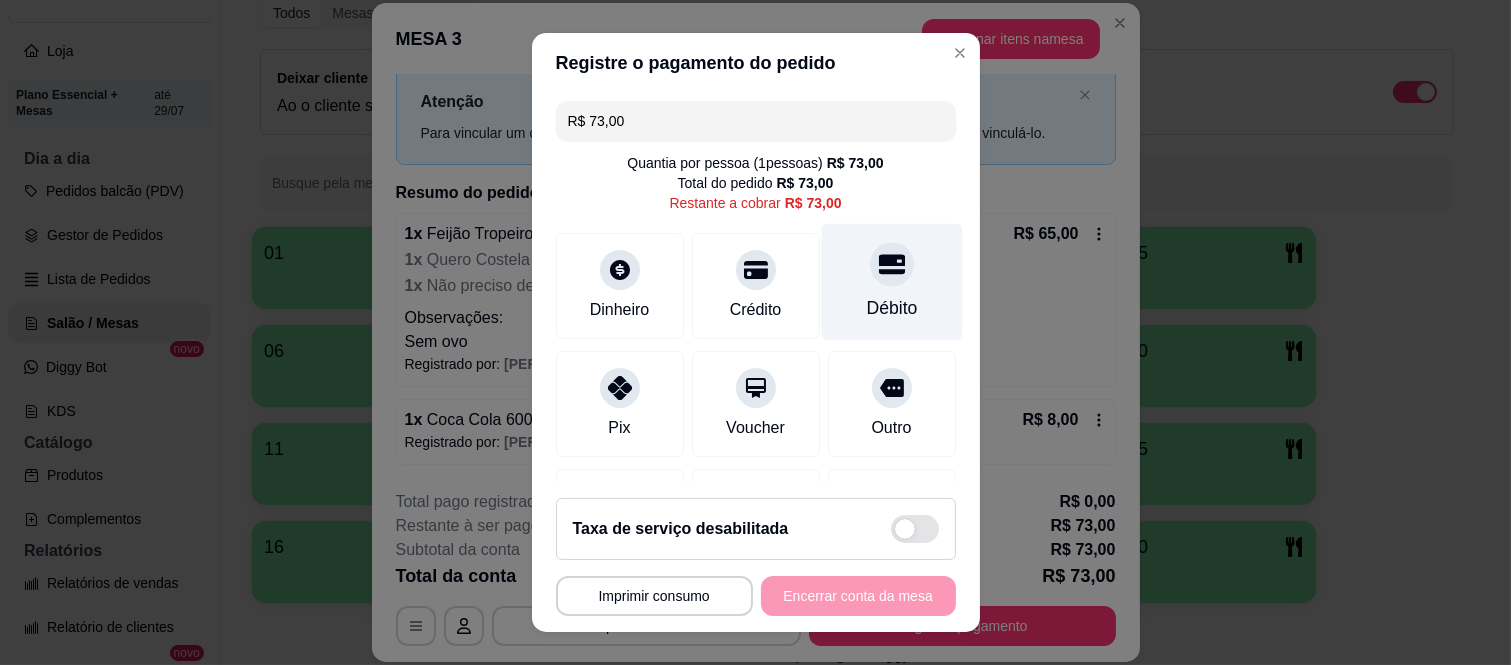 click on "Débito" at bounding box center [891, 308] 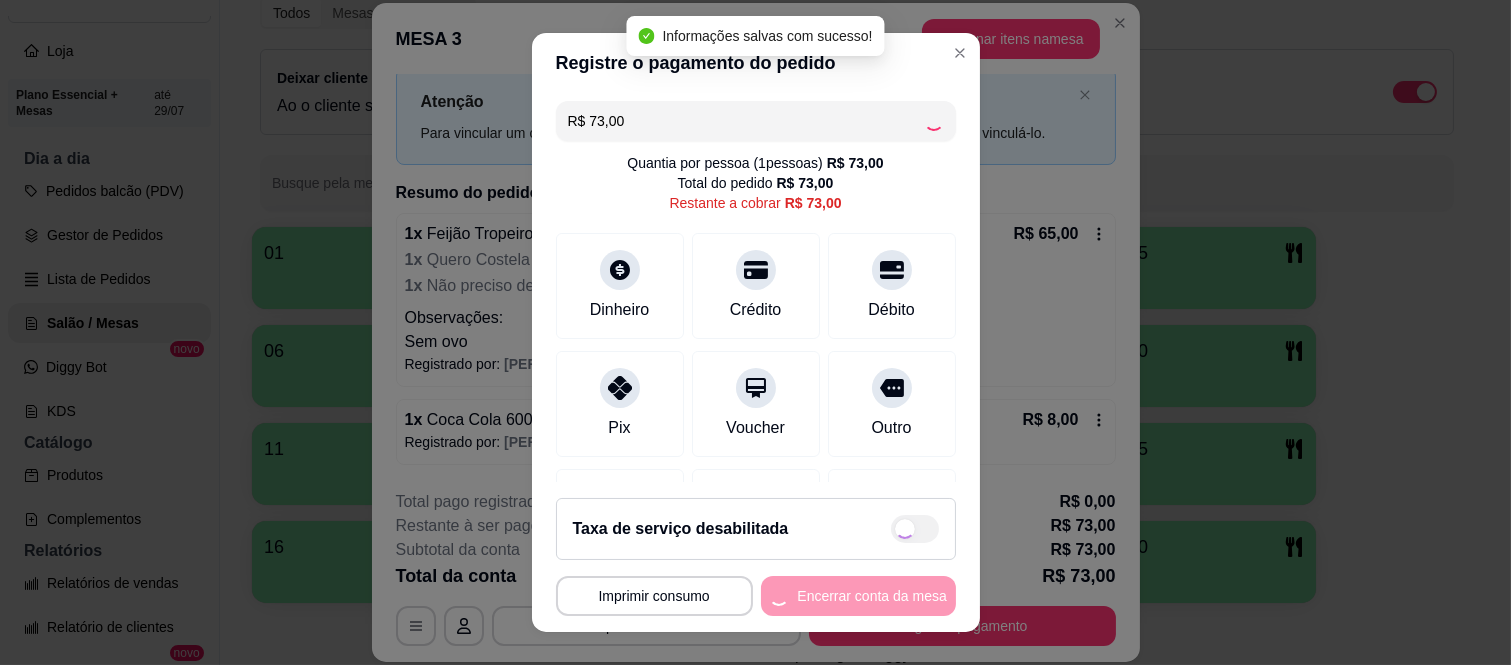 type on "R$ 0,00" 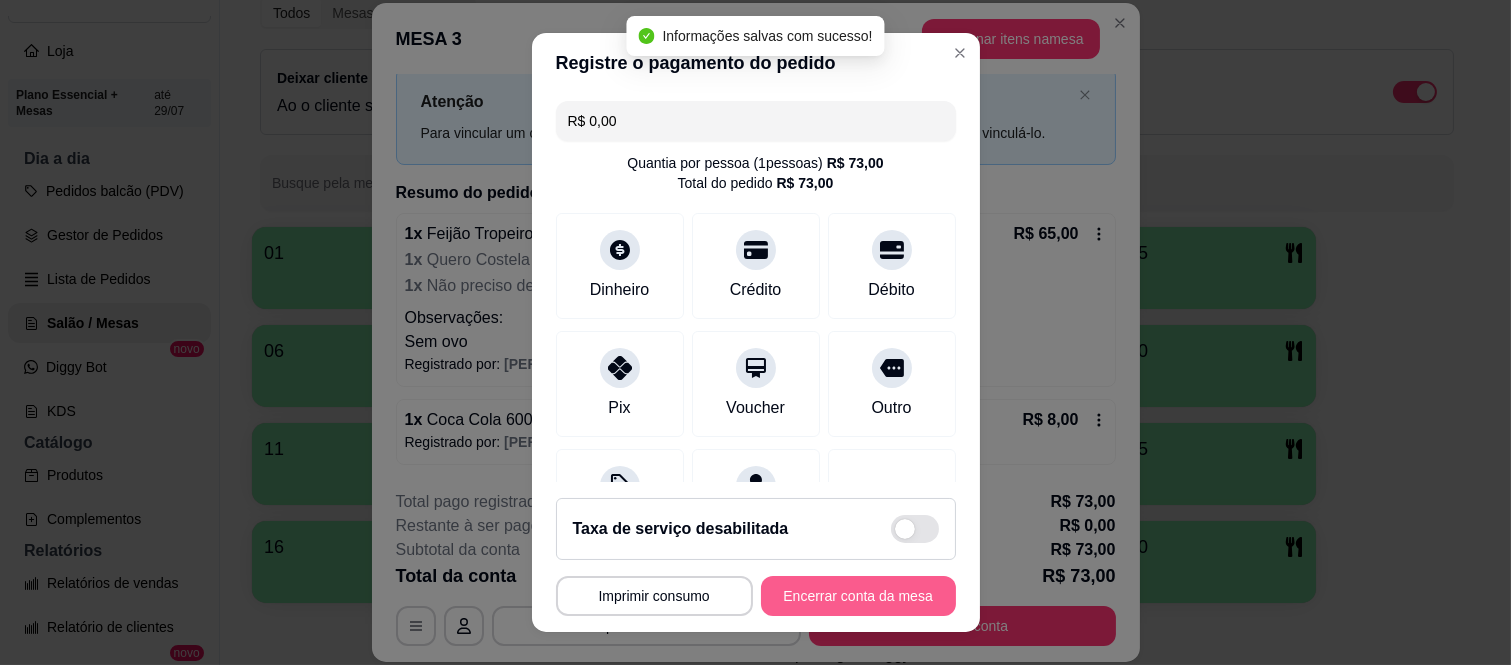 click on "Encerrar conta da mesa" at bounding box center [858, 596] 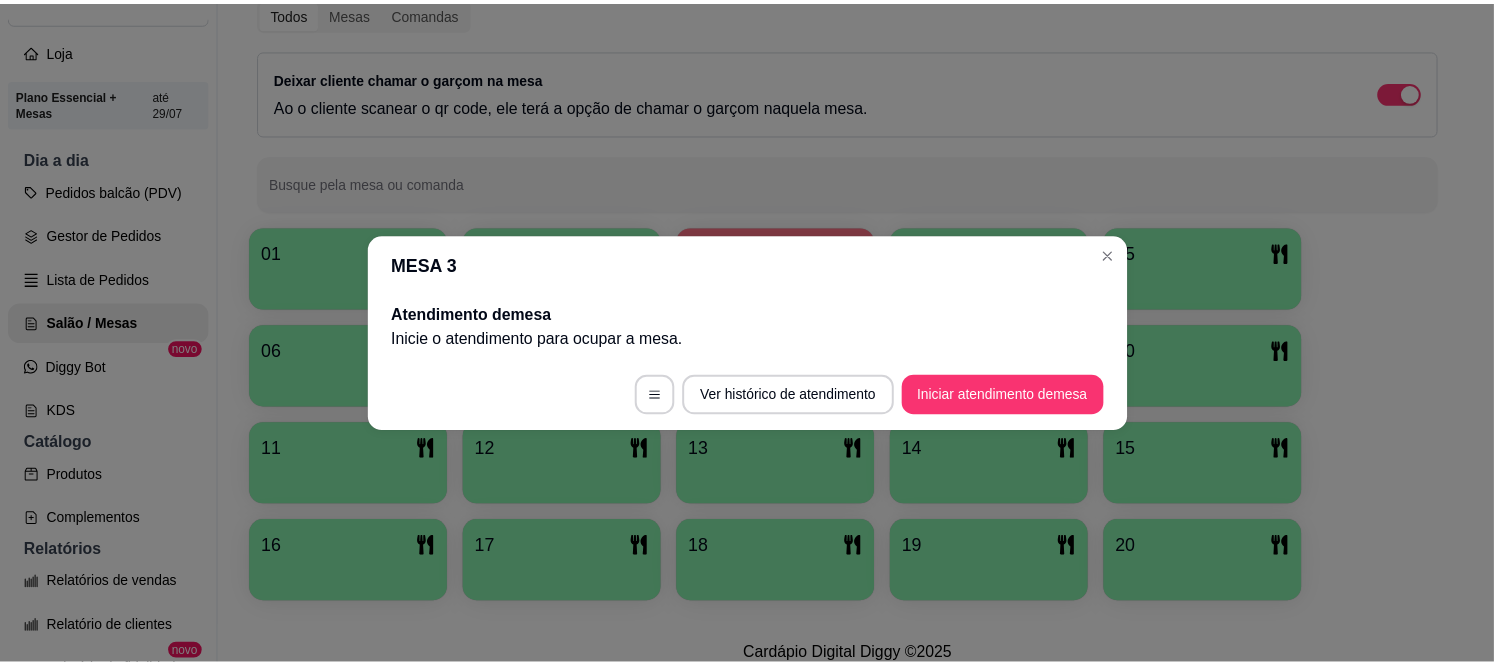 scroll, scrollTop: 0, scrollLeft: 0, axis: both 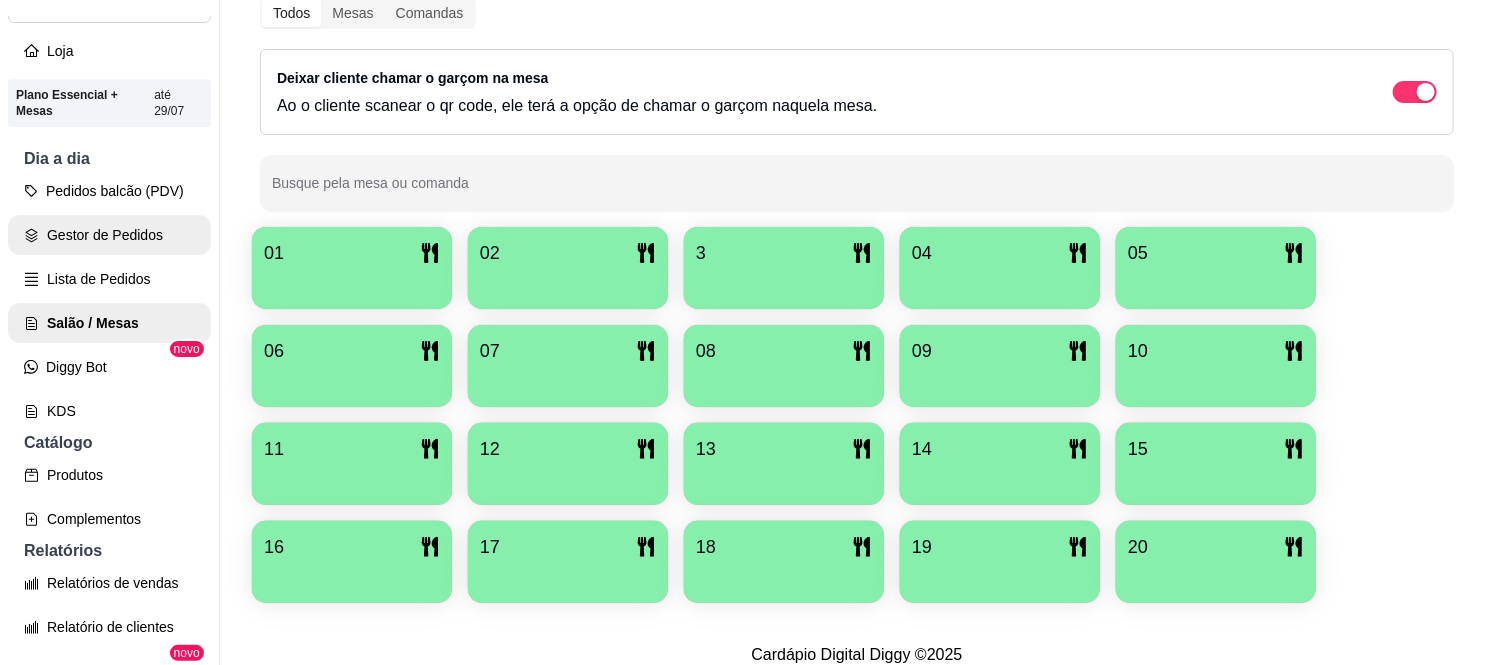 click on "Gestor de Pedidos" at bounding box center (109, 235) 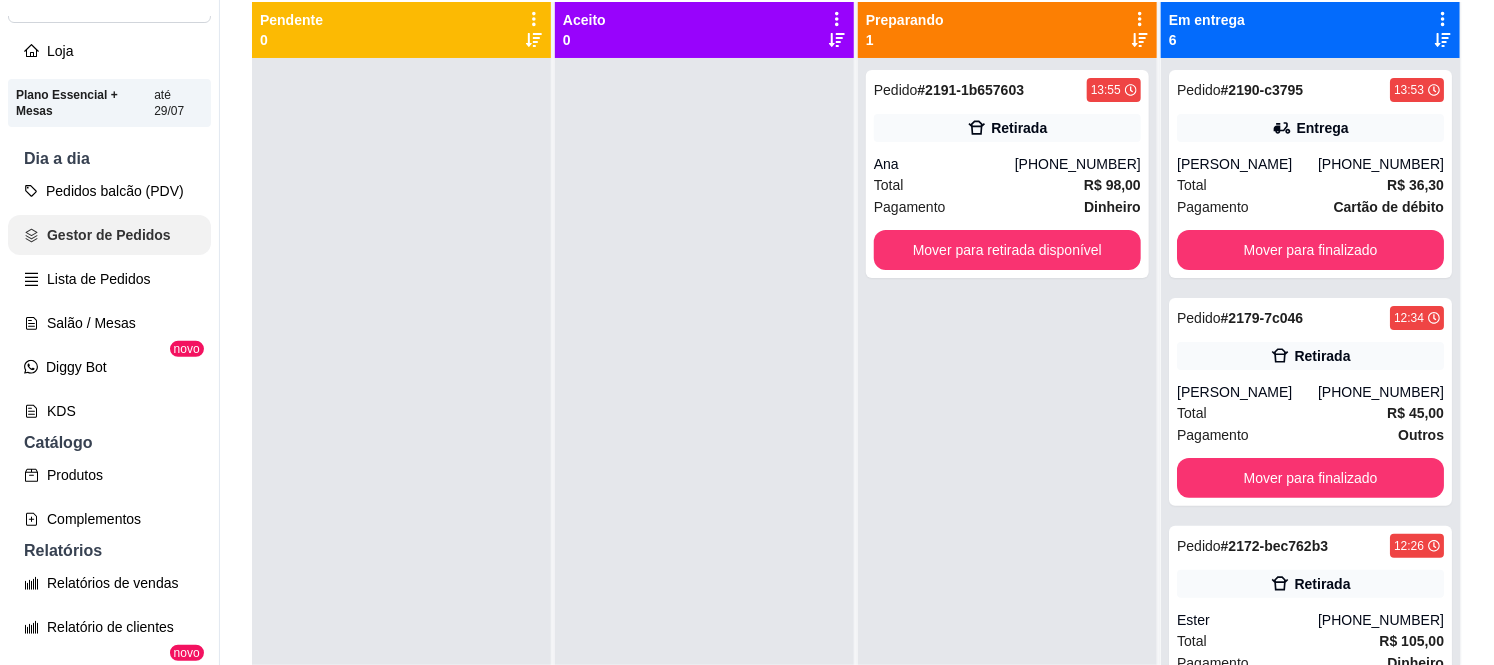 scroll, scrollTop: 0, scrollLeft: 0, axis: both 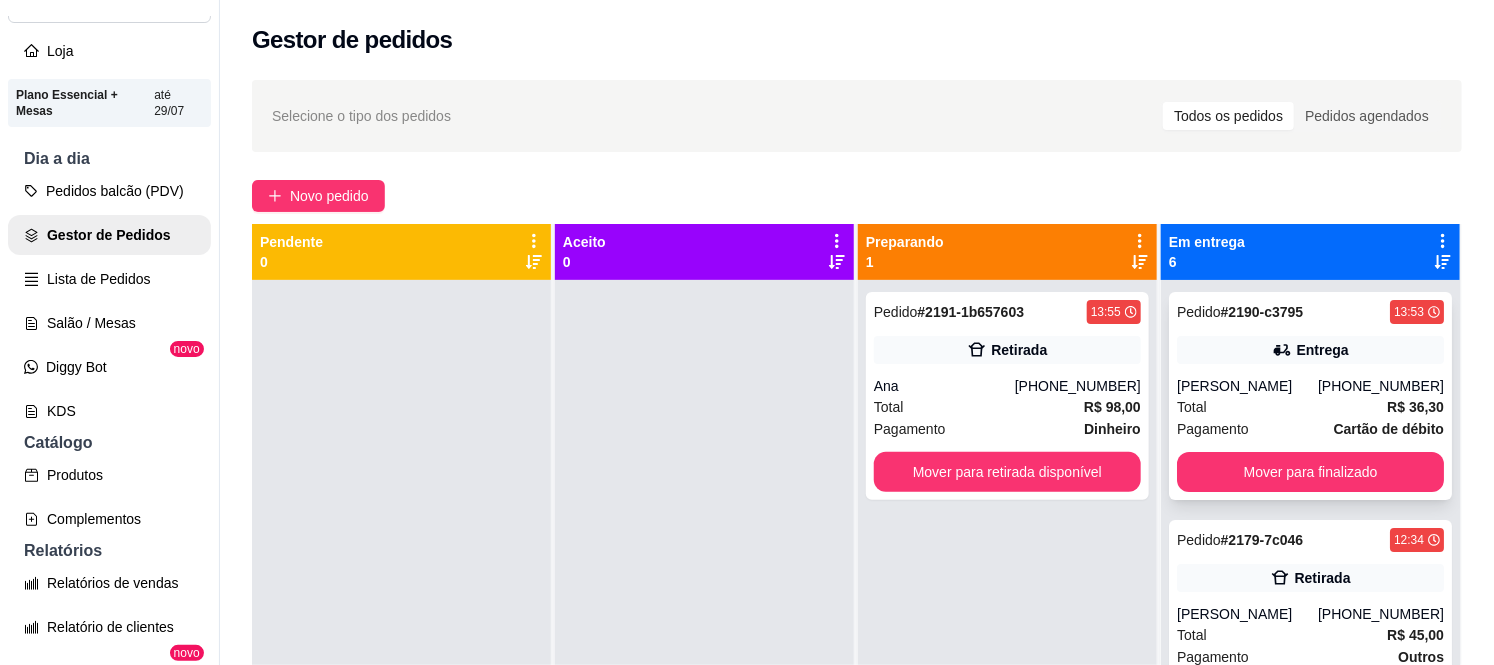 click on "Pagamento Cartão de débito" at bounding box center [1310, 429] 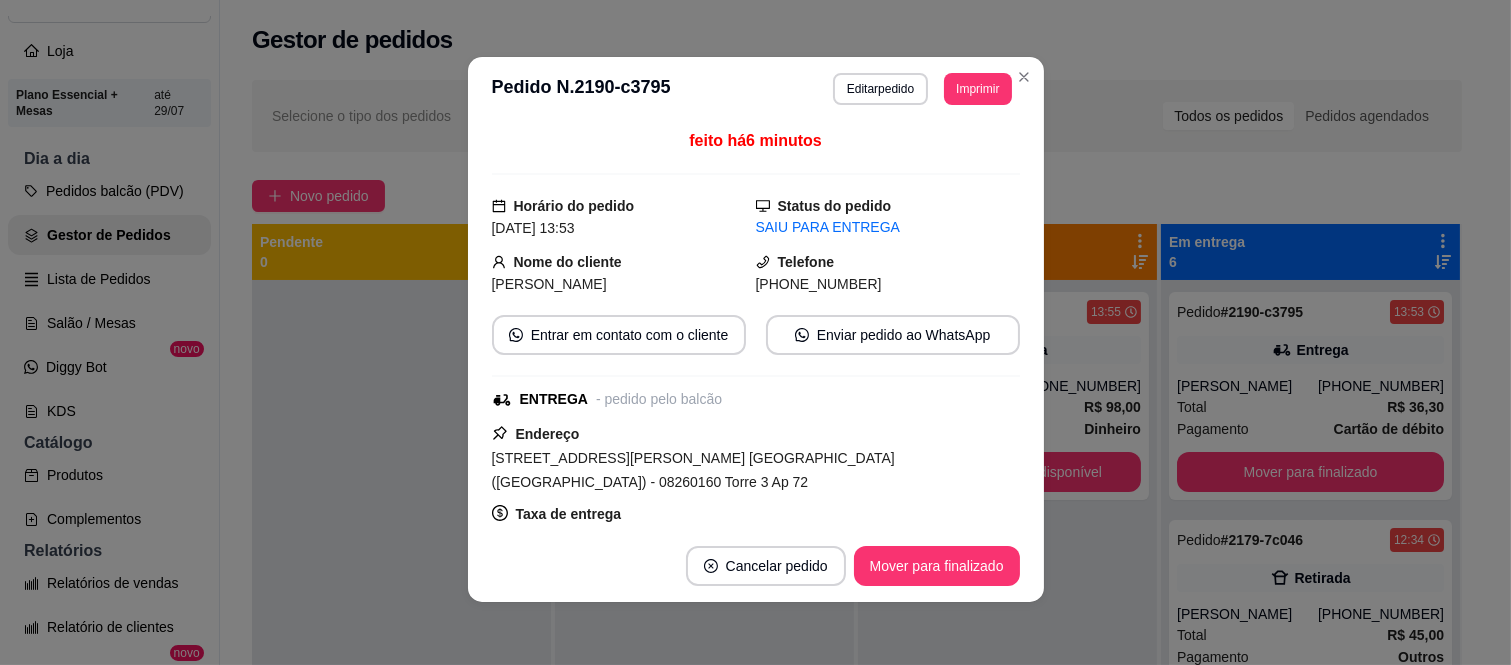 scroll, scrollTop: 4, scrollLeft: 0, axis: vertical 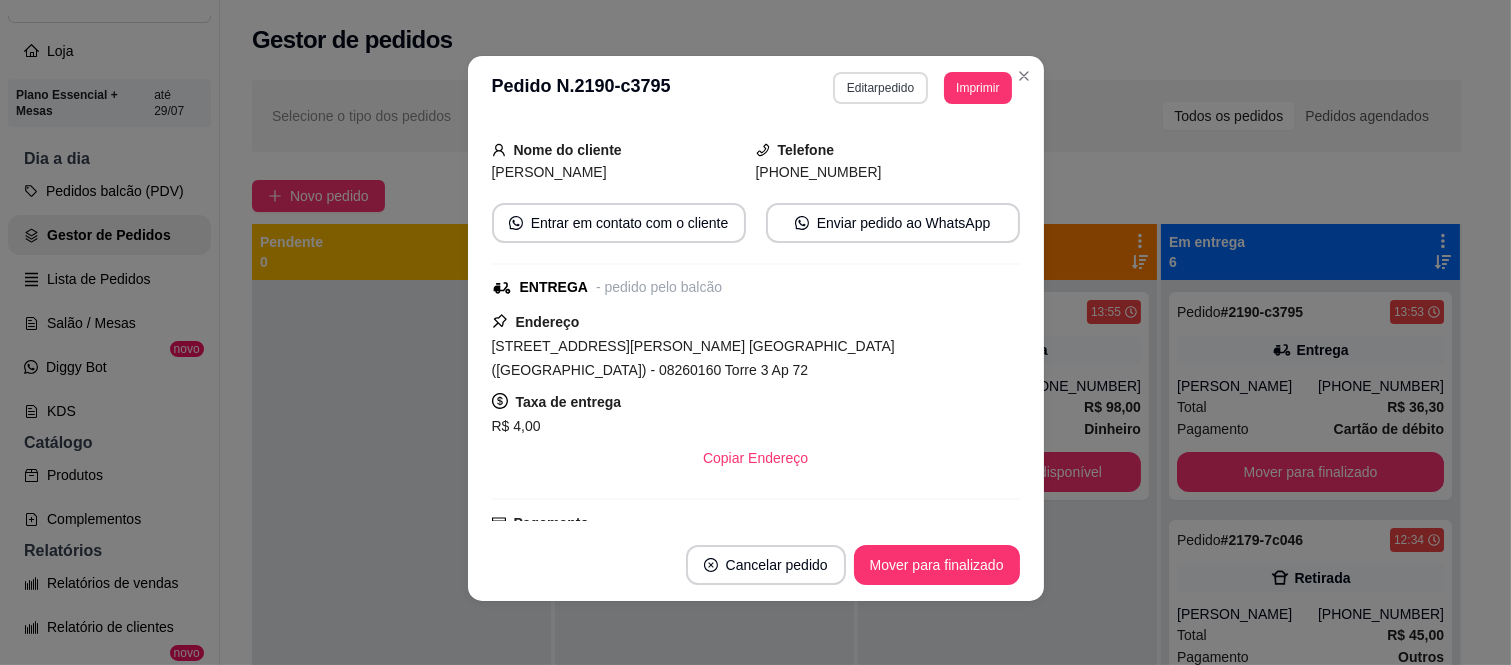 click on "Editar  pedido" at bounding box center [880, 88] 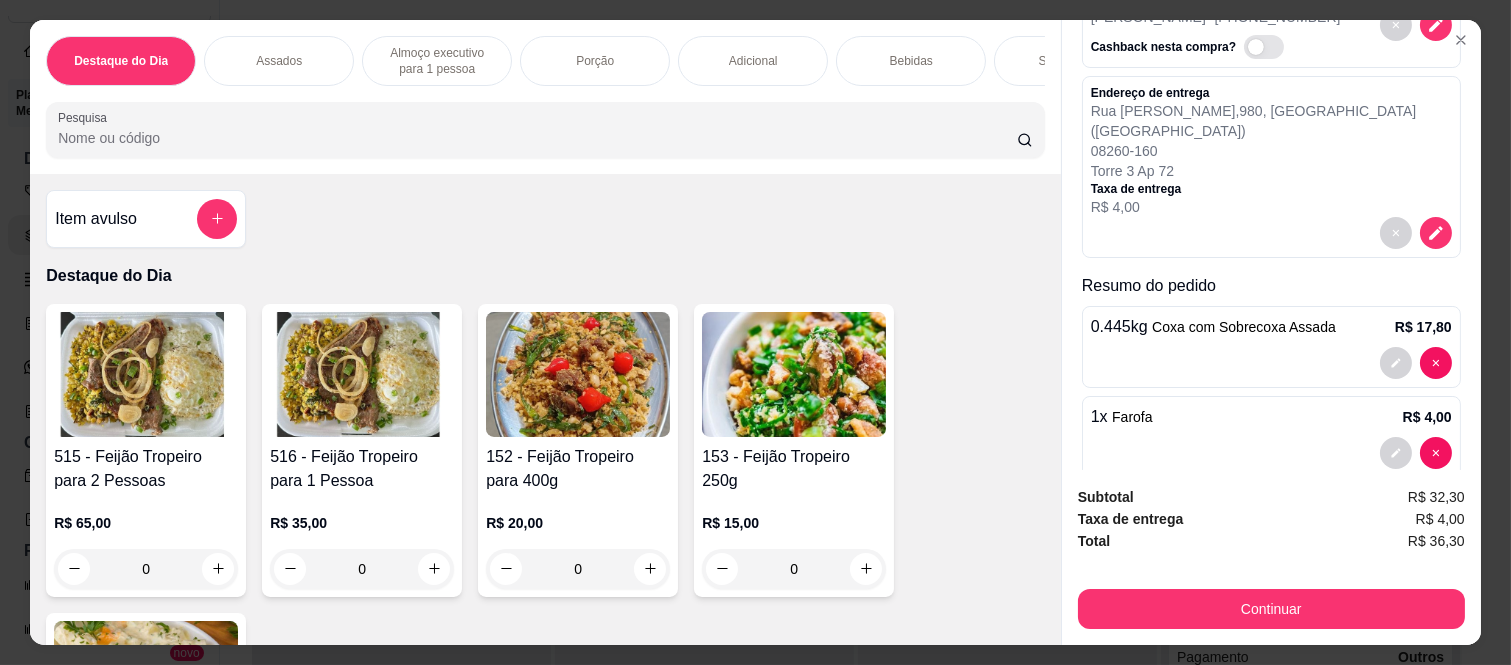 scroll, scrollTop: 242, scrollLeft: 0, axis: vertical 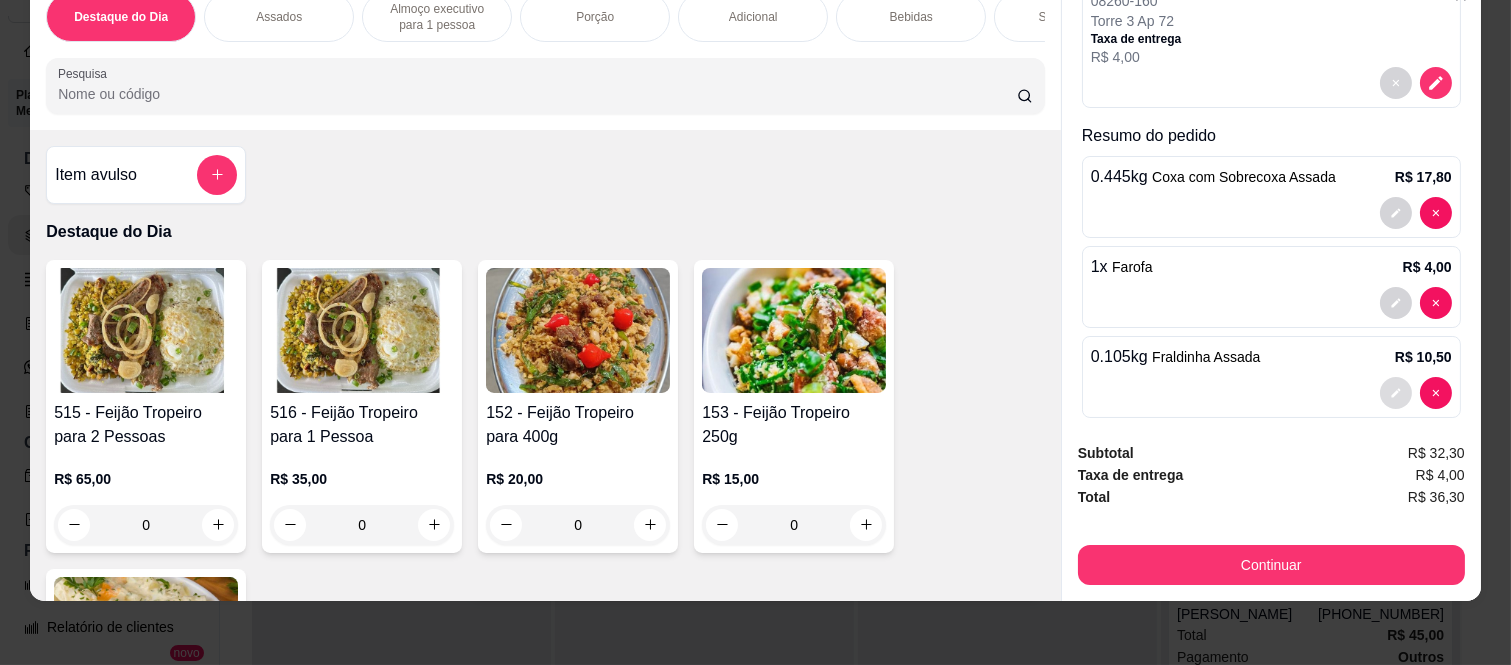 click at bounding box center (1396, 393) 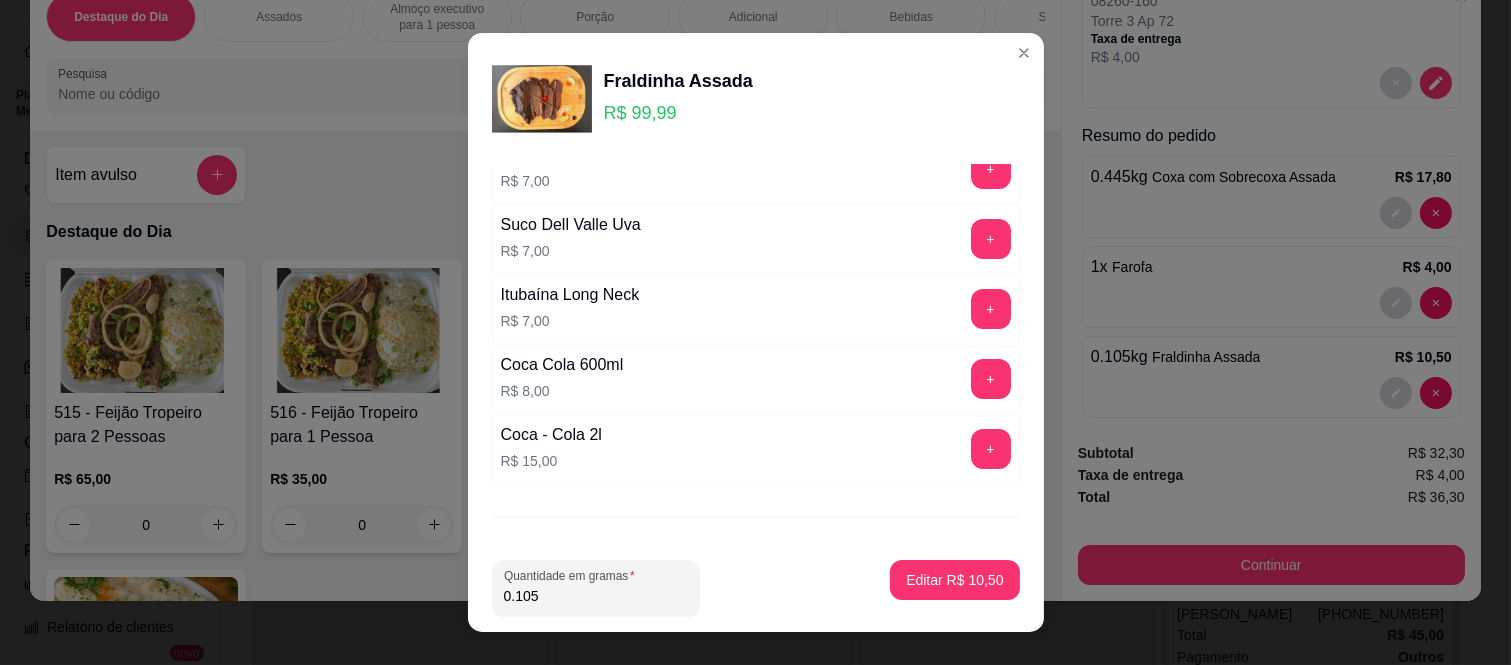scroll, scrollTop: 827, scrollLeft: 0, axis: vertical 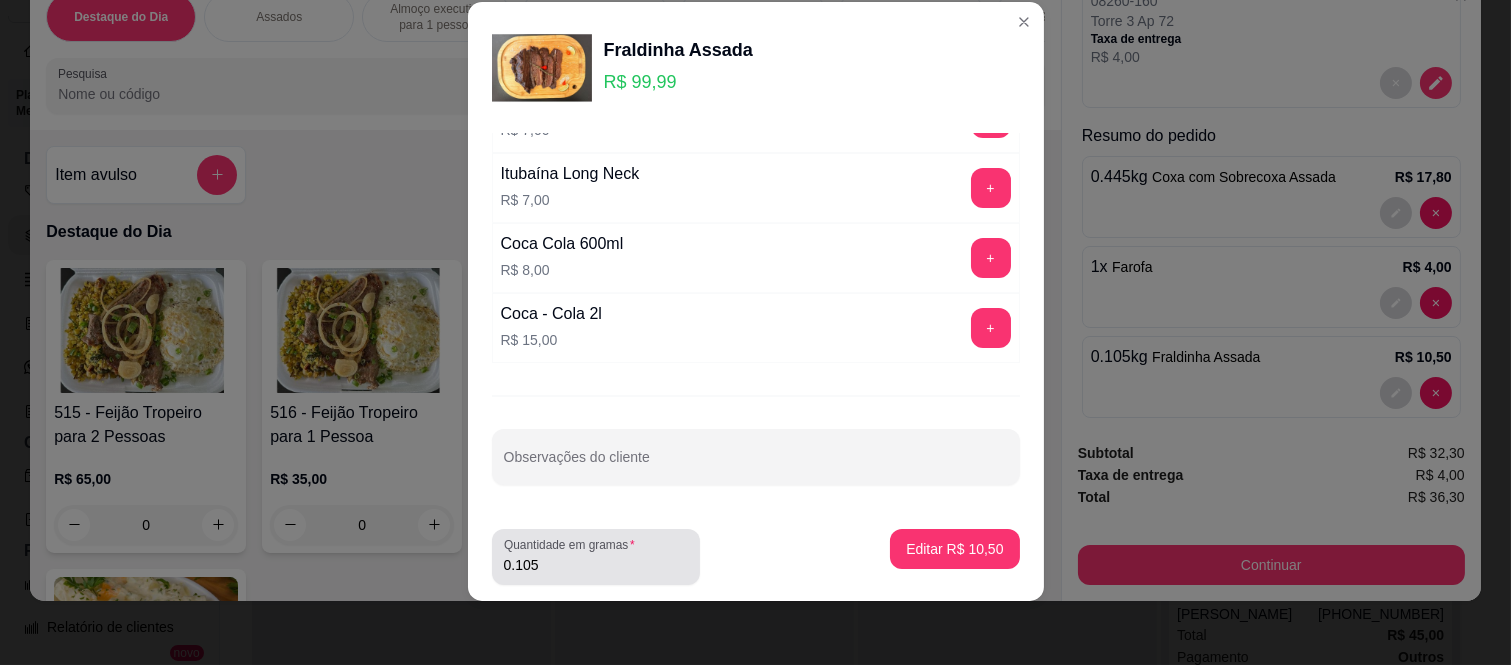 click on "0.105" at bounding box center (596, 565) 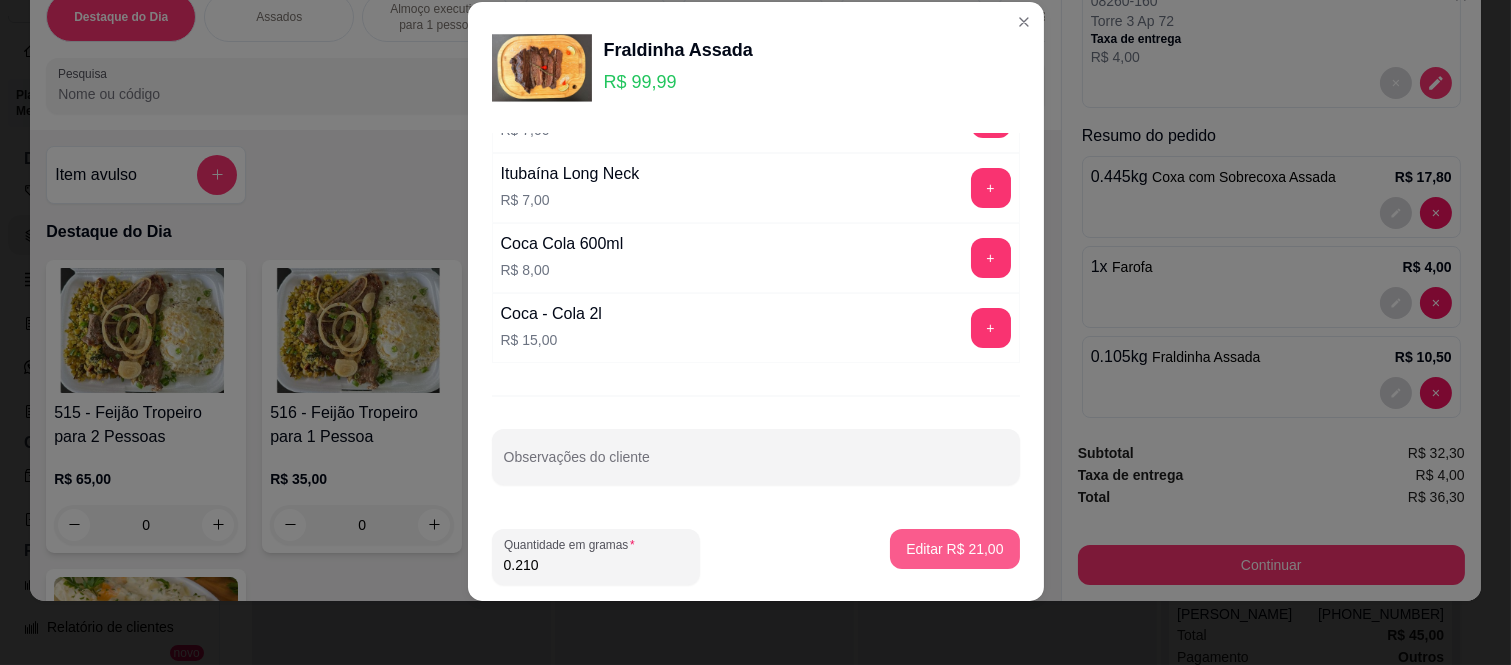 type on "0.210" 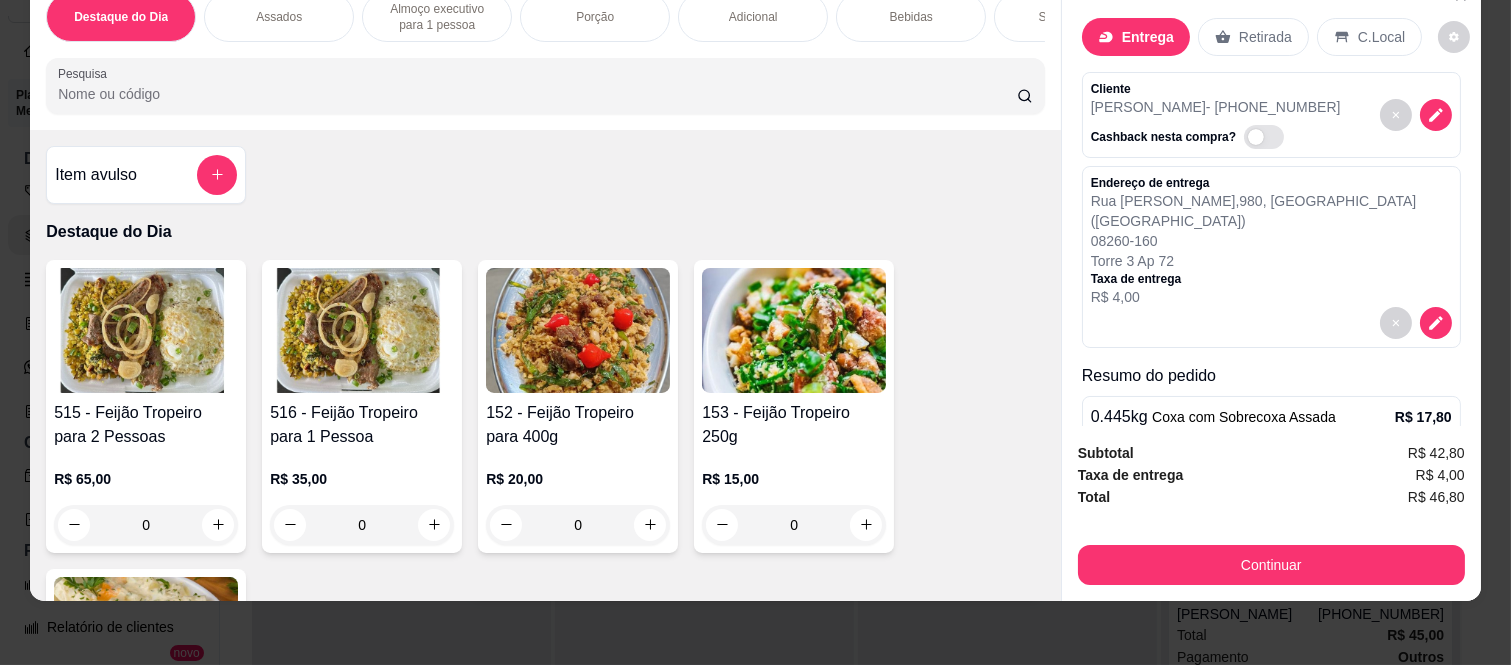 scroll, scrollTop: 0, scrollLeft: 0, axis: both 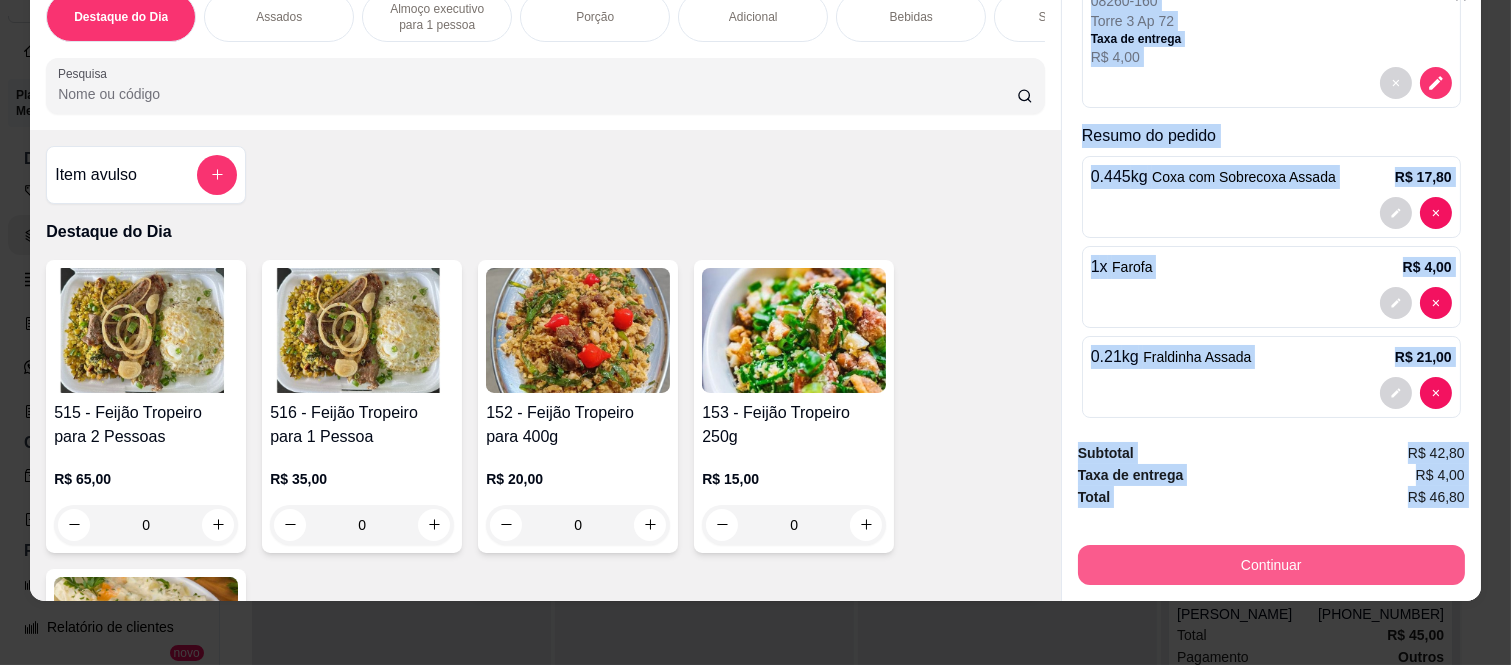 drag, startPoint x: 1083, startPoint y: 73, endPoint x: 1156, endPoint y: 547, distance: 479.58838 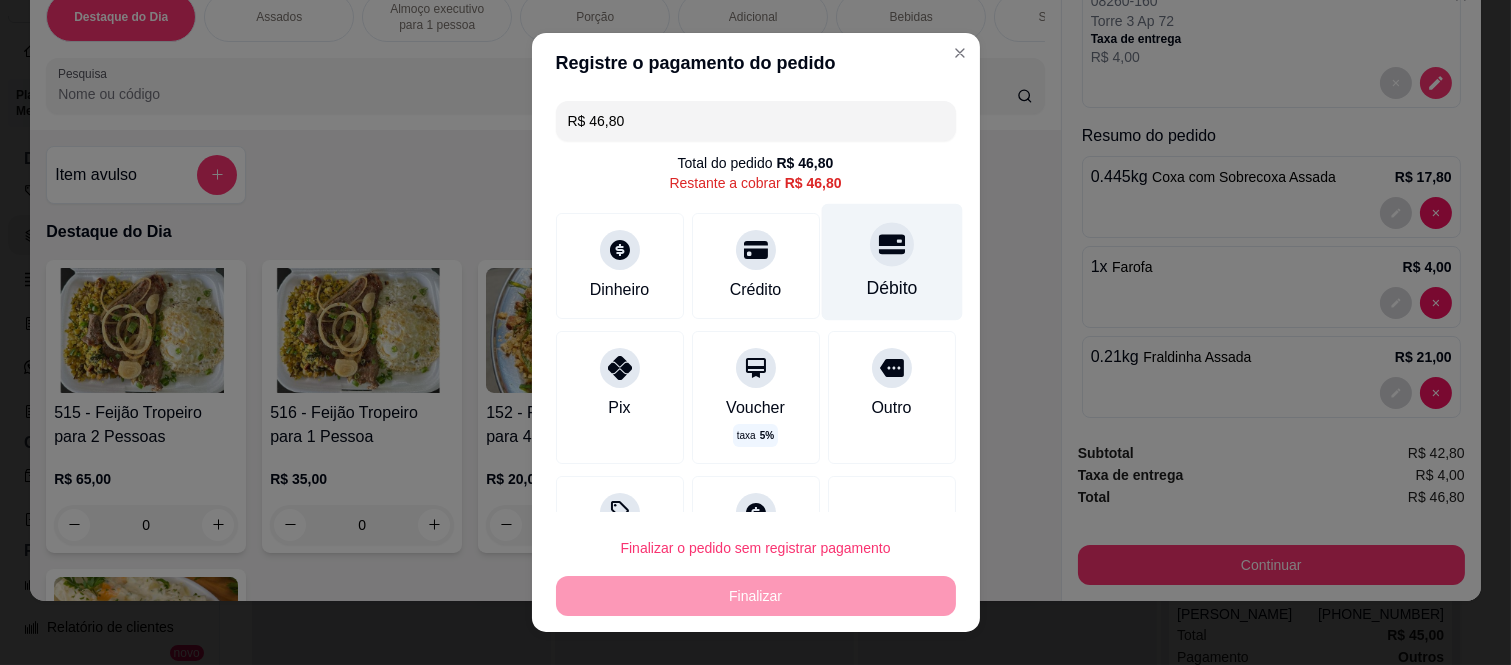 click at bounding box center [892, 245] 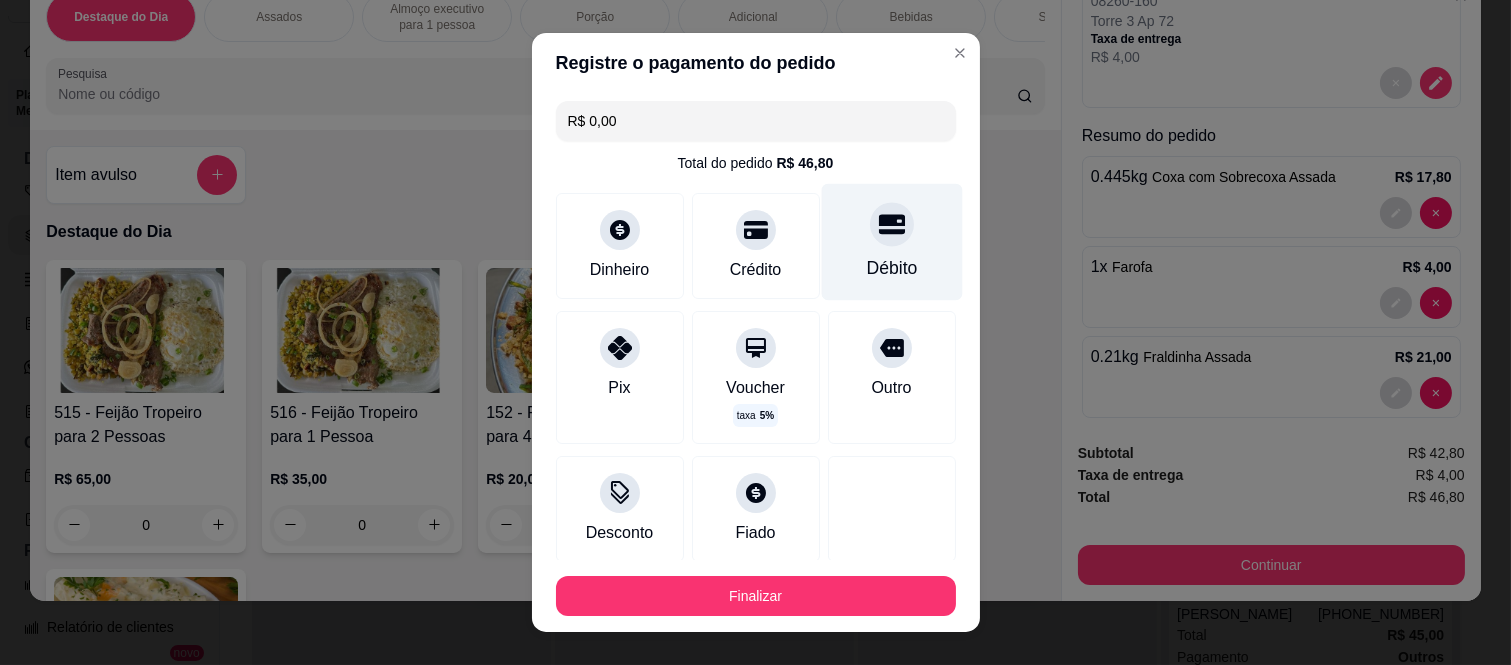 type on "R$ 0,00" 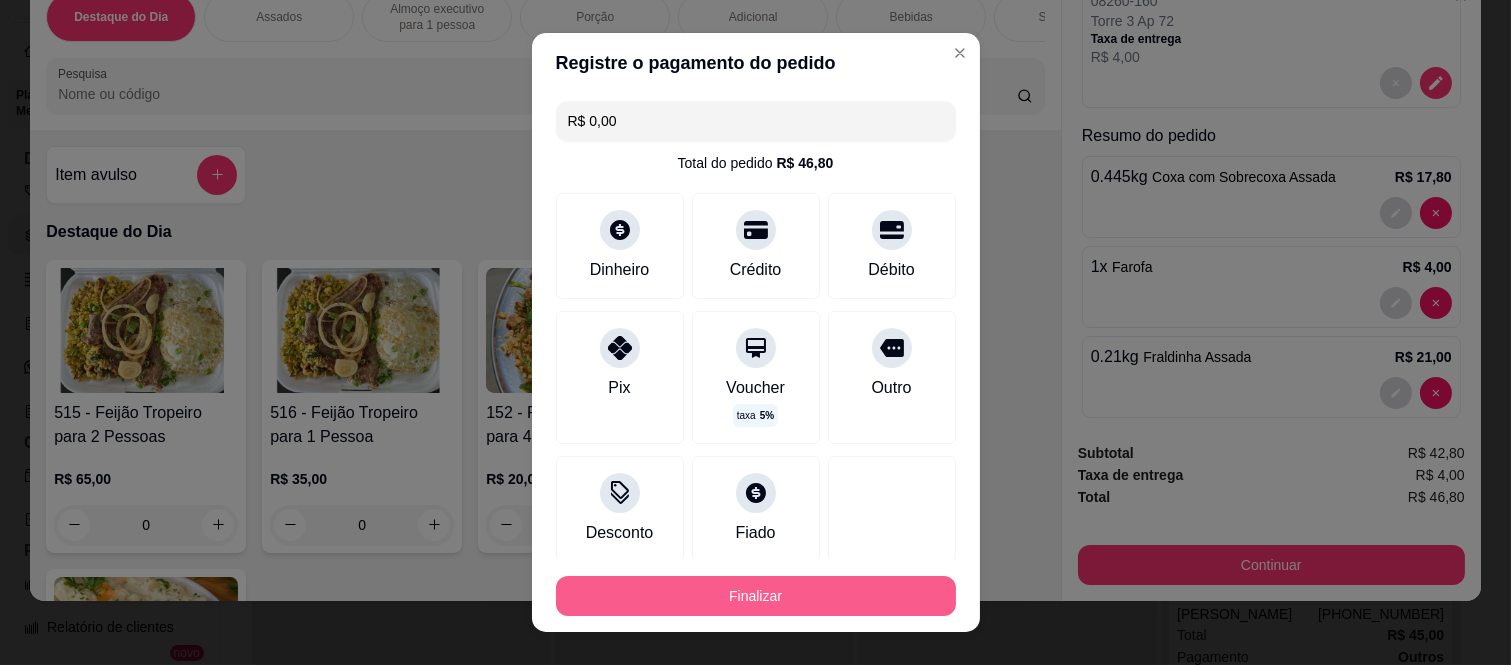 click on "Finalizar" at bounding box center [756, 596] 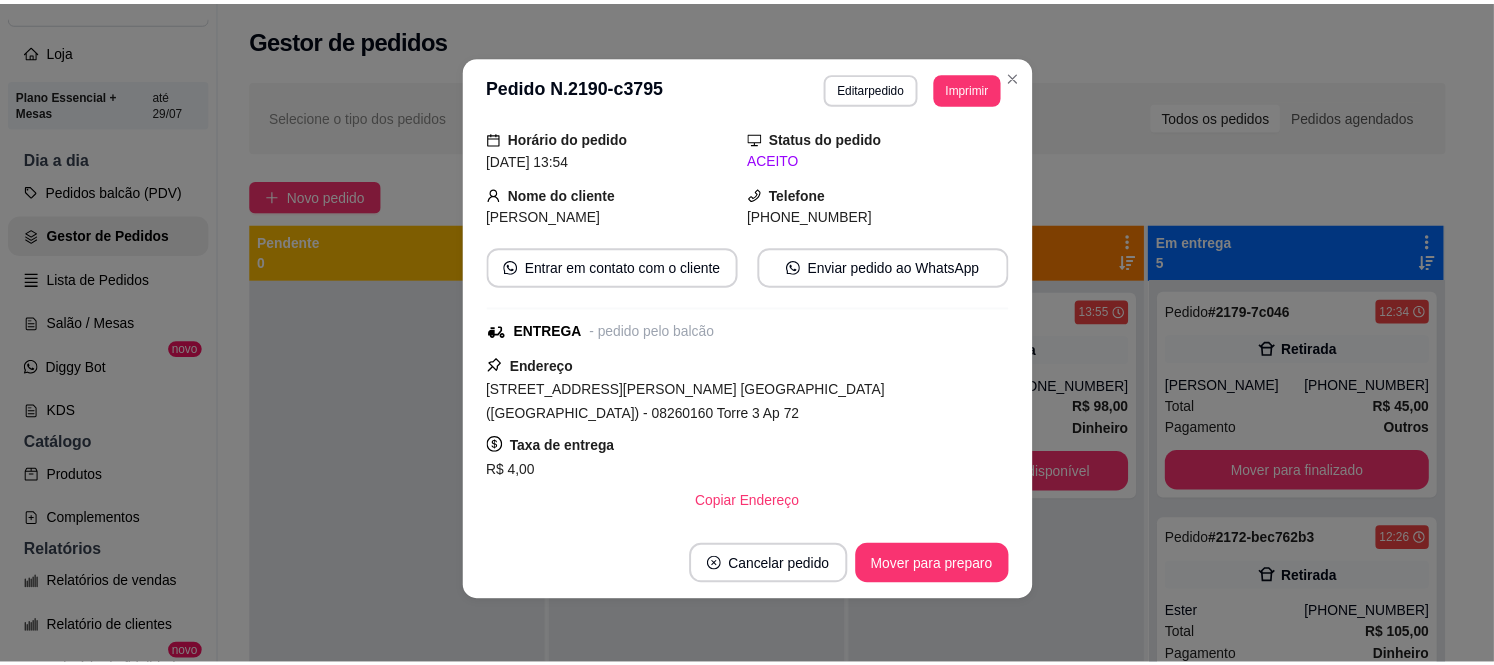 scroll, scrollTop: 155, scrollLeft: 0, axis: vertical 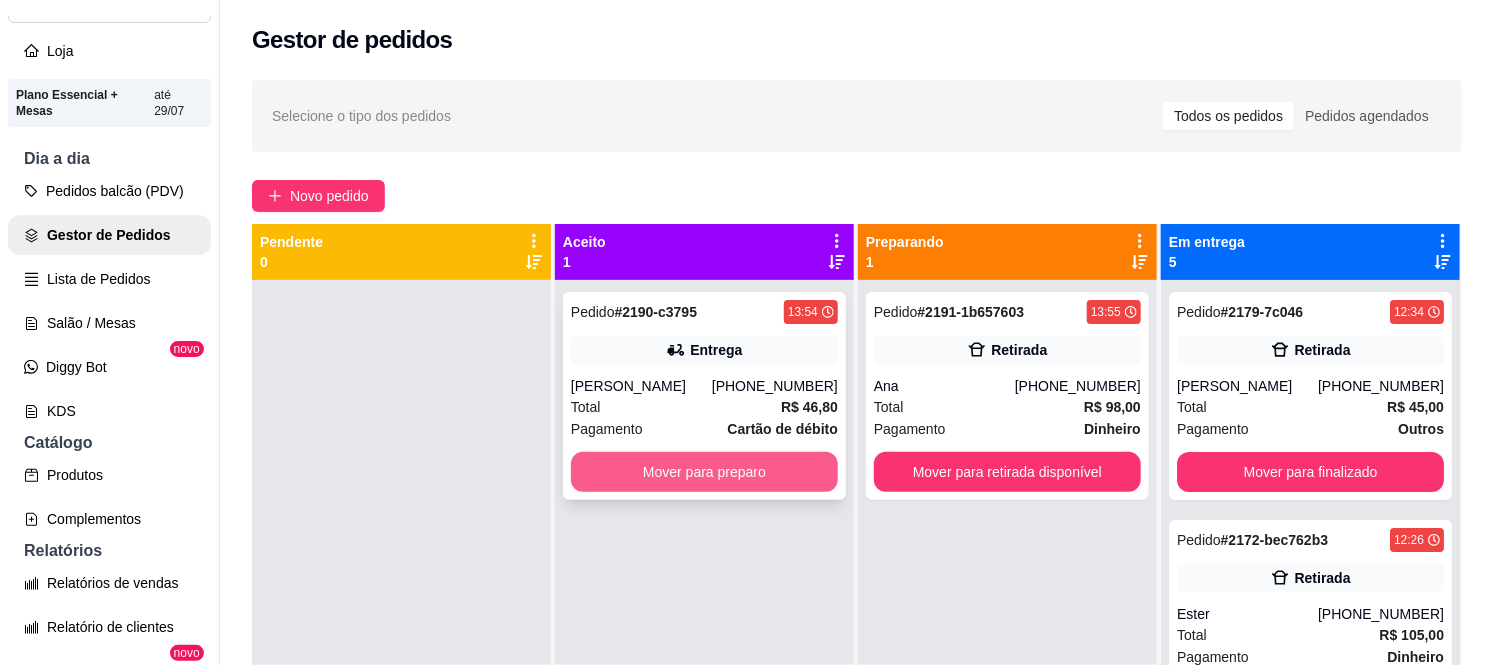 click on "Mover para preparo" at bounding box center (704, 472) 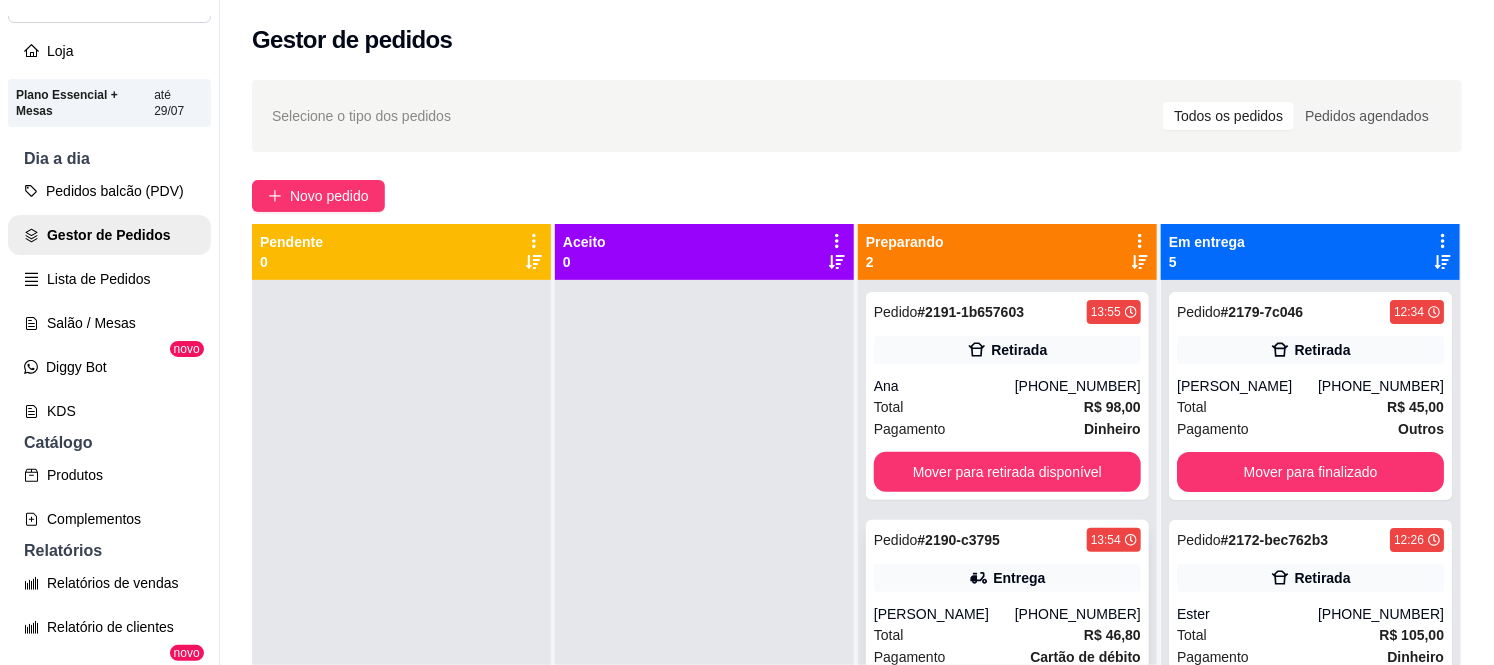 scroll, scrollTop: 55, scrollLeft: 0, axis: vertical 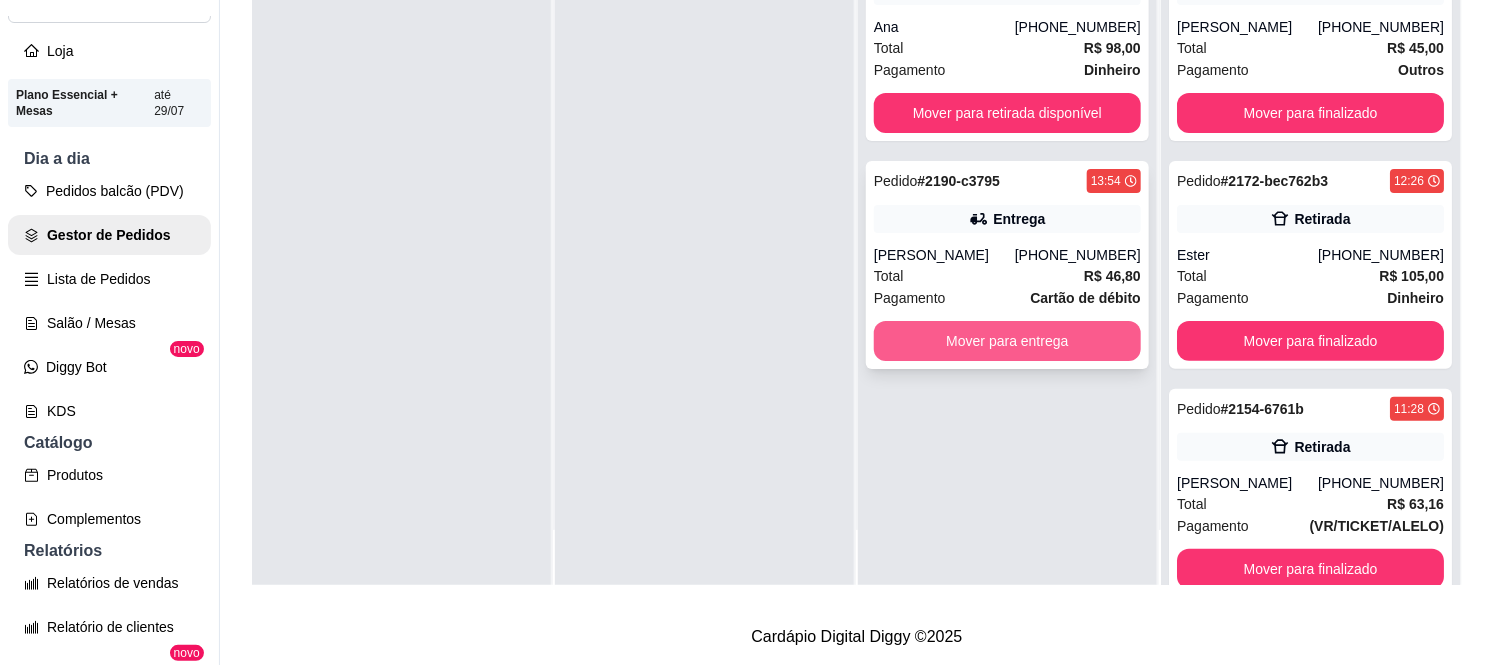 click on "Mover para entrega" at bounding box center (1007, 341) 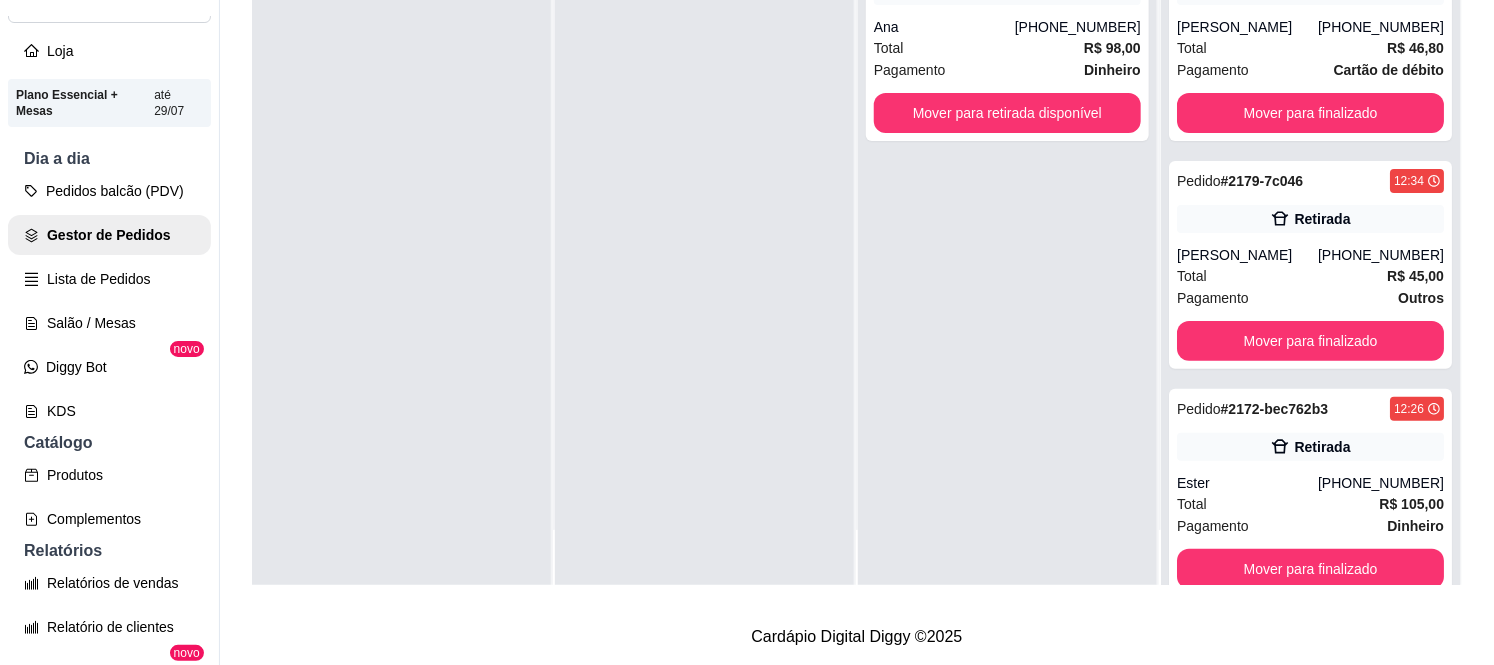 click at bounding box center [704, 253] 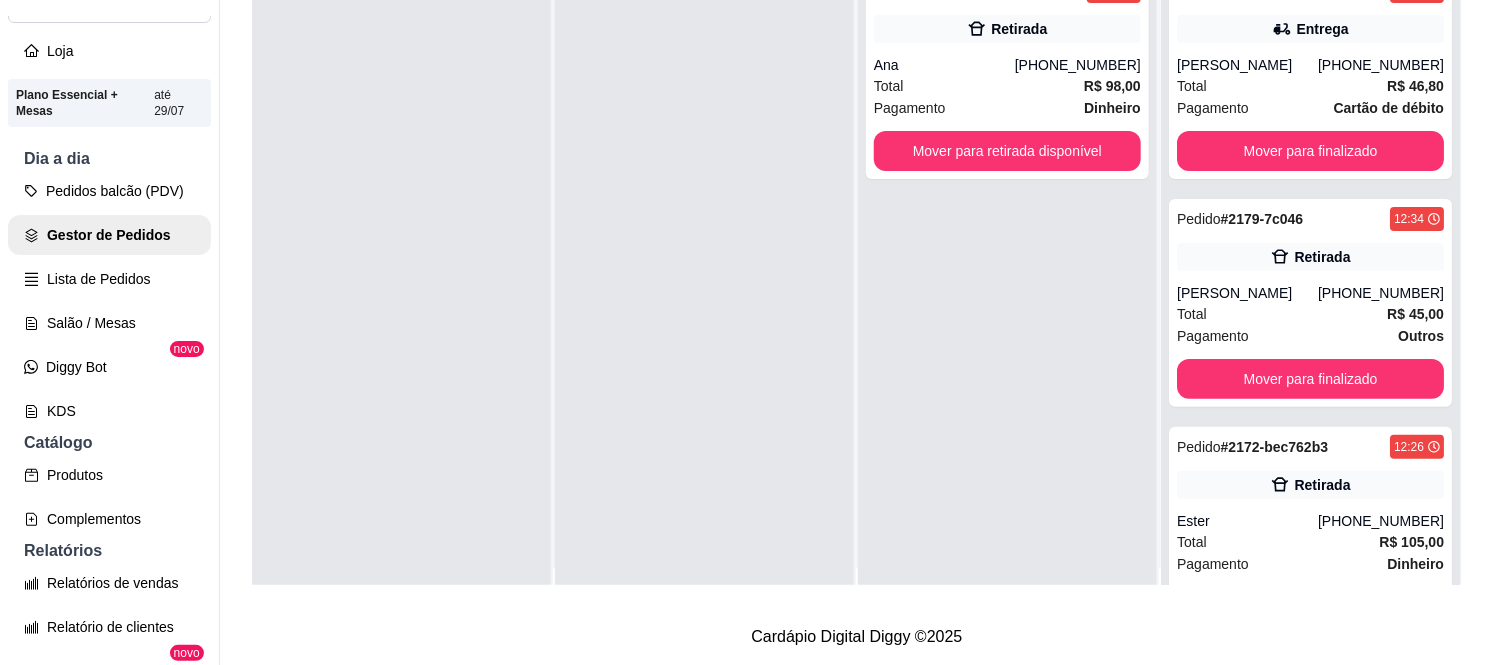 scroll, scrollTop: 0, scrollLeft: 0, axis: both 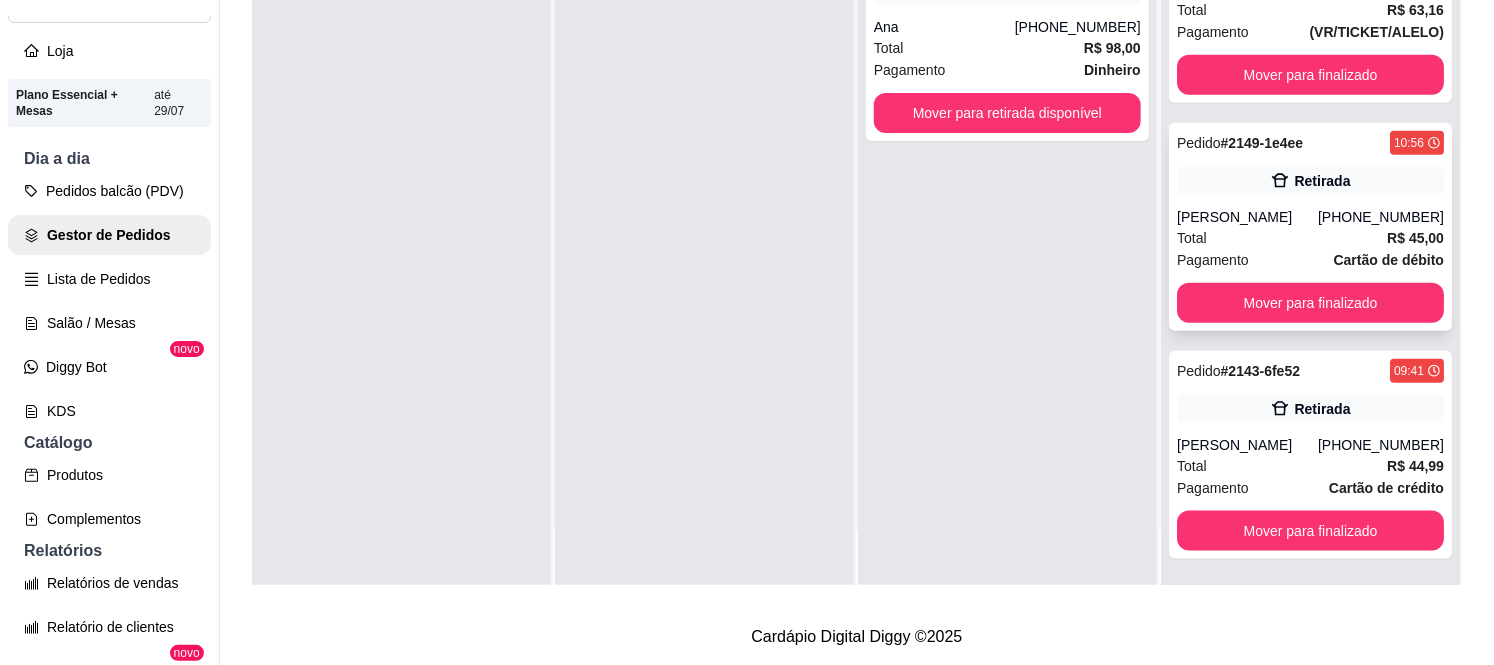 click on "[PERSON_NAME]" at bounding box center [1247, 217] 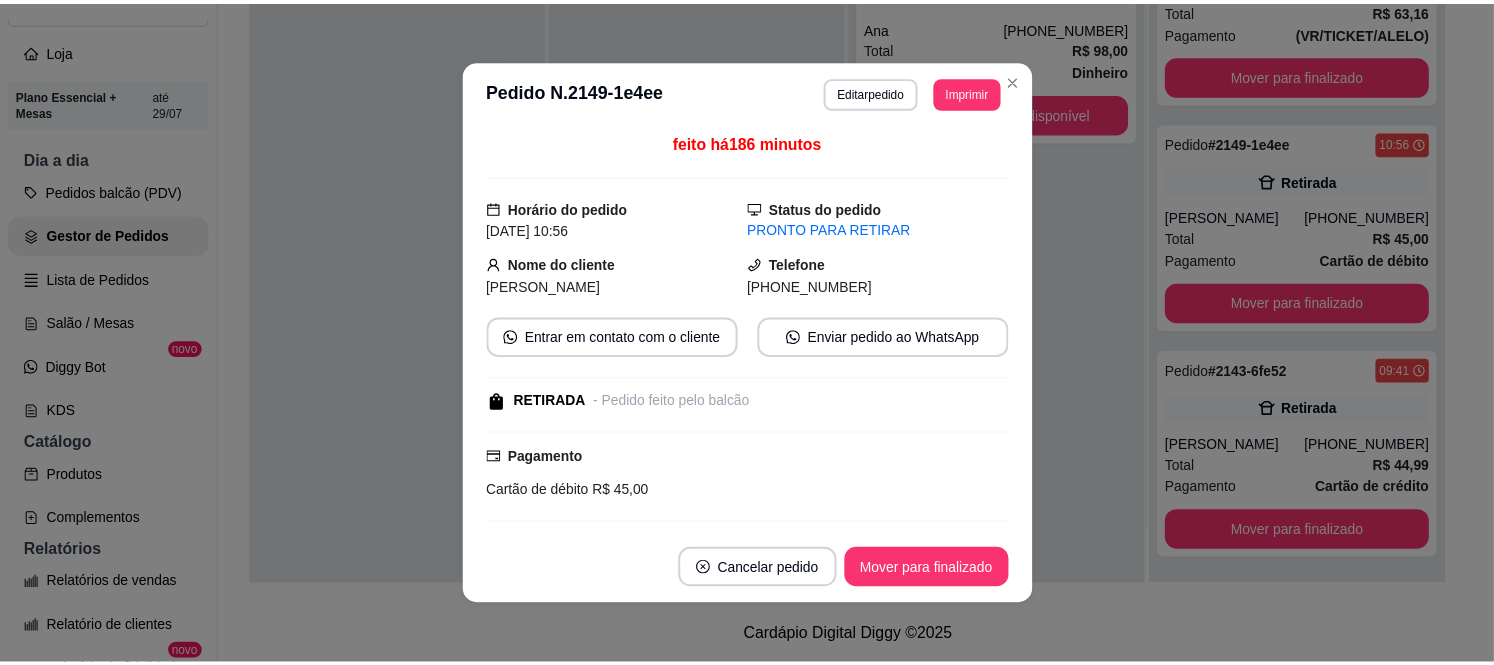 scroll, scrollTop: 0, scrollLeft: 0, axis: both 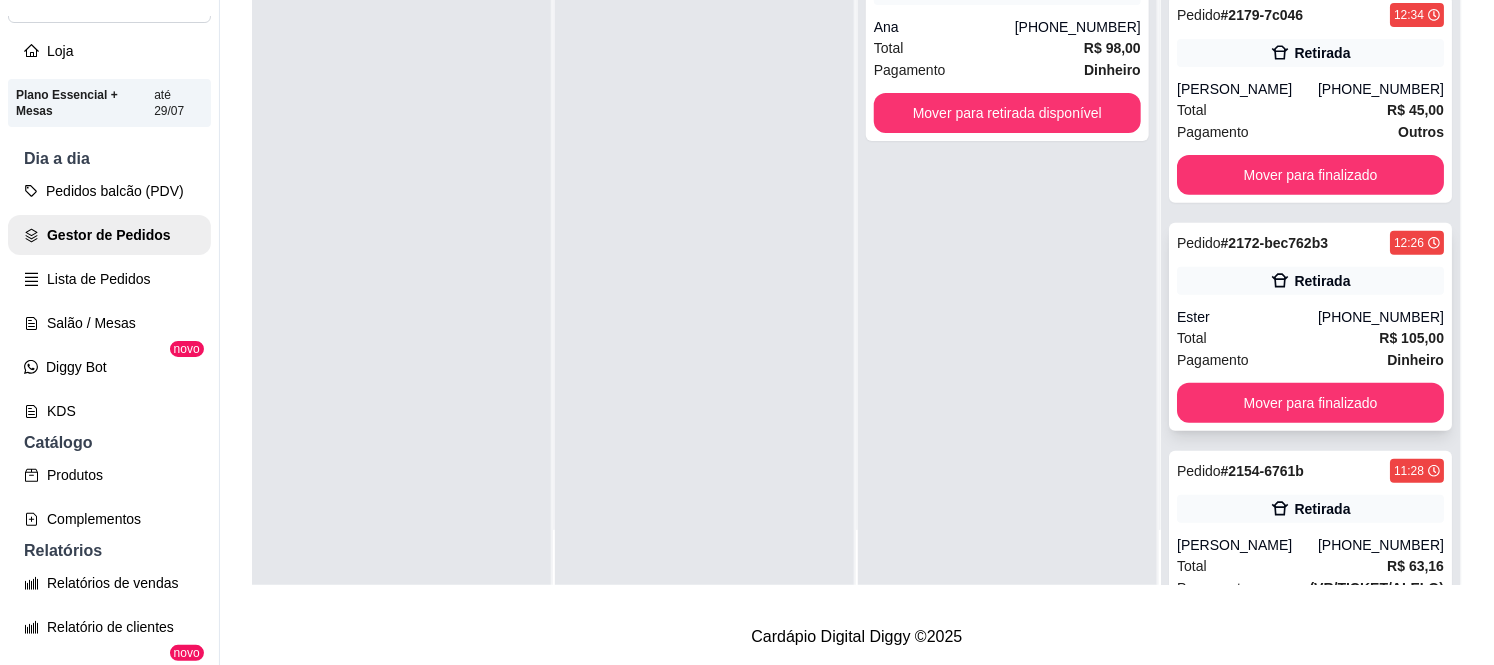 click on "Total R$ 105,00" at bounding box center [1310, 338] 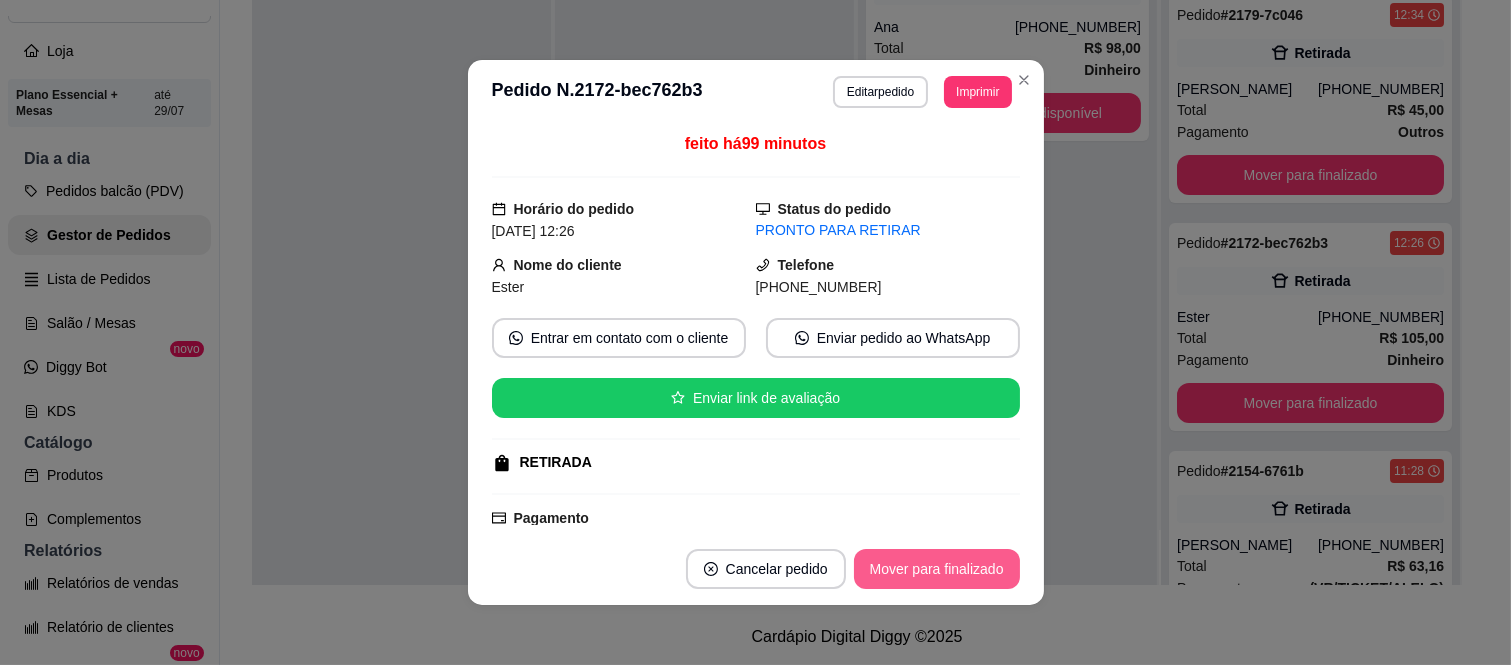 click on "Mover para finalizado" at bounding box center (937, 569) 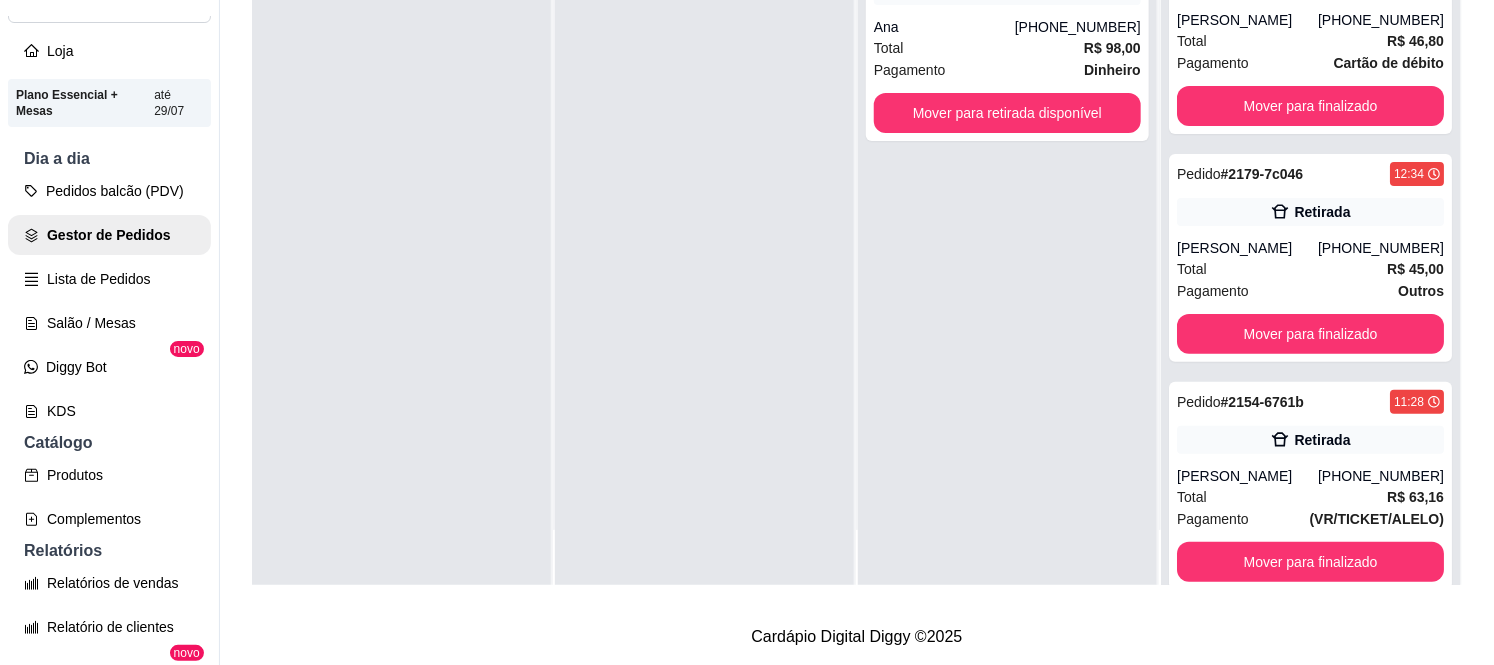 scroll, scrollTop: 0, scrollLeft: 0, axis: both 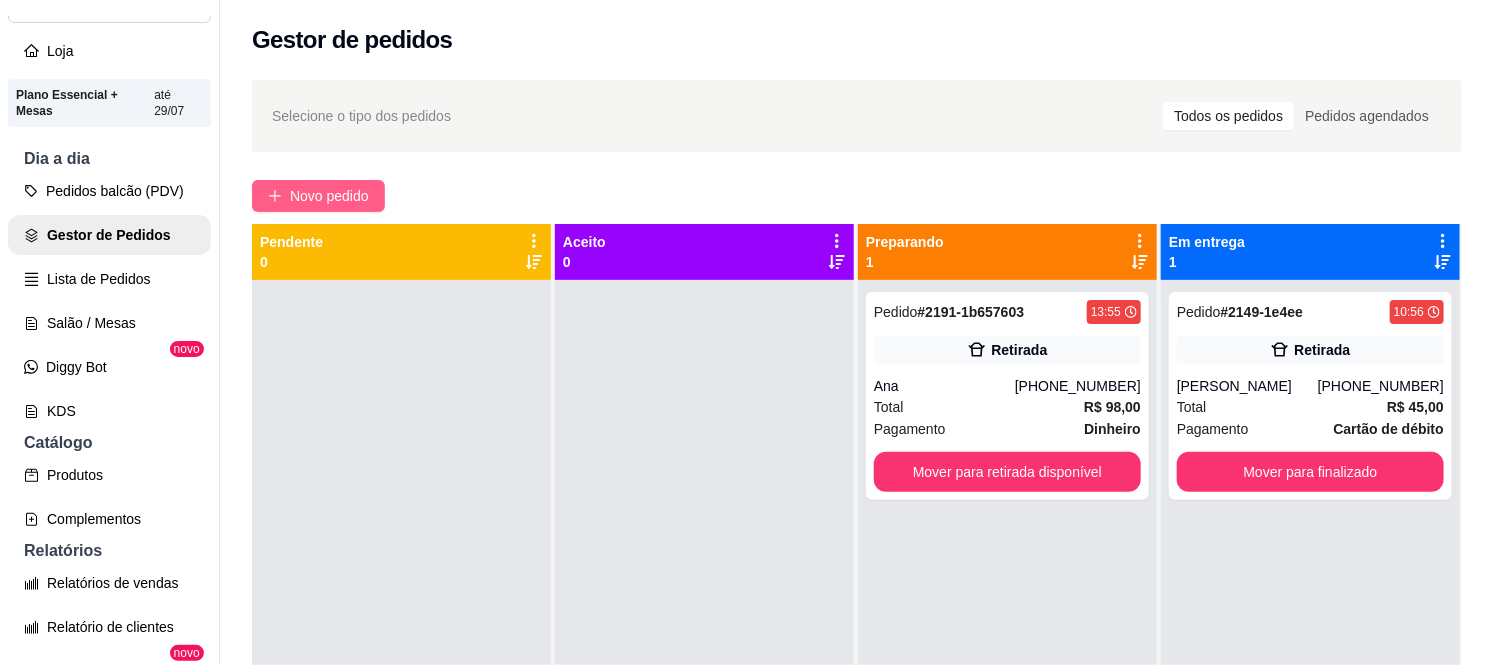 click on "Novo pedido" at bounding box center (329, 196) 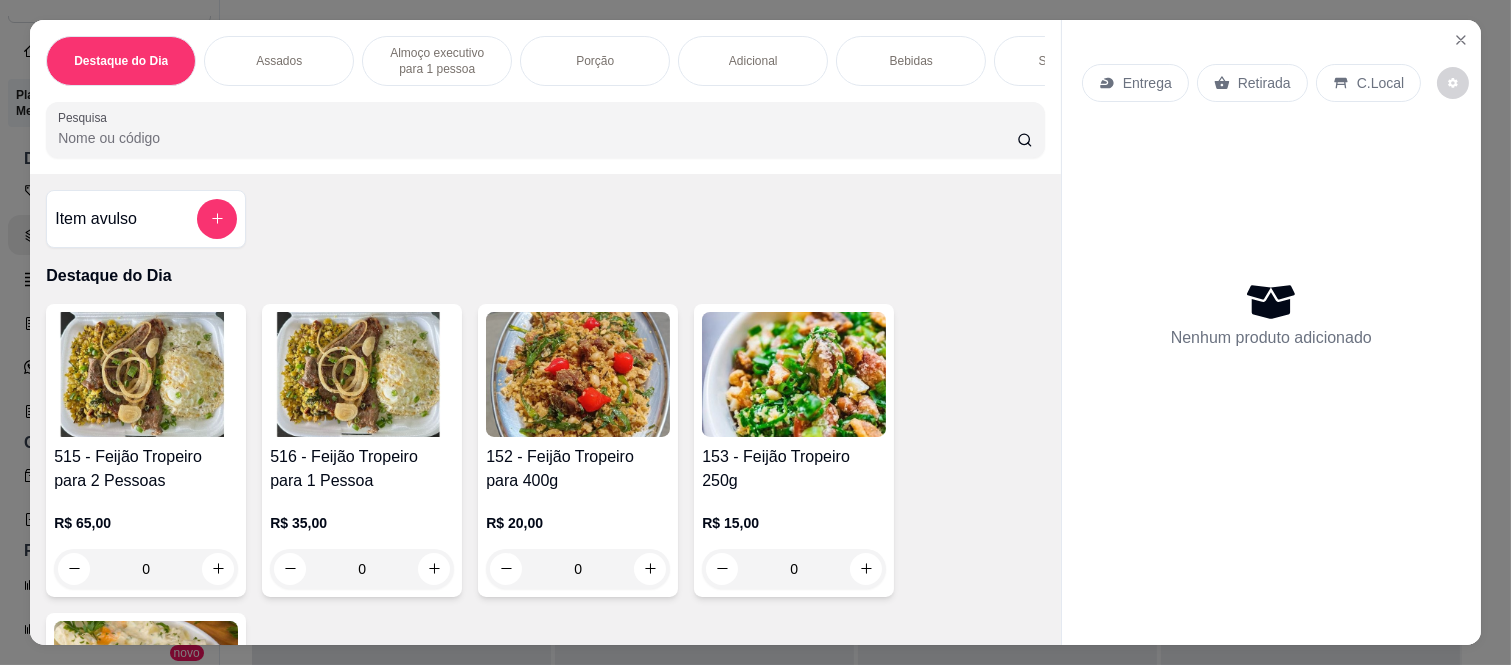 click on "Entrega" at bounding box center [1147, 83] 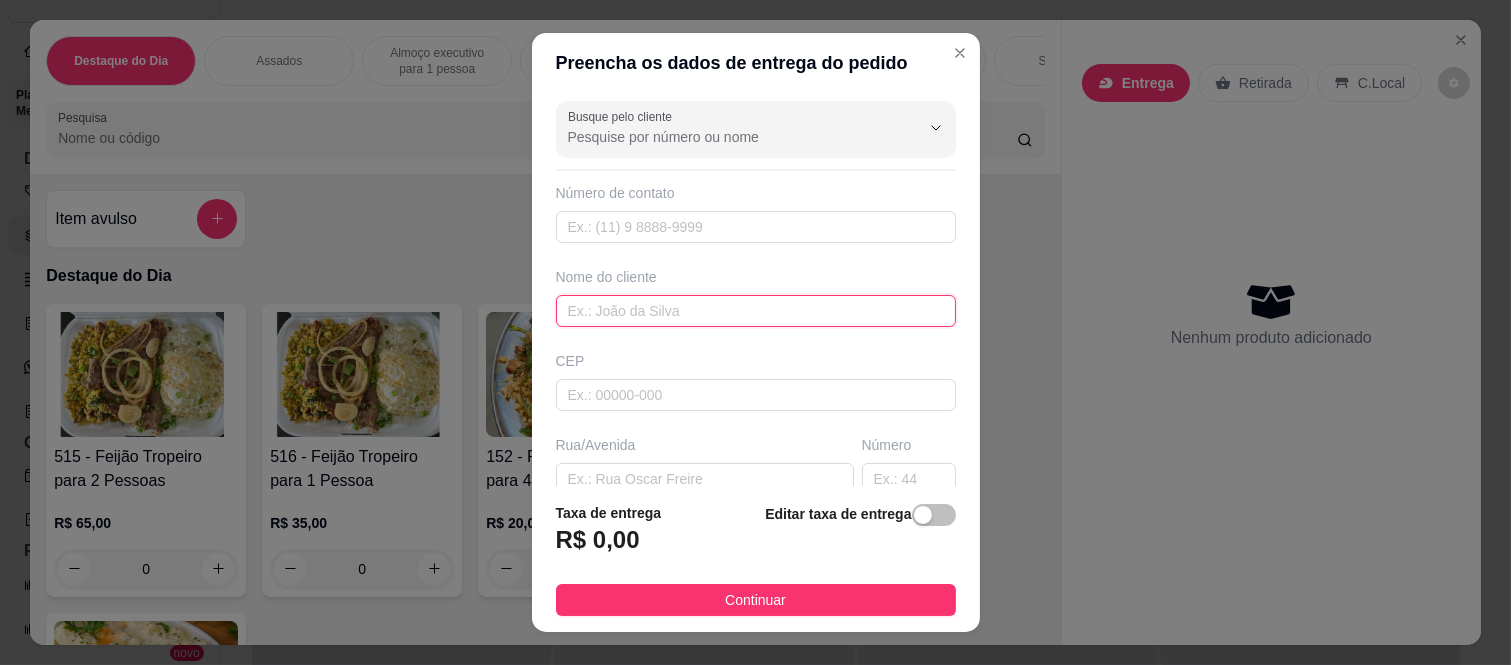 click at bounding box center (756, 311) 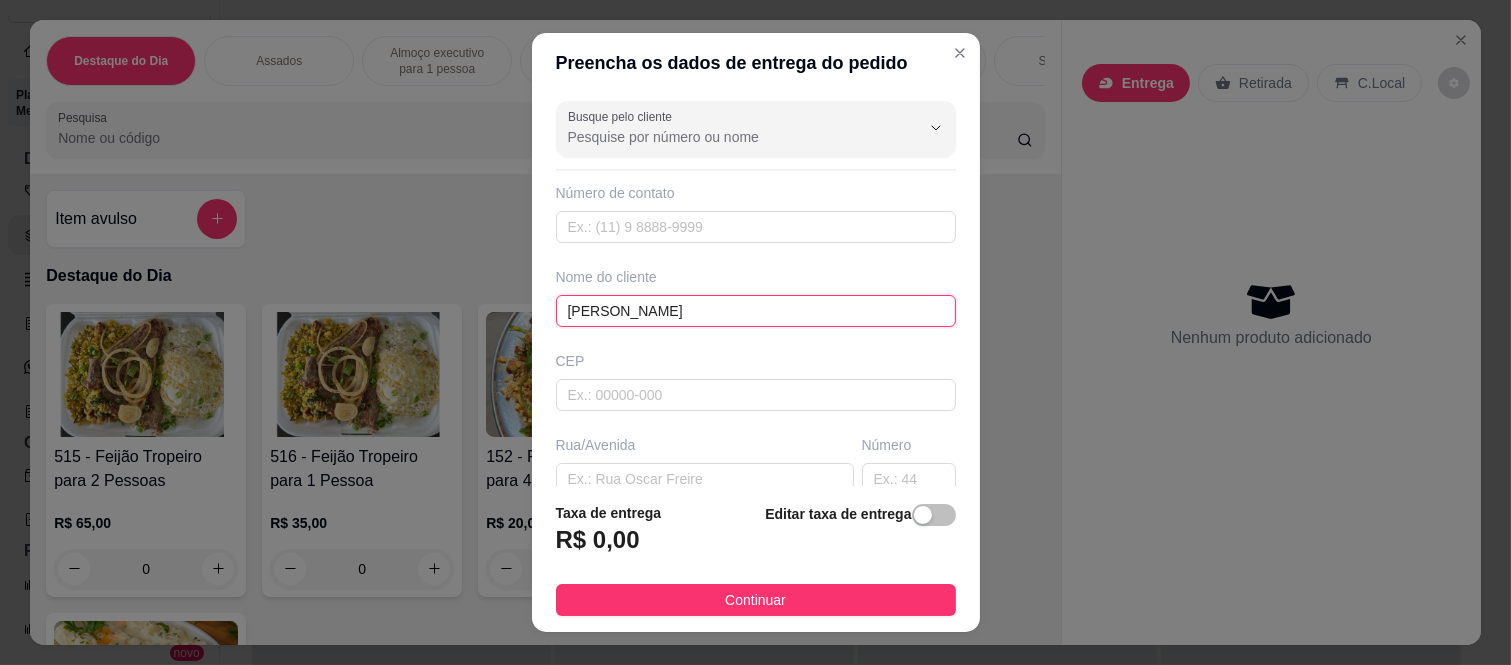 type on "[PERSON_NAME]" 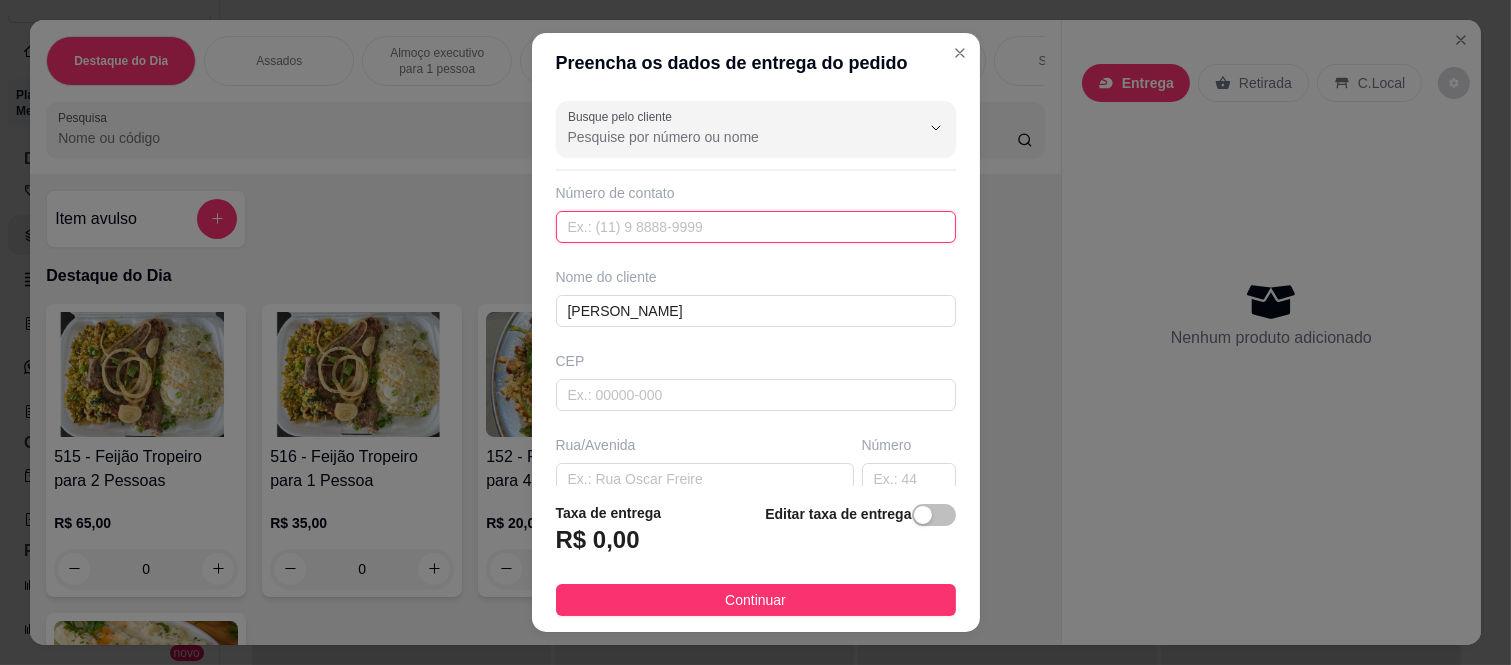 click at bounding box center (756, 227) 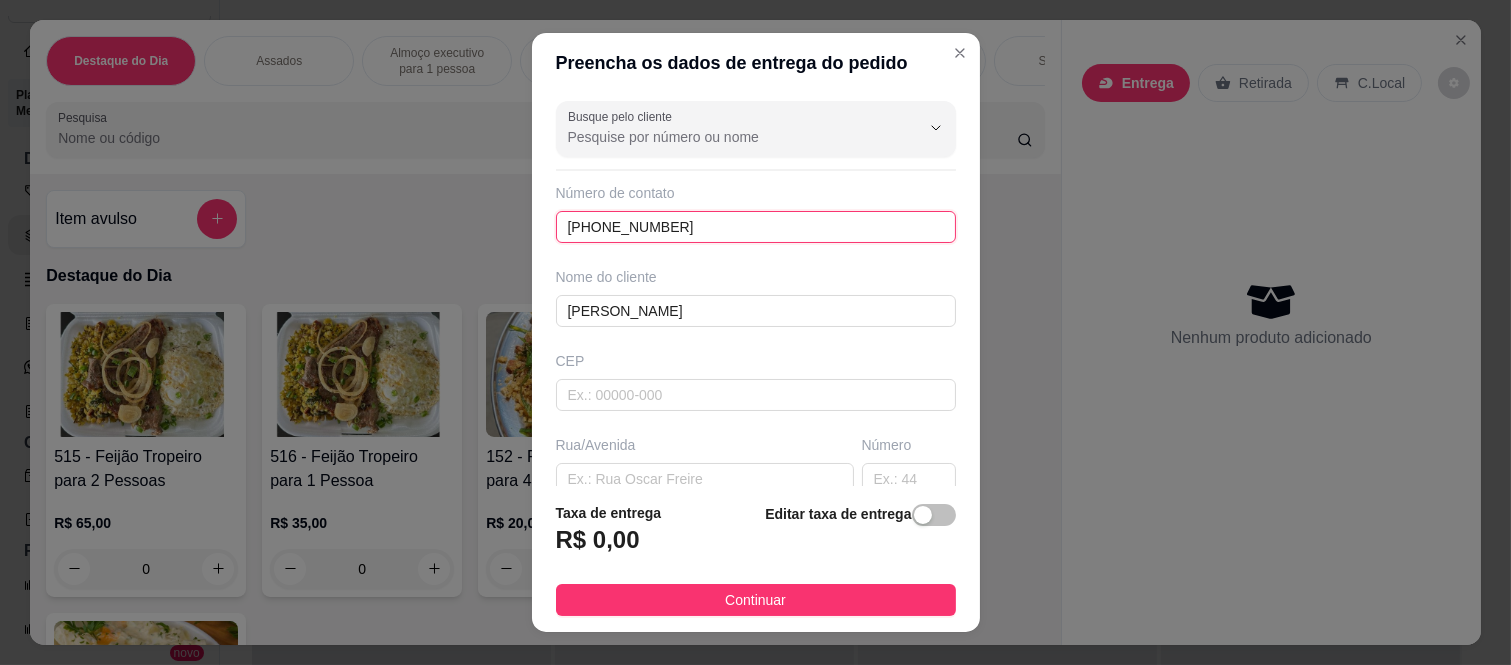 type on "[PHONE_NUMBER]" 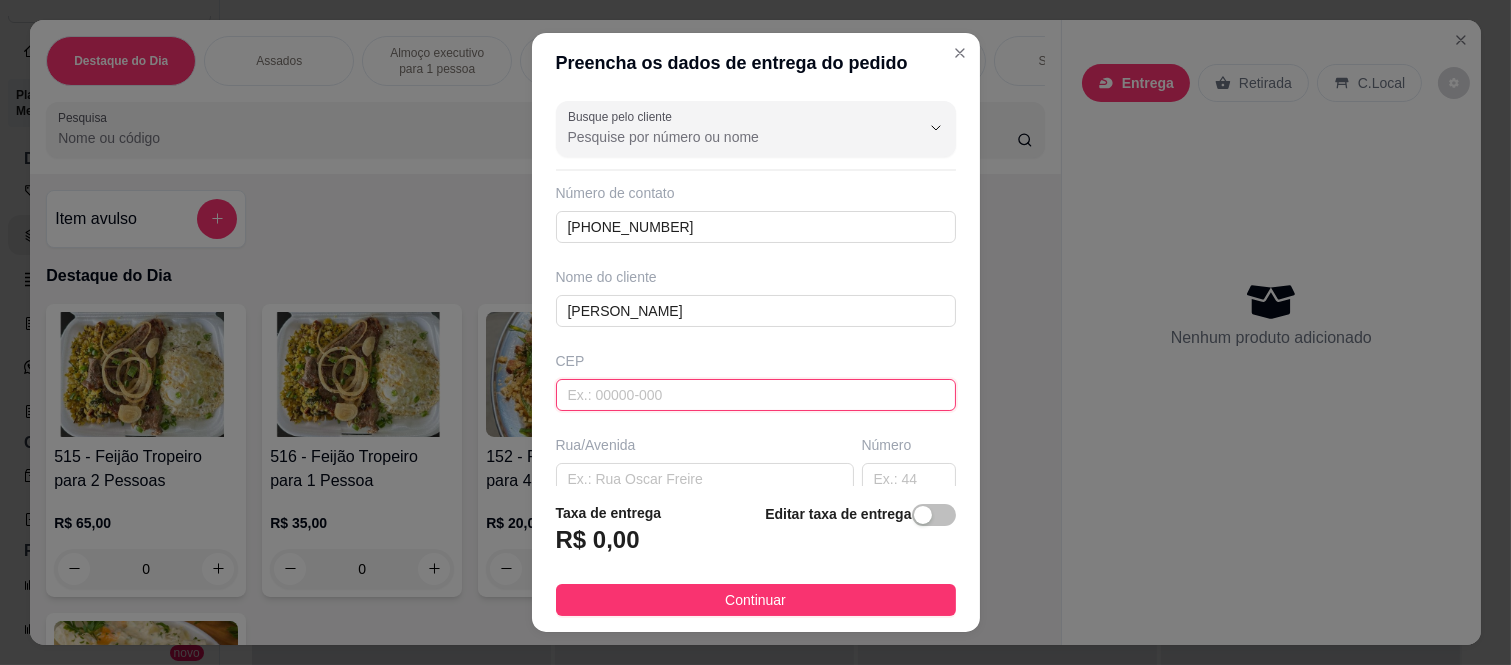 click at bounding box center (756, 395) 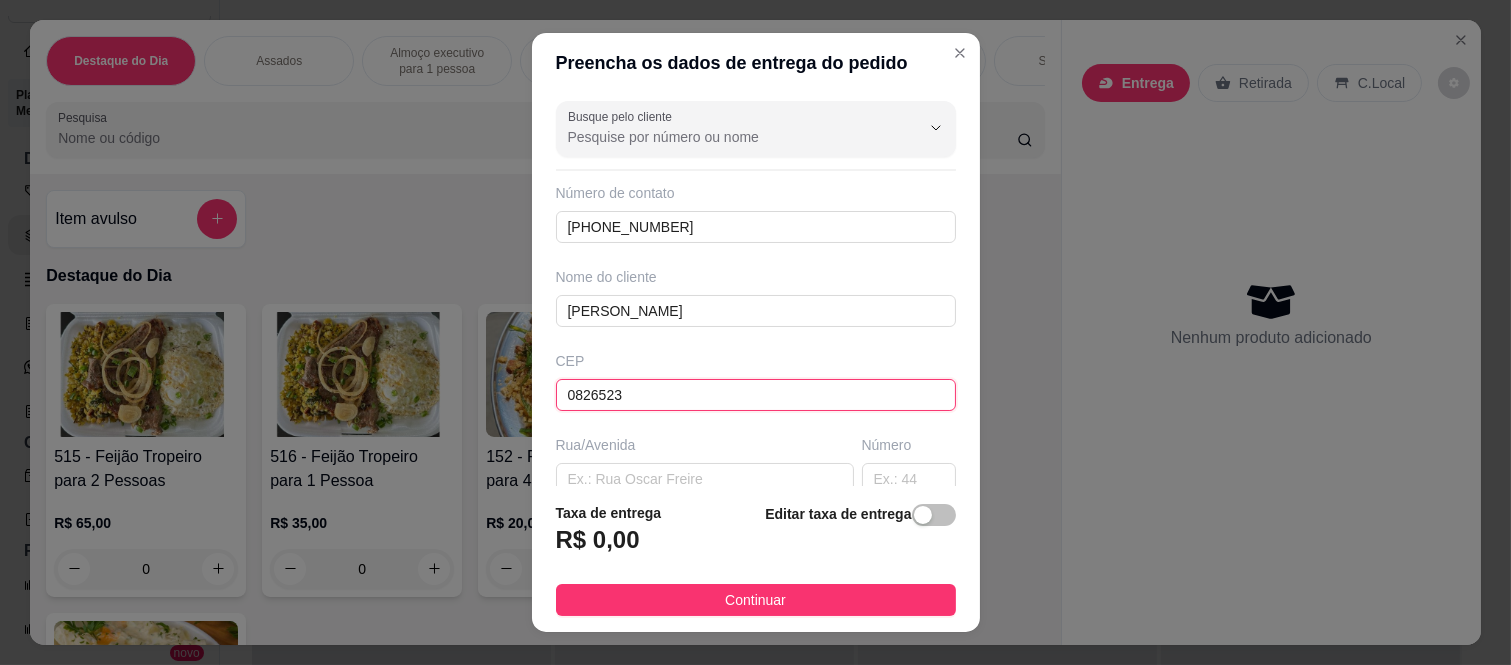 type on "08265230" 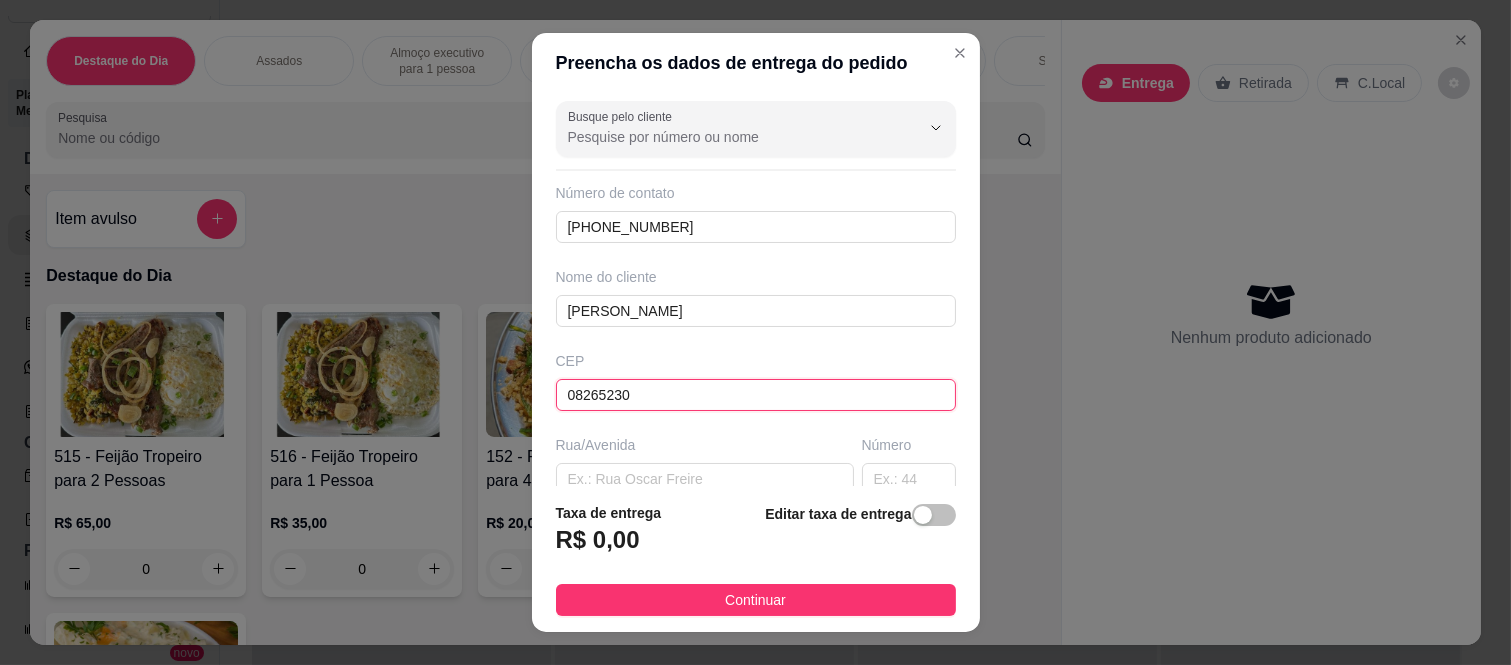 type on "Rua Confissão" 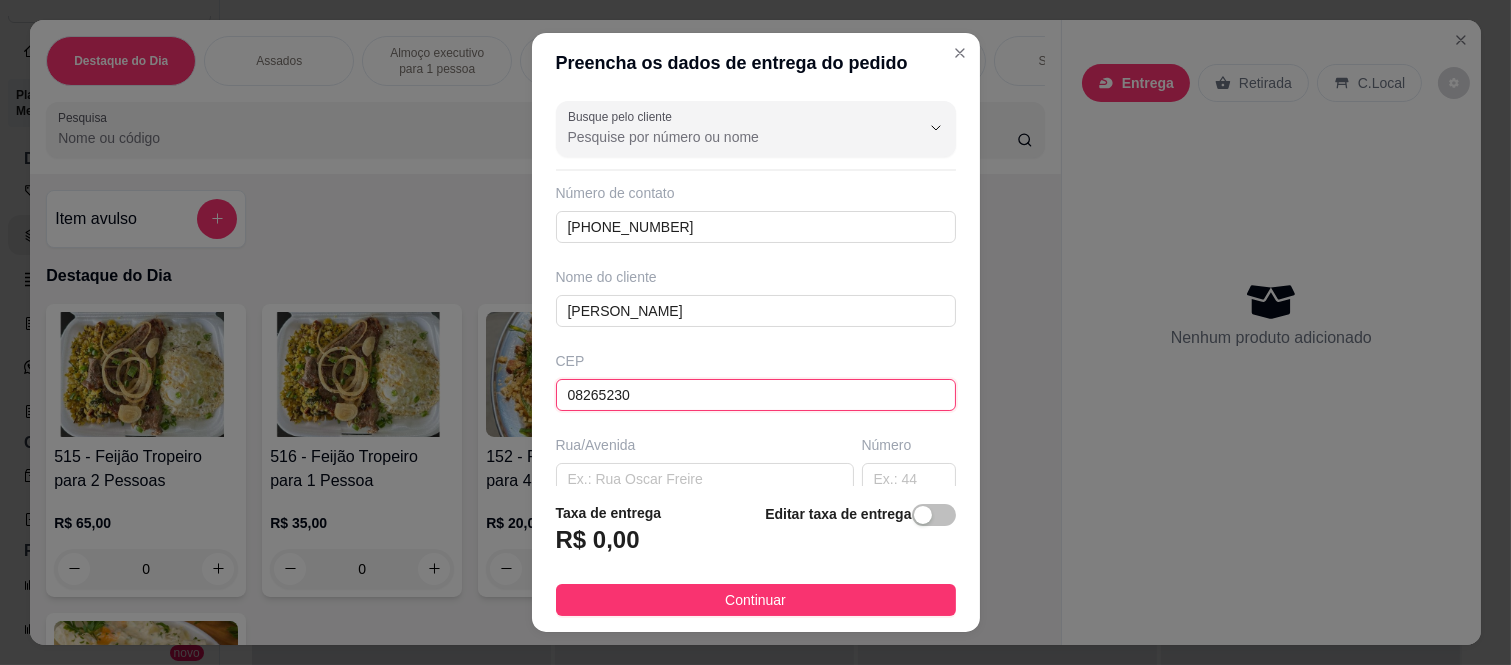 type on "Gleba do Pêssego" 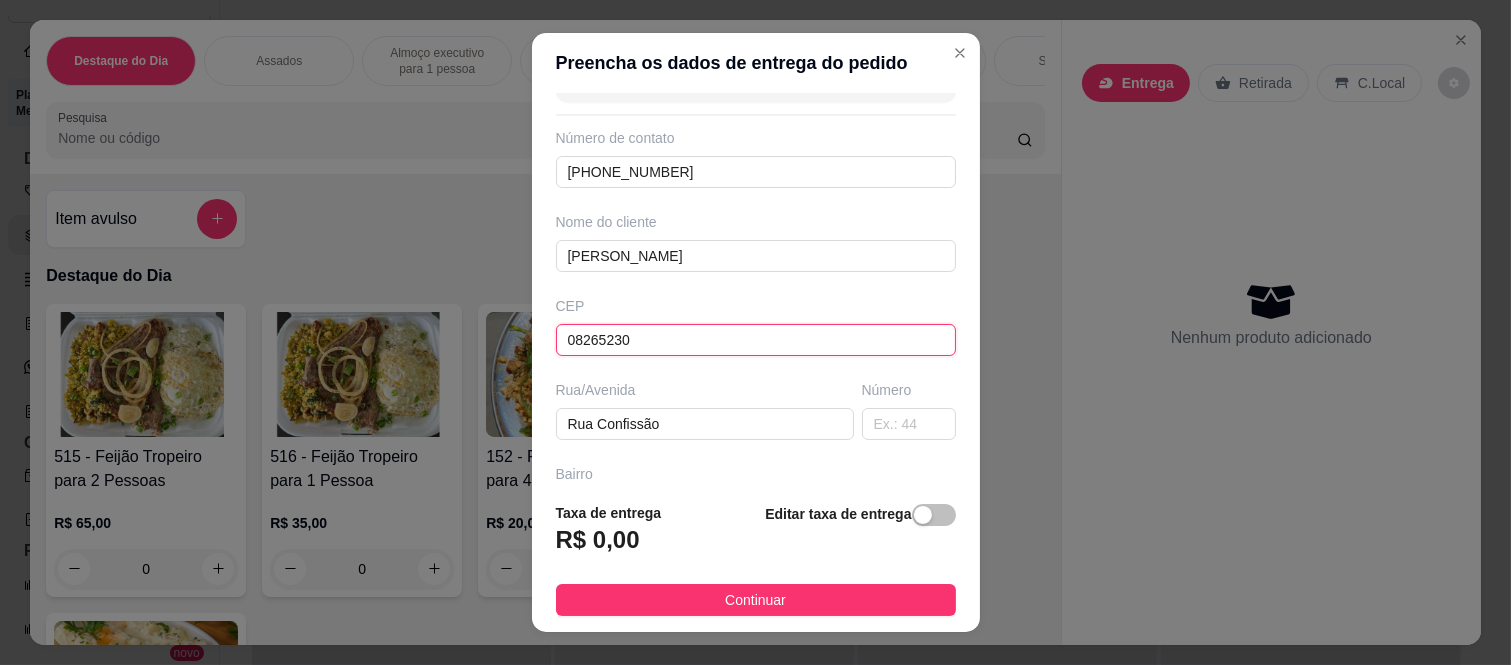 scroll, scrollTop: 111, scrollLeft: 0, axis: vertical 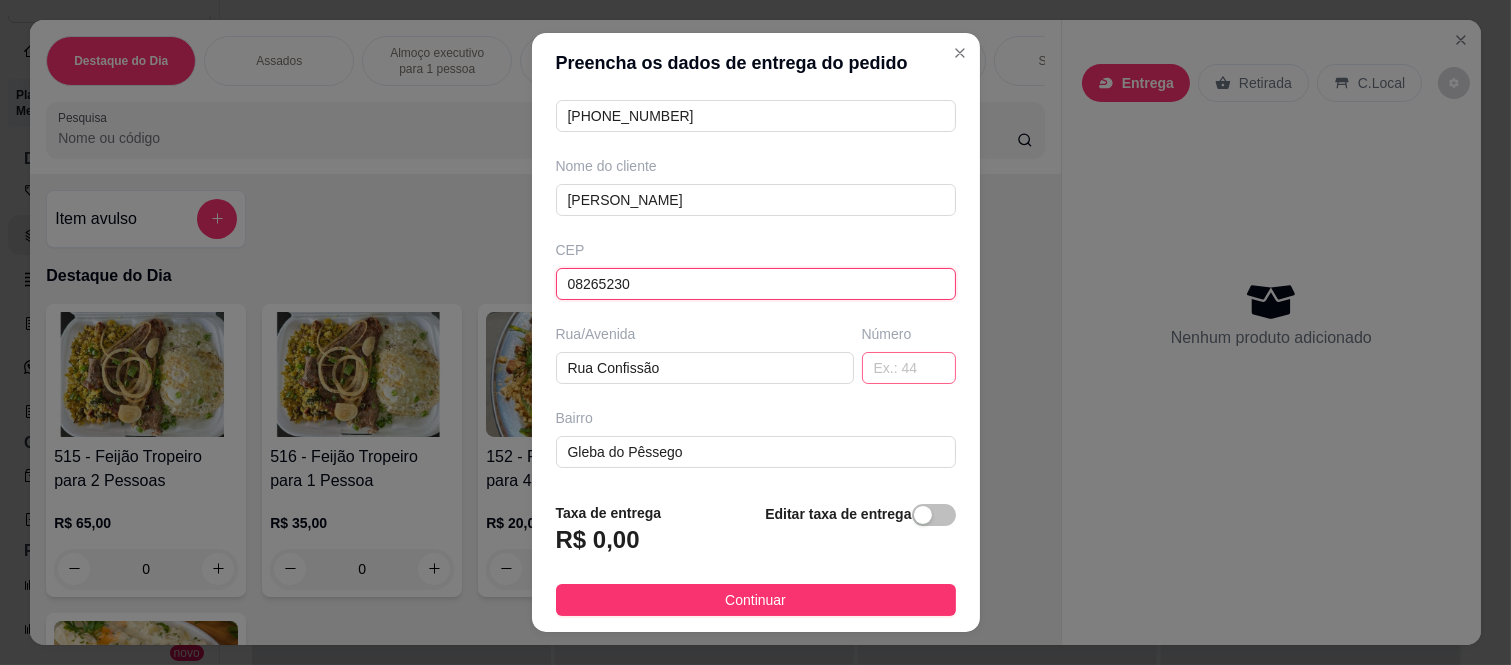 type on "08265230" 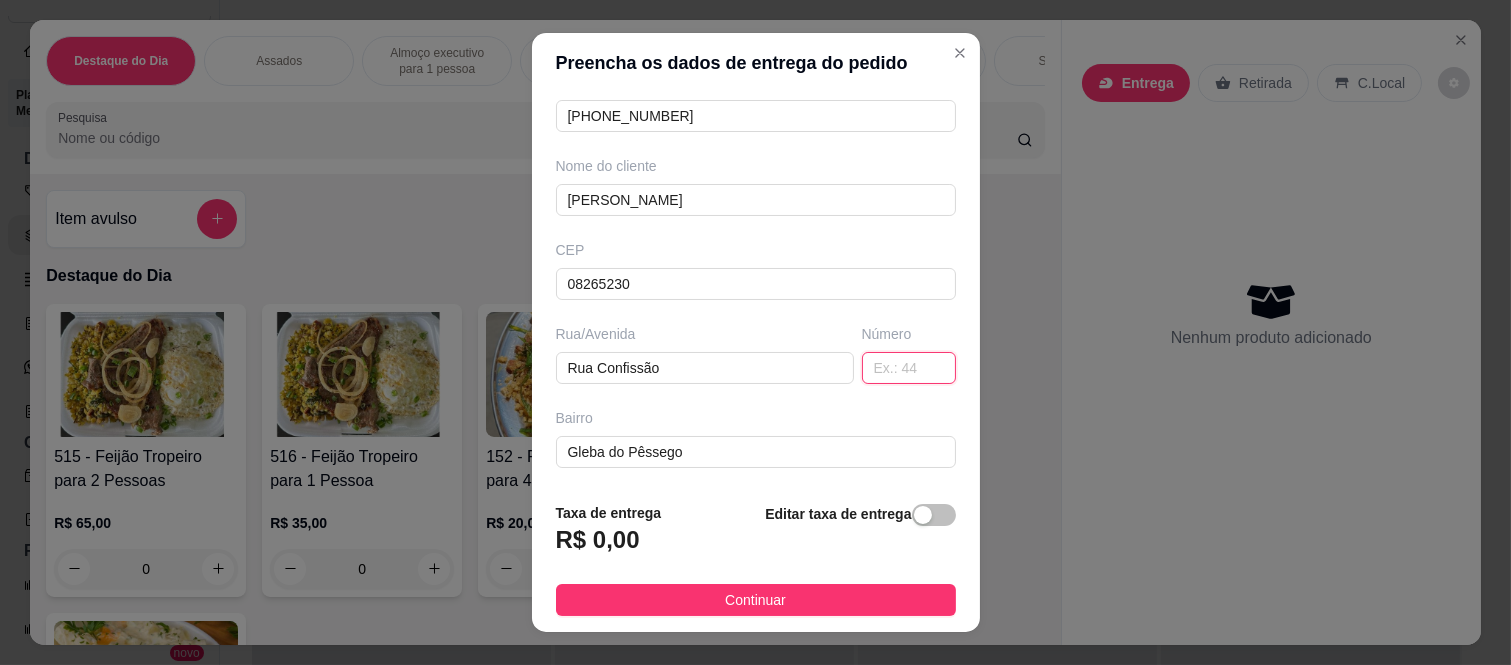 click at bounding box center [909, 368] 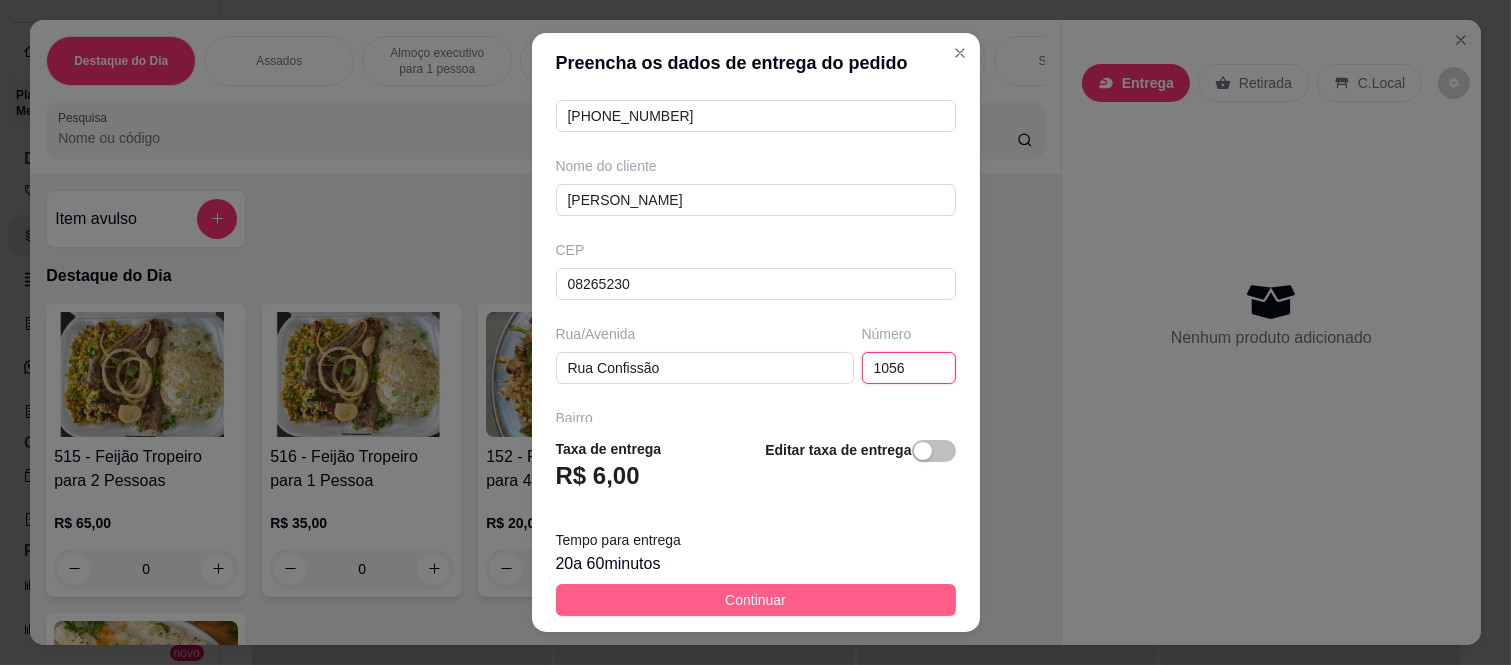 type on "1056" 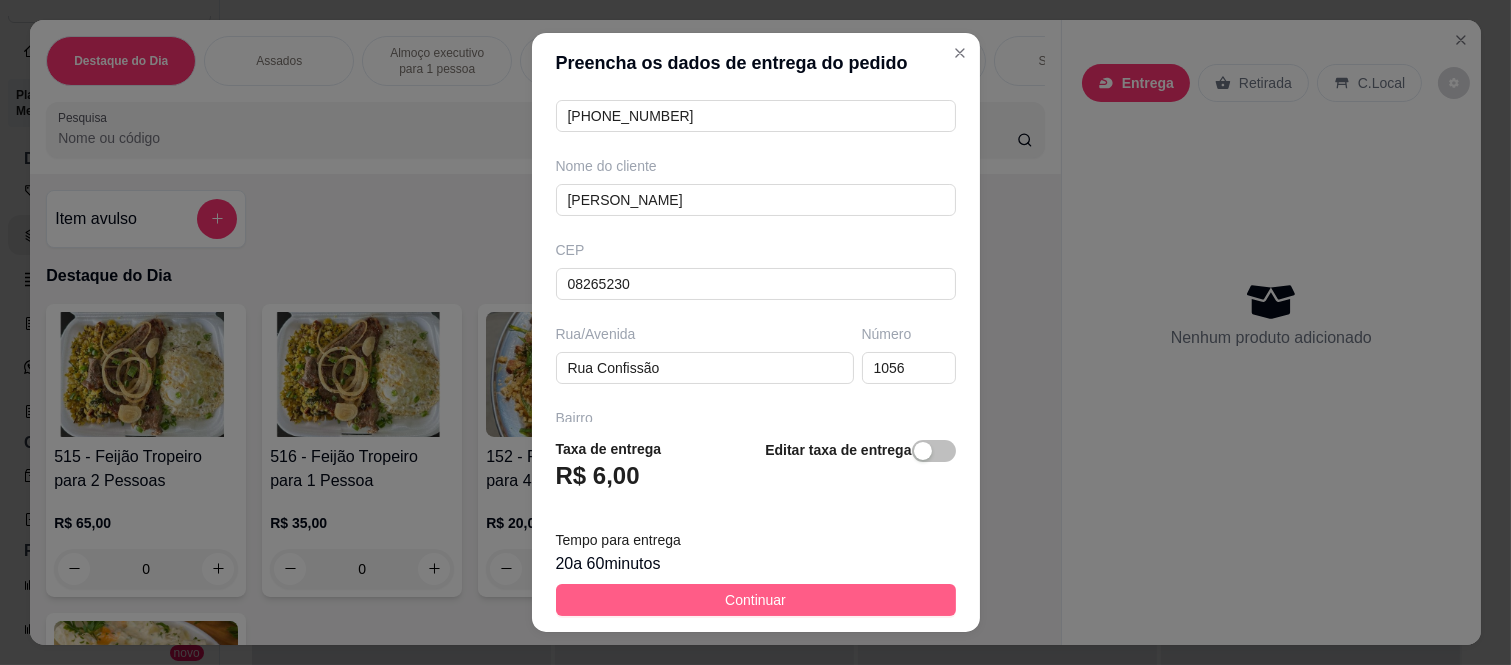 click on "Continuar" at bounding box center (755, 600) 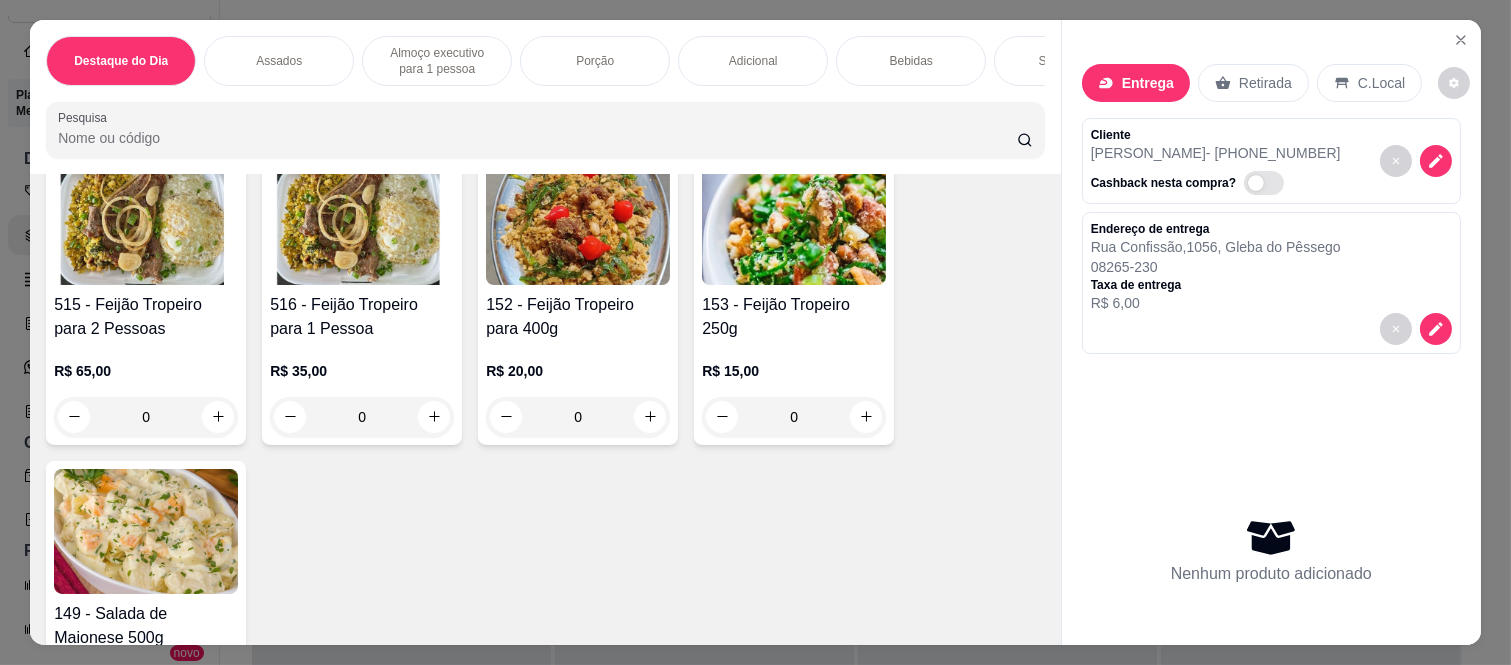scroll, scrollTop: 0, scrollLeft: 0, axis: both 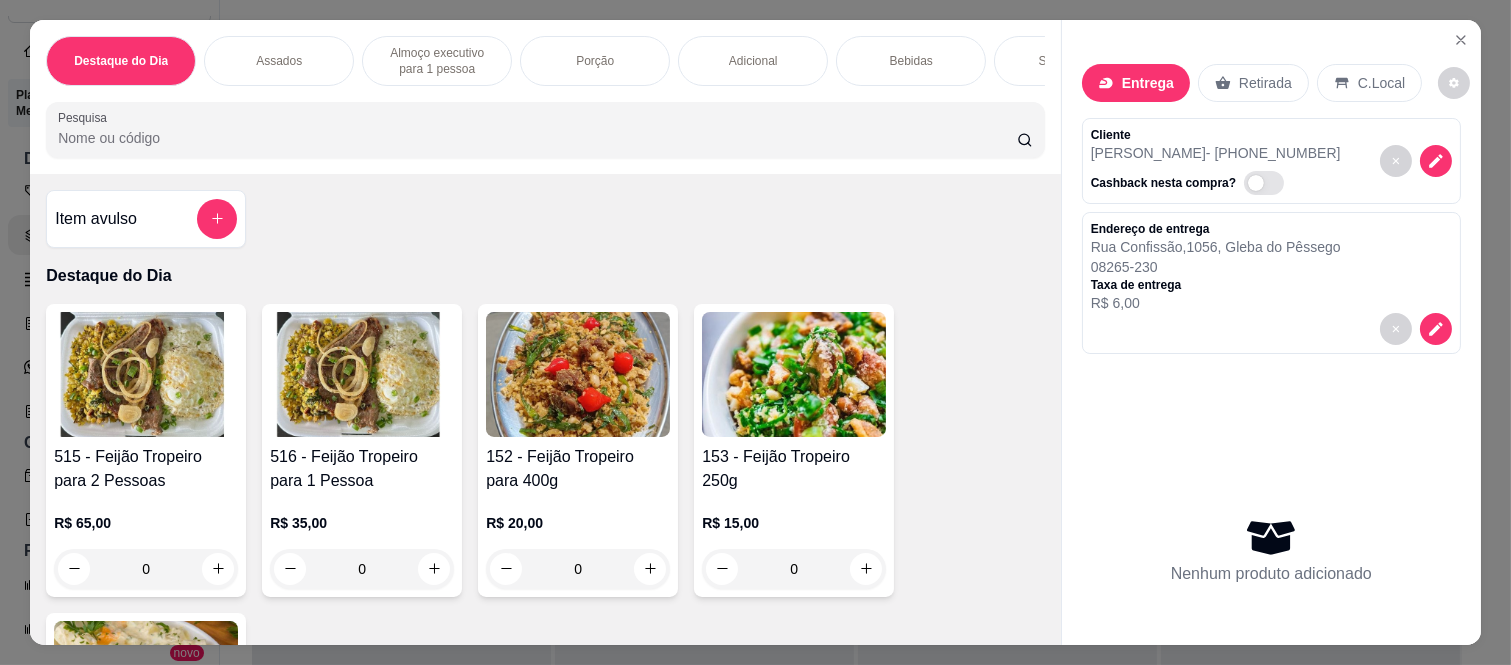 click on "Item avulso" at bounding box center (146, 219) 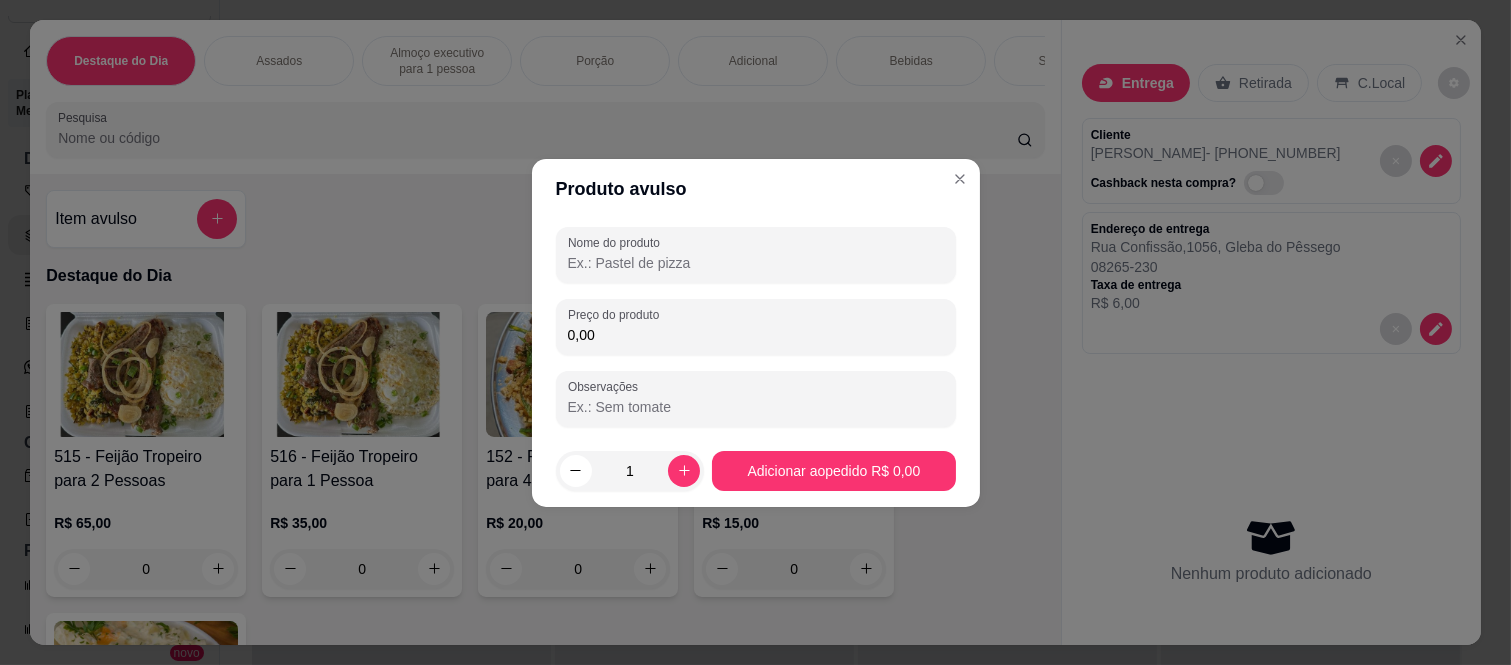 click on "Nome do produto" at bounding box center [756, 263] 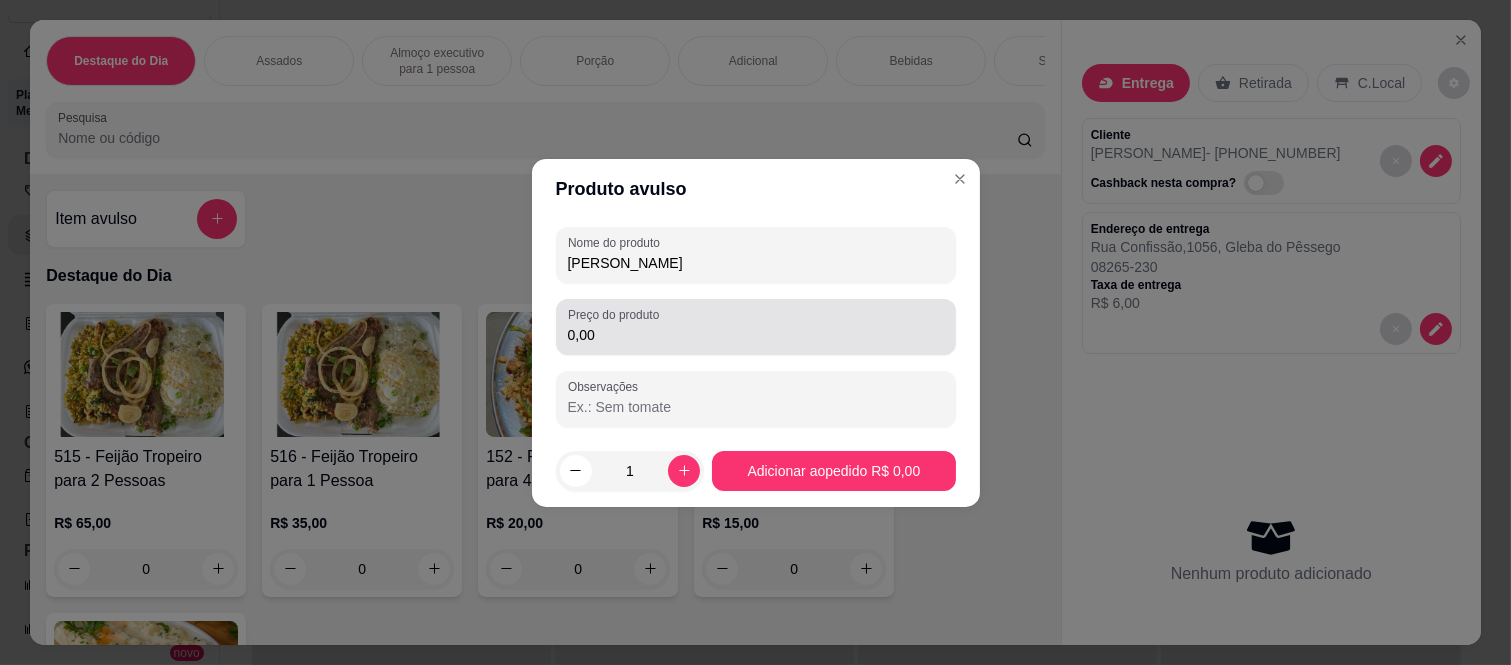 type on "[PERSON_NAME]" 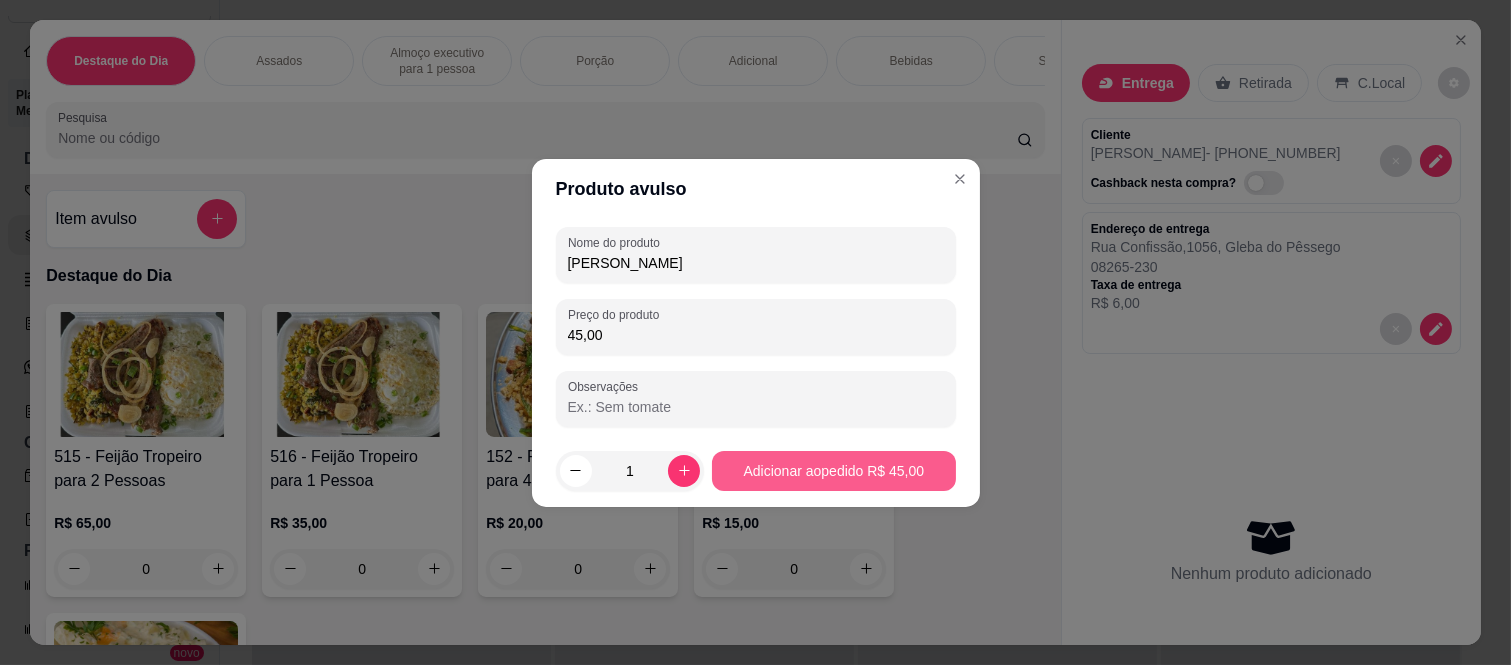 type on "45,00" 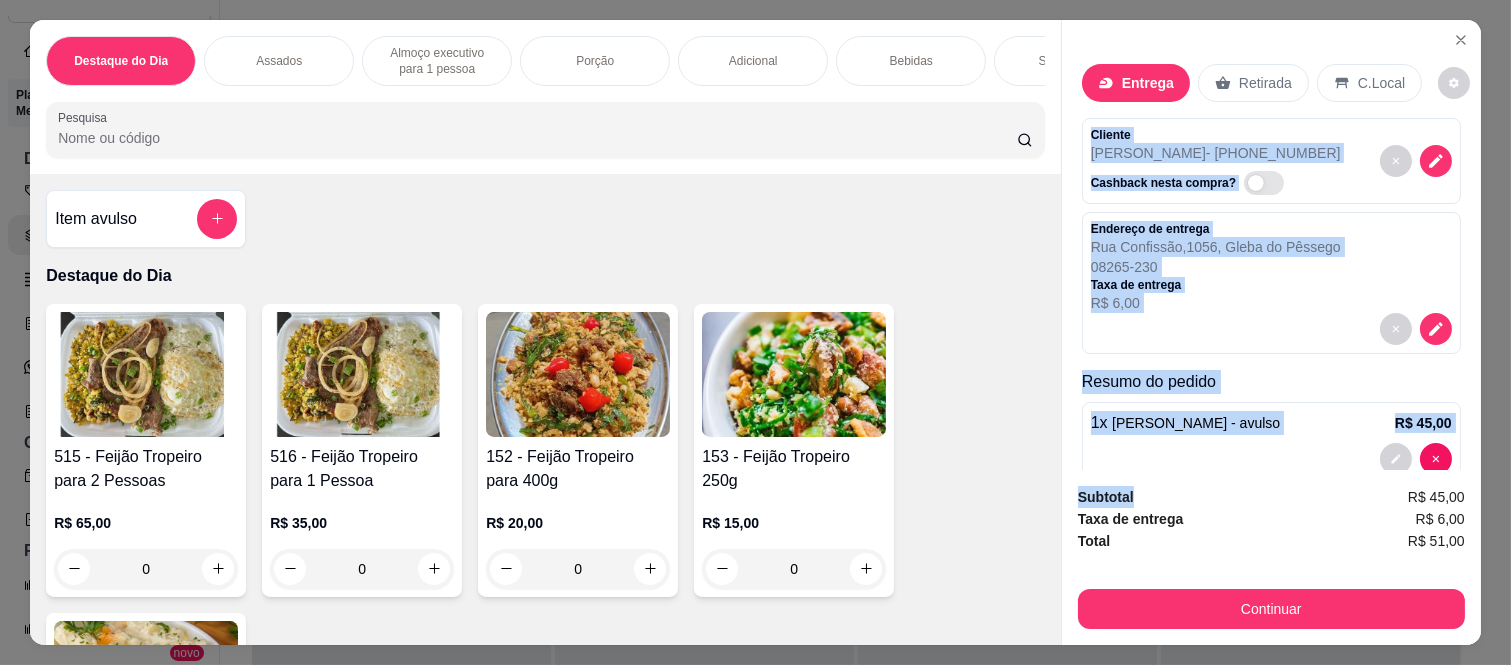 scroll, scrollTop: 41, scrollLeft: 0, axis: vertical 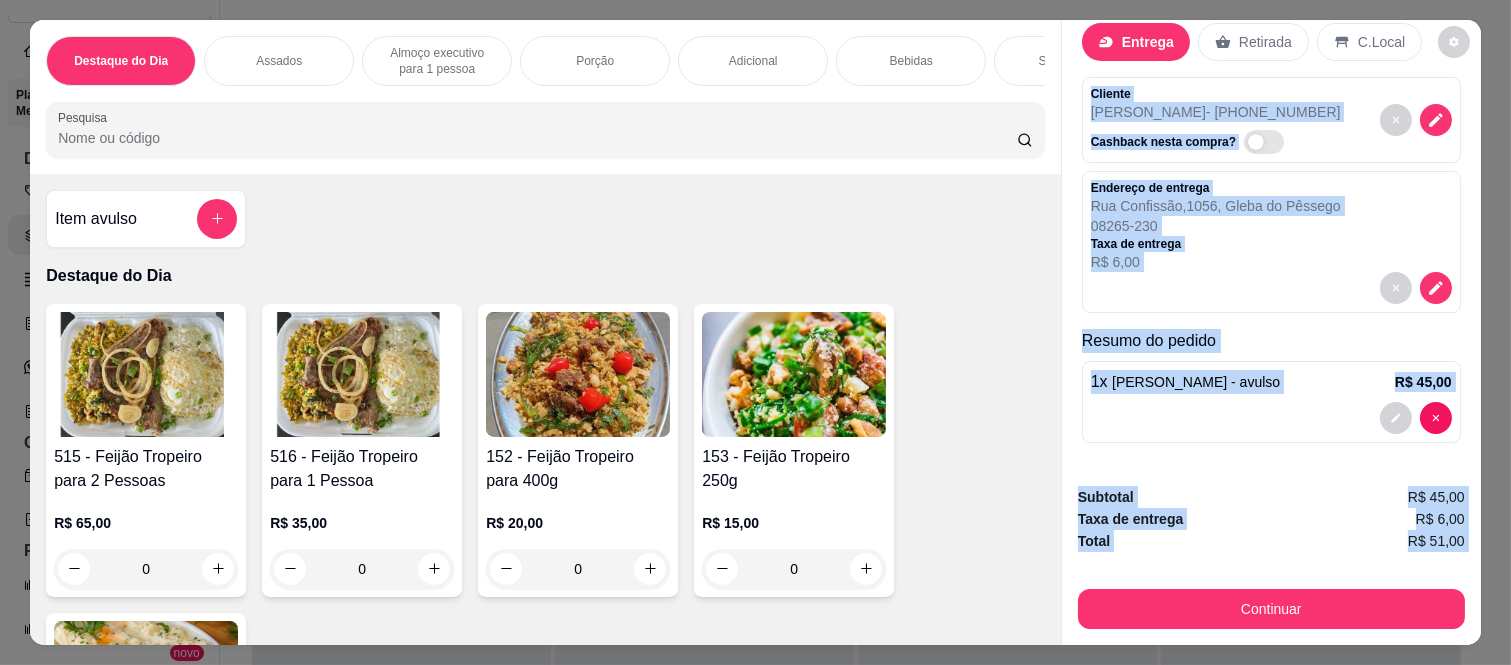 drag, startPoint x: 1080, startPoint y: 125, endPoint x: 1161, endPoint y: 551, distance: 433.63232 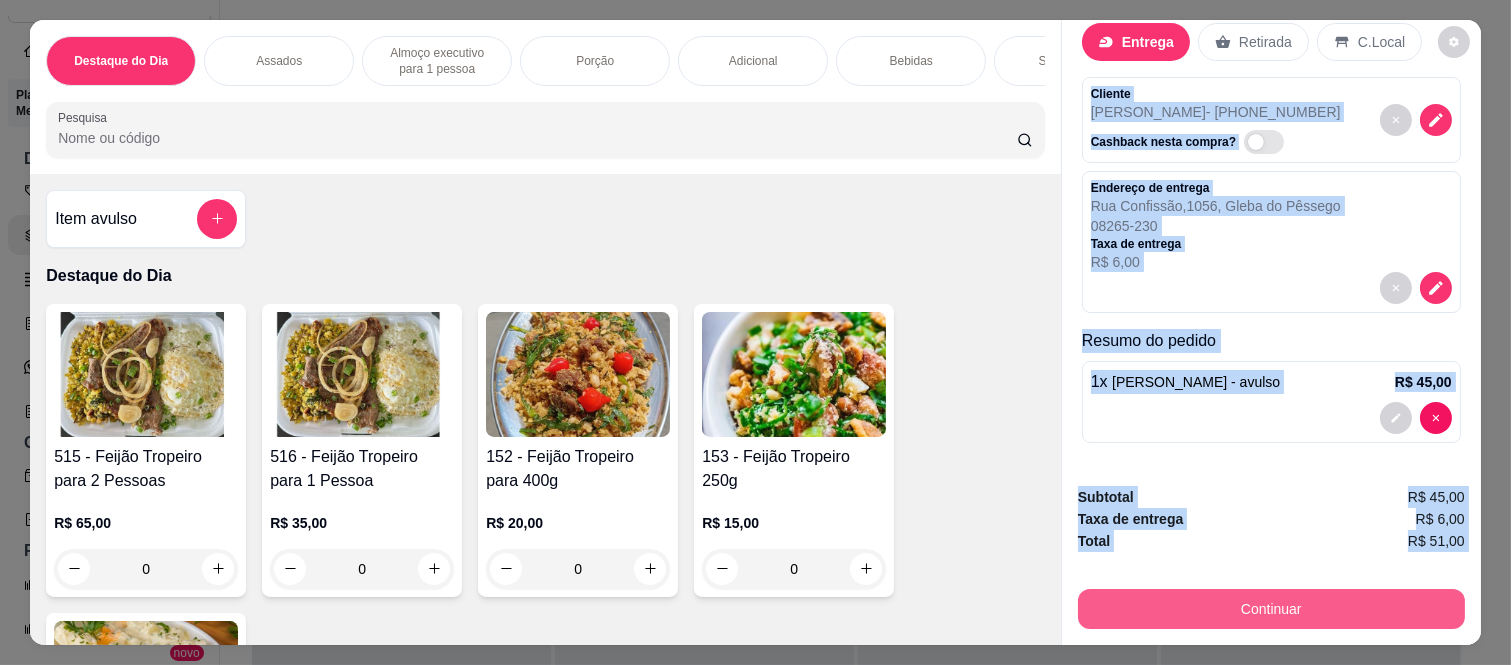 click on "Continuar" at bounding box center [1271, 609] 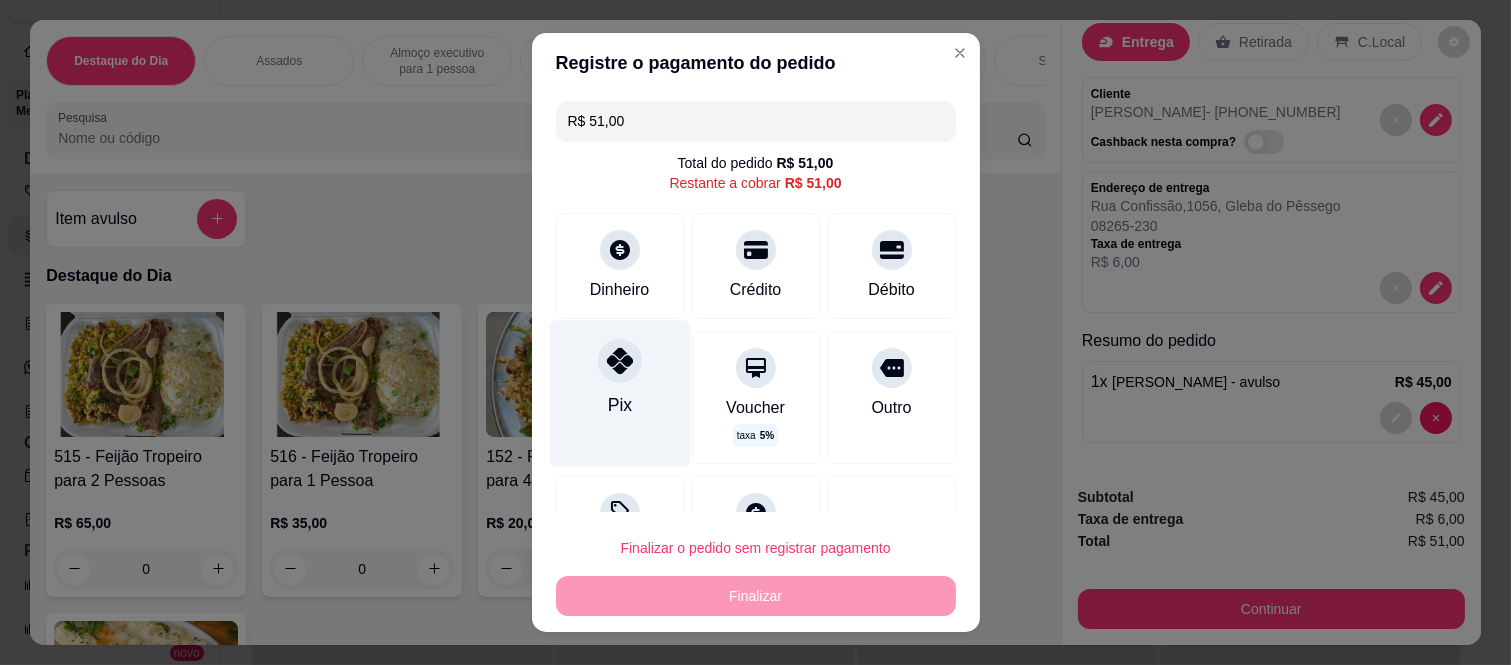click at bounding box center [620, 361] 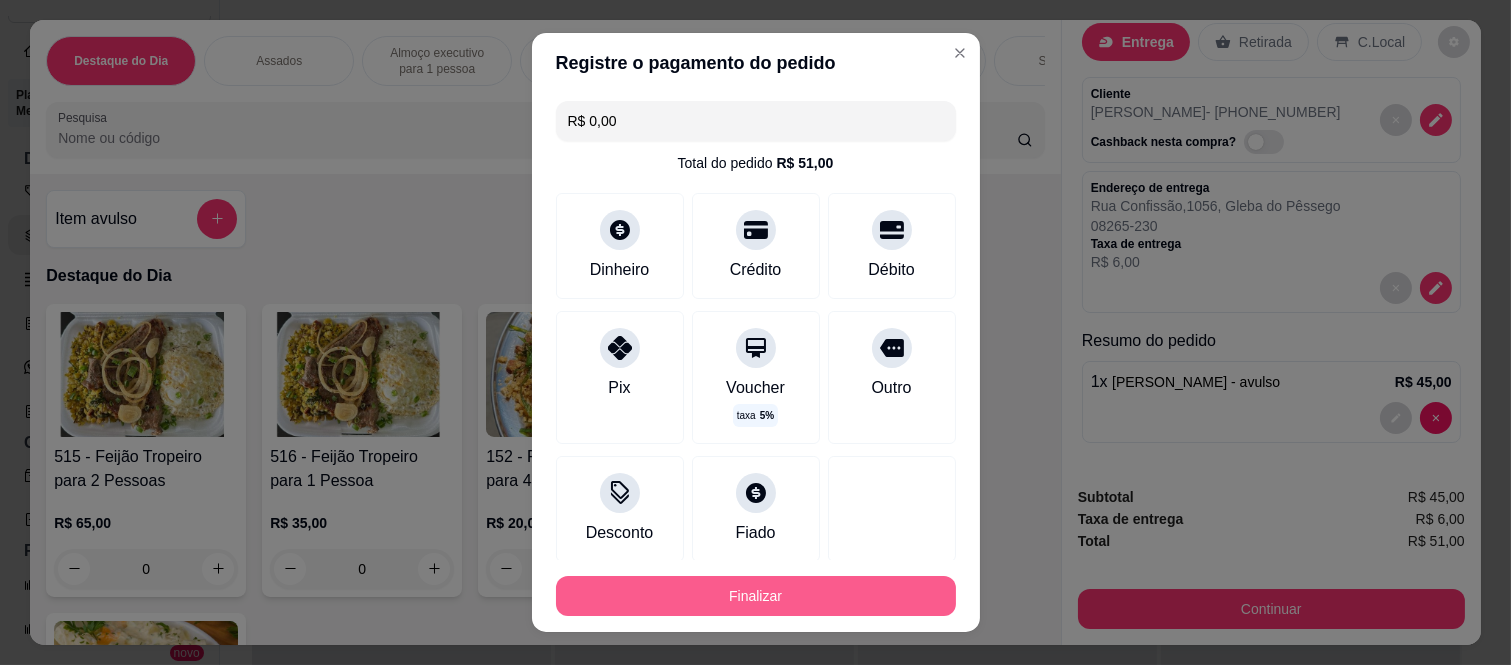 click on "Finalizar" at bounding box center (756, 596) 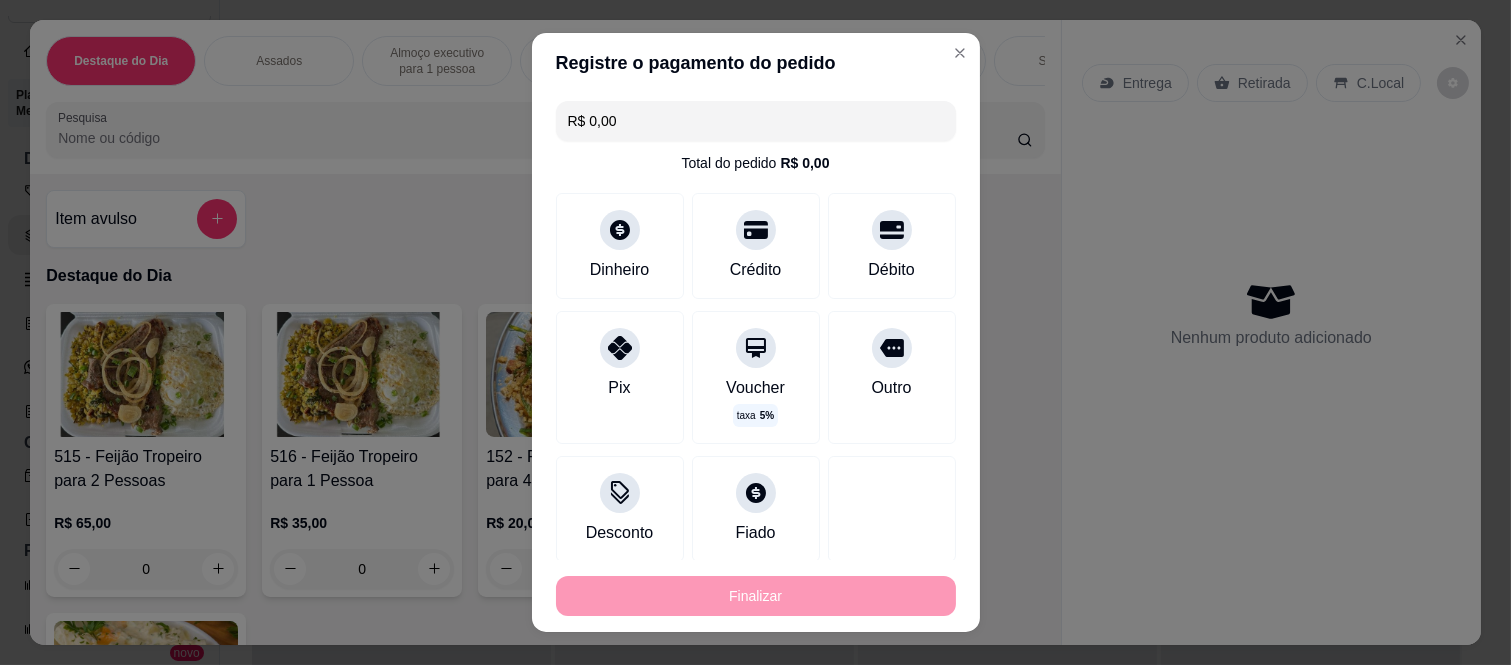 type on "-R$ 51,00" 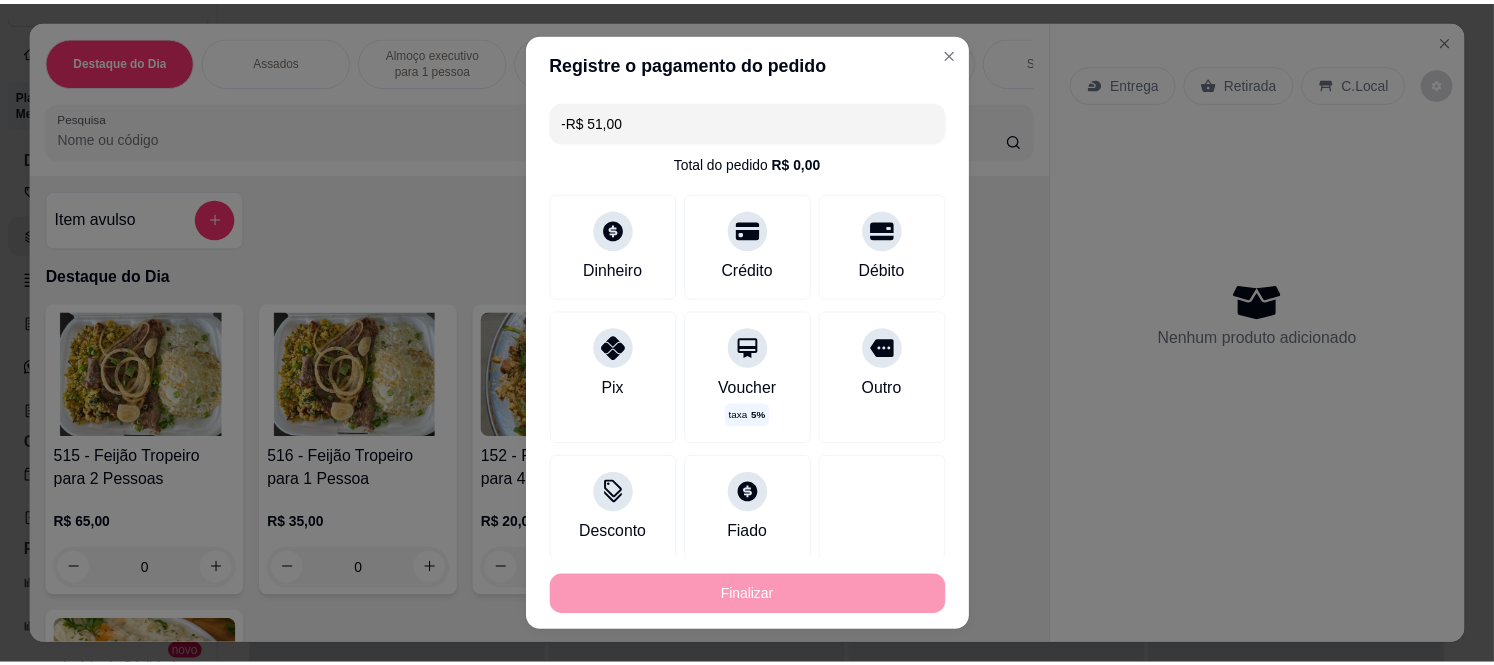 scroll, scrollTop: 0, scrollLeft: 0, axis: both 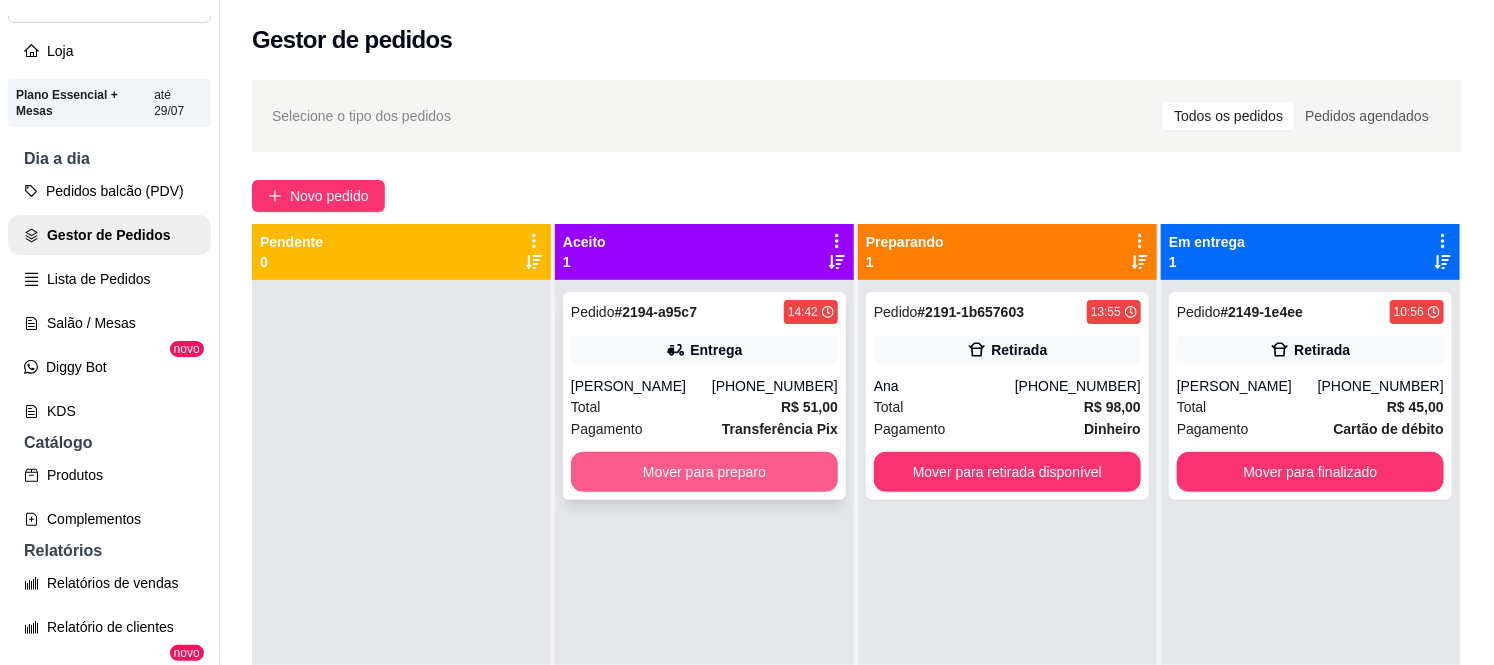 click on "Mover para preparo" at bounding box center (704, 472) 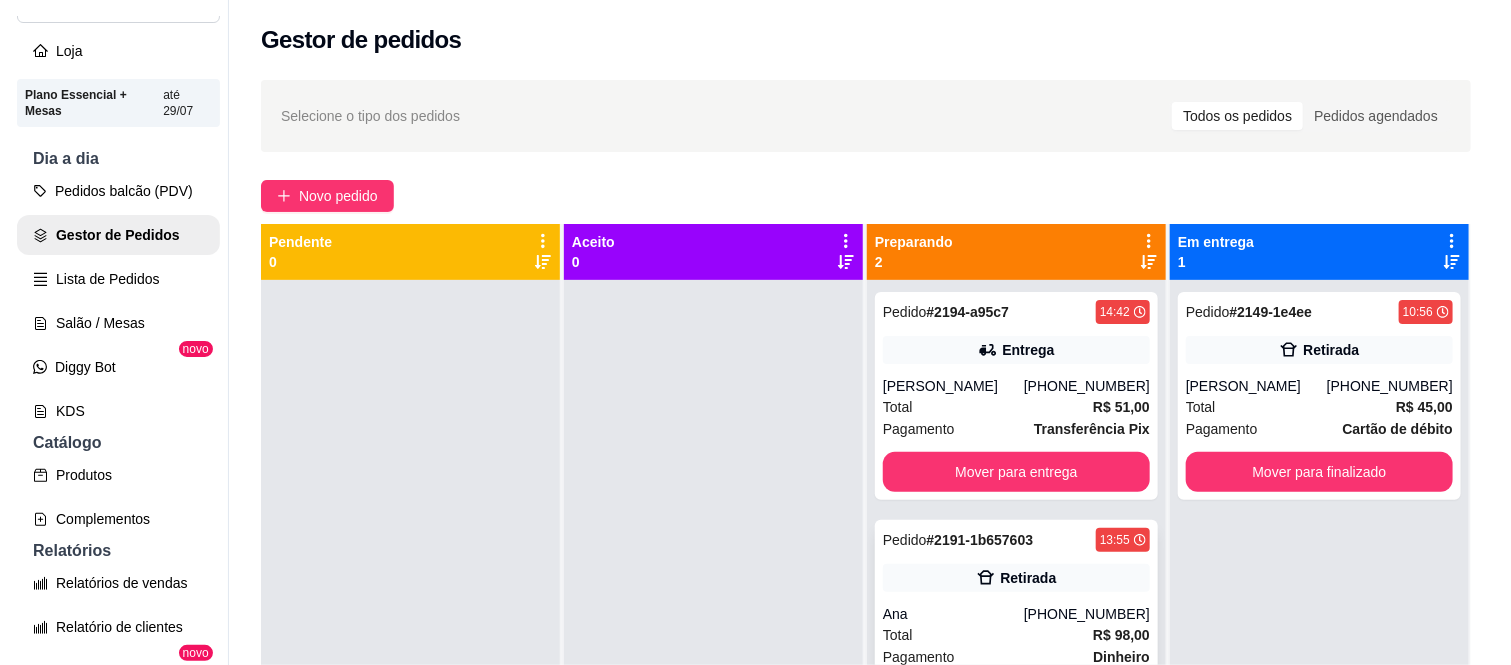 scroll, scrollTop: 55, scrollLeft: 0, axis: vertical 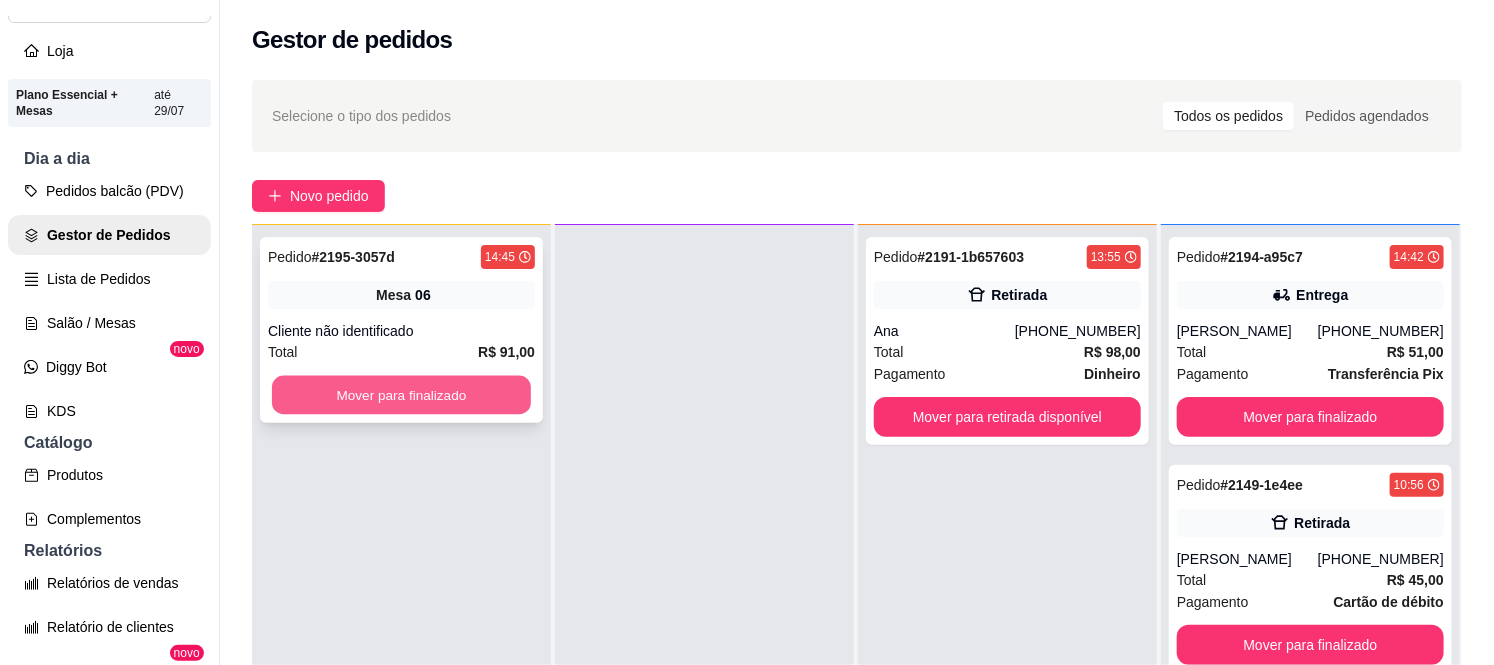click on "Mover para finalizado" at bounding box center (401, 395) 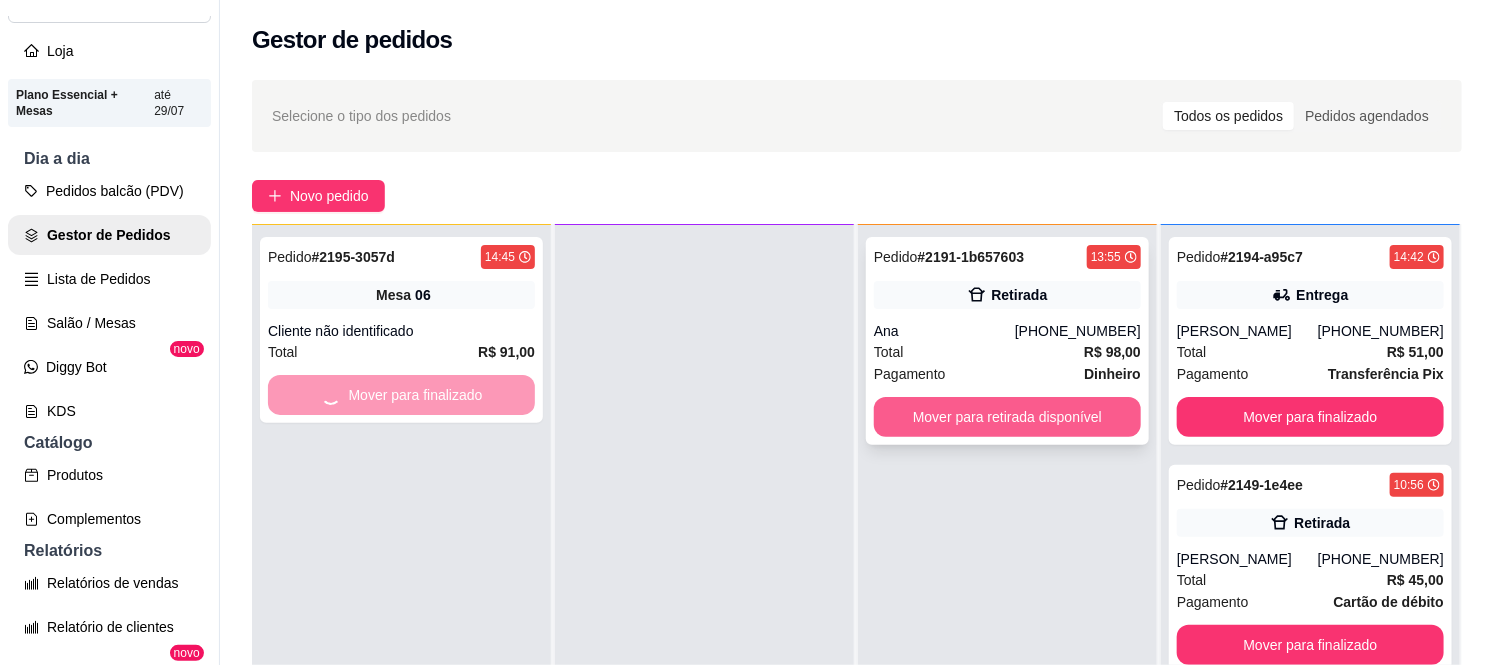 click on "Mover para retirada disponível" at bounding box center (1007, 417) 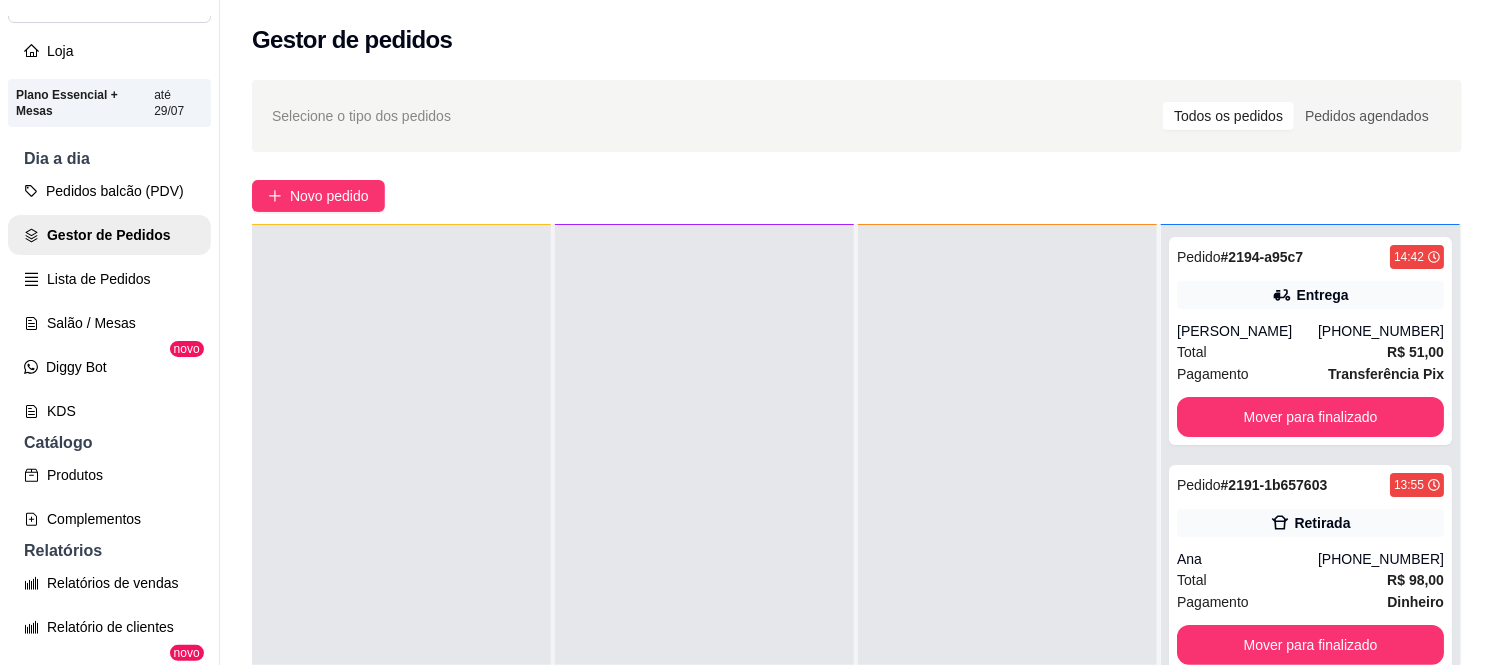 click on "Selecione o tipo dos pedidos Todos os pedidos Pedidos agendados Novo pedido Pendente 0 Aceito 0 Preparando 0 Em entrega 3 Pedido  # 2194-a95c7 14:42 Entrega [PERSON_NAME] [PHONE_NUMBER] Total R$ 51,00 Pagamento Transferência Pix Mover para finalizado Pedido  # 2191-1b657603 13:55 Retirada Ana  [PHONE_NUMBER] Total R$ 98,00 Pagamento Dinheiro Mover para finalizado Pedido  # 2149-1e4ee 10:56 Retirada [PERSON_NAME]  [PHONE_NUMBER] Total R$ 45,00 Pagamento Cartão de débito Mover para finalizado" at bounding box center (857, 490) 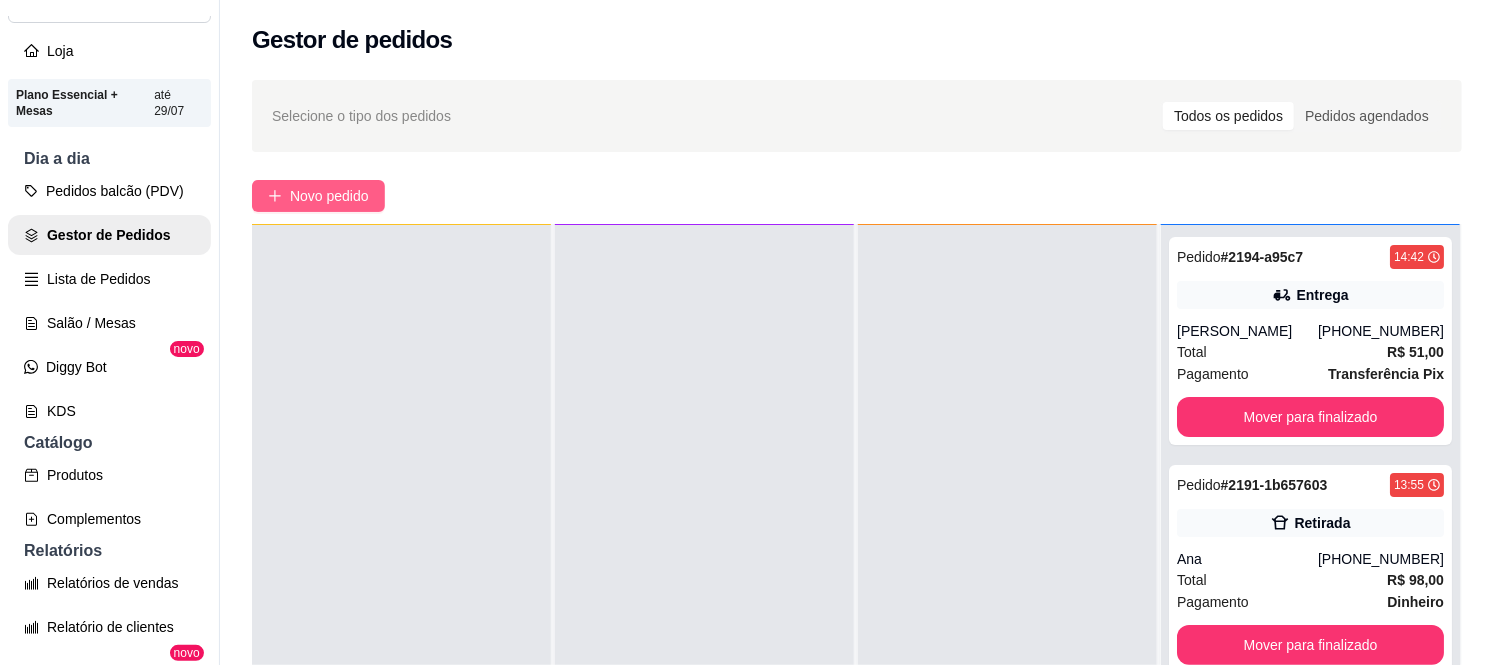 click on "Novo pedido" at bounding box center (318, 196) 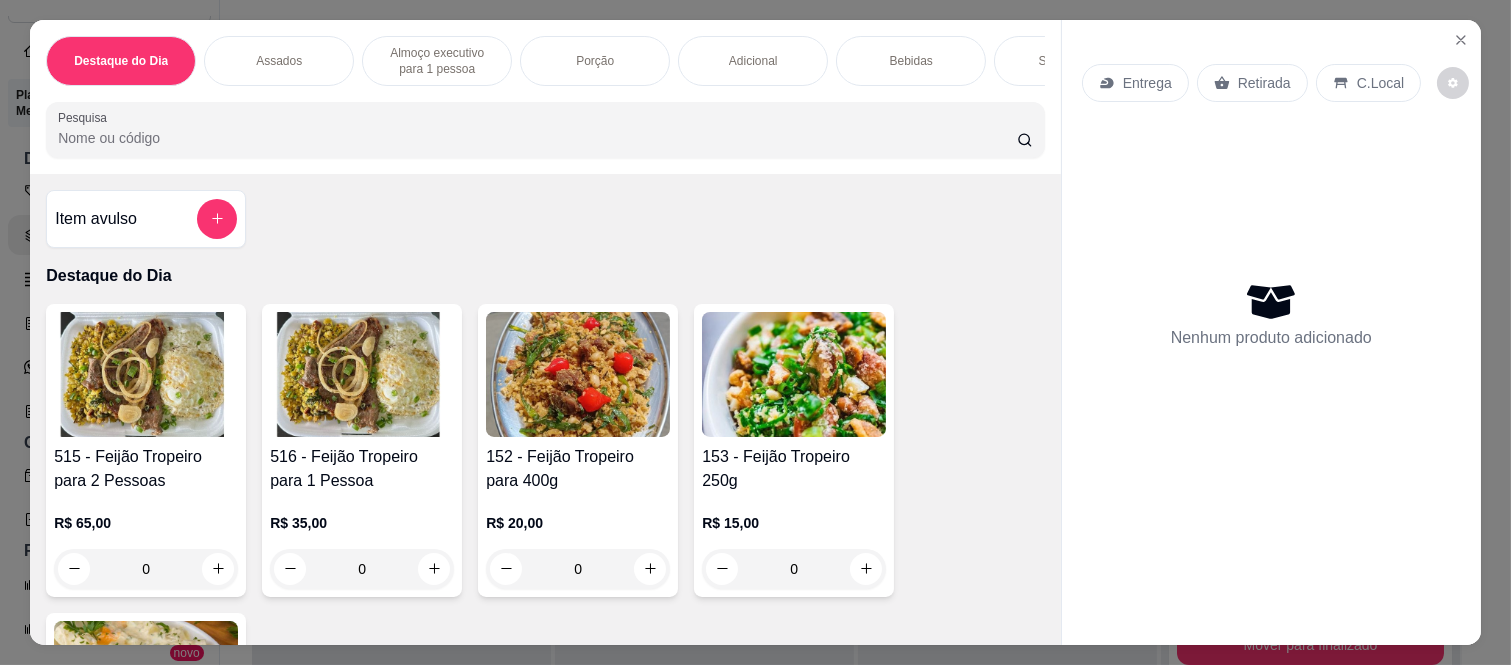 click on "Retirada" at bounding box center (1252, 83) 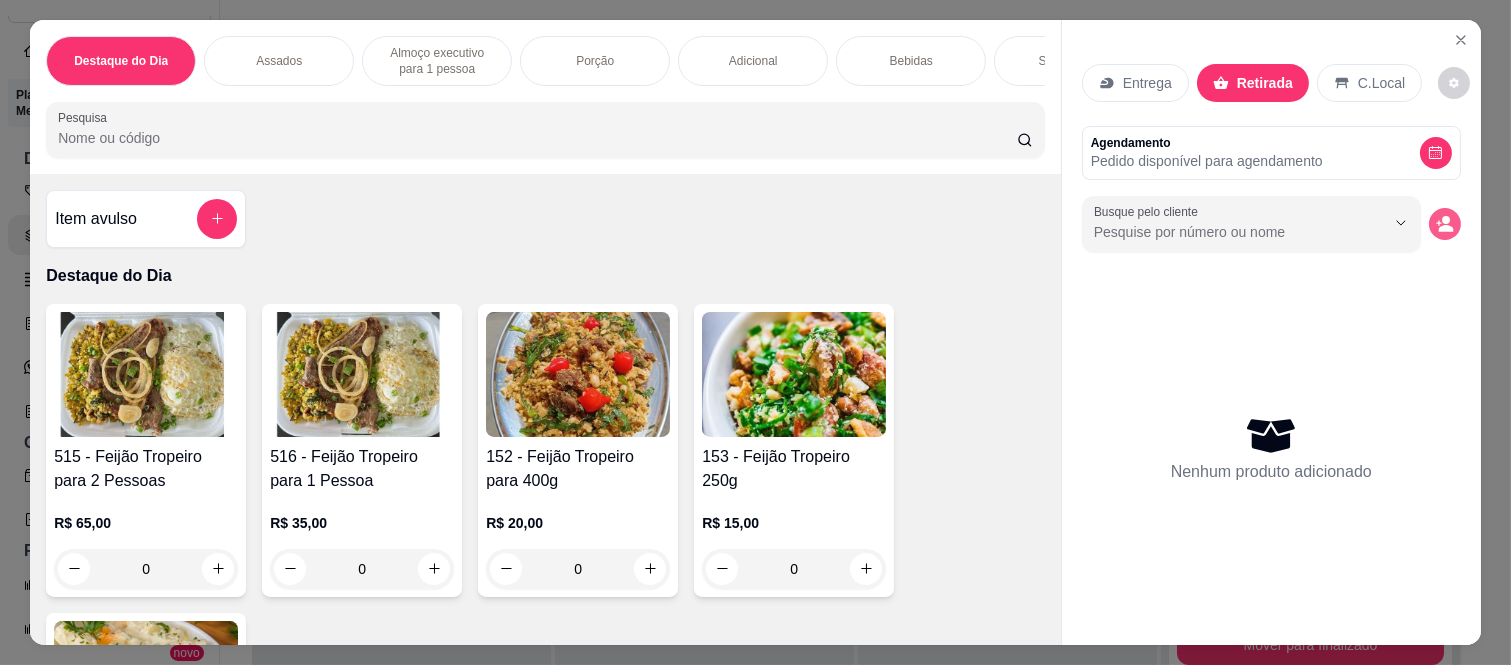 click at bounding box center (1445, 224) 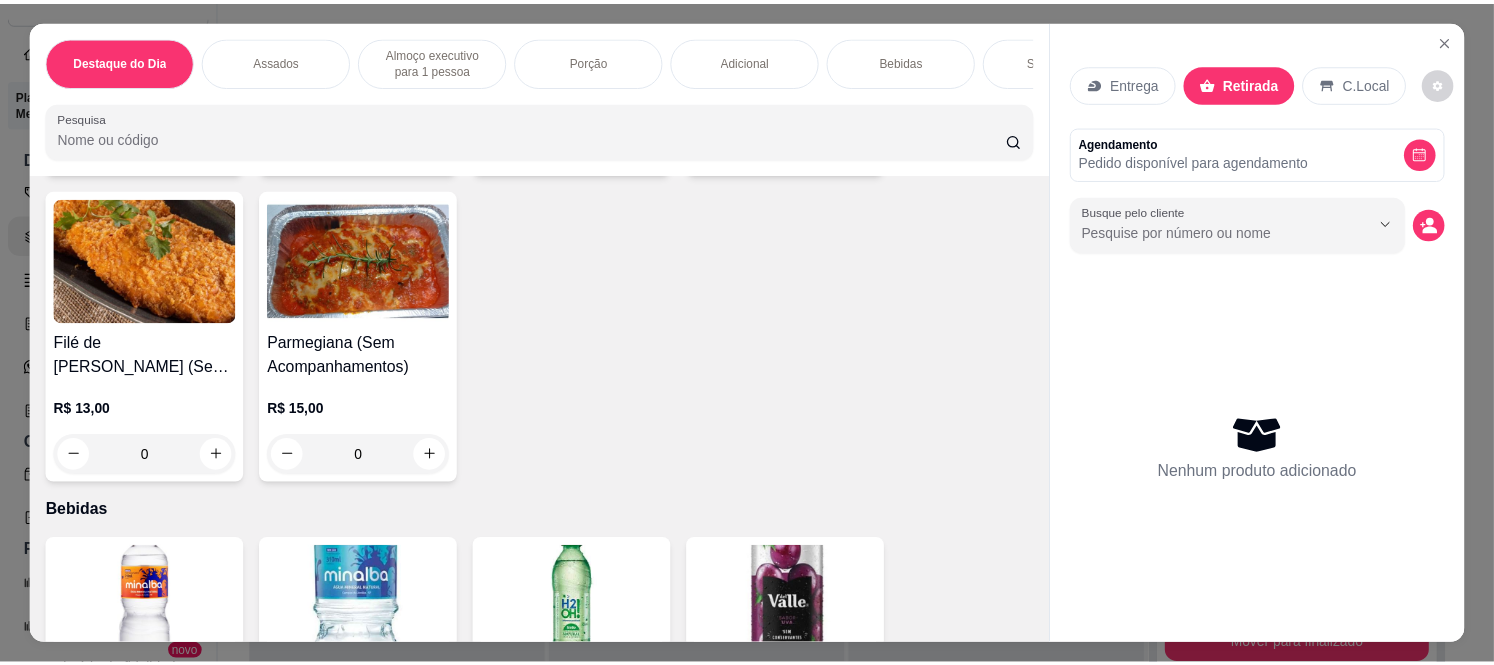 scroll, scrollTop: 3333, scrollLeft: 0, axis: vertical 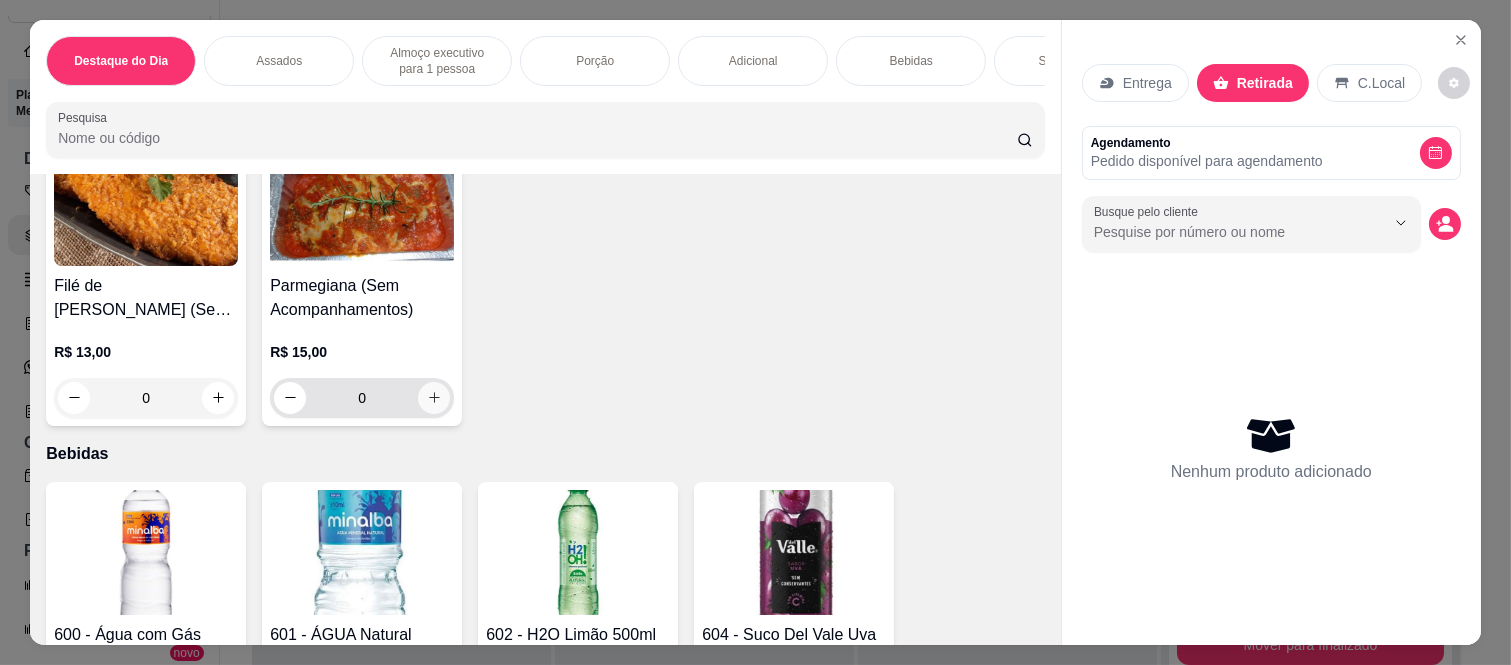 click at bounding box center [434, 398] 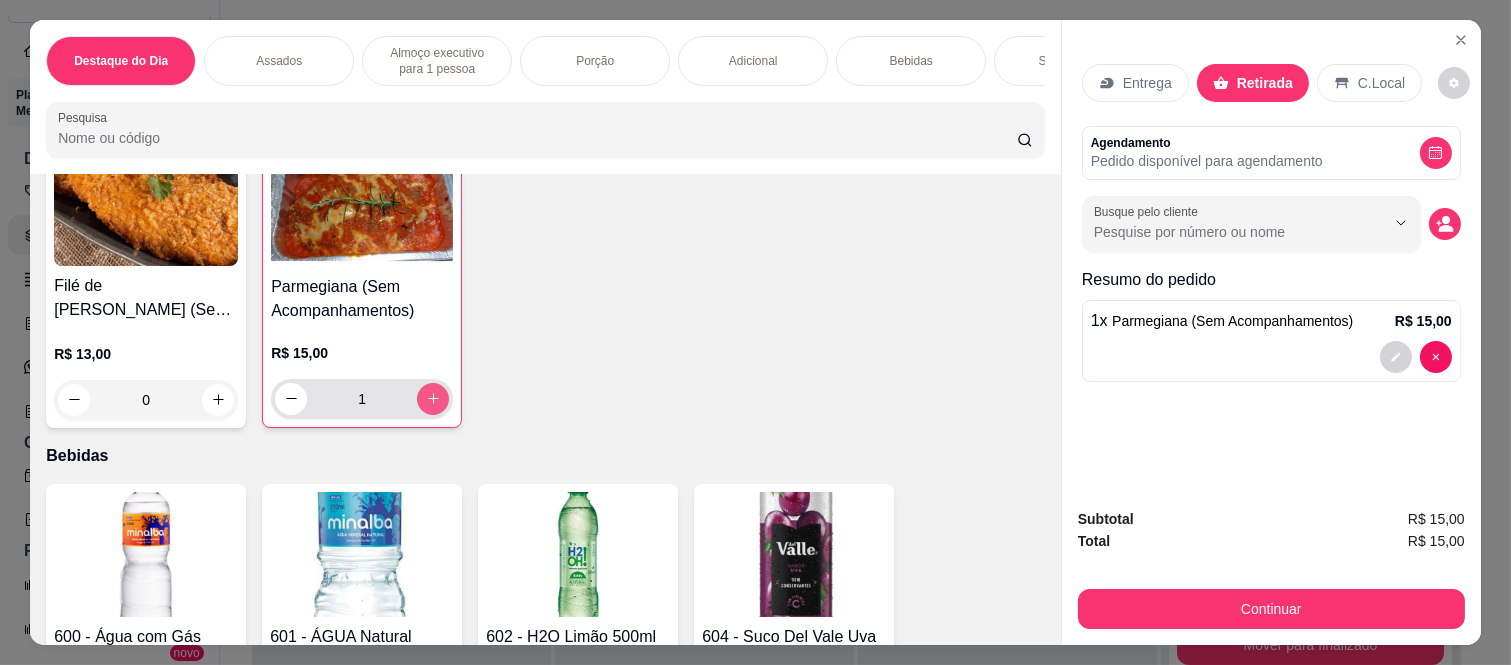 click 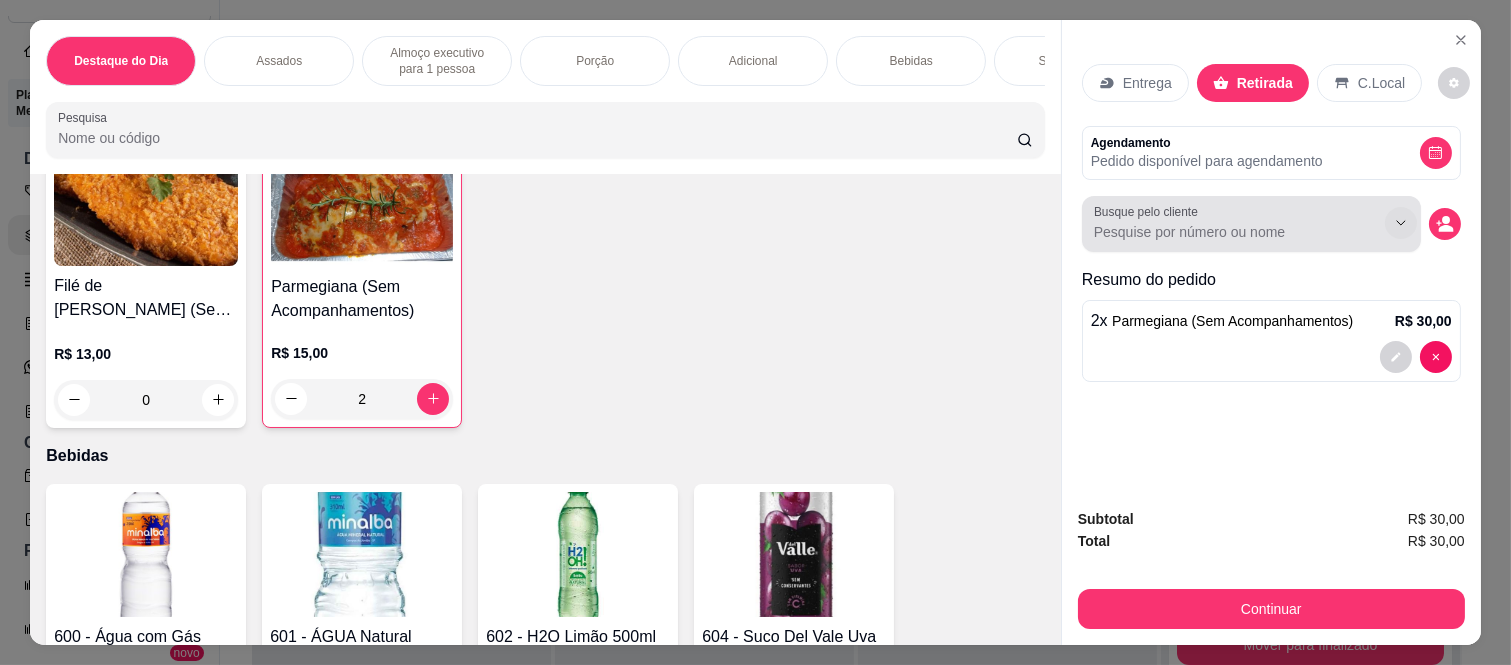 click at bounding box center [1445, 224] 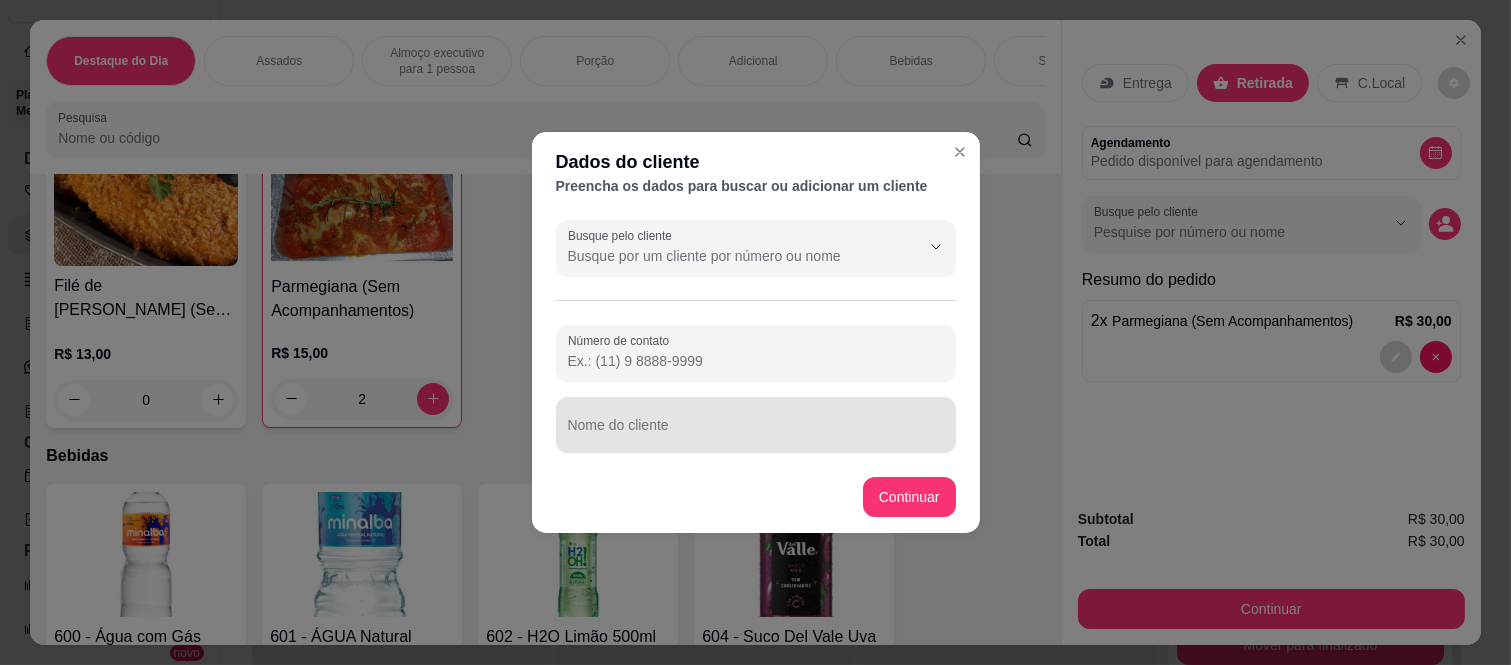 click on "Nome do cliente" at bounding box center [756, 433] 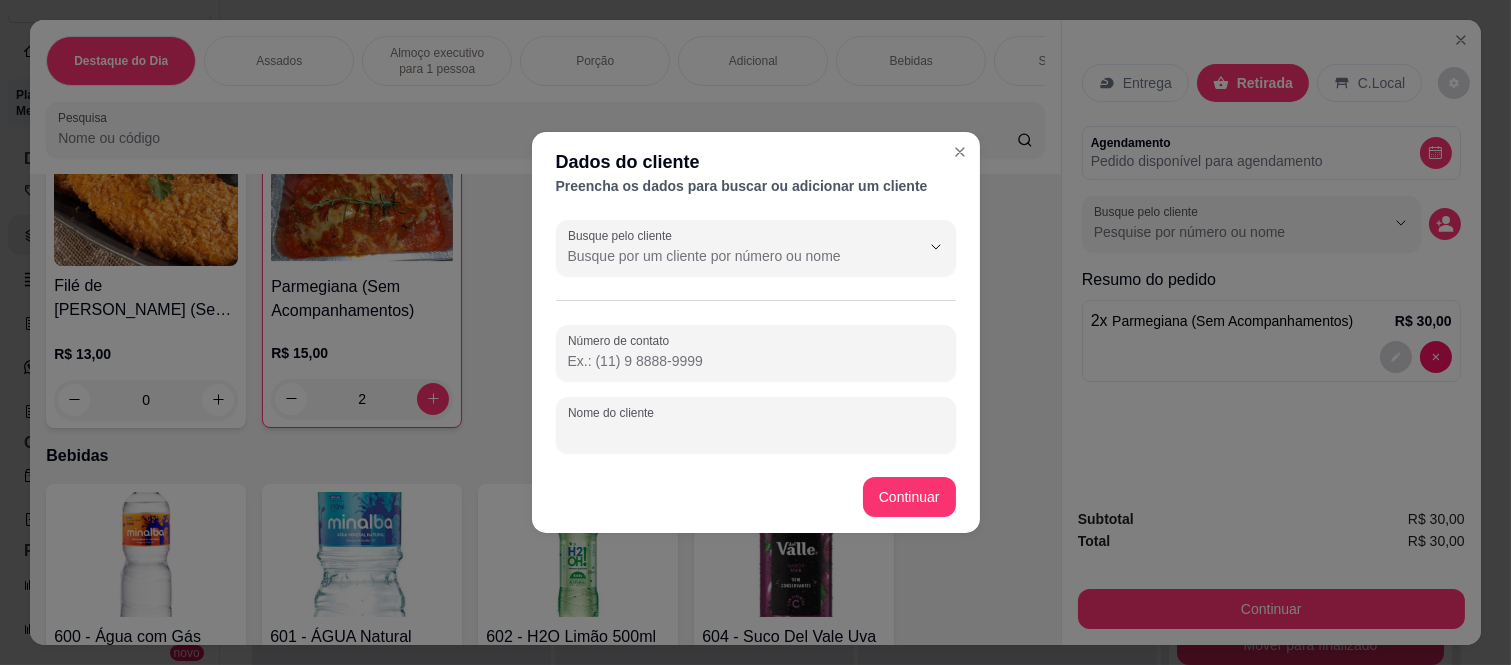 paste on "[PERSON_NAME]" 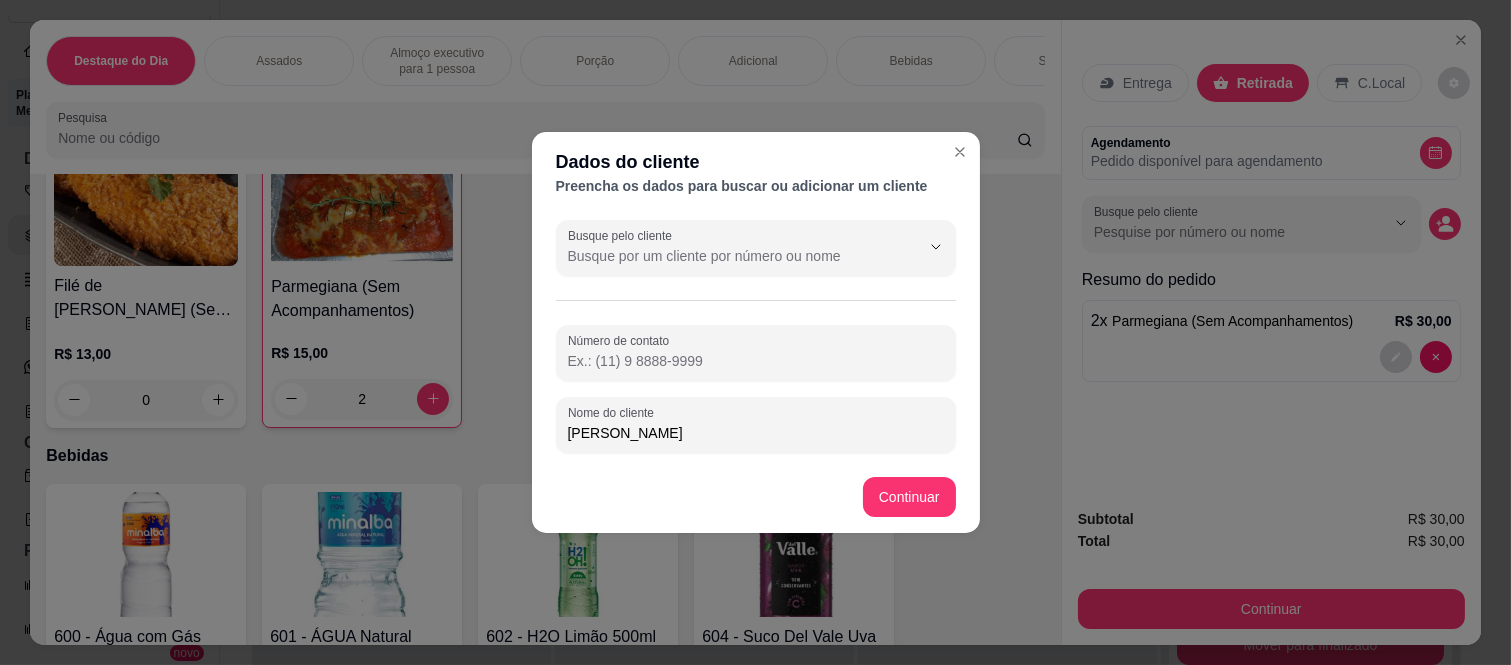 type on "[PERSON_NAME]" 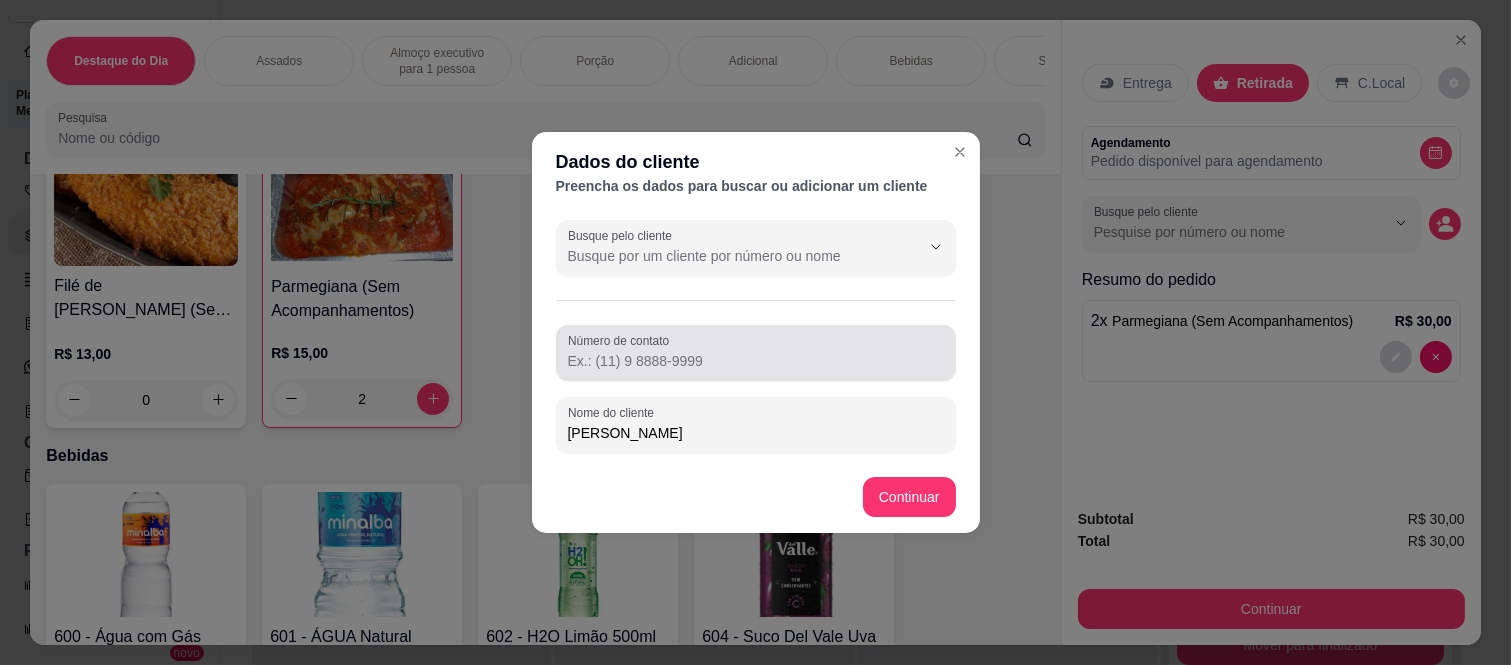 click on "Número de contato" at bounding box center [756, 353] 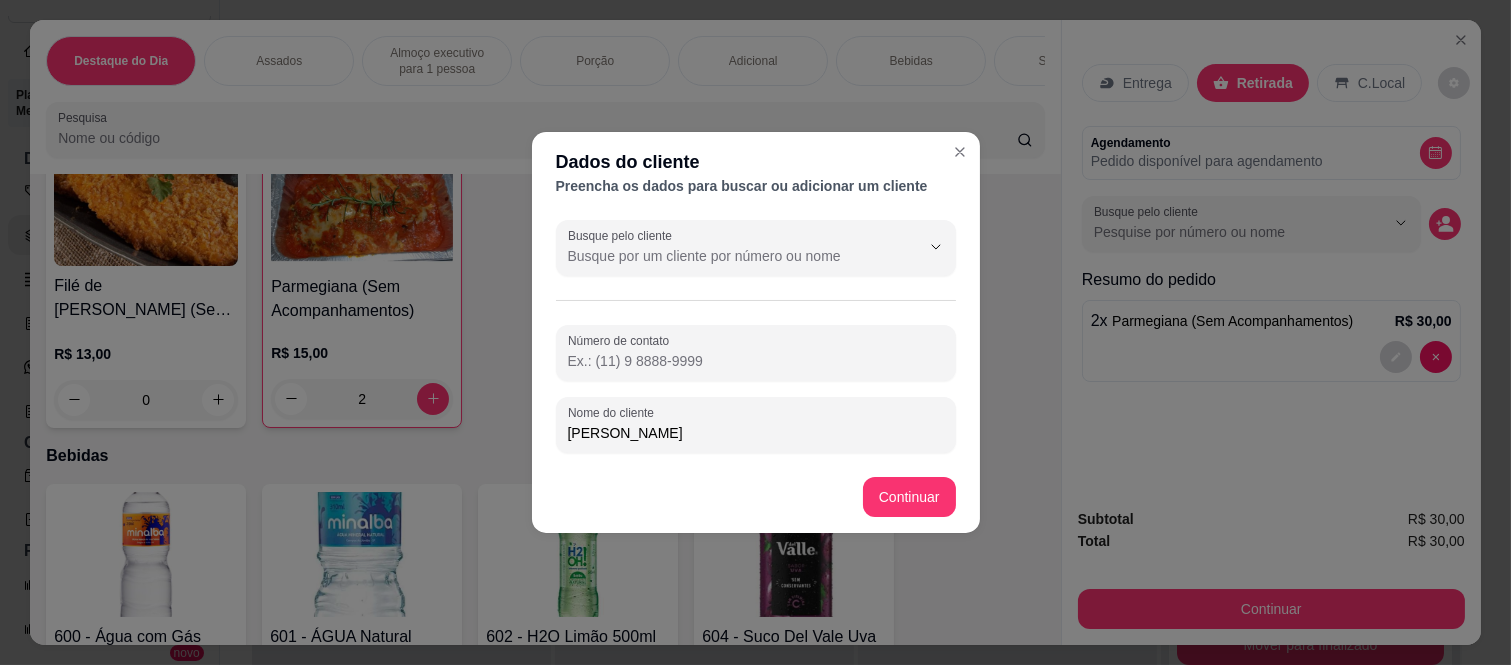 paste on "[PHONE_NUMBER]" 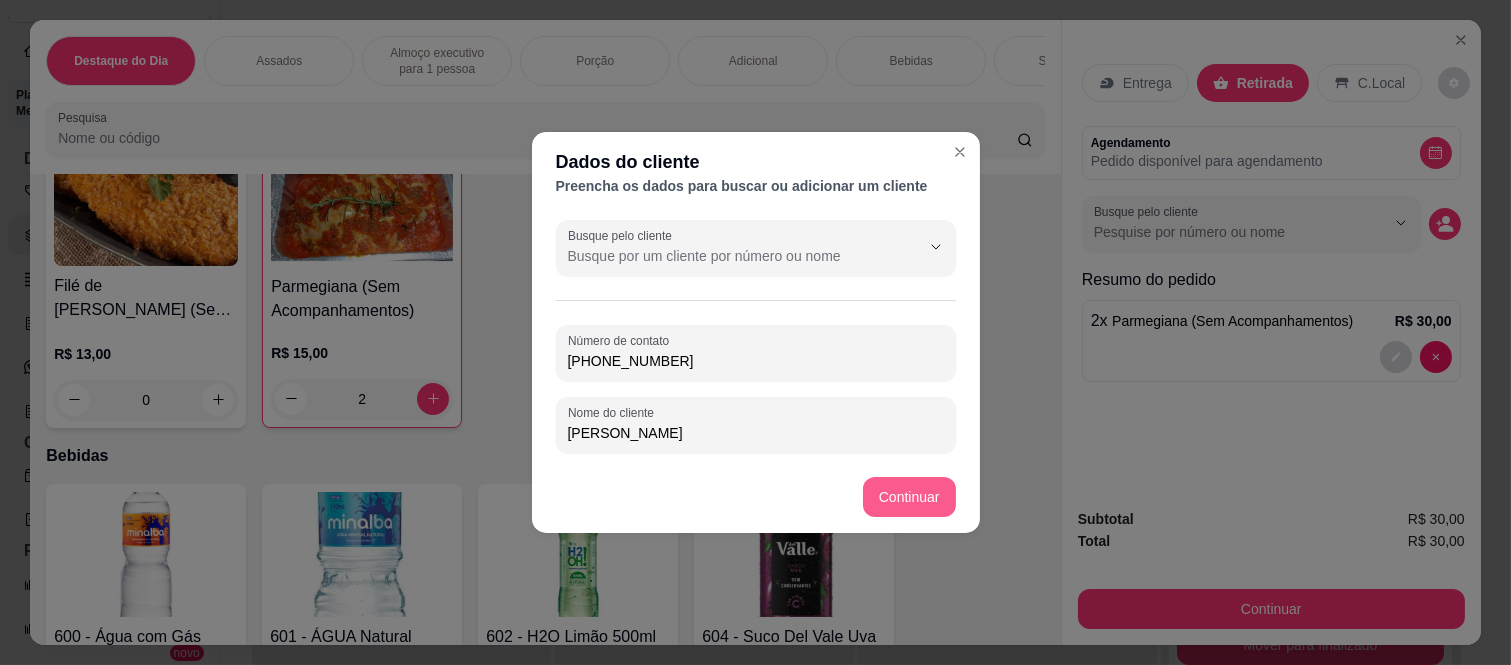 type on "[PHONE_NUMBER]" 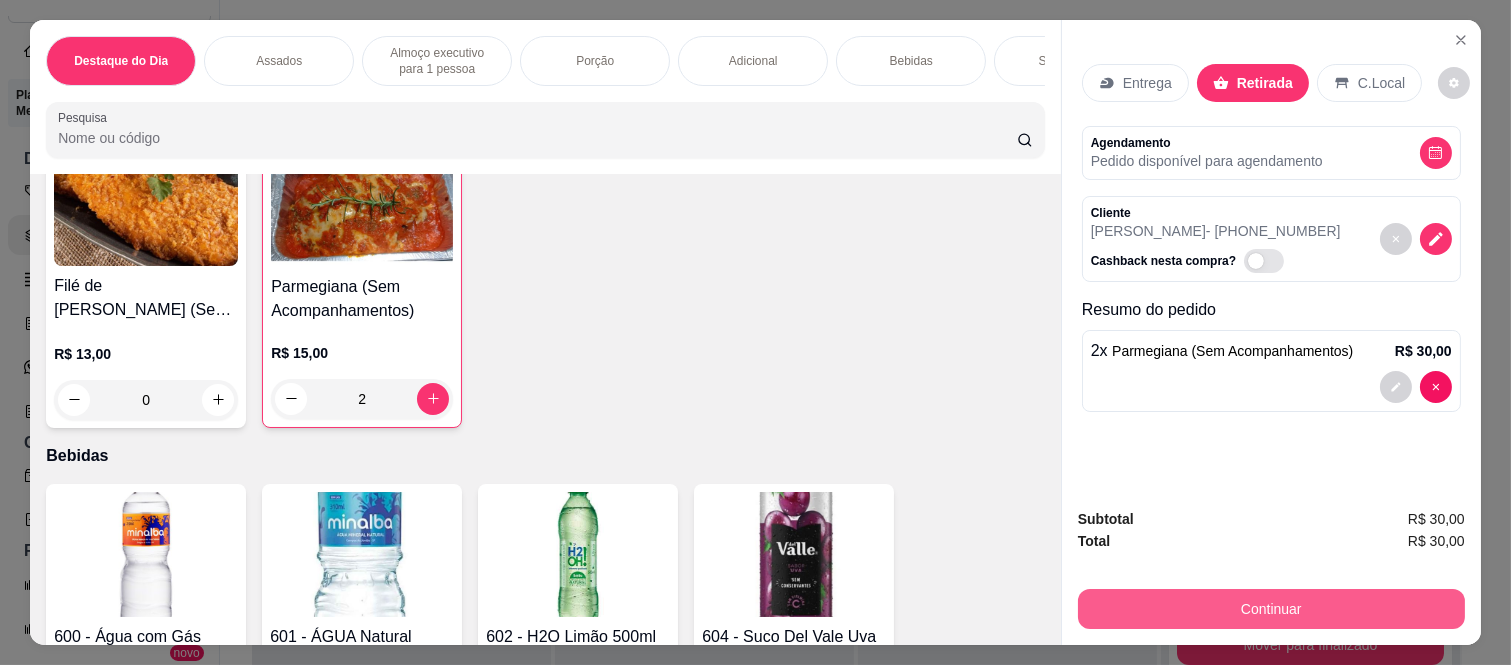 click on "Continuar" at bounding box center [1271, 609] 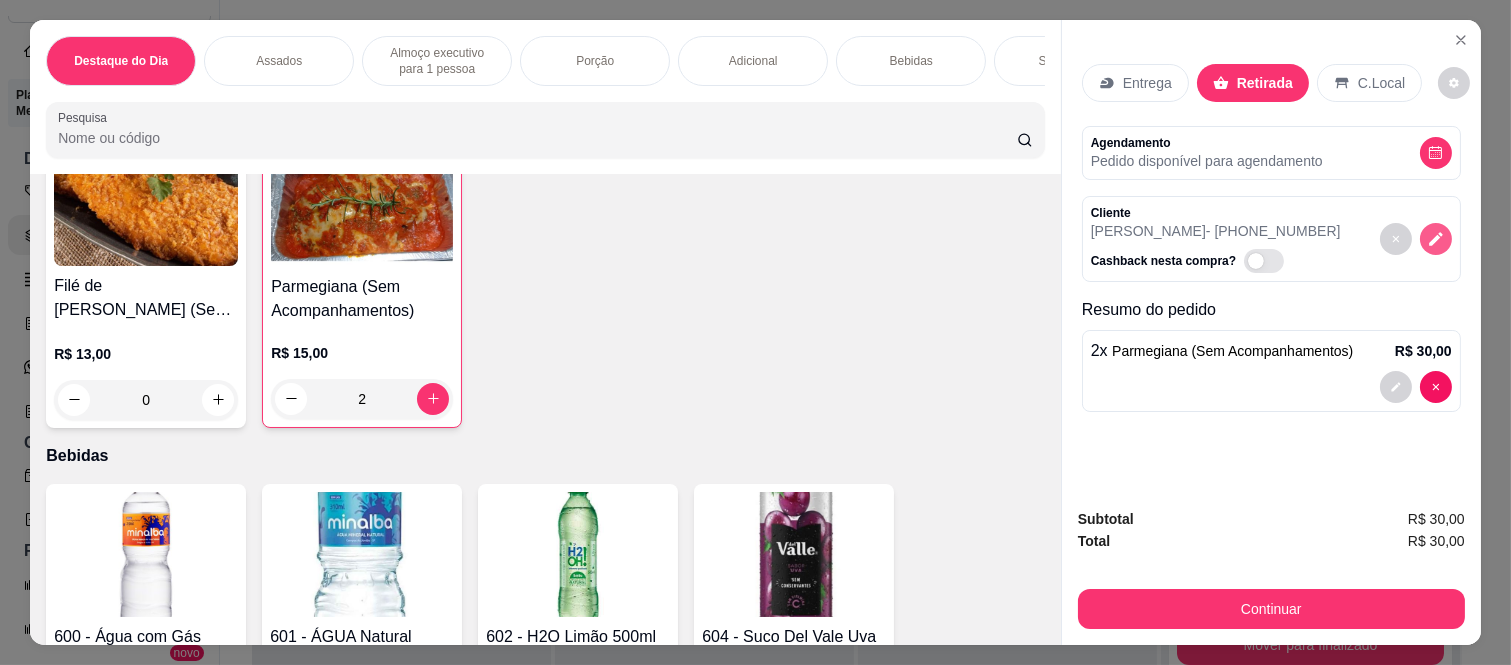 click 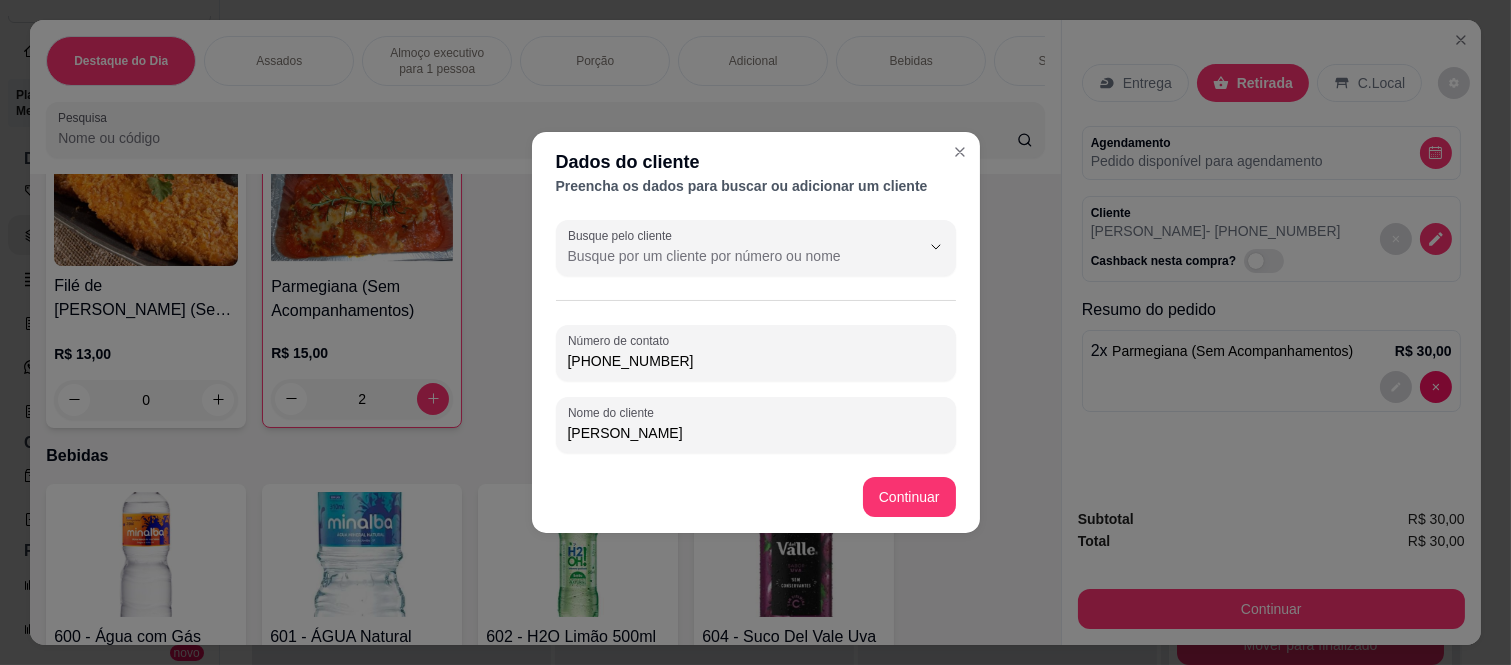 drag, startPoint x: 716, startPoint y: 361, endPoint x: 553, endPoint y: 365, distance: 163.04907 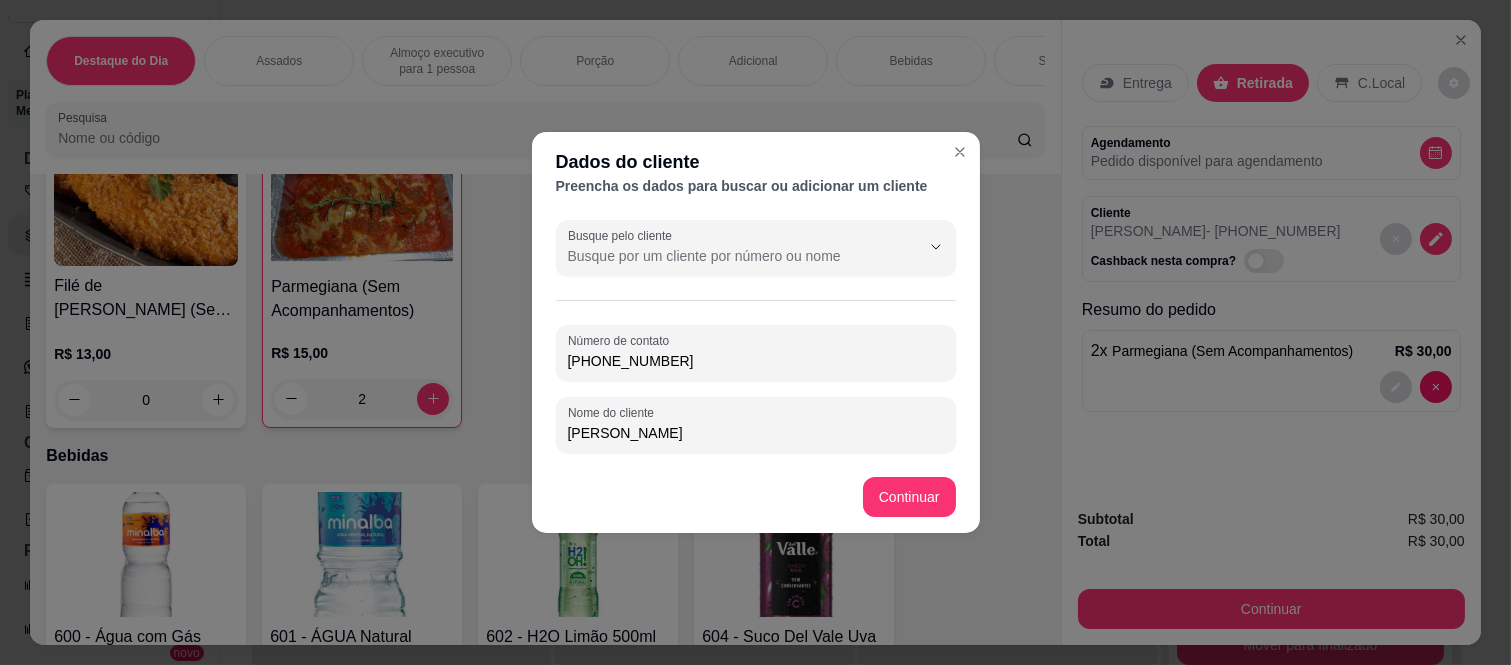 click on "Busque pelo cliente Número de contato [PHONE_NUMBER] Nome do cliente [PERSON_NAME]" at bounding box center [756, 336] 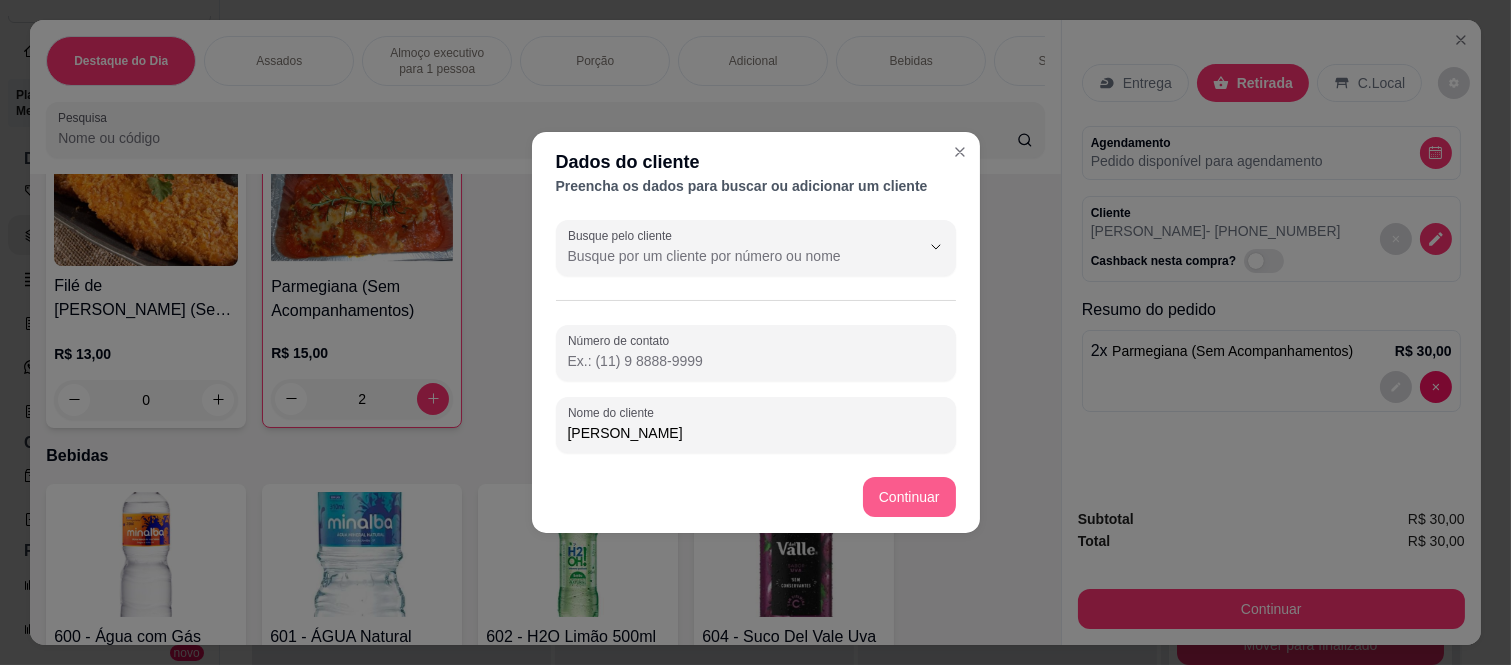 type 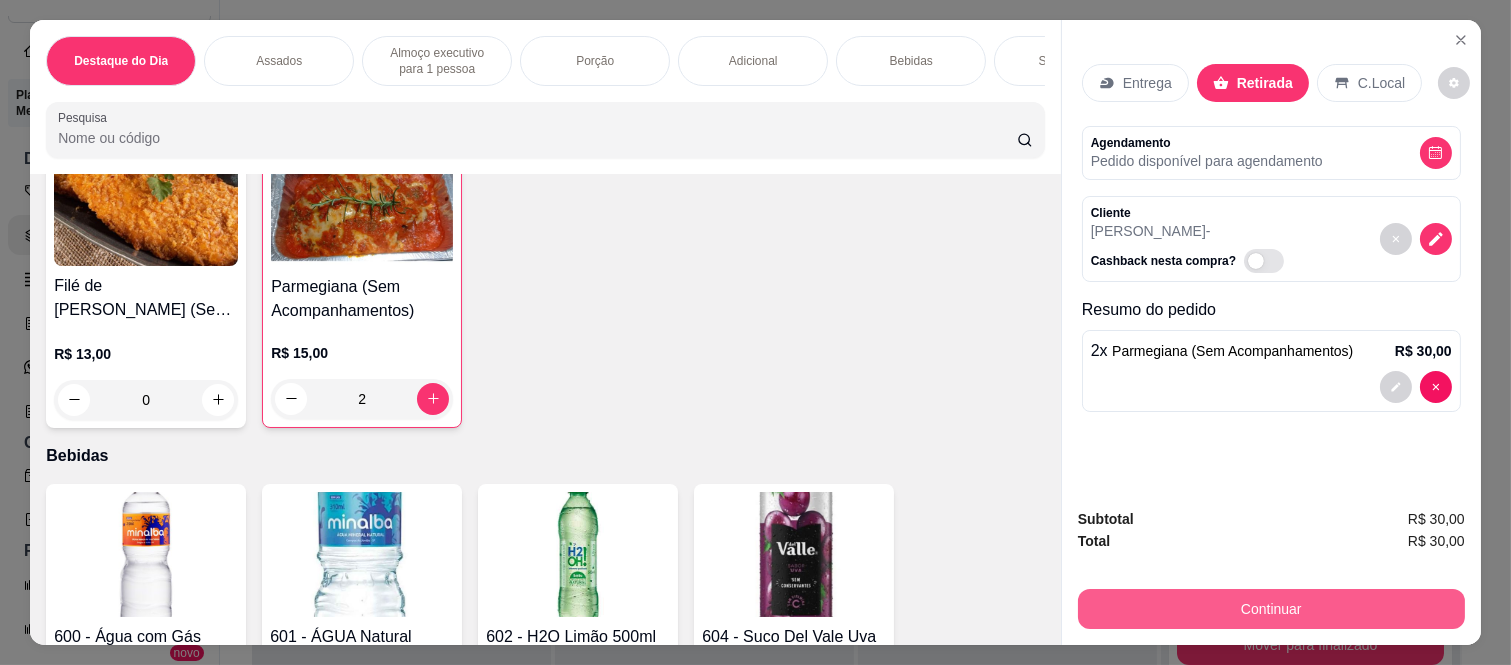 click on "Continuar" at bounding box center [1271, 609] 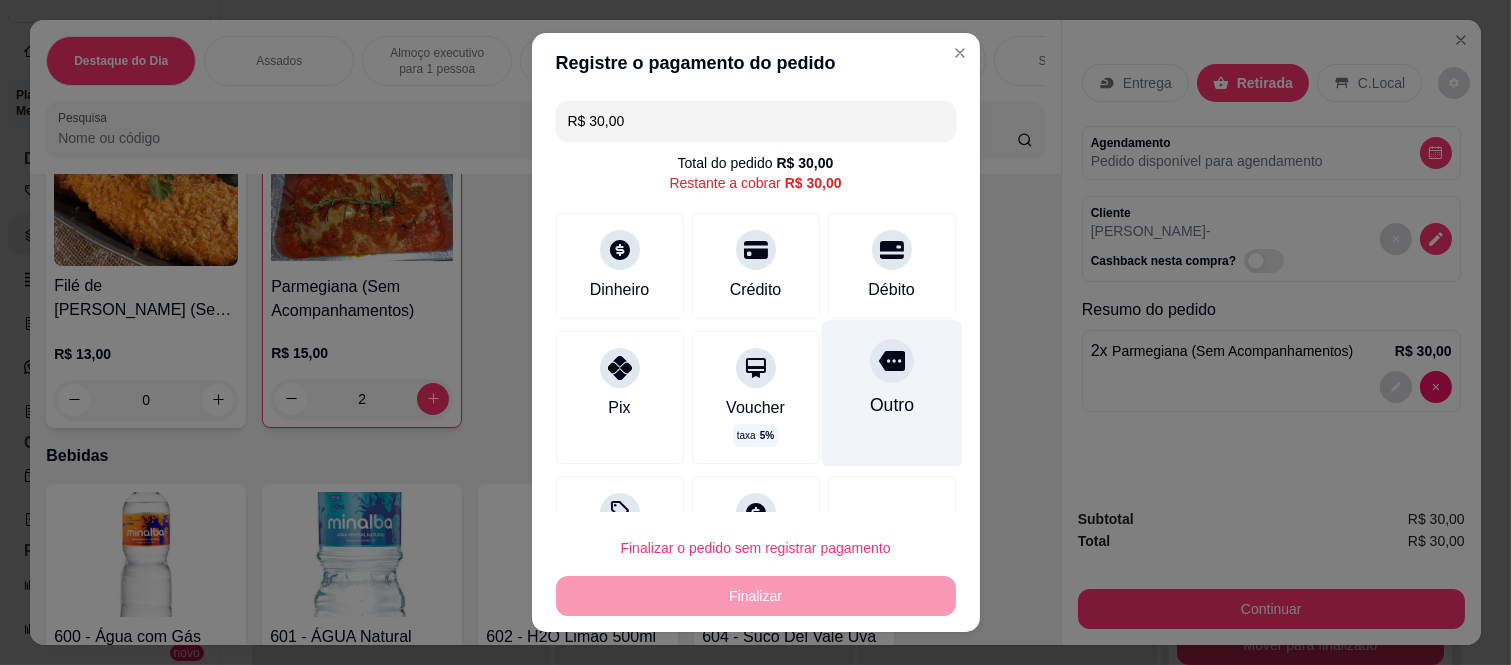 click on "Outro" at bounding box center [891, 394] 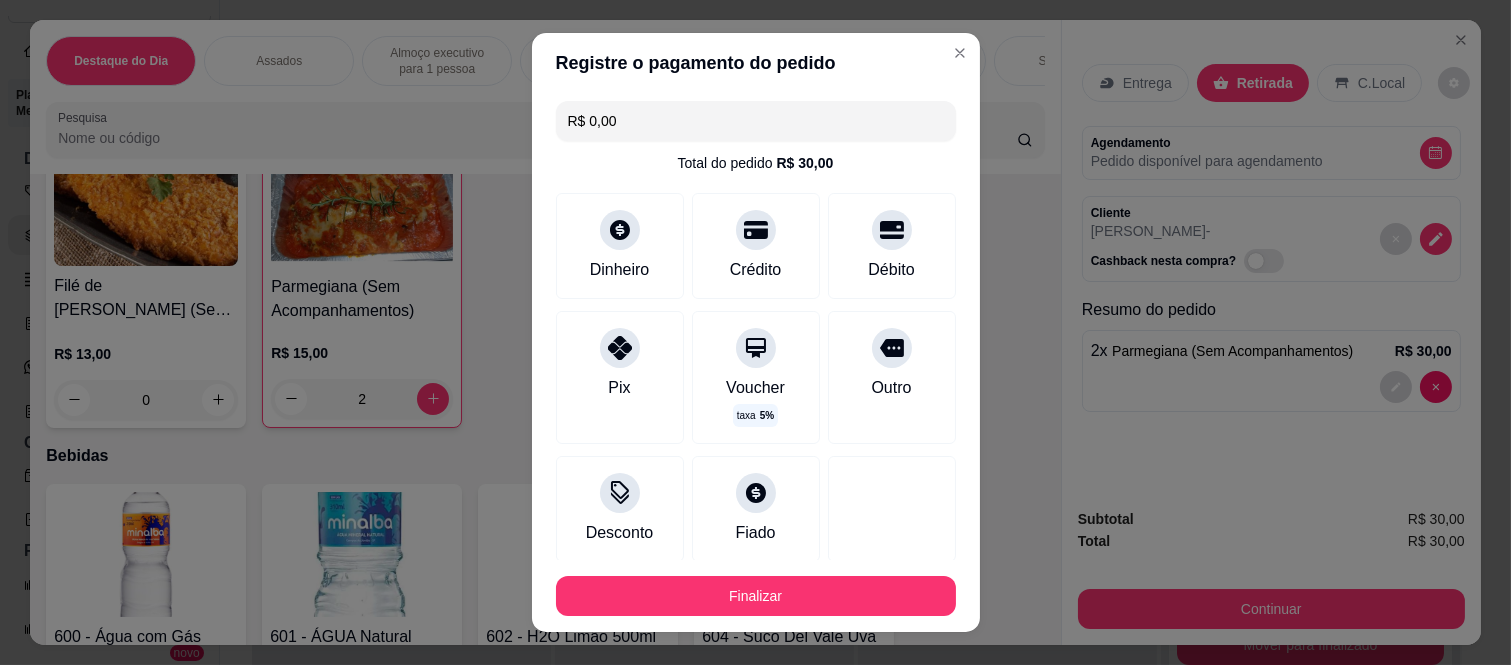click on "Finalizar" at bounding box center [756, 596] 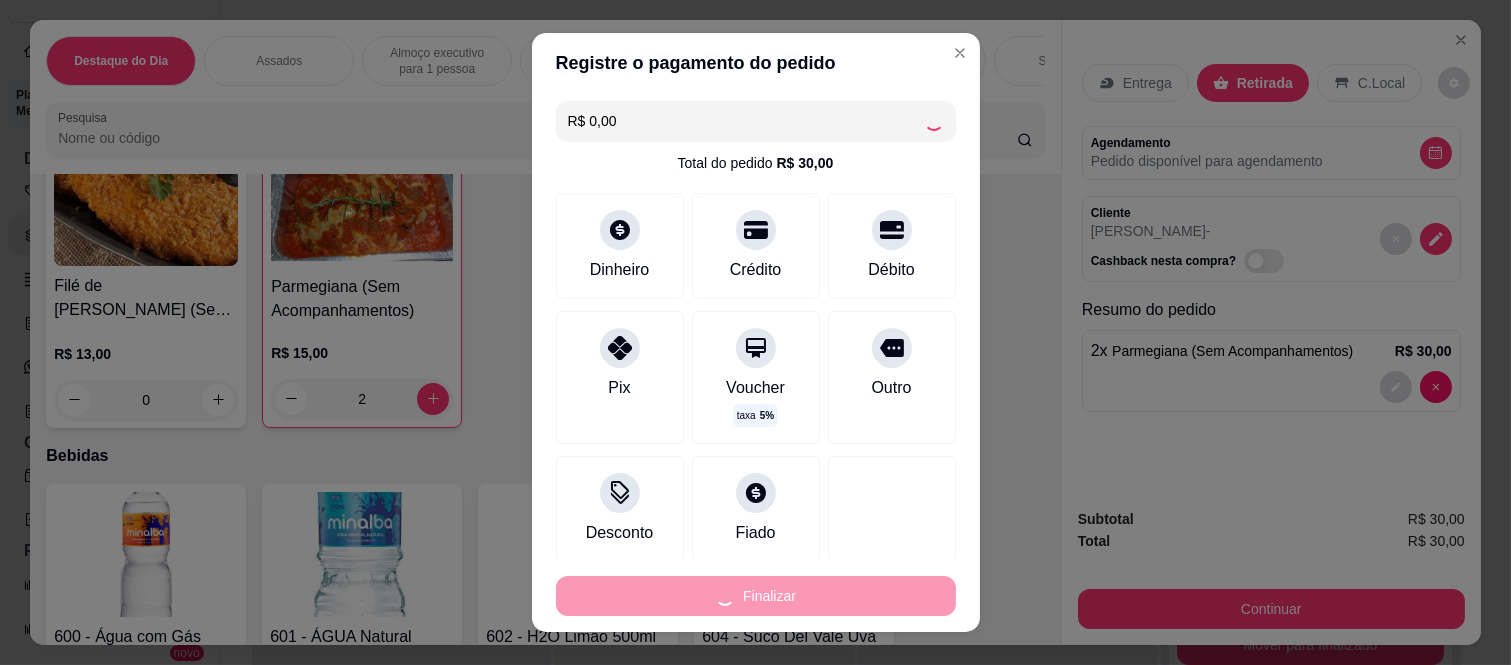 type on "0" 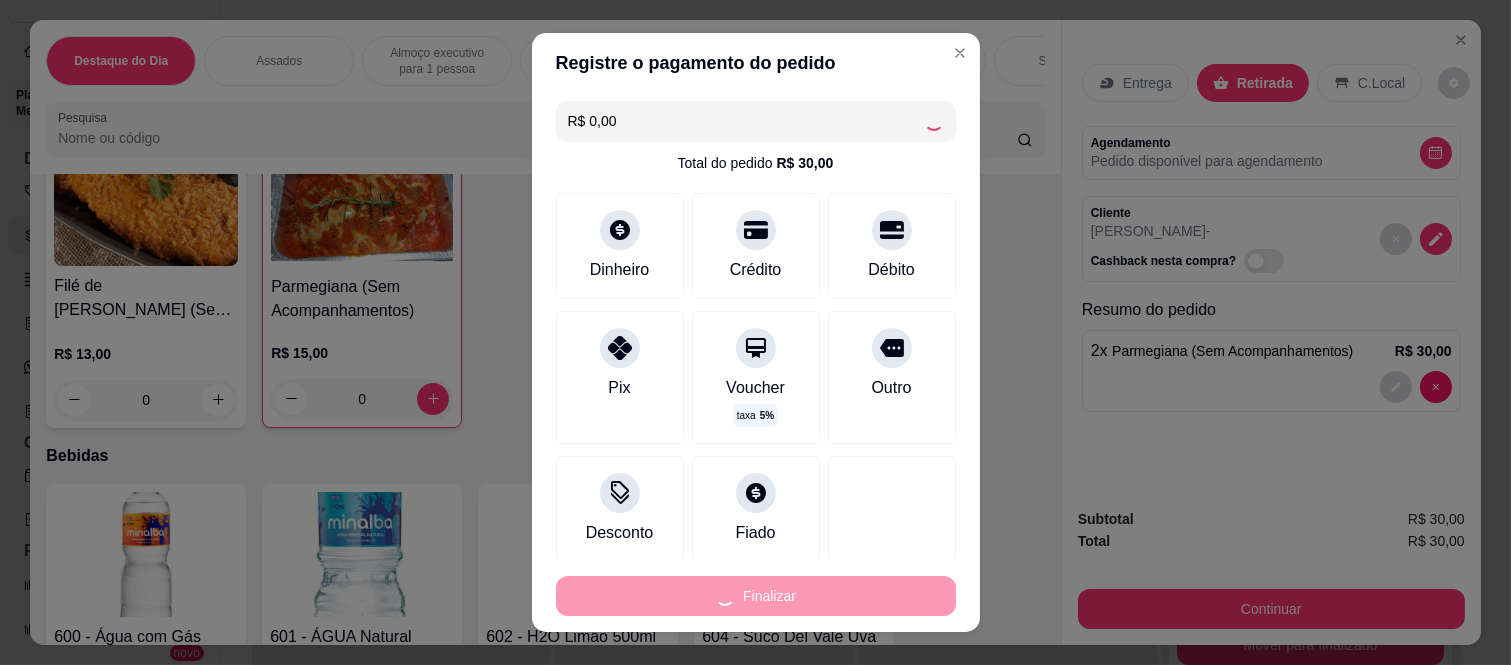 type on "-R$ 30,00" 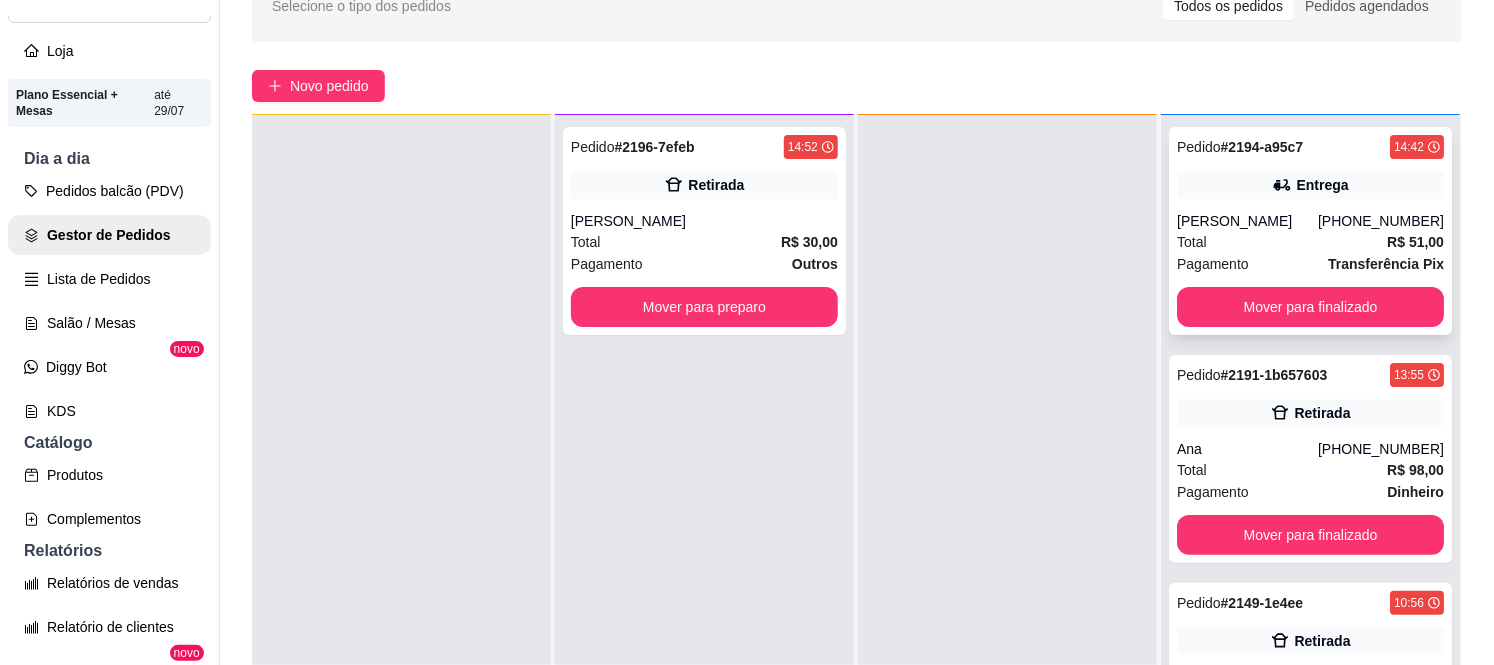 scroll, scrollTop: 111, scrollLeft: 0, axis: vertical 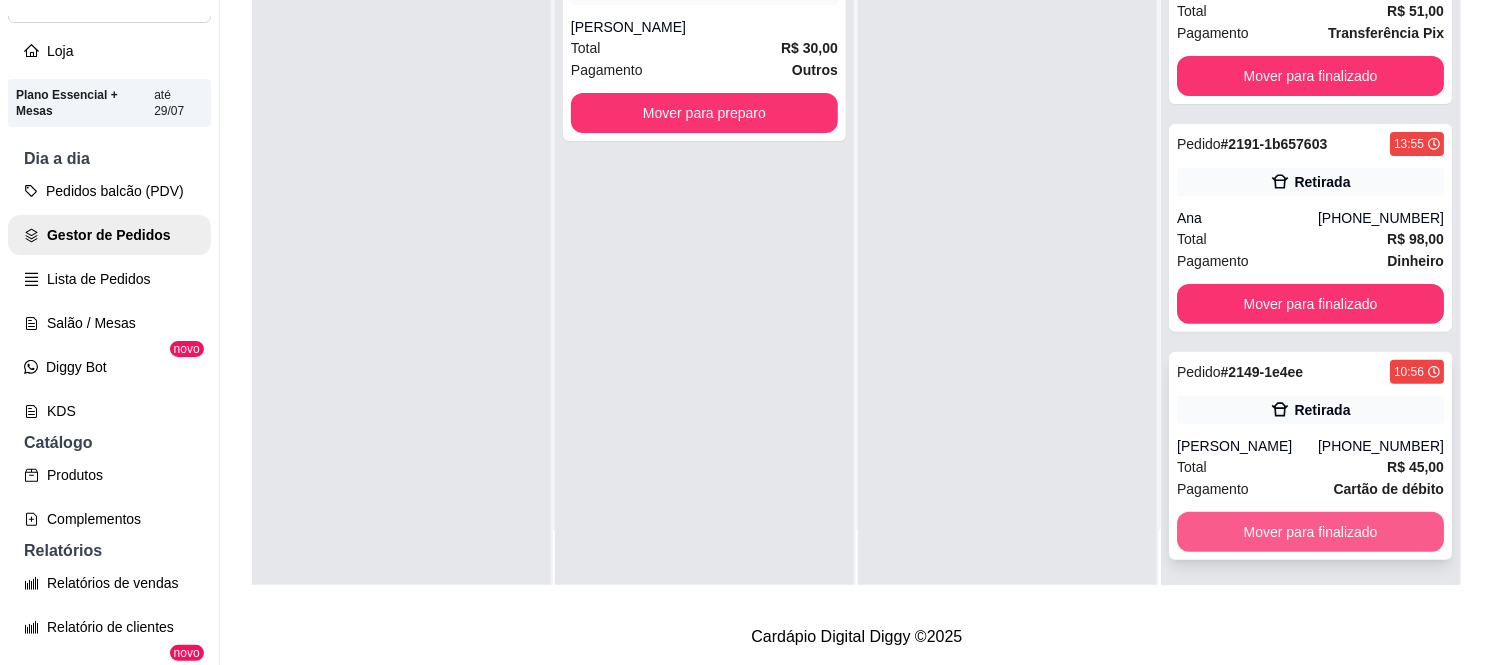 click on "Mover para finalizado" at bounding box center (1310, 532) 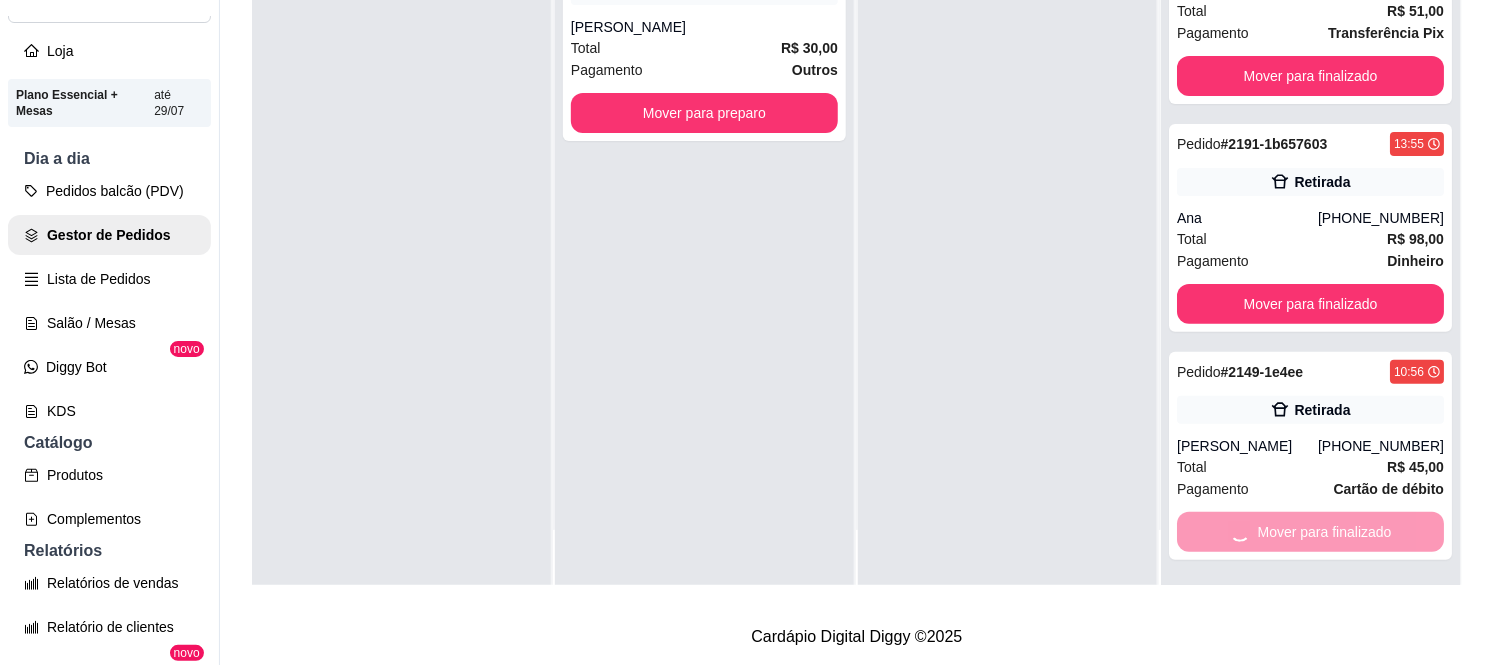 scroll, scrollTop: 0, scrollLeft: 0, axis: both 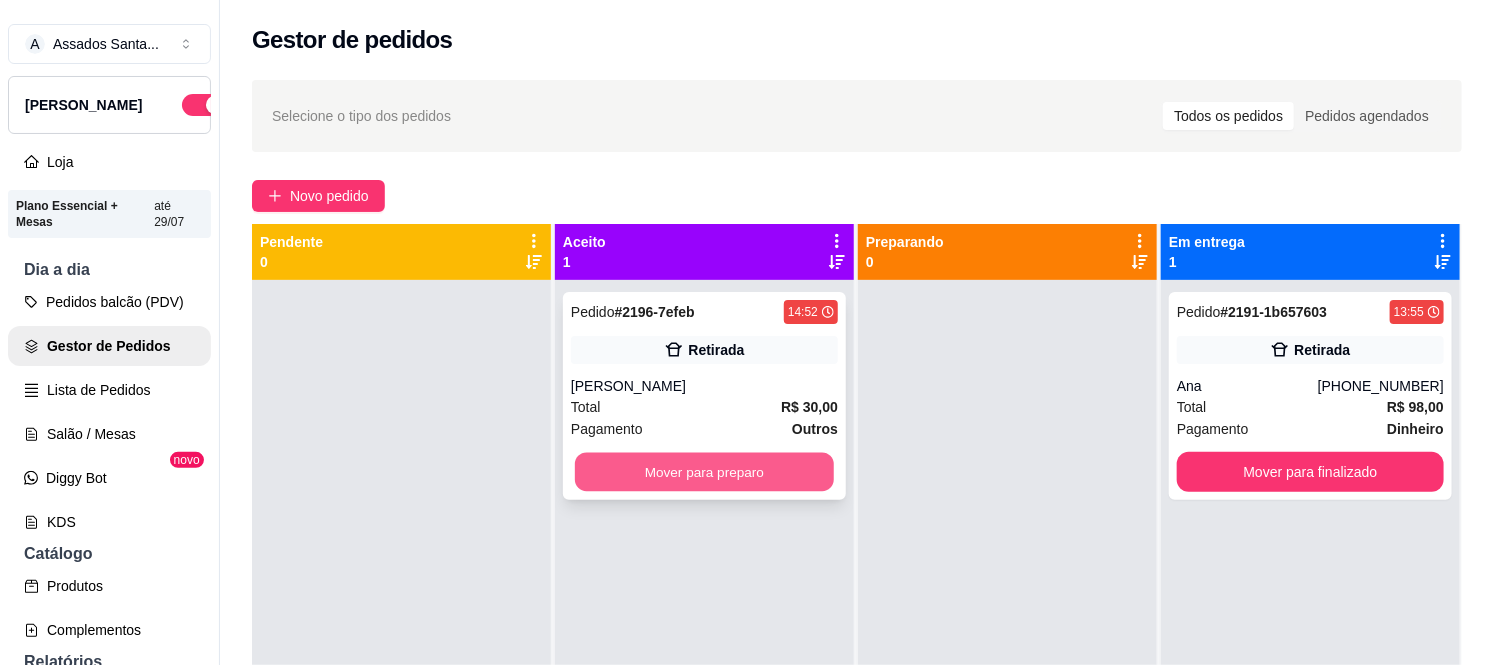 click on "Mover para preparo" at bounding box center [704, 472] 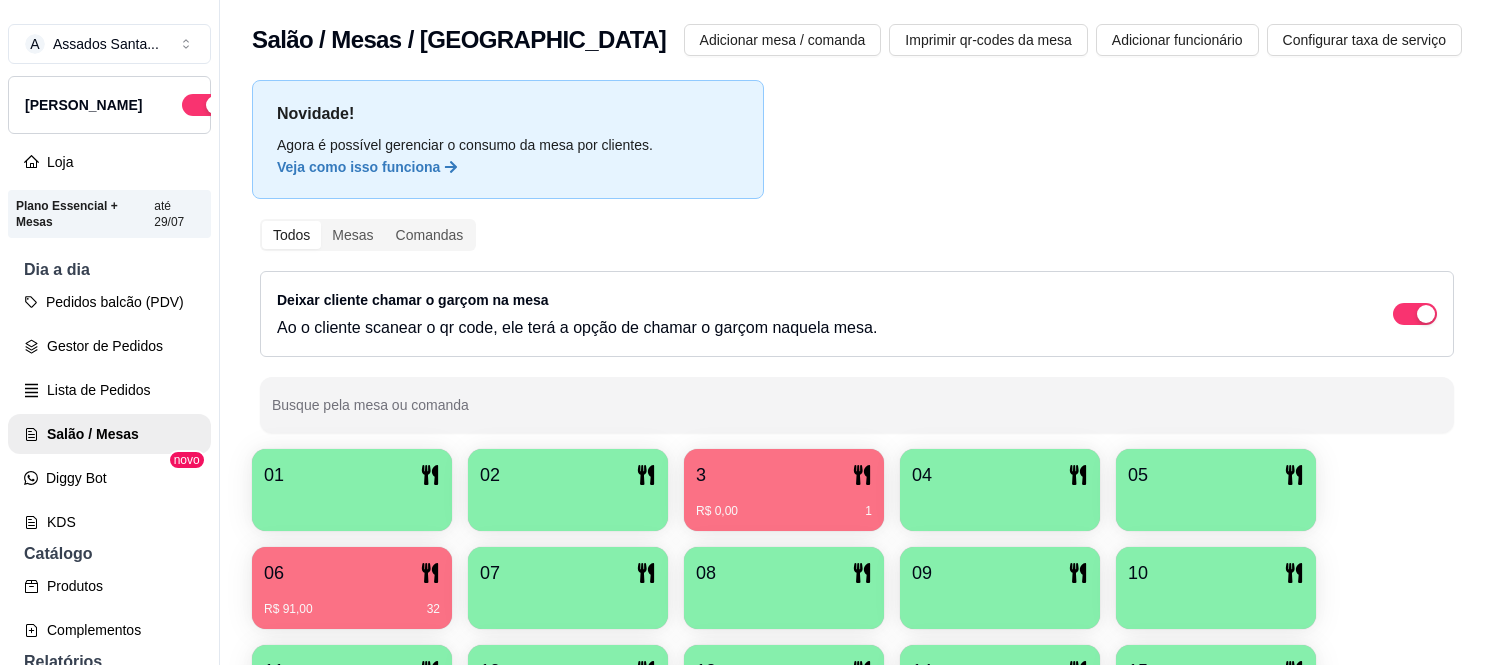 scroll, scrollTop: 0, scrollLeft: 0, axis: both 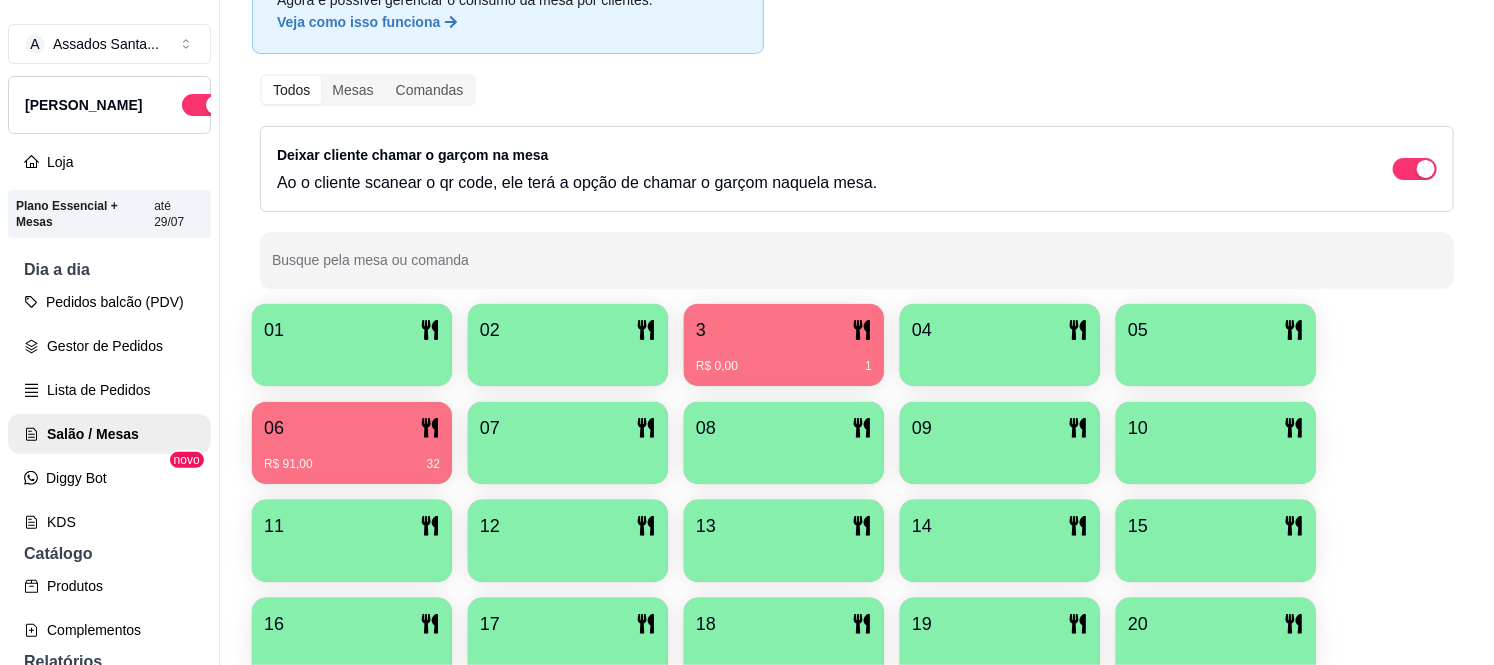 click on "3" at bounding box center (784, 330) 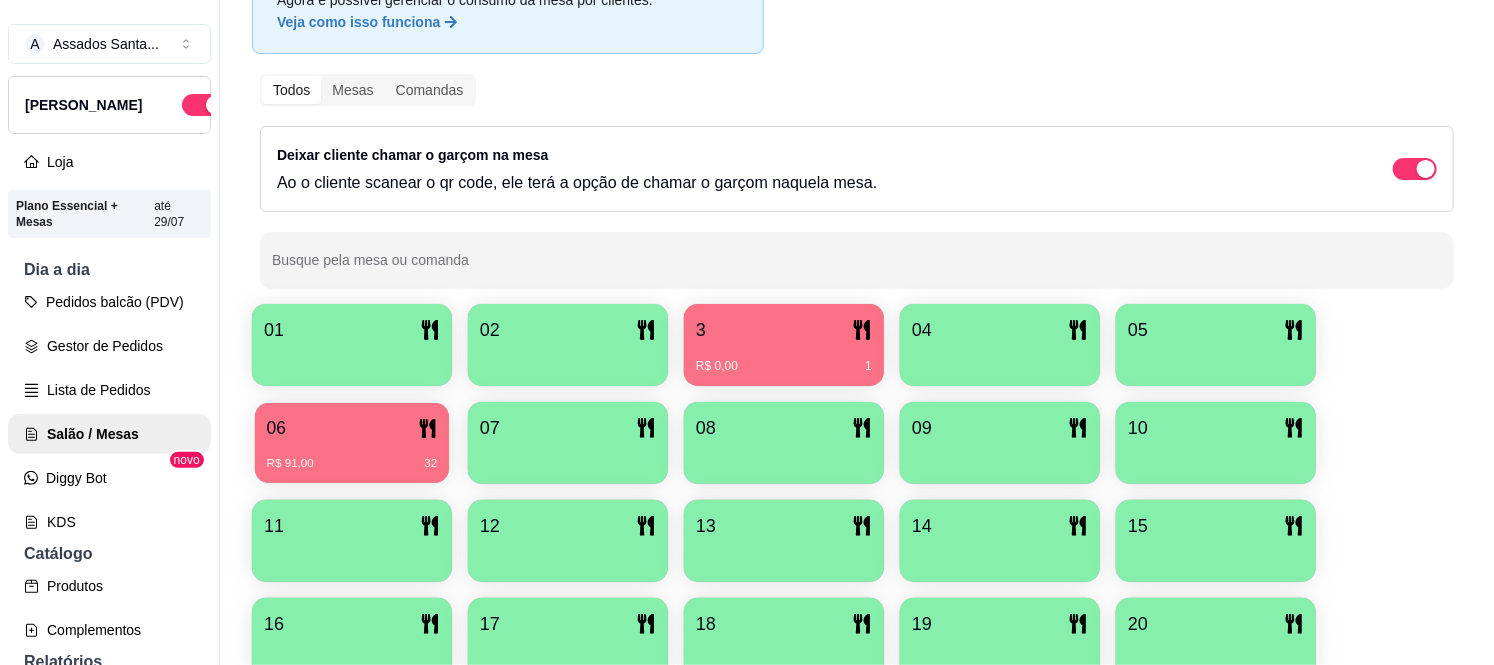 click on "06" at bounding box center (352, 428) 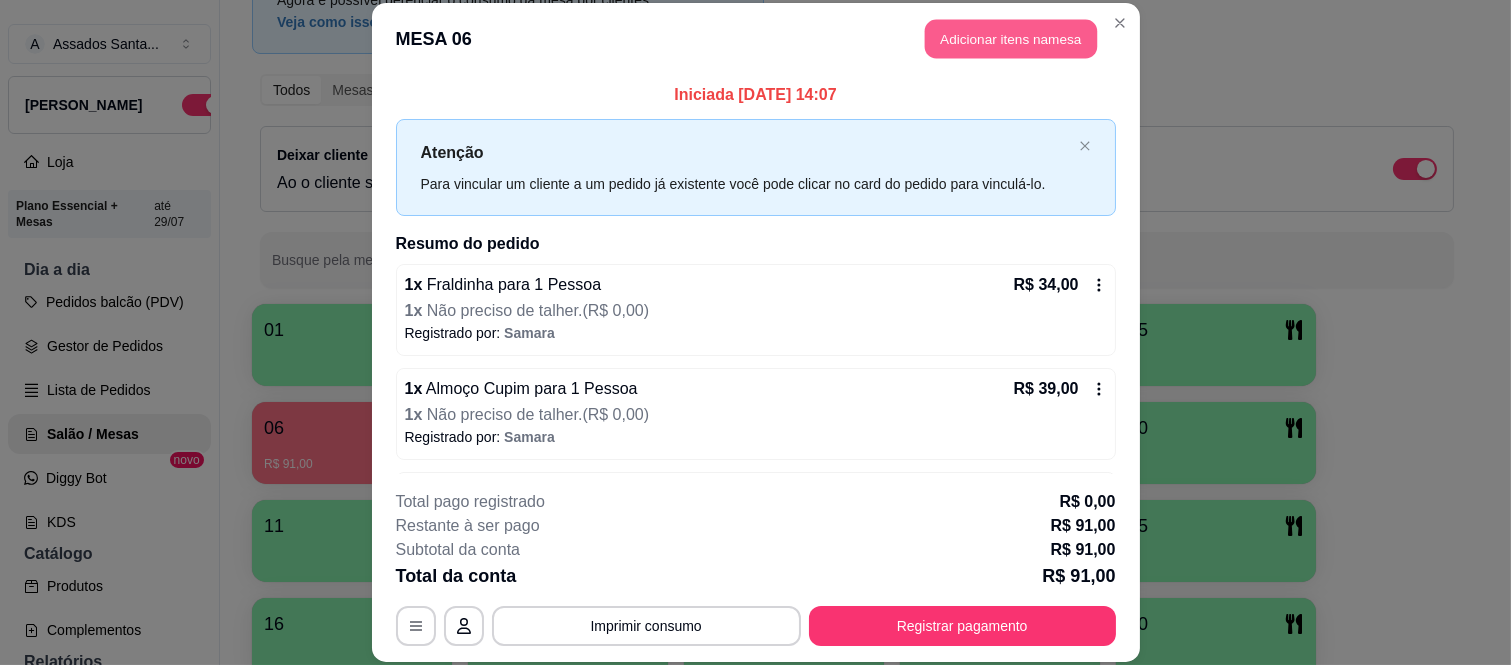 click on "Adicionar itens na  mesa" at bounding box center [1011, 39] 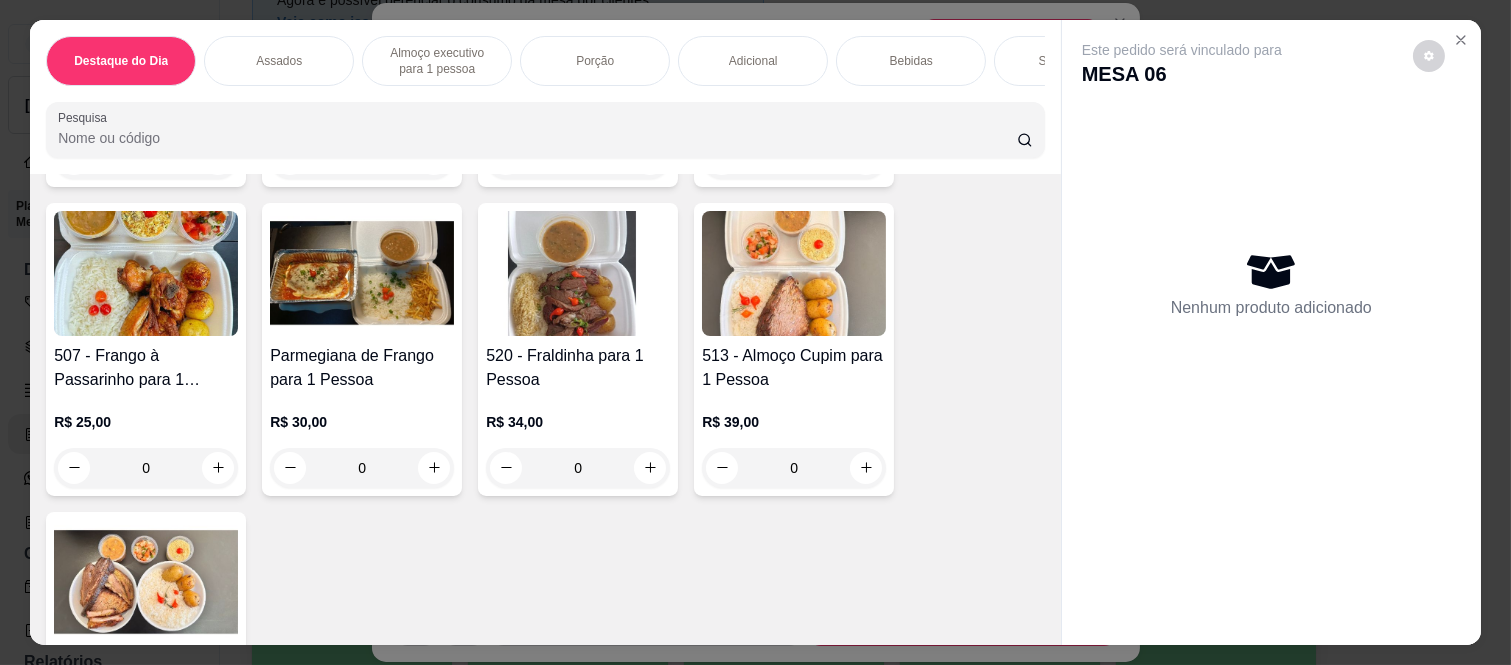 scroll, scrollTop: 1777, scrollLeft: 0, axis: vertical 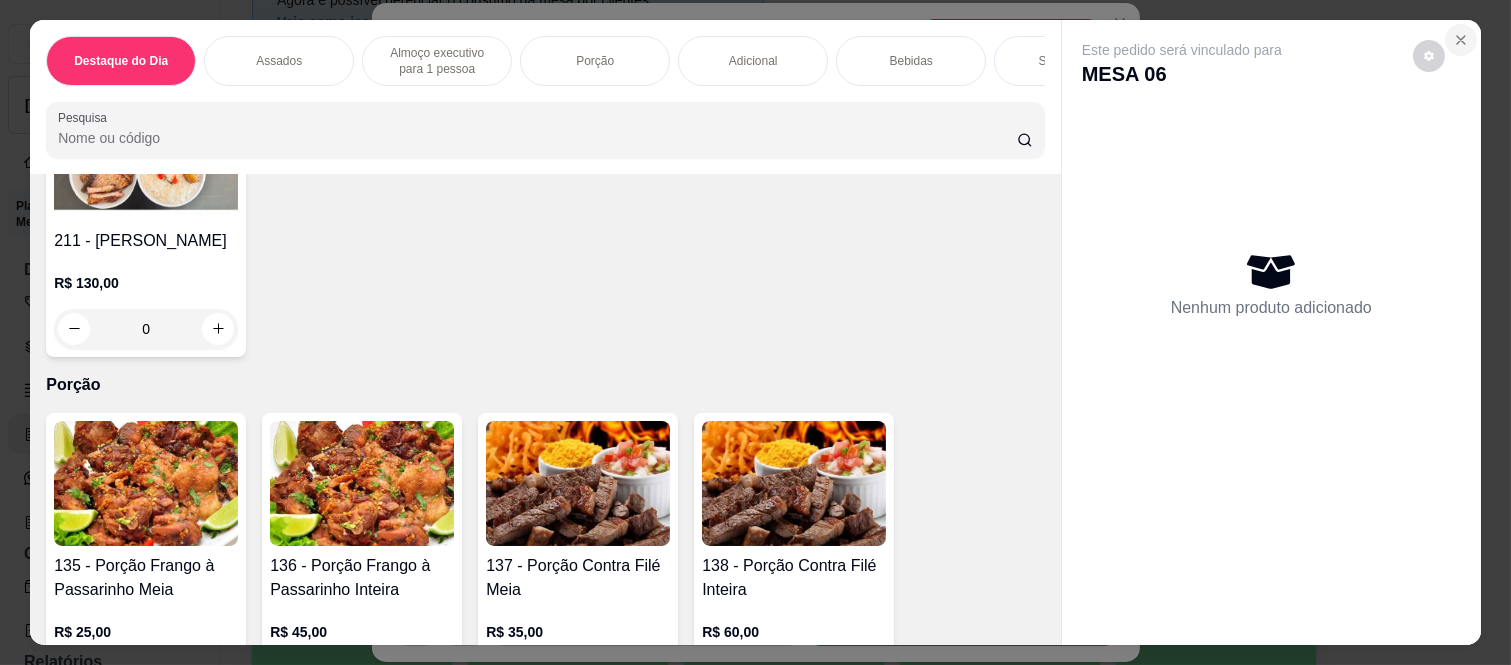click at bounding box center [1461, 40] 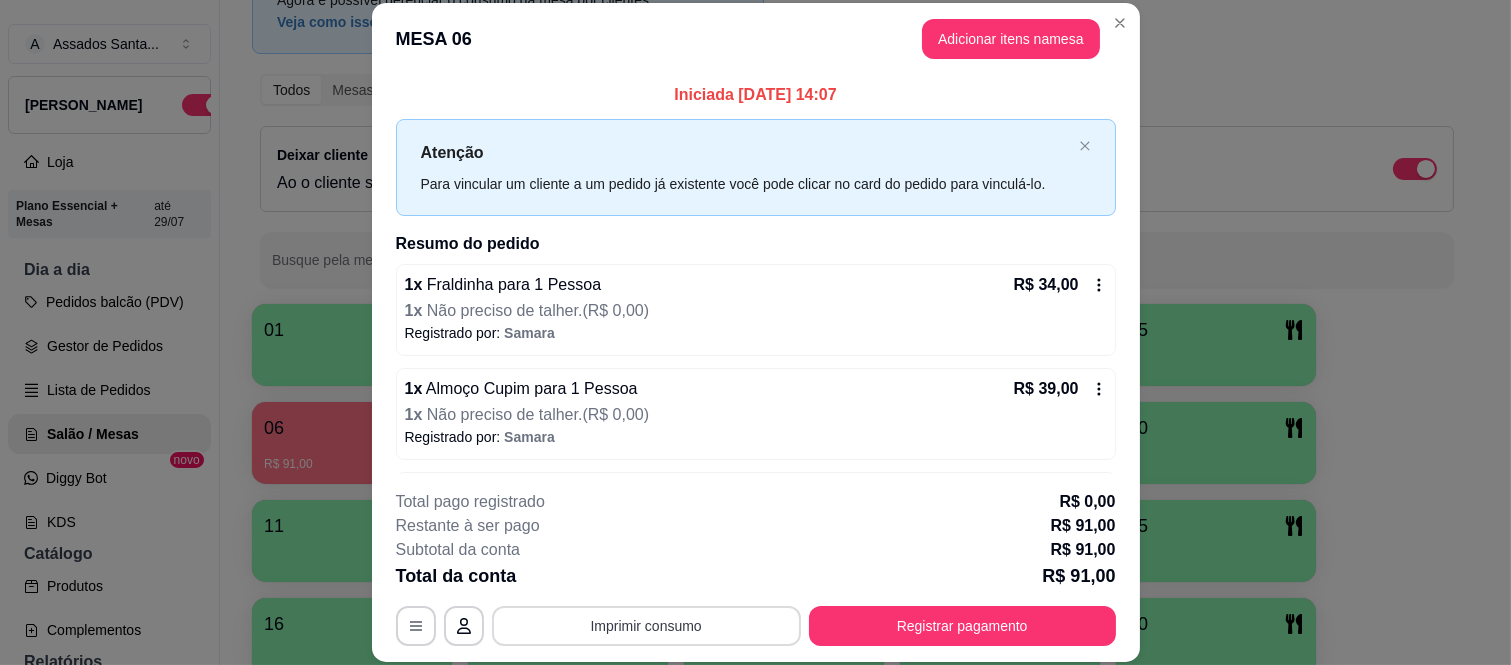 click on "Imprimir consumo" at bounding box center (646, 626) 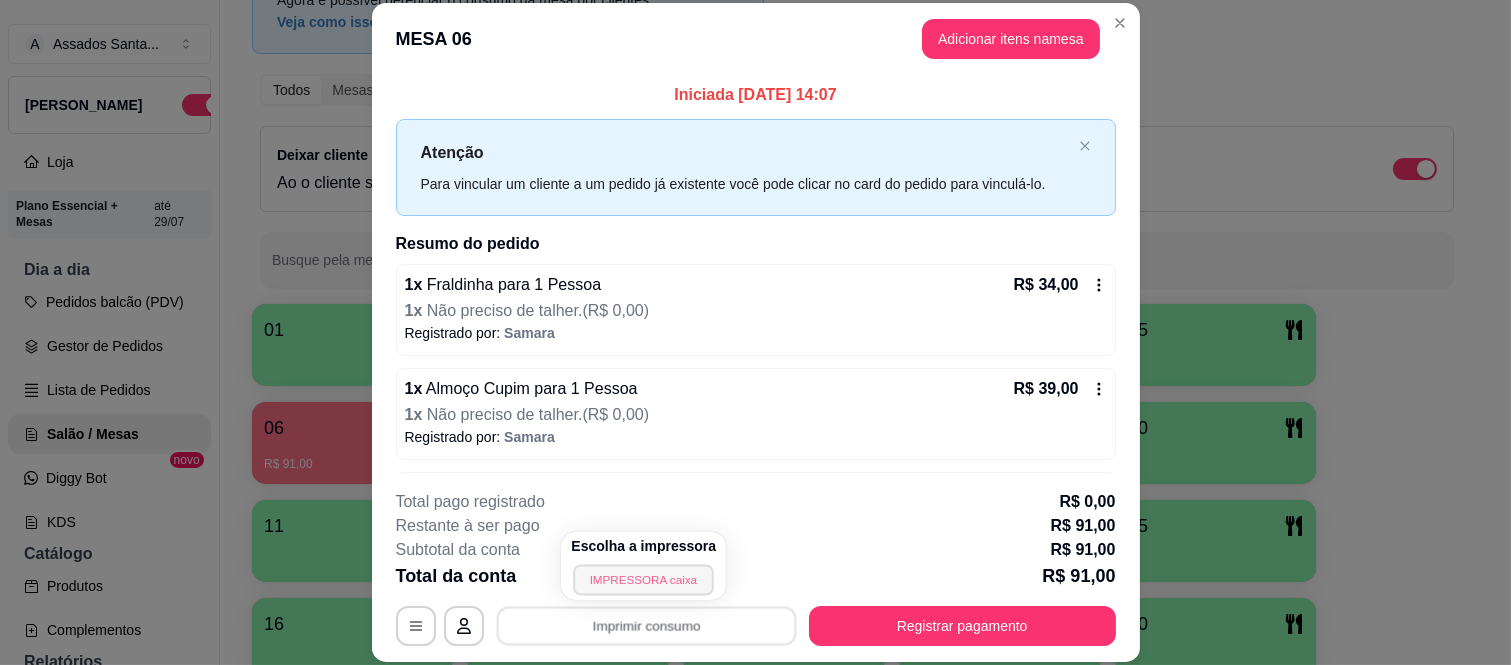 click on "IMPRESSORA caixa" at bounding box center [644, 579] 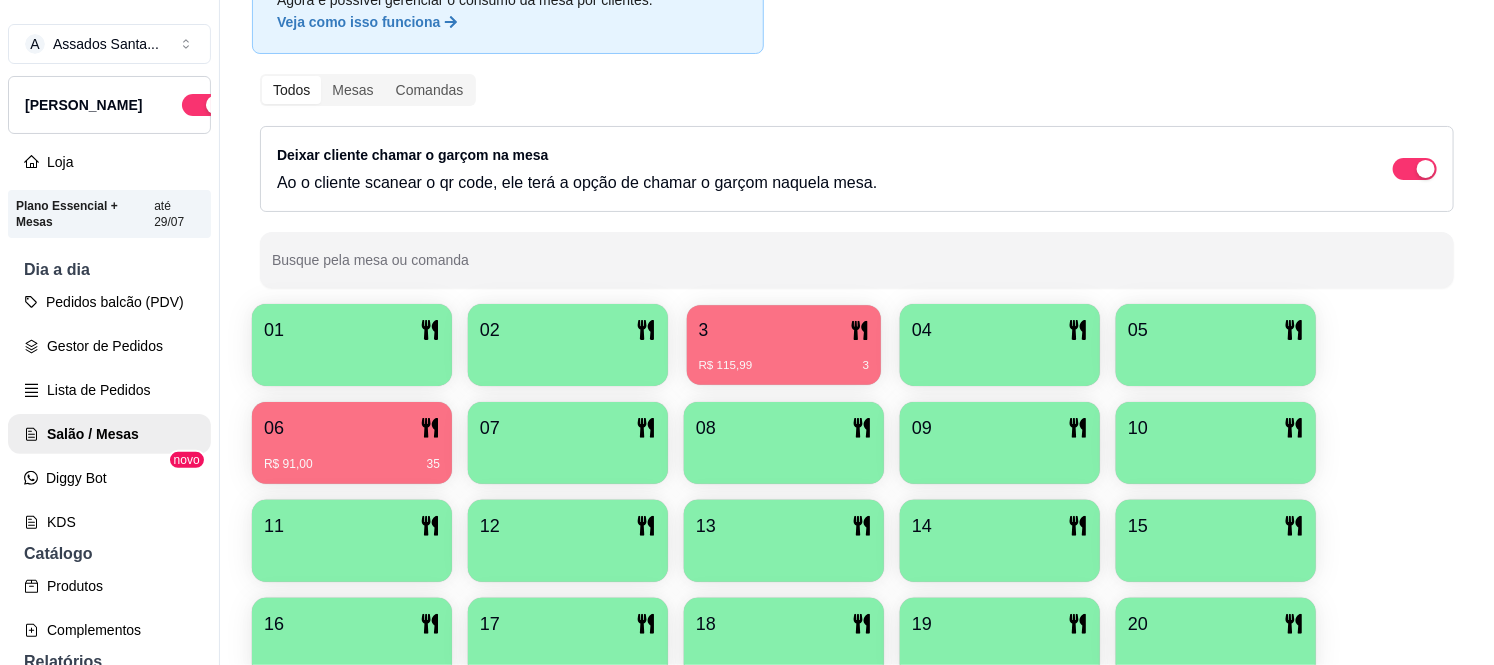 click on "R$ 115,99" at bounding box center [726, 366] 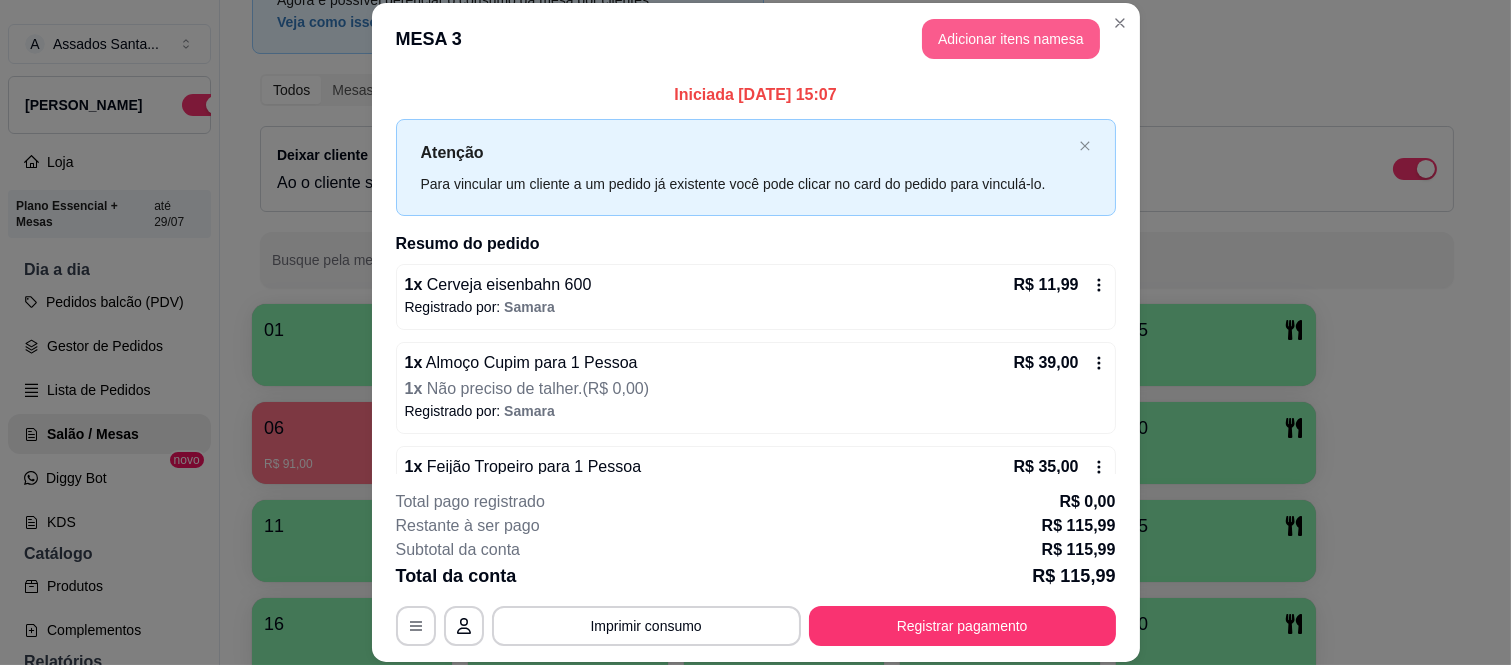 click on "Adicionar itens na  mesa" at bounding box center [1011, 39] 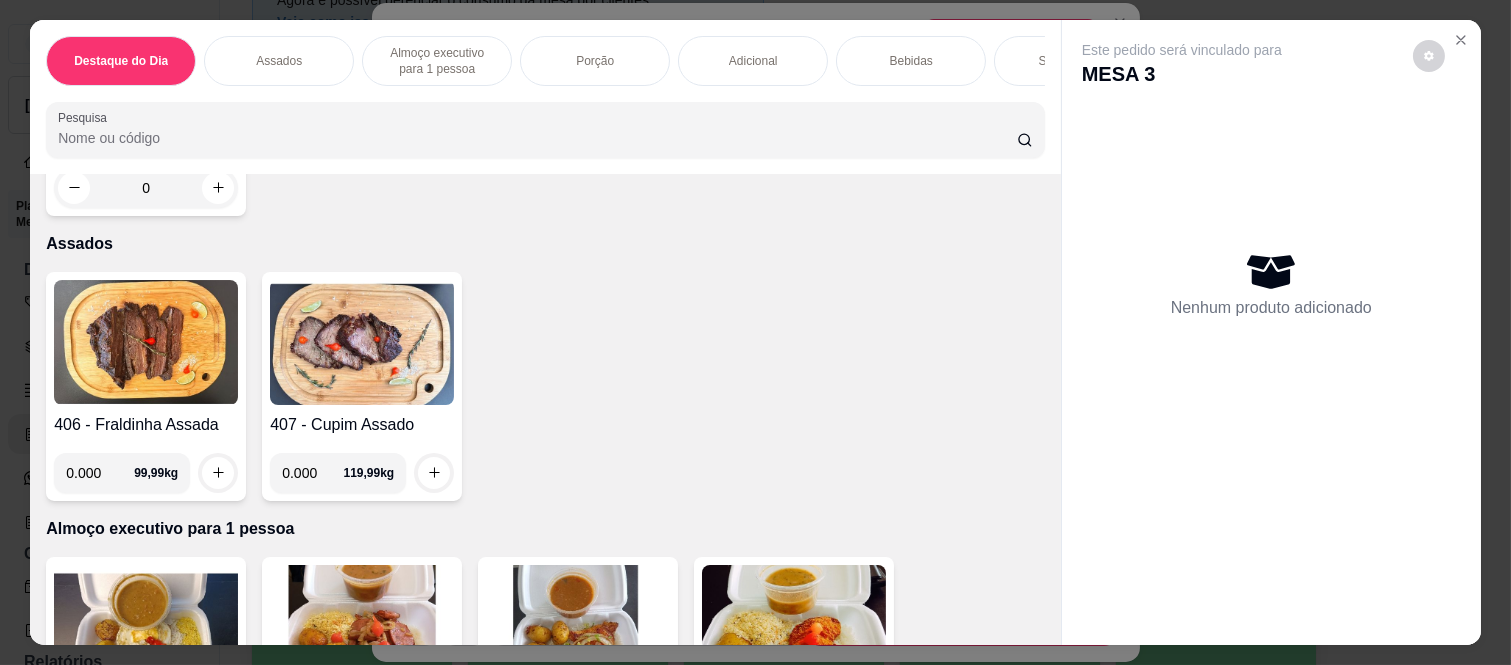 scroll, scrollTop: 888, scrollLeft: 0, axis: vertical 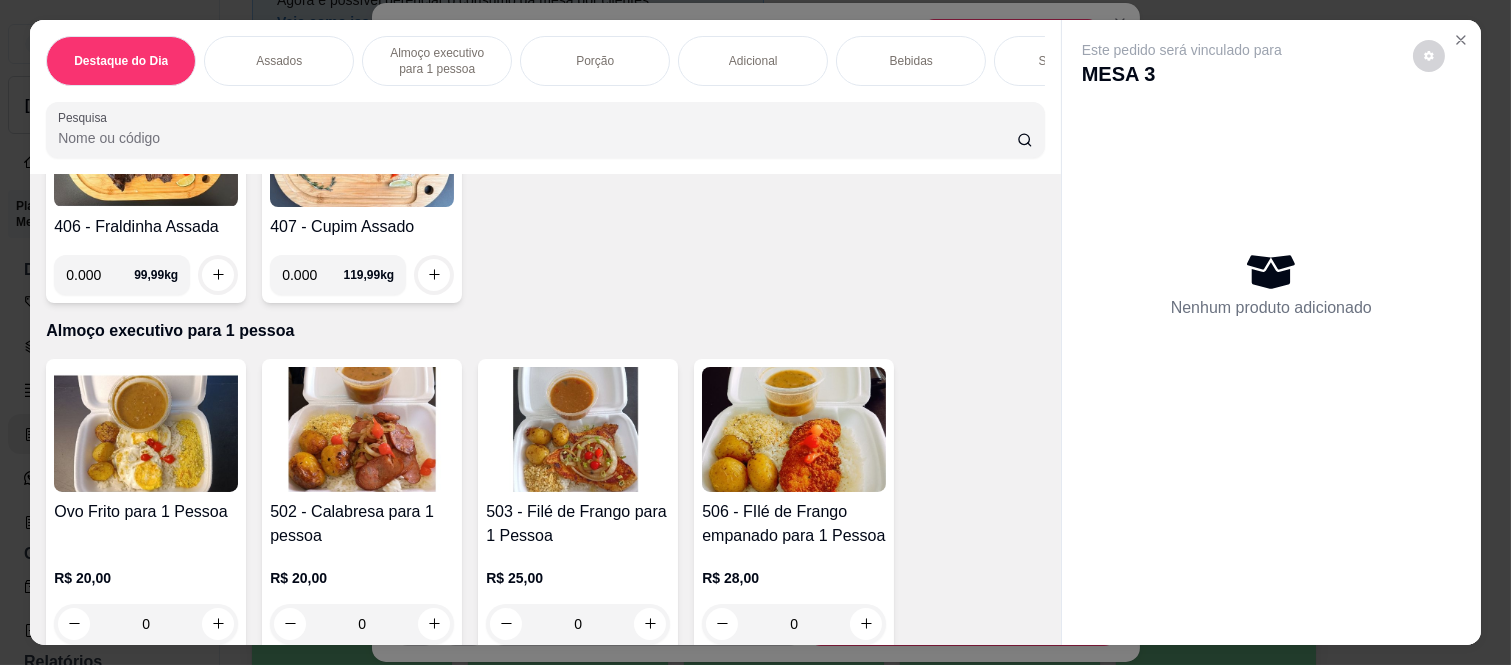 click on "0.000" at bounding box center [312, 275] 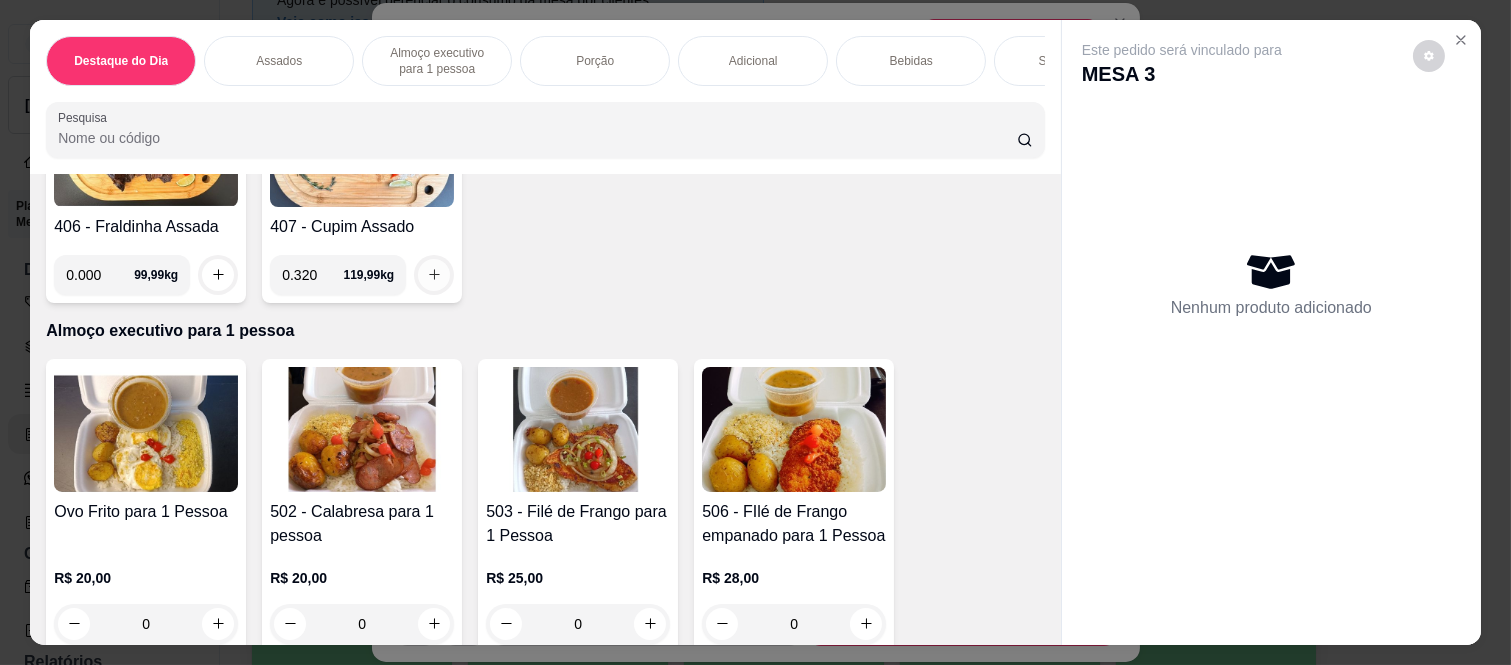 type on "0.320" 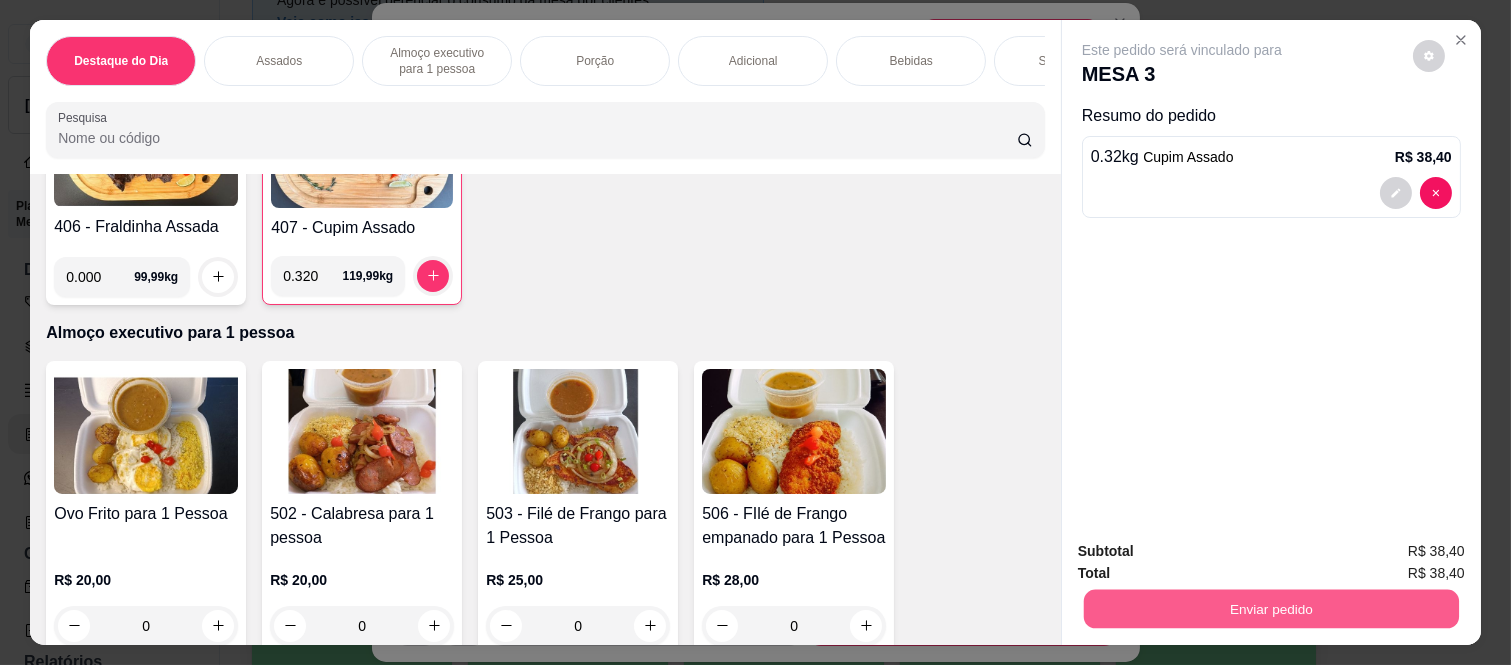 click on "Enviar pedido" at bounding box center [1271, 609] 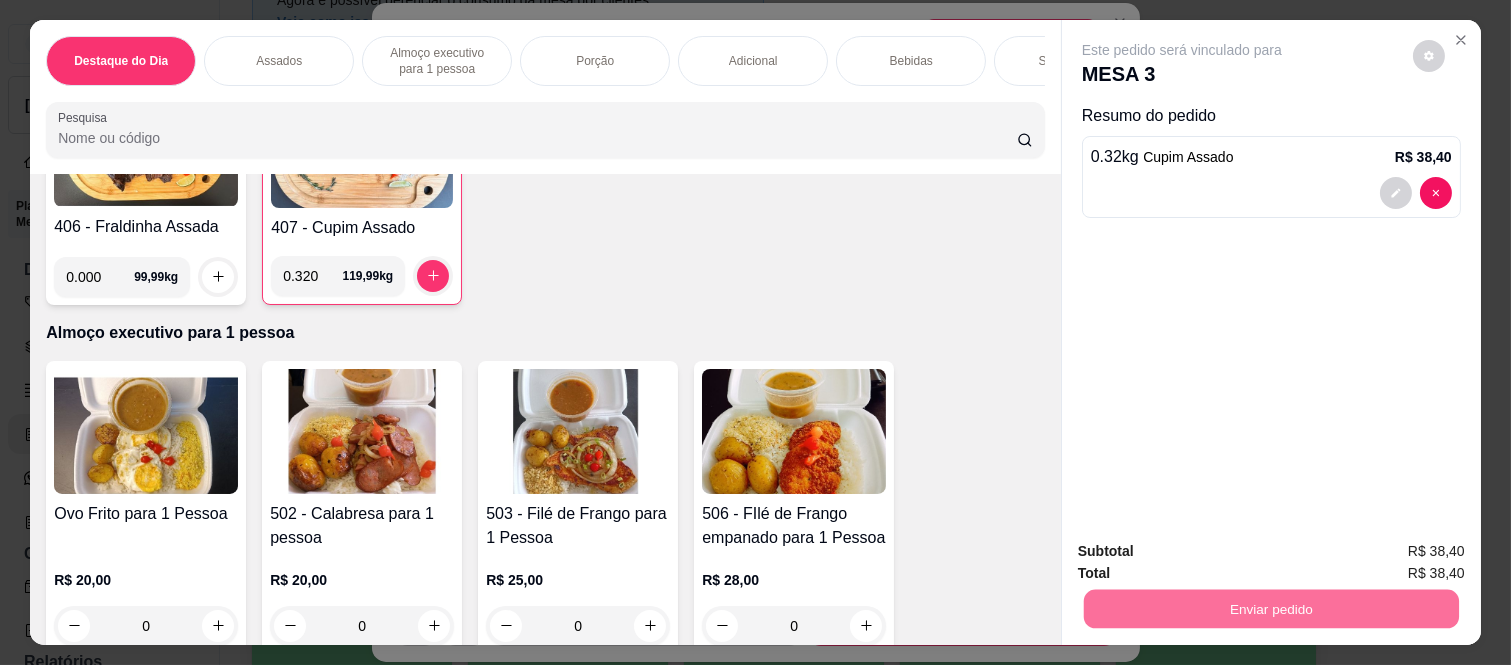 click on "Não registrar e enviar pedido" at bounding box center [1205, 551] 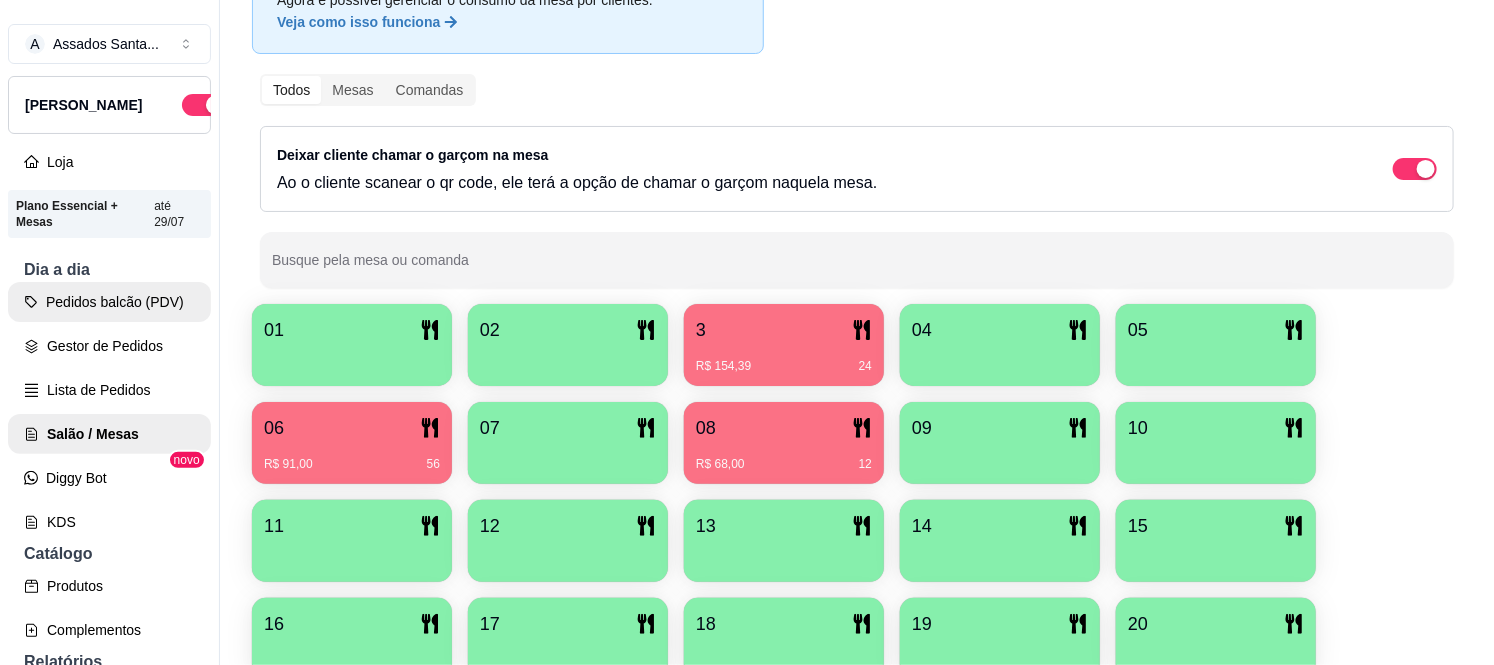 click on "Pedidos balcão (PDV)" at bounding box center (109, 302) 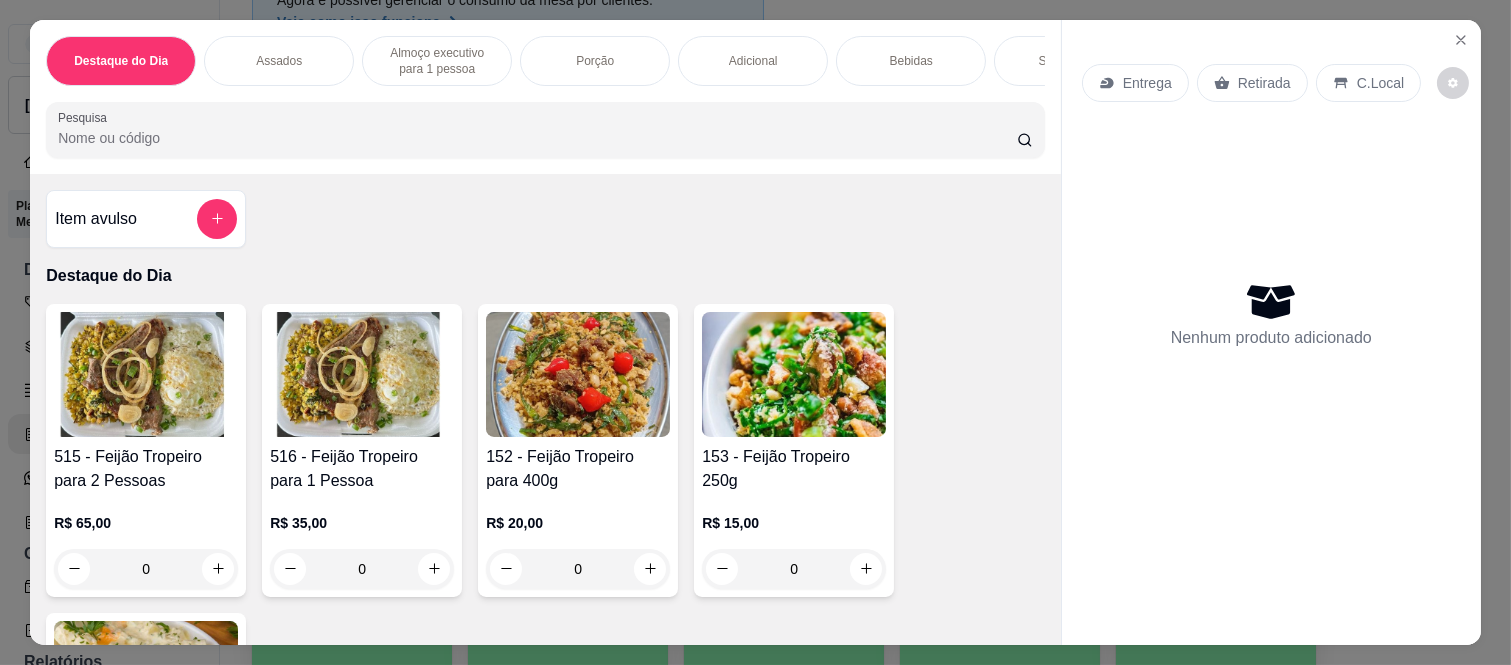 scroll, scrollTop: 111, scrollLeft: 0, axis: vertical 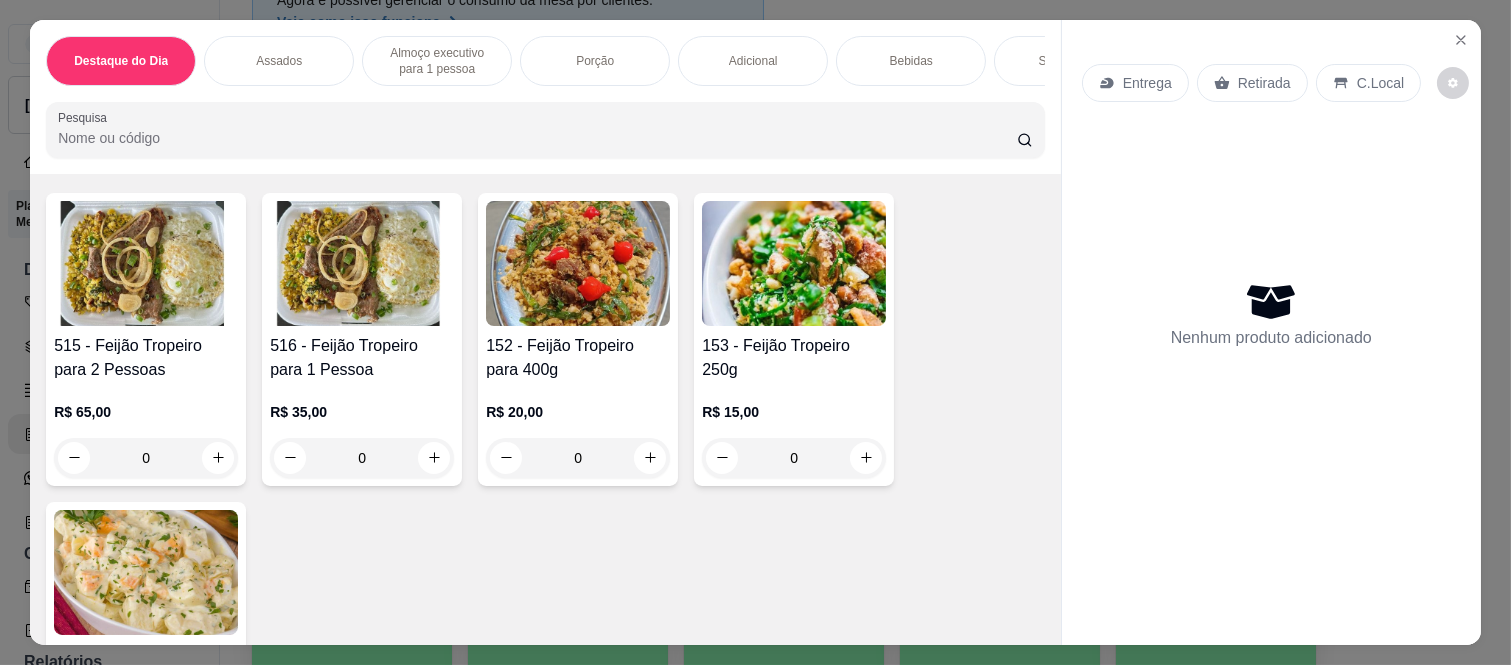 click on "0" at bounding box center [362, 458] 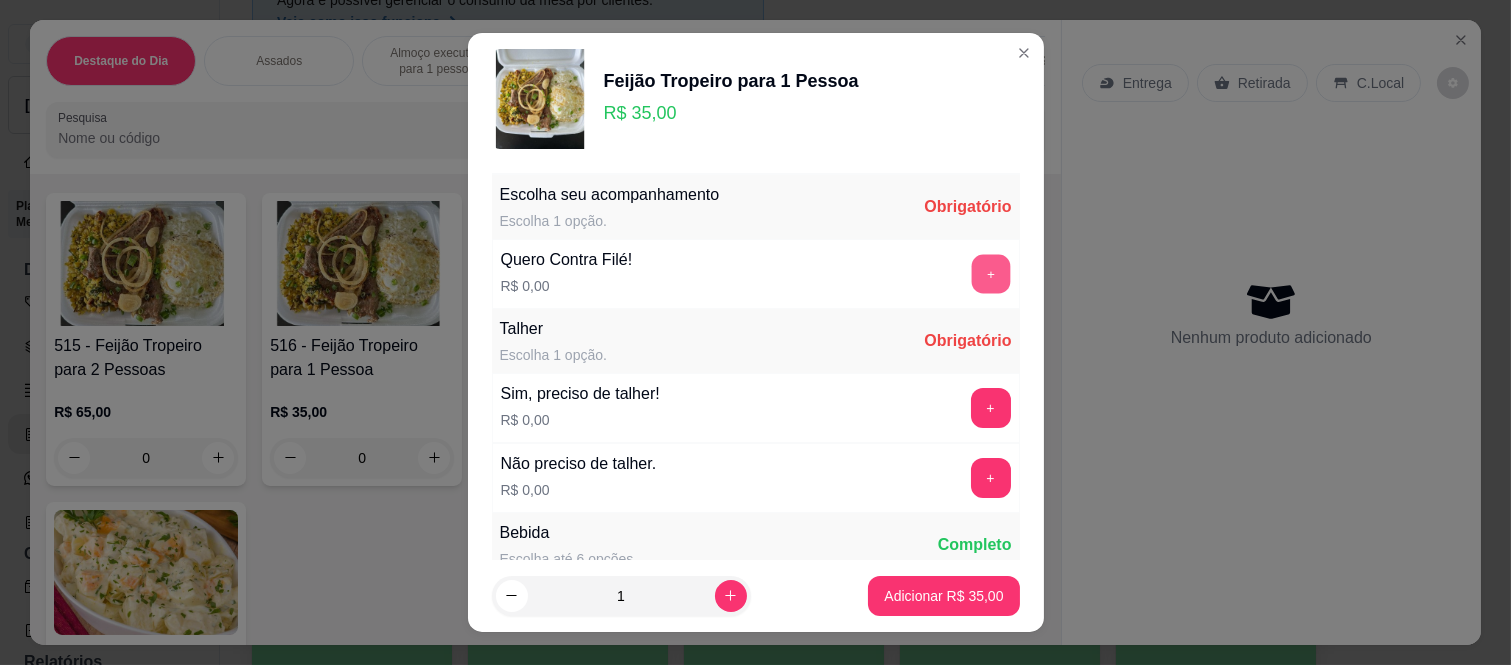 click on "+" at bounding box center (990, 274) 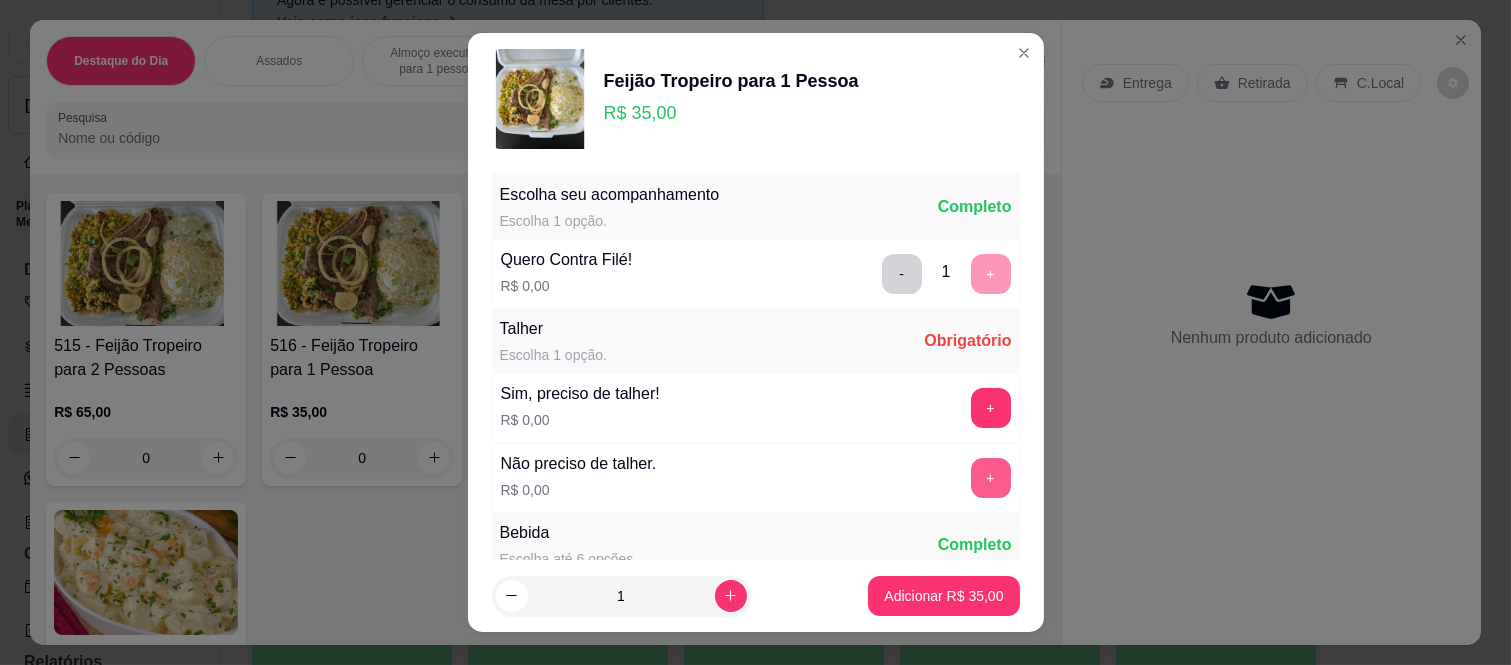 click on "+" at bounding box center [991, 478] 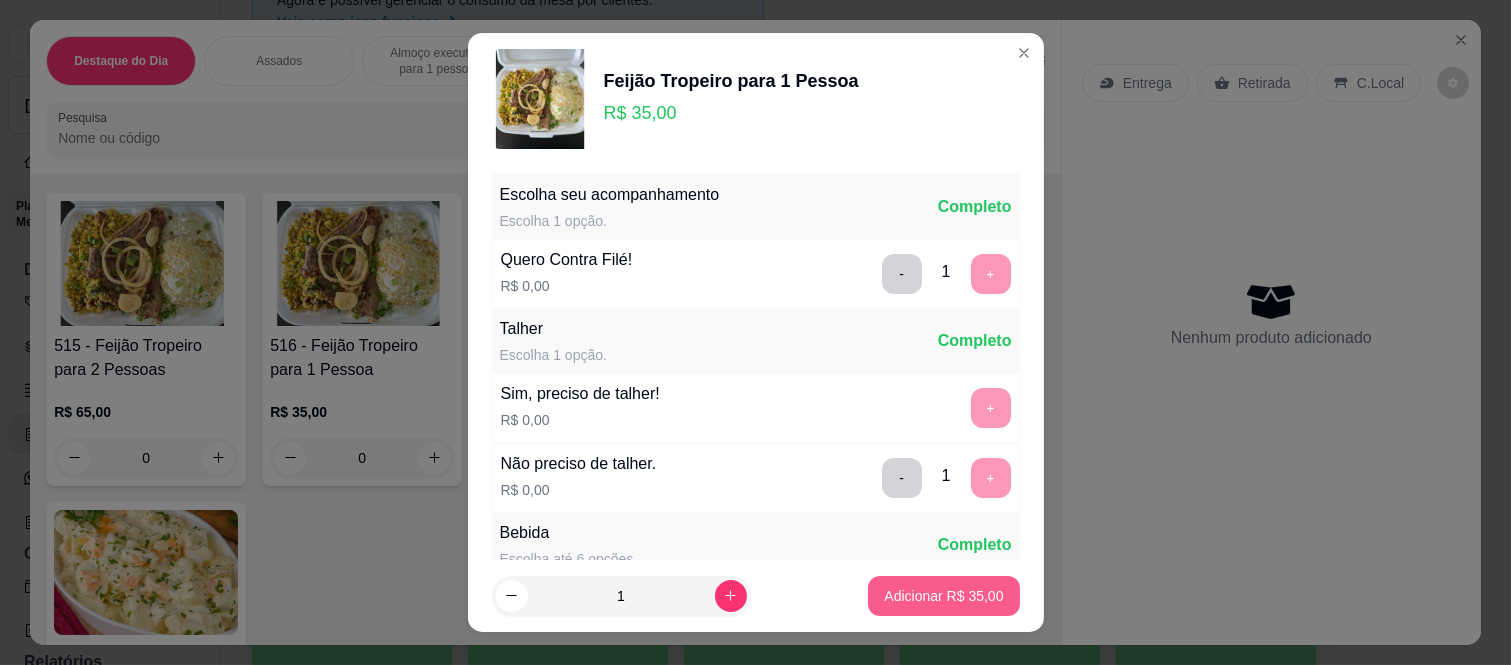 click on "Adicionar   R$ 35,00" at bounding box center (943, 596) 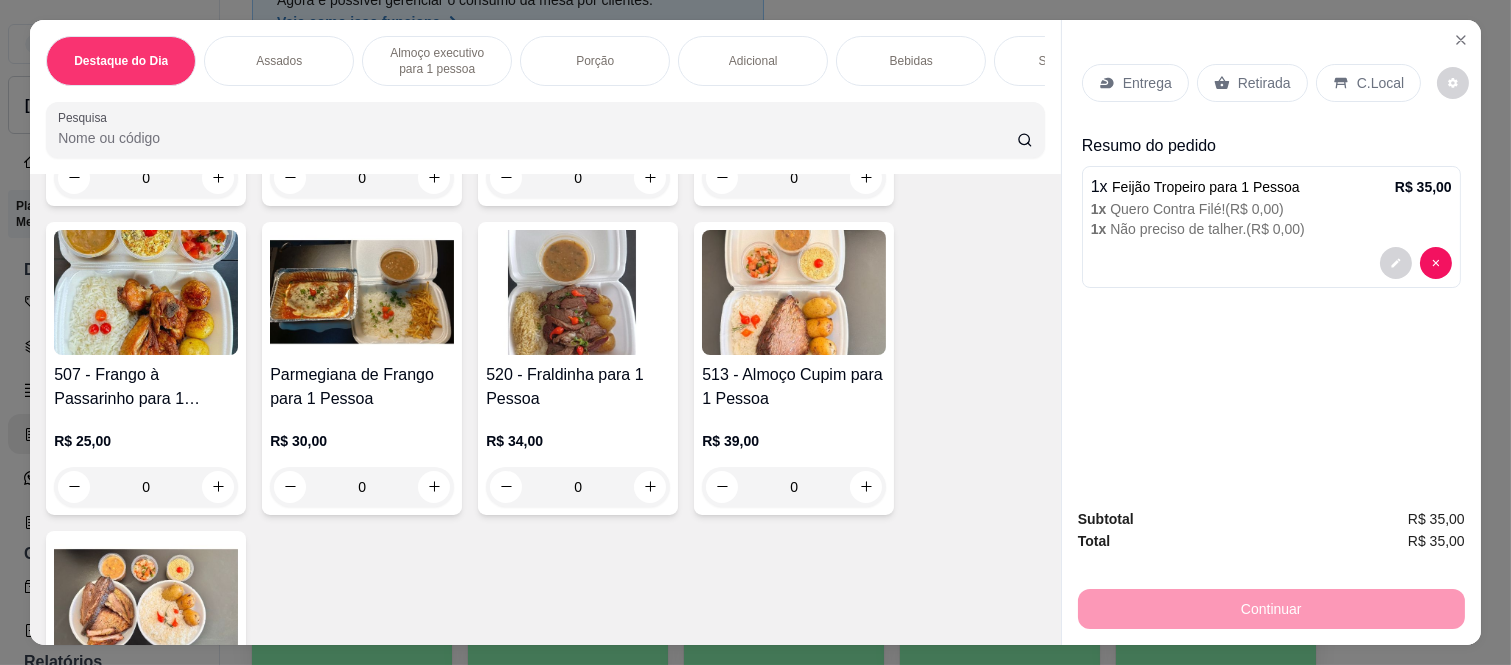 scroll, scrollTop: 1333, scrollLeft: 0, axis: vertical 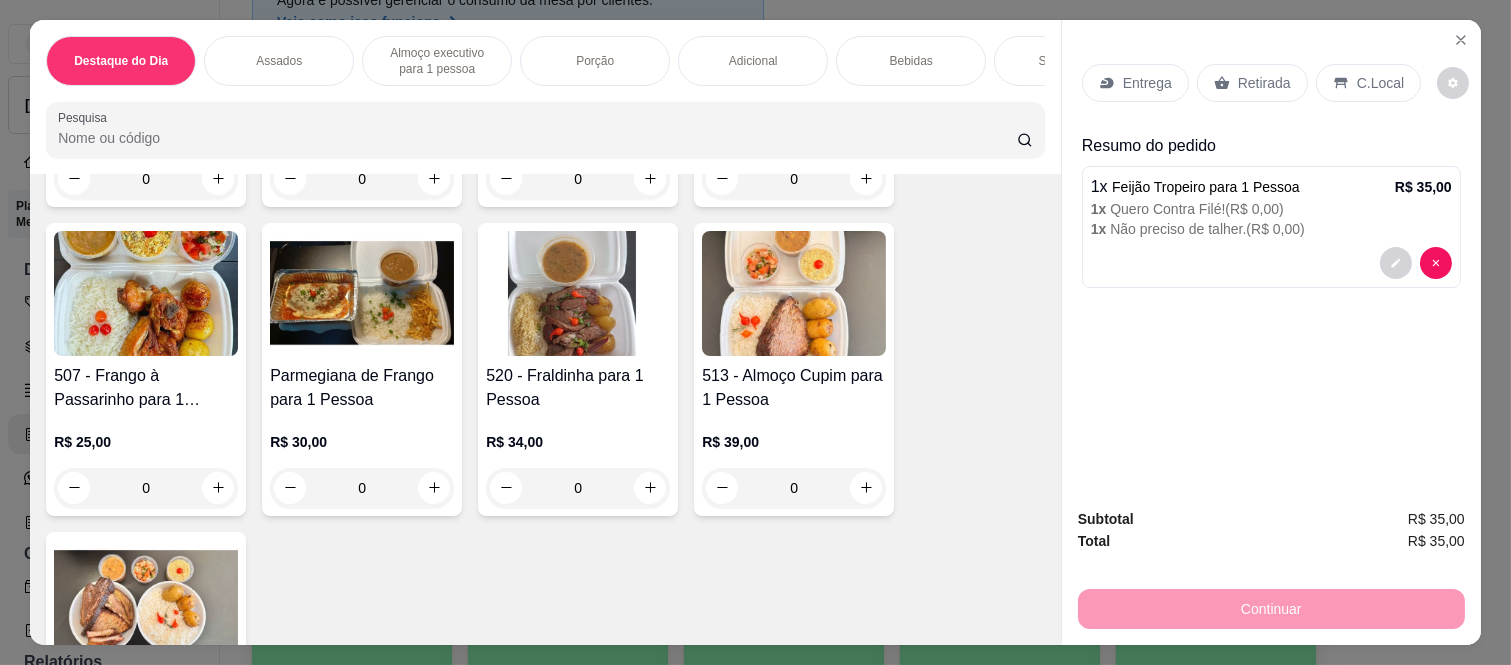 click on "0" at bounding box center (794, 488) 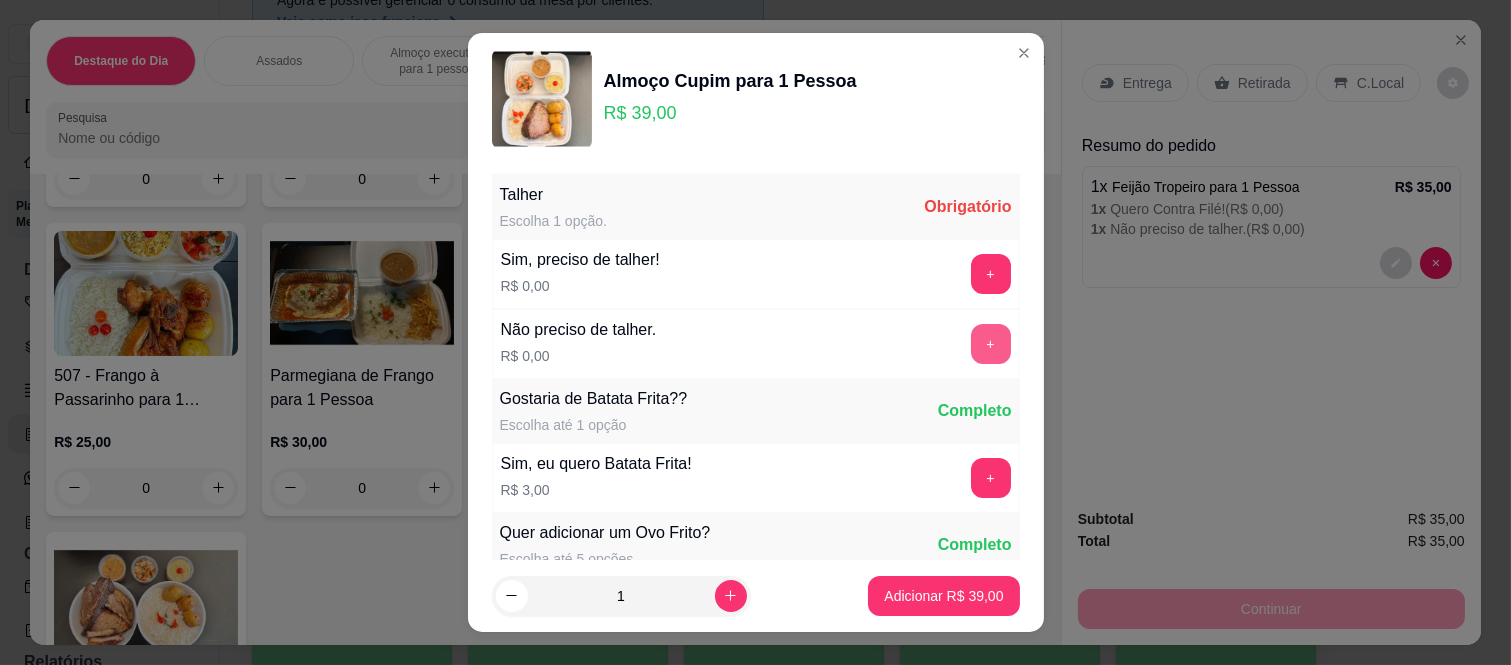 click on "+" at bounding box center (991, 344) 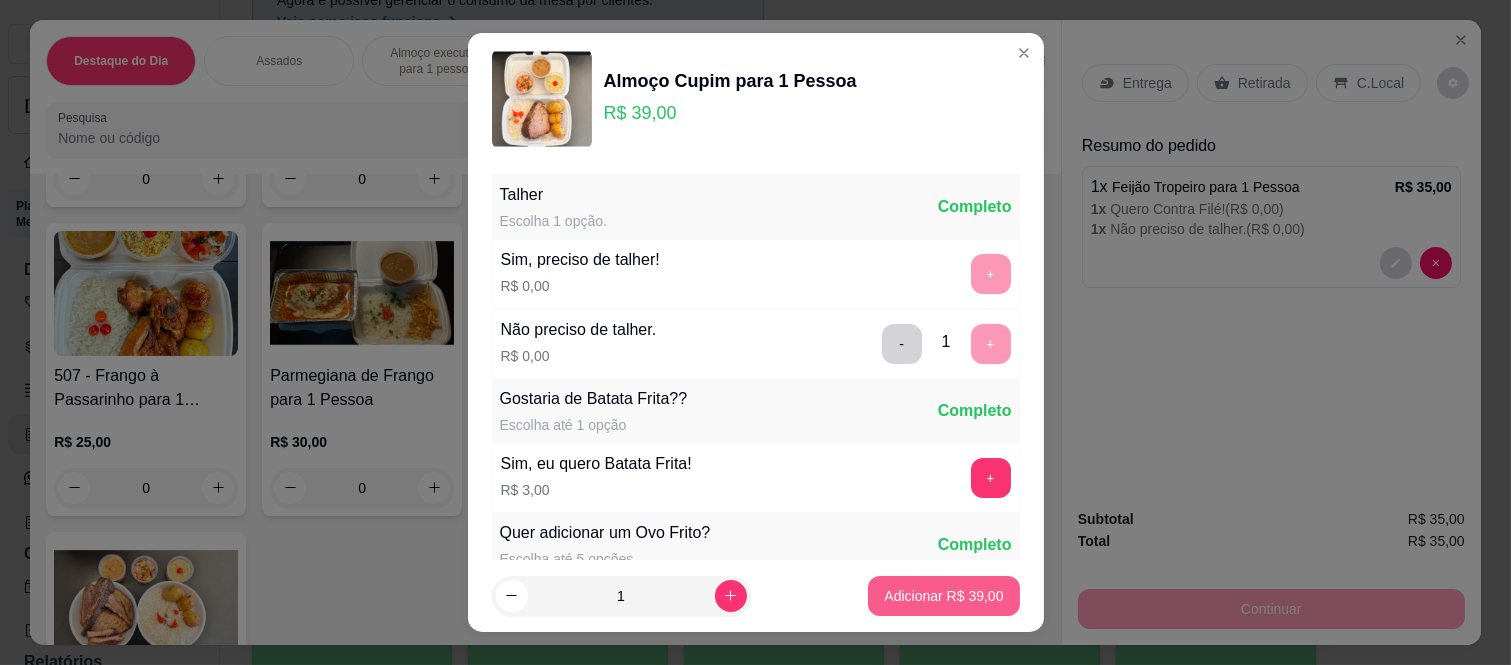 click on "Adicionar   R$ 39,00" at bounding box center [943, 596] 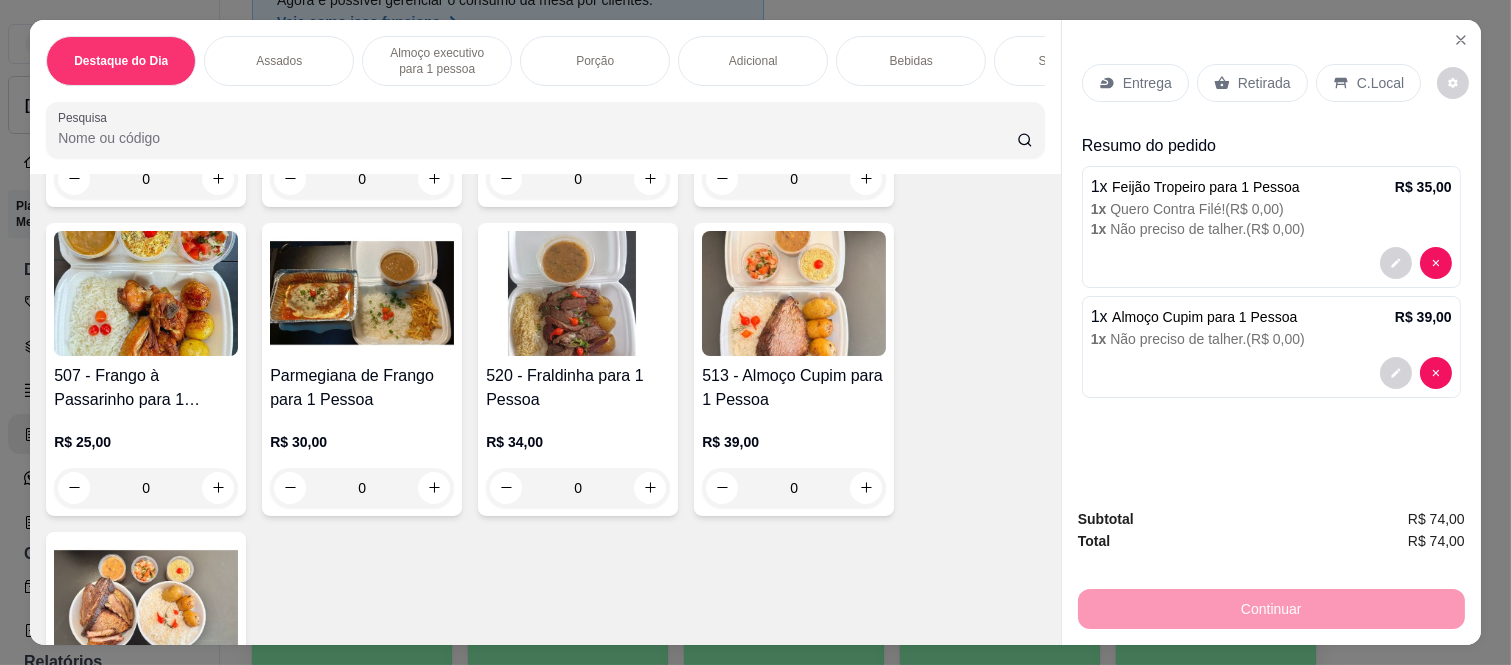 click on "Retirada" at bounding box center [1252, 83] 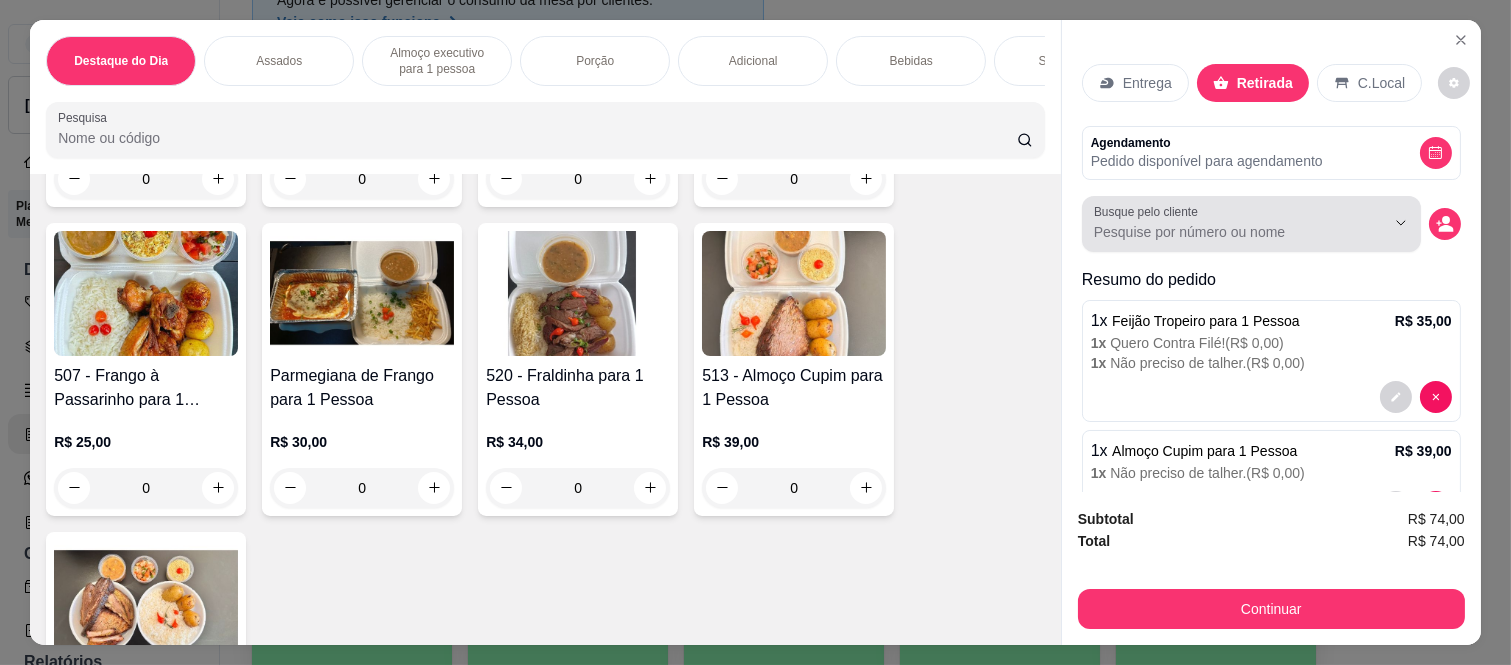 click at bounding box center (1251, 224) 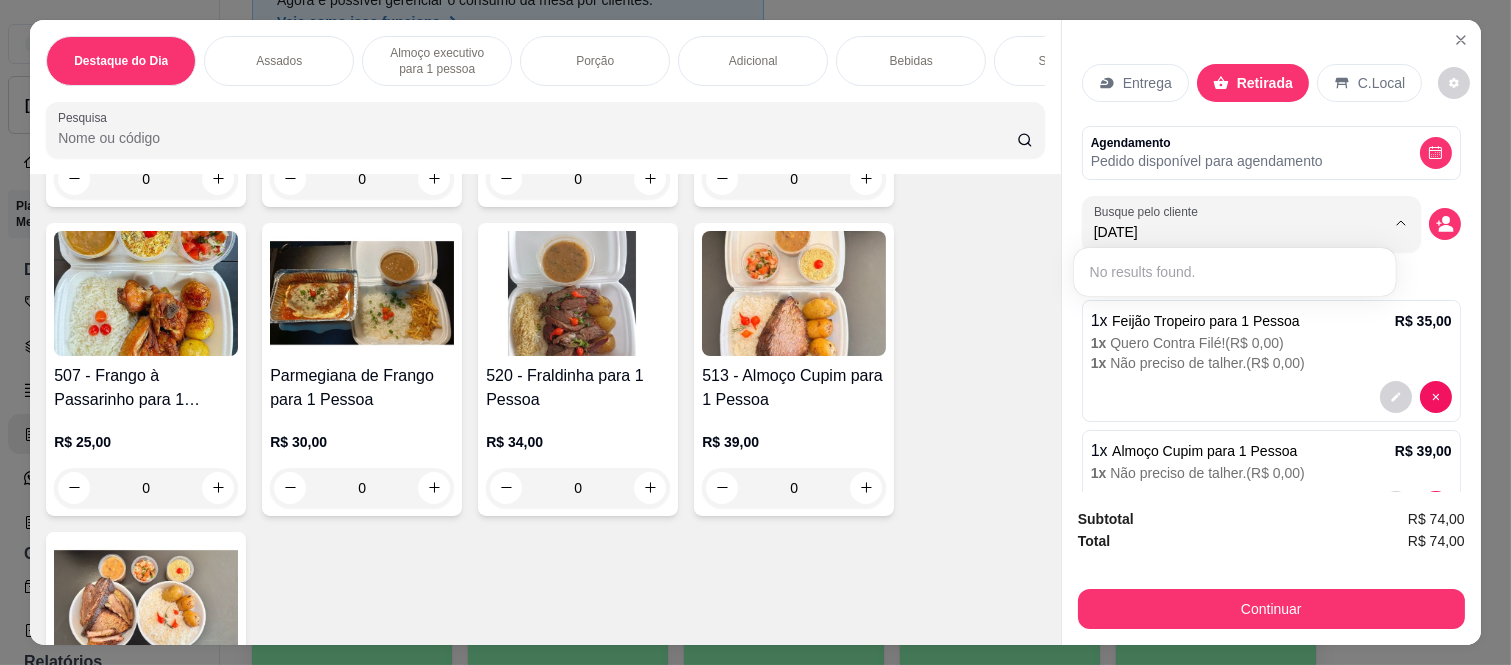 type on "Natal" 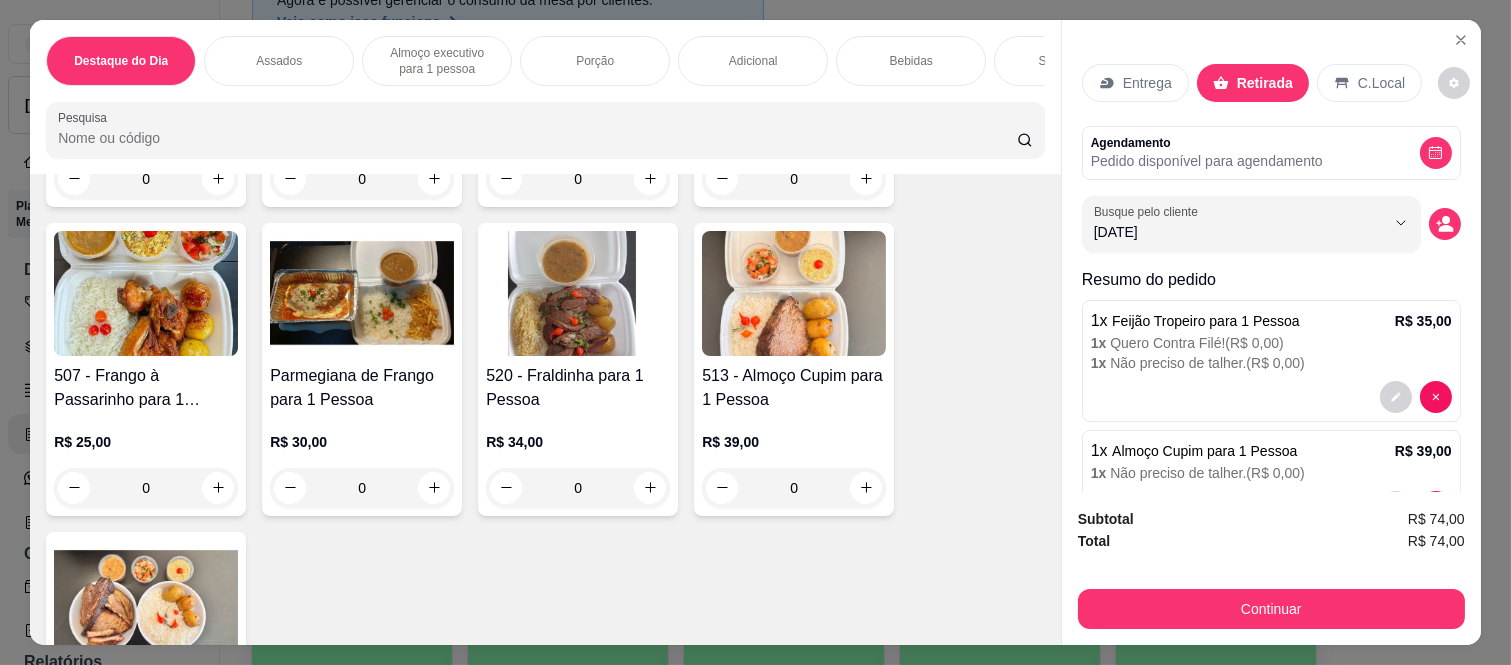 type 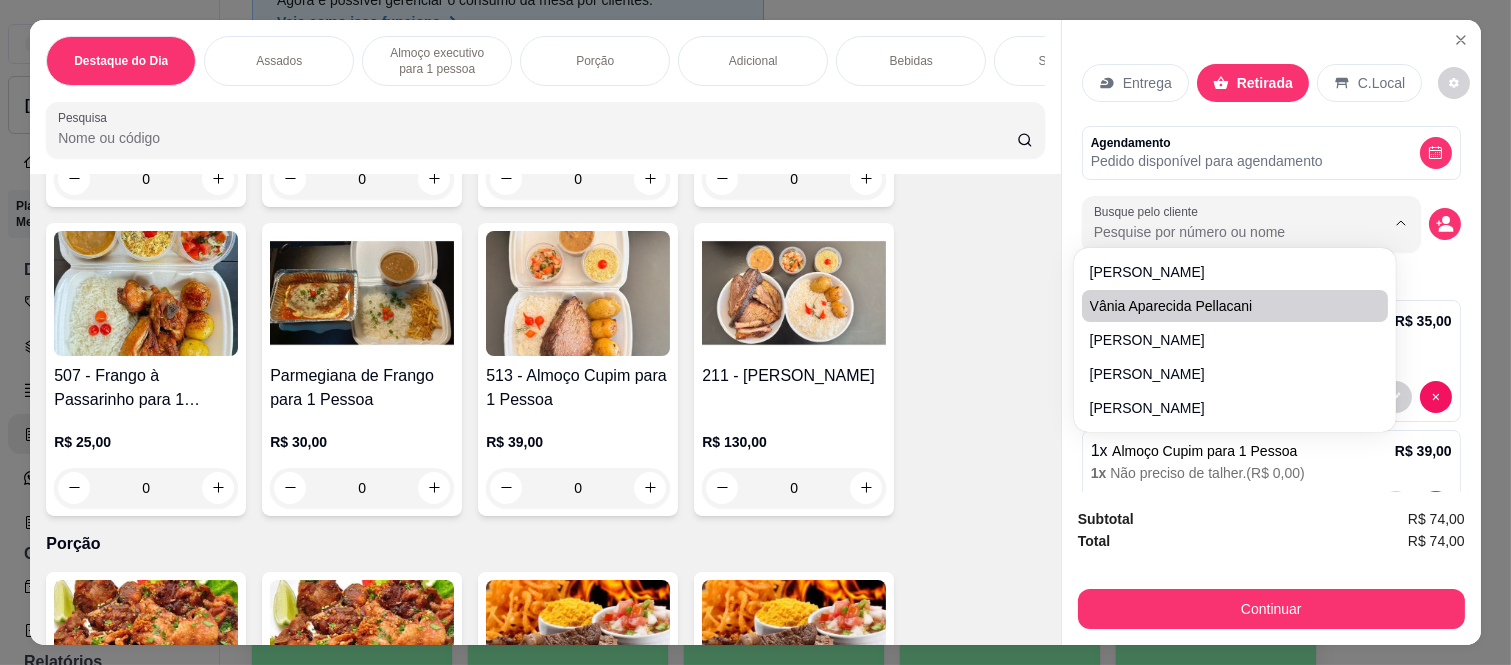 click on "Ovo Frito para 1 Pessoa   R$ 20,00 0 502 -  Calabresa para 1 pessoa   R$ 20,00 0 503 - Filé de Frango para 1 Pessoa    R$ 25,00 0 506 - FIlé de Frango empanado para 1 Pessoa   R$ 28,00 0 507 -  Frango à Passarinho para 1 Pessoa   R$ 25,00 0 Parmegiana de Frango  para 1 Pessoa   R$ 30,00 0 513 - Almoço Cupim para 1 Pessoa   R$ 39,00 0 211 - Mistão Santana    R$ 130,00 0" at bounding box center (545, 215) 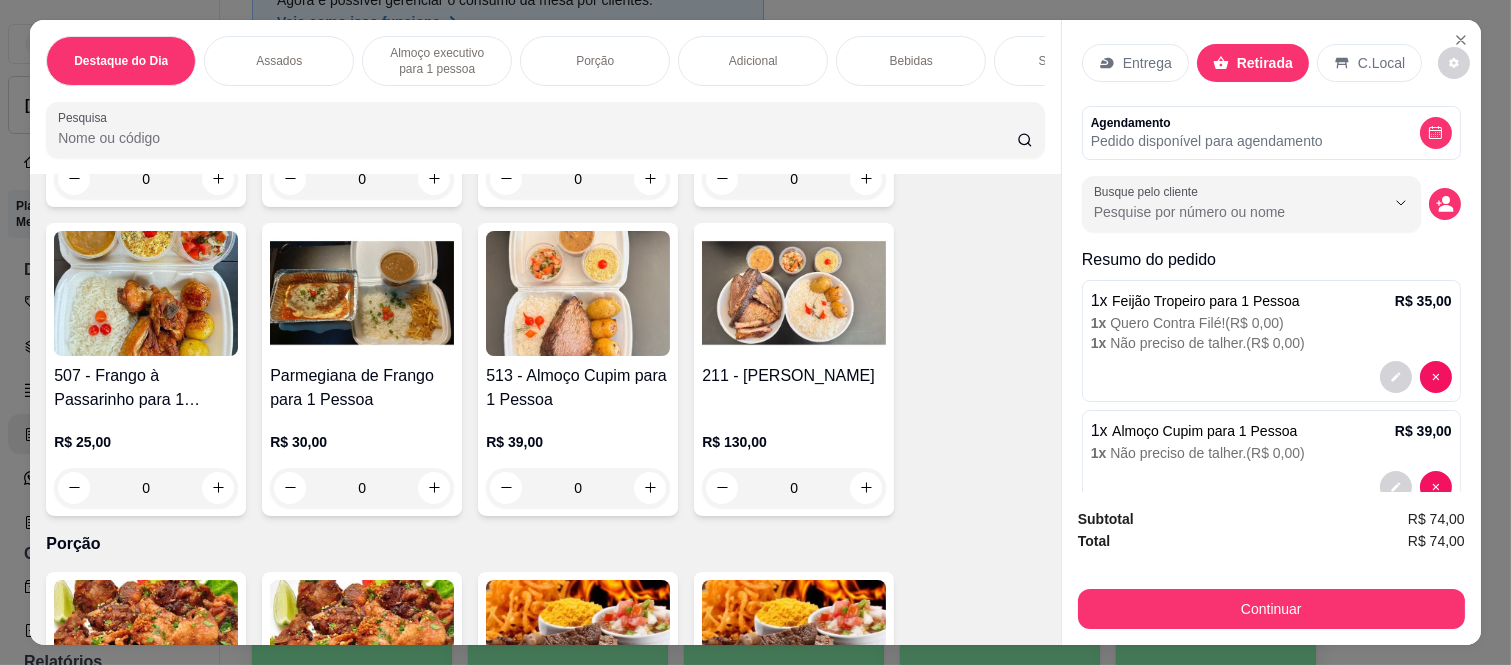 scroll, scrollTop: 0, scrollLeft: 0, axis: both 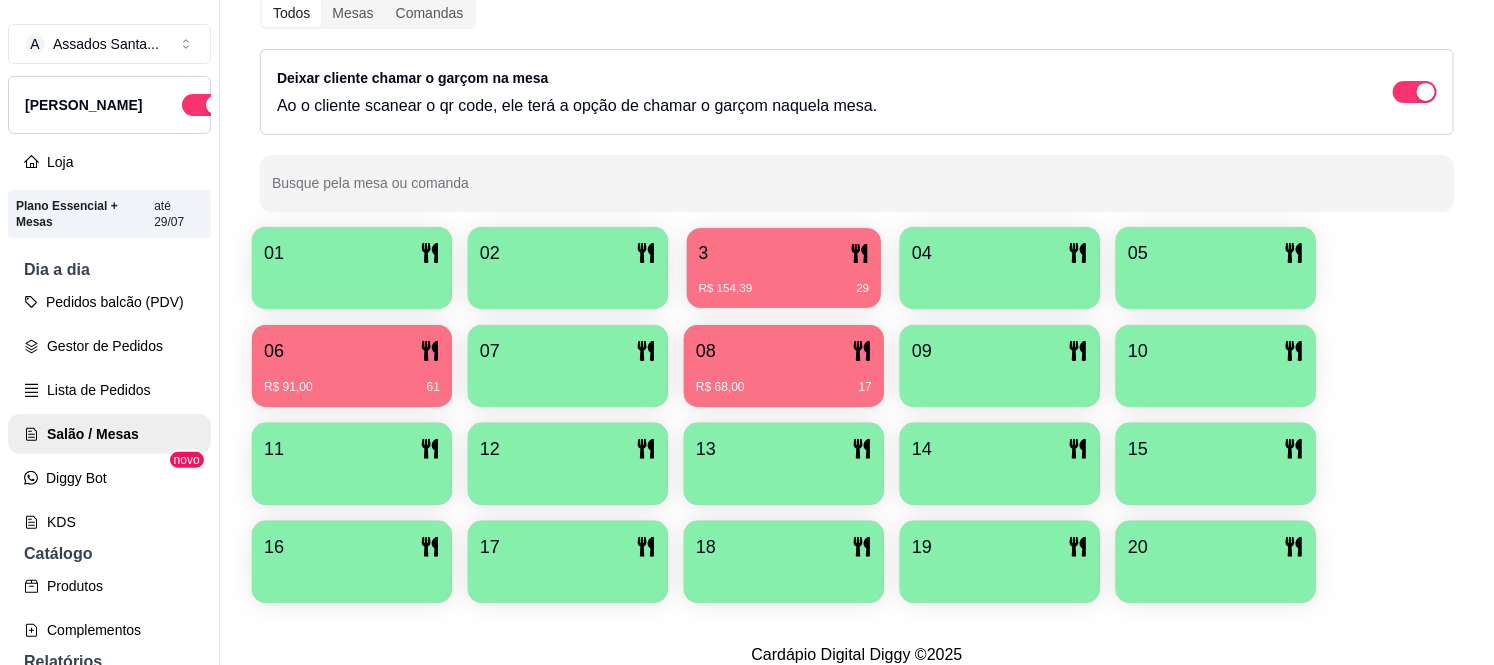 click on "3" at bounding box center (784, 253) 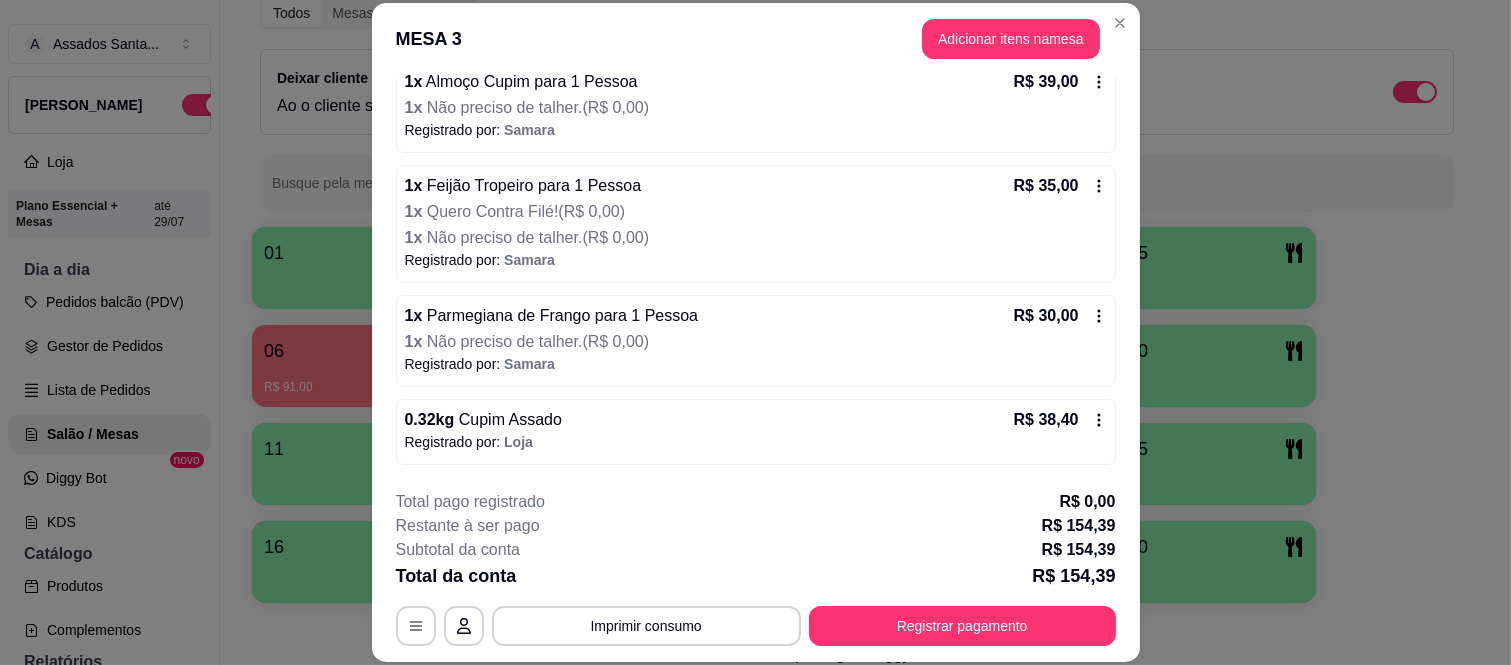scroll, scrollTop: 0, scrollLeft: 0, axis: both 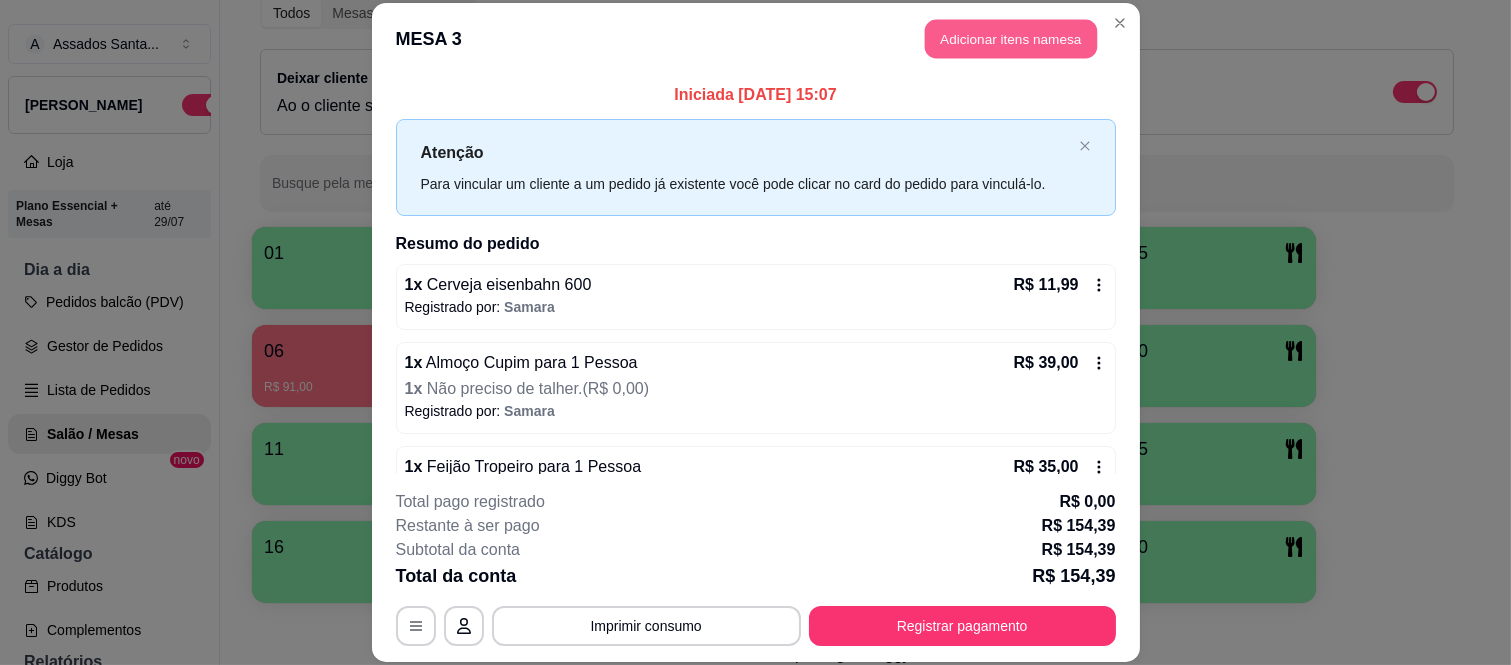 click on "Adicionar itens na  mesa" at bounding box center [1011, 39] 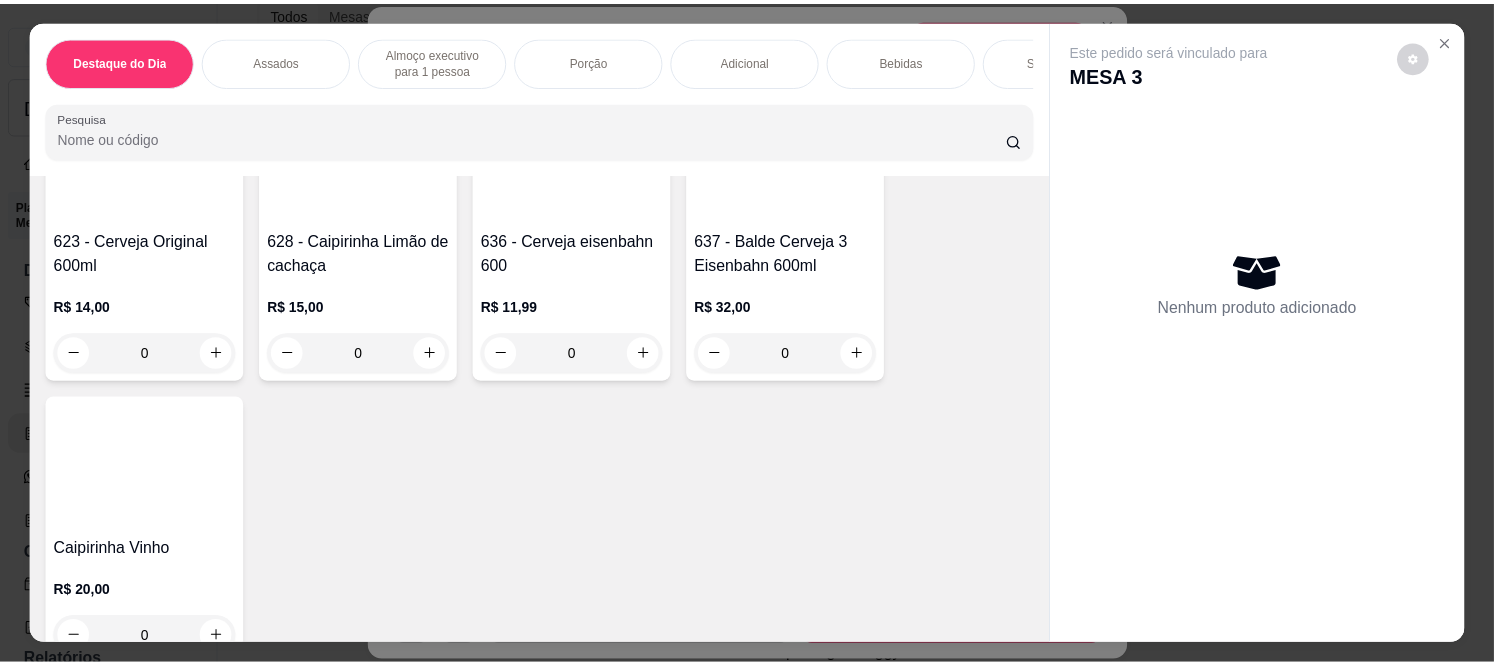 scroll, scrollTop: 5000, scrollLeft: 0, axis: vertical 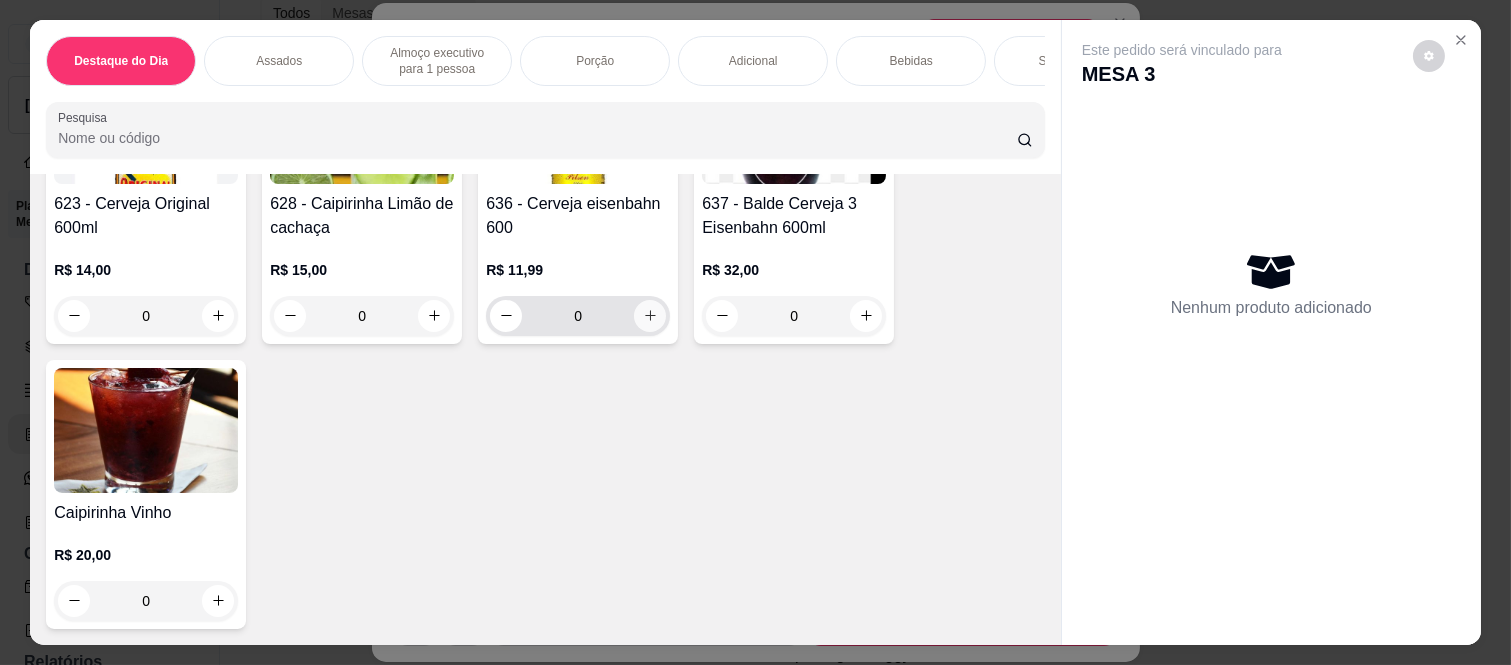 click 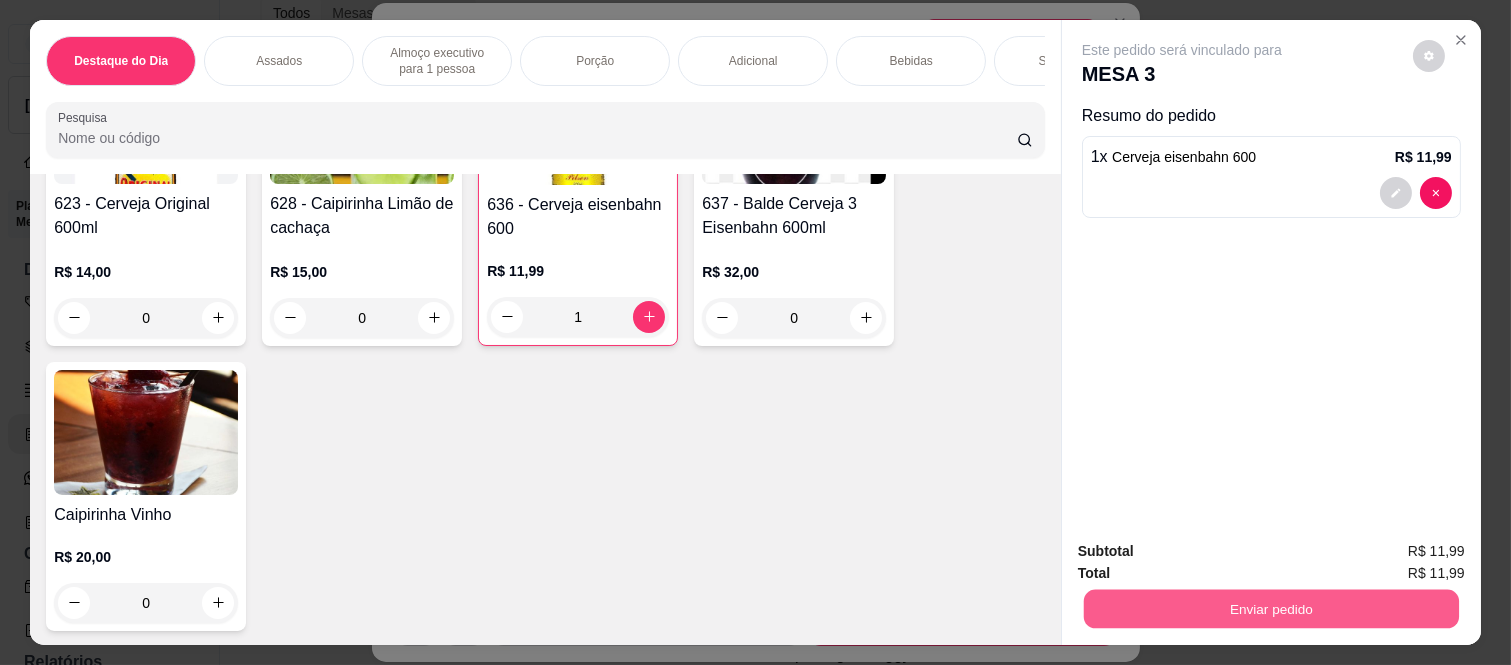 click on "Enviar pedido" at bounding box center (1271, 609) 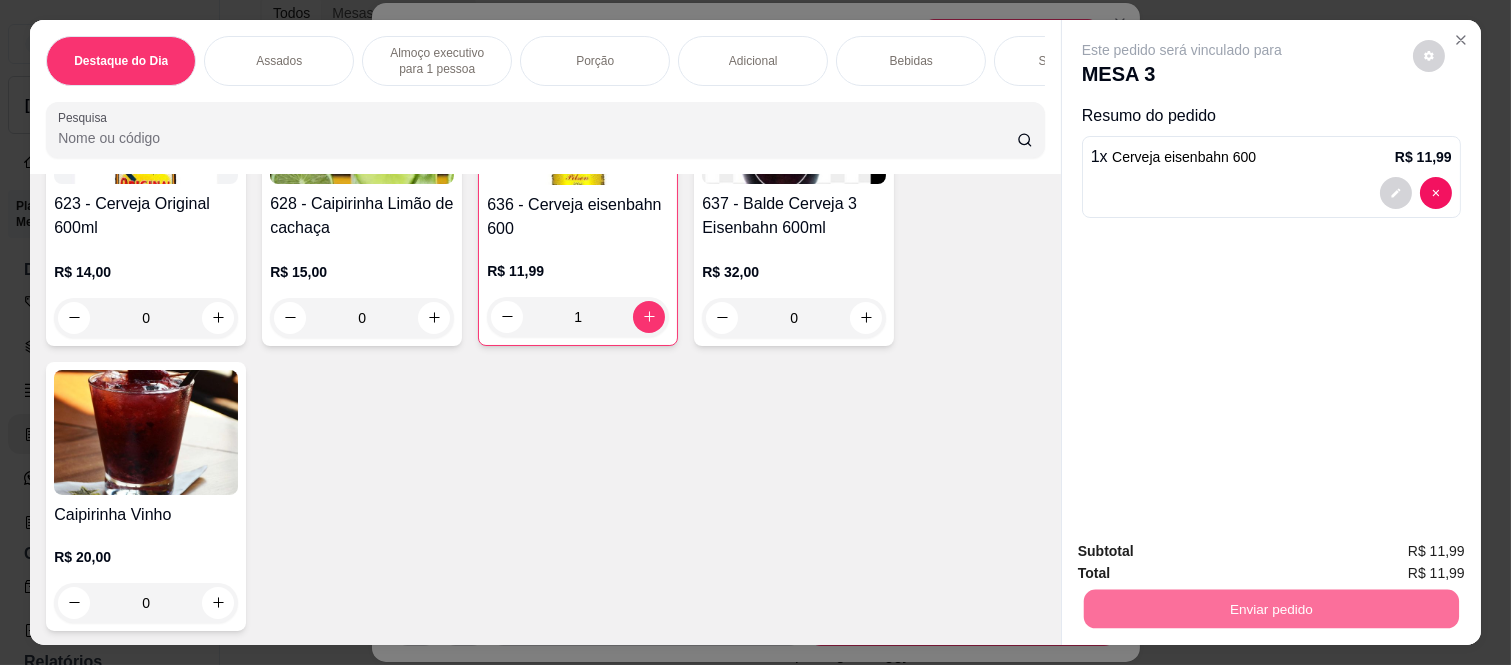 click on "Não registrar e enviar pedido" at bounding box center [1205, 551] 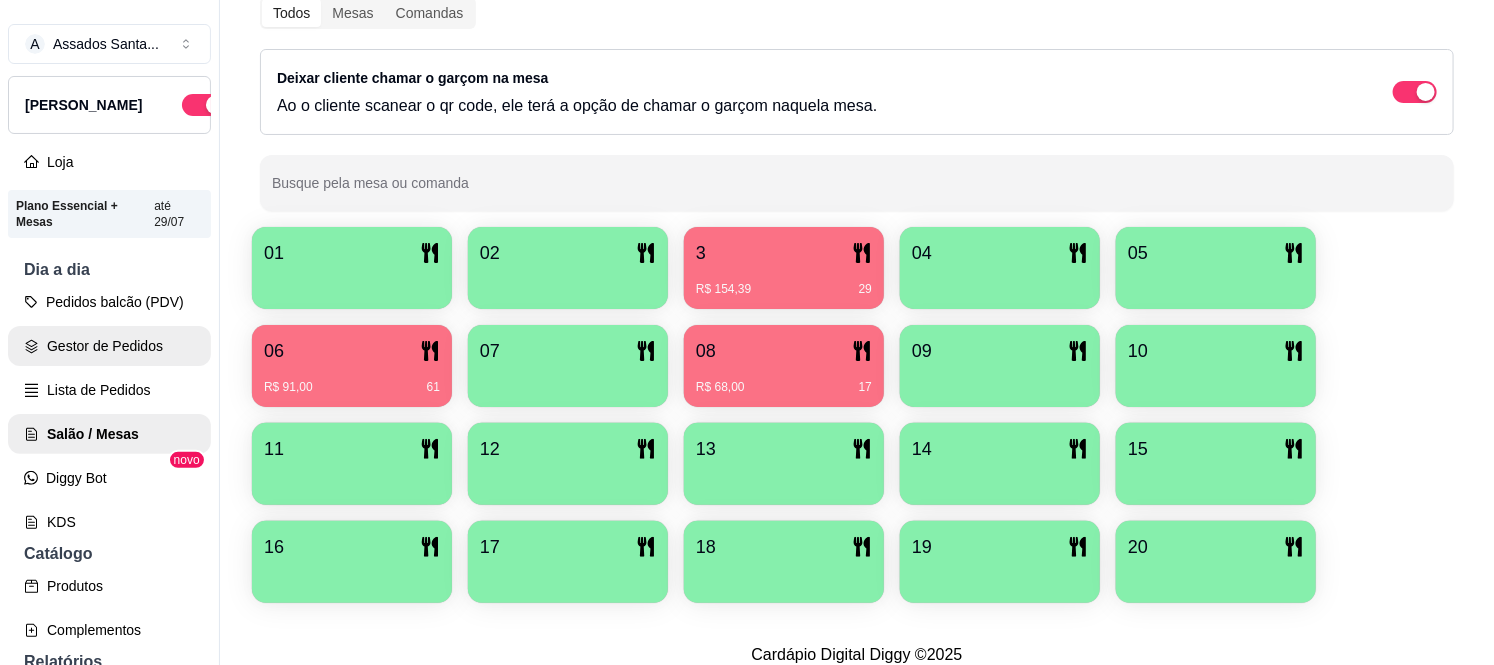 click on "Gestor de Pedidos" at bounding box center (109, 346) 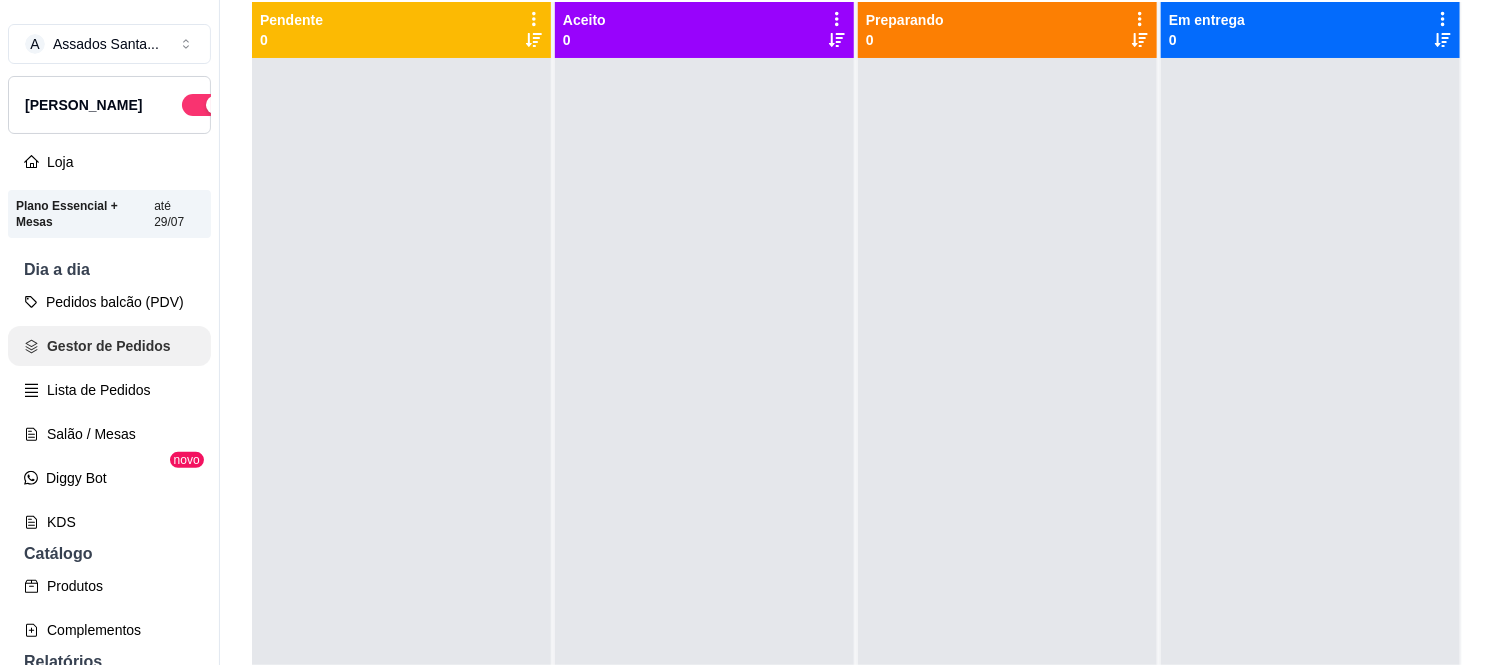 scroll, scrollTop: 0, scrollLeft: 0, axis: both 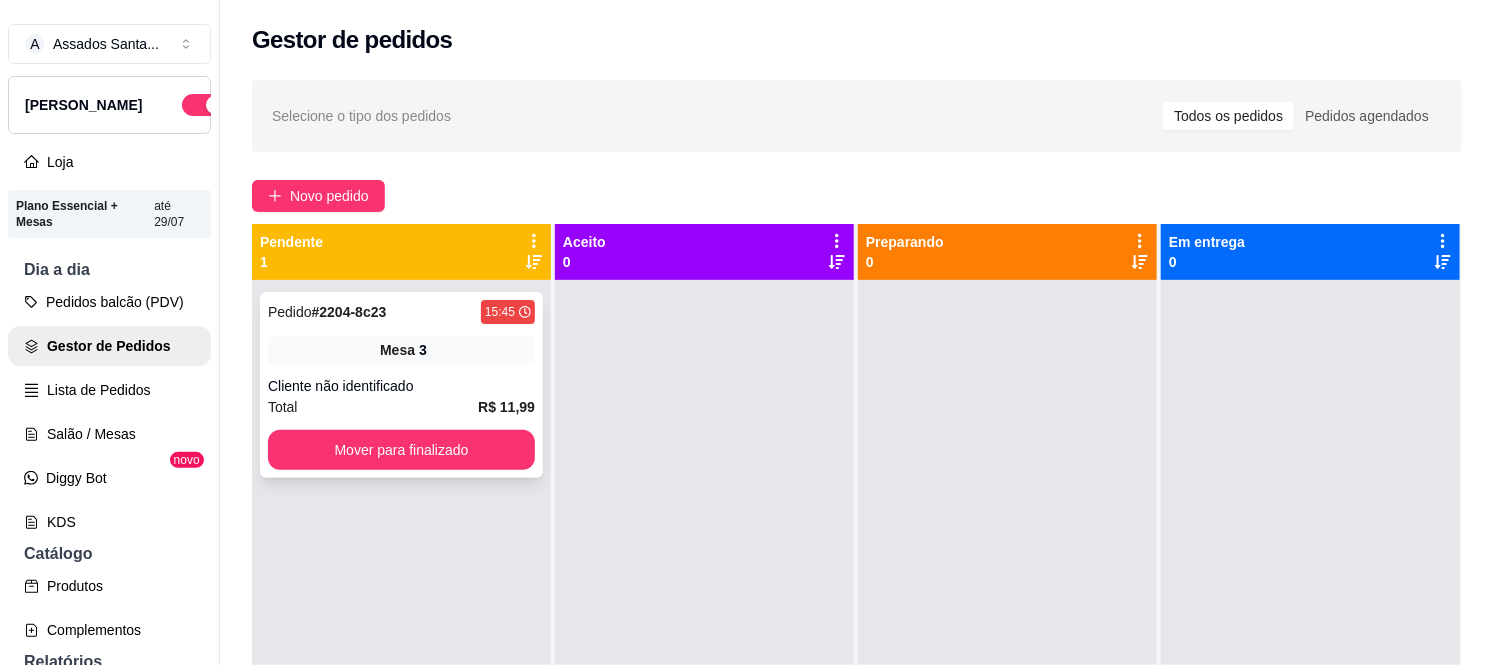 click on "Mover para finalizado" at bounding box center (401, 450) 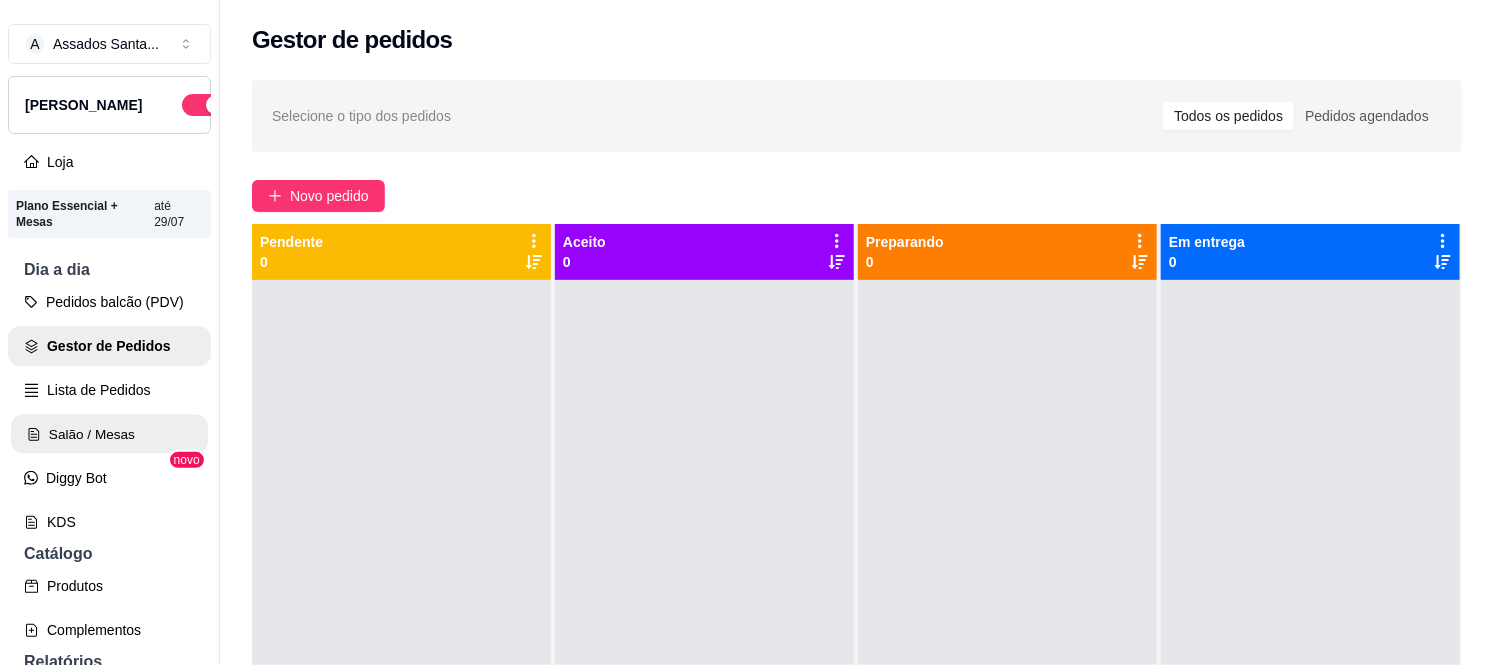 click on "Salão / Mesas" at bounding box center (109, 434) 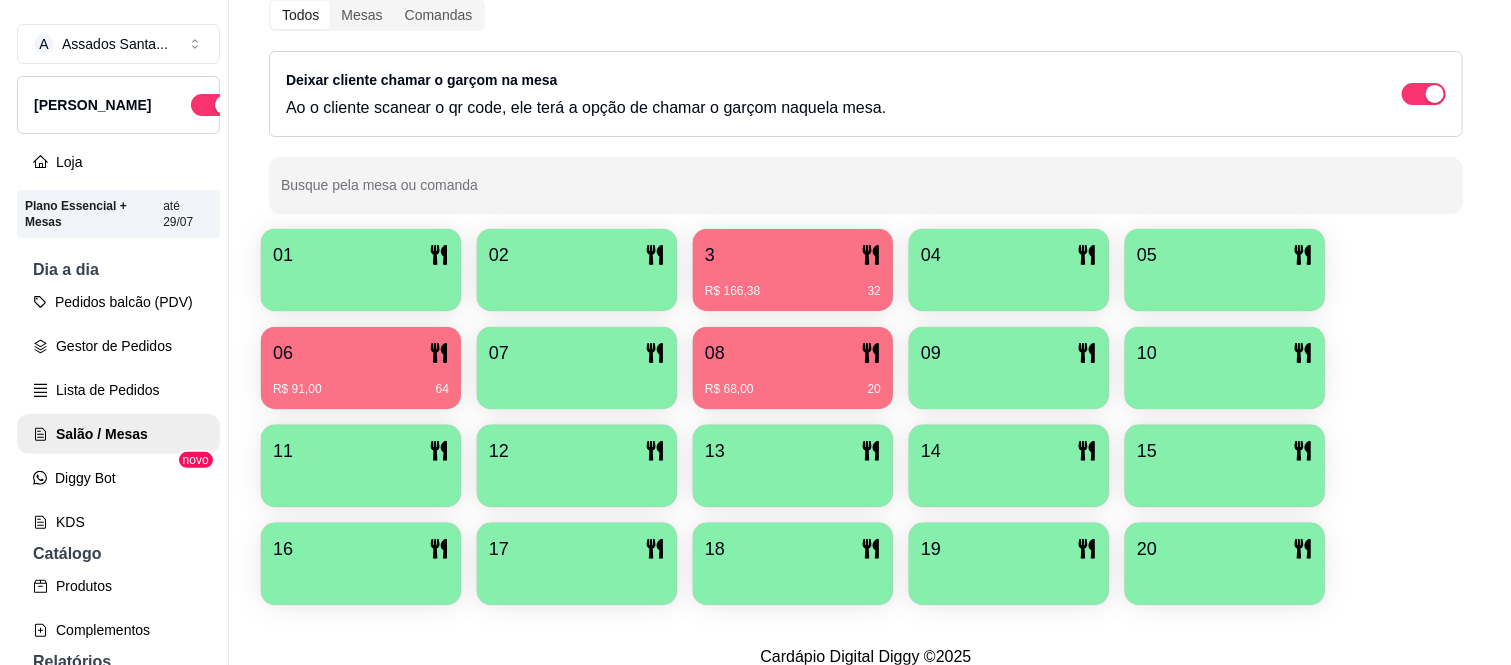 scroll, scrollTop: 222, scrollLeft: 0, axis: vertical 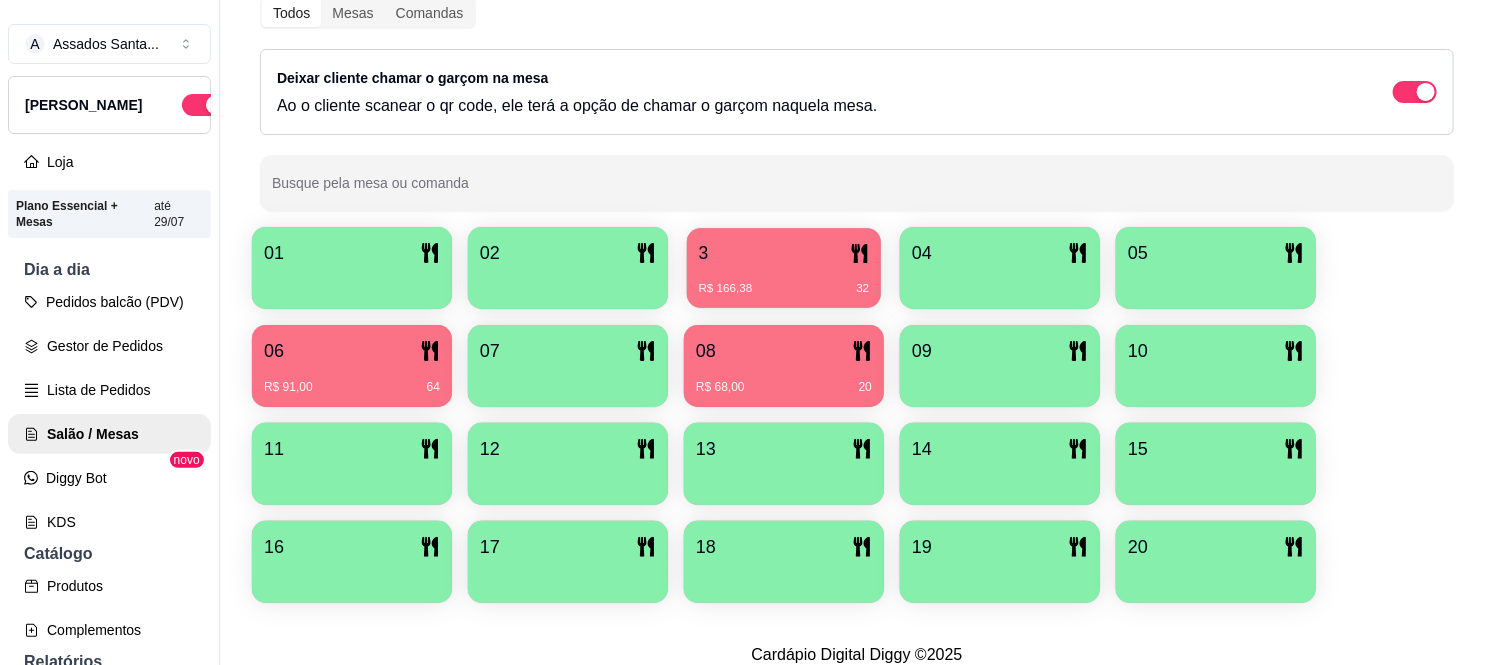 click on "R$ 166,38 32" at bounding box center (784, 281) 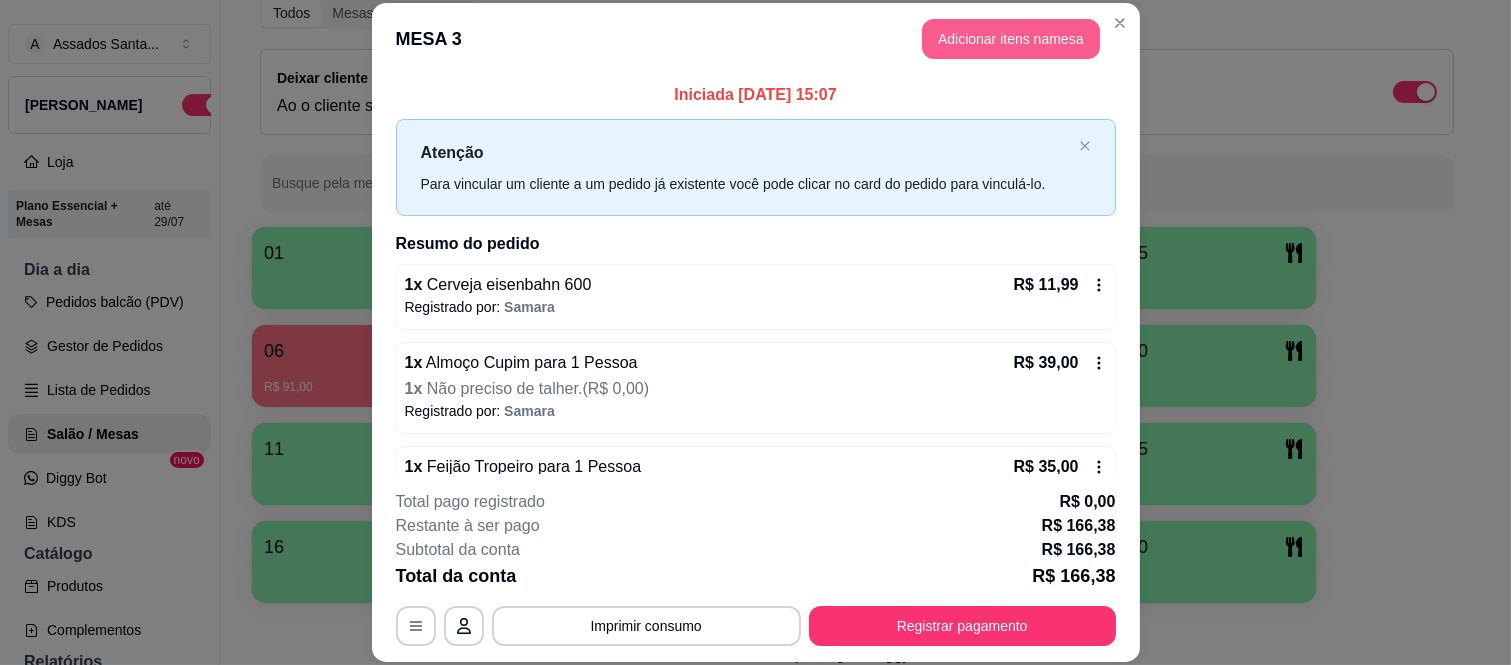 click on "Adicionar itens na  mesa" at bounding box center (1011, 39) 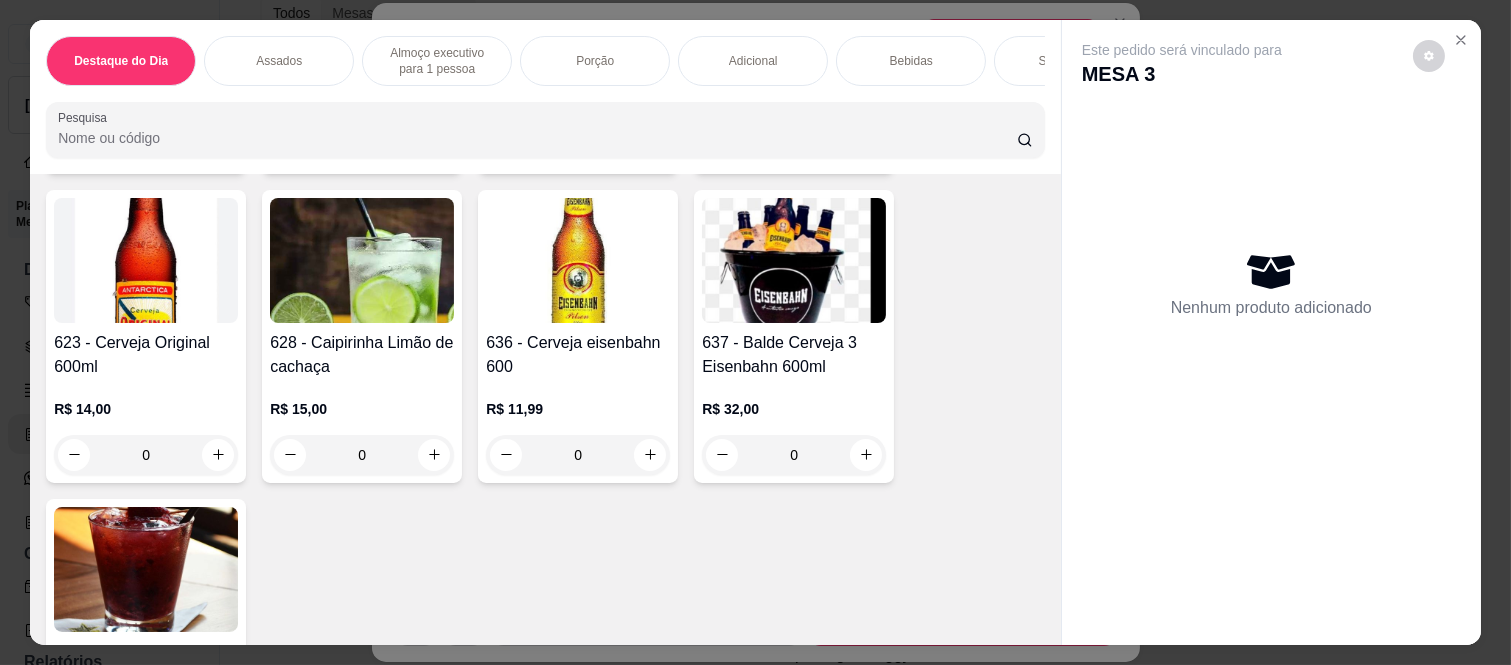 scroll, scrollTop: 5000, scrollLeft: 0, axis: vertical 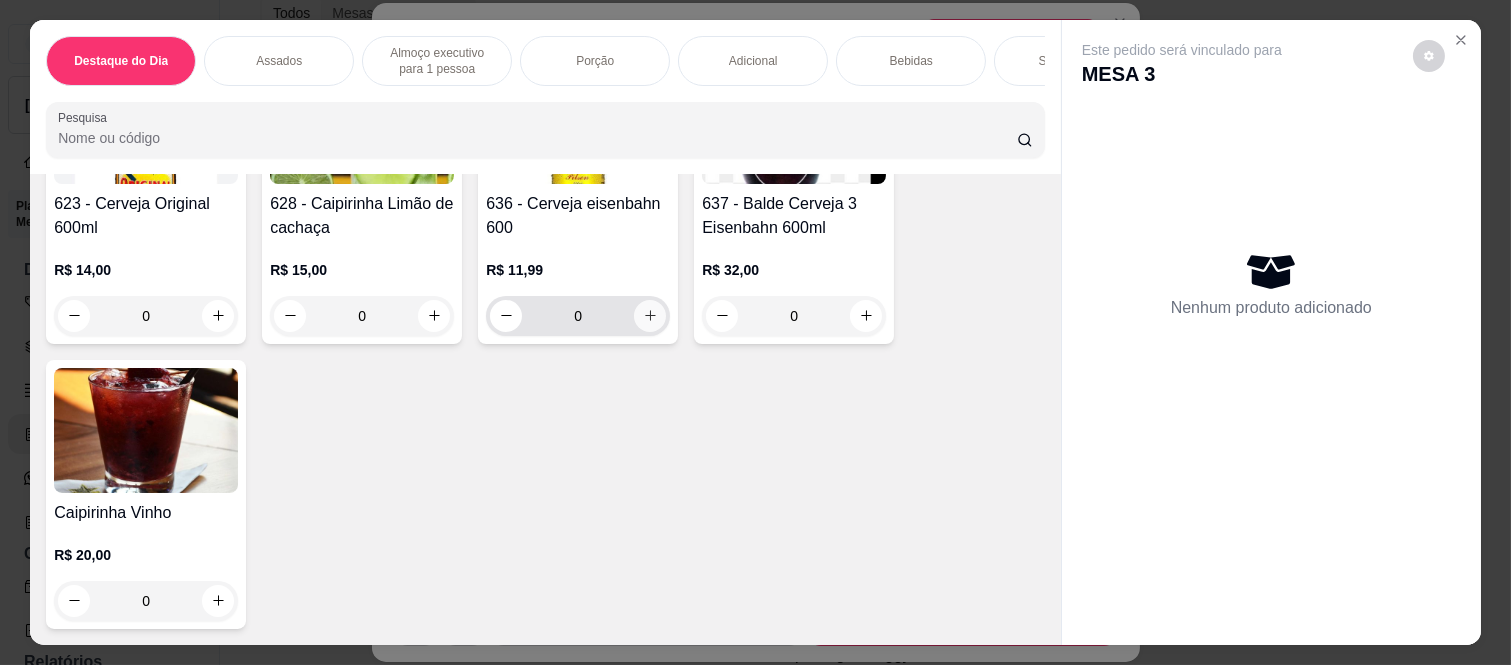 click at bounding box center [650, 316] 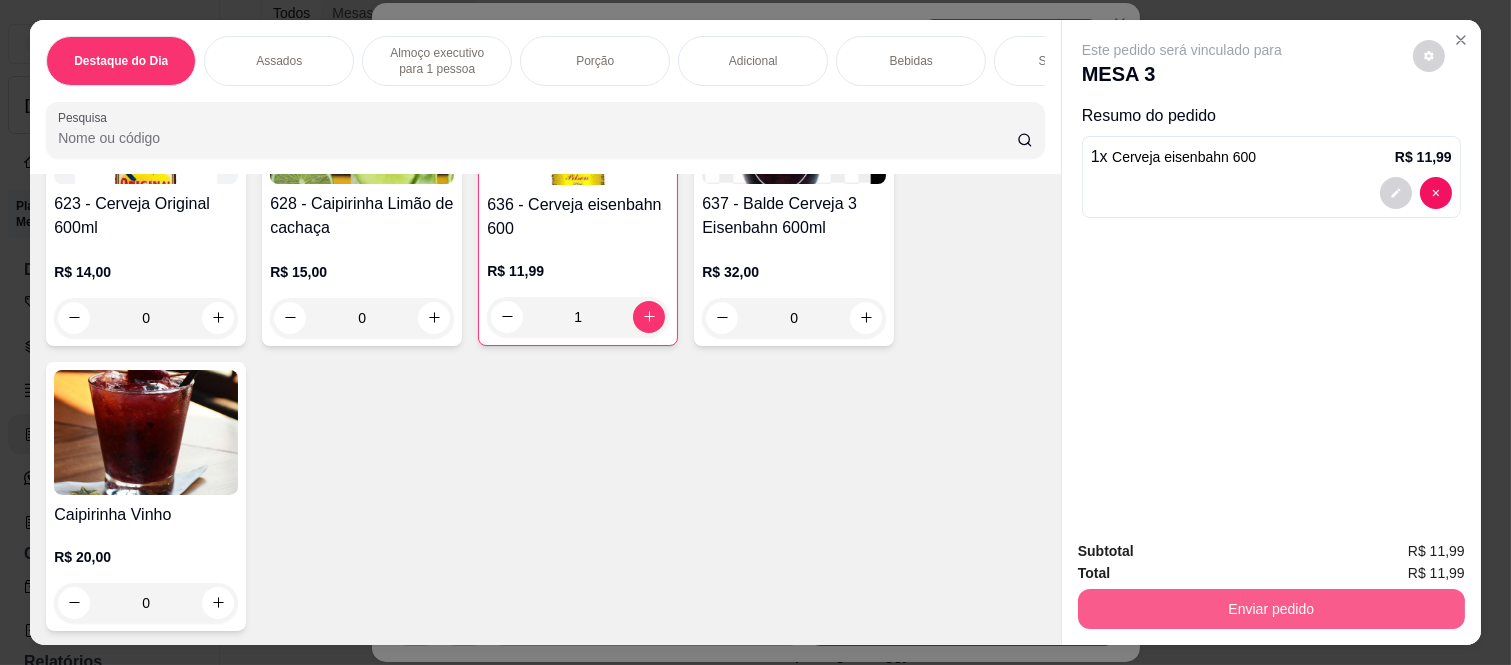 click on "Enviar pedido" at bounding box center [1271, 609] 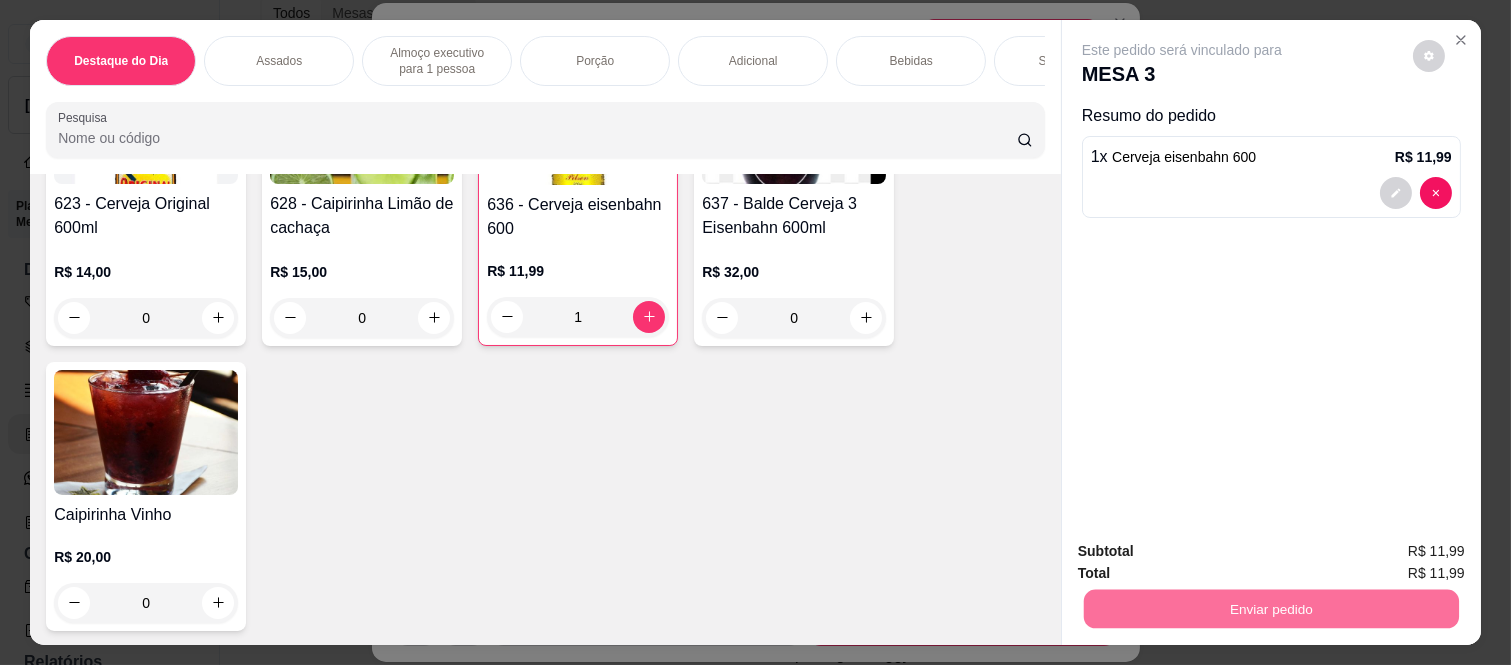 click on "Não registrar e enviar pedido" at bounding box center [1204, 552] 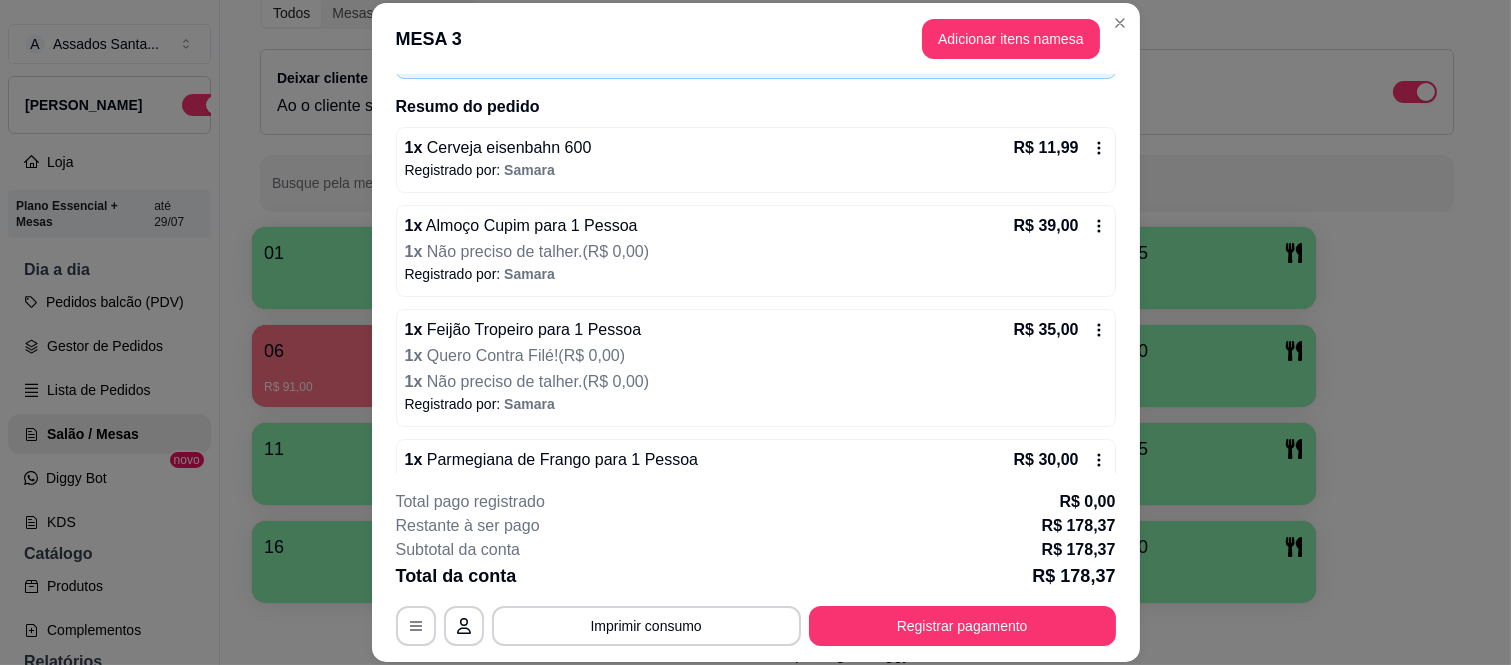 scroll, scrollTop: 437, scrollLeft: 0, axis: vertical 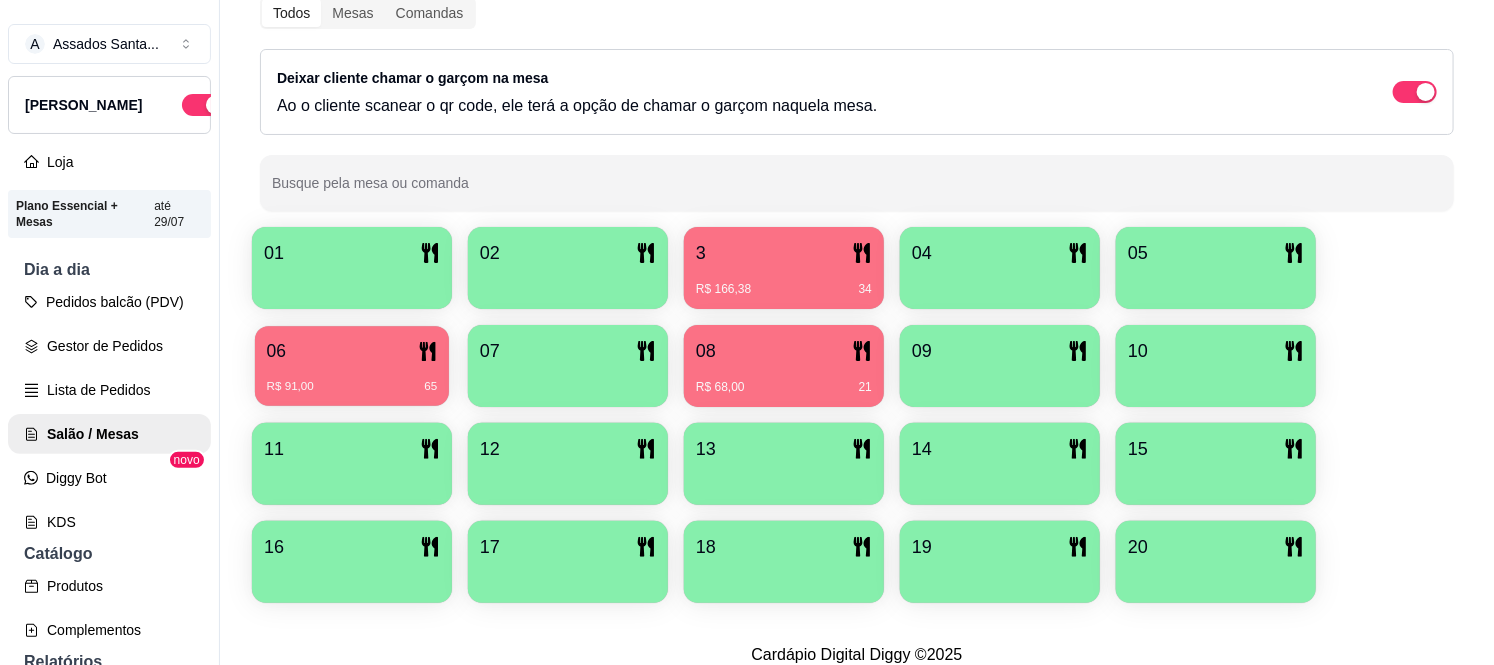 click on "R$ 91,00 65" at bounding box center [352, 387] 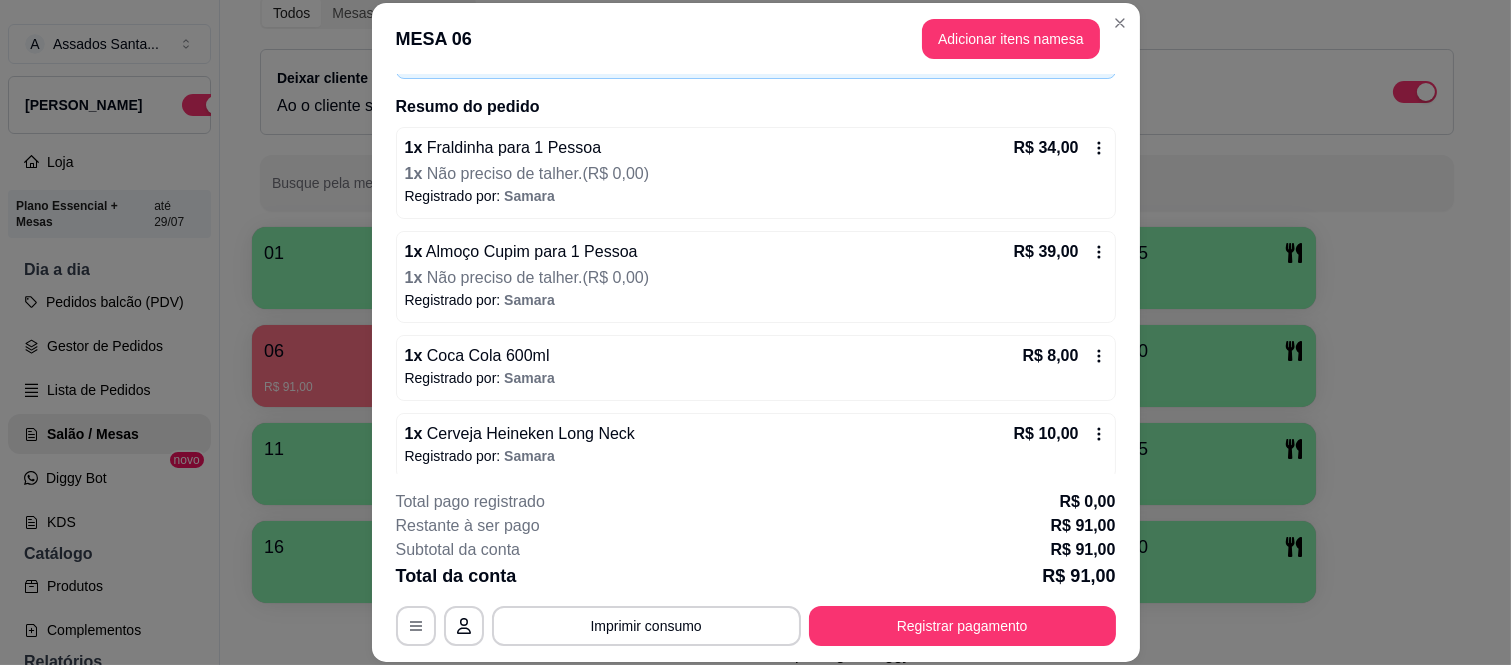 scroll, scrollTop: 151, scrollLeft: 0, axis: vertical 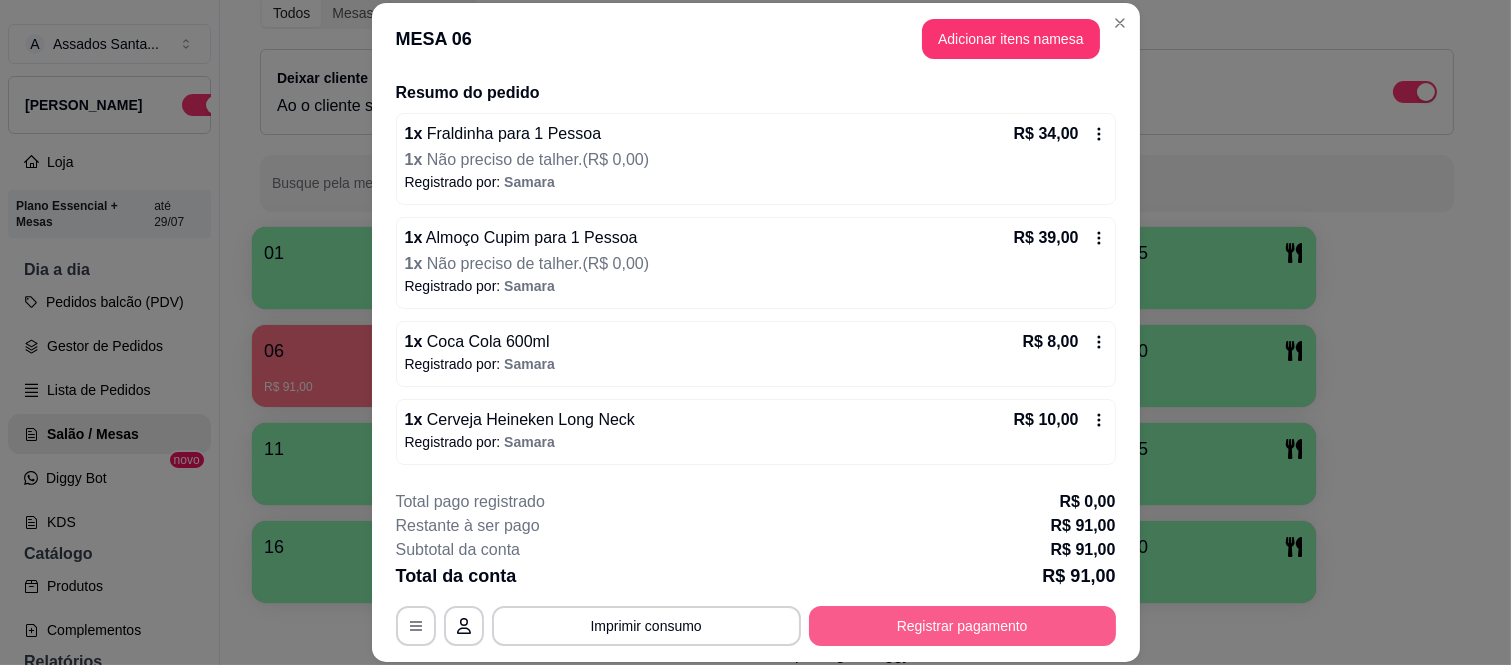 click on "Registrar pagamento" at bounding box center (962, 626) 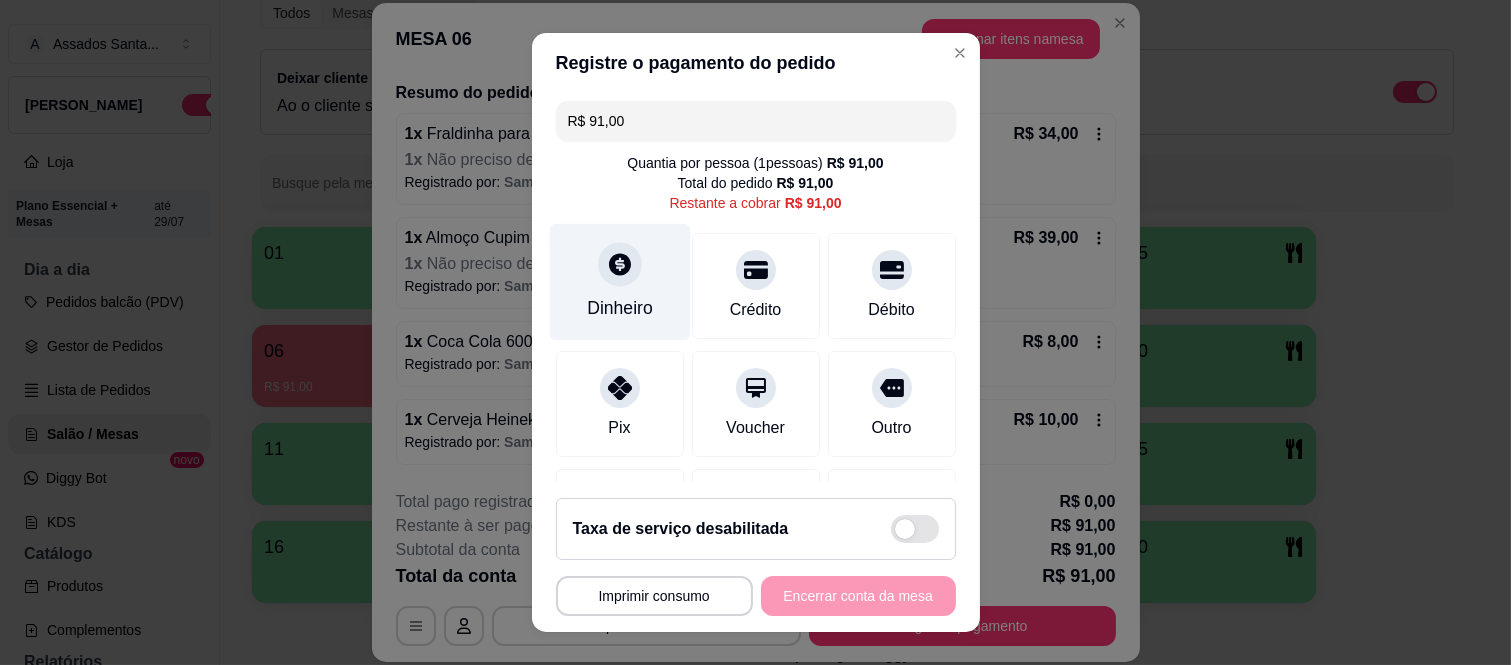 click on "Dinheiro" at bounding box center (619, 282) 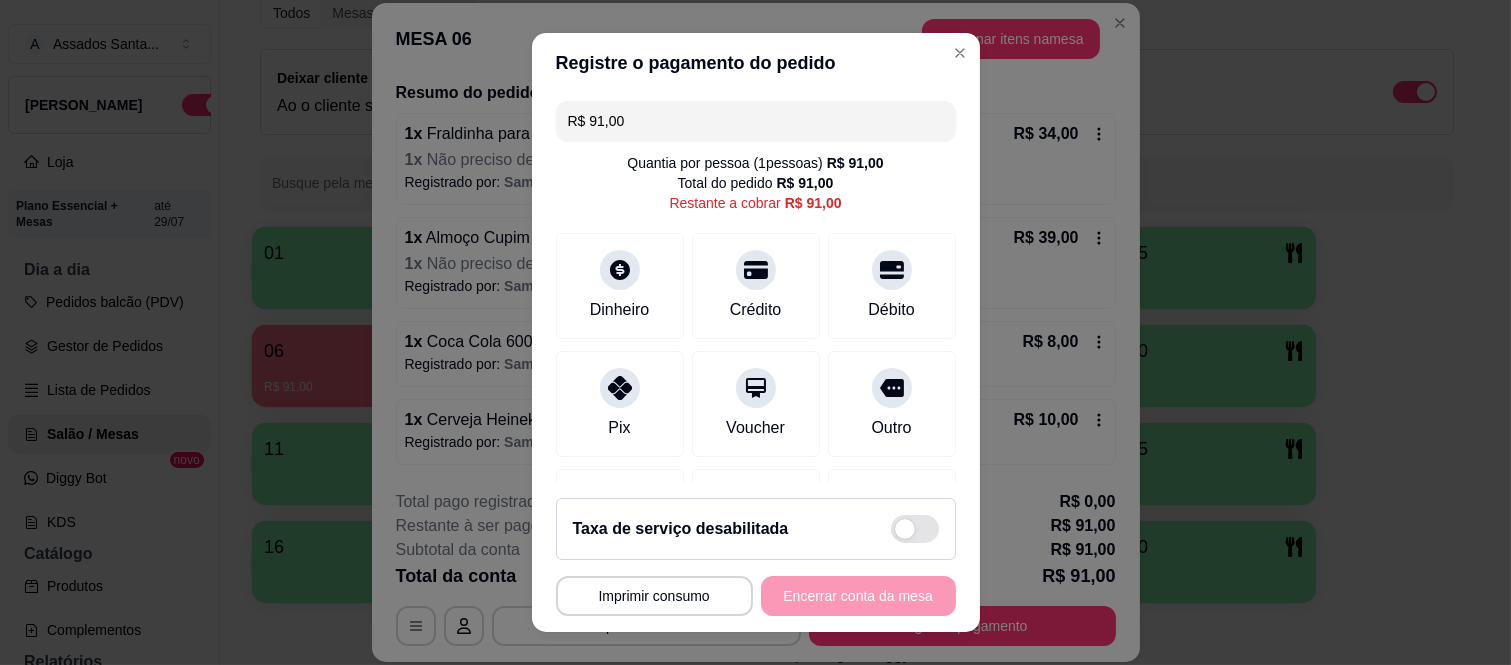 click on "0,00" at bounding box center [755, 313] 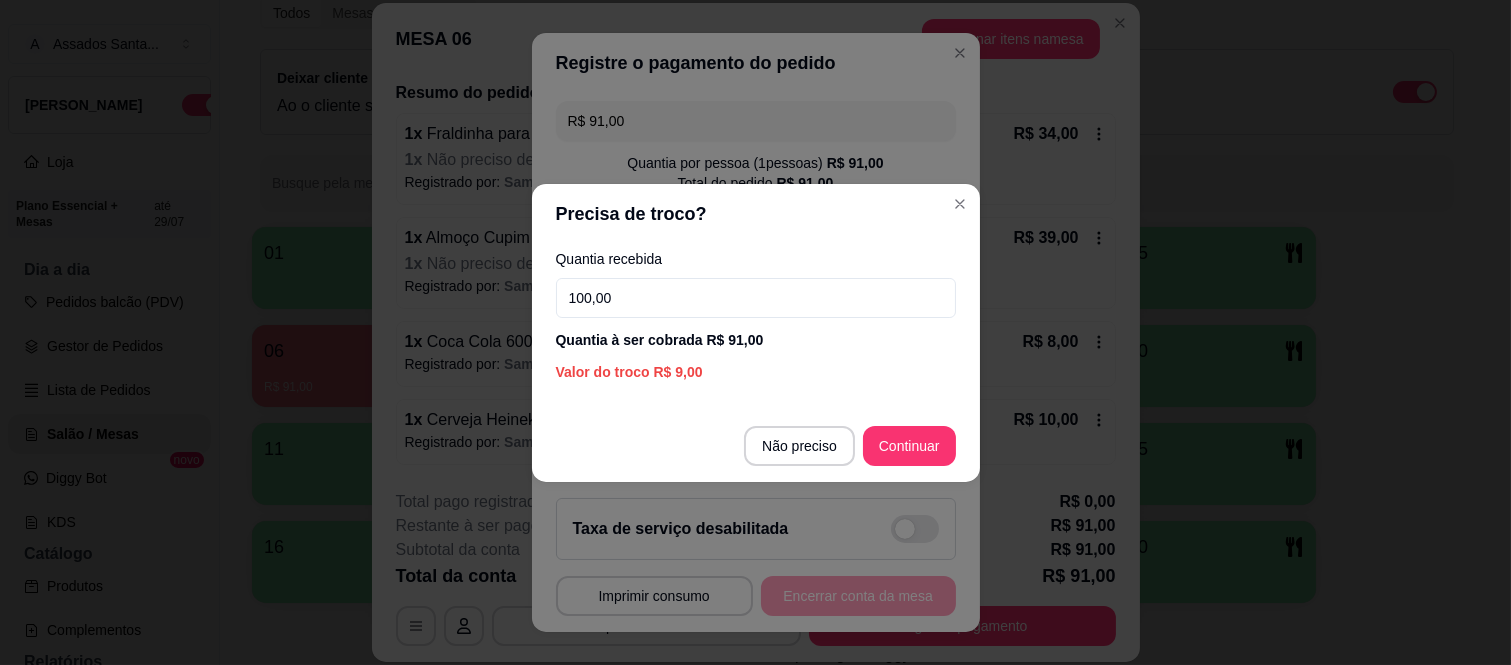 type on "100,00" 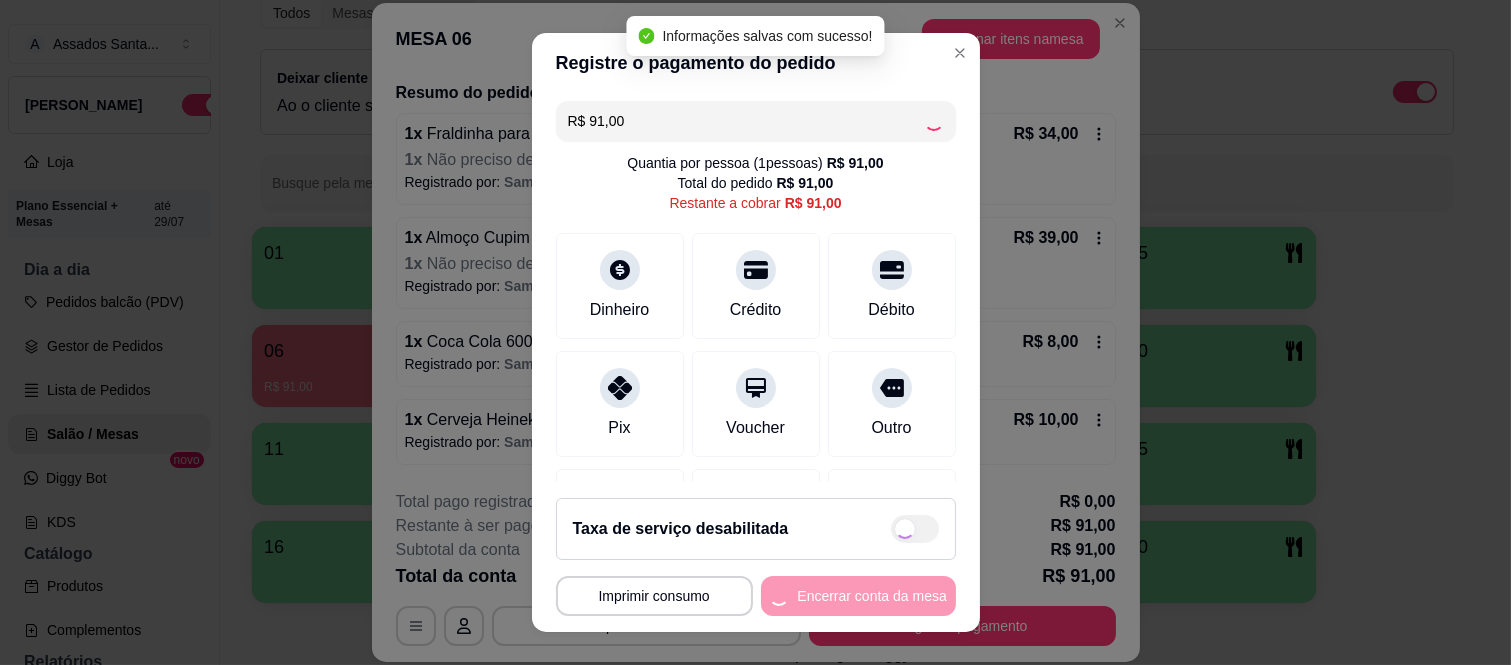 type on "R$ 0,00" 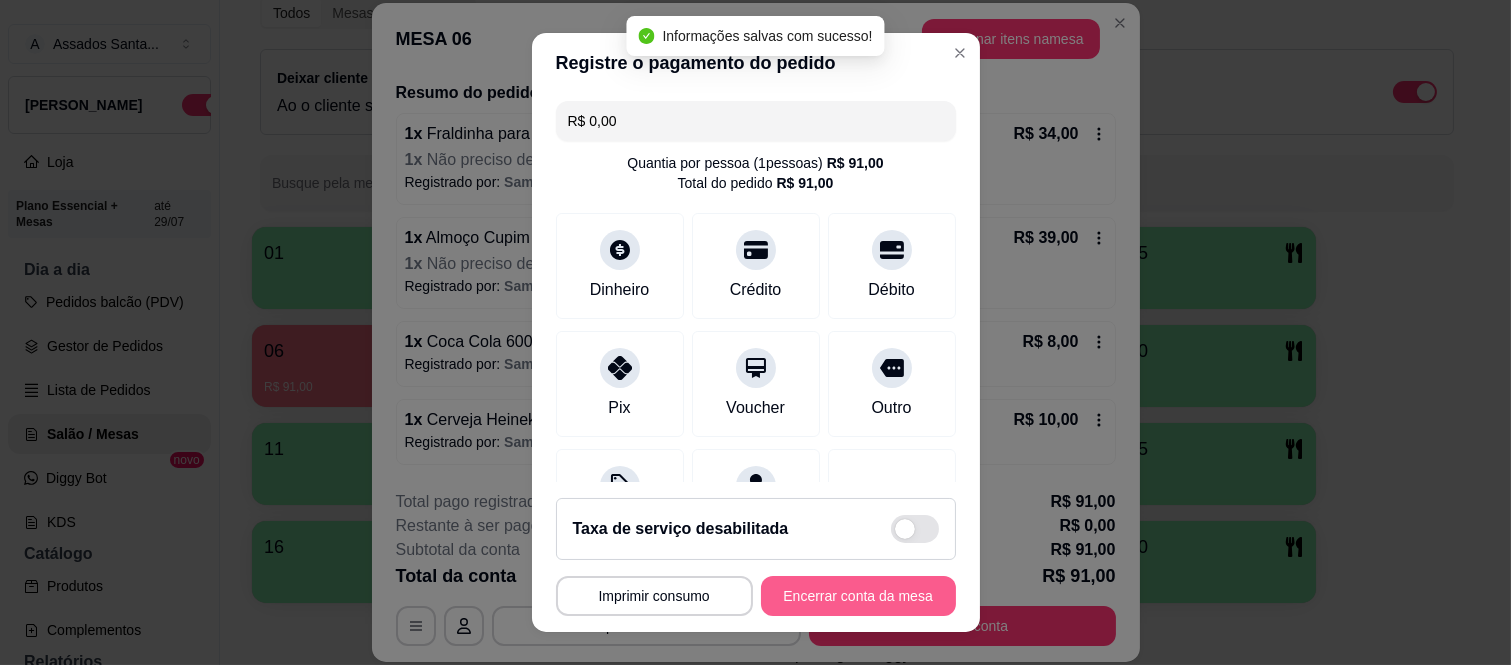 click on "Encerrar conta da mesa" at bounding box center (858, 596) 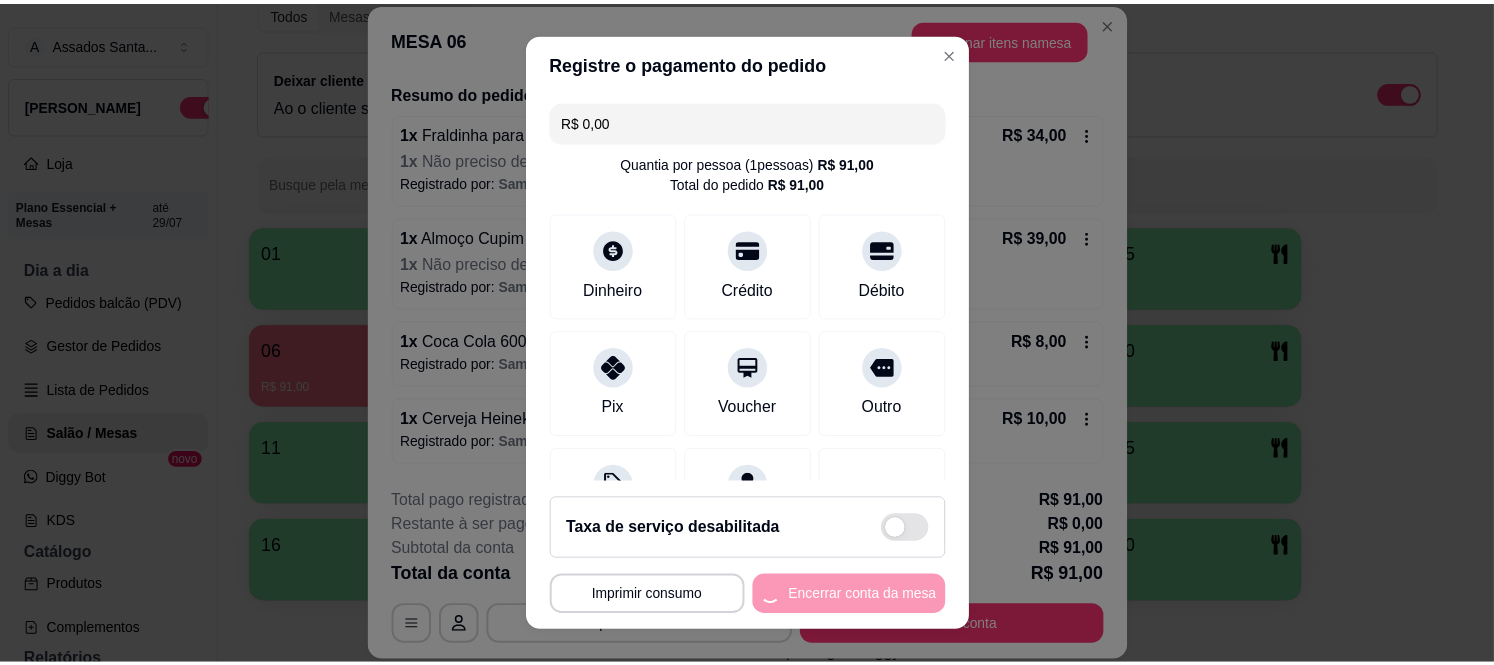 scroll, scrollTop: 0, scrollLeft: 0, axis: both 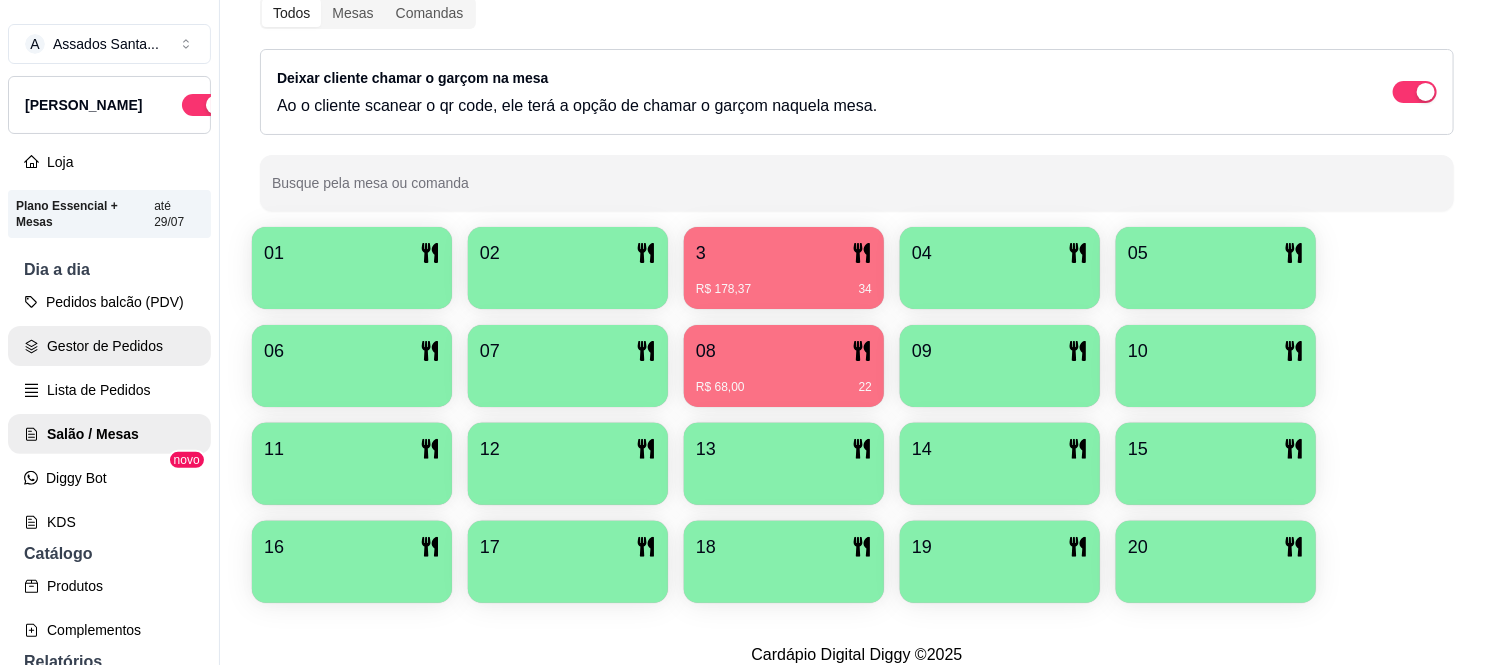 click on "Gestor de Pedidos" at bounding box center (109, 346) 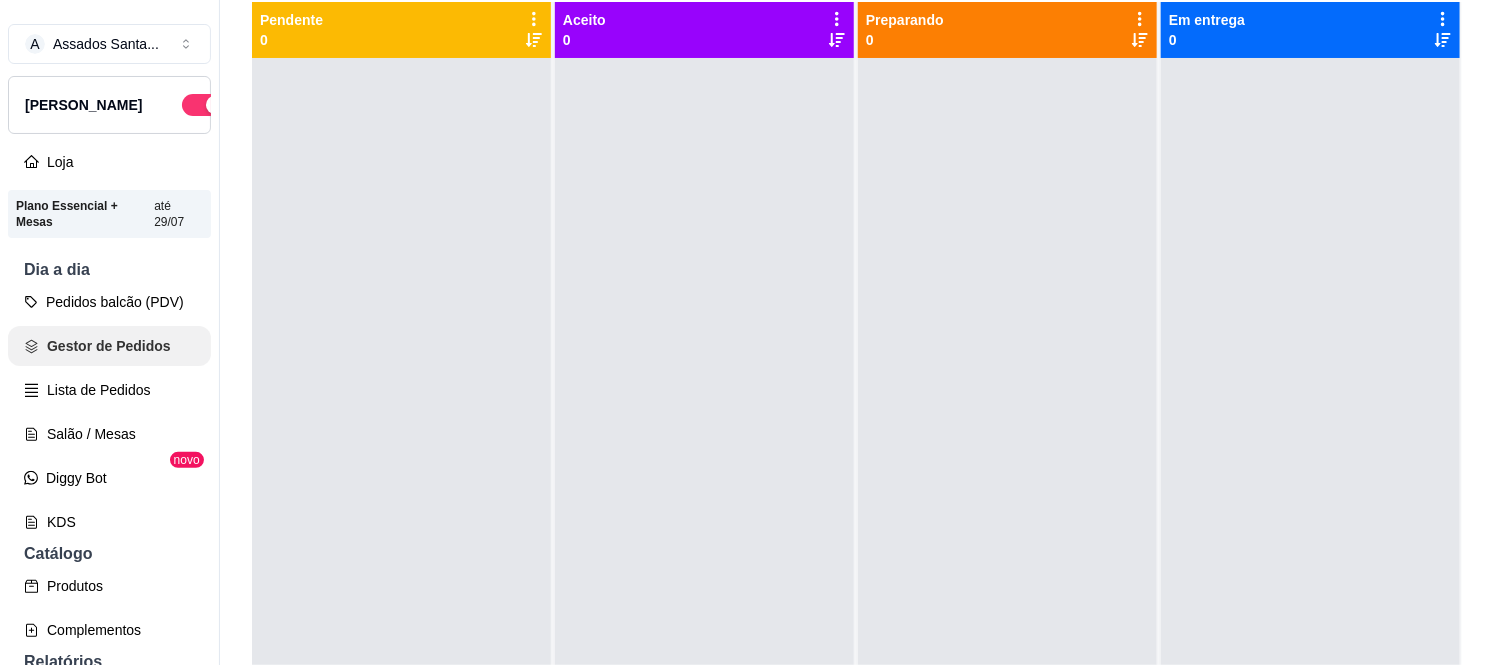 scroll, scrollTop: 0, scrollLeft: 0, axis: both 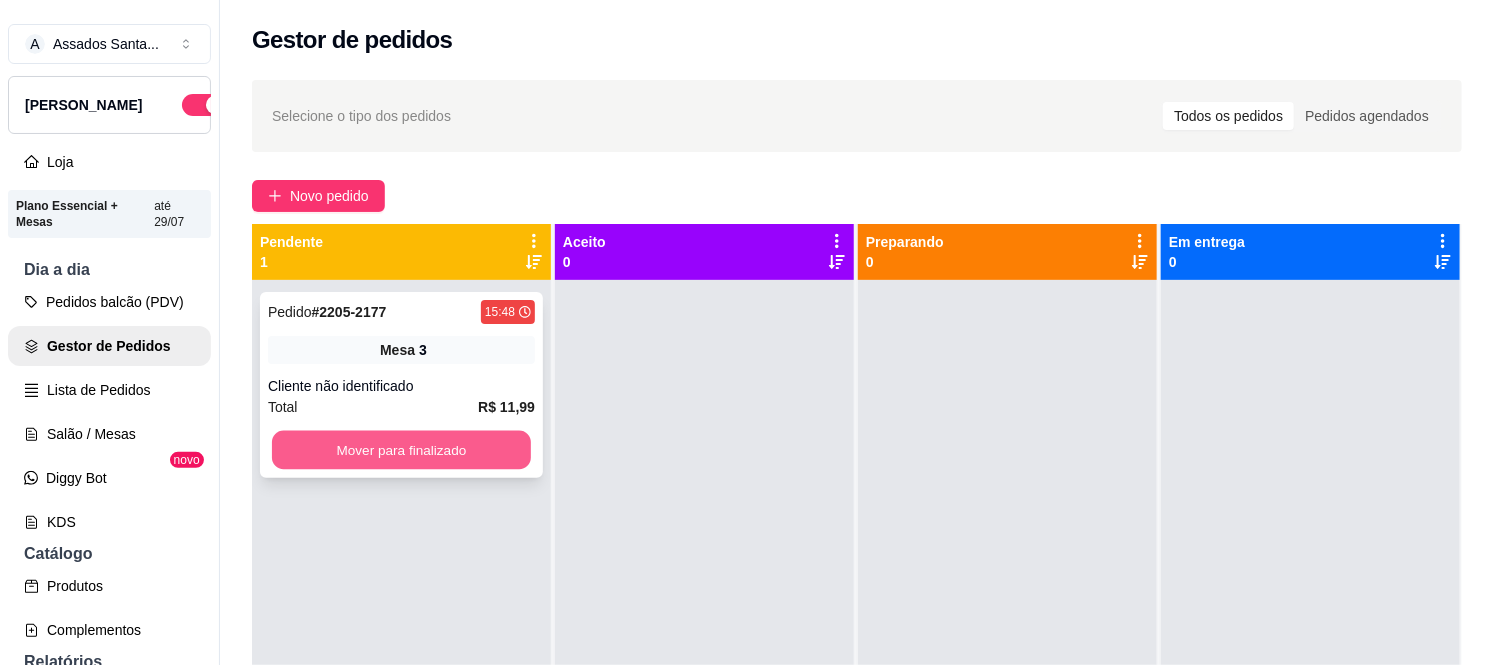 click on "Mover para finalizado" at bounding box center [401, 450] 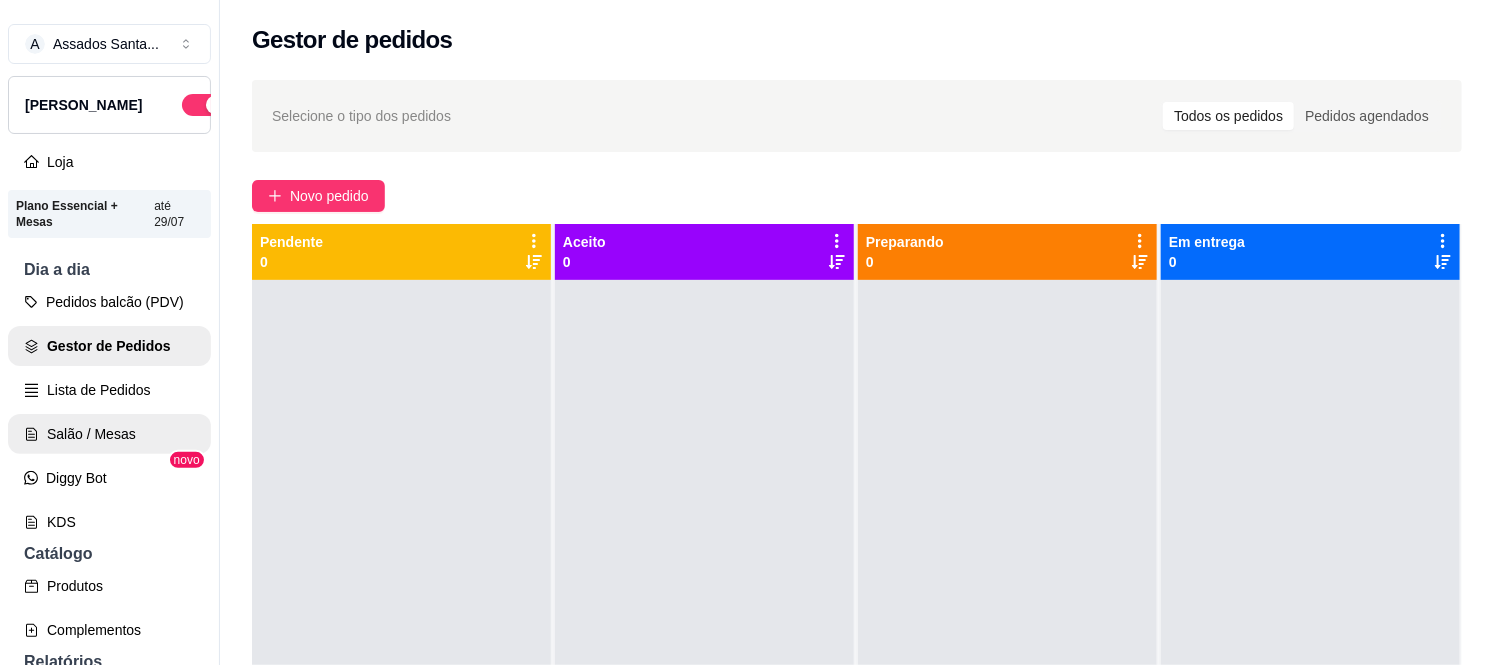 click on "Salão / Mesas" at bounding box center (109, 434) 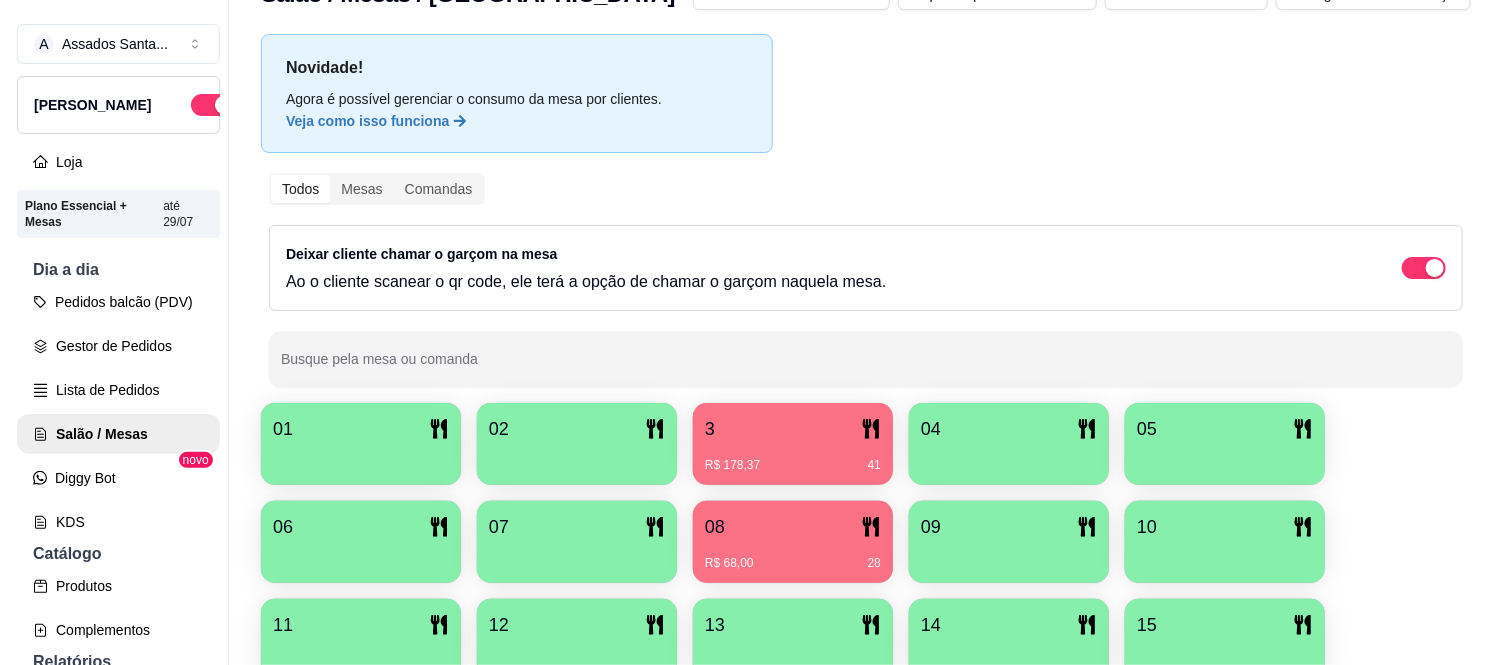 scroll, scrollTop: 0, scrollLeft: 0, axis: both 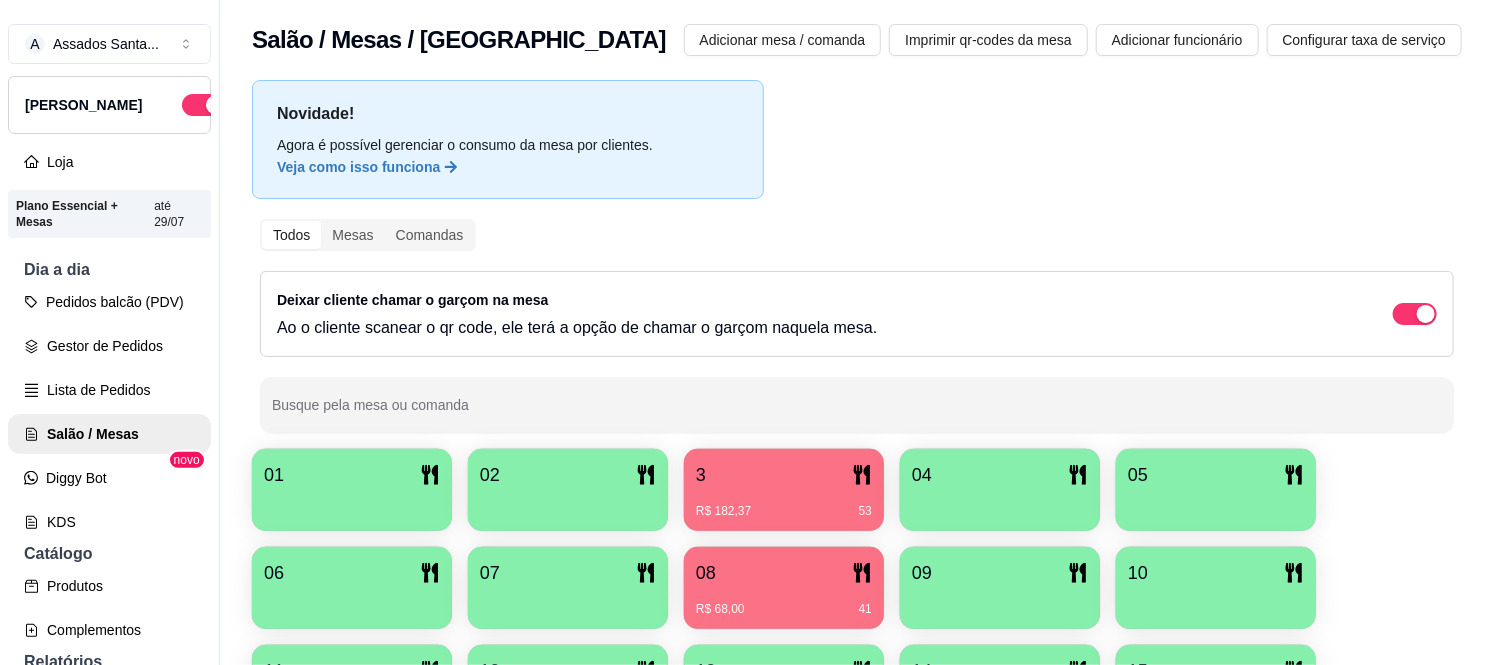 click on "08" at bounding box center [784, 573] 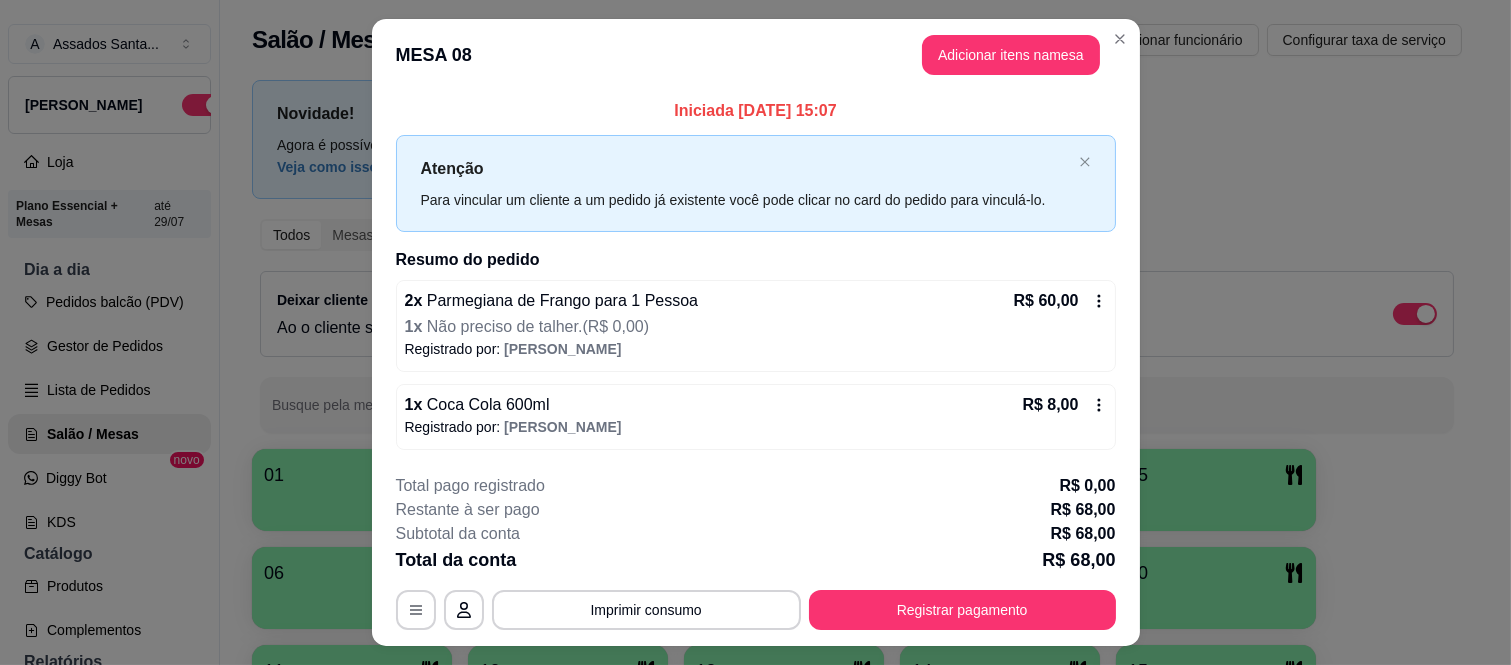 scroll, scrollTop: 45, scrollLeft: 0, axis: vertical 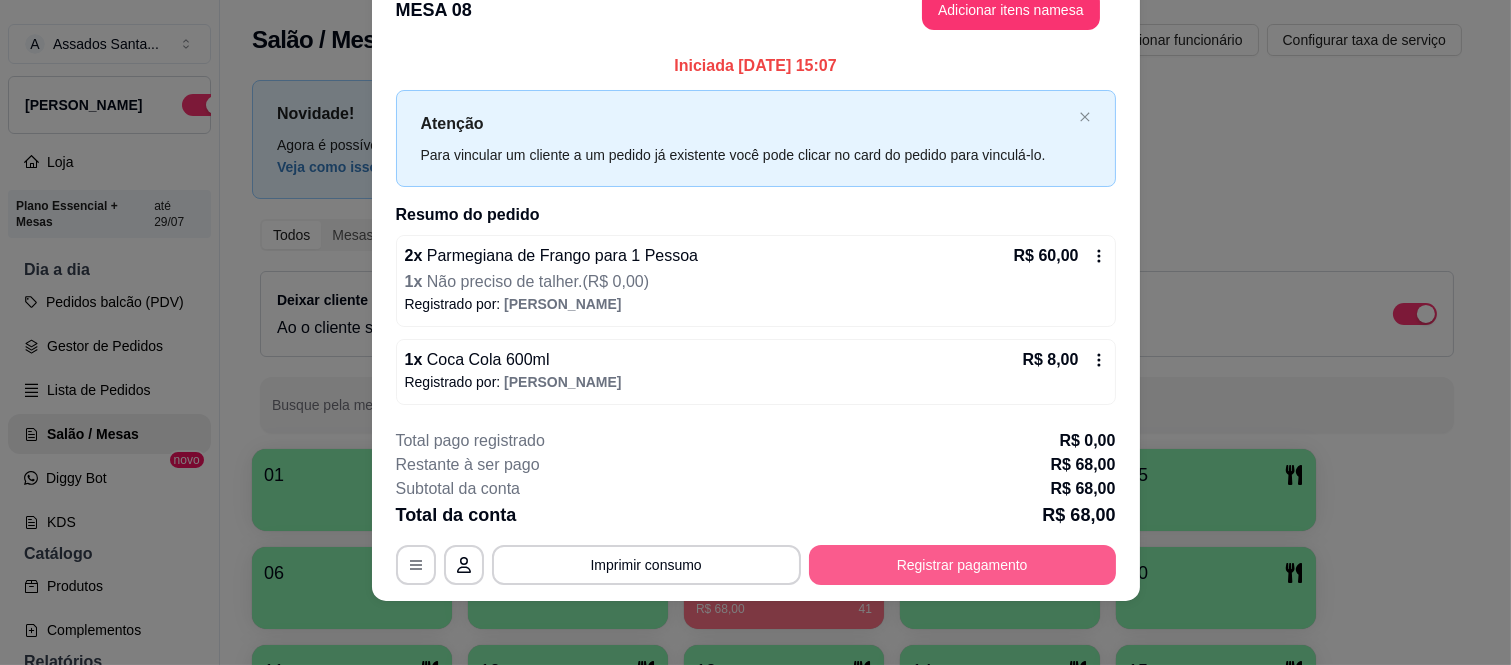click on "Registrar pagamento" at bounding box center (962, 565) 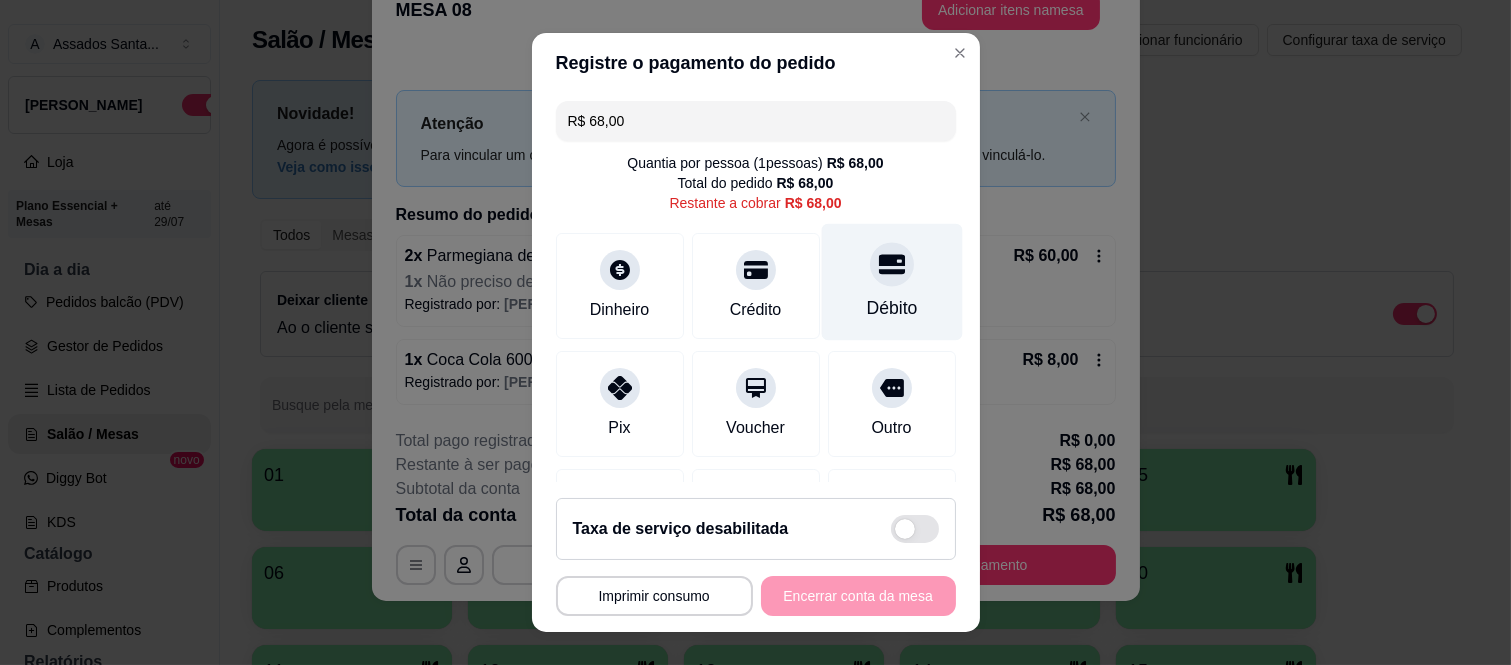 click at bounding box center (892, 265) 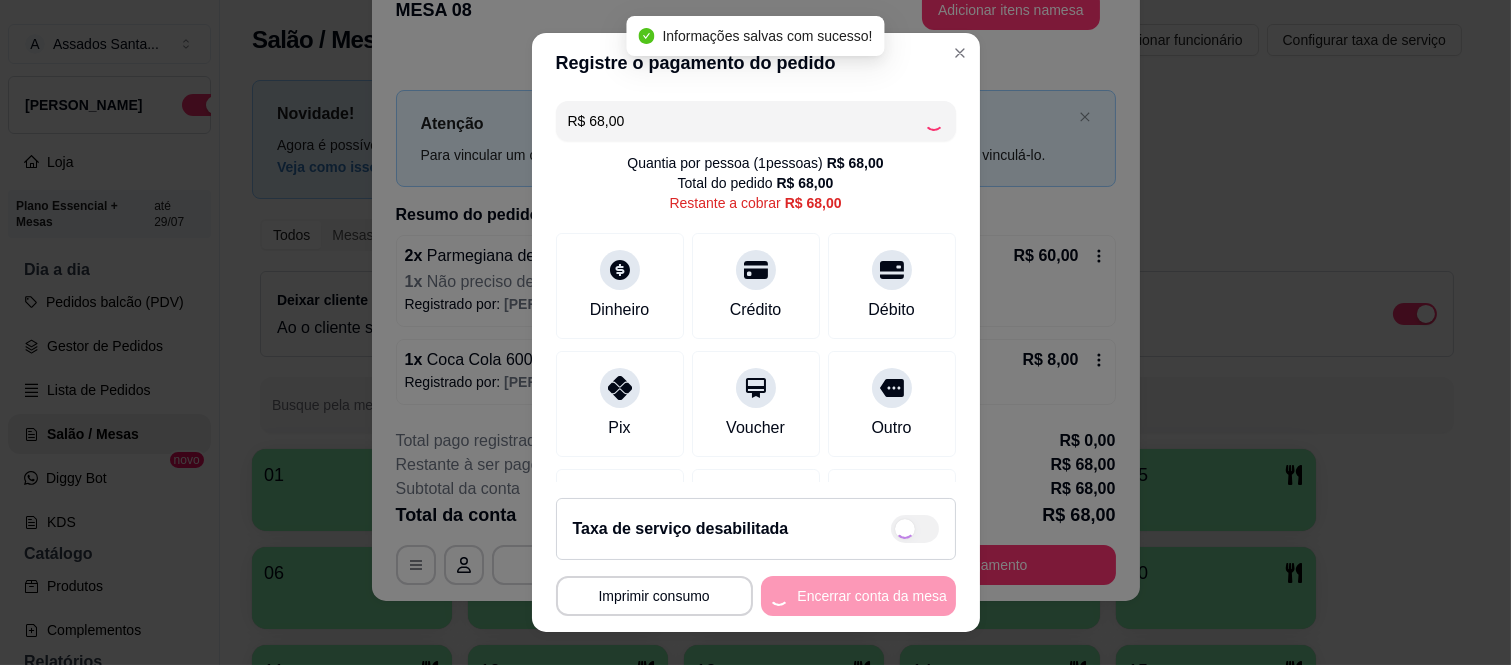 type on "R$ 0,00" 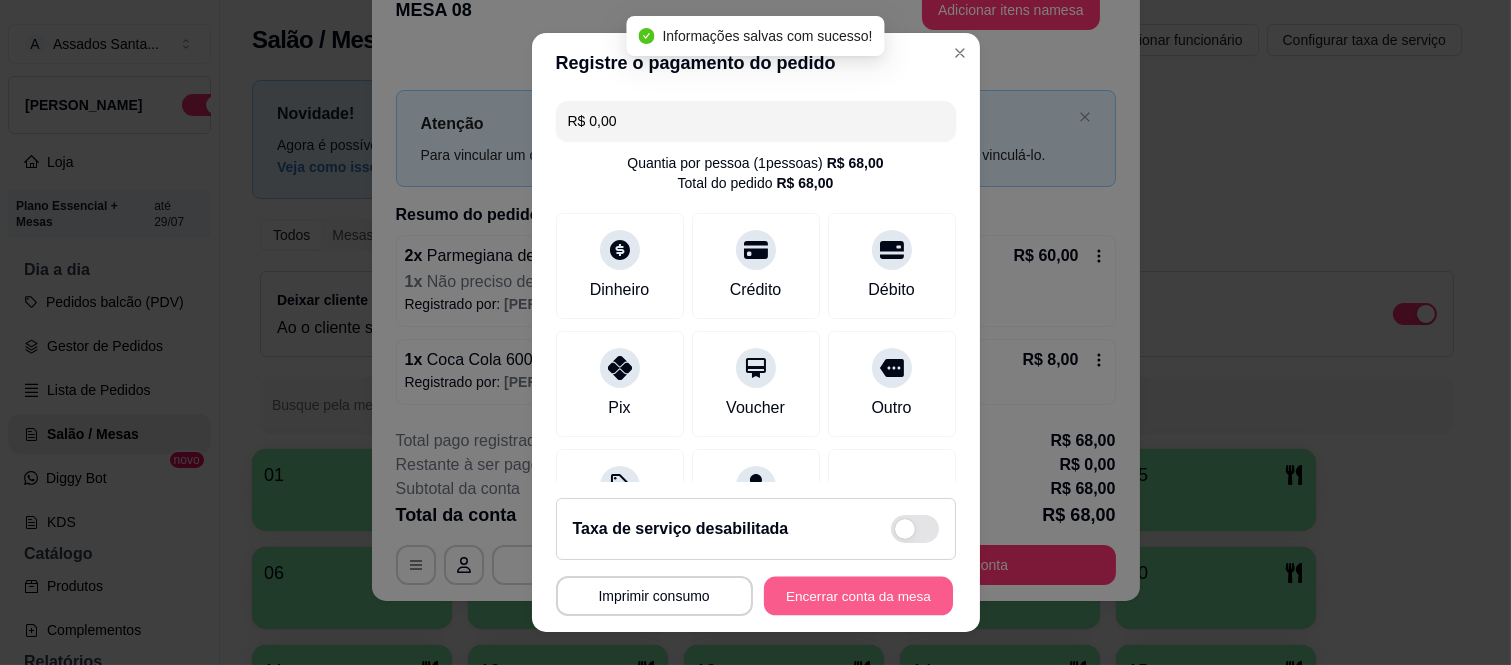 click on "Encerrar conta da mesa" at bounding box center [858, 595] 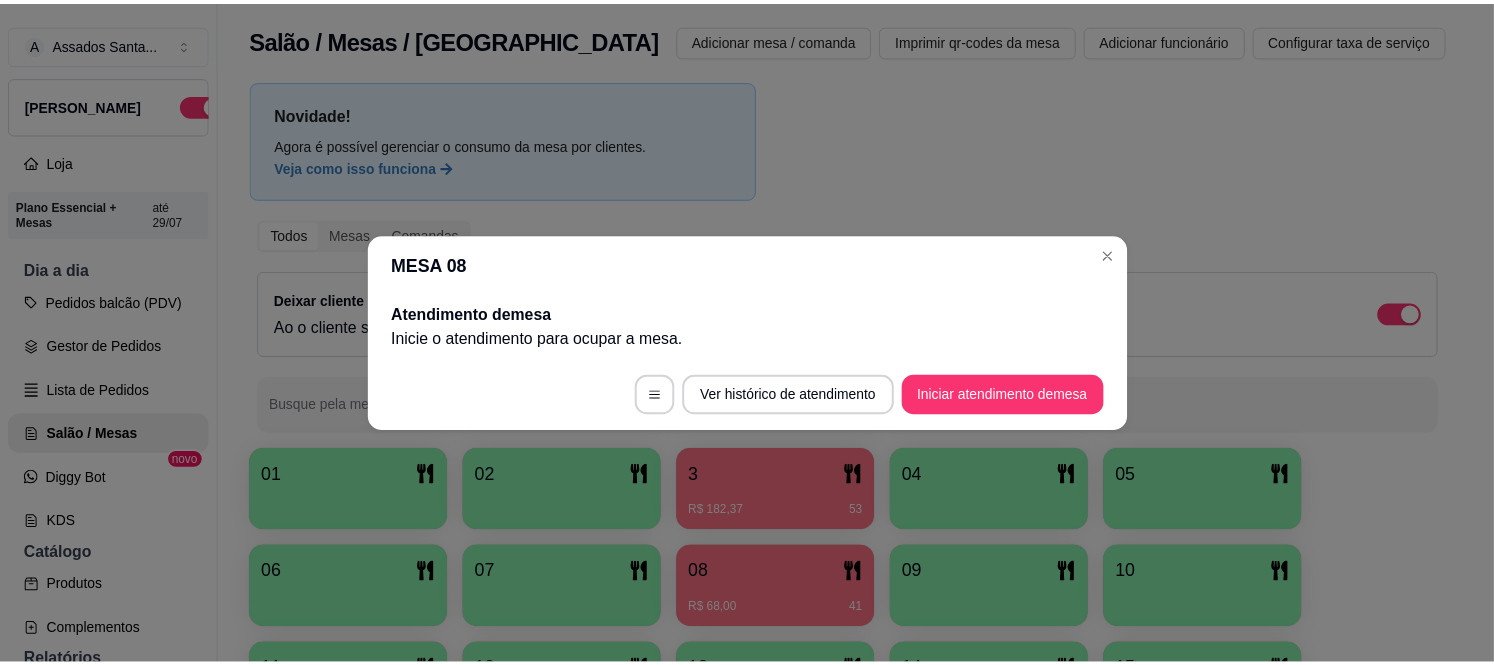 scroll, scrollTop: 0, scrollLeft: 0, axis: both 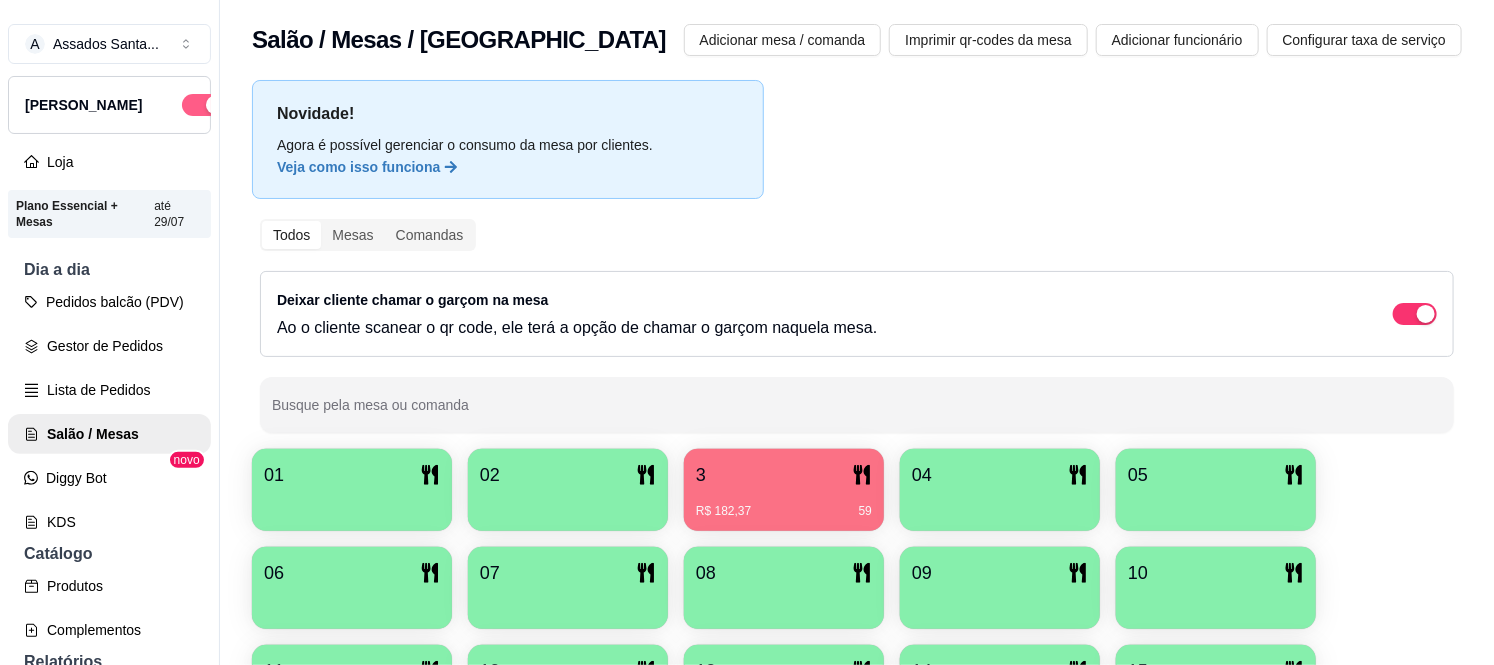 click at bounding box center (204, 105) 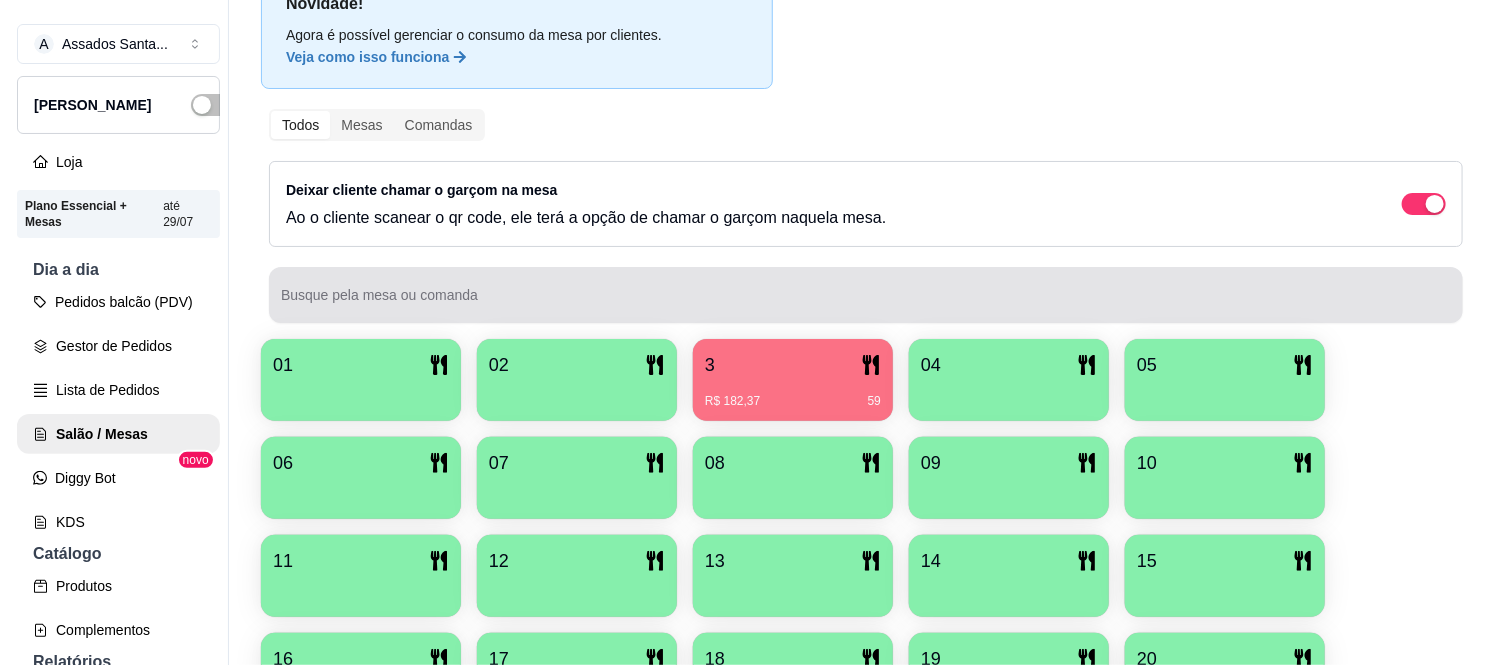 scroll, scrollTop: 111, scrollLeft: 0, axis: vertical 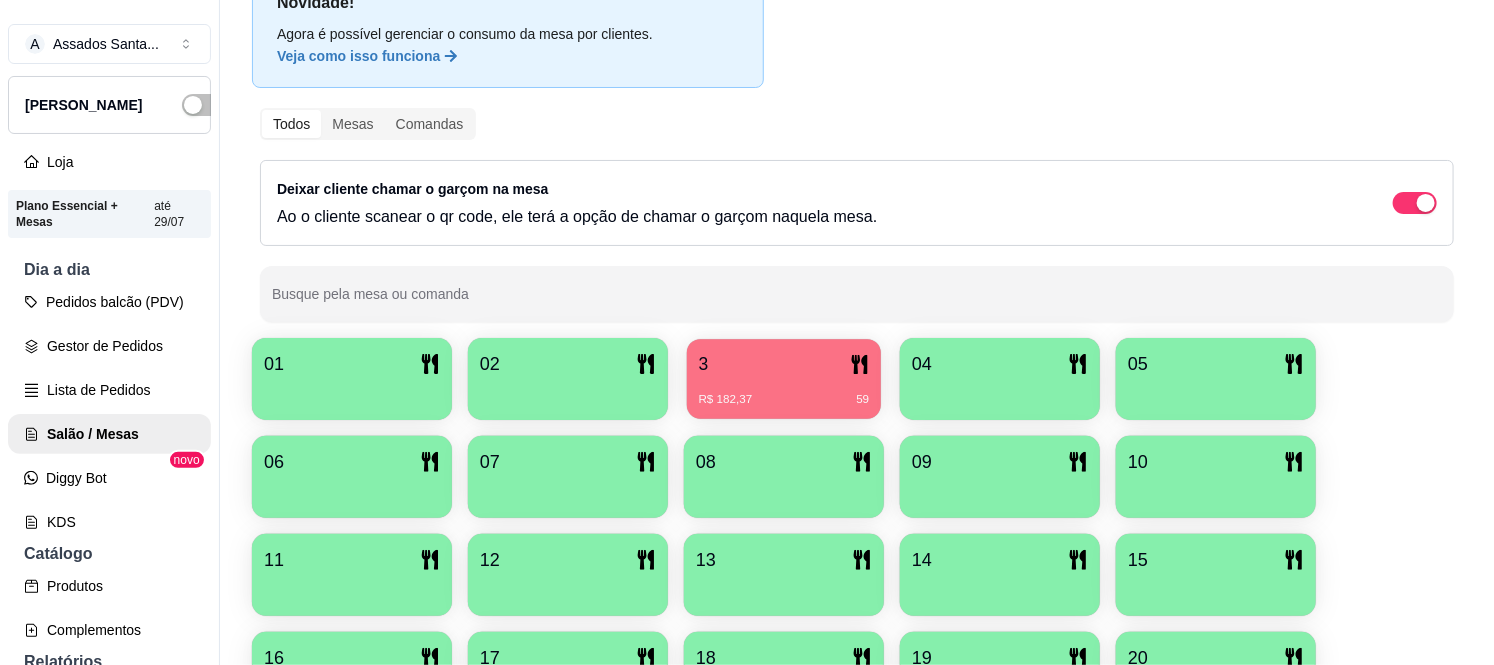 click on "3 R$ 182,37 59" at bounding box center (784, 379) 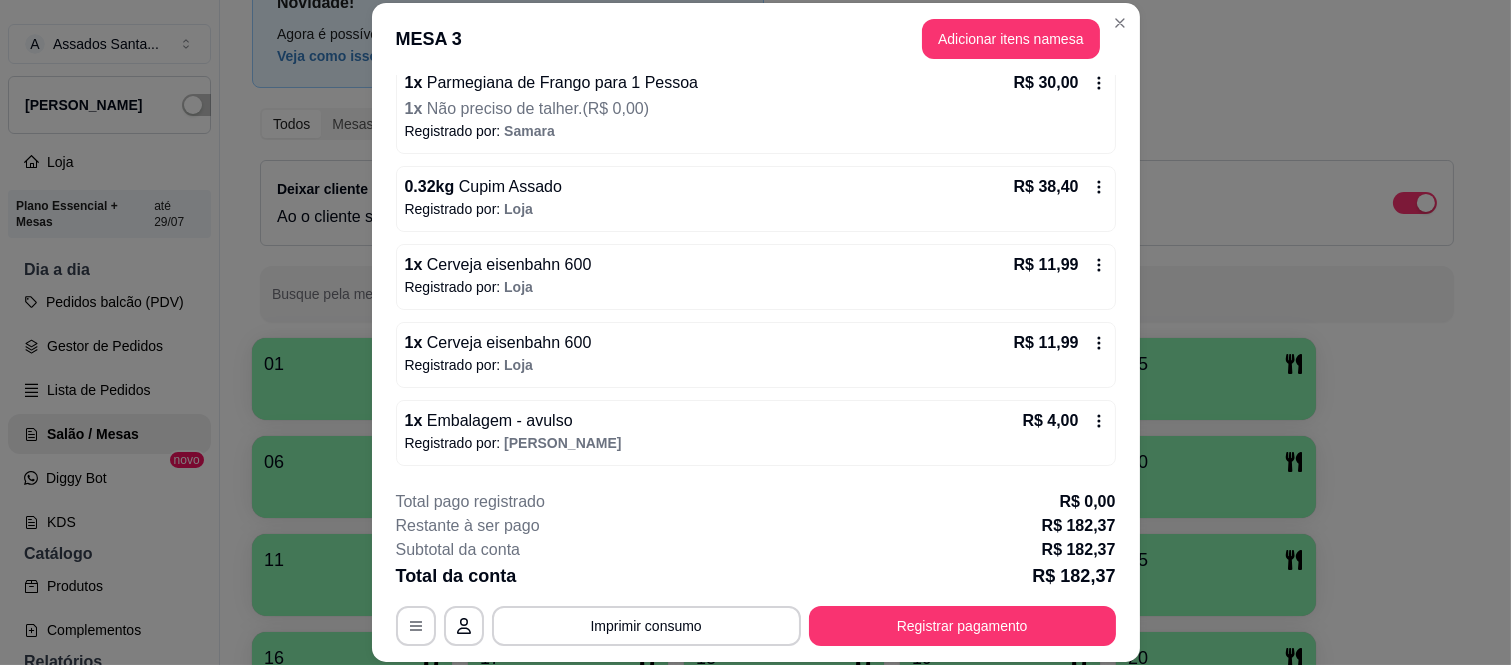 scroll, scrollTop: 515, scrollLeft: 0, axis: vertical 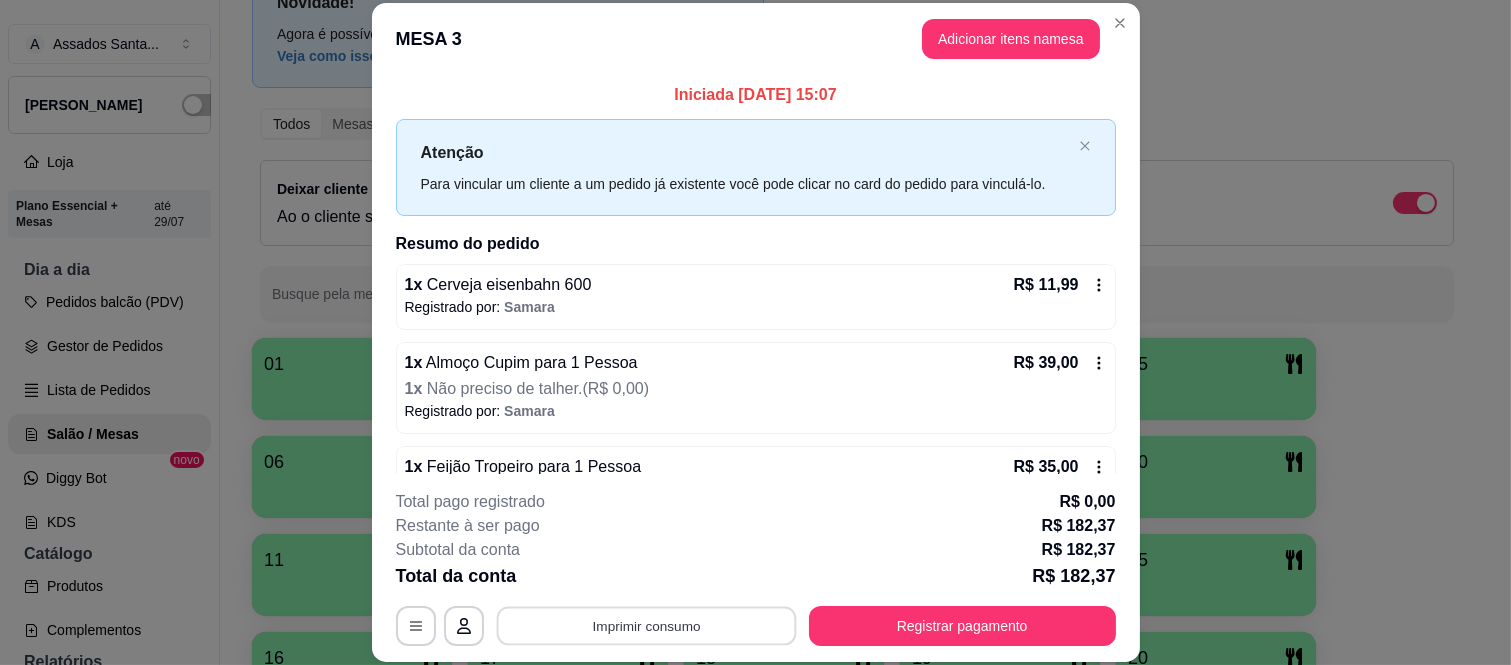 click on "Imprimir consumo" at bounding box center (646, 625) 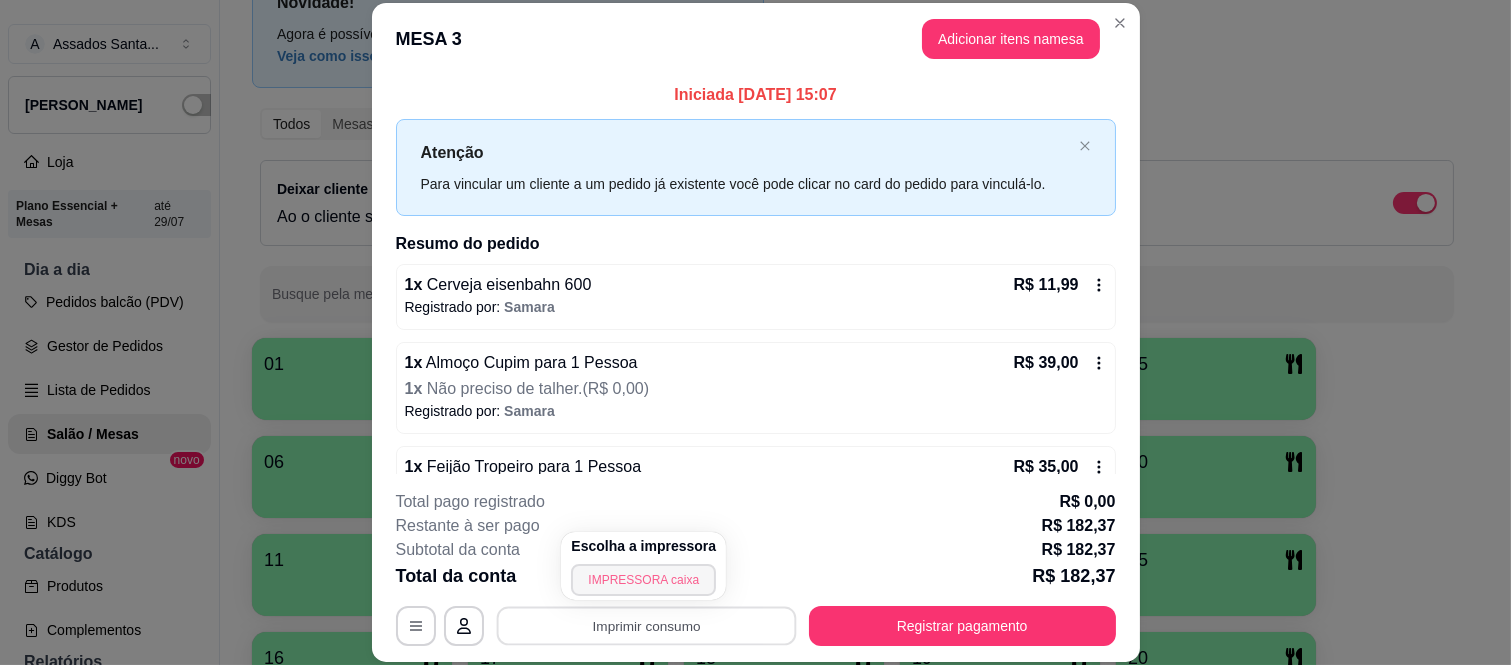 click on "IMPRESSORA caixa" at bounding box center (643, 580) 